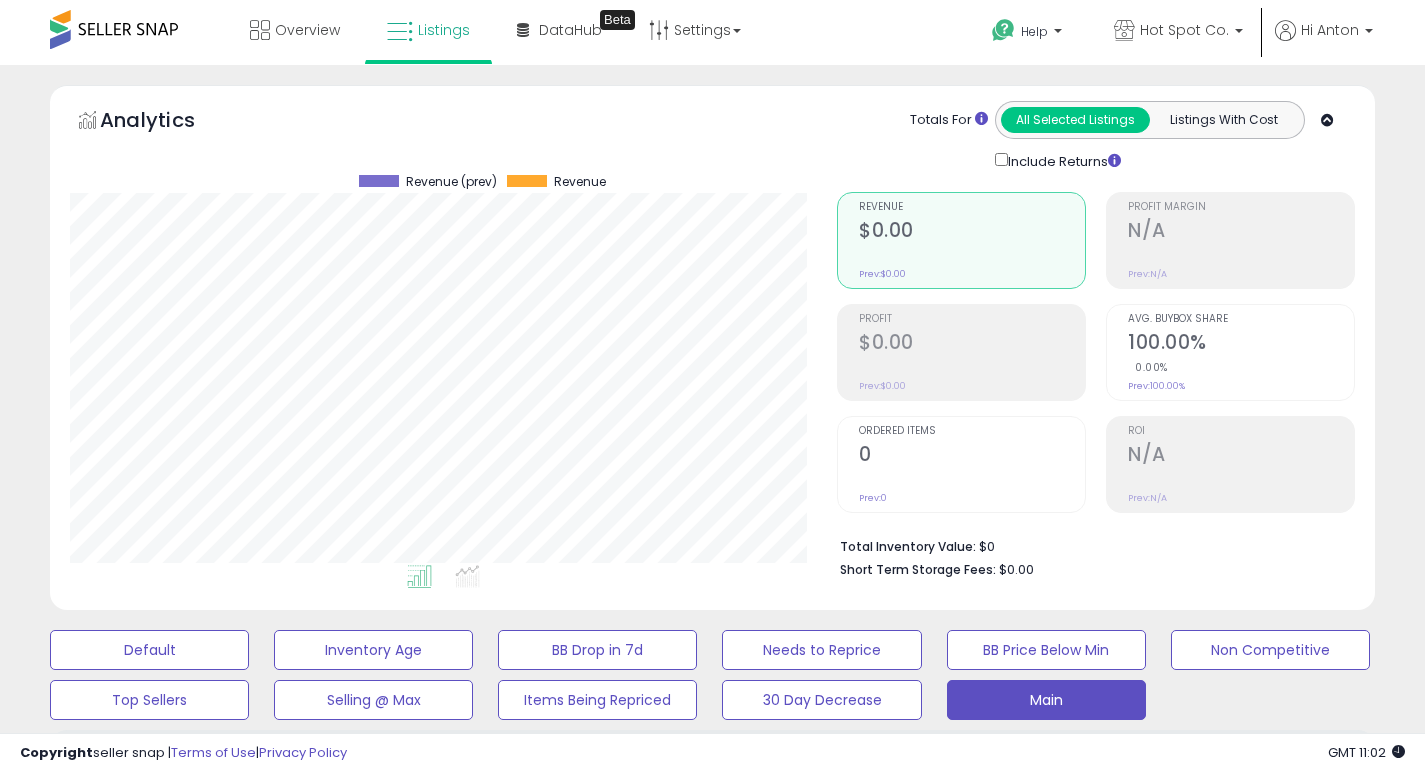 select on "**" 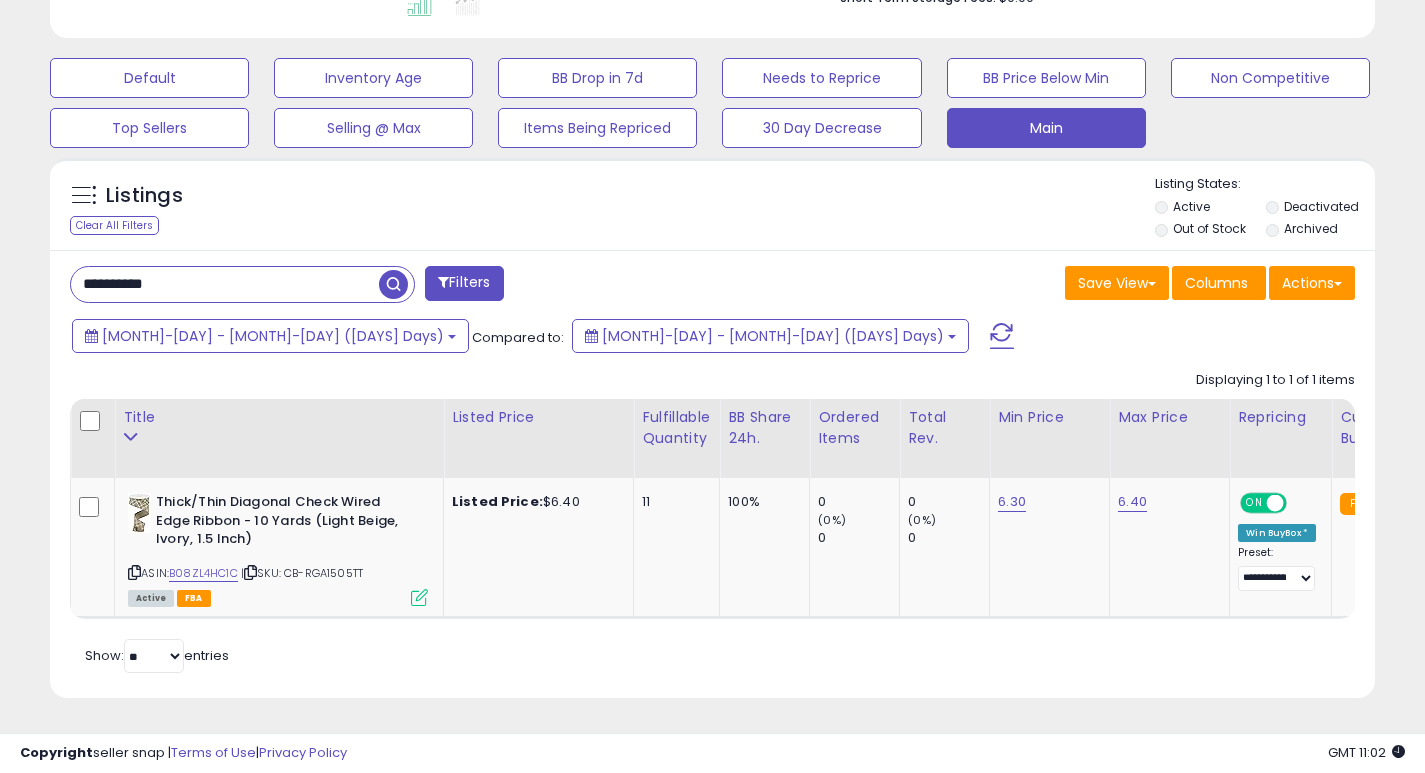 scroll, scrollTop: 587, scrollLeft: 0, axis: vertical 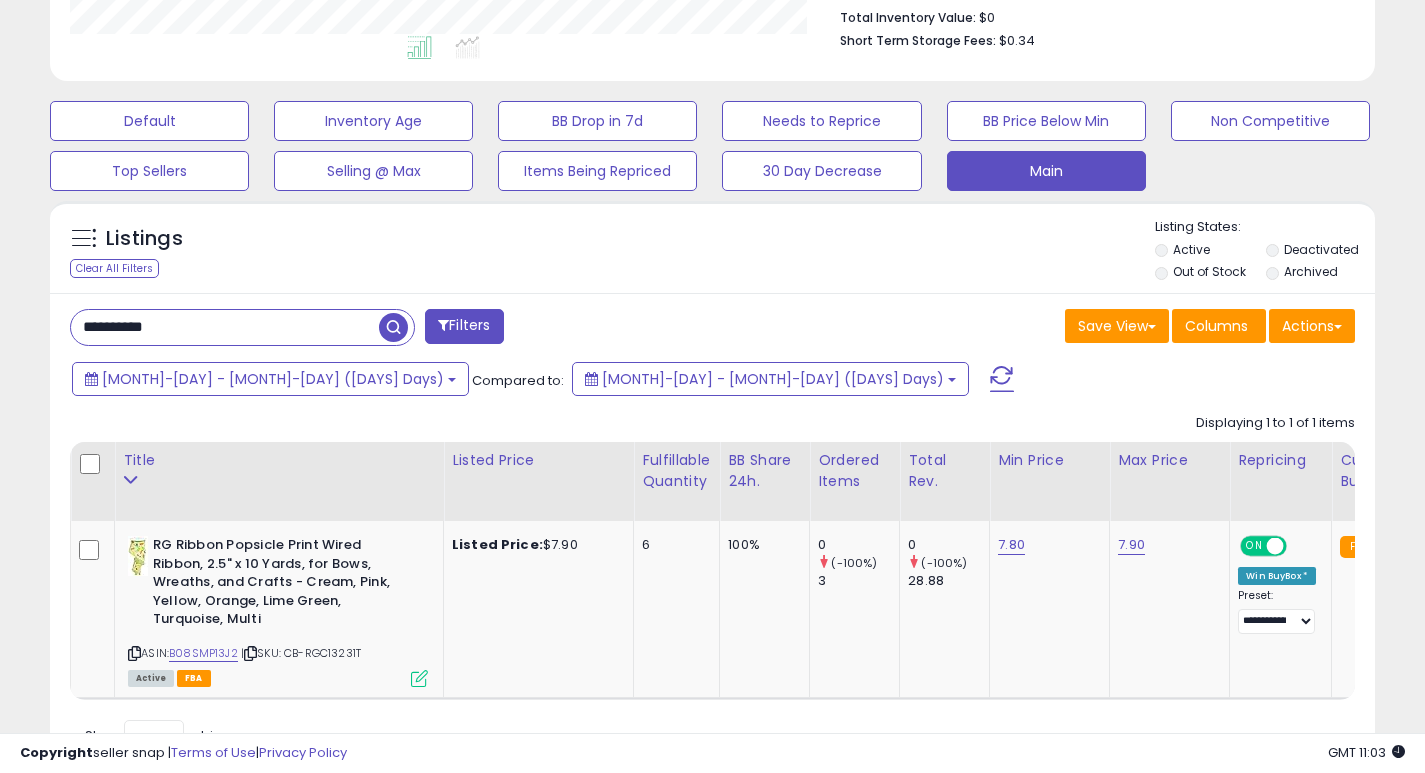 click on "**********" at bounding box center [225, 327] 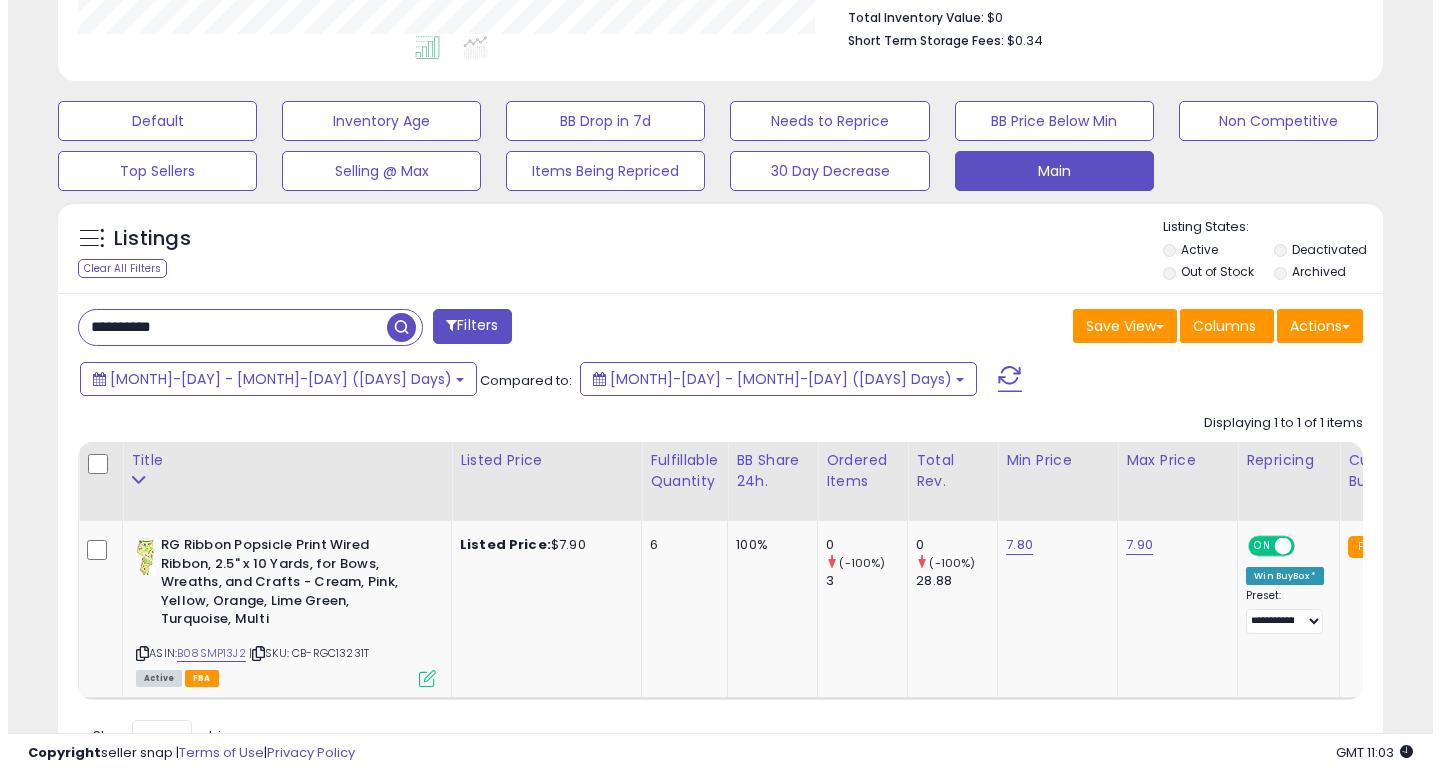 scroll, scrollTop: 447, scrollLeft: 0, axis: vertical 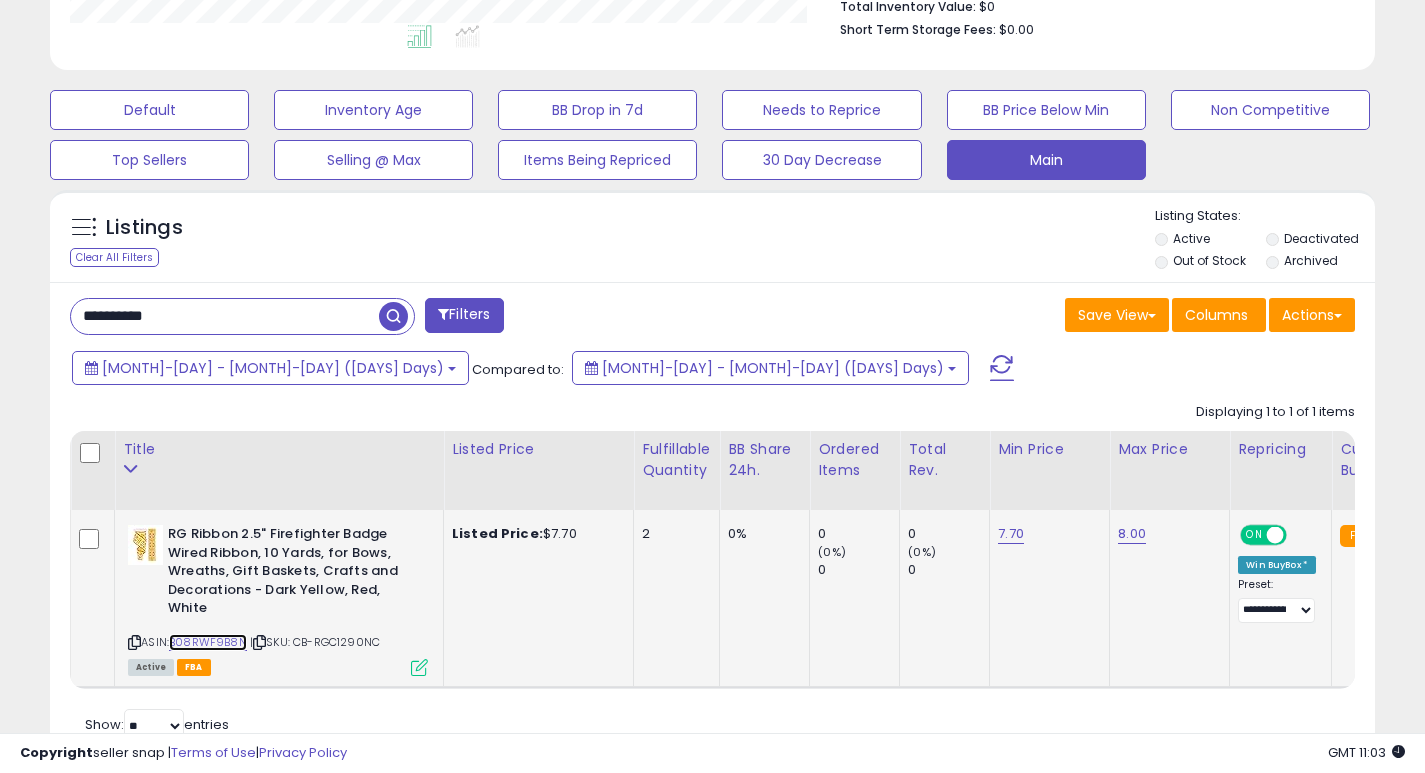 click on "B08RWF9B8N" at bounding box center (208, 642) 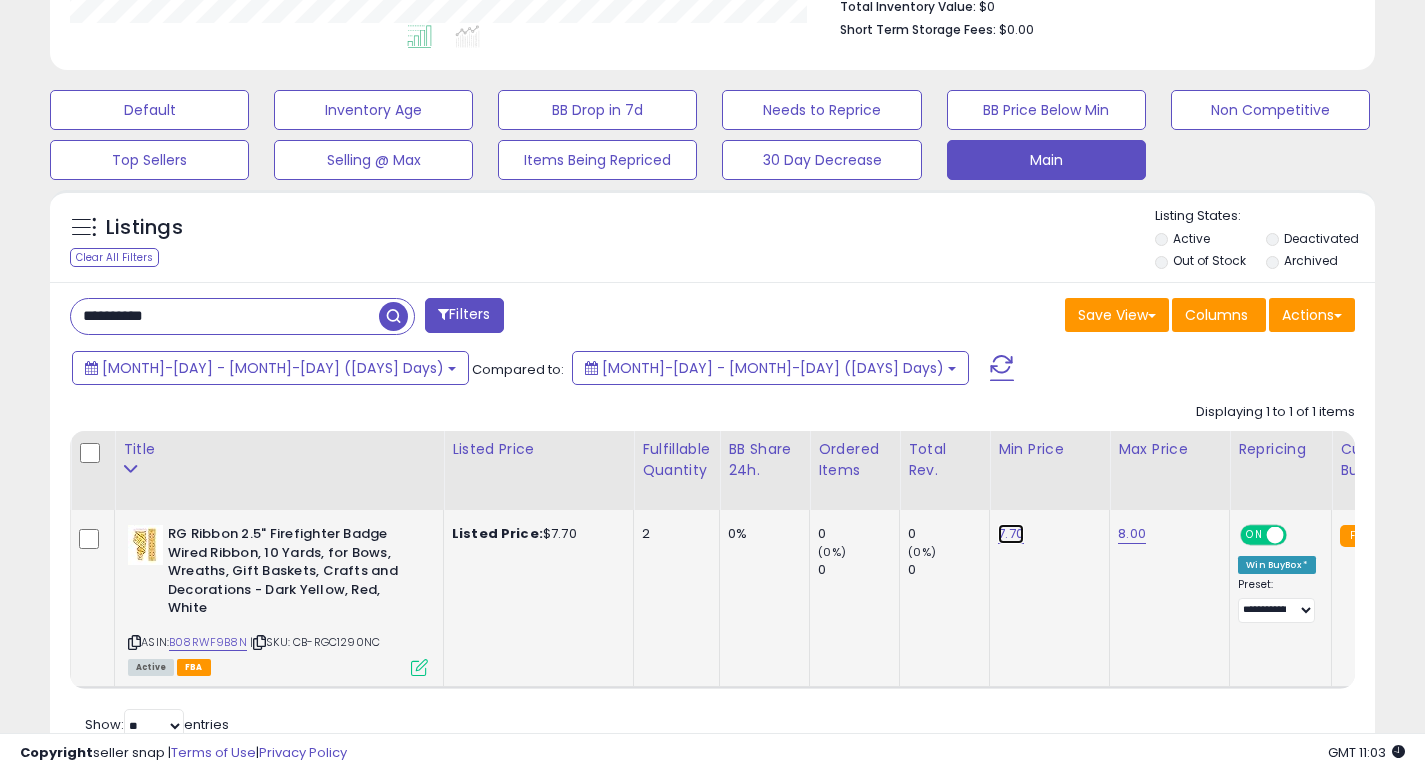 click on "7.70" at bounding box center [1011, 534] 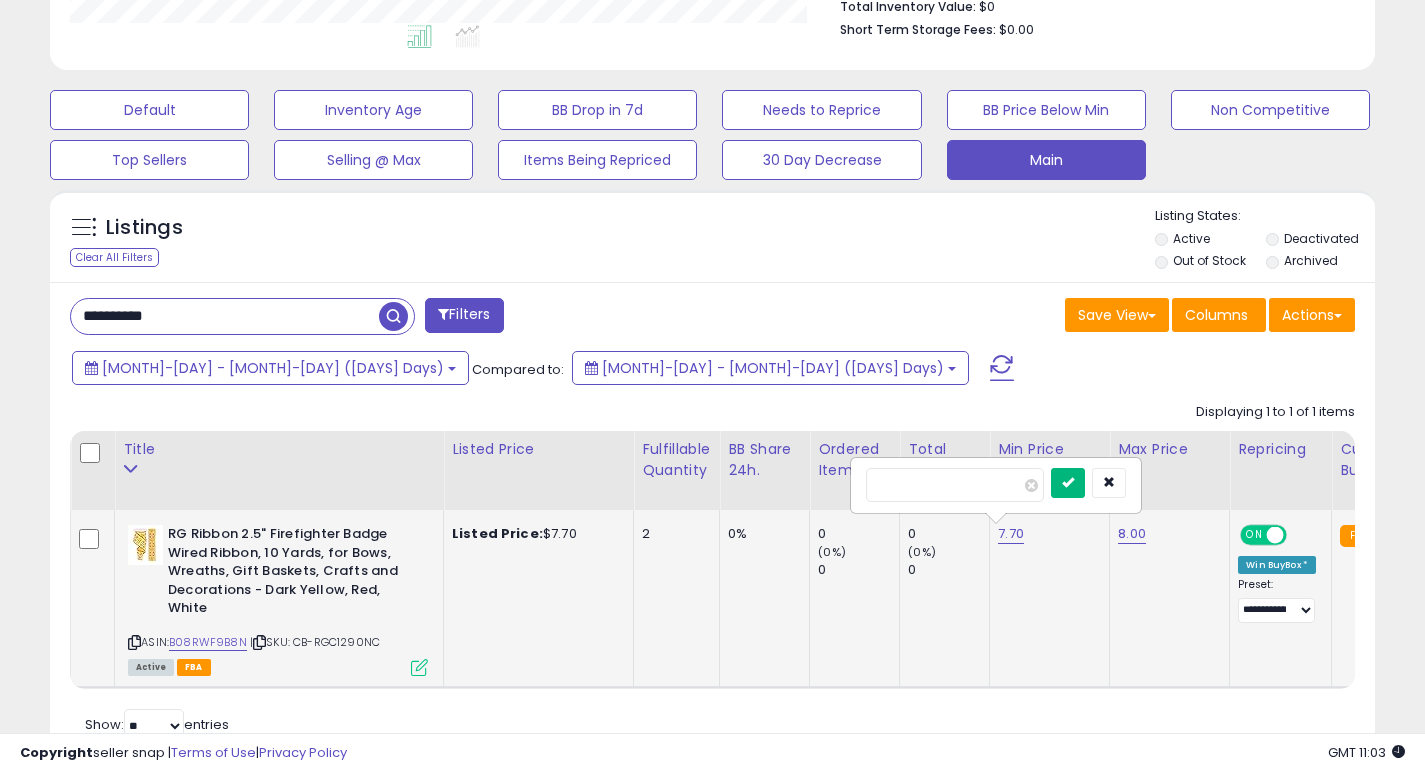 click at bounding box center (1068, 482) 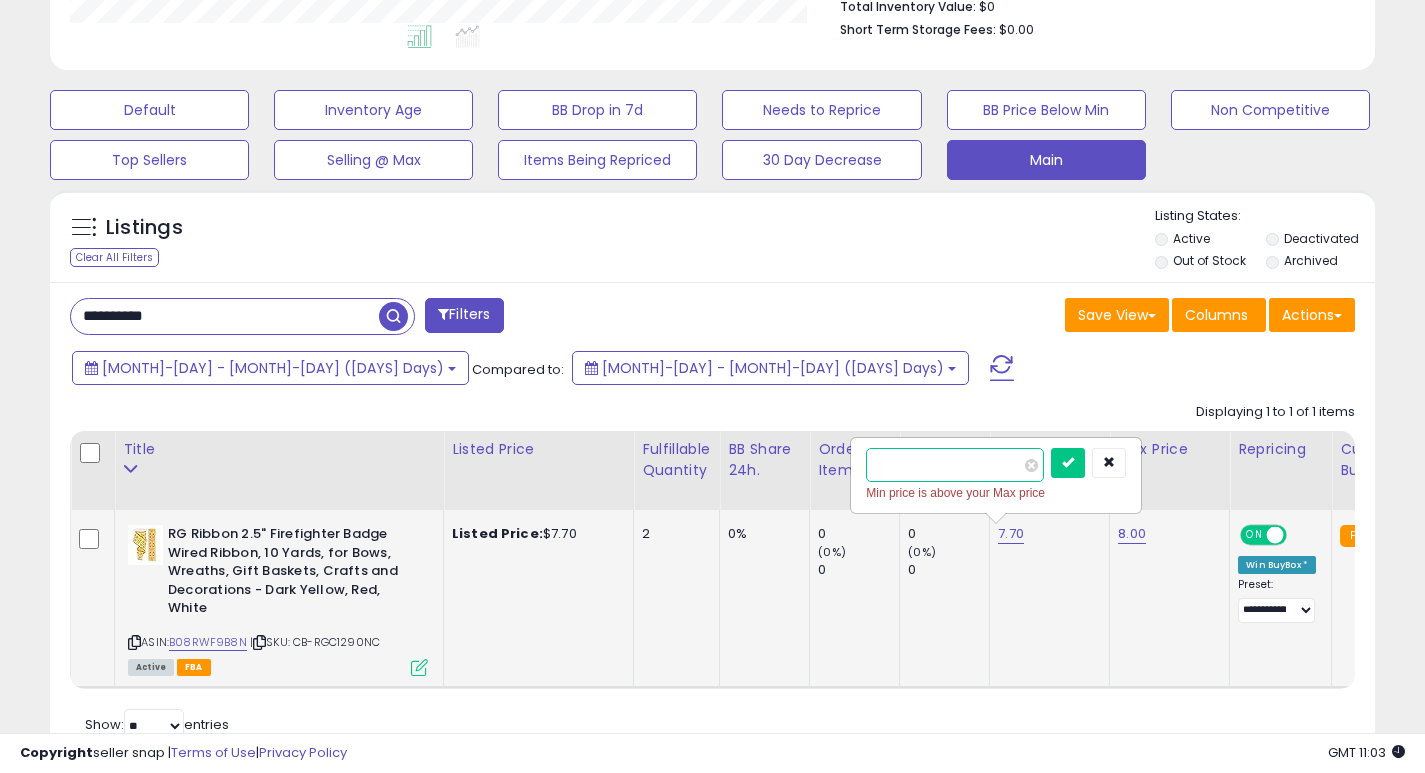 click on "**" at bounding box center (955, 465) 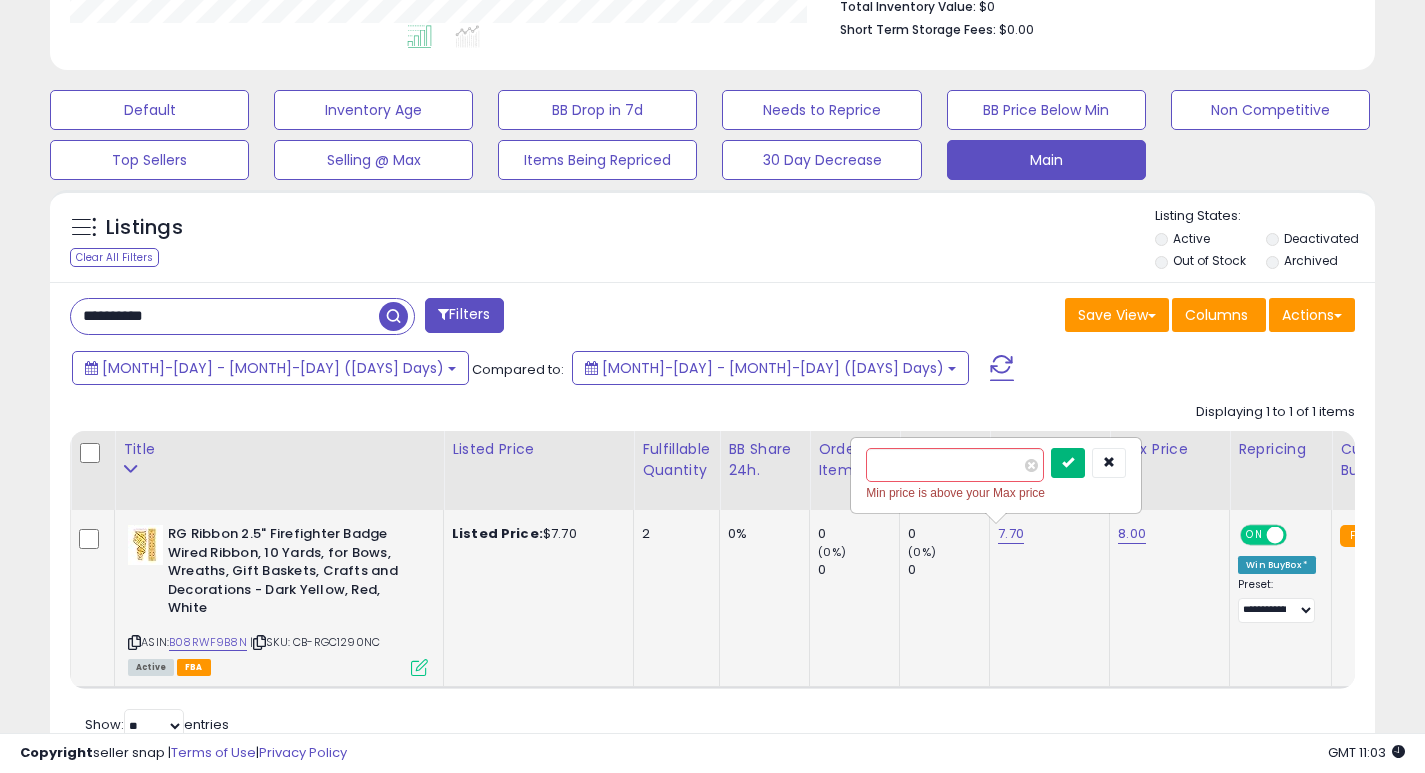 click at bounding box center (1068, 462) 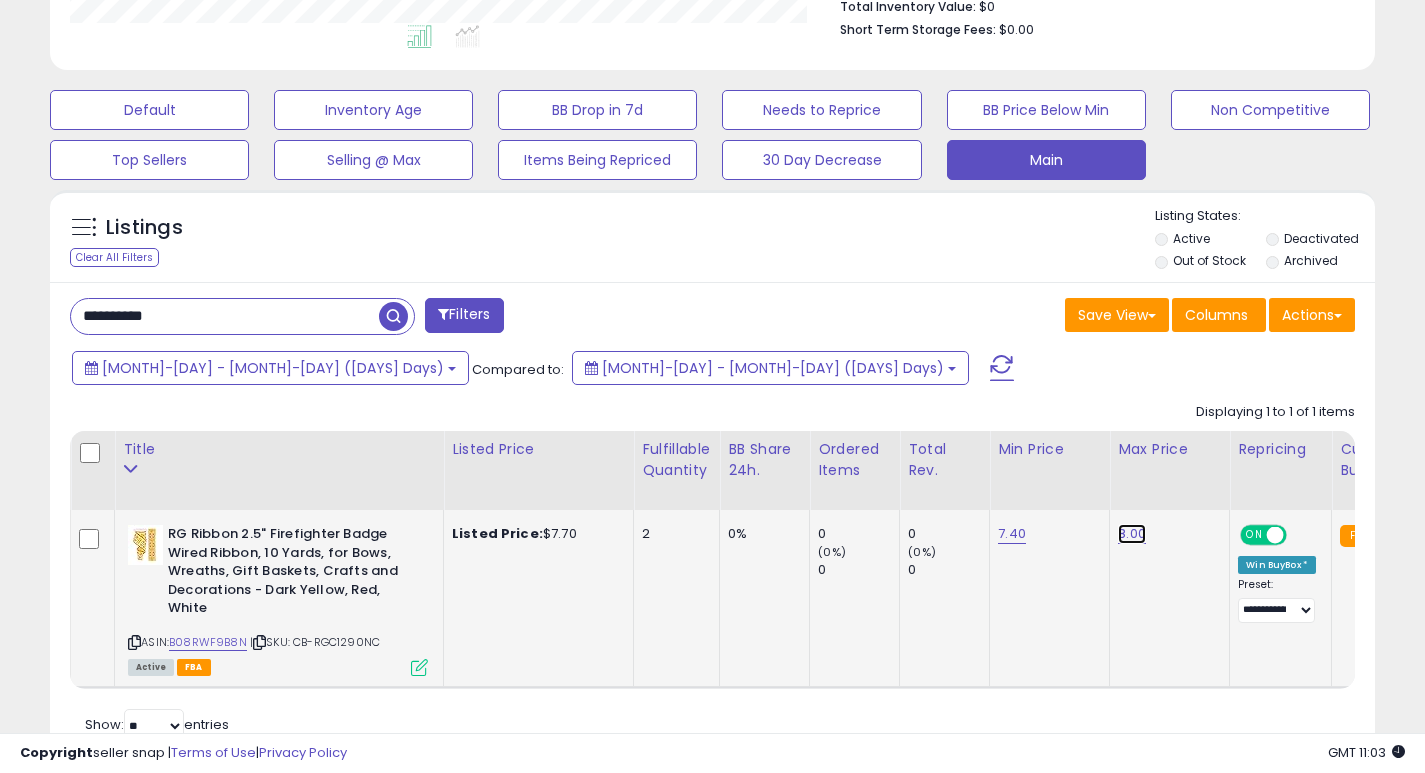 click on "8.00" at bounding box center (1132, 534) 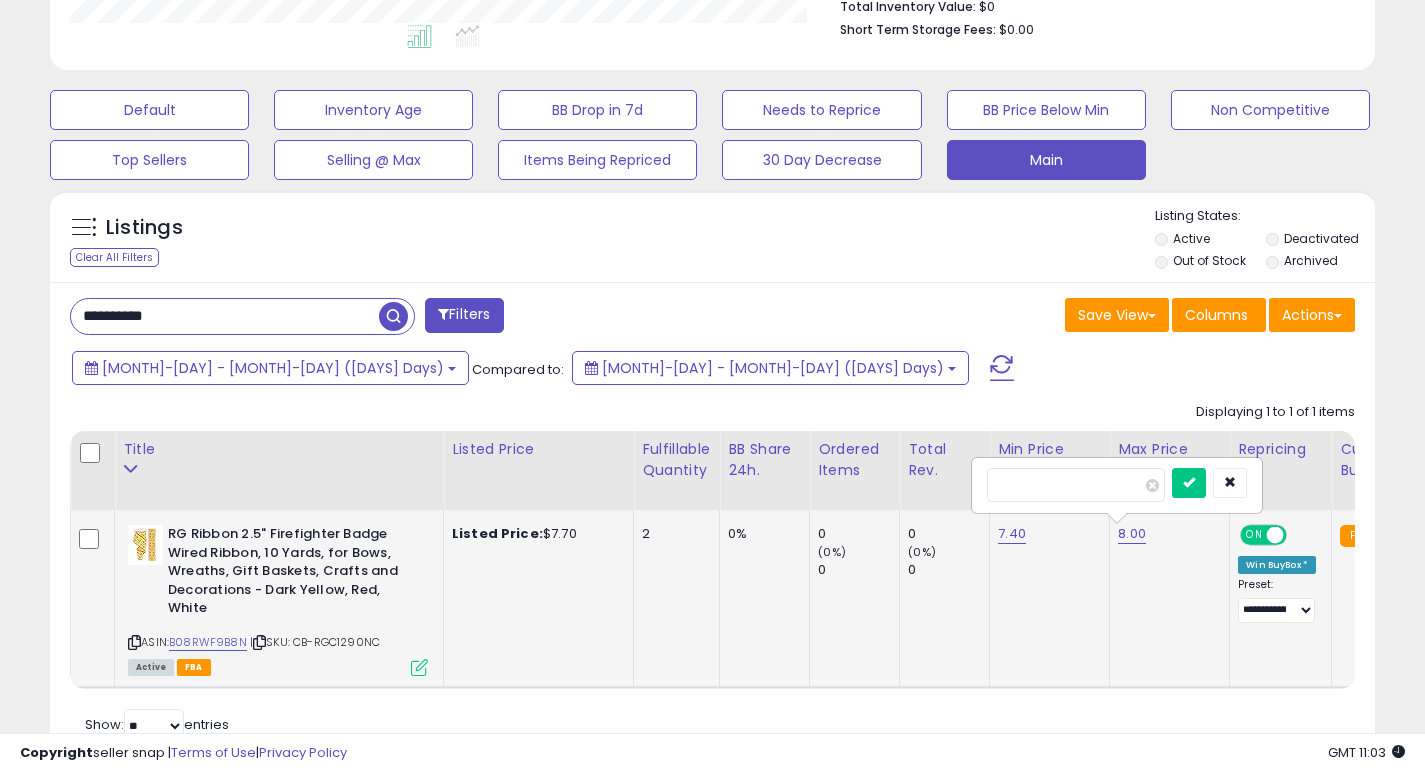 type on "*" 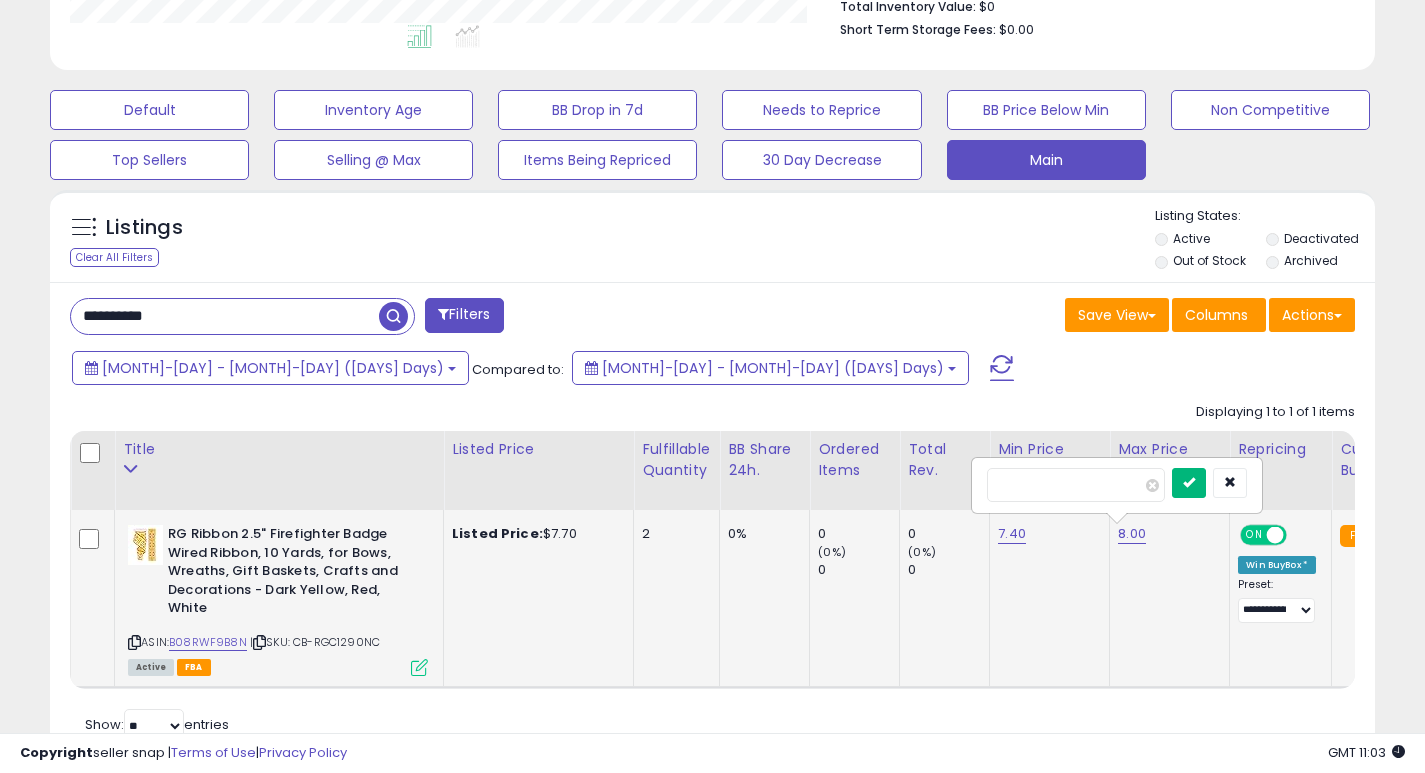 click at bounding box center (1189, 482) 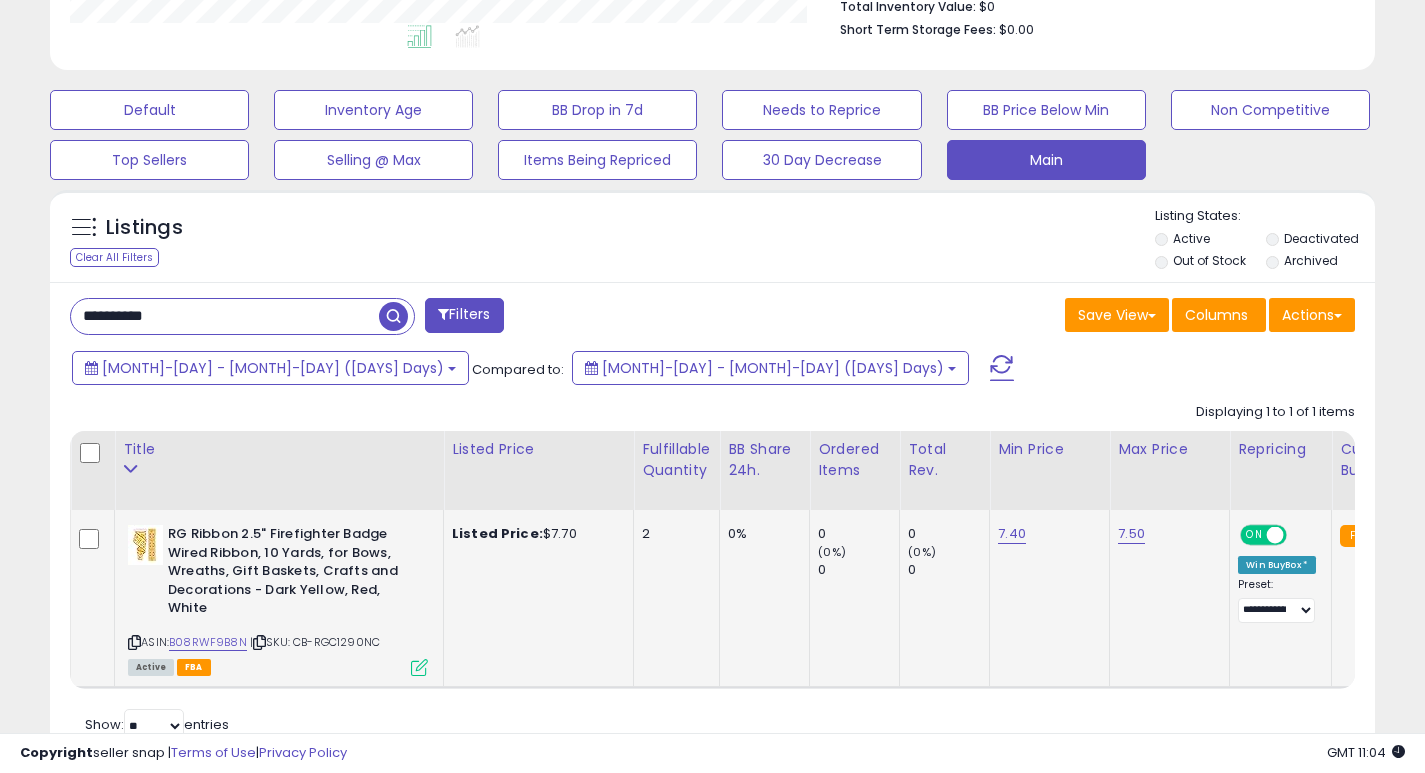 click on "**********" at bounding box center [225, 316] 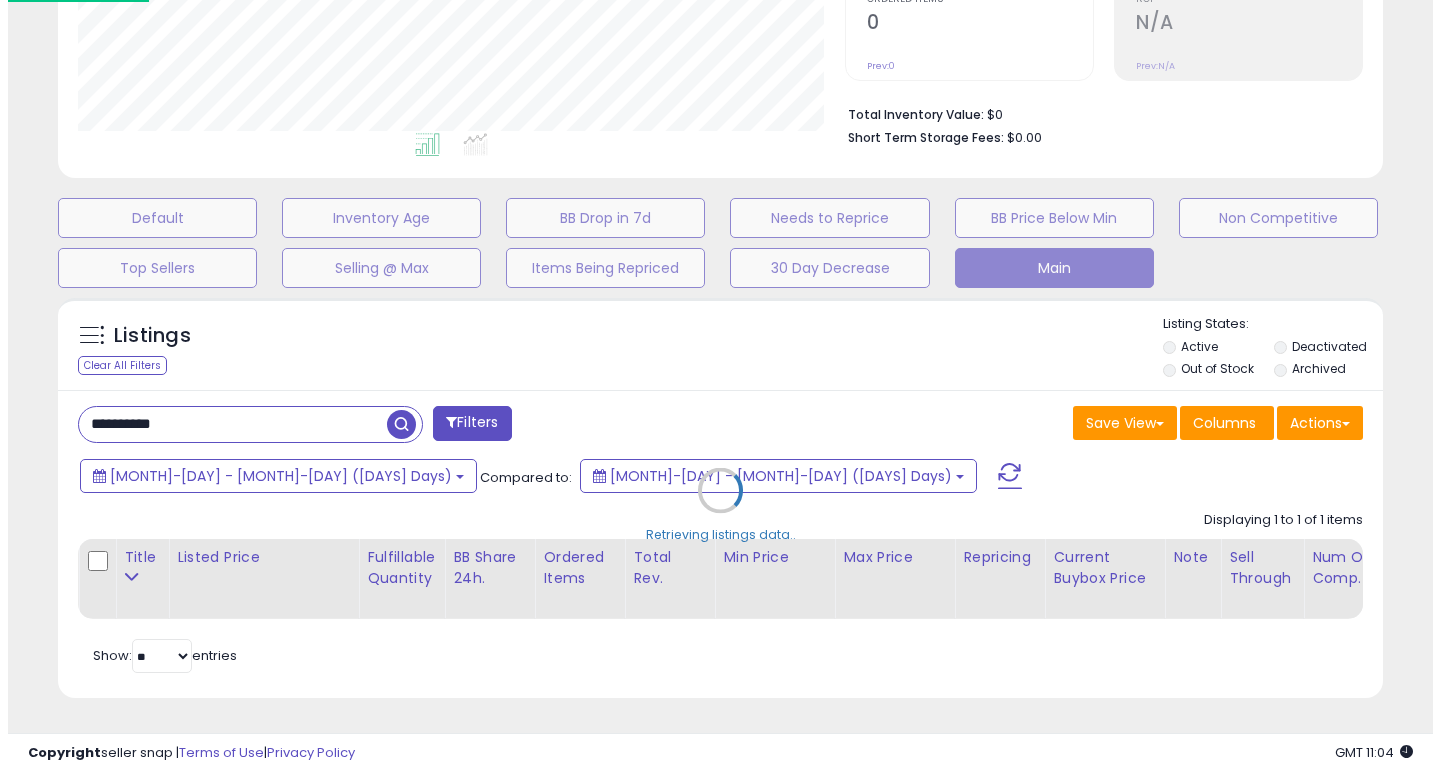 scroll, scrollTop: 447, scrollLeft: 0, axis: vertical 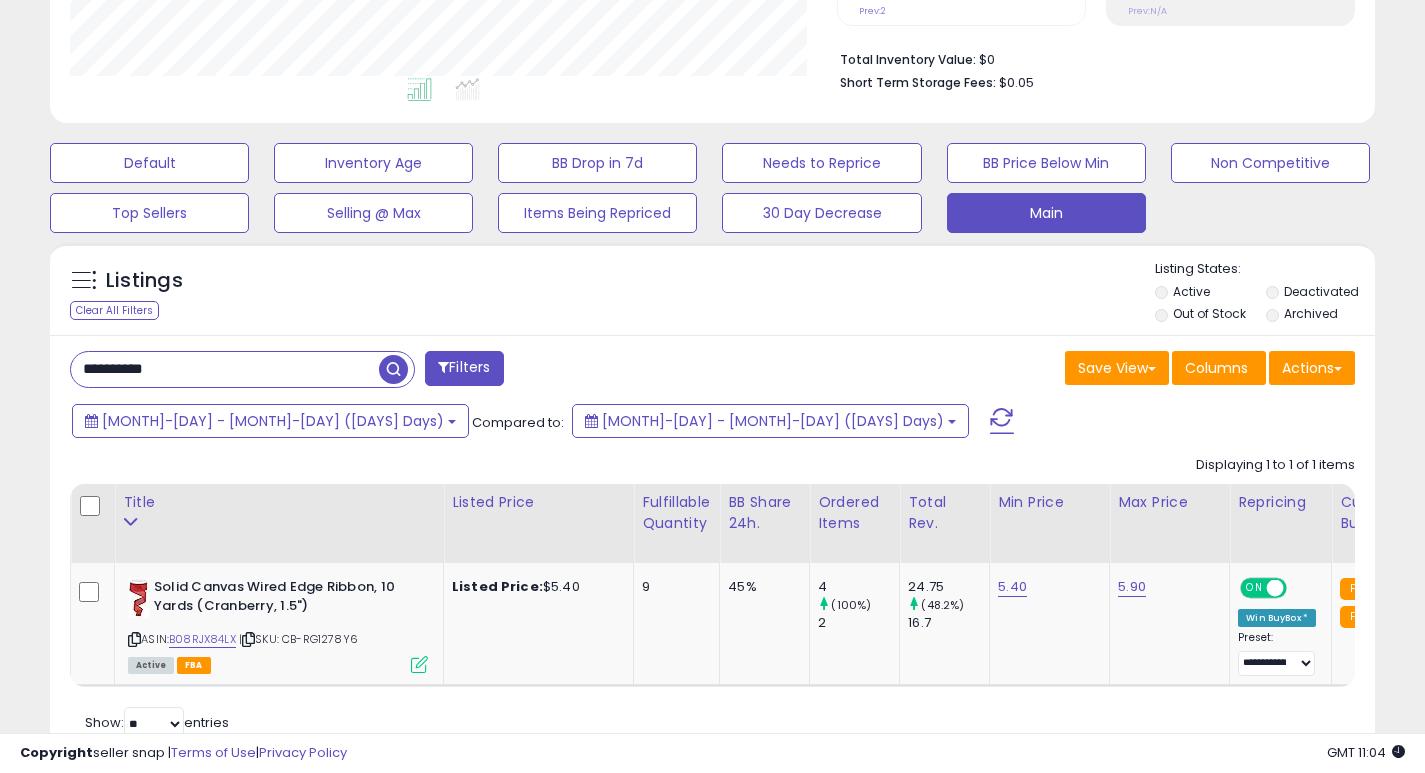 click on "**********" at bounding box center (225, 369) 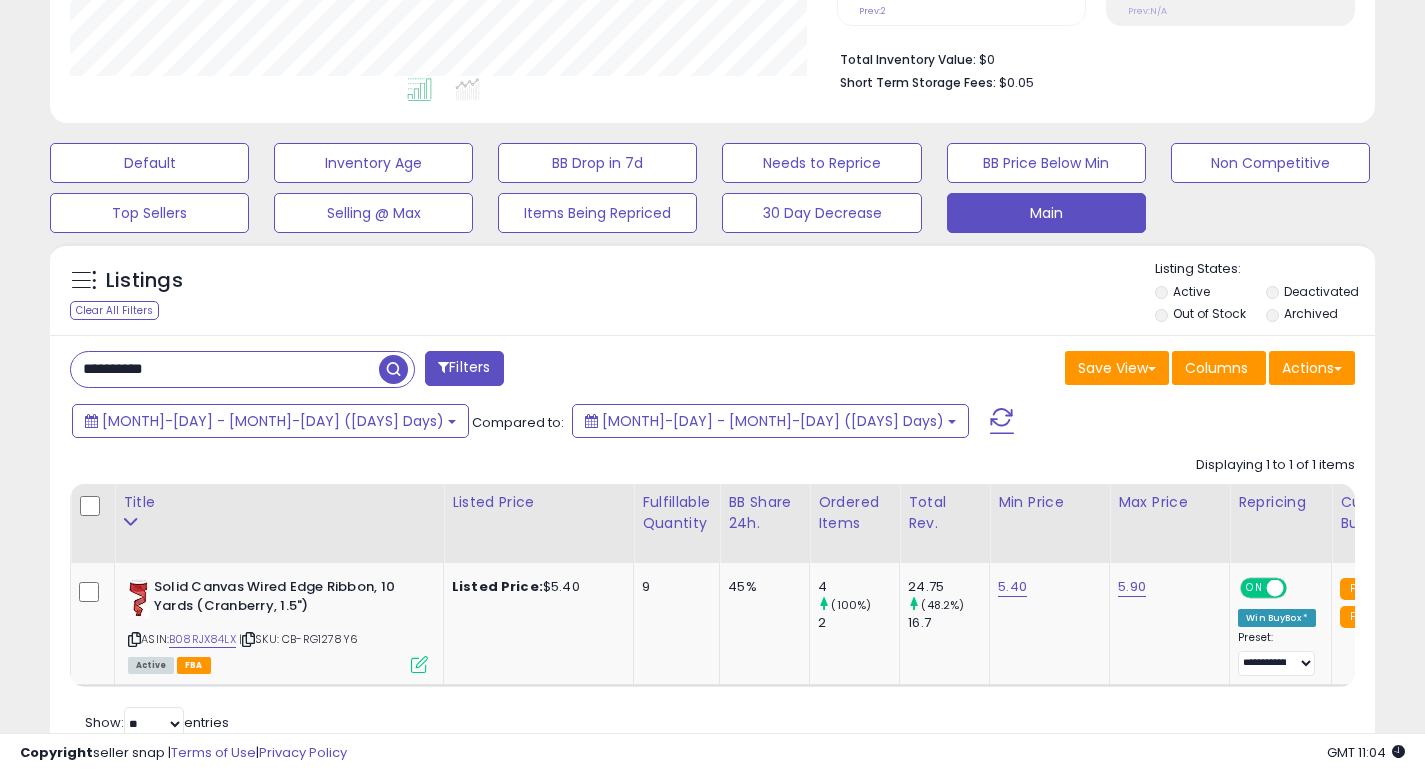 paste 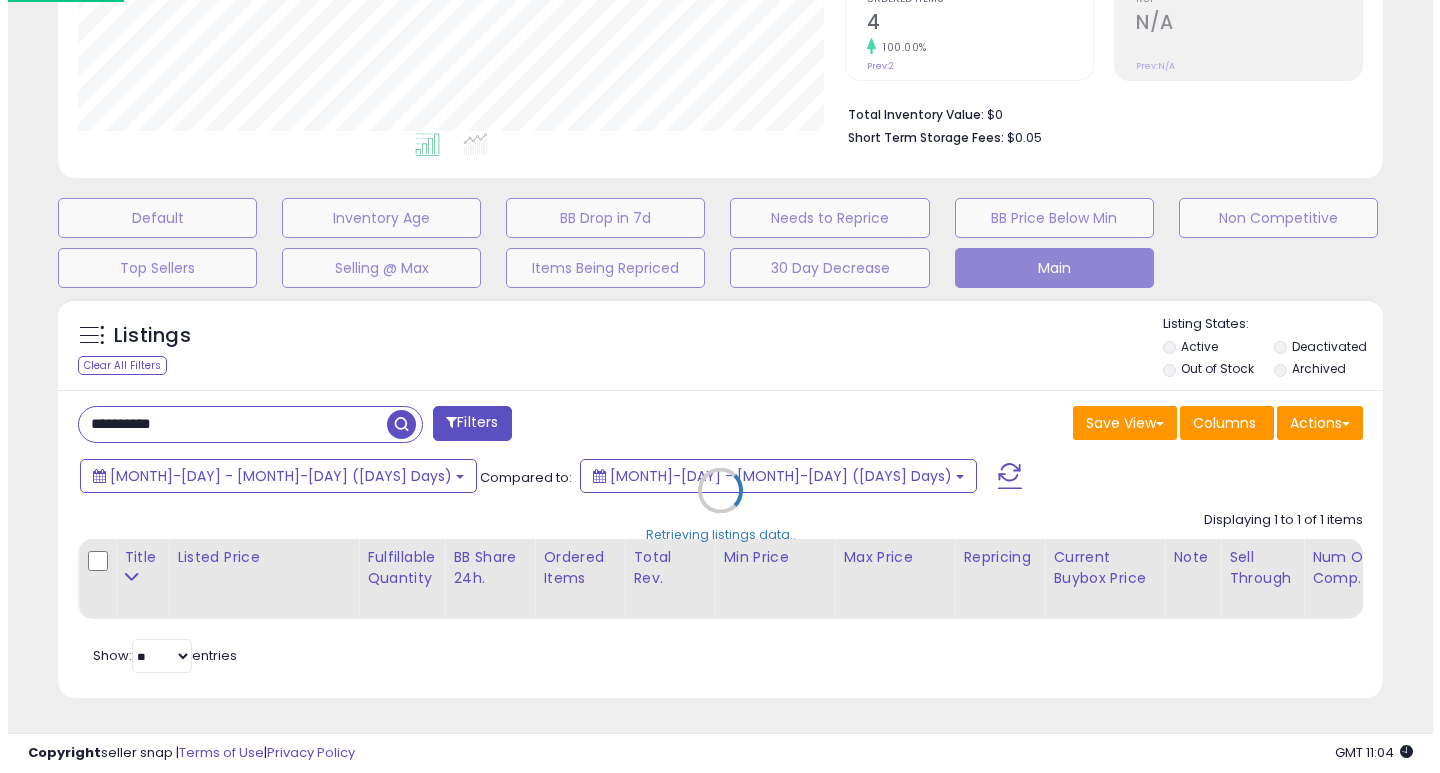 scroll, scrollTop: 447, scrollLeft: 0, axis: vertical 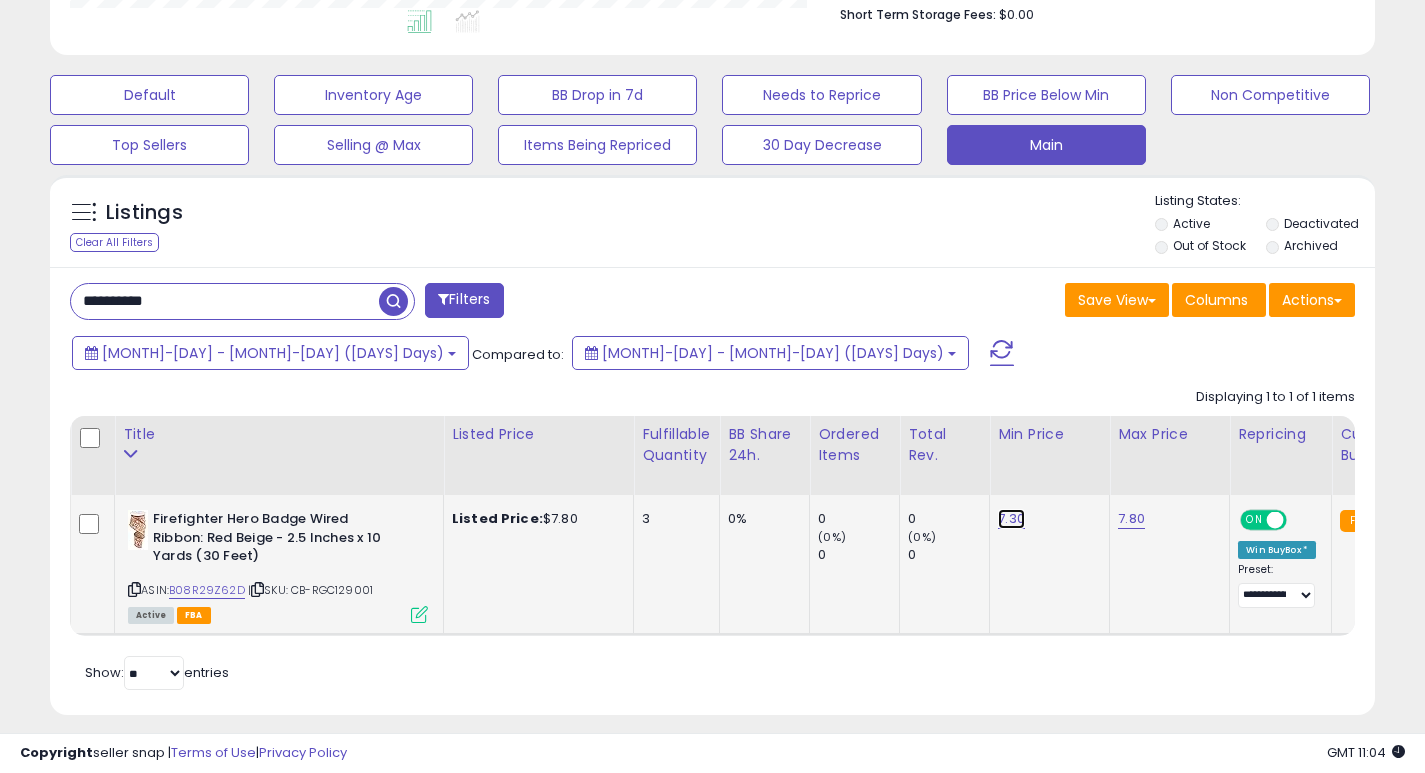 click on "7.30" at bounding box center [1011, 519] 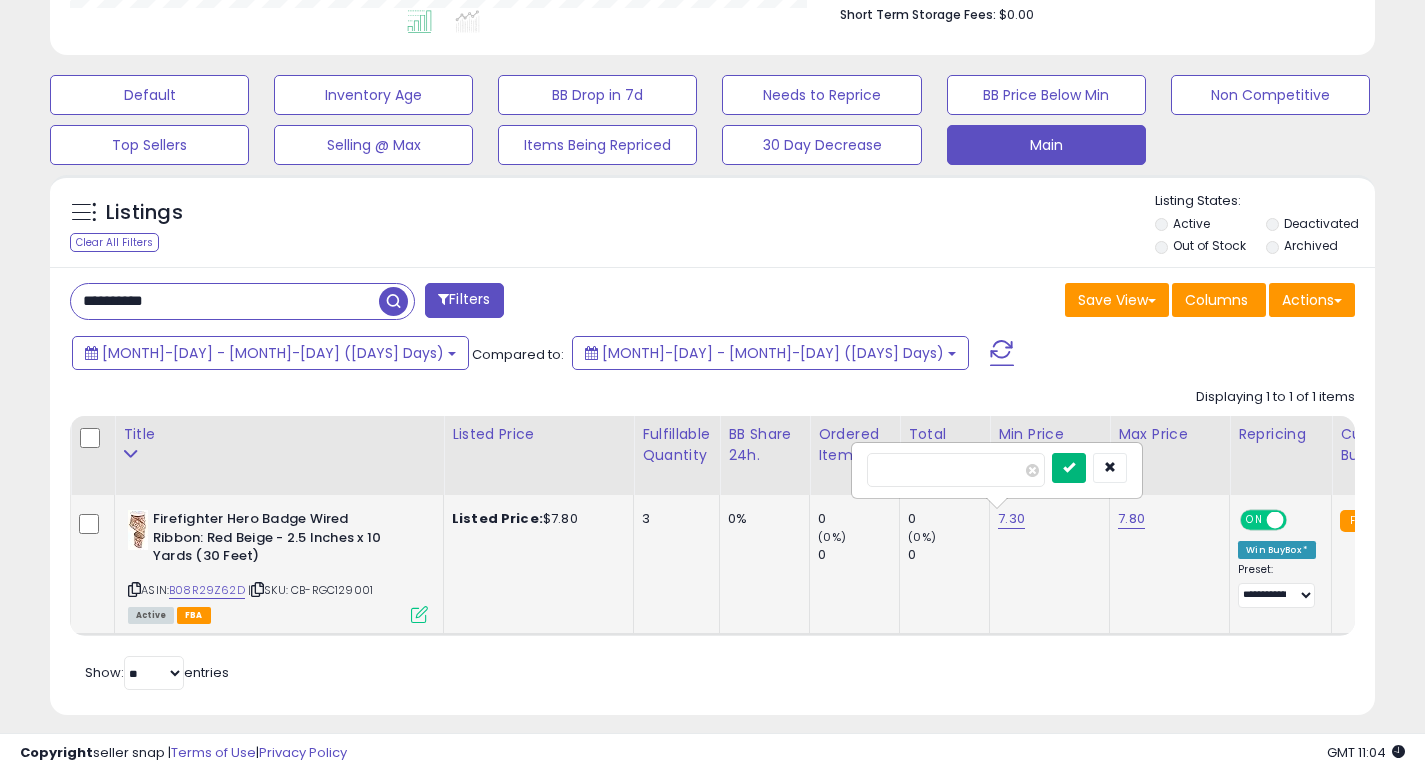 type on "*" 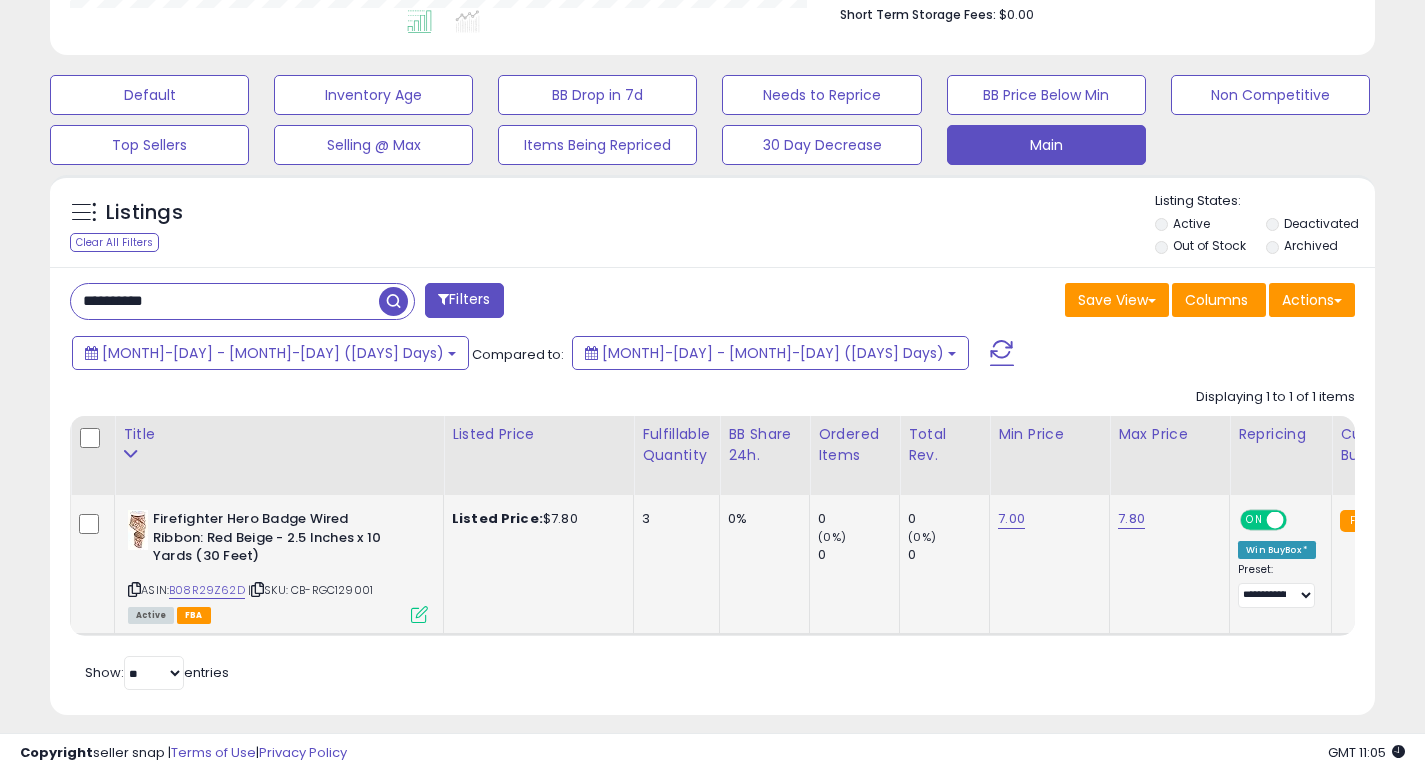 click on "**********" at bounding box center [225, 301] 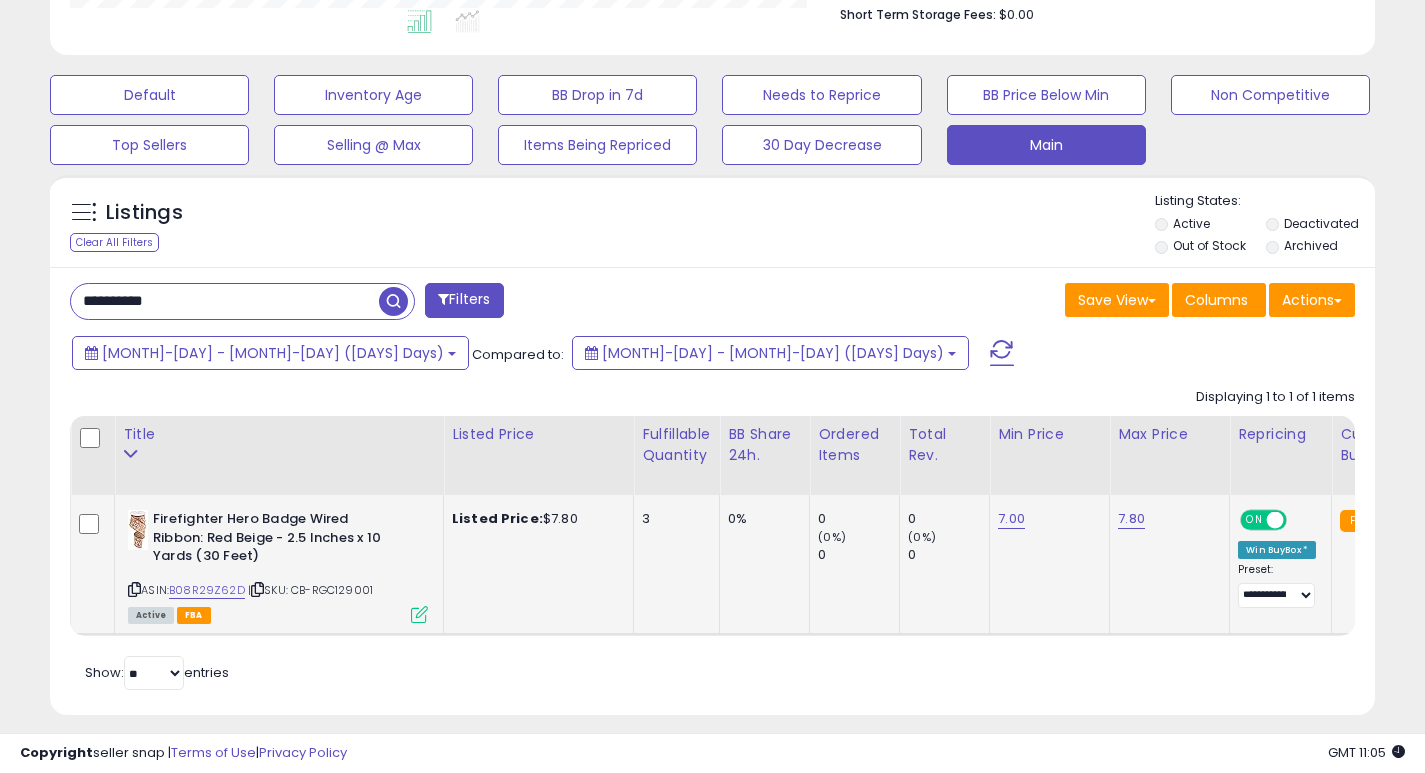 click on "**********" at bounding box center [225, 301] 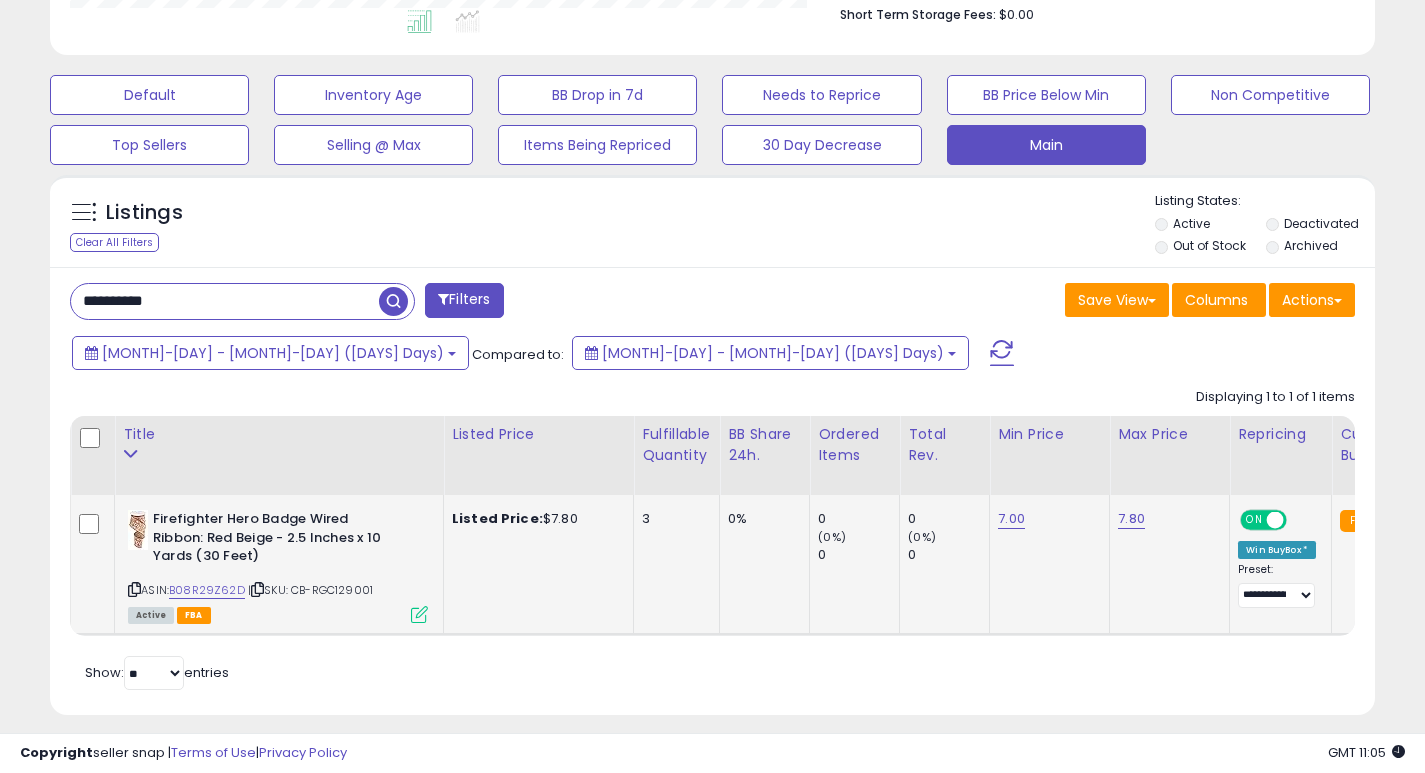 paste 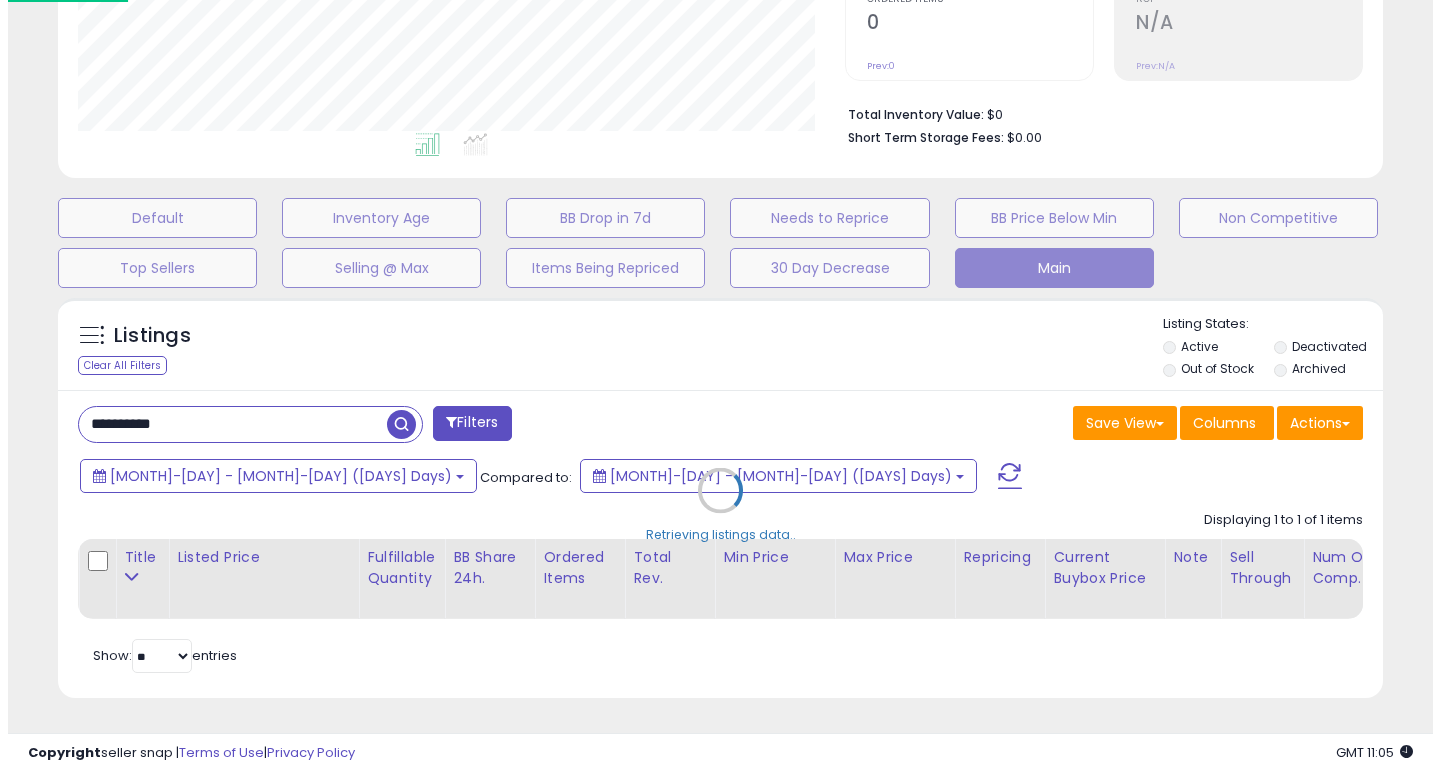 scroll, scrollTop: 447, scrollLeft: 0, axis: vertical 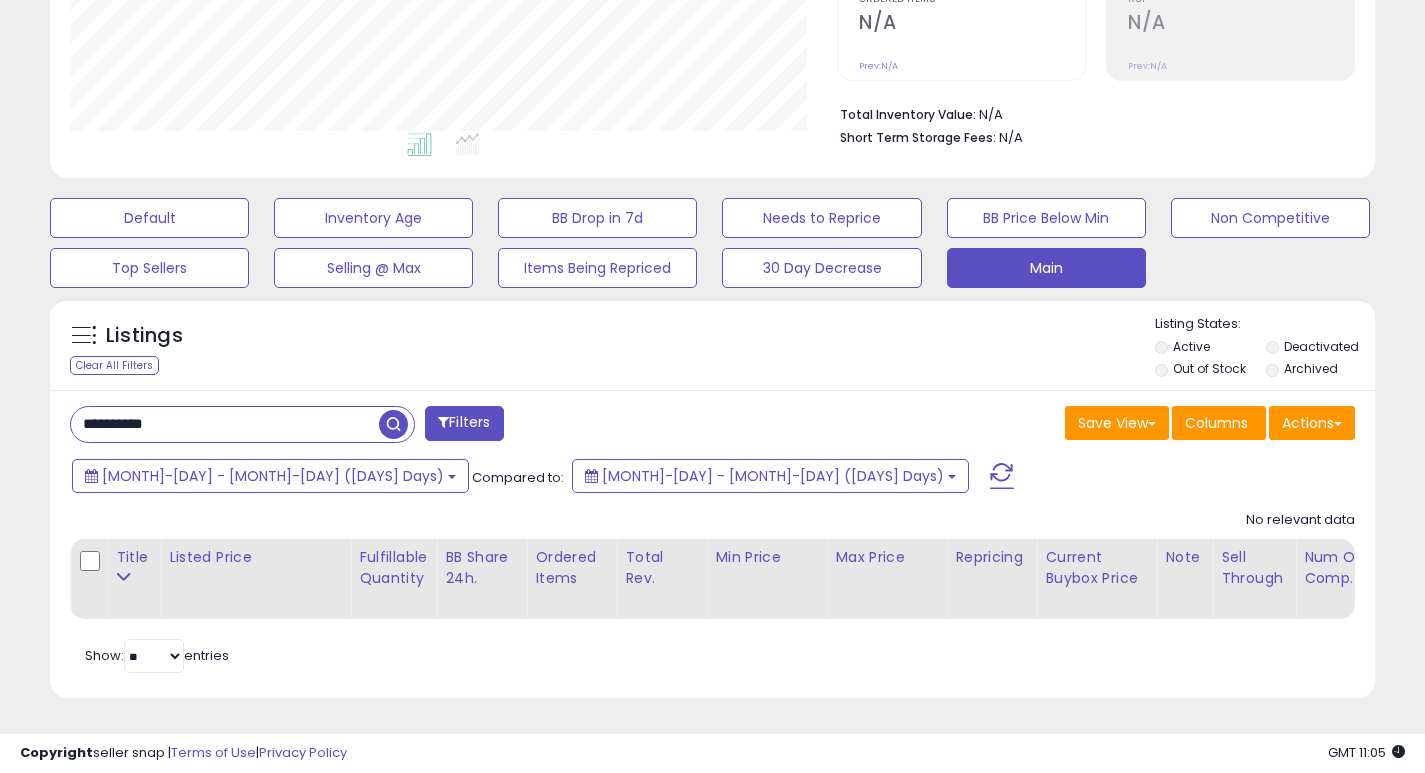 click on "**********" at bounding box center [225, 424] 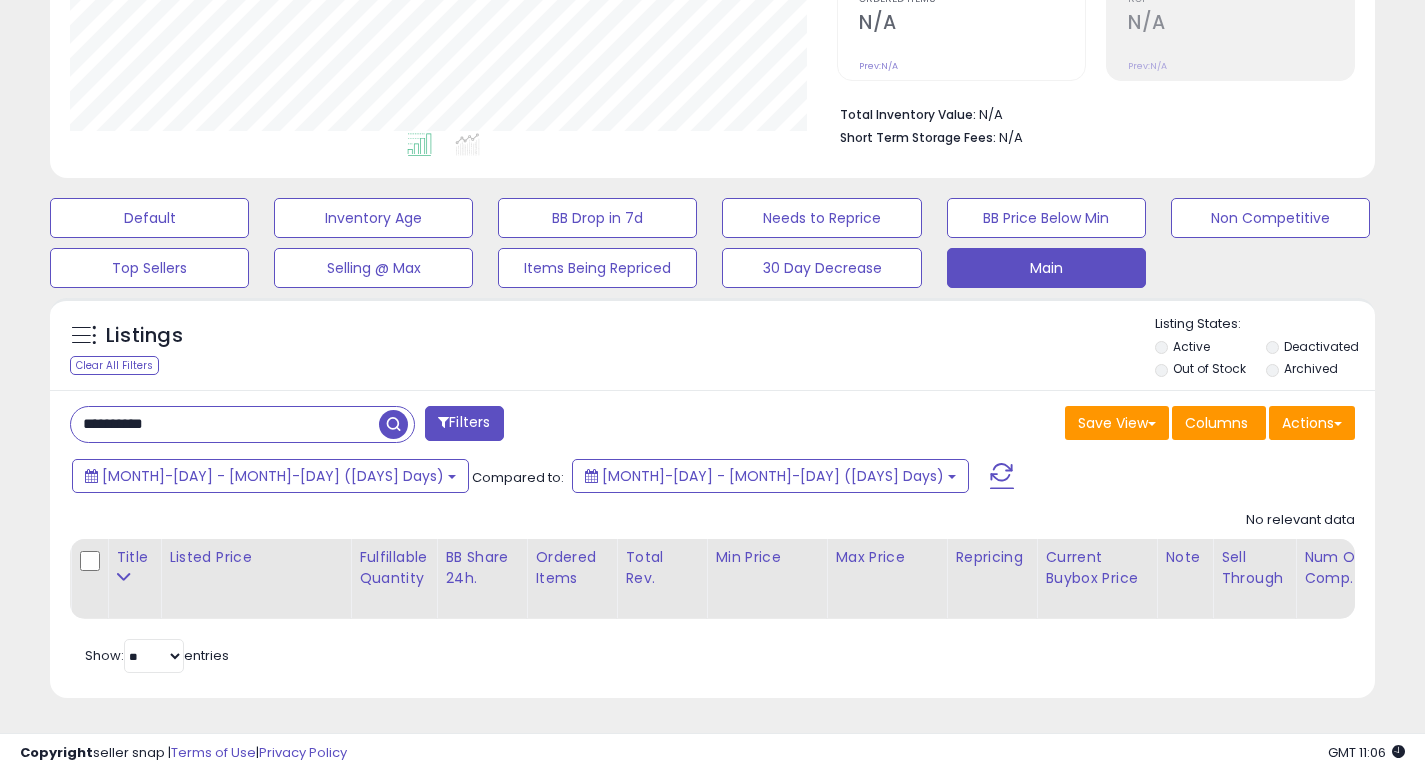 paste 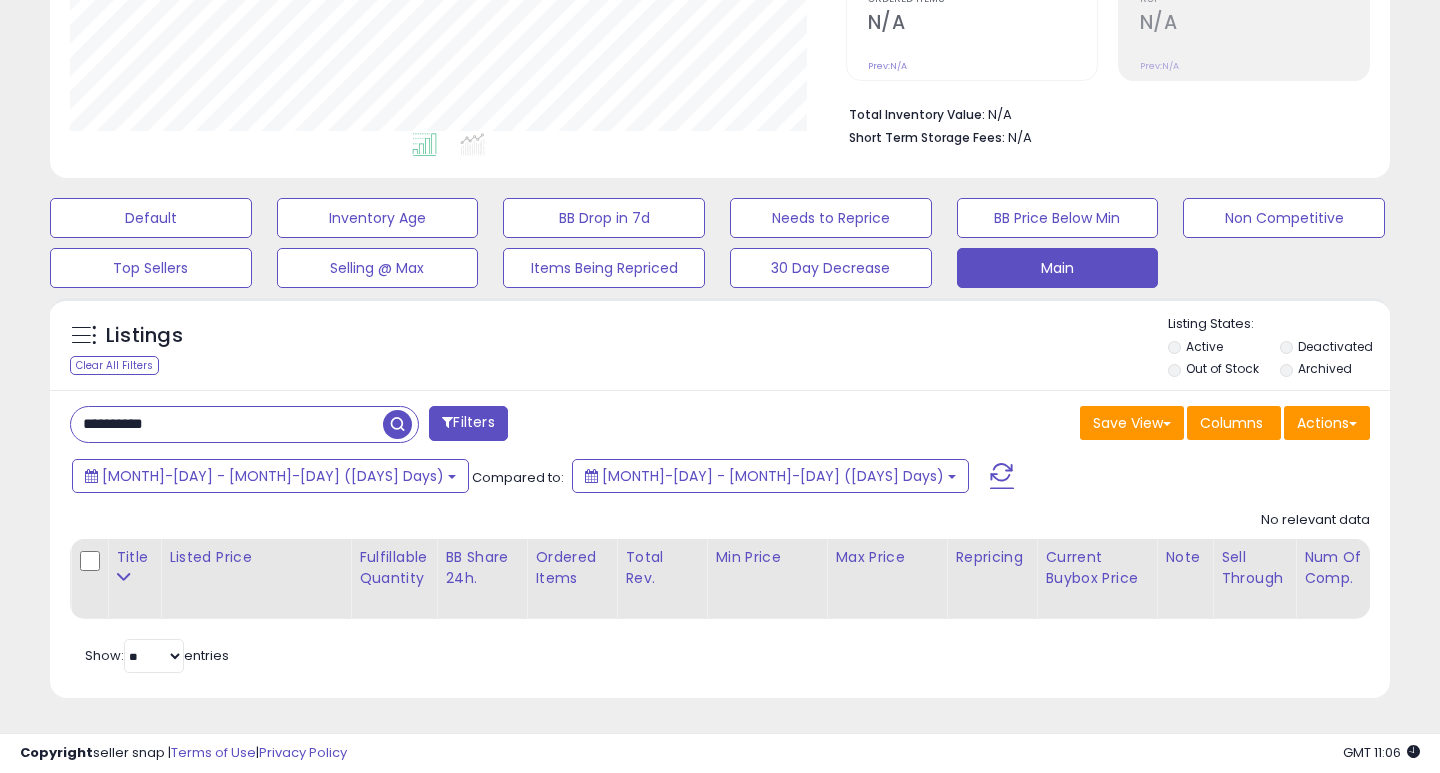 scroll, scrollTop: 999590, scrollLeft: 999224, axis: both 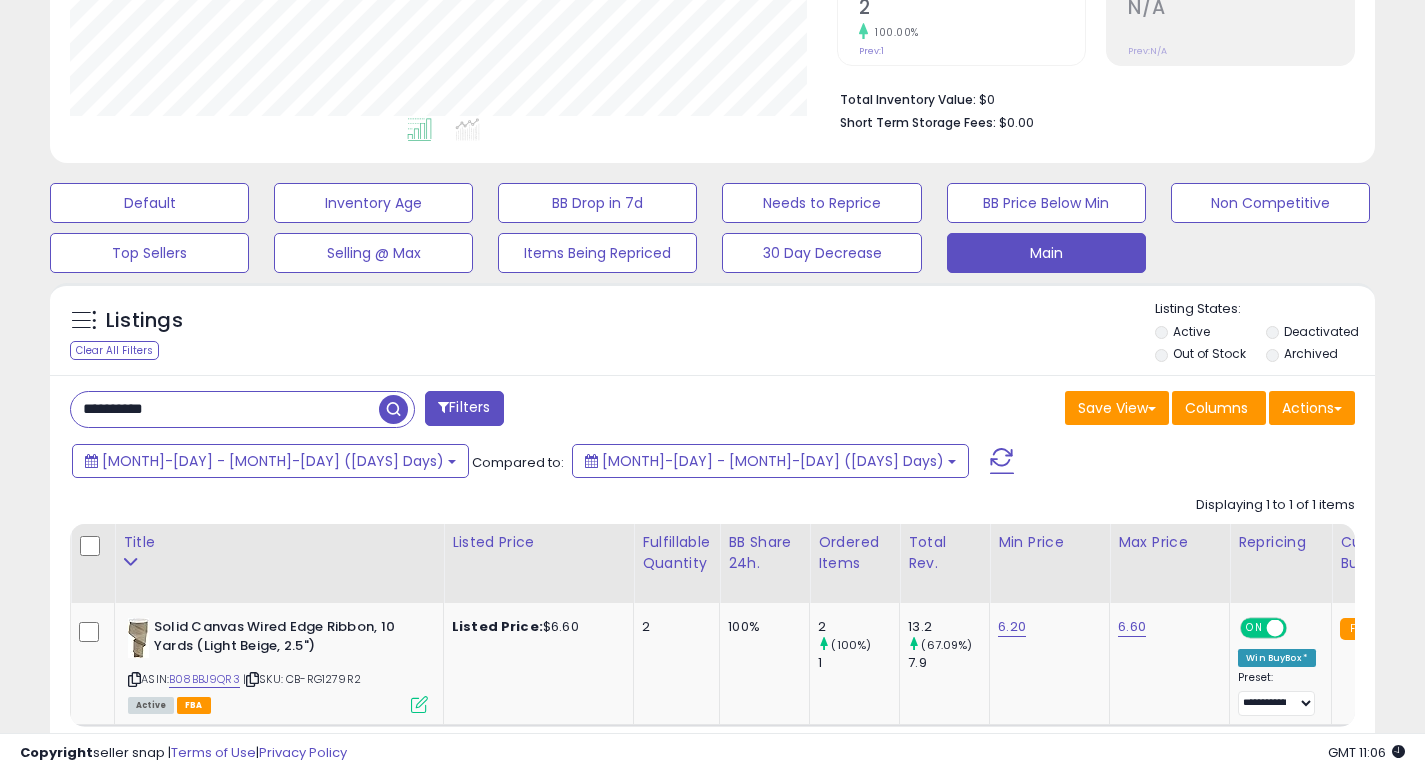 click on "**********" at bounding box center [225, 409] 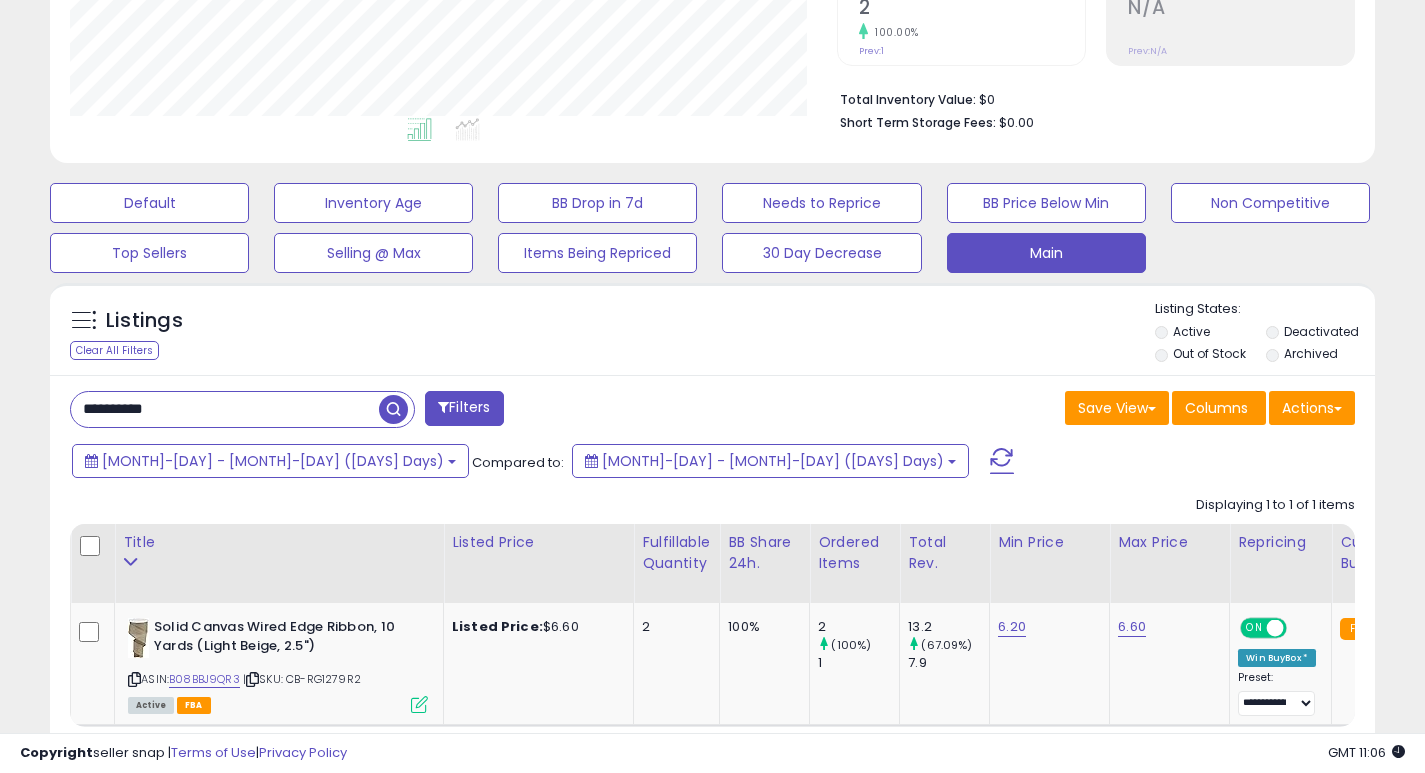 paste 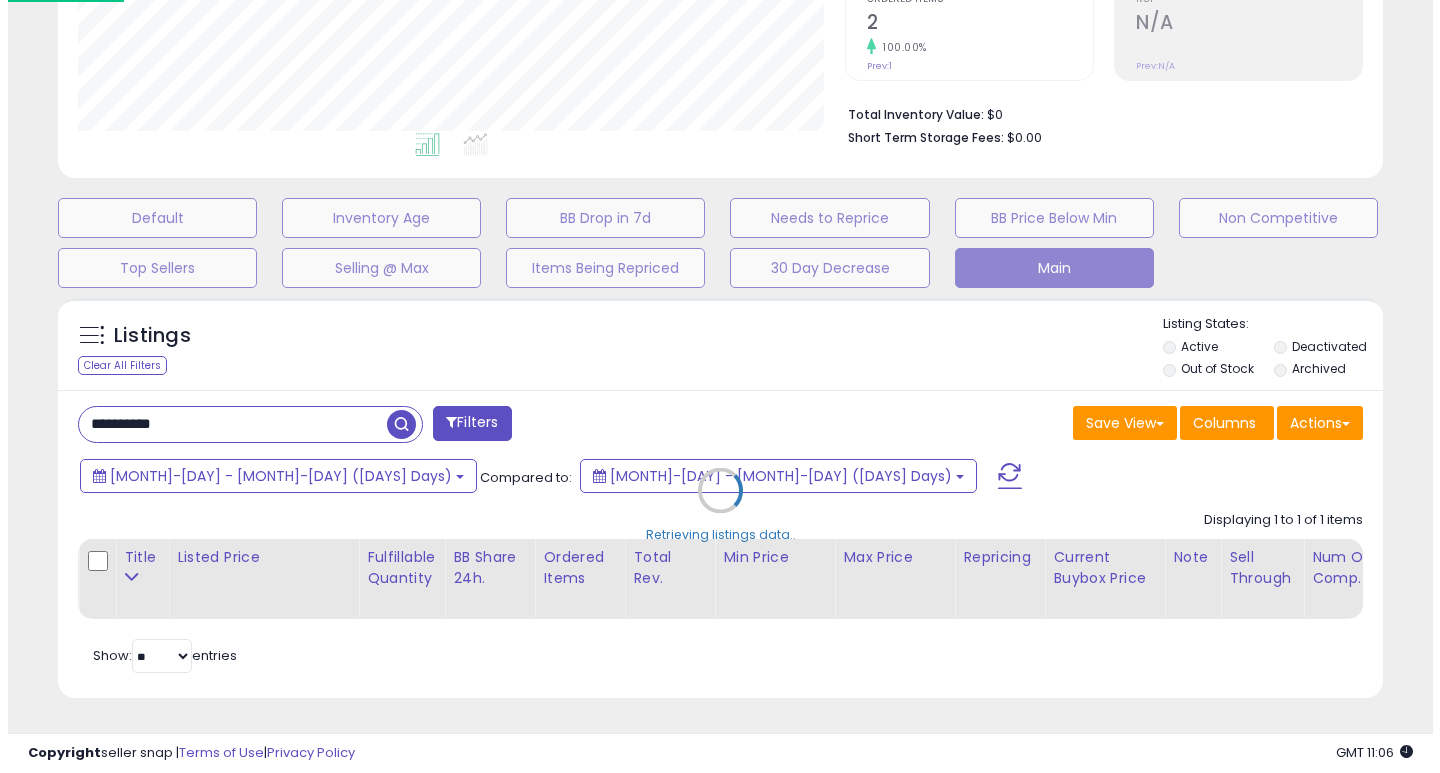 scroll, scrollTop: 999590, scrollLeft: 999224, axis: both 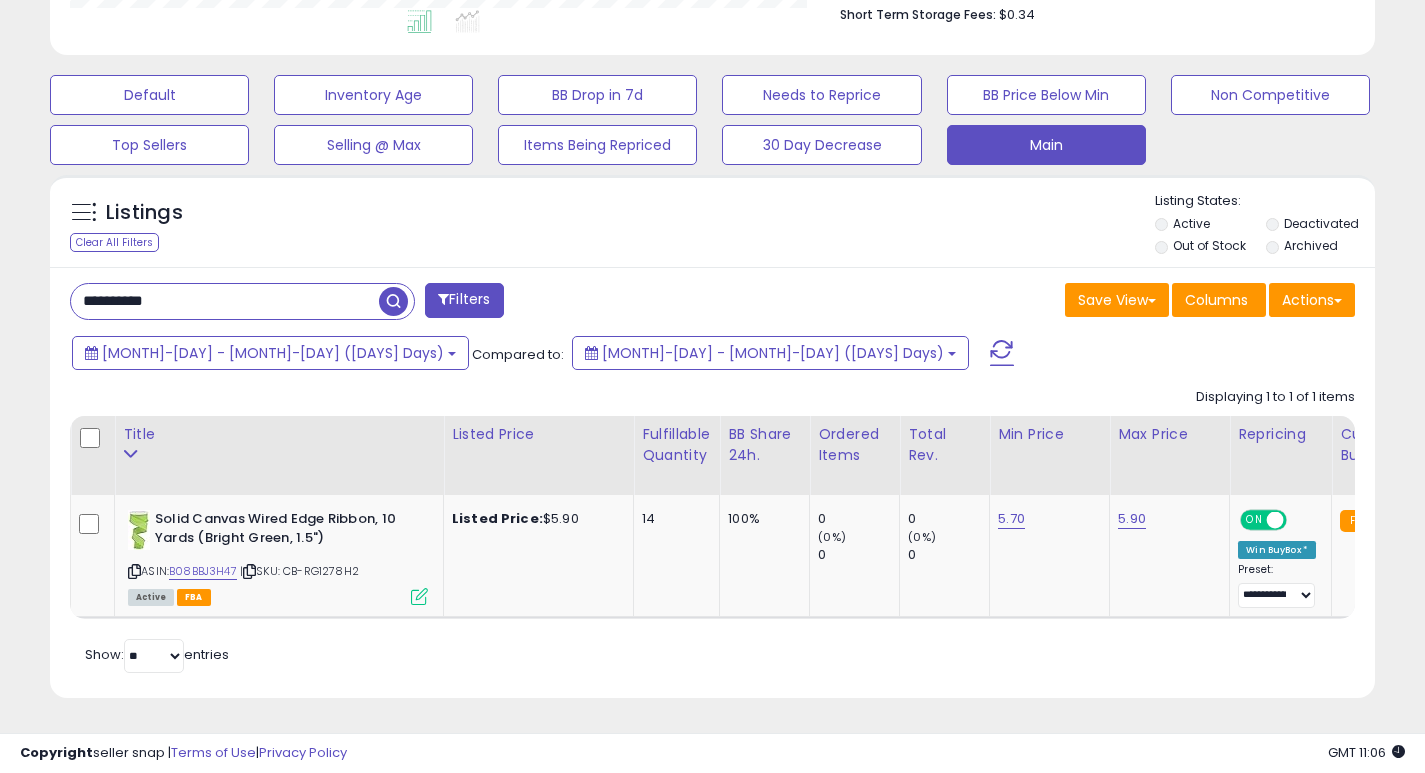 click on "**********" at bounding box center [225, 301] 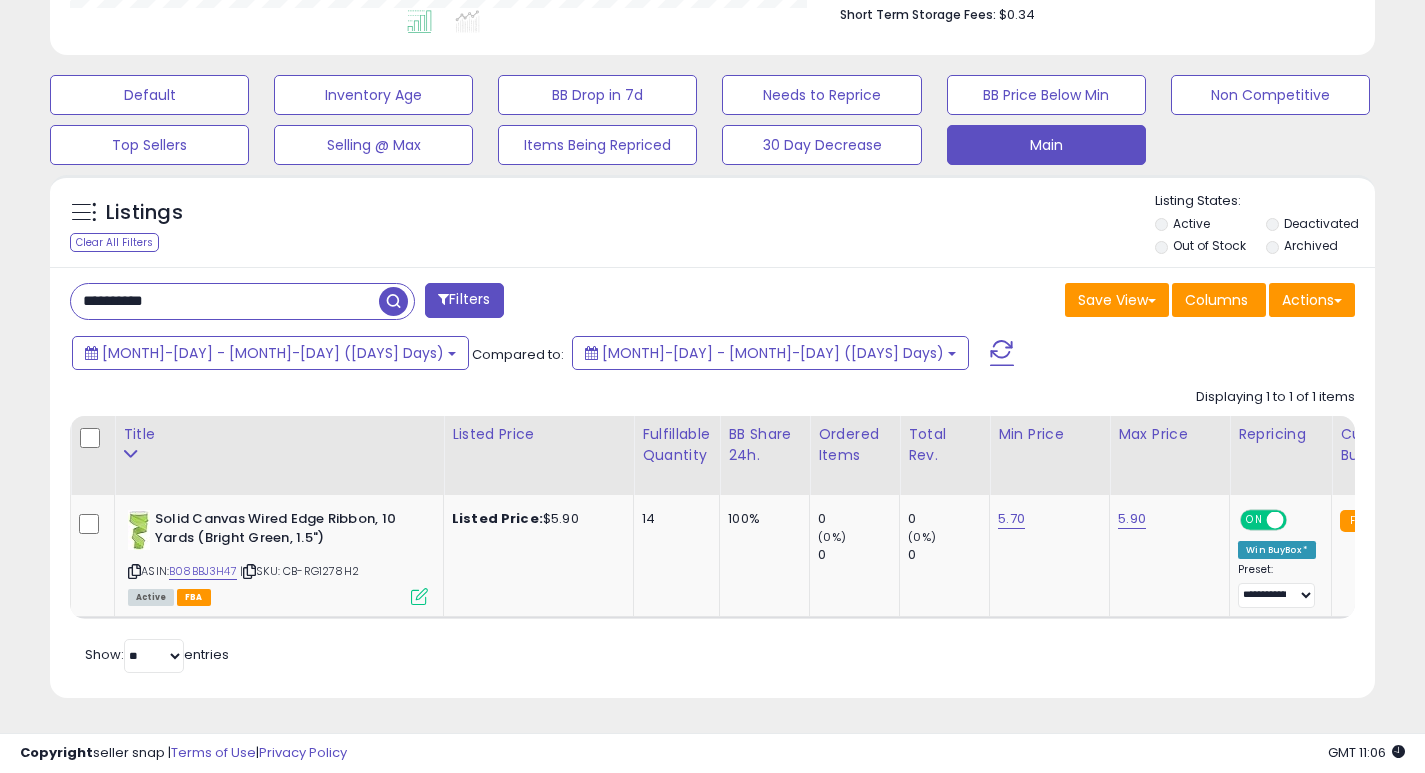 paste 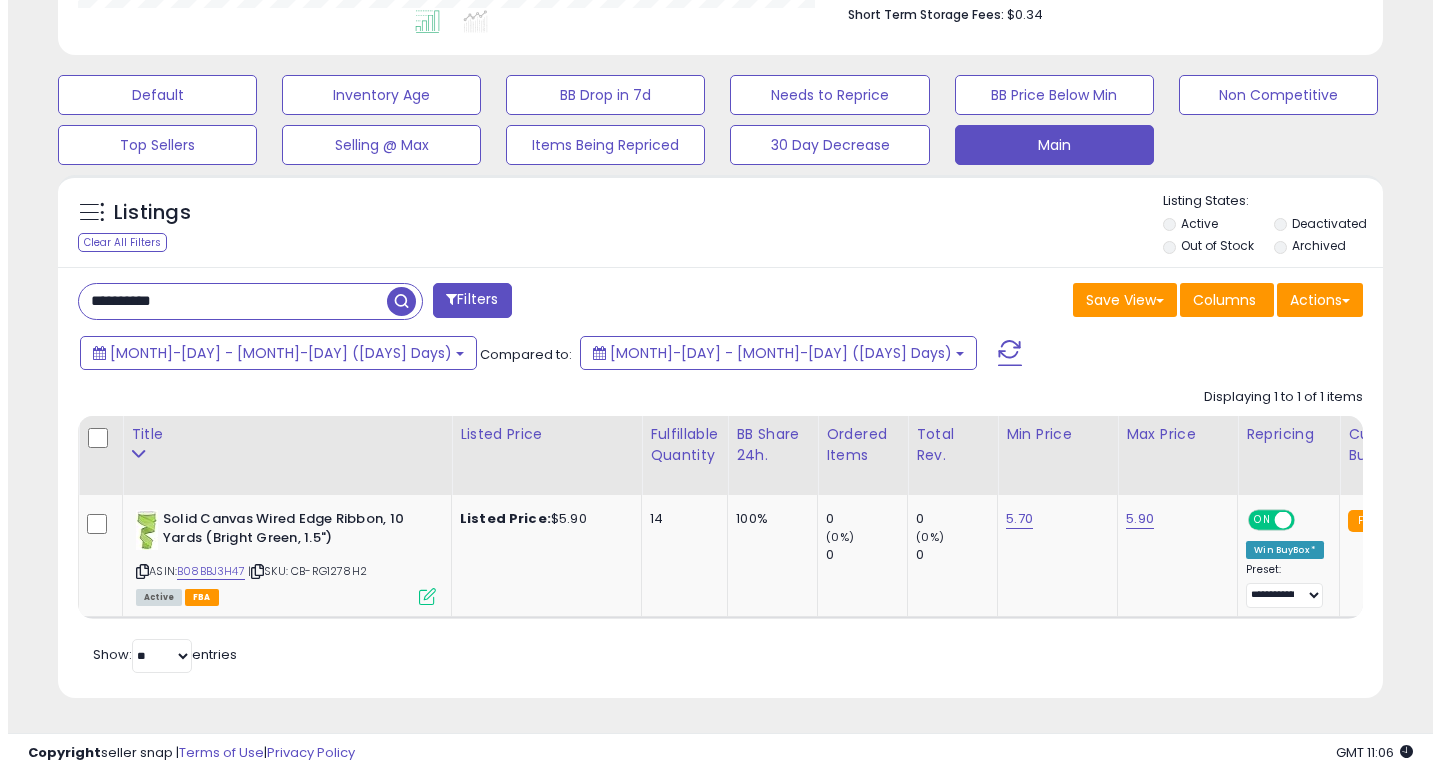 scroll, scrollTop: 447, scrollLeft: 0, axis: vertical 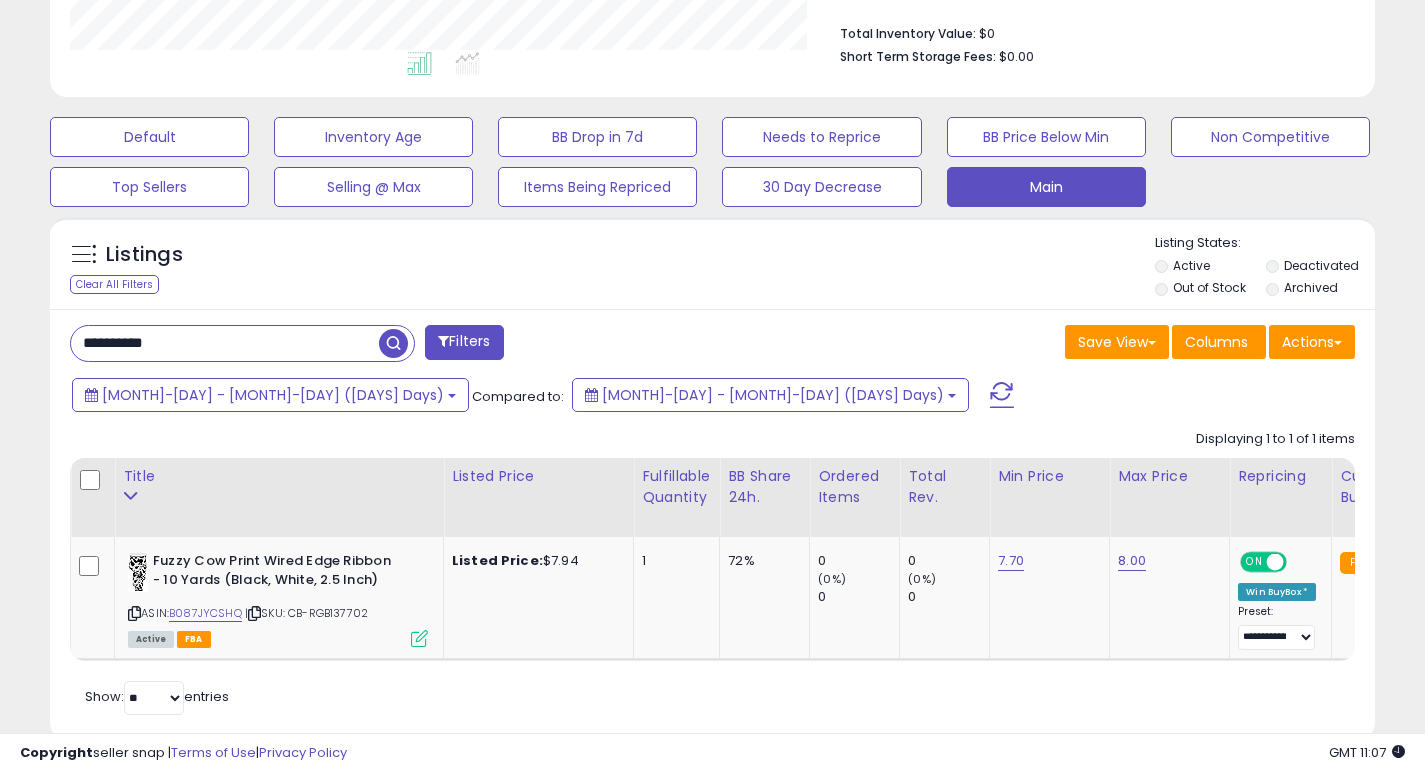 click on "**********" at bounding box center (225, 343) 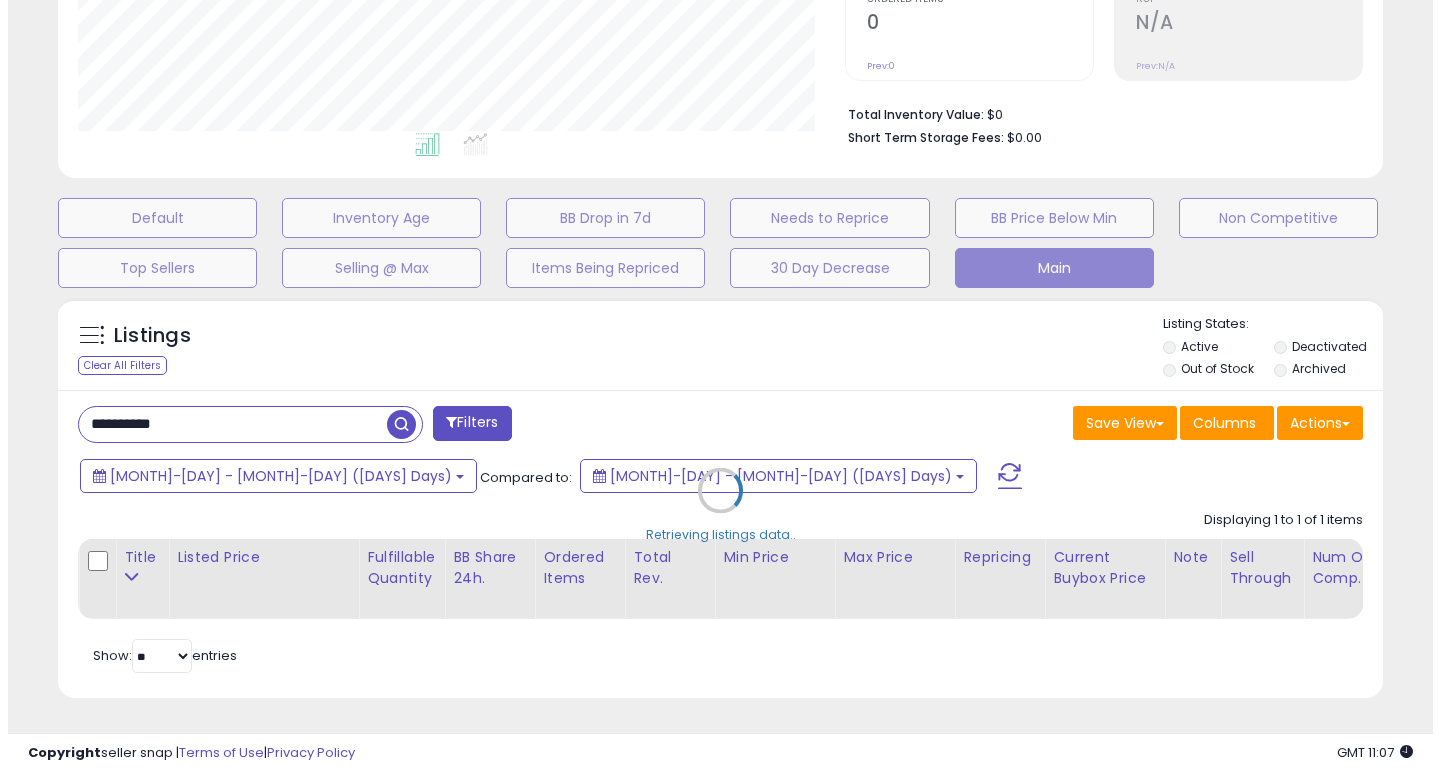 scroll, scrollTop: 447, scrollLeft: 0, axis: vertical 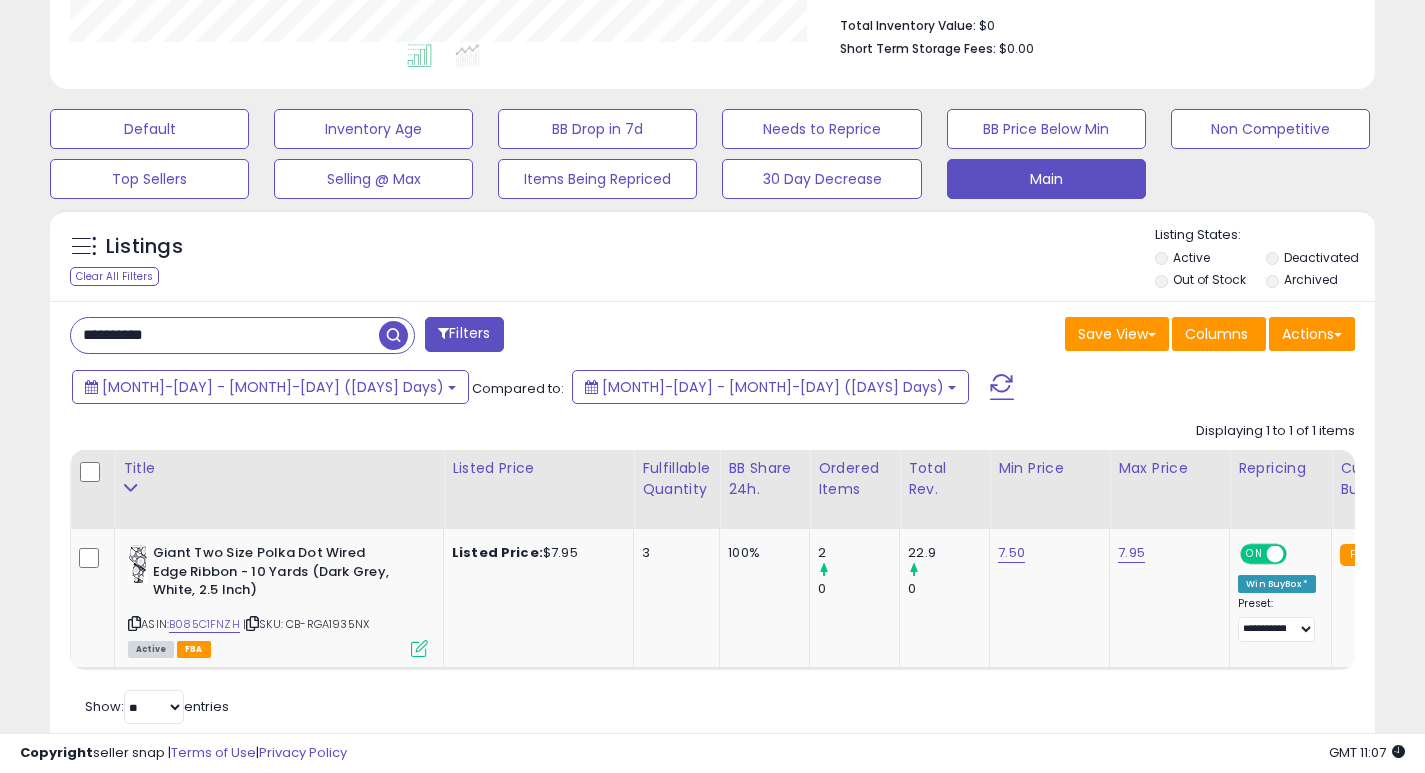 click on "**********" at bounding box center [225, 335] 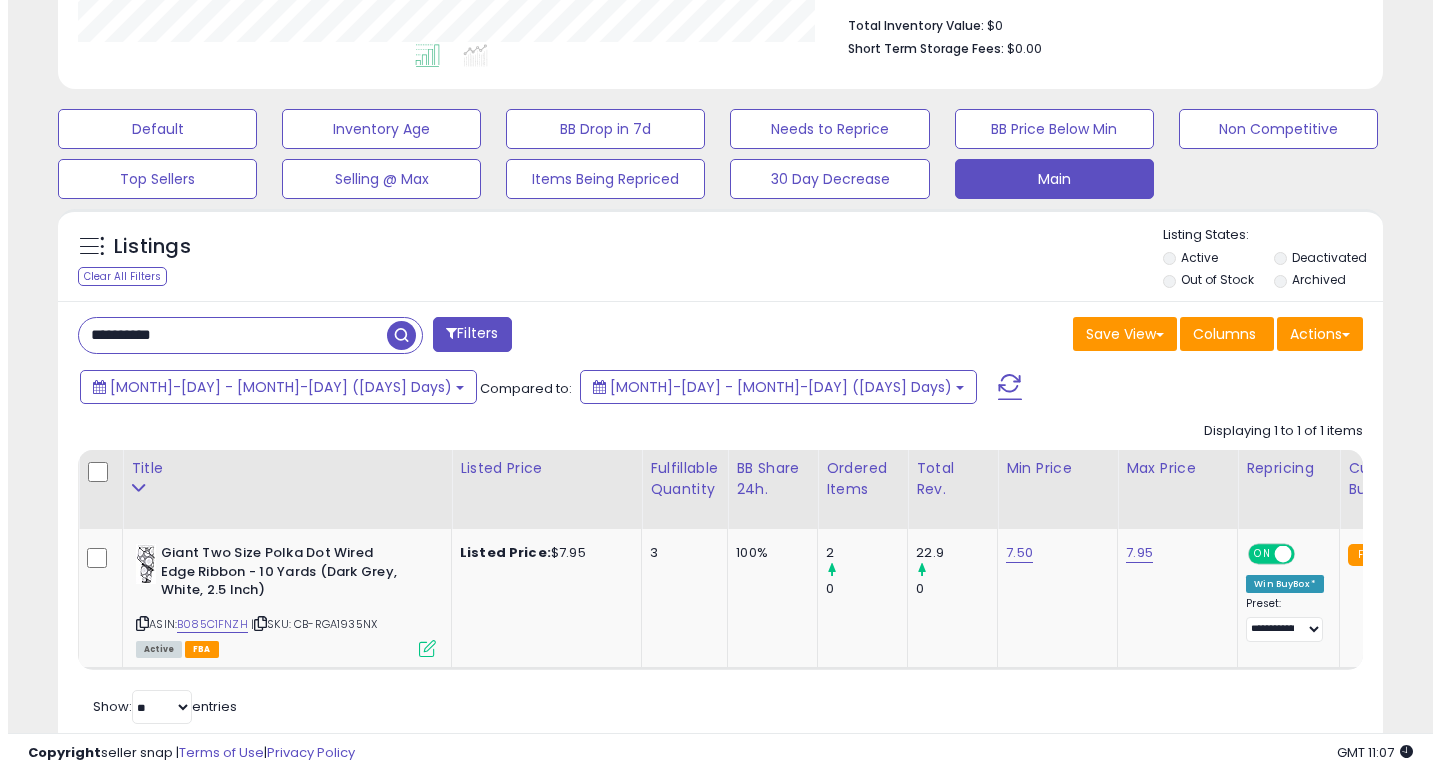 scroll, scrollTop: 447, scrollLeft: 0, axis: vertical 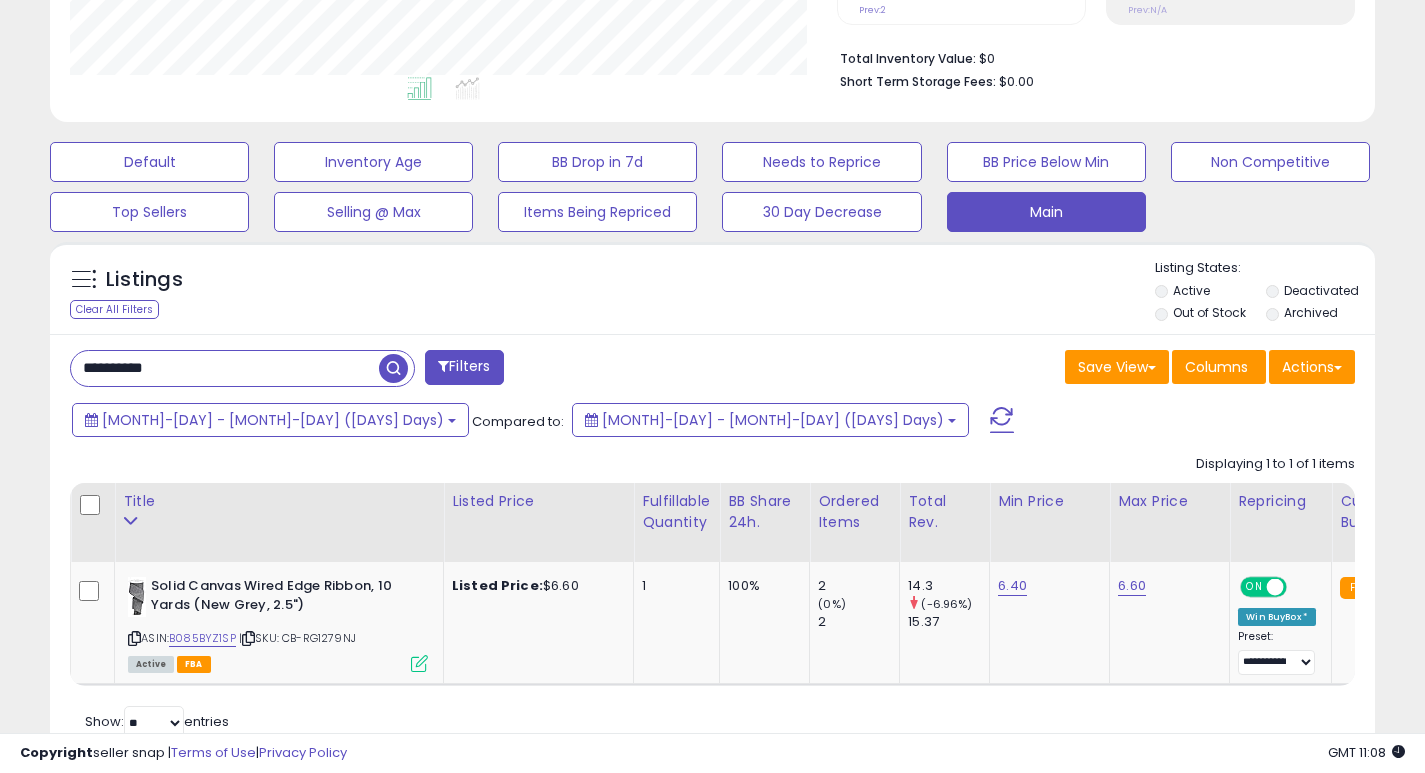 click on "**********" at bounding box center [225, 368] 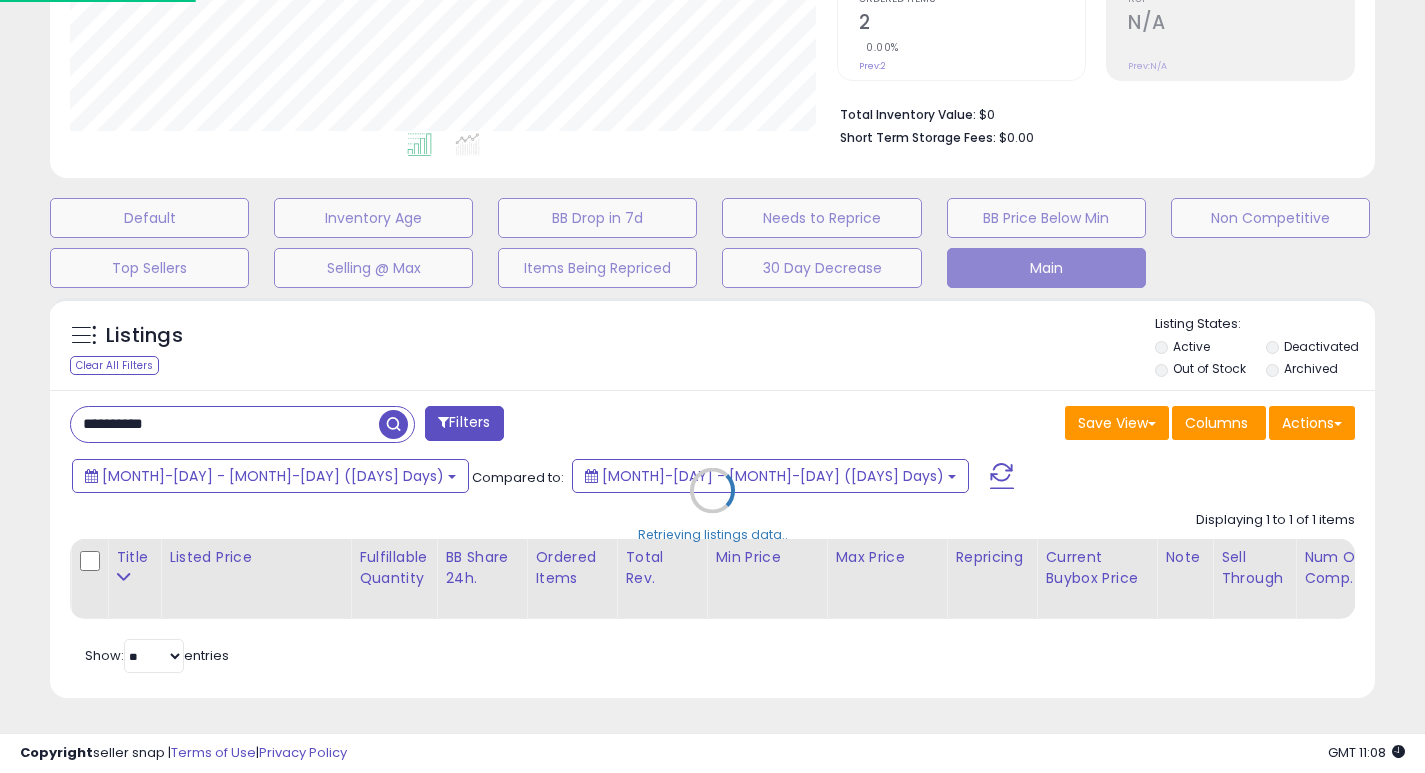 scroll, scrollTop: 999590, scrollLeft: 999224, axis: both 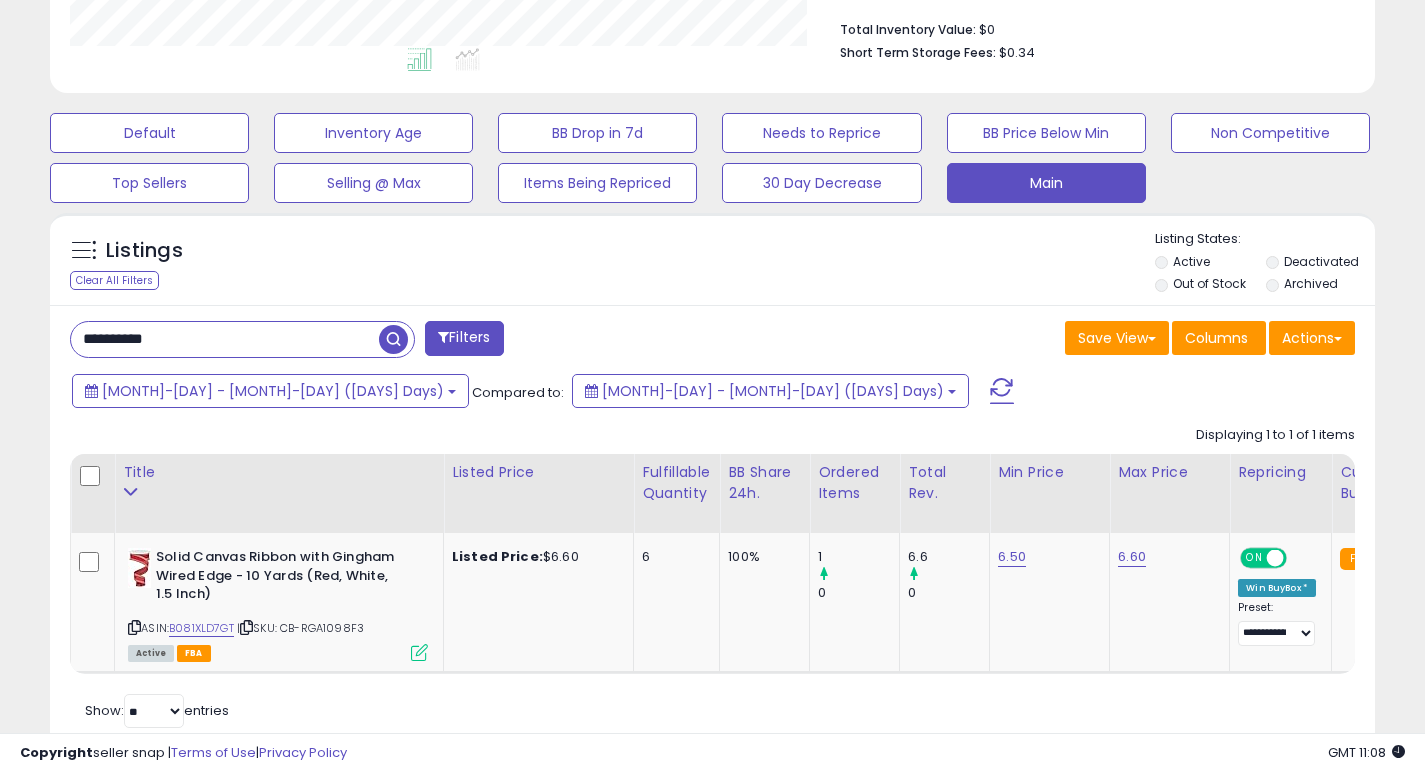 click on "**********" at bounding box center [225, 339] 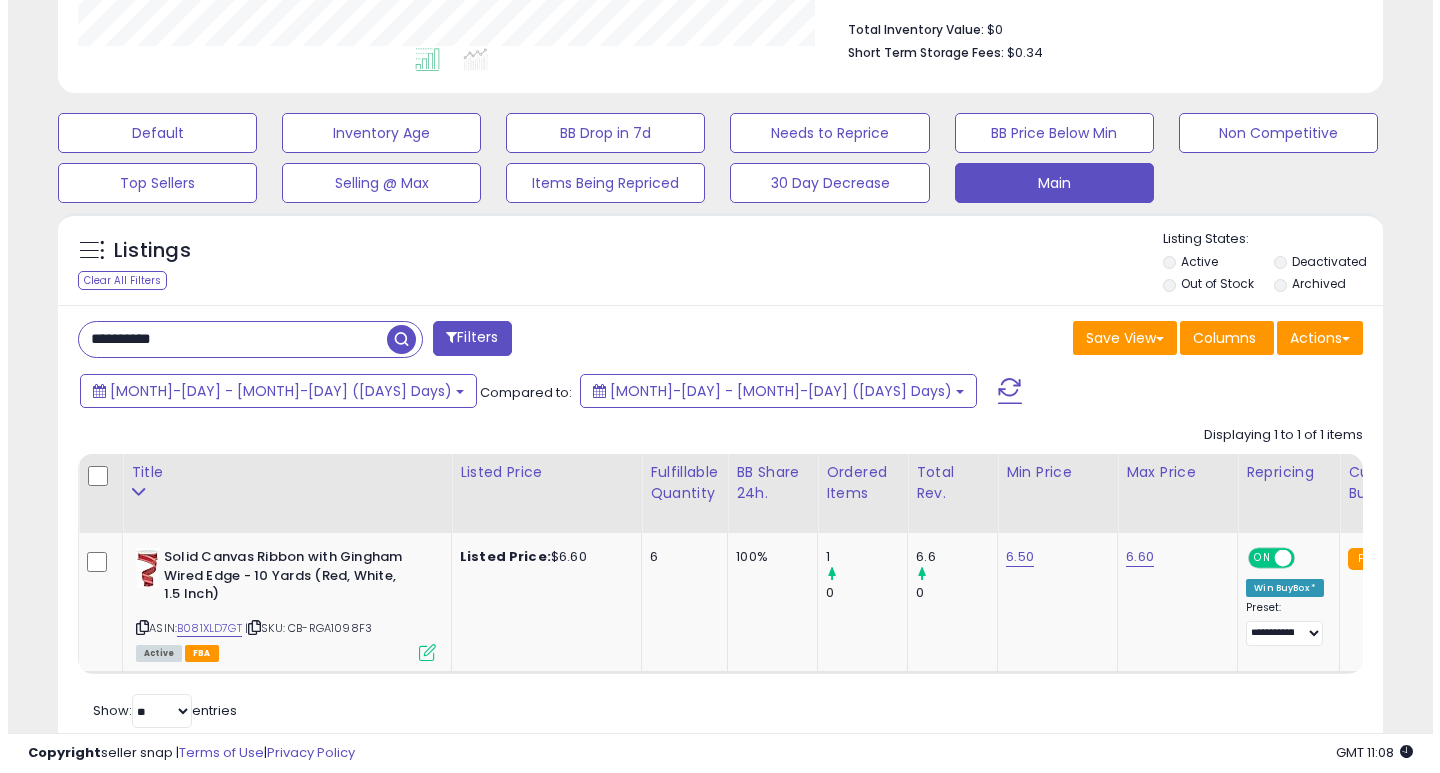 scroll, scrollTop: 447, scrollLeft: 0, axis: vertical 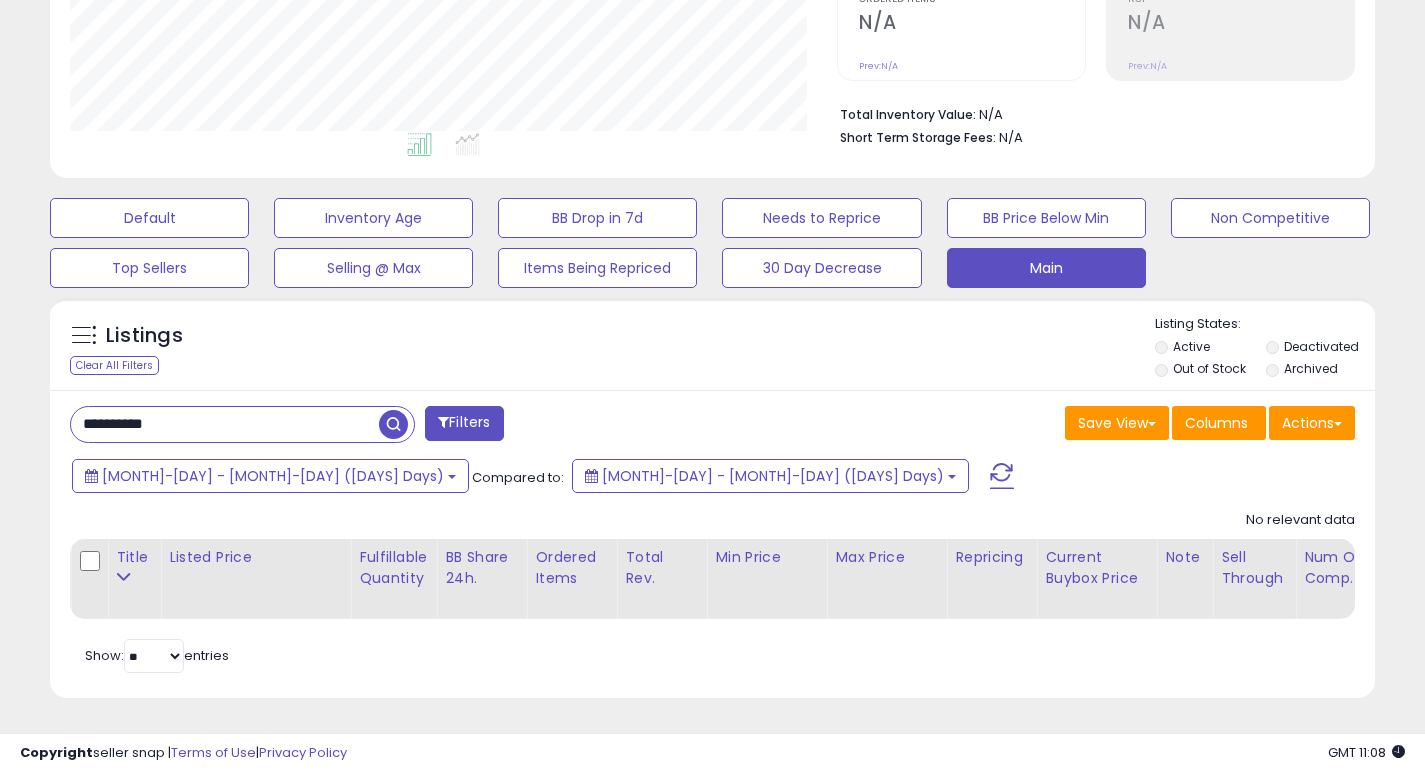click on "**********" at bounding box center [225, 424] 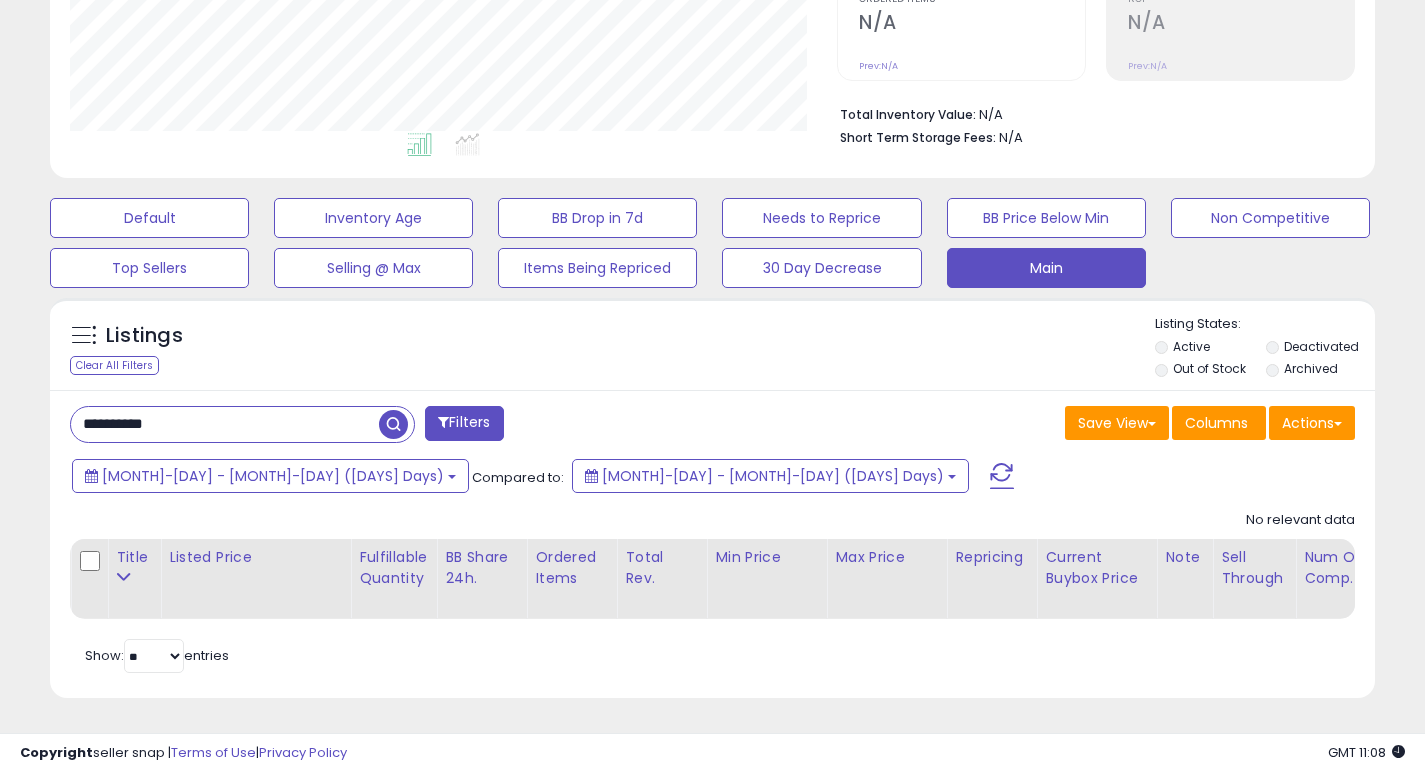 click on "**********" at bounding box center (225, 424) 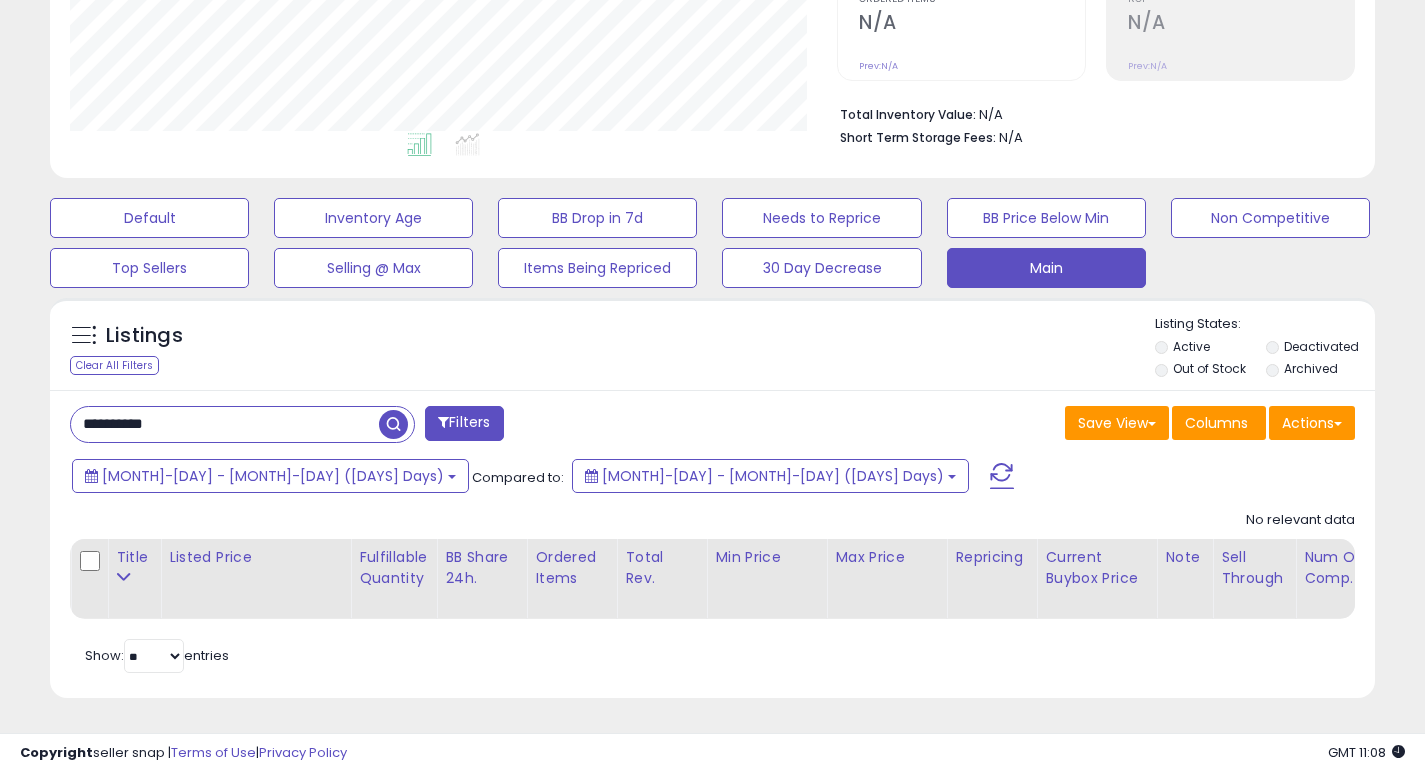 paste 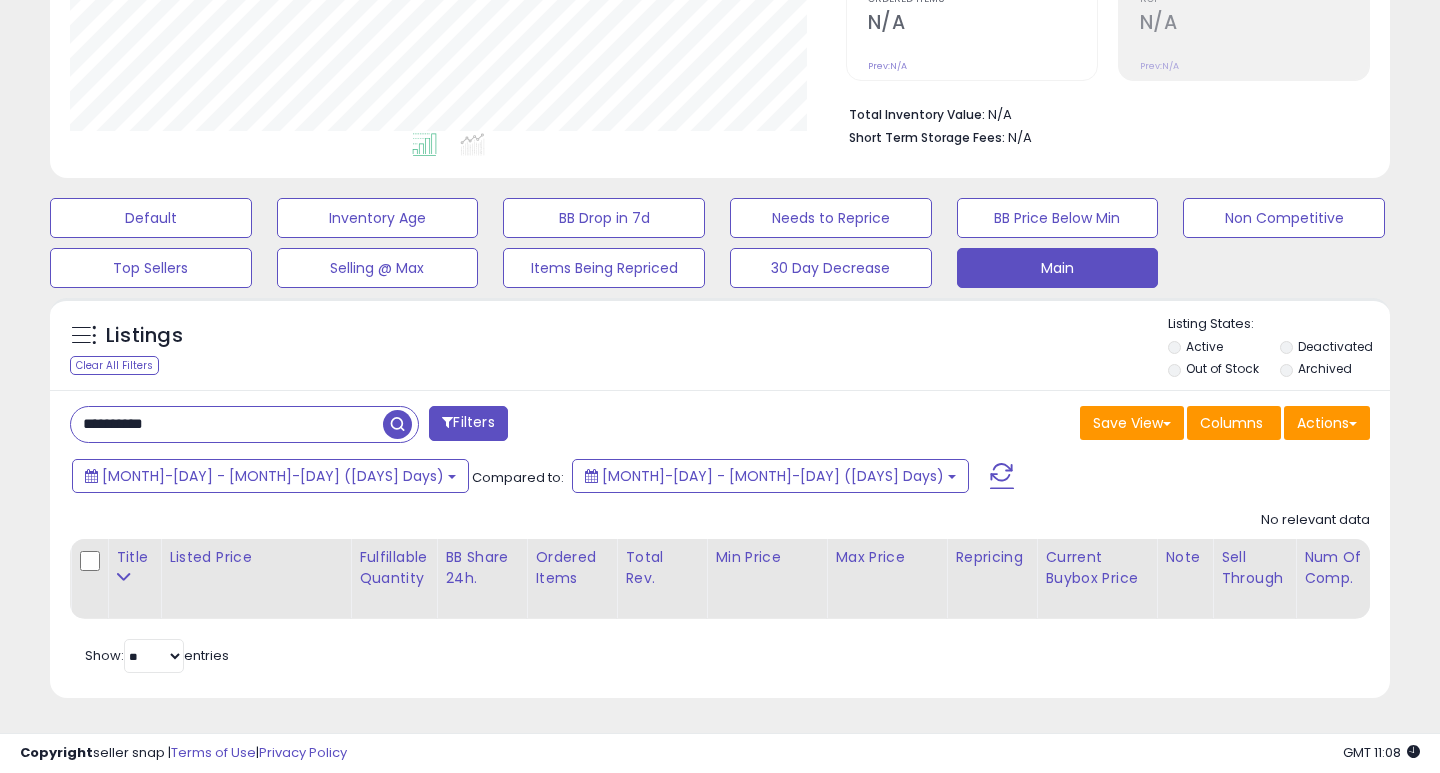 scroll, scrollTop: 999590, scrollLeft: 999224, axis: both 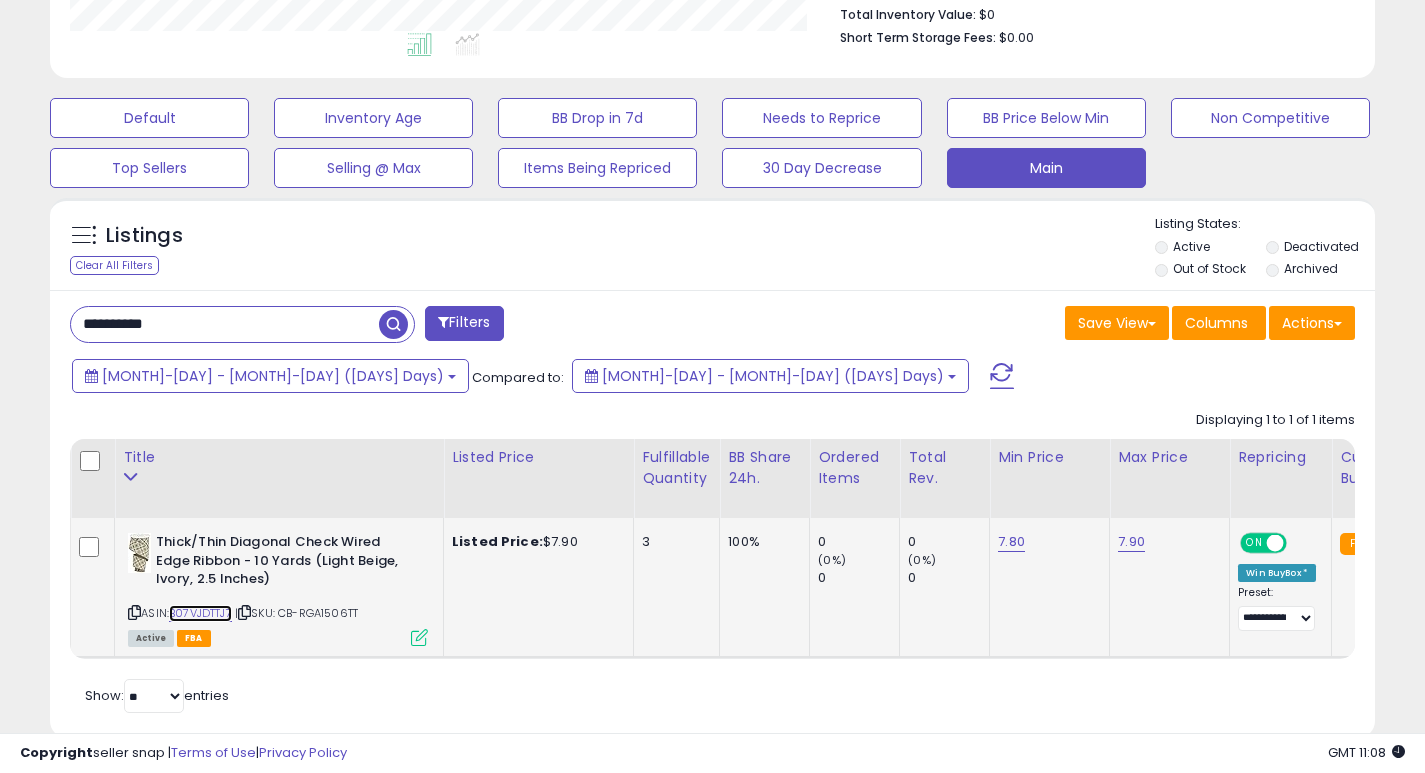 click on "B07VJDTTJ7" at bounding box center [200, 613] 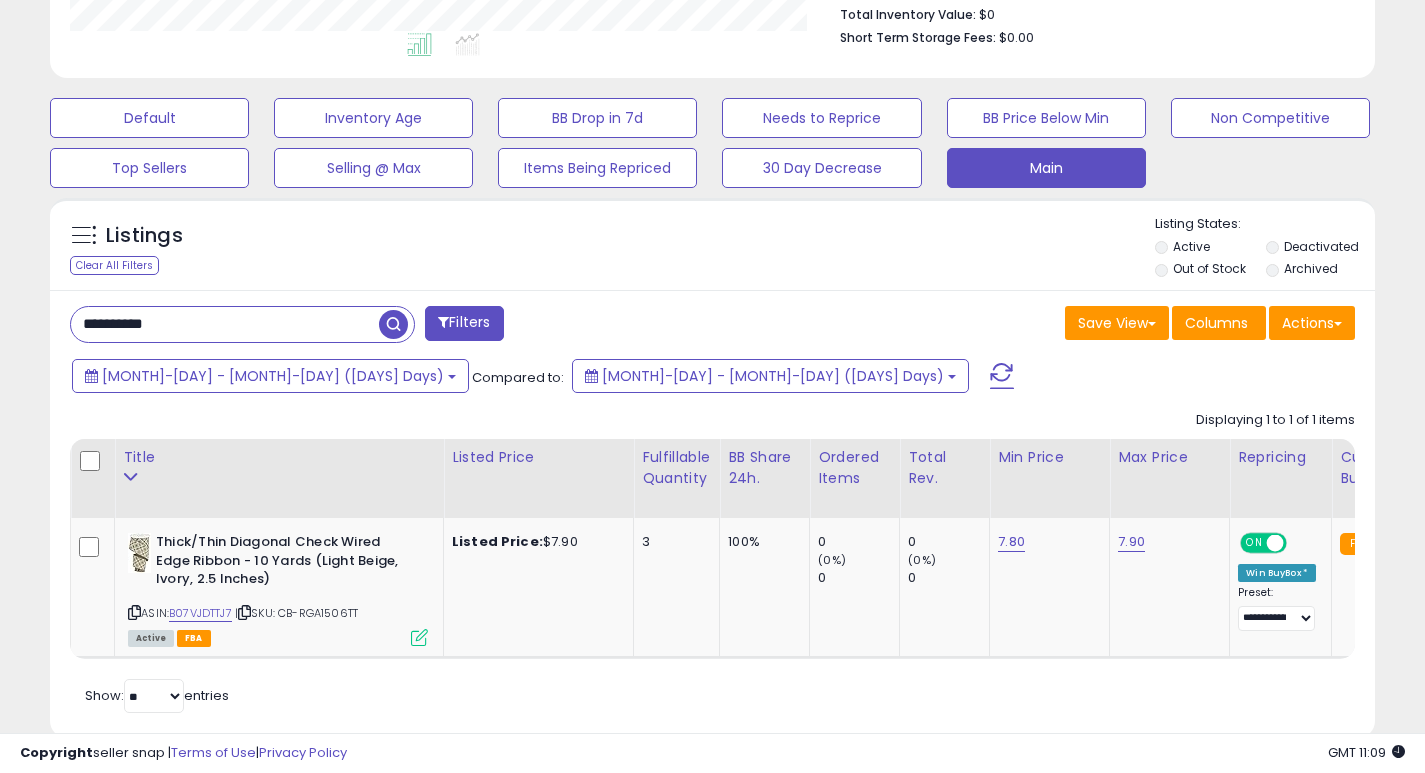 click on "**********" at bounding box center [225, 324] 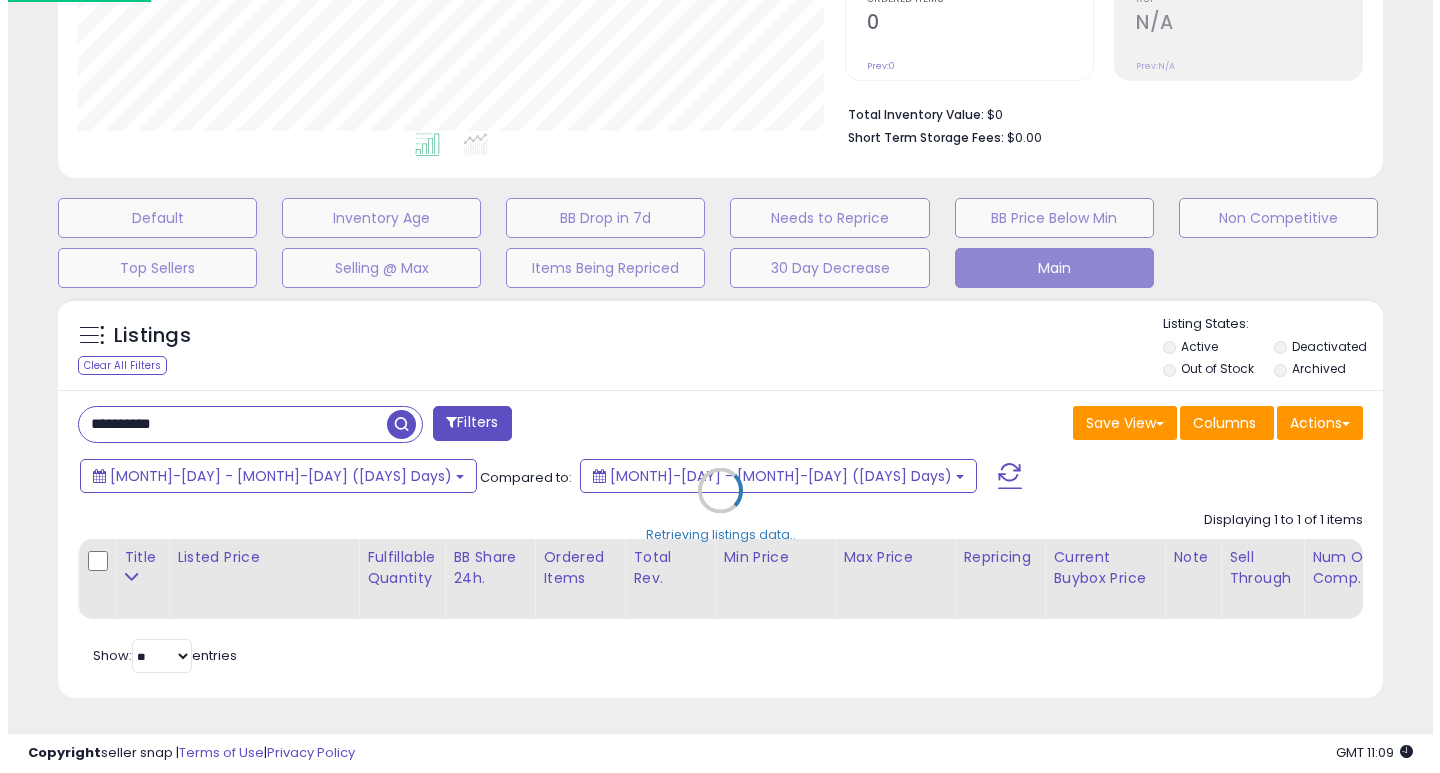 scroll, scrollTop: 447, scrollLeft: 0, axis: vertical 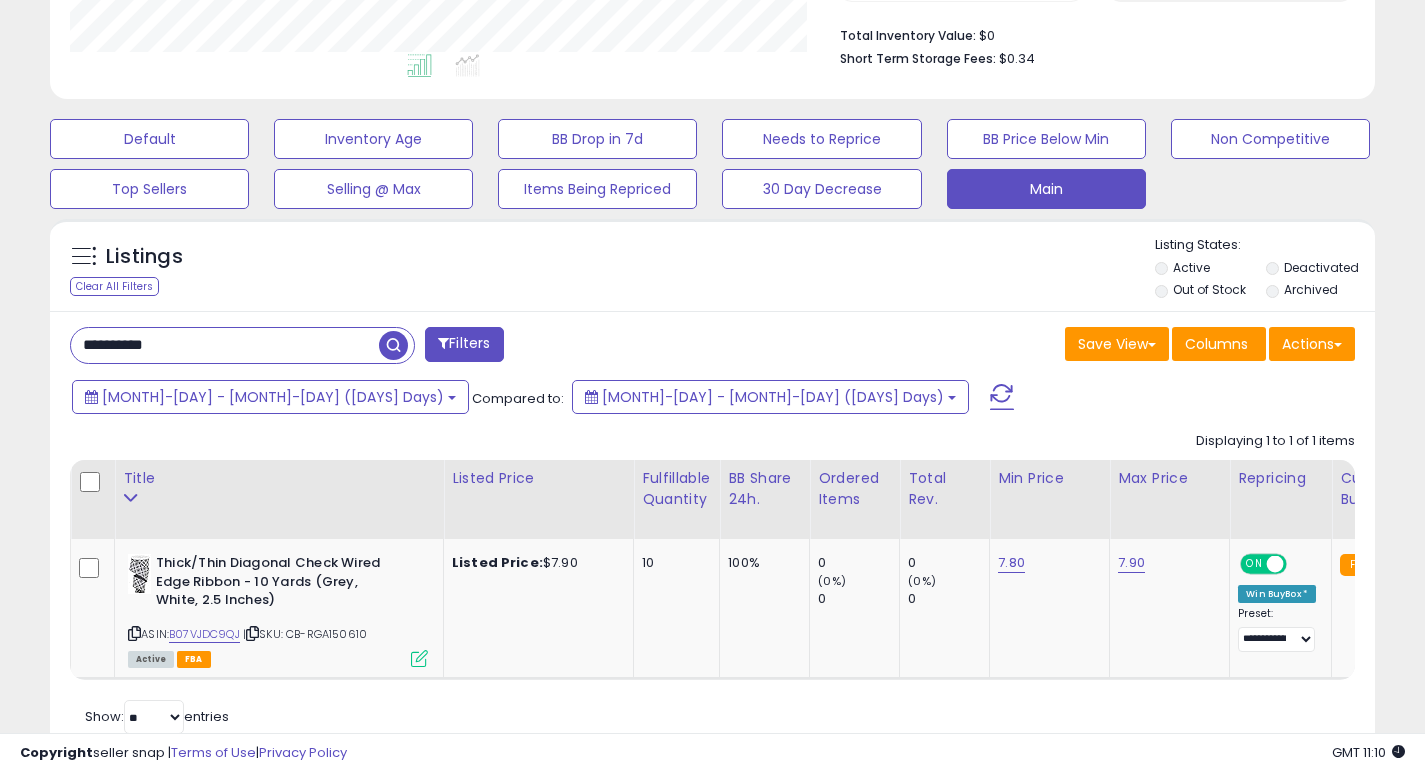 click on "**********" at bounding box center [225, 345] 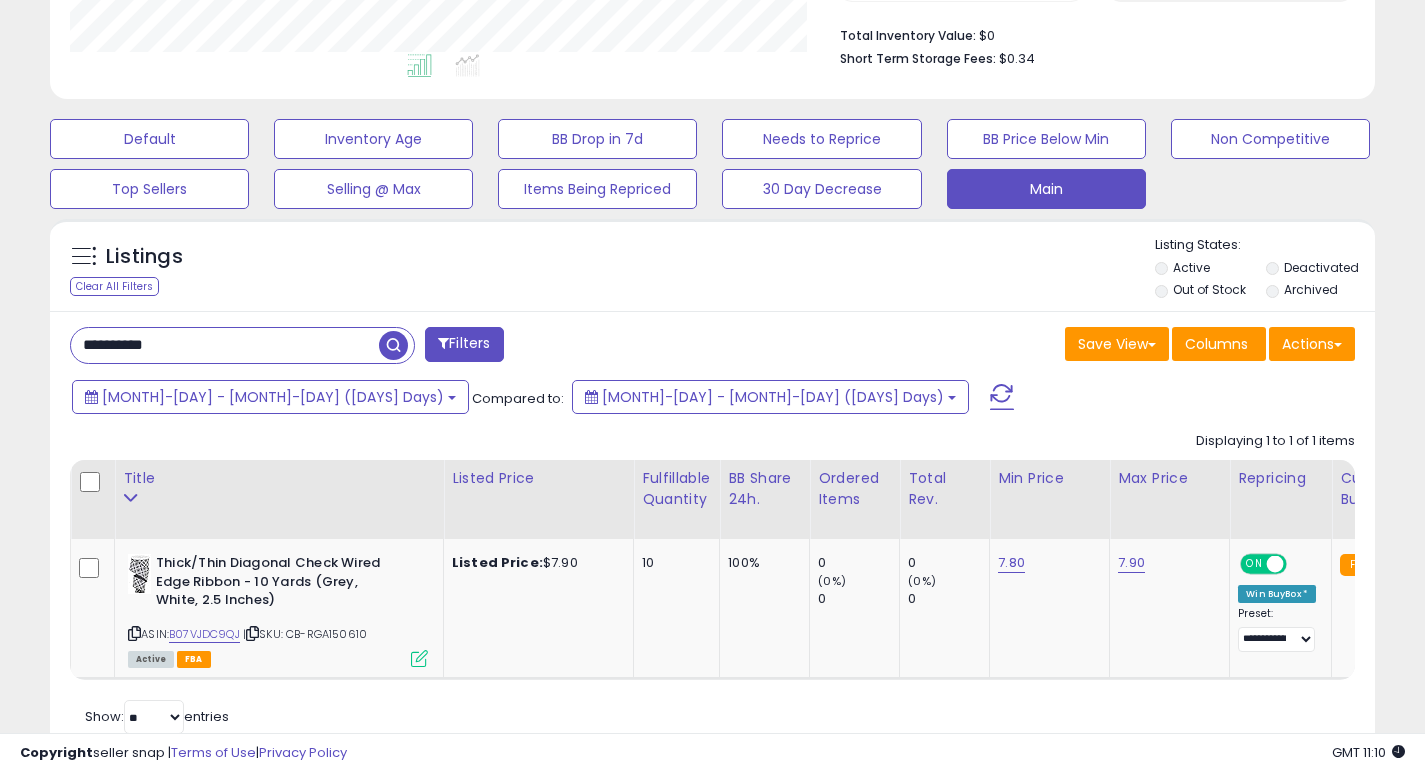 paste 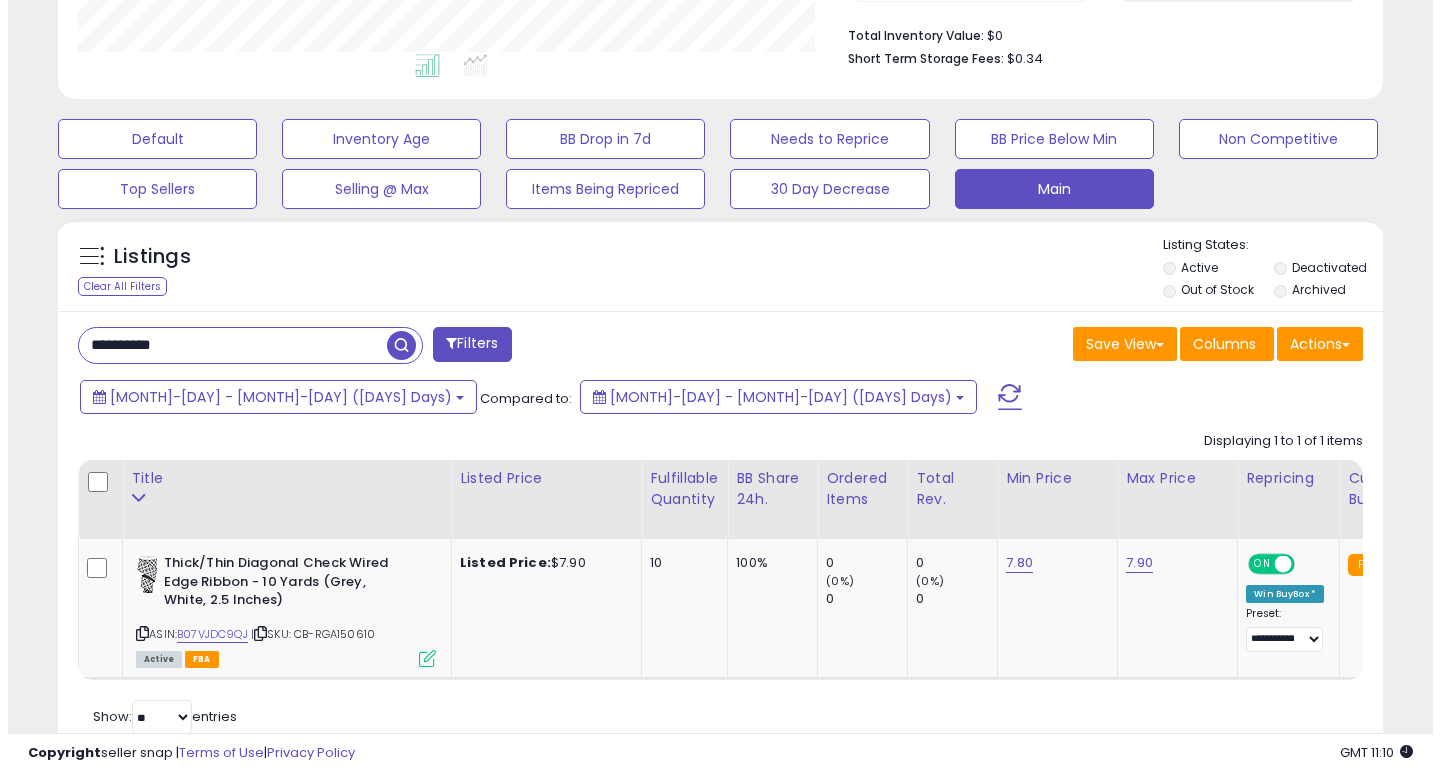 scroll, scrollTop: 447, scrollLeft: 0, axis: vertical 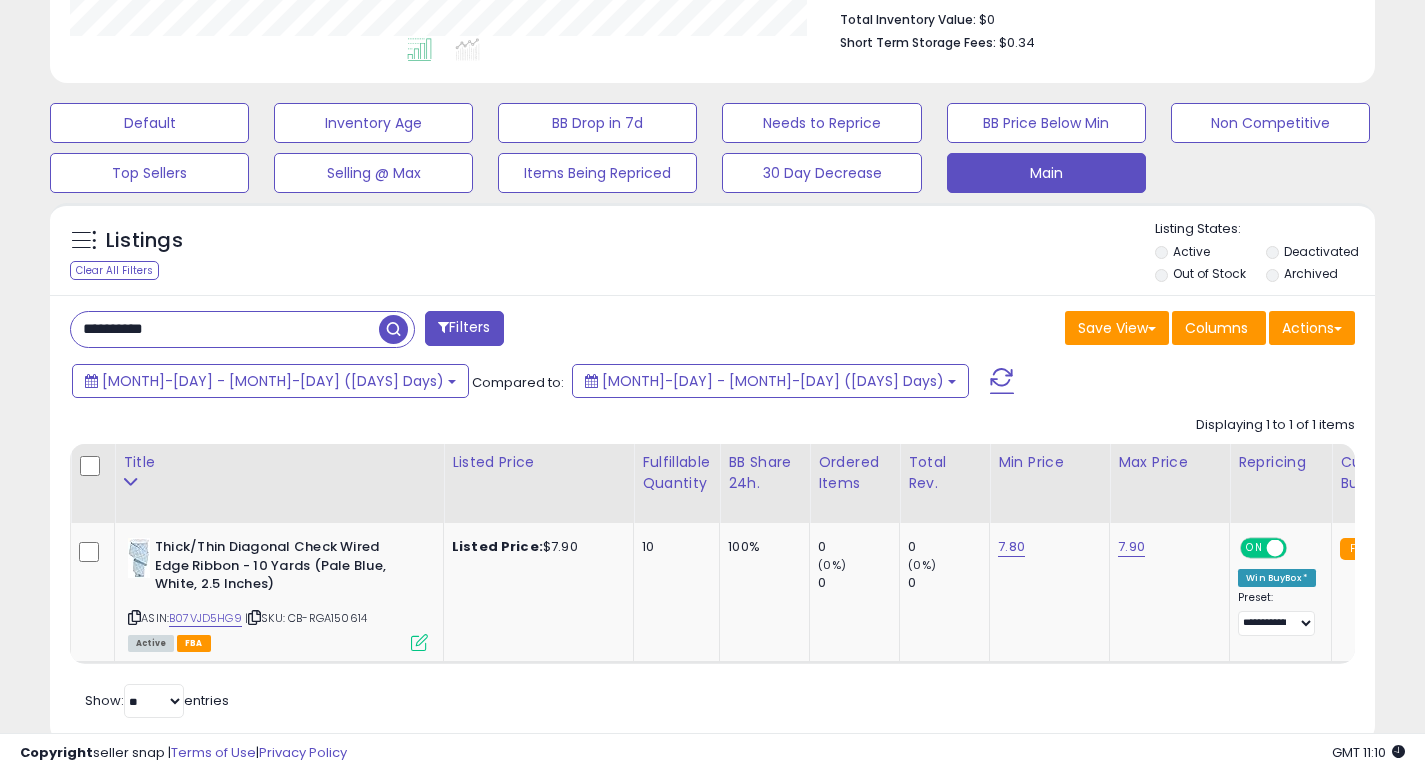 click on "**********" at bounding box center (225, 329) 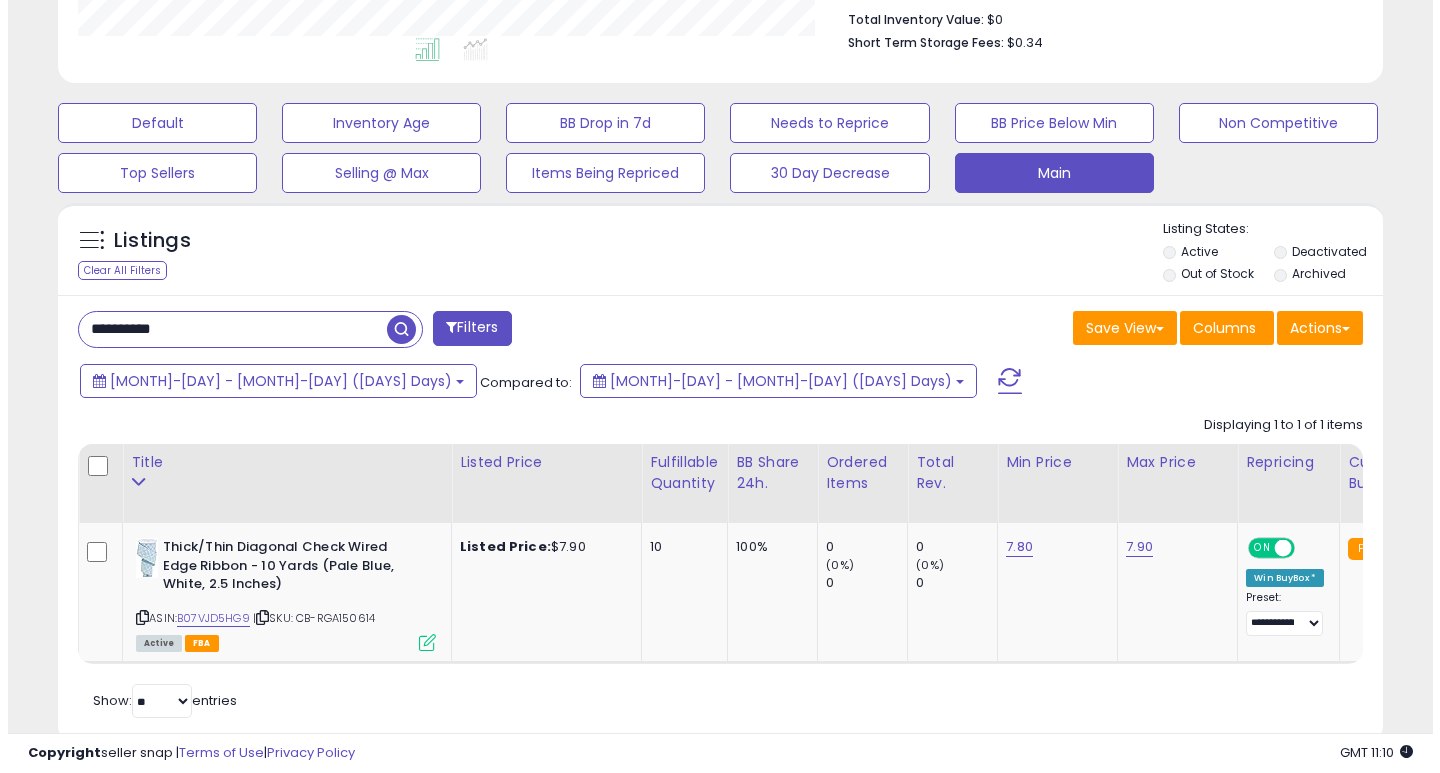 scroll, scrollTop: 447, scrollLeft: 0, axis: vertical 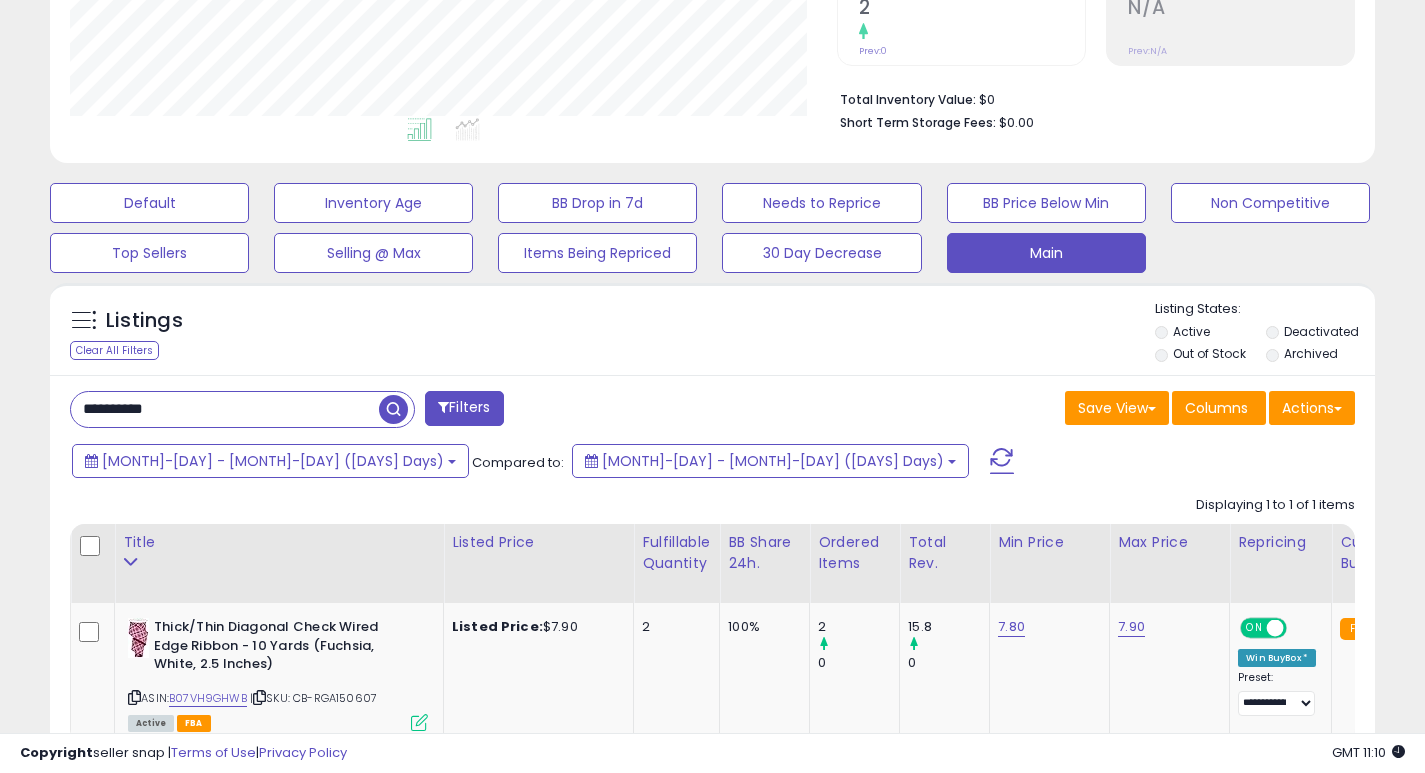 click on "**********" at bounding box center [225, 409] 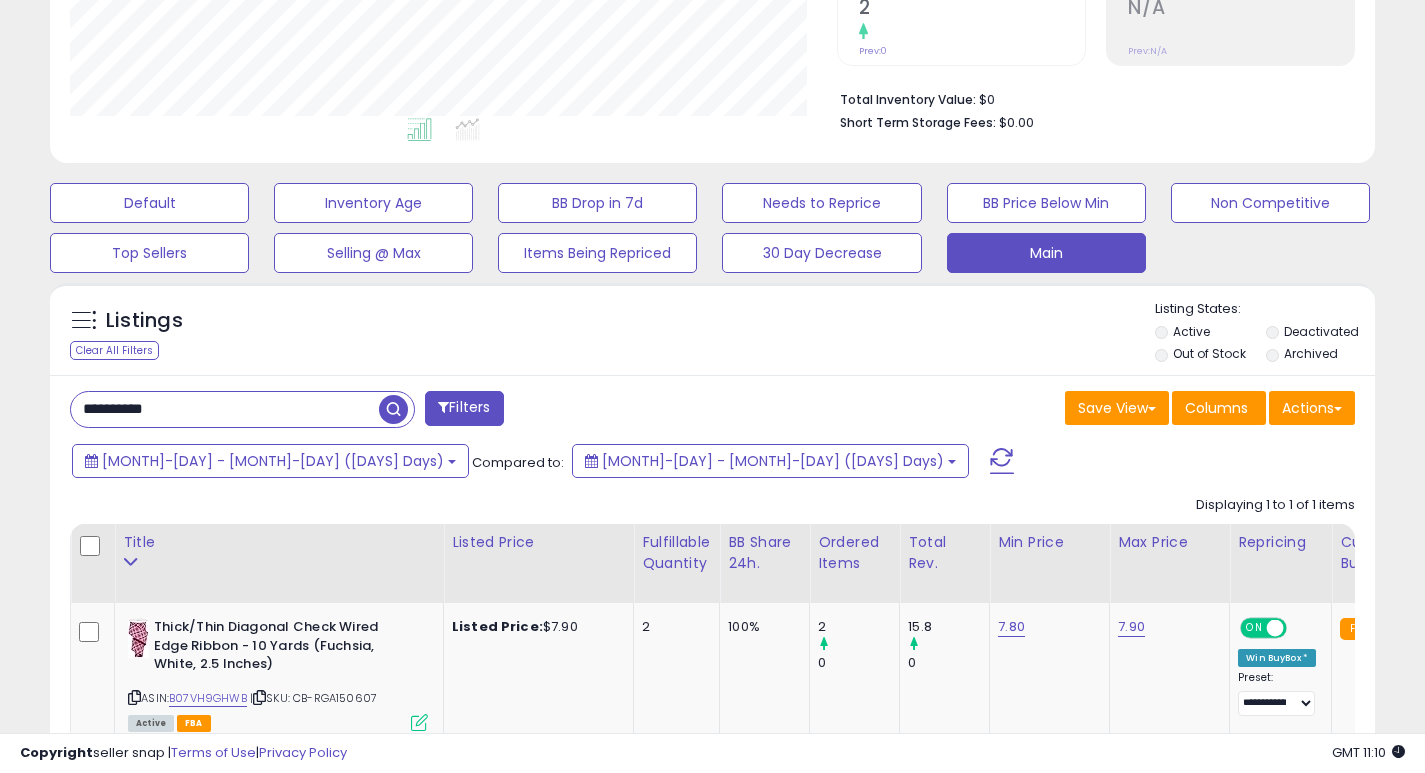 paste 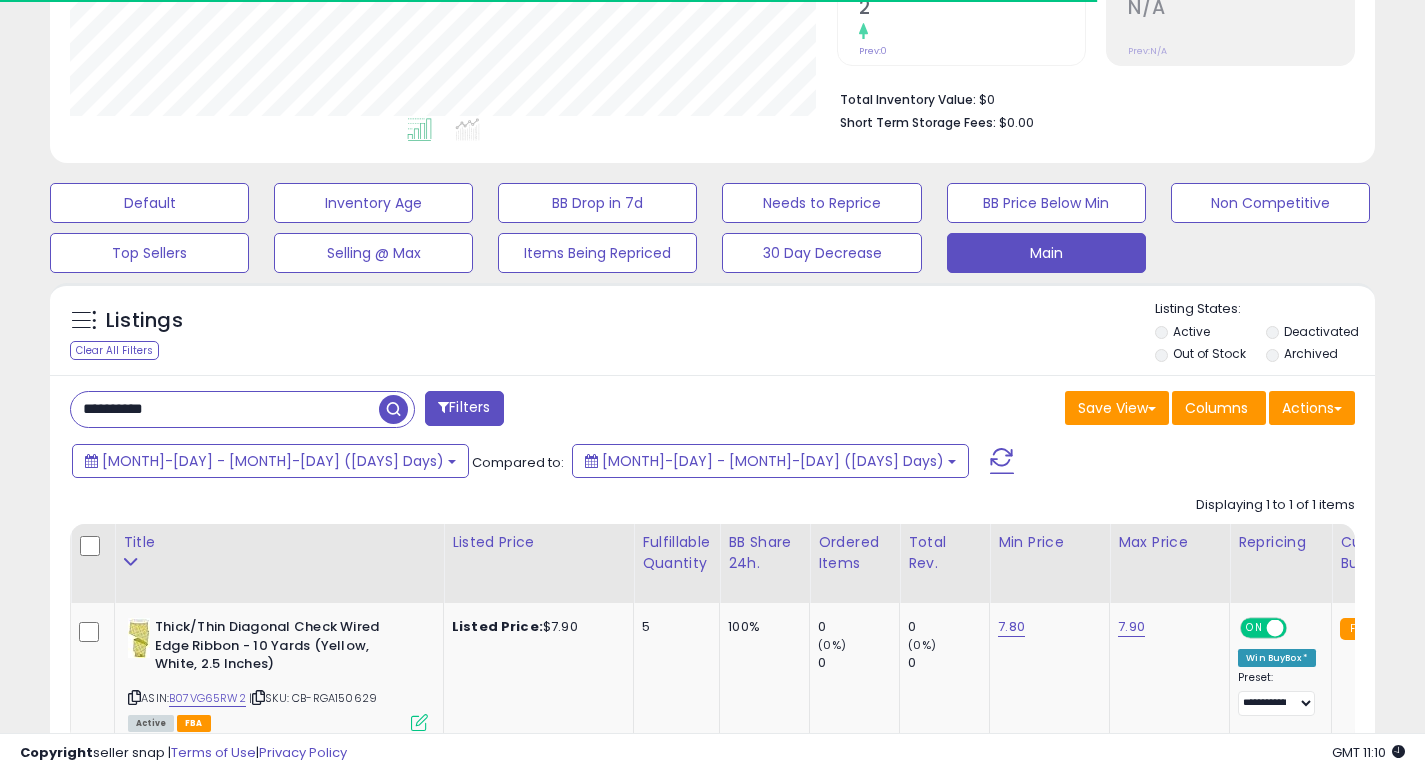 scroll, scrollTop: 410, scrollLeft: 767, axis: both 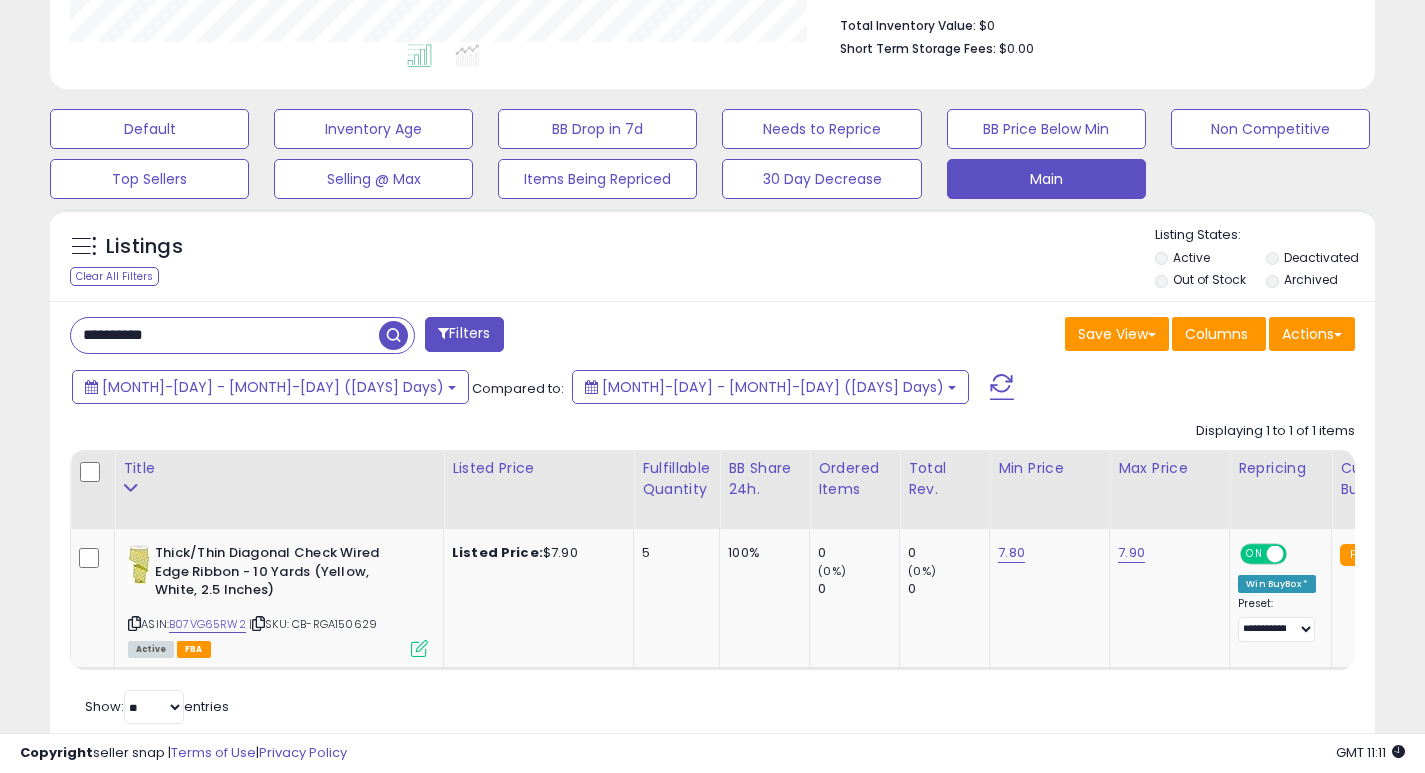 click on "**********" at bounding box center [225, 335] 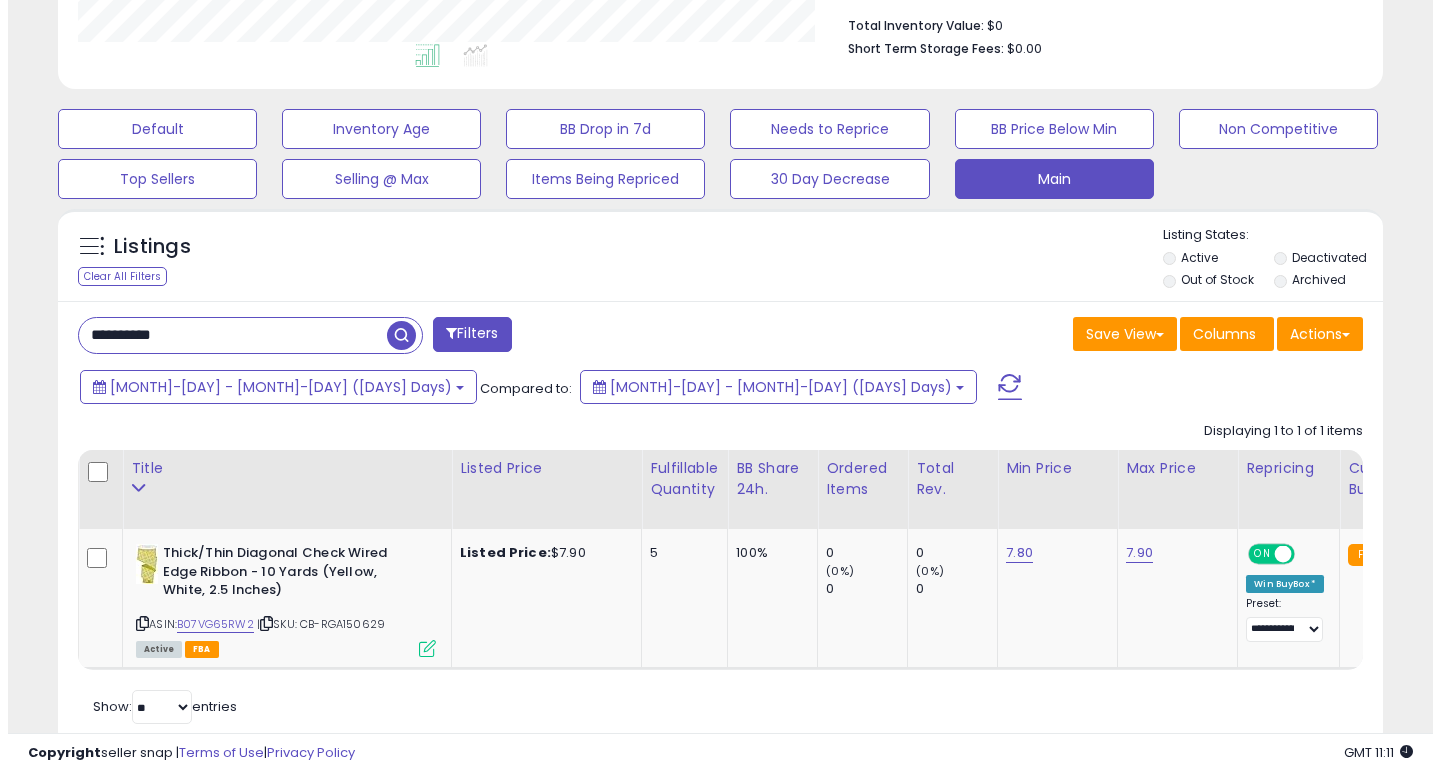 scroll, scrollTop: 447, scrollLeft: 0, axis: vertical 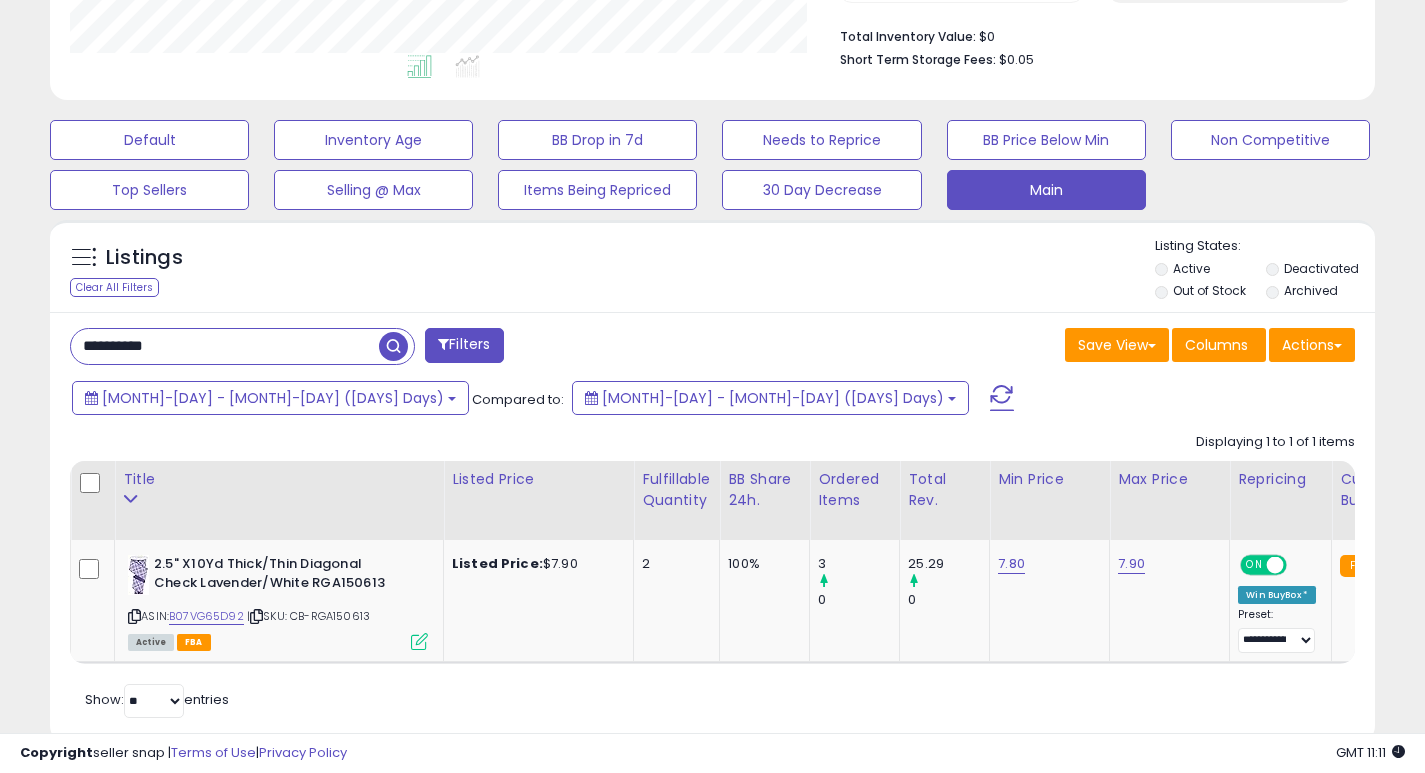 click on "**********" at bounding box center [225, 346] 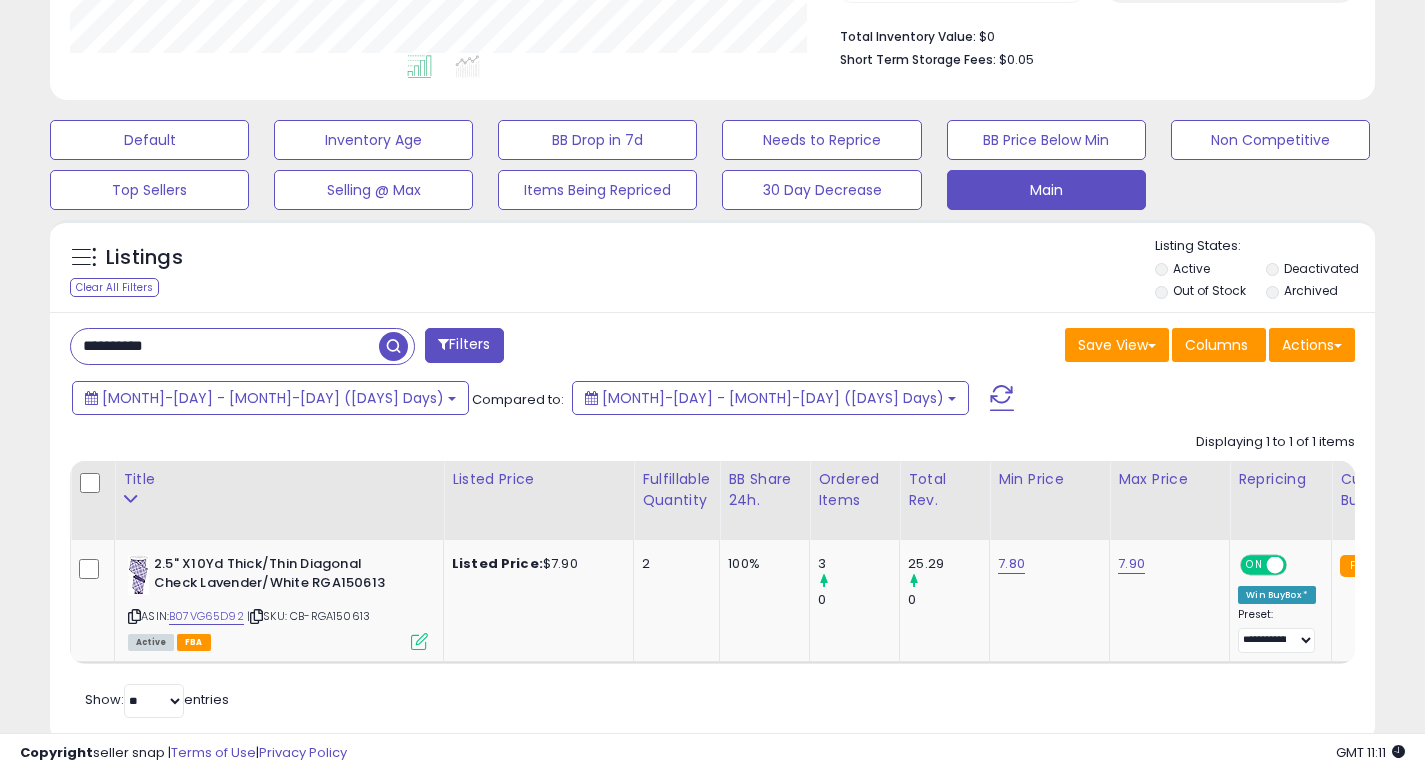 paste 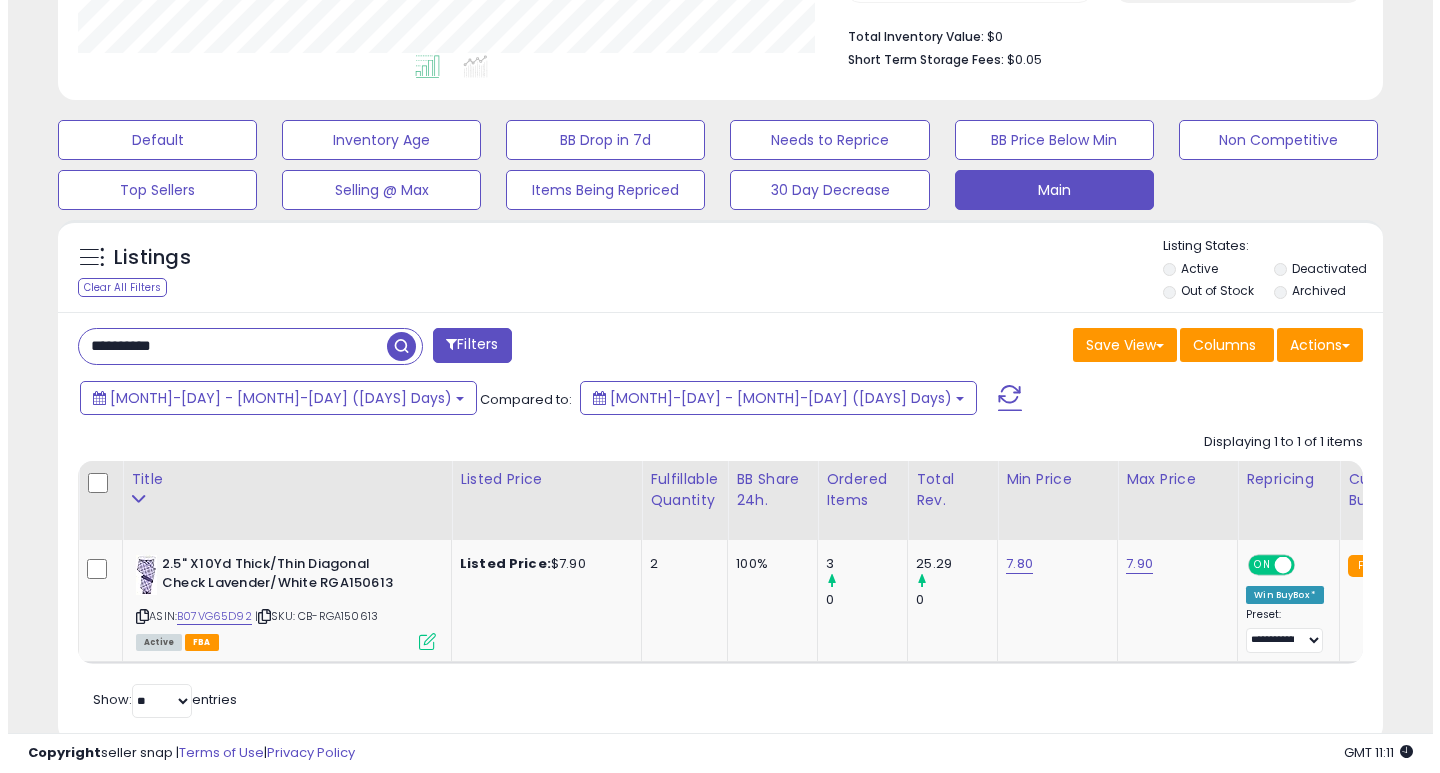 scroll, scrollTop: 447, scrollLeft: 0, axis: vertical 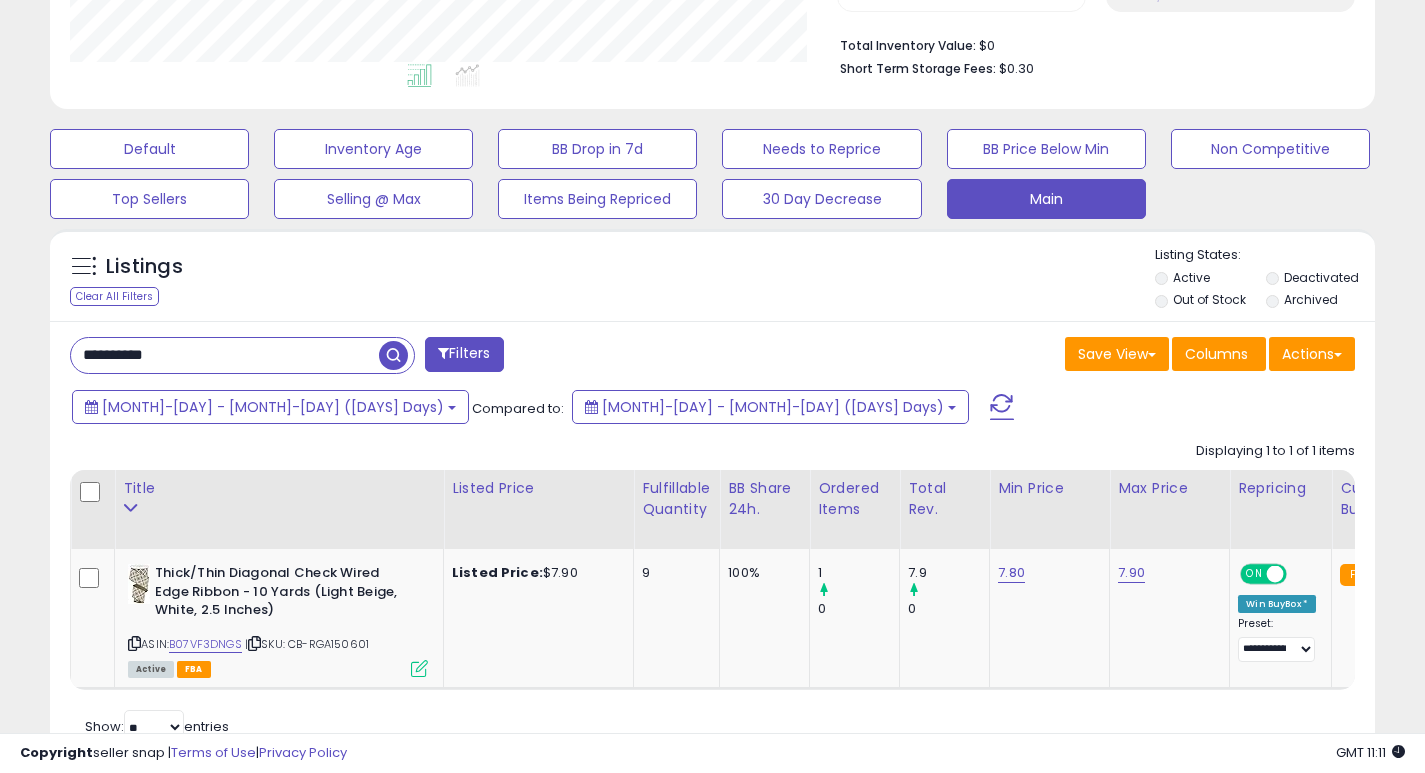 click on "**********" at bounding box center (225, 355) 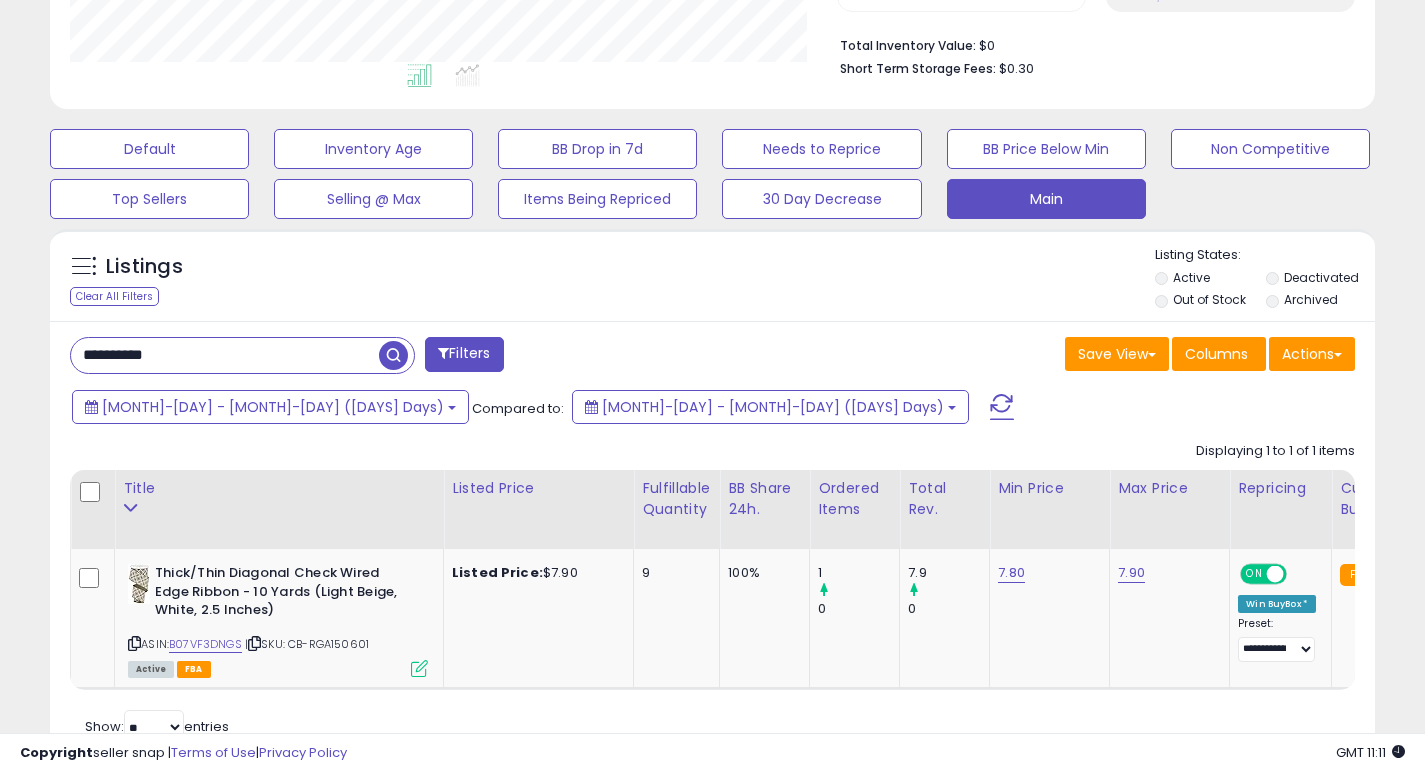 paste 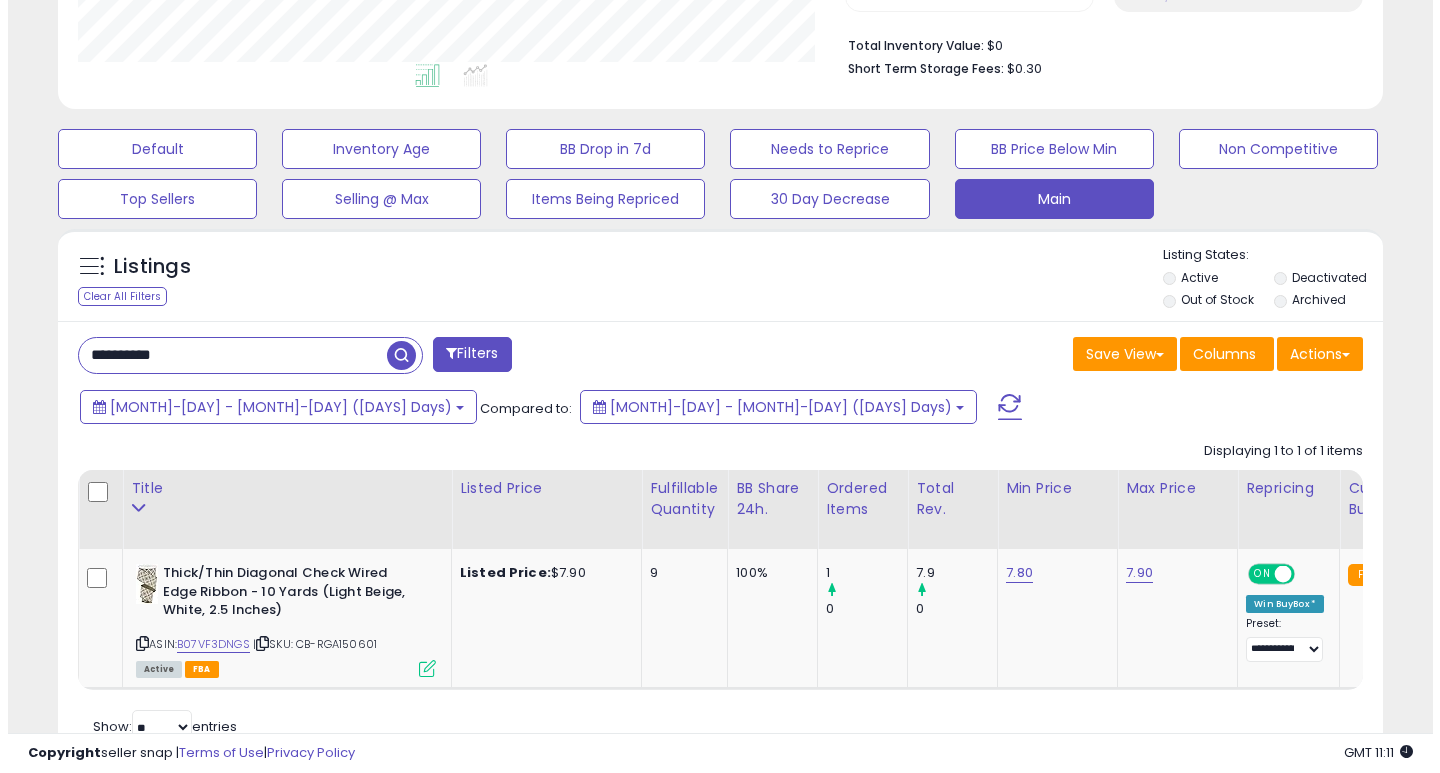 scroll, scrollTop: 447, scrollLeft: 0, axis: vertical 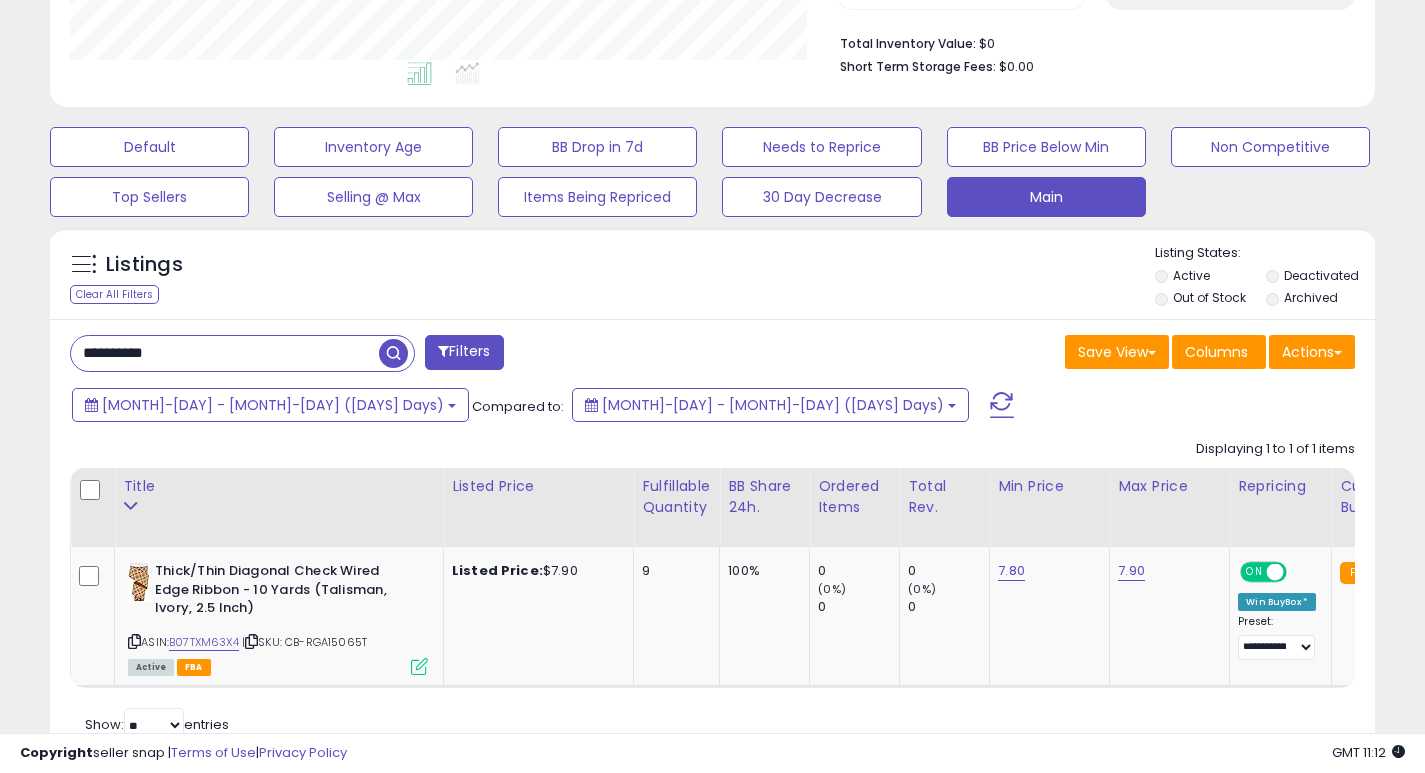 click on "**********" at bounding box center [225, 353] 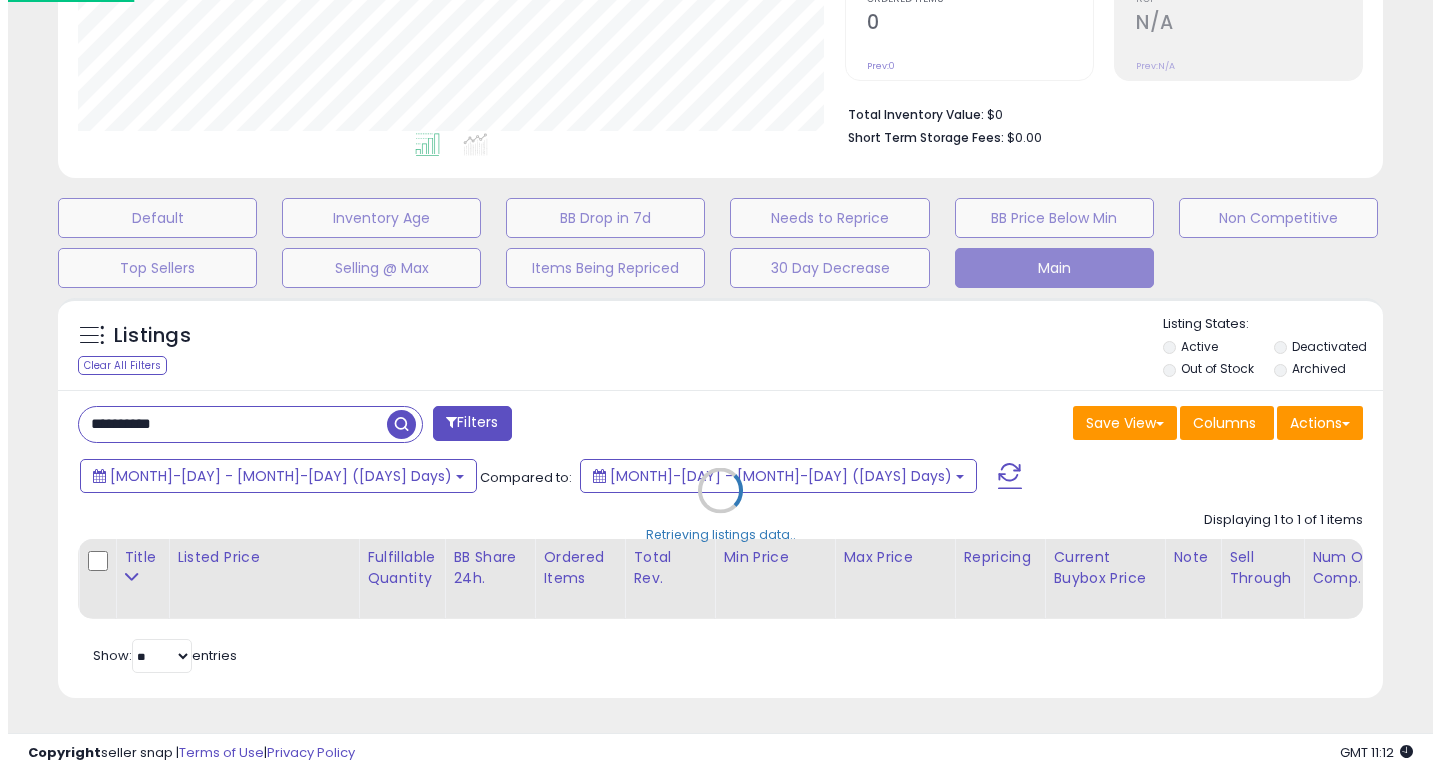 scroll, scrollTop: 447, scrollLeft: 0, axis: vertical 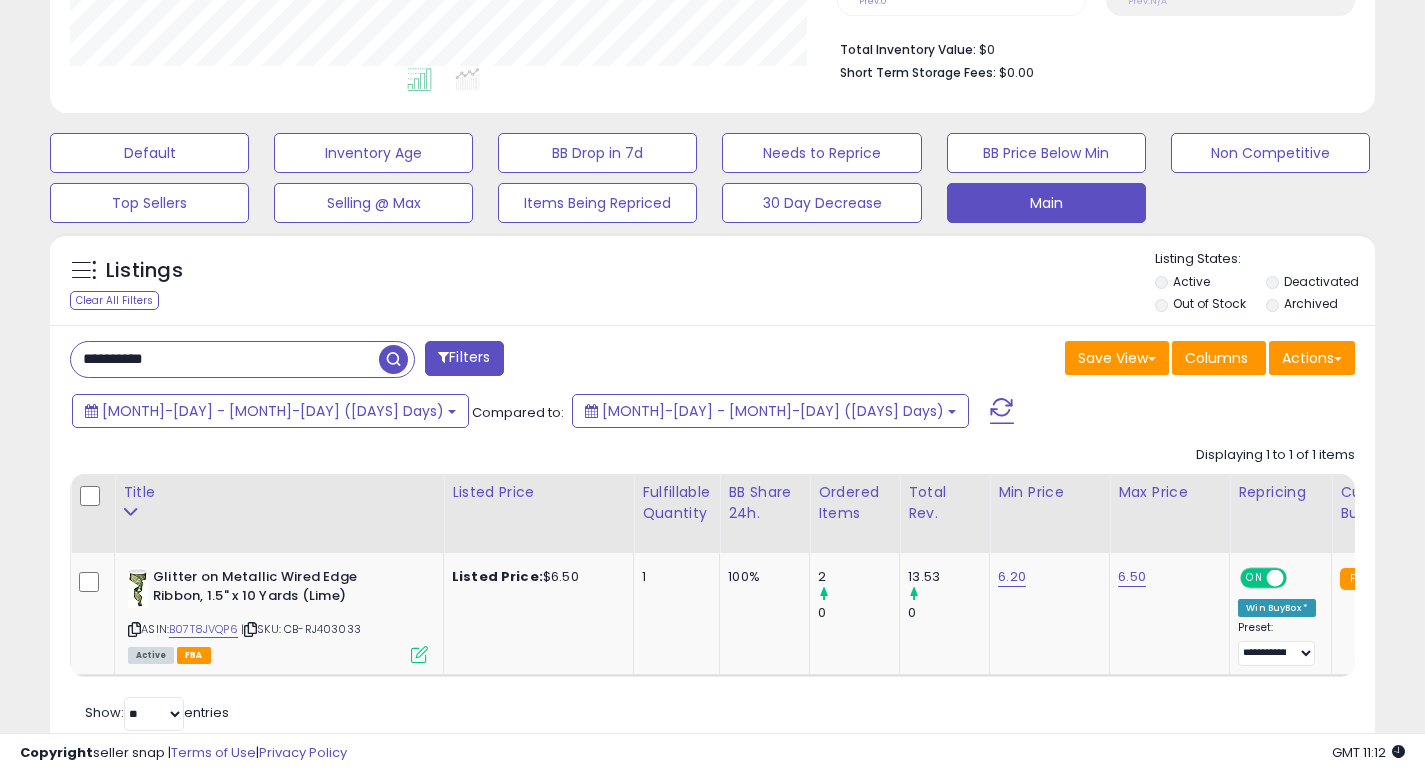 click on "**********" at bounding box center (225, 359) 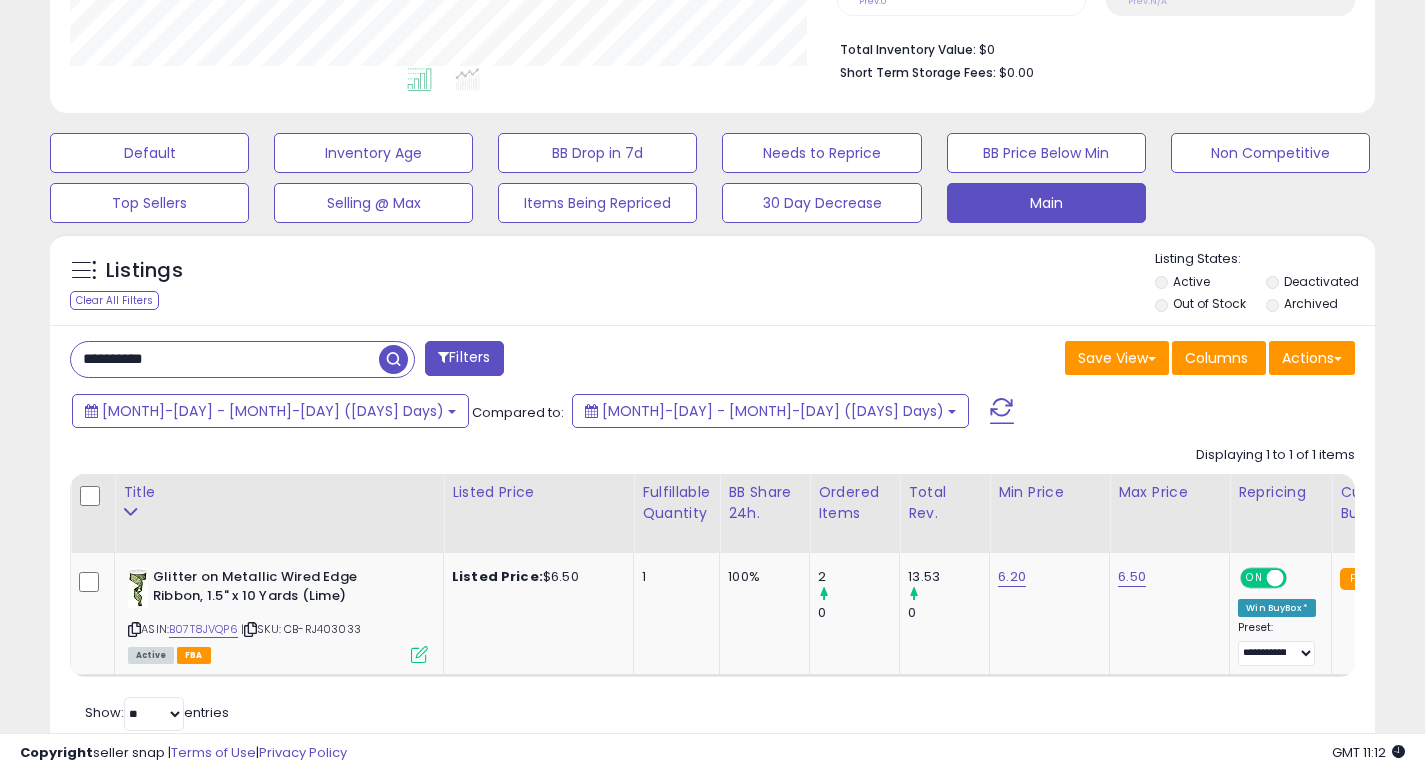 paste 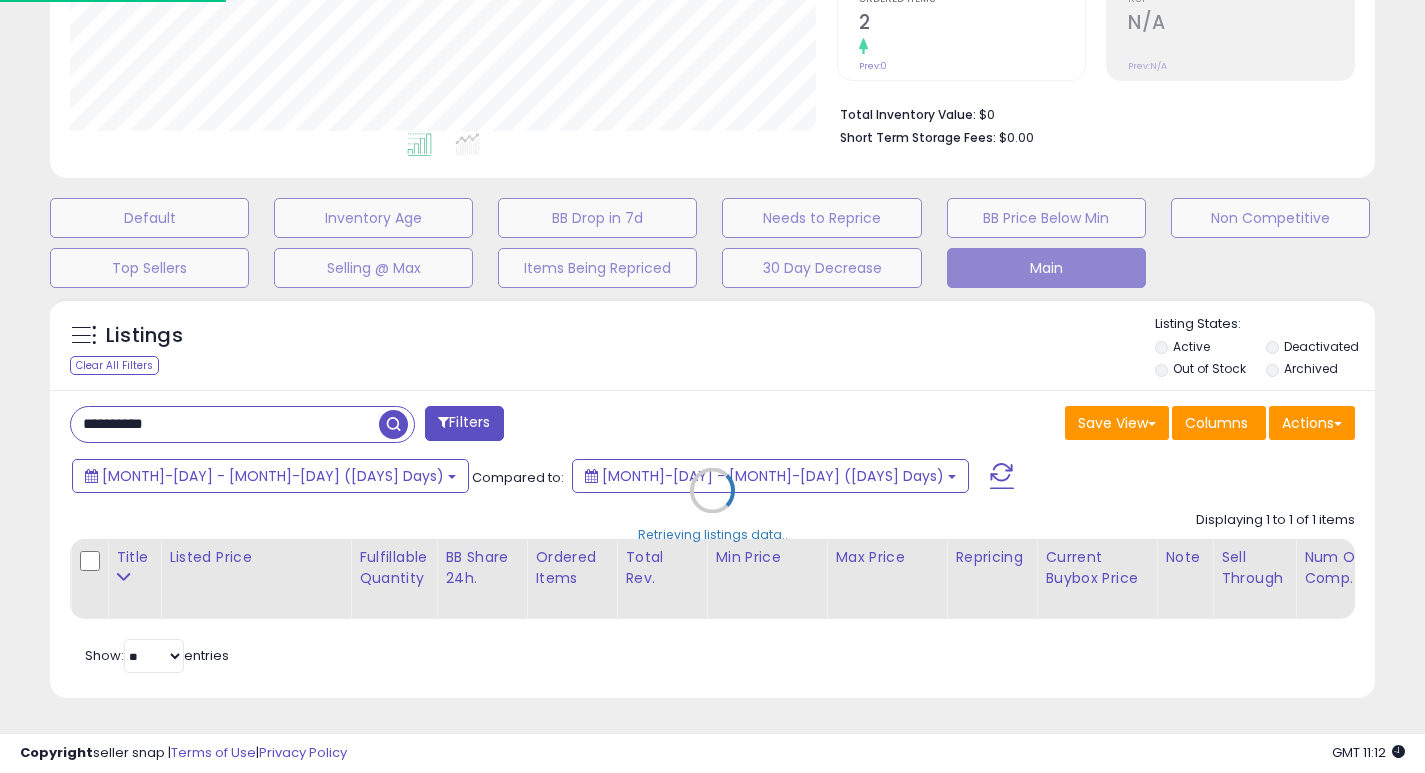 scroll, scrollTop: 999590, scrollLeft: 999224, axis: both 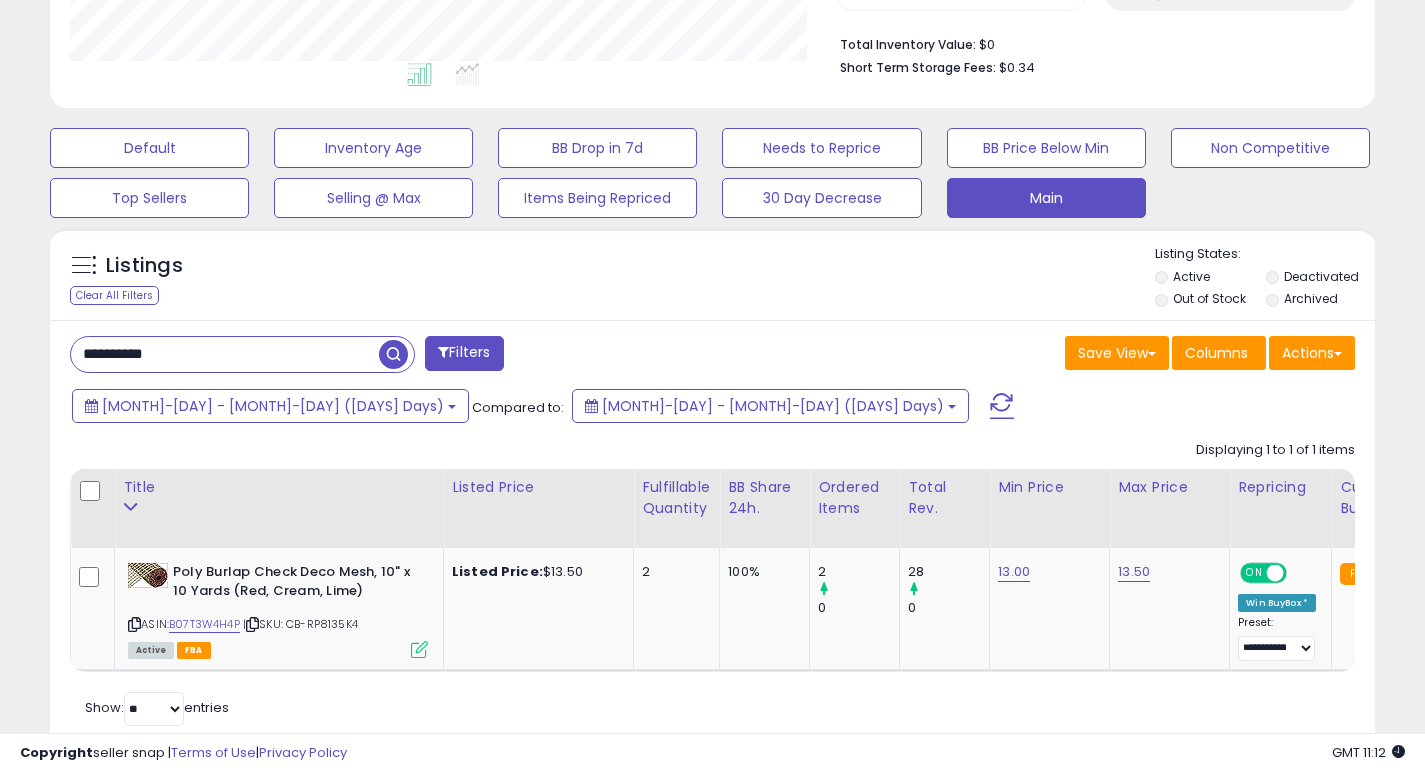 click on "**********" at bounding box center (225, 354) 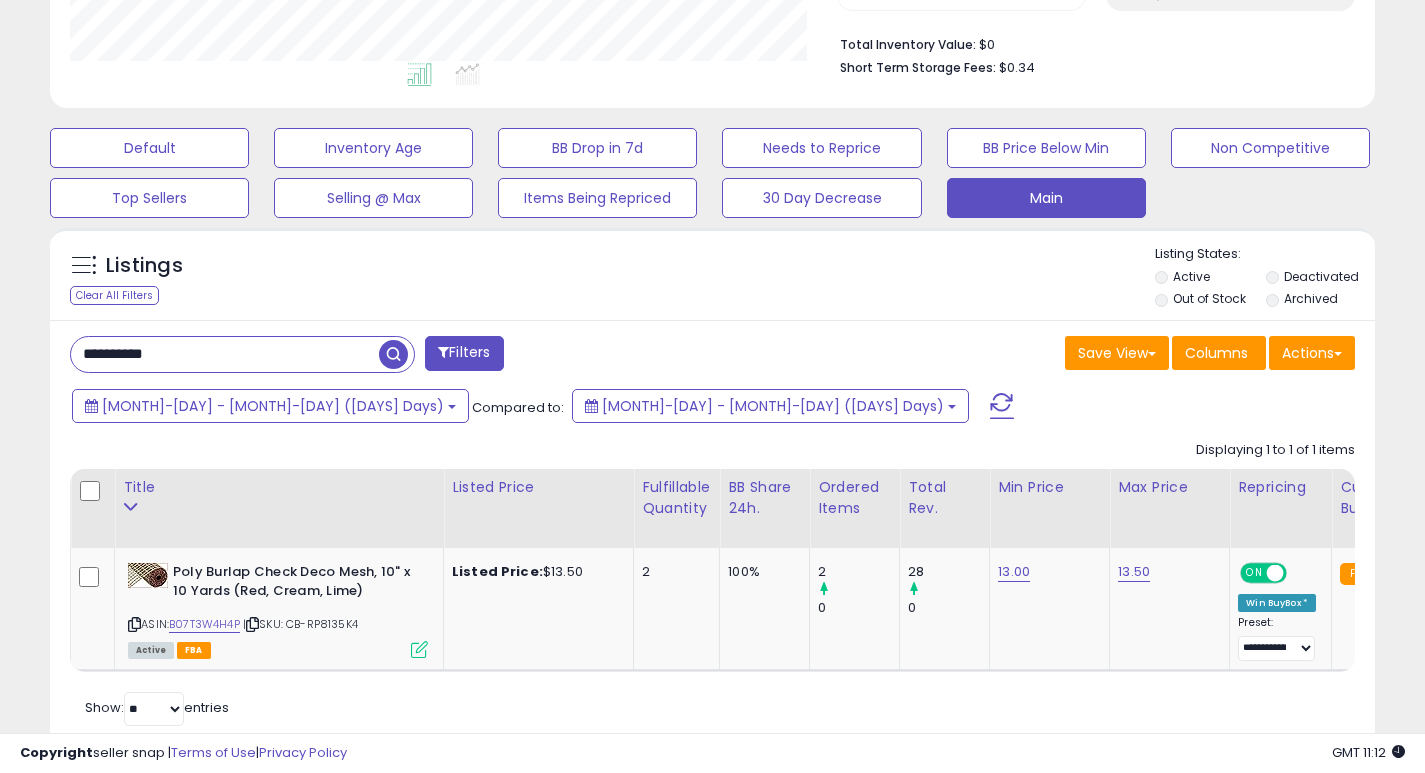 paste 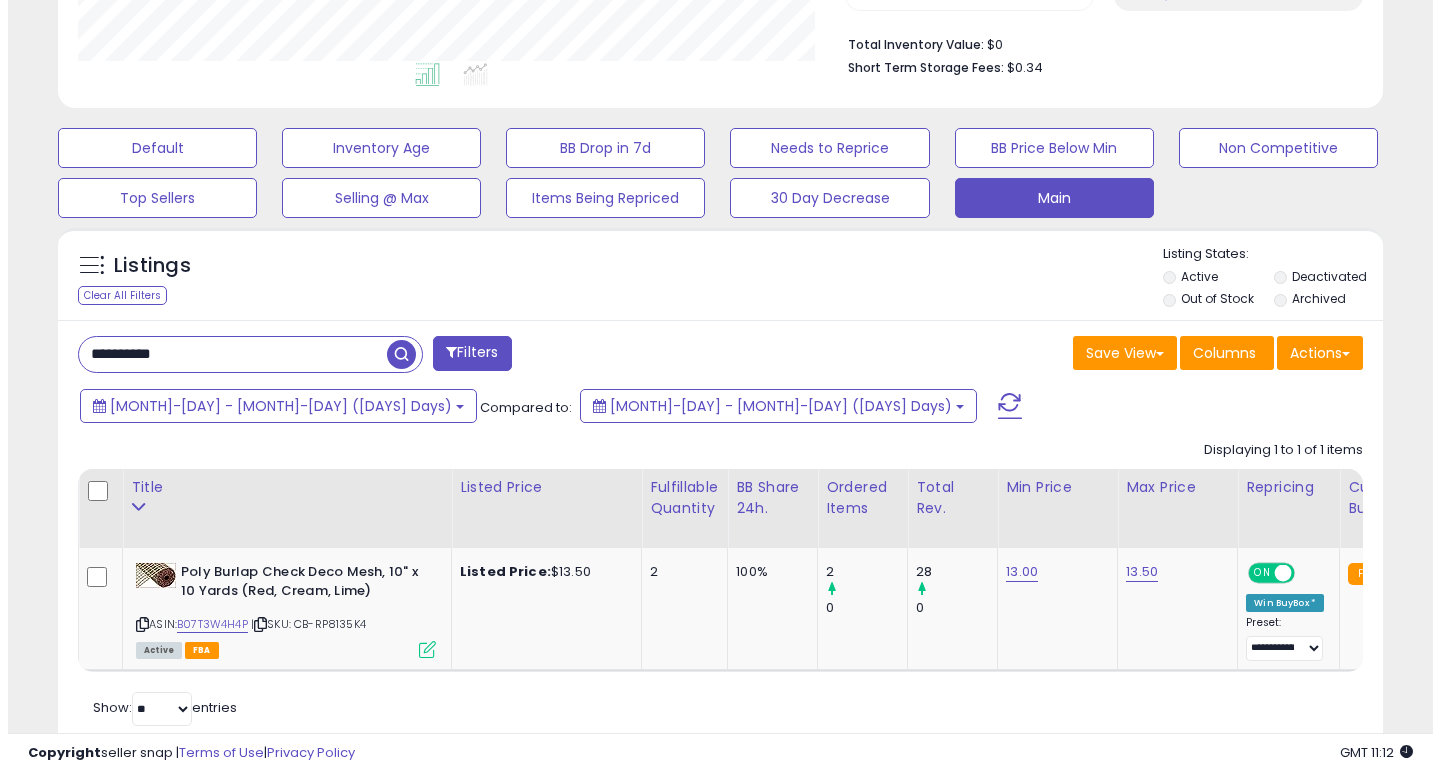 scroll, scrollTop: 447, scrollLeft: 0, axis: vertical 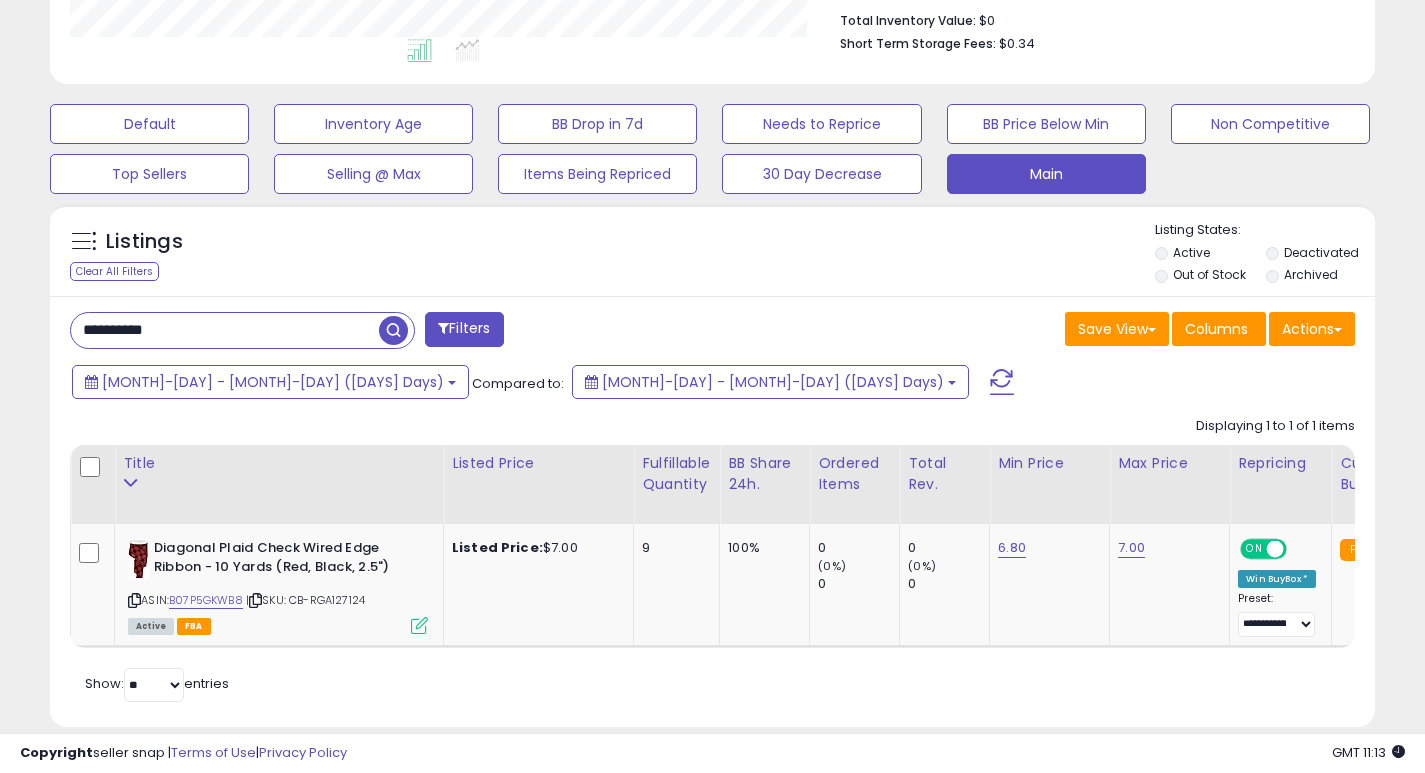click on "**********" at bounding box center (225, 330) 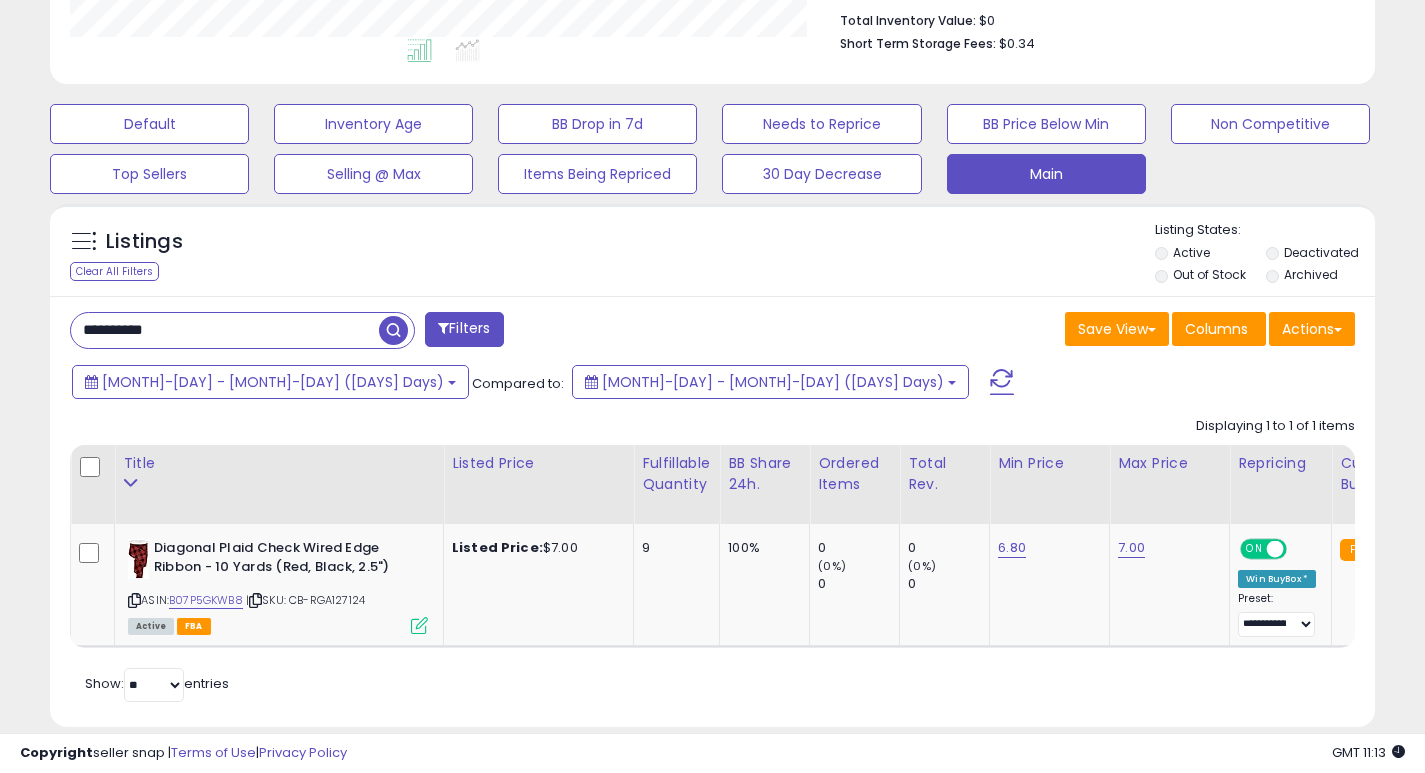 paste 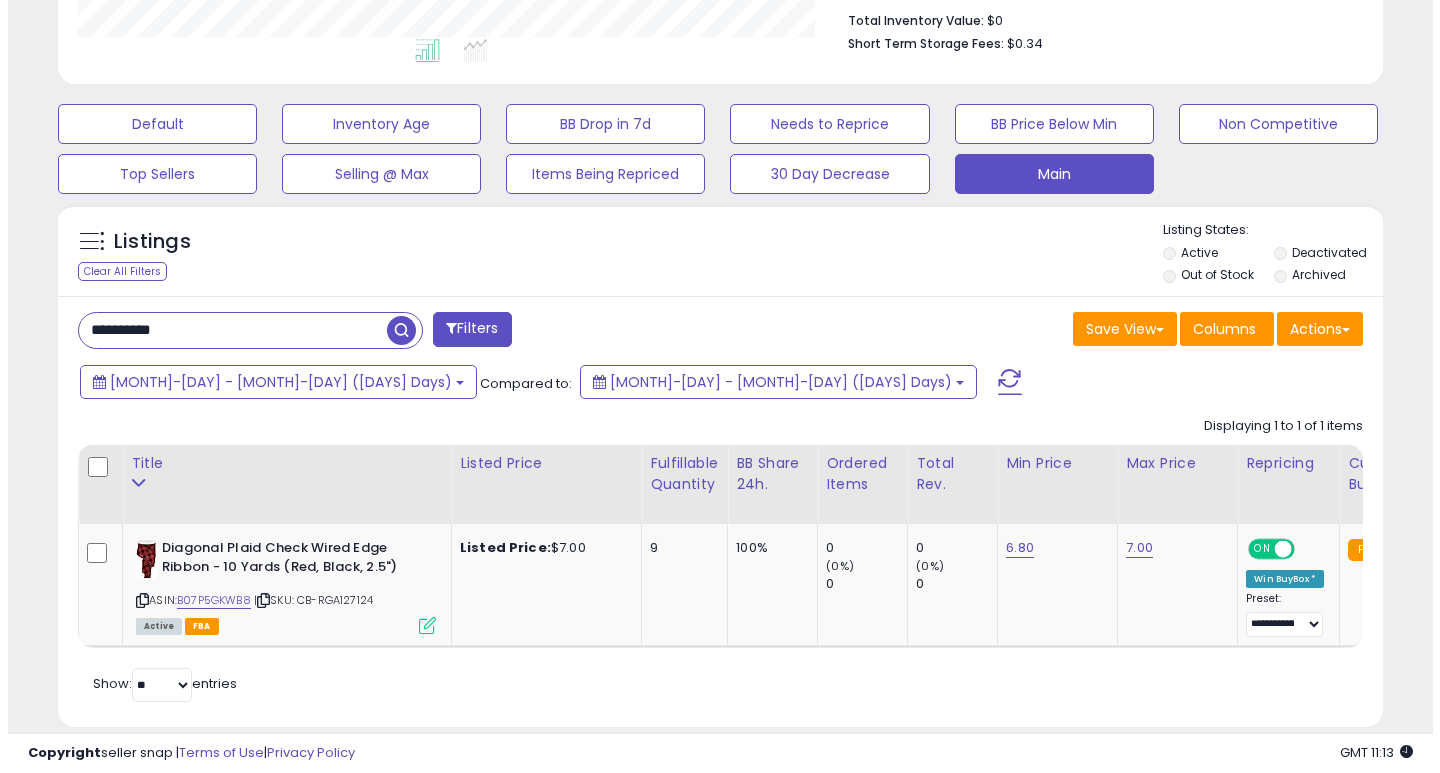 scroll, scrollTop: 447, scrollLeft: 0, axis: vertical 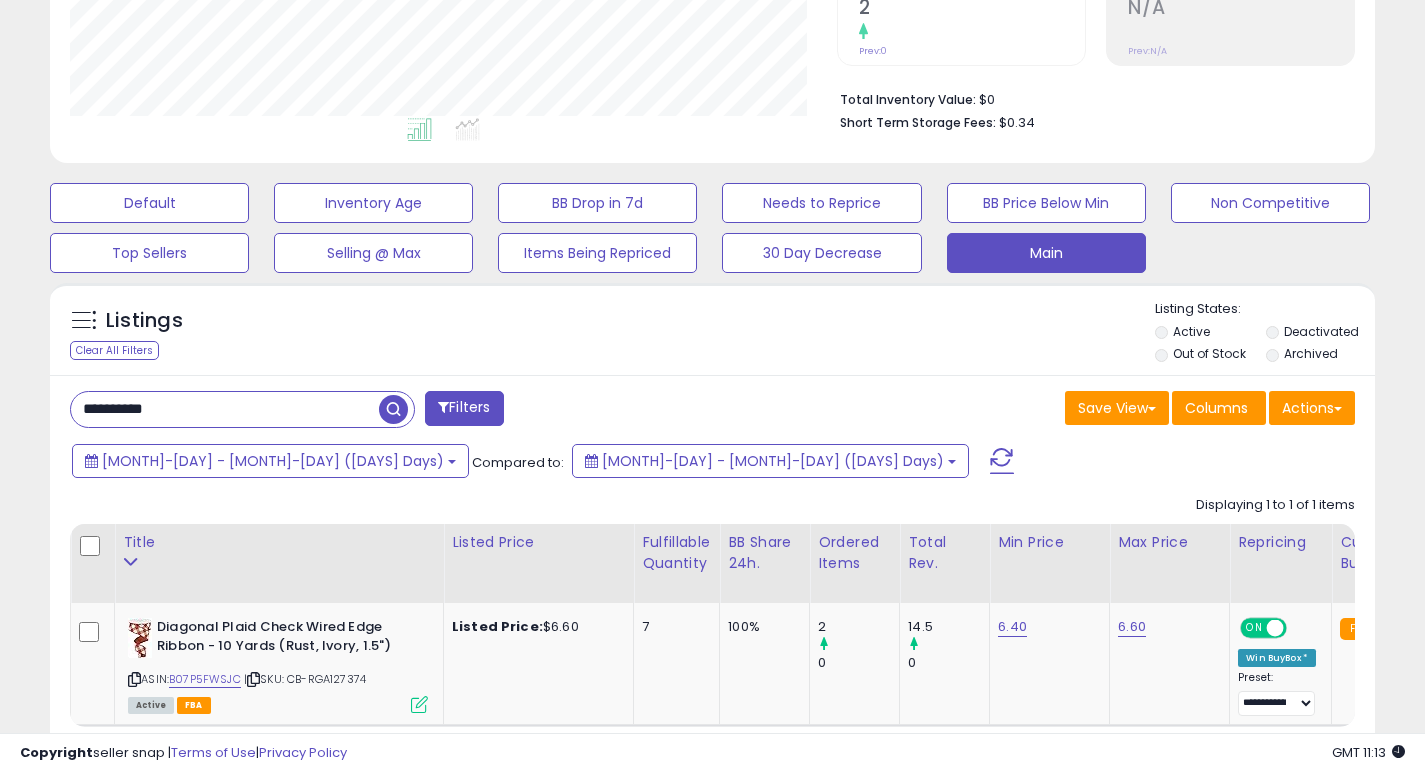 click on "**********" at bounding box center (225, 409) 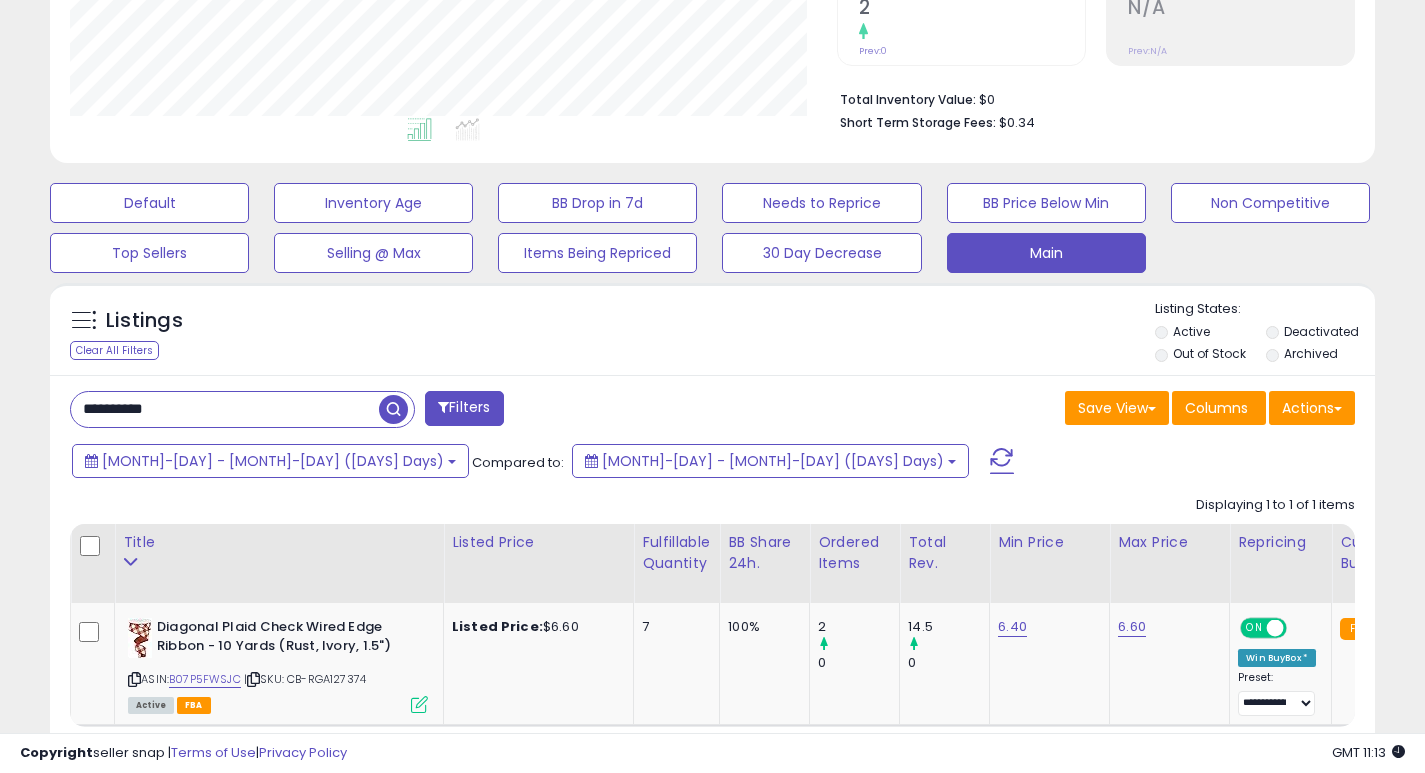 click on "**********" at bounding box center [225, 409] 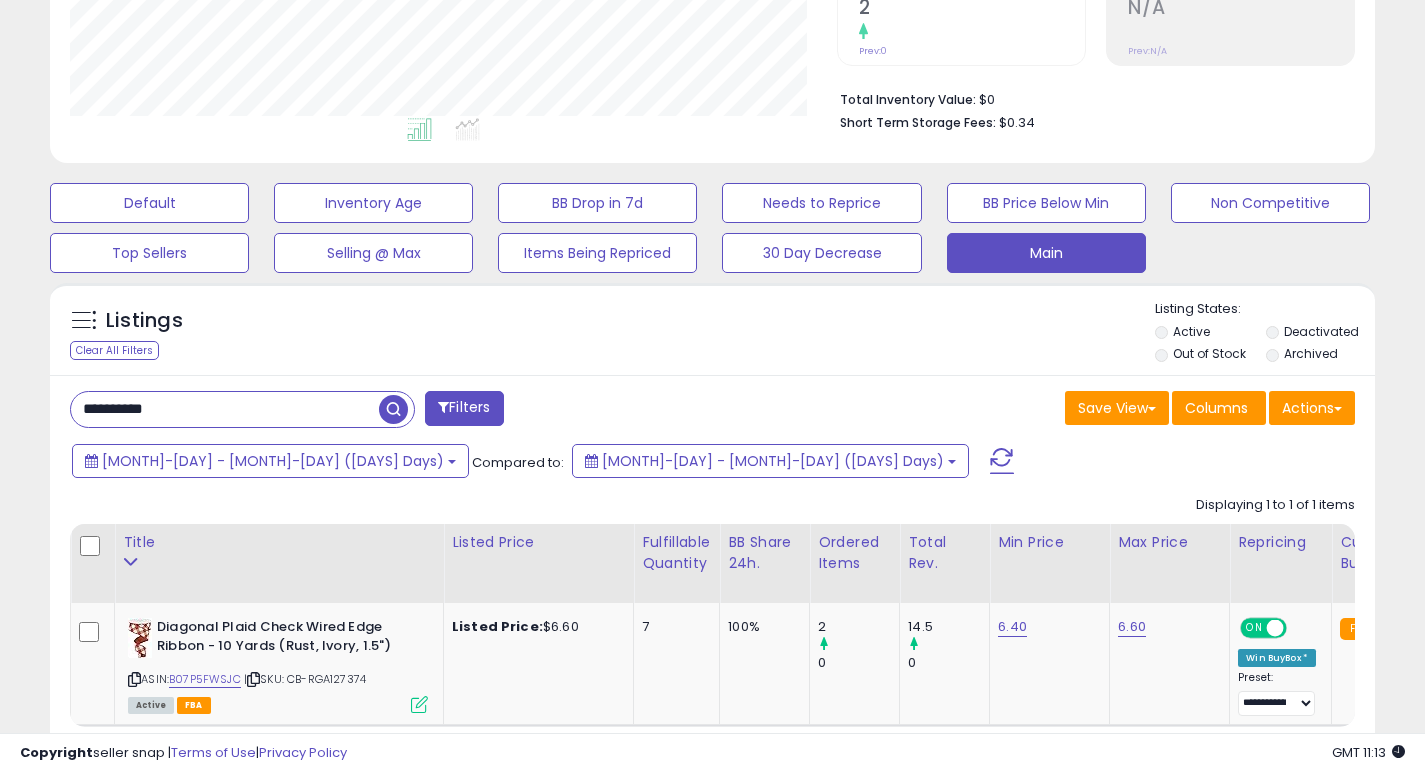 paste 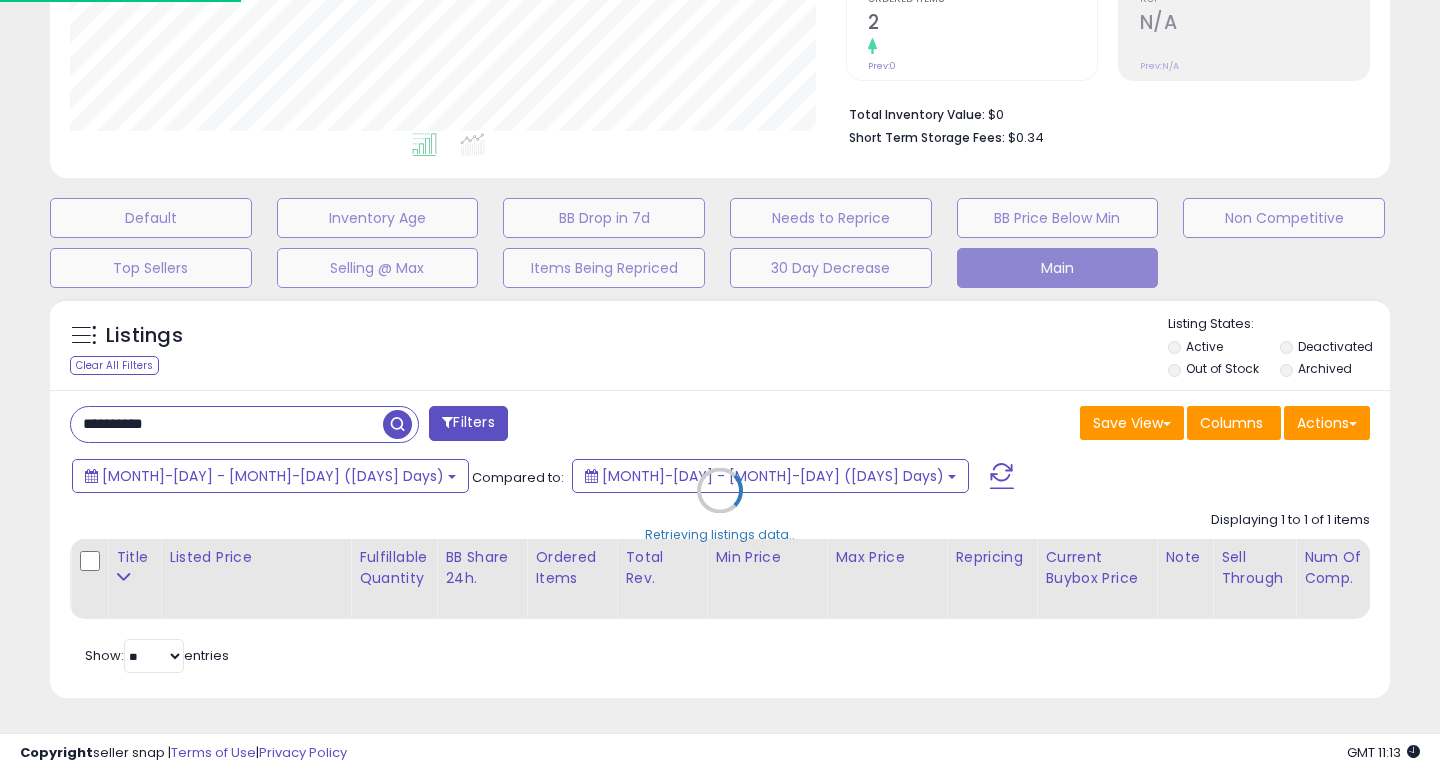 scroll, scrollTop: 999590, scrollLeft: 999224, axis: both 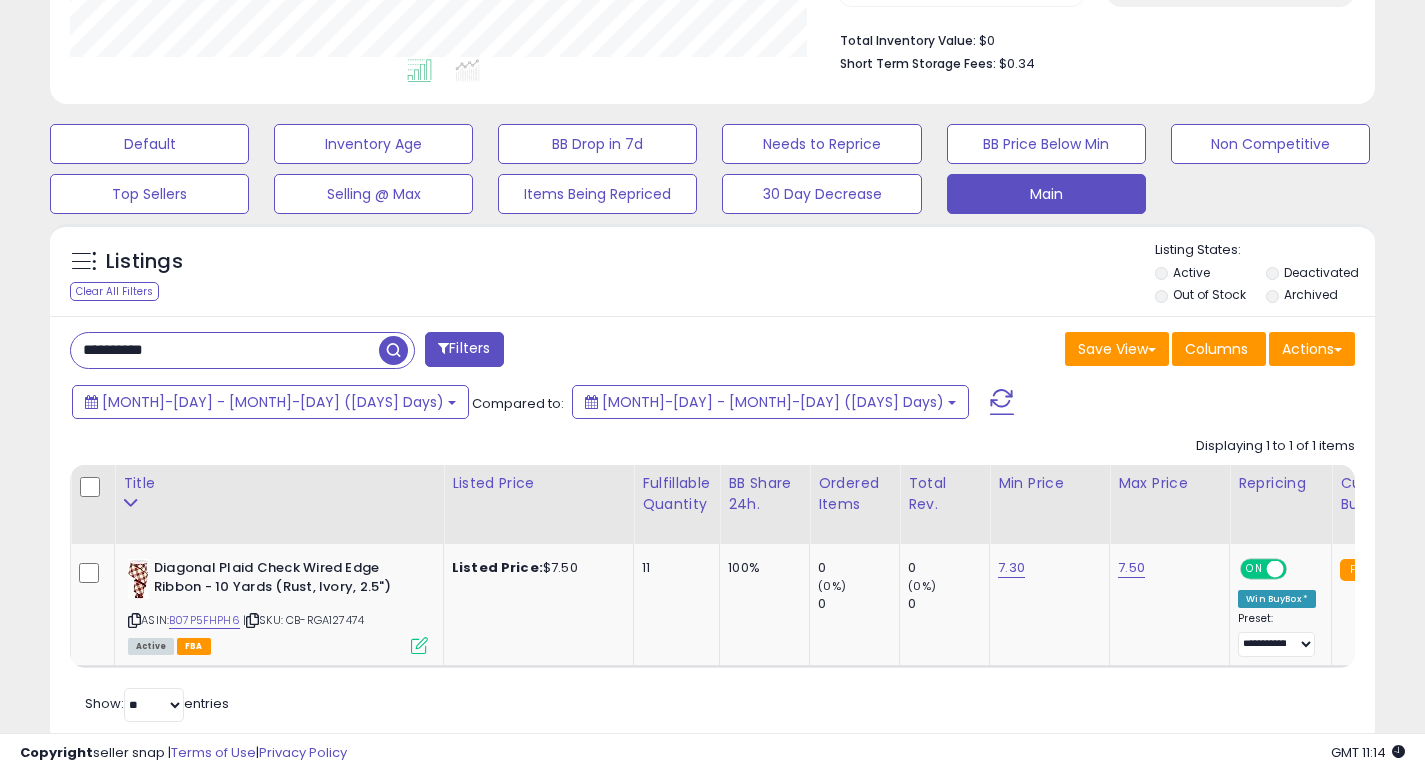 click on "**********" at bounding box center [225, 350] 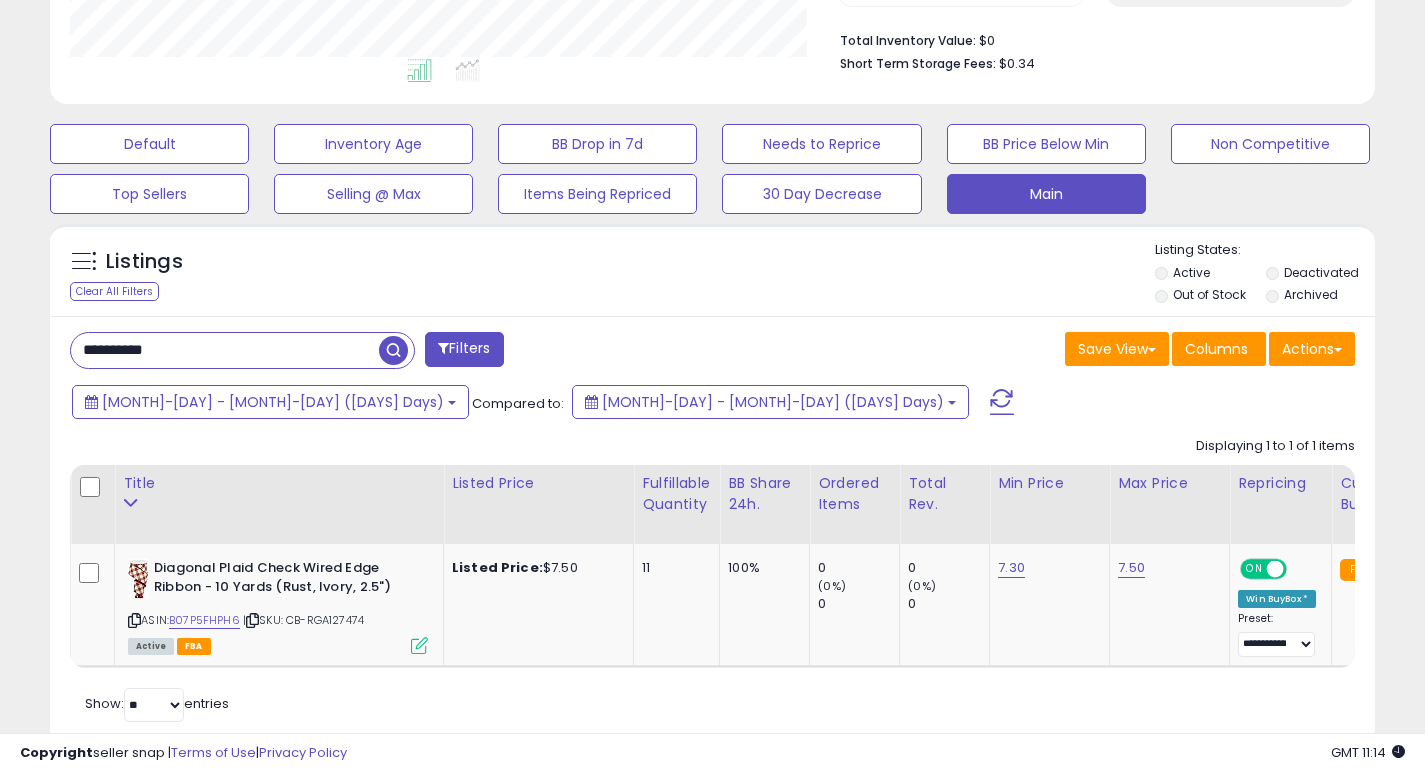 paste 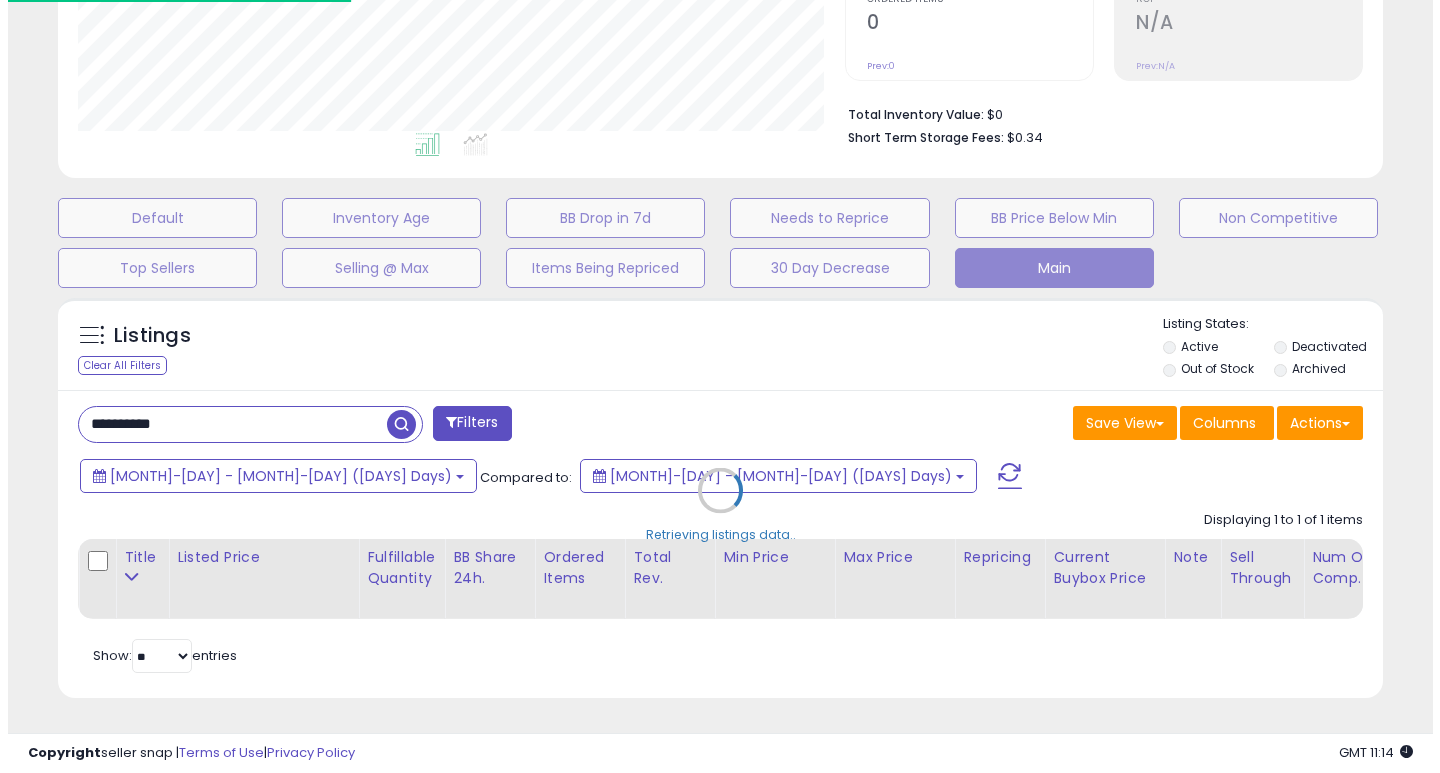 scroll, scrollTop: 447, scrollLeft: 0, axis: vertical 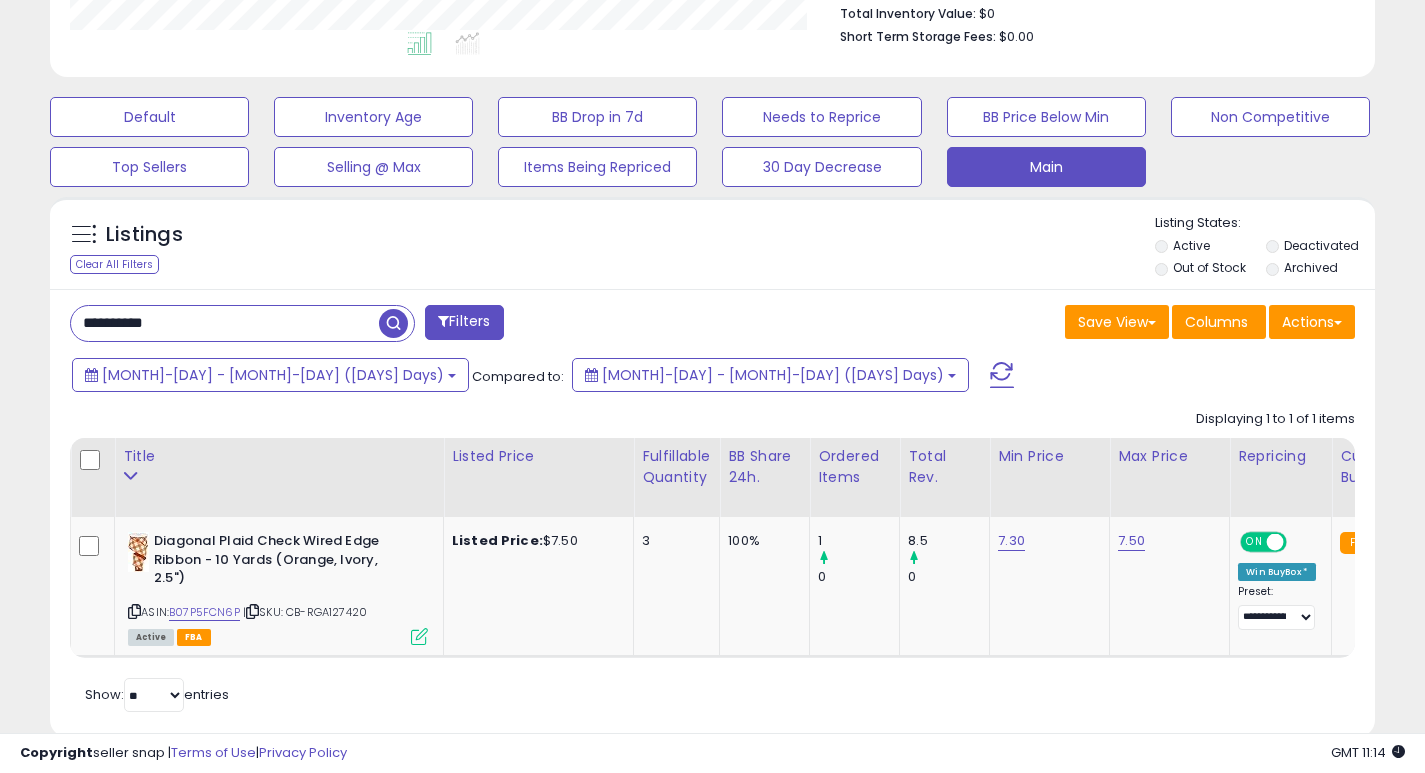 click on "**********" at bounding box center [225, 323] 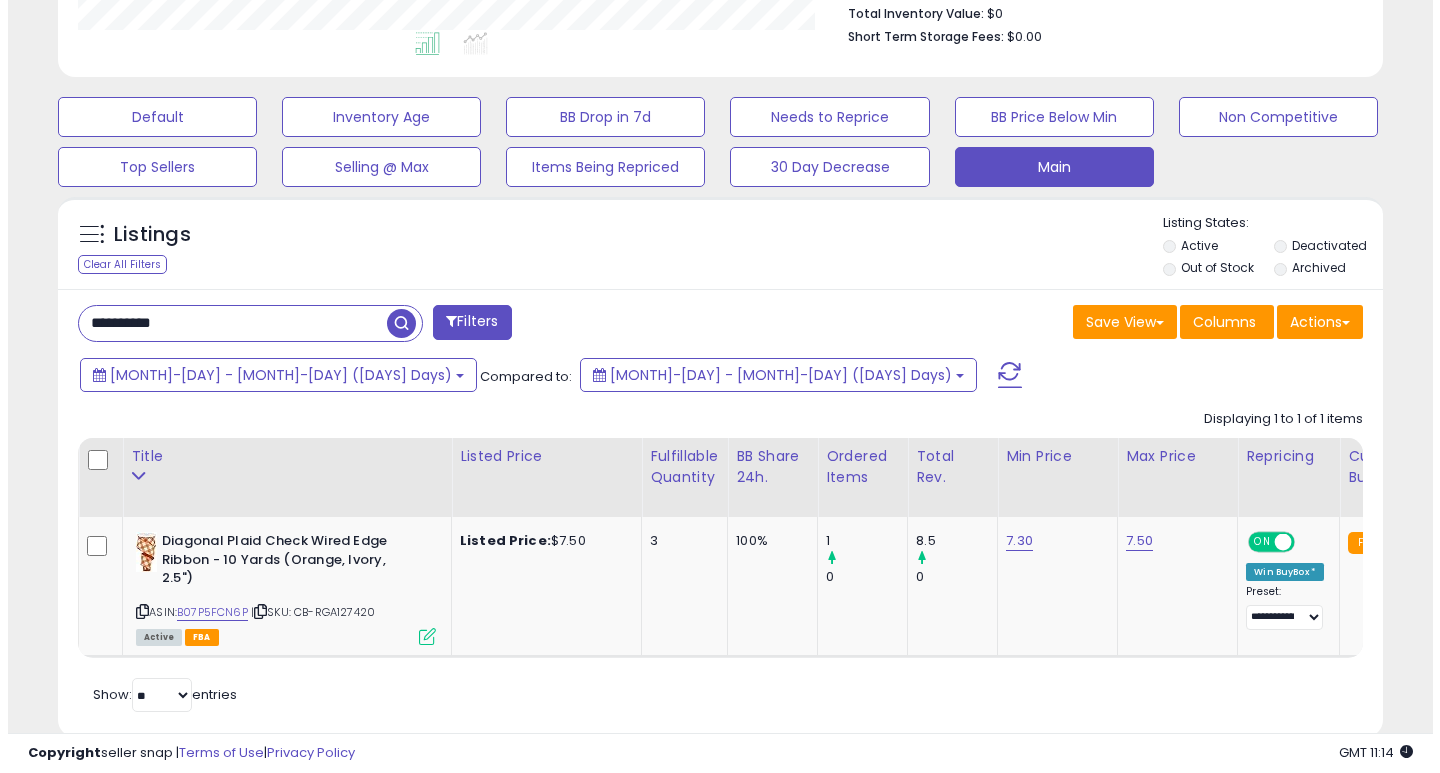 scroll, scrollTop: 447, scrollLeft: 0, axis: vertical 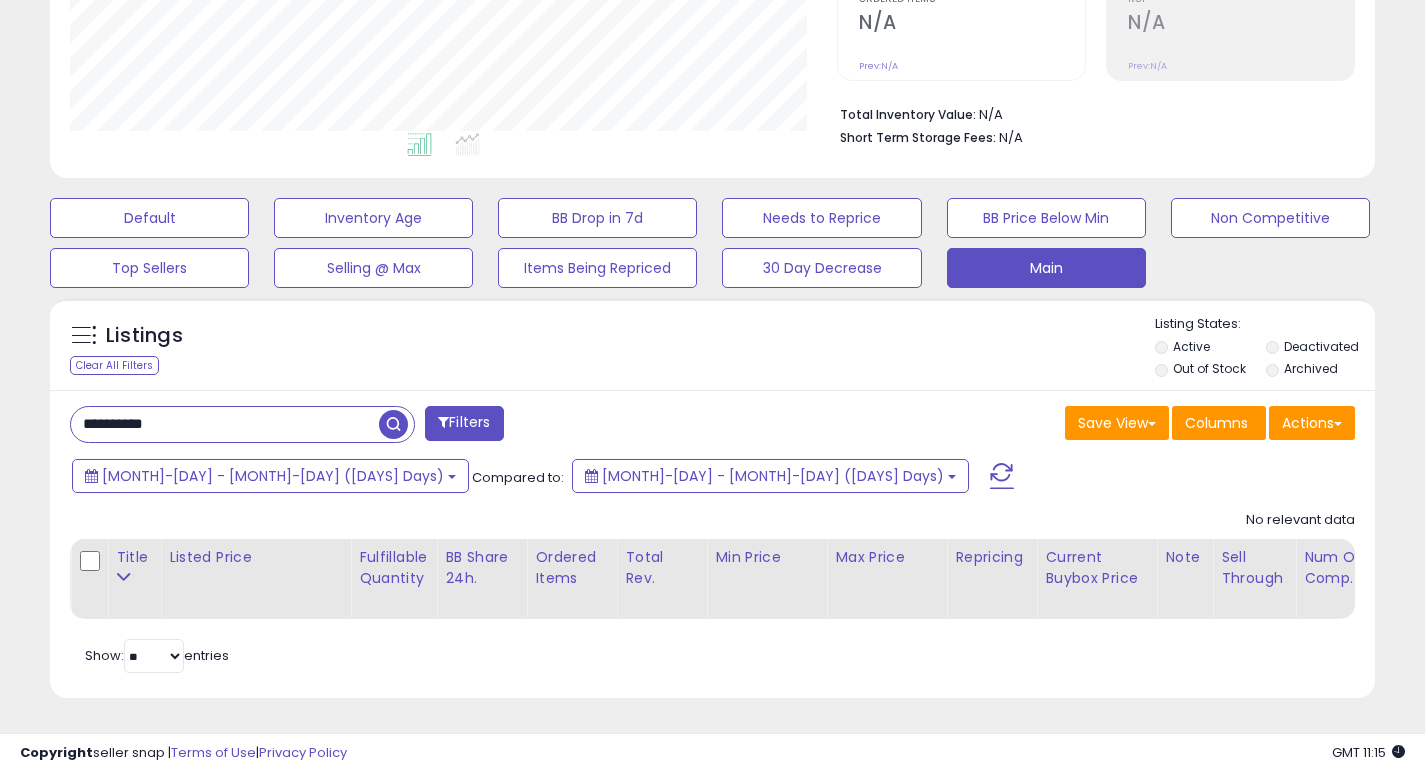 click on "**********" at bounding box center (225, 424) 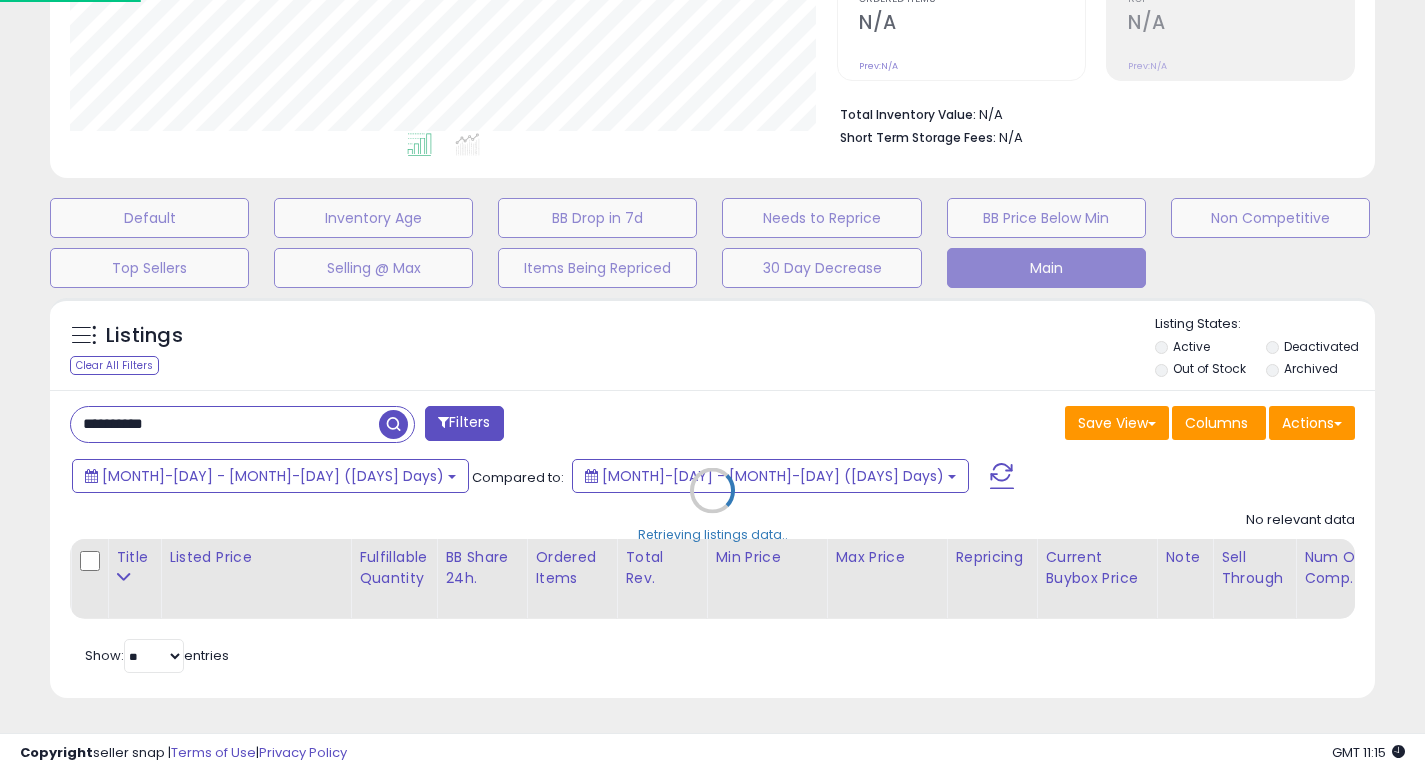 scroll, scrollTop: 999590, scrollLeft: 999224, axis: both 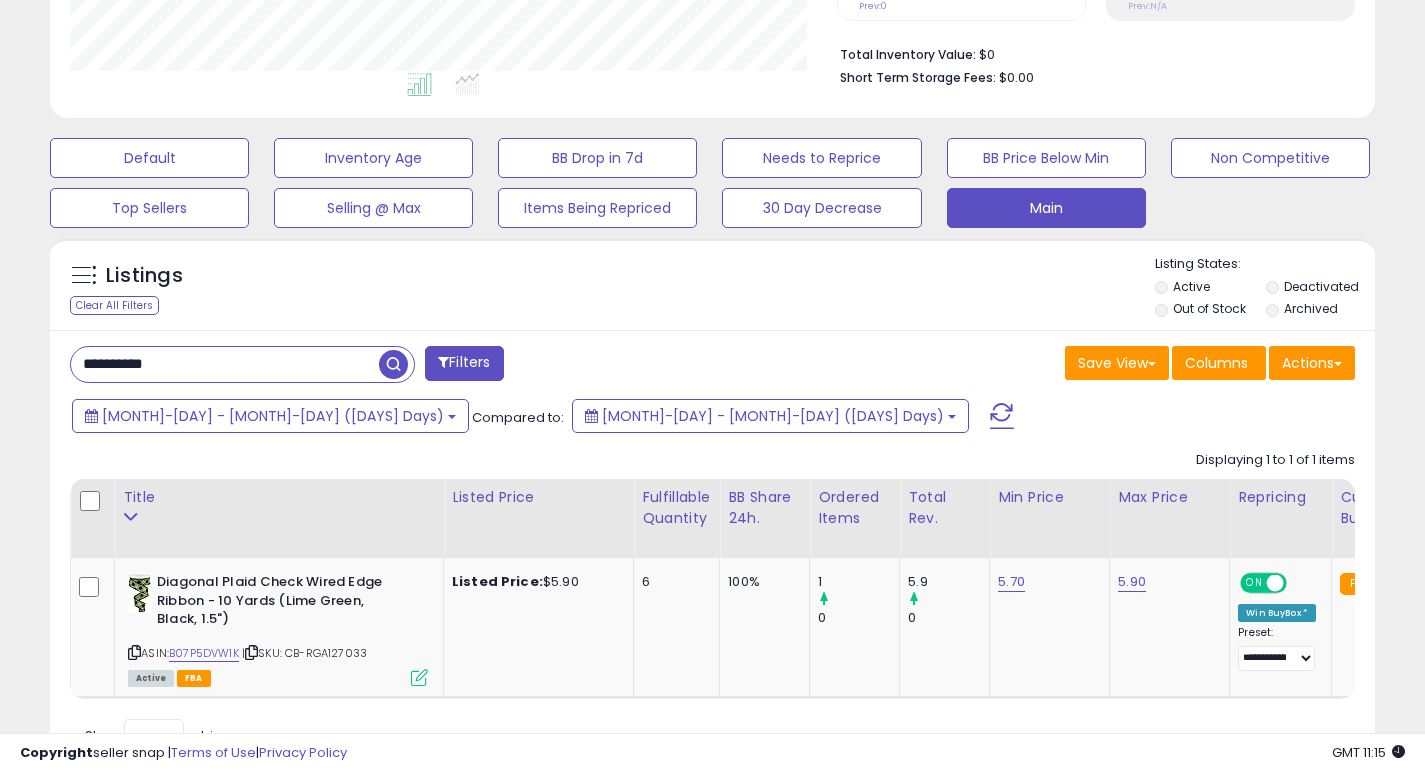 click on "**********" at bounding box center (225, 364) 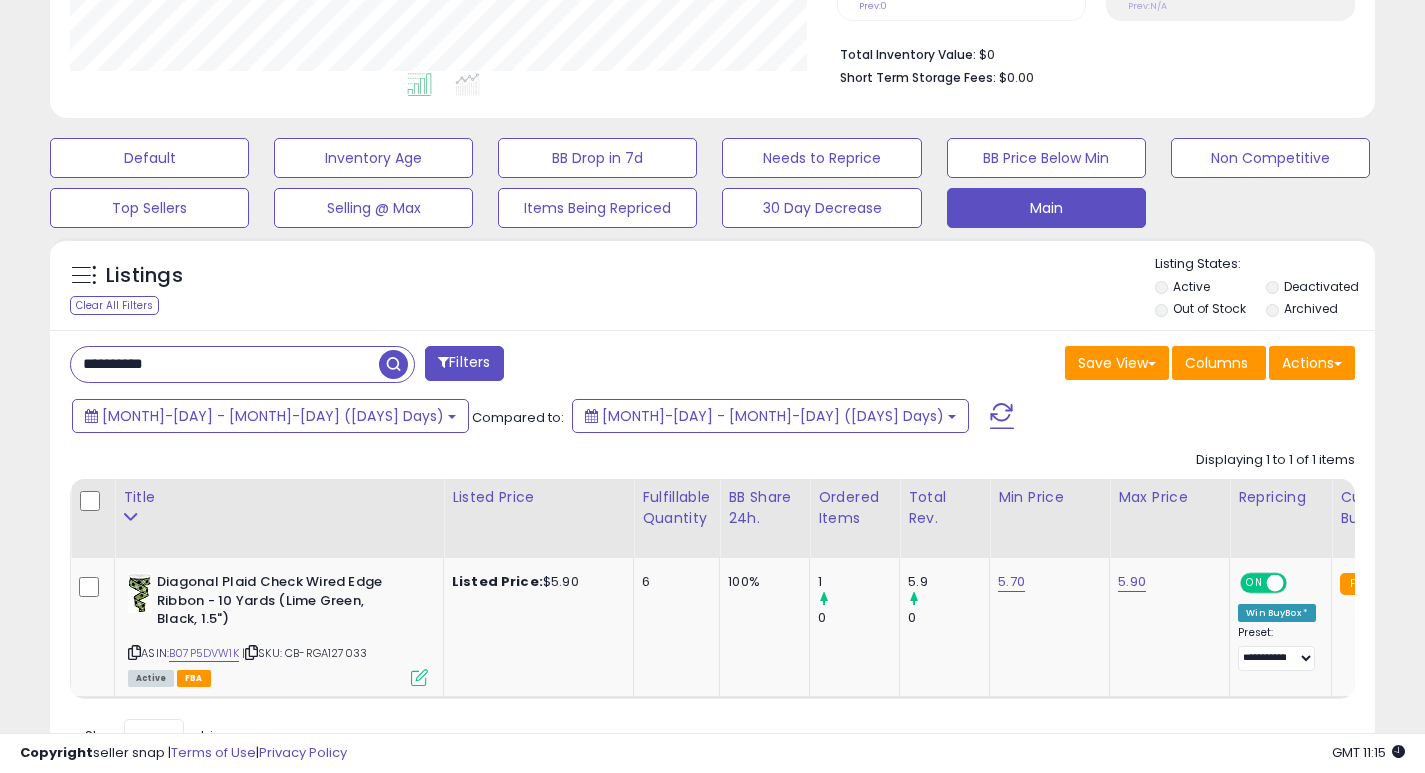 click on "**********" at bounding box center (225, 364) 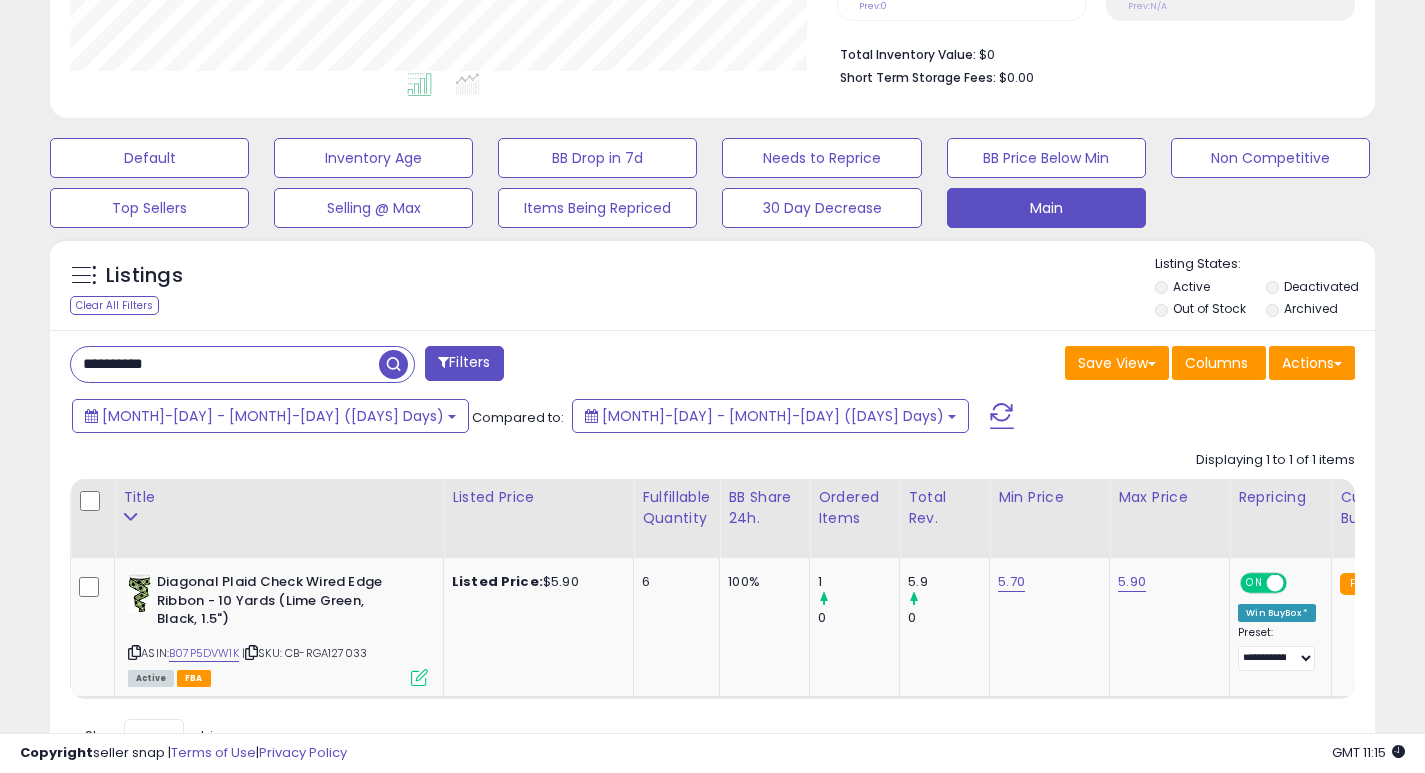 paste 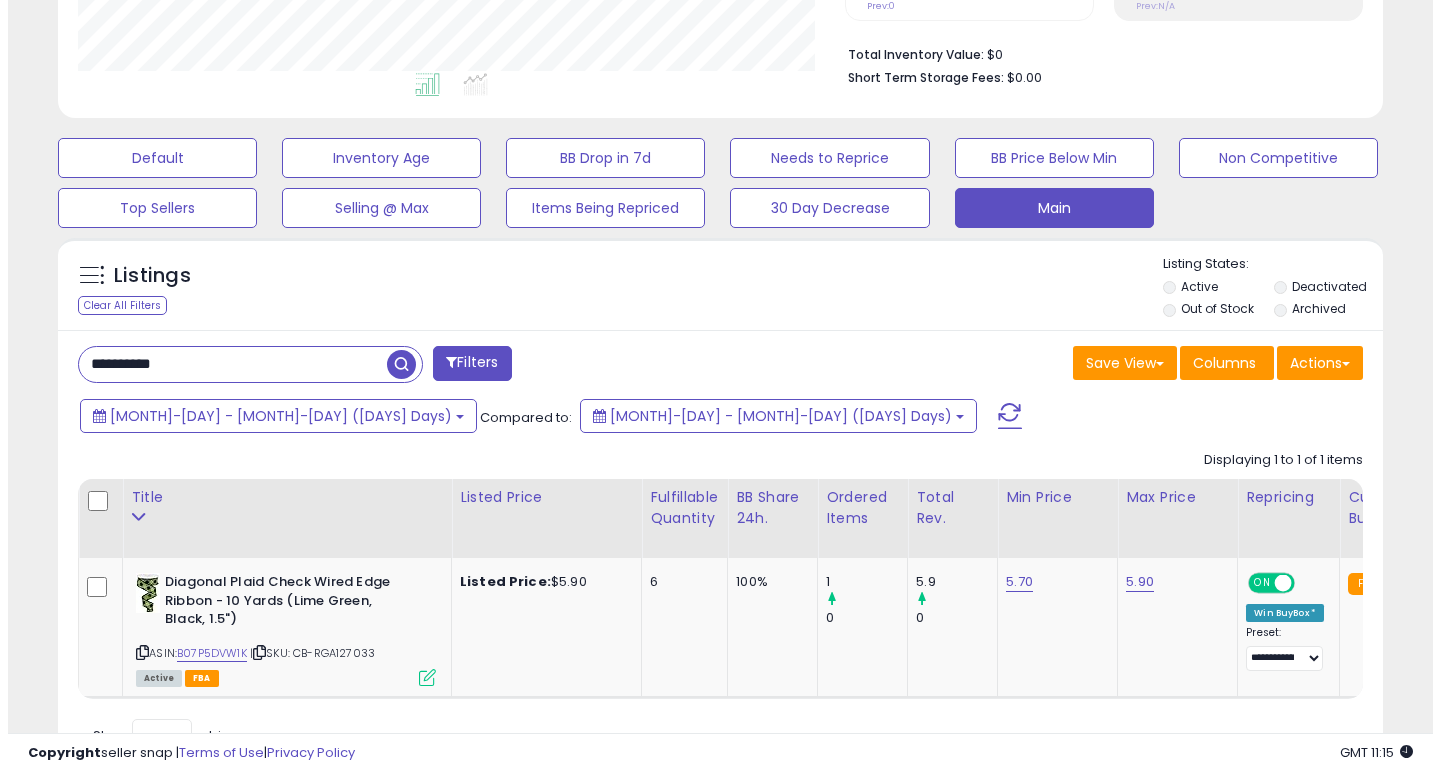 scroll, scrollTop: 447, scrollLeft: 0, axis: vertical 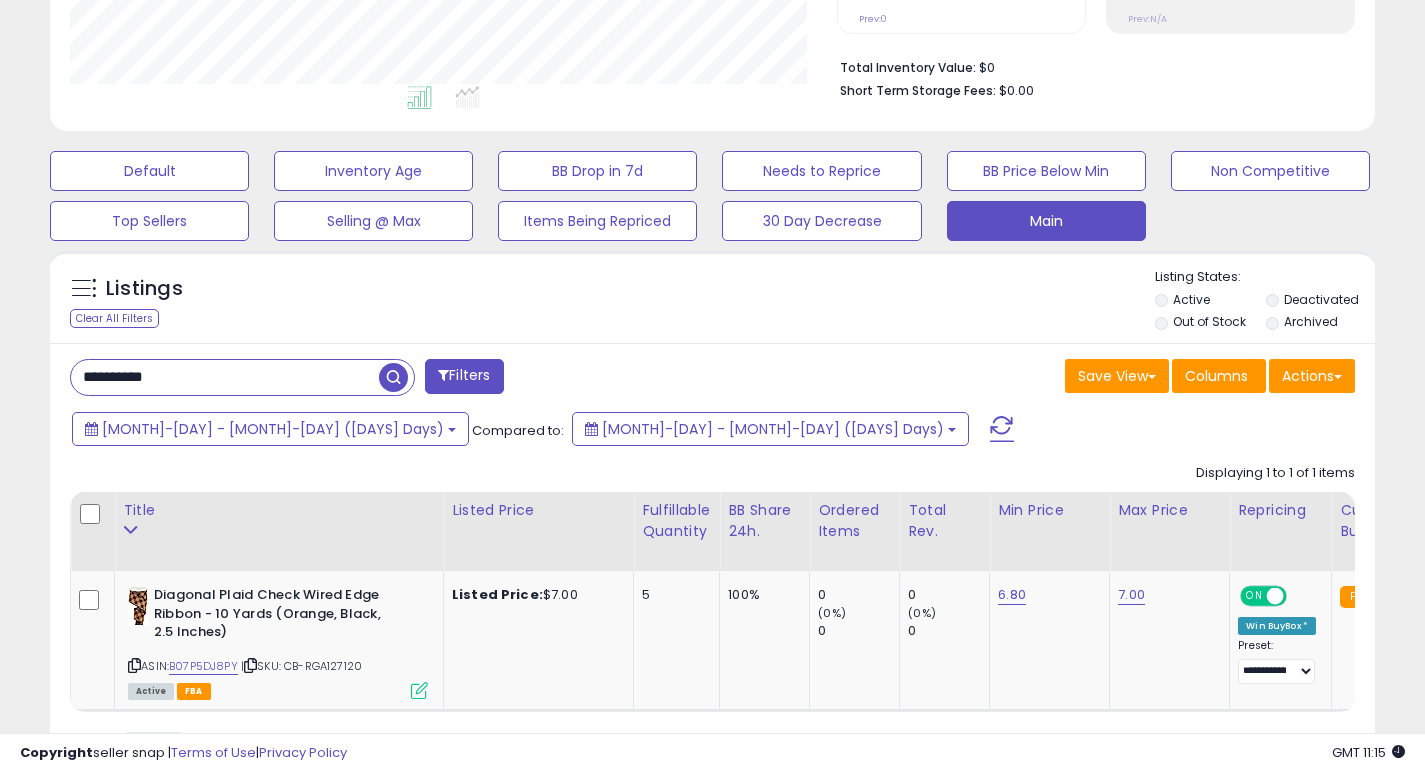 click on "**********" at bounding box center [225, 377] 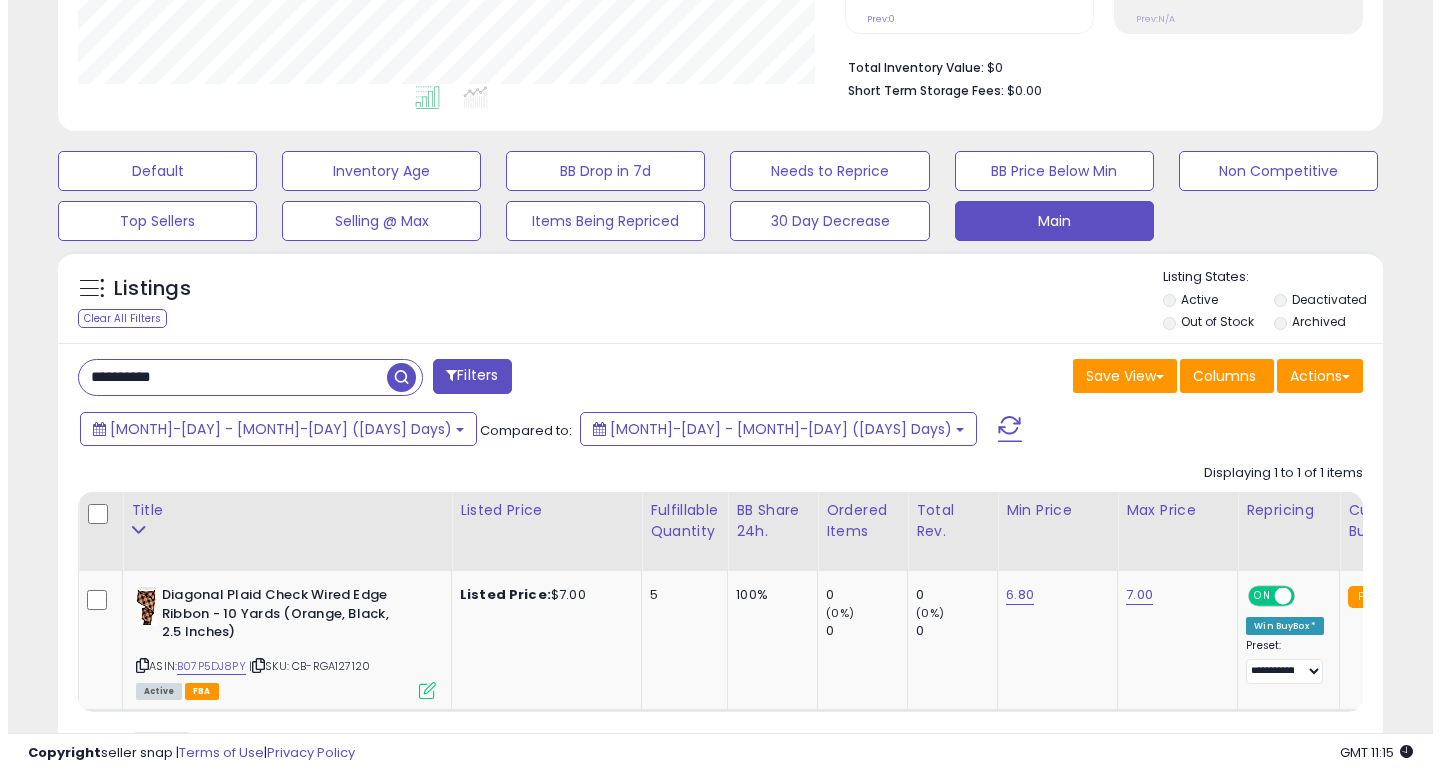 scroll, scrollTop: 447, scrollLeft: 0, axis: vertical 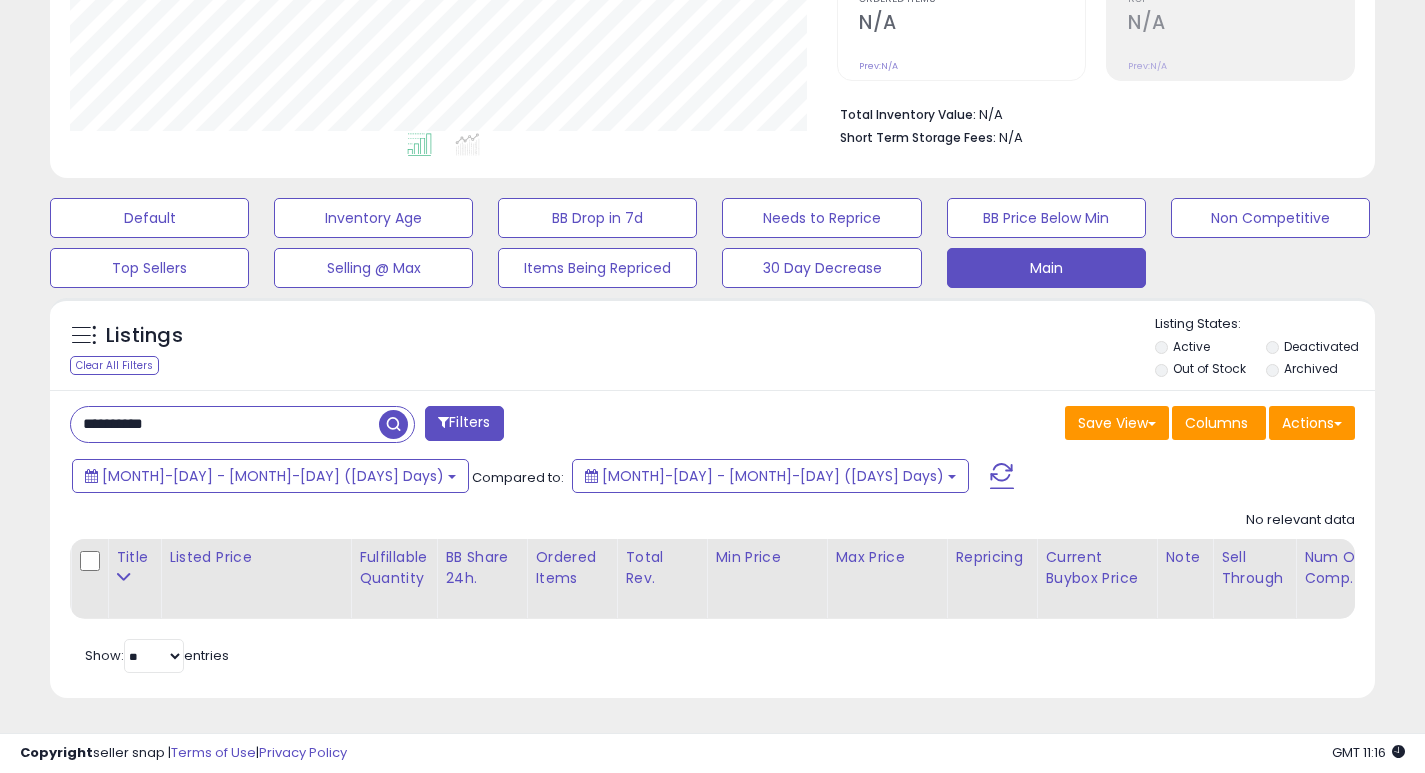 click on "**********" at bounding box center (225, 424) 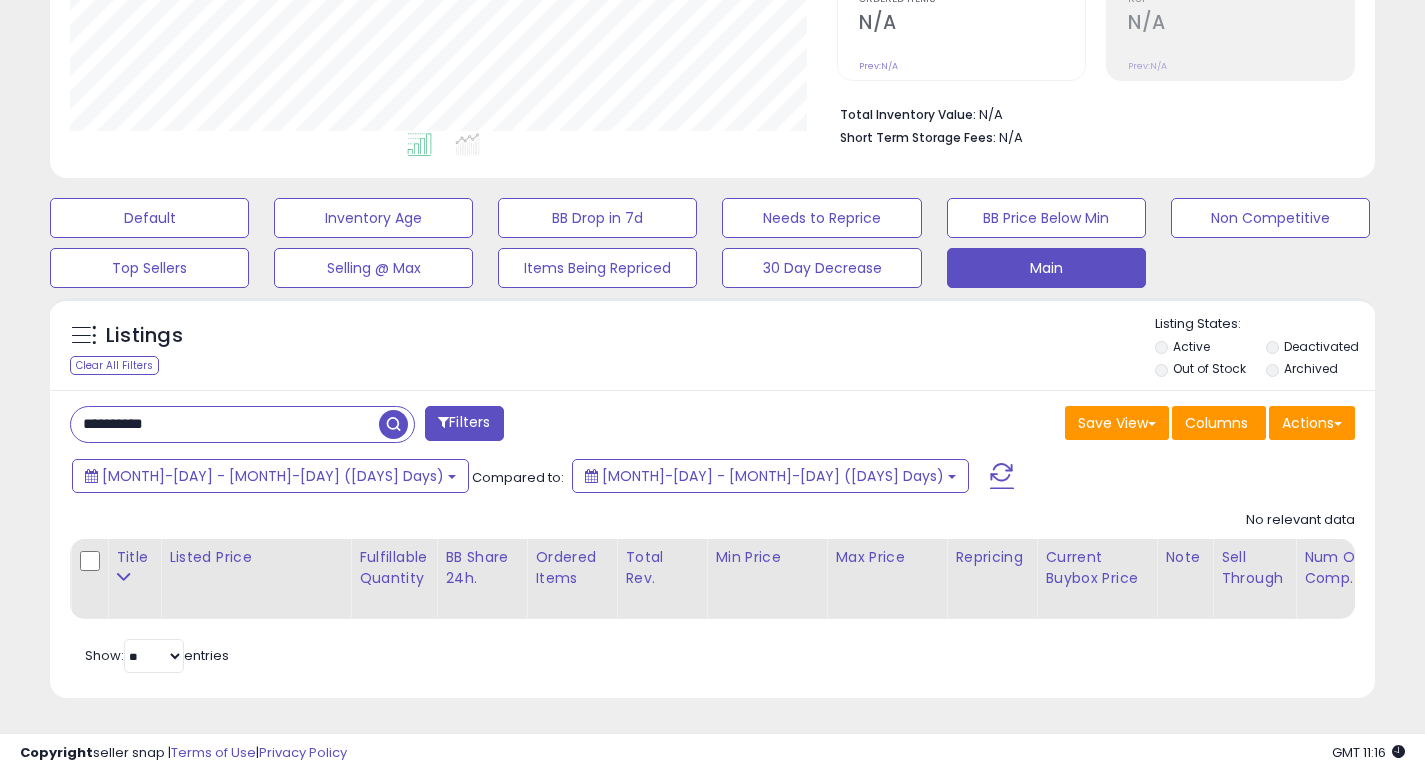 paste 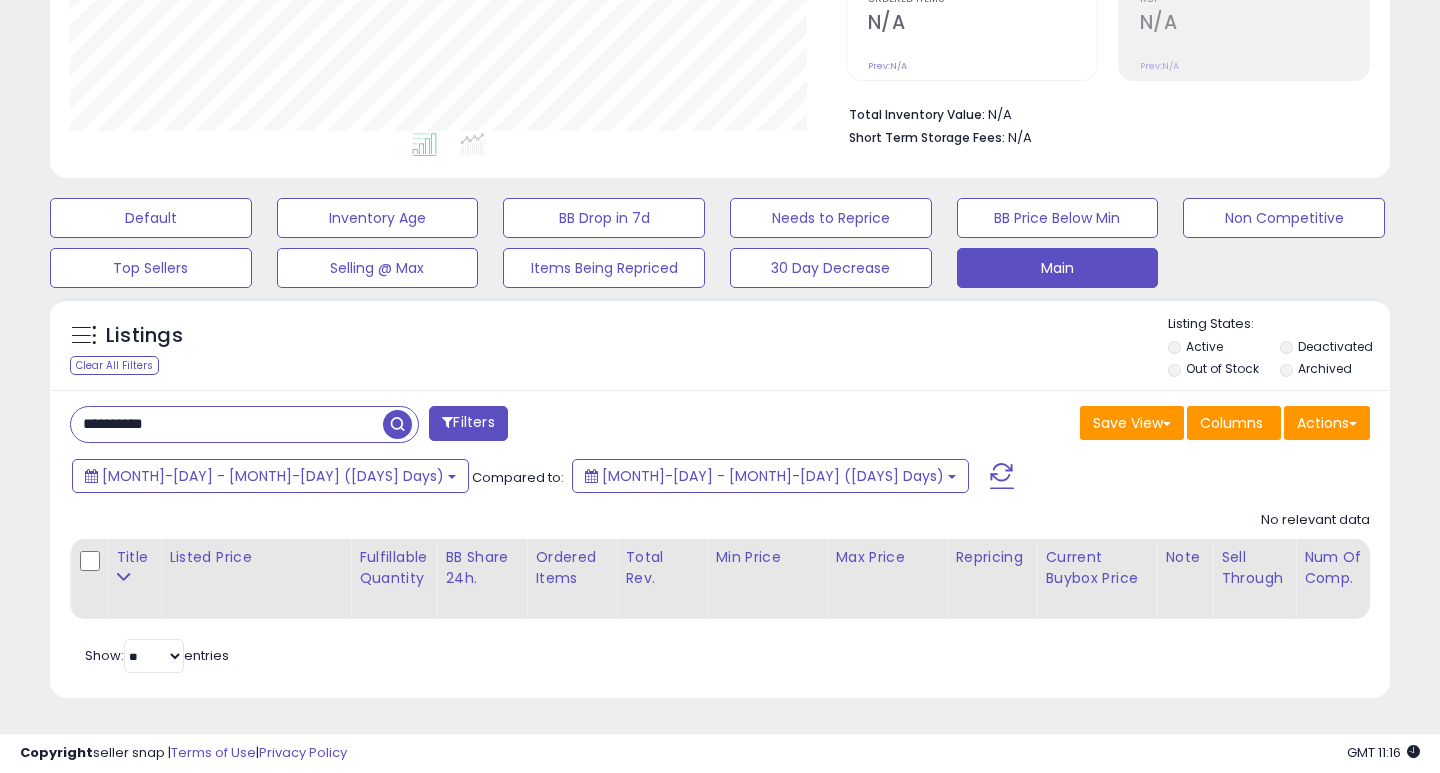 scroll, scrollTop: 999590, scrollLeft: 999224, axis: both 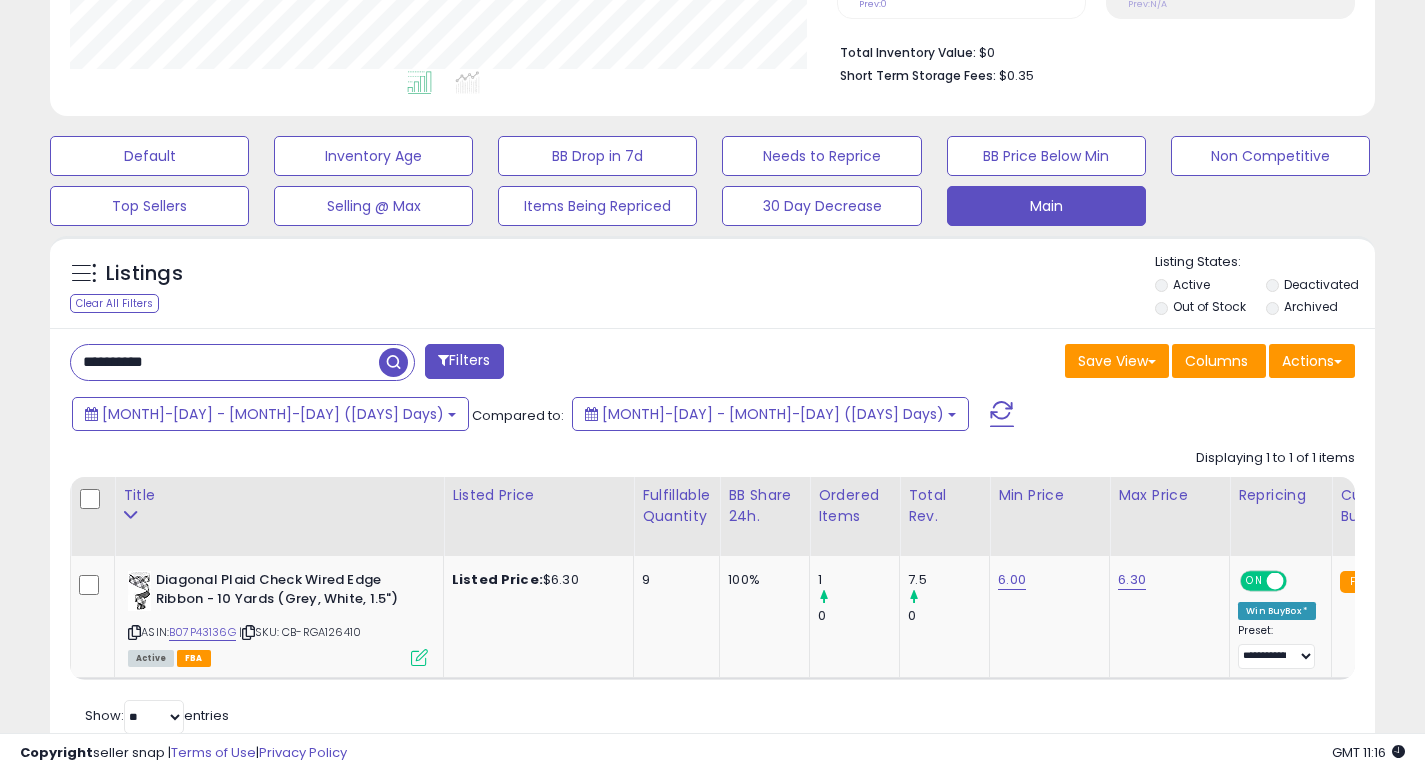 click on "**********" at bounding box center (225, 362) 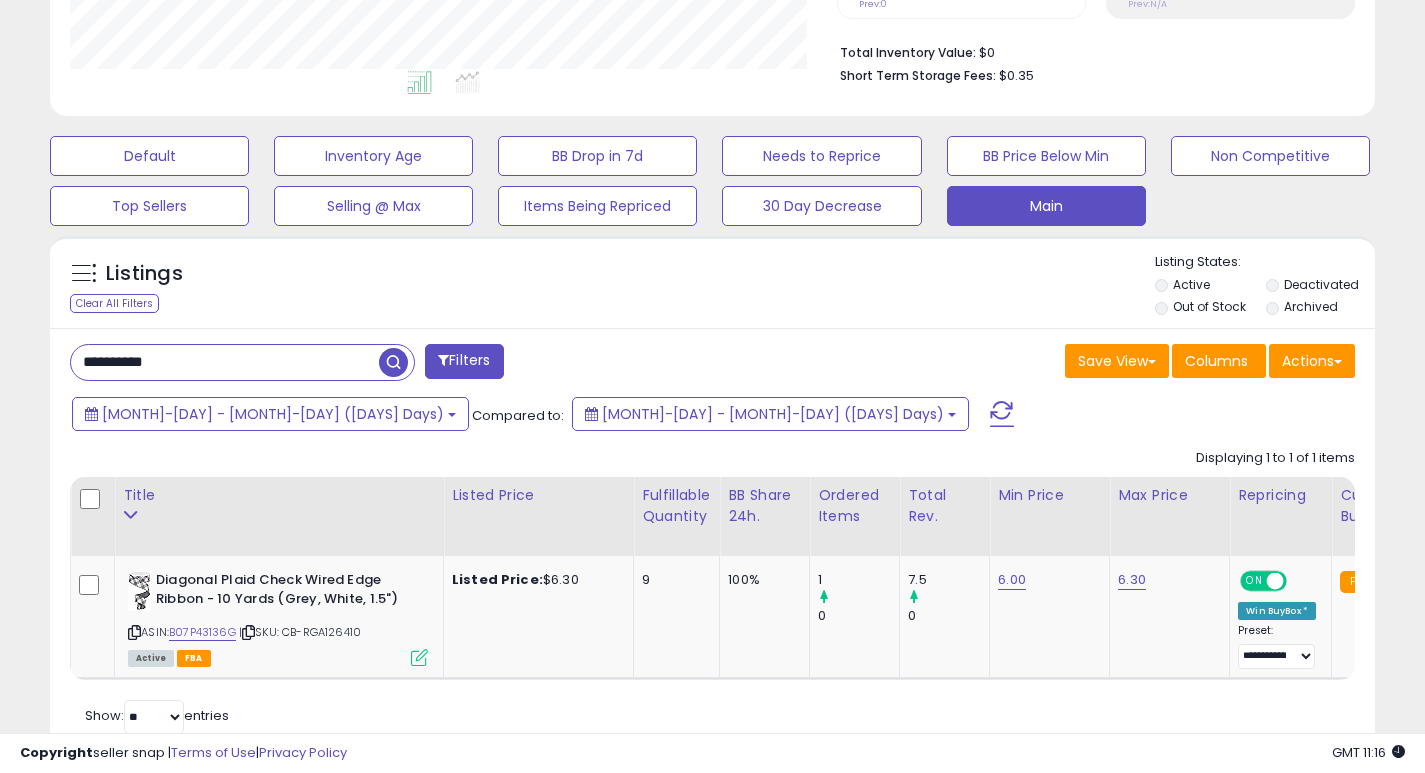 paste 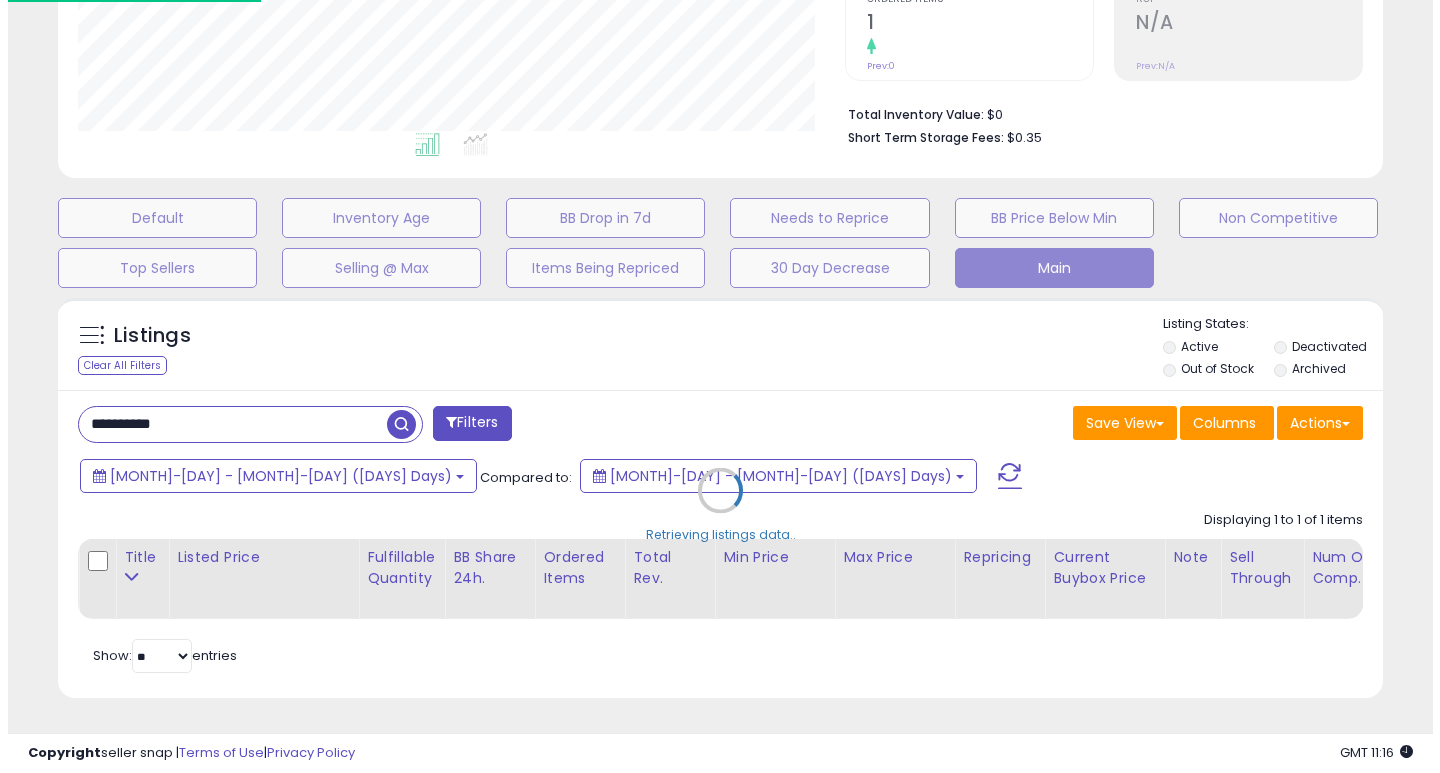 scroll, scrollTop: 447, scrollLeft: 0, axis: vertical 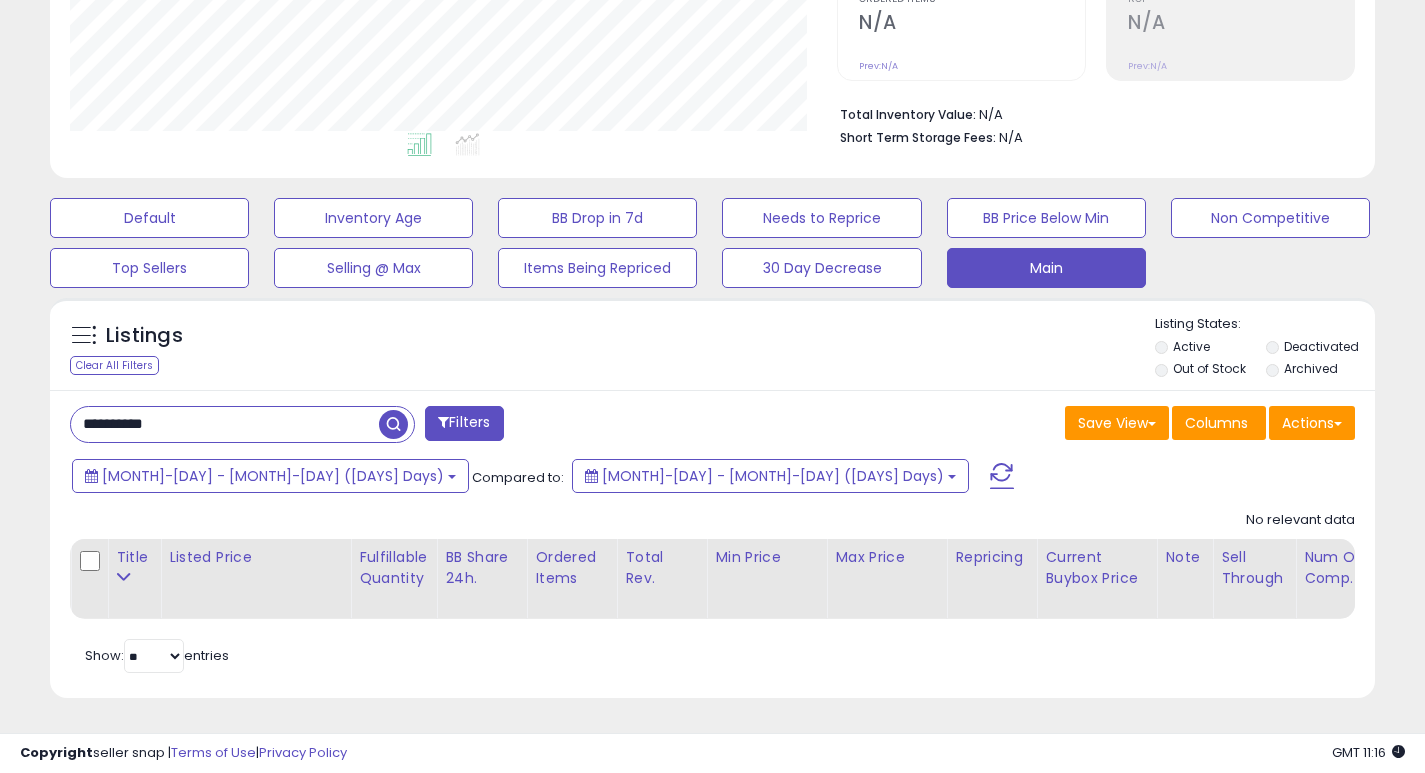 click on "**********" at bounding box center (225, 424) 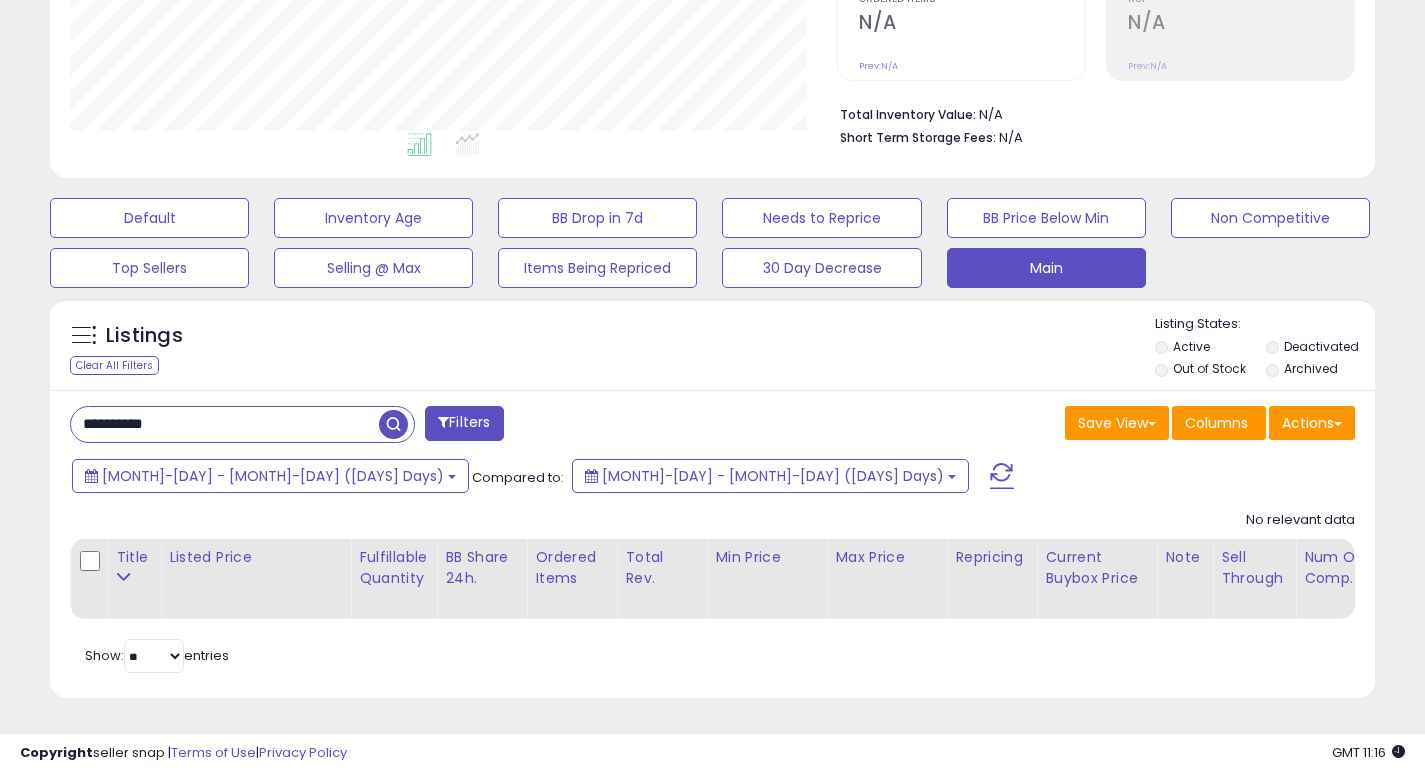 paste 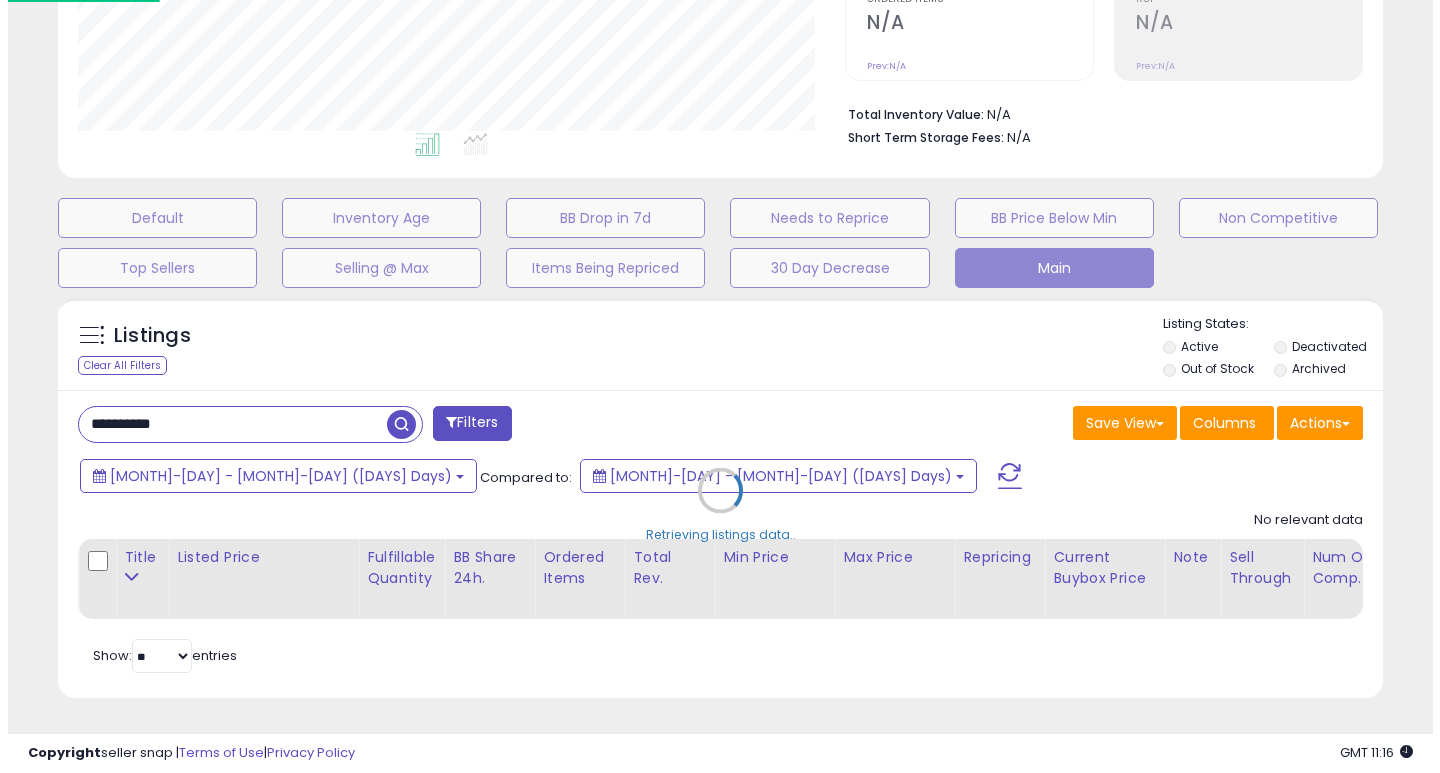 scroll, scrollTop: 999590, scrollLeft: 999224, axis: both 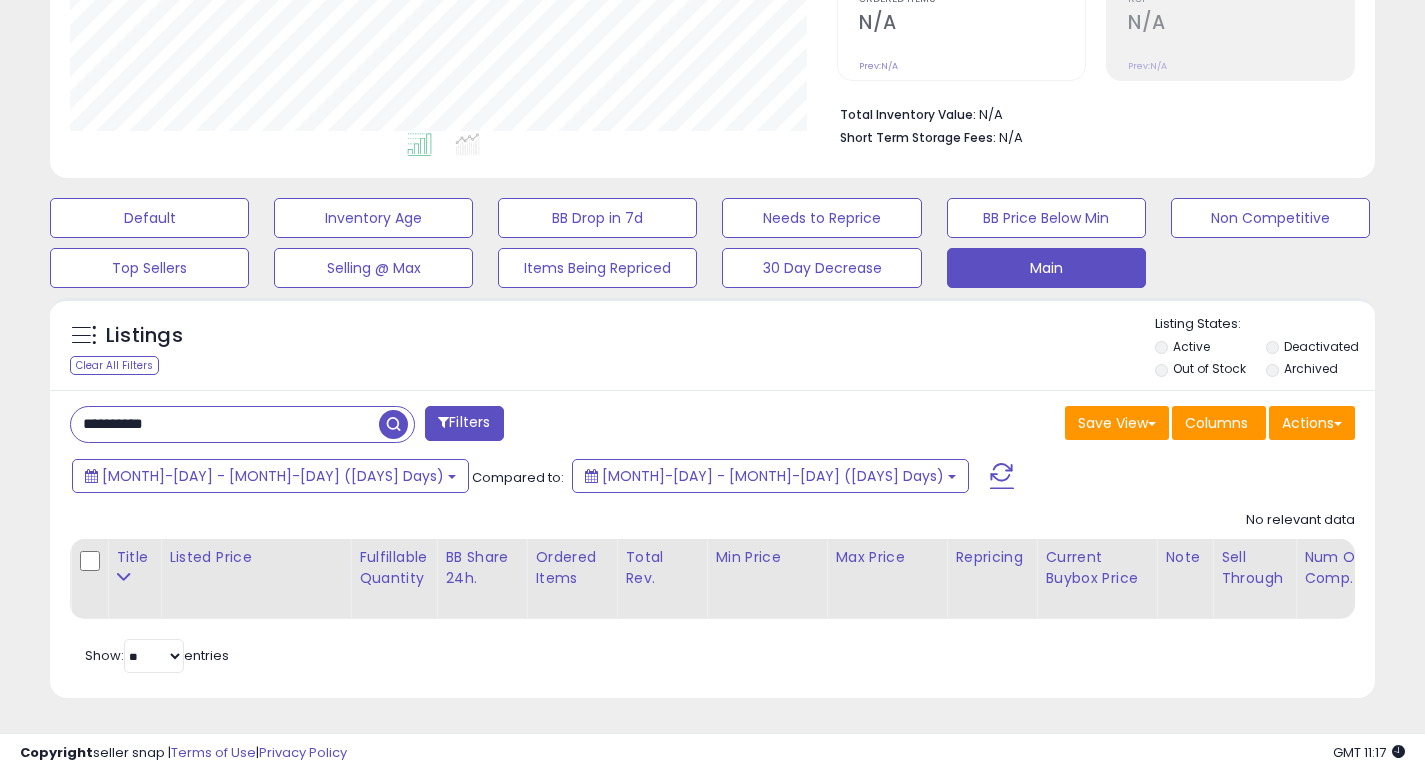 click on "**********" at bounding box center (225, 424) 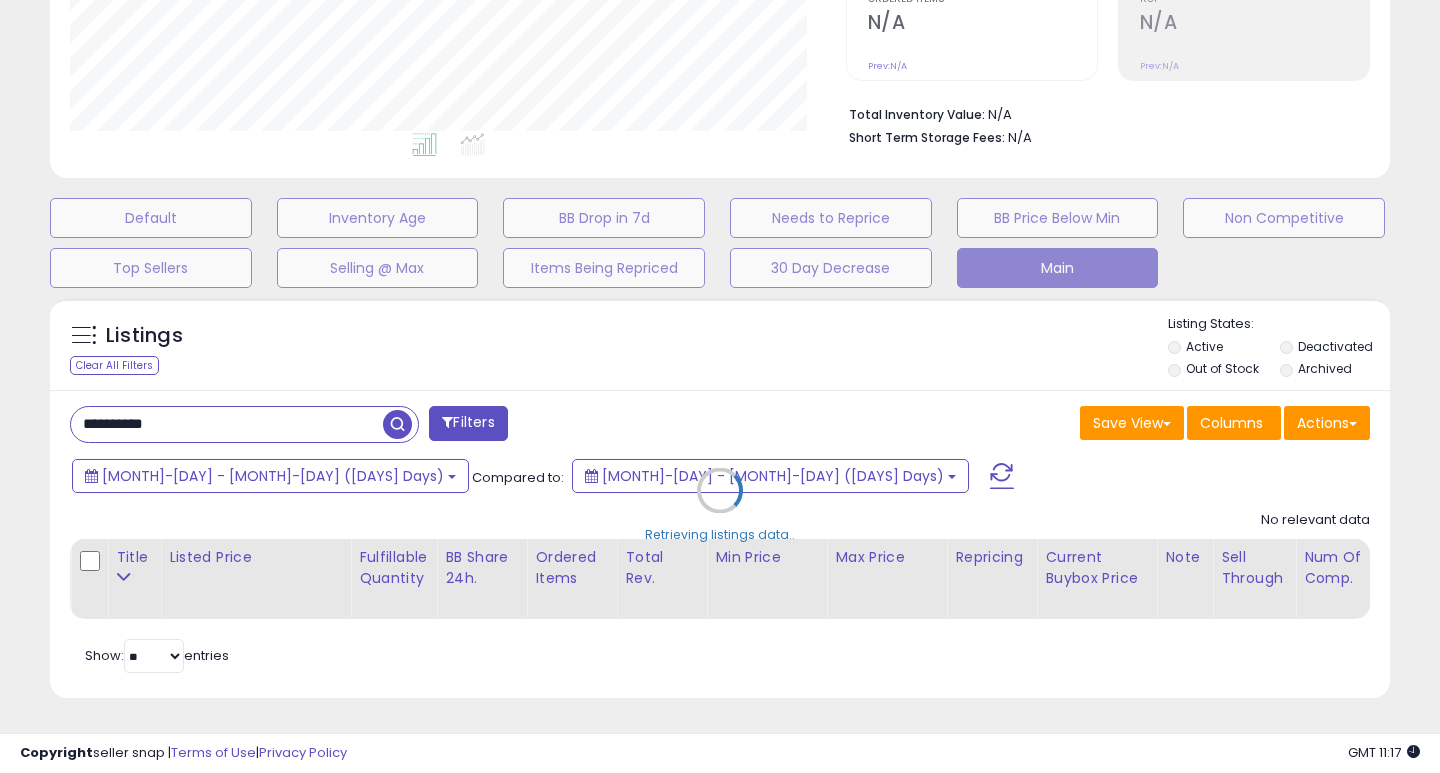 scroll, scrollTop: 999590, scrollLeft: 999224, axis: both 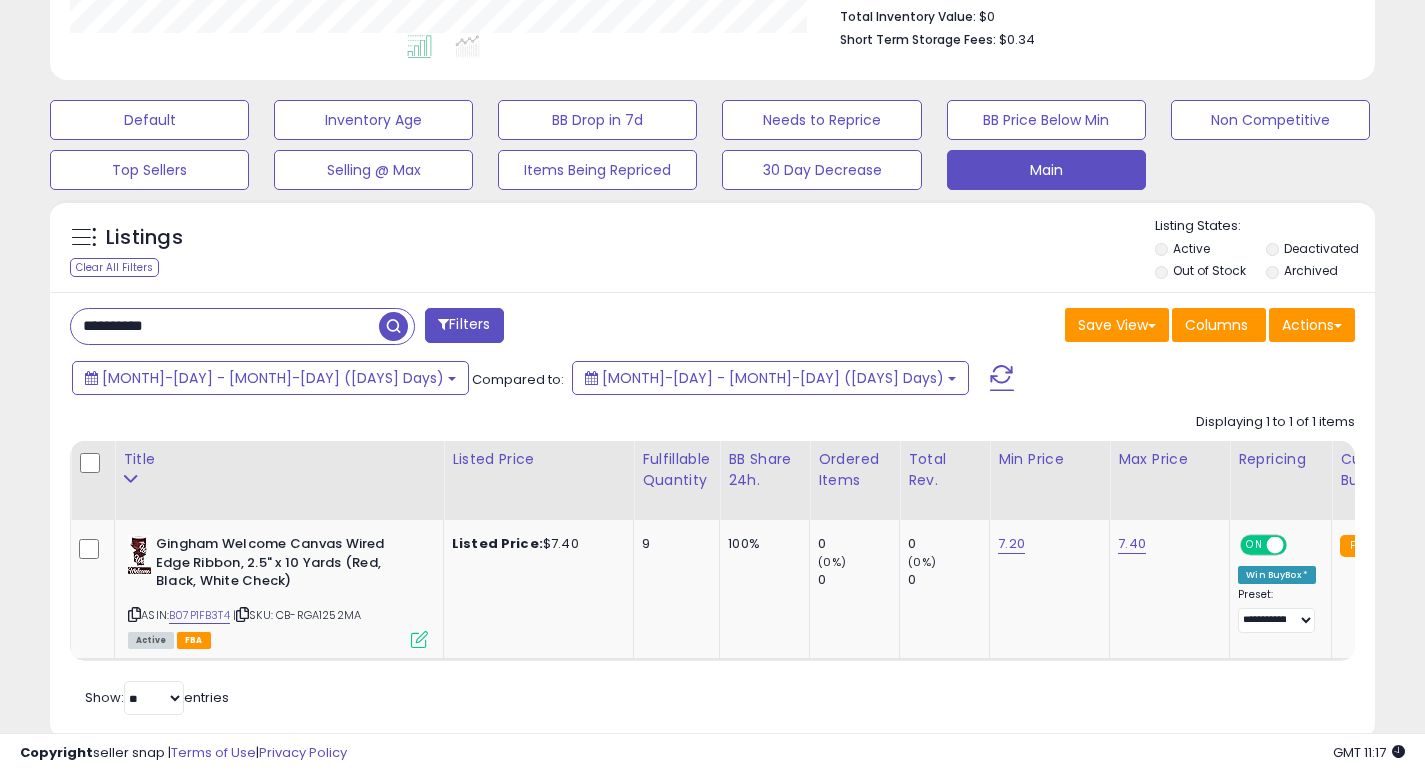 click on "**********" at bounding box center (225, 326) 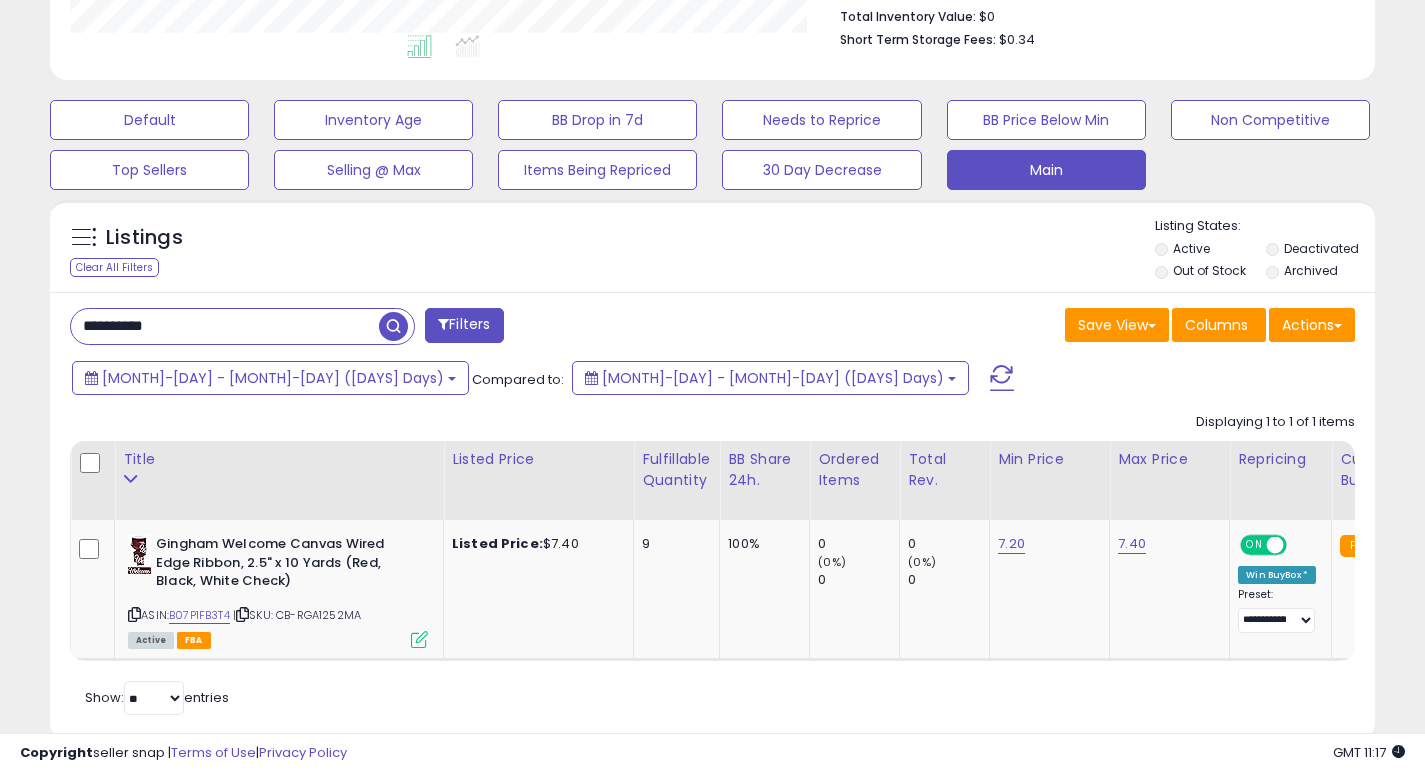 click on "**********" at bounding box center [225, 326] 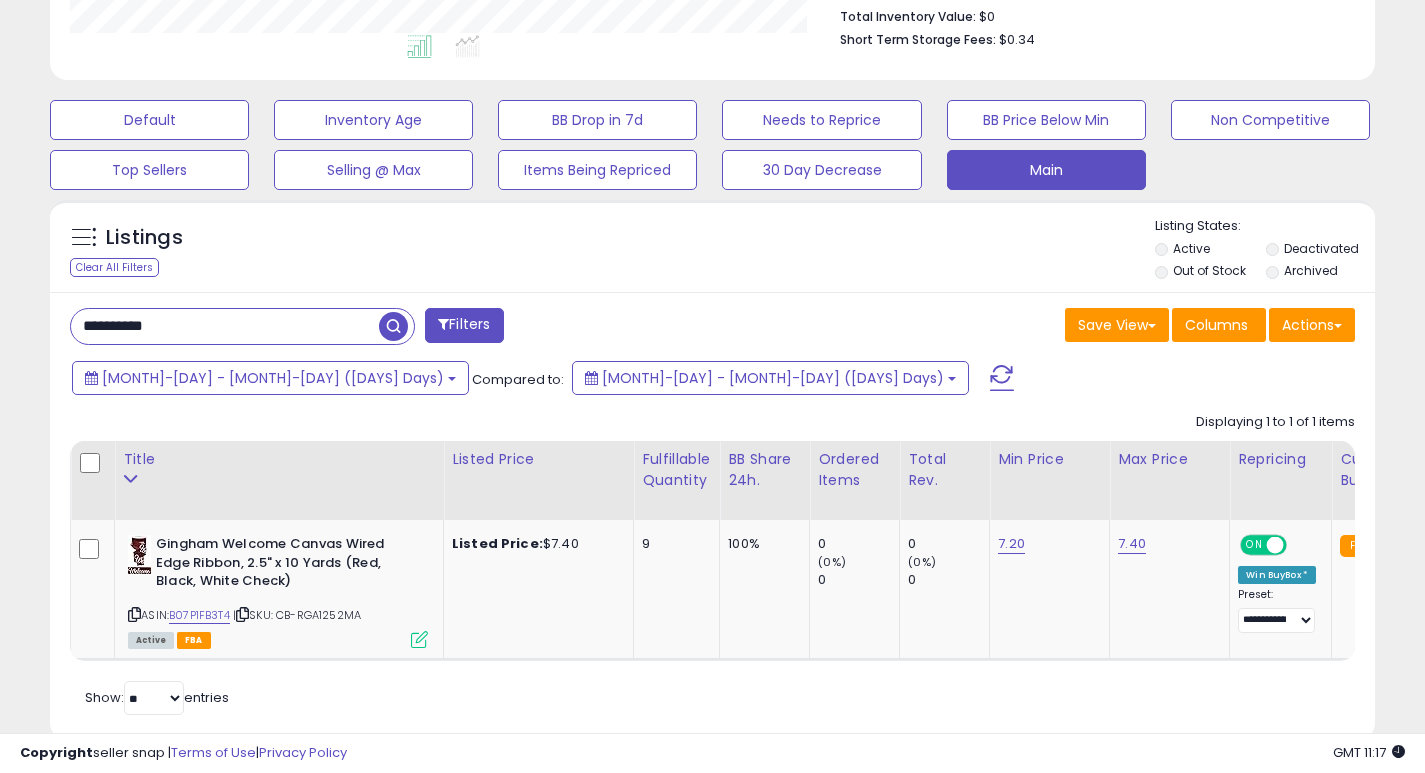 paste 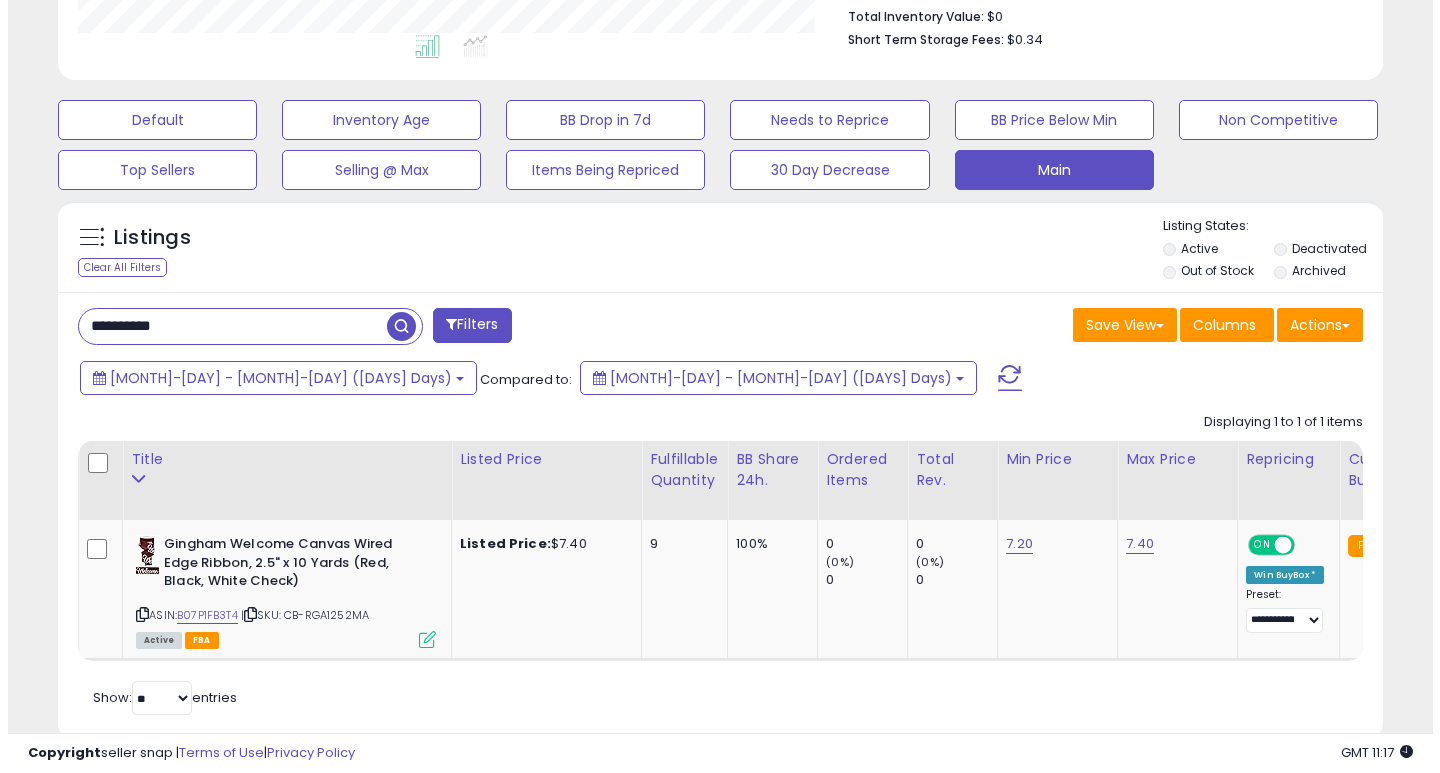 scroll, scrollTop: 447, scrollLeft: 0, axis: vertical 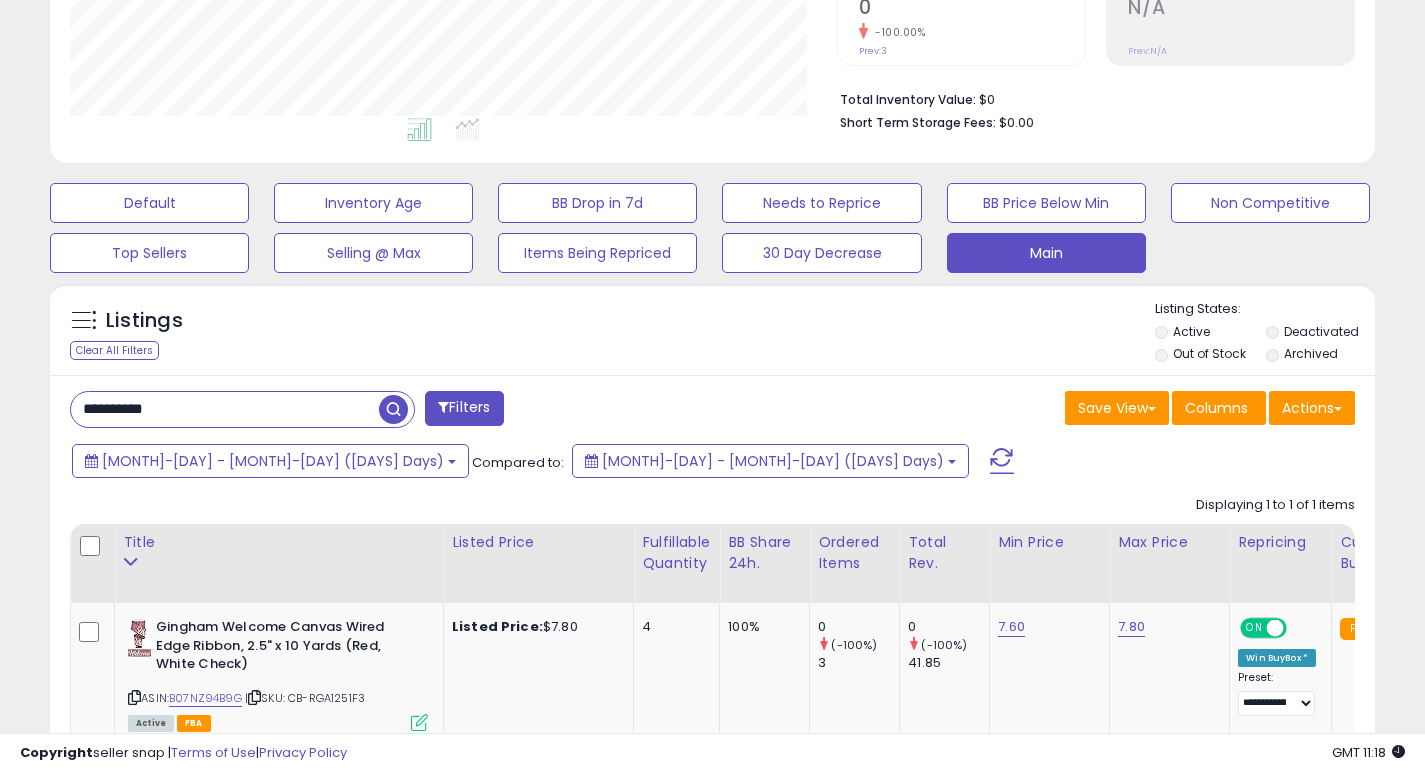 click on "**********" at bounding box center (225, 409) 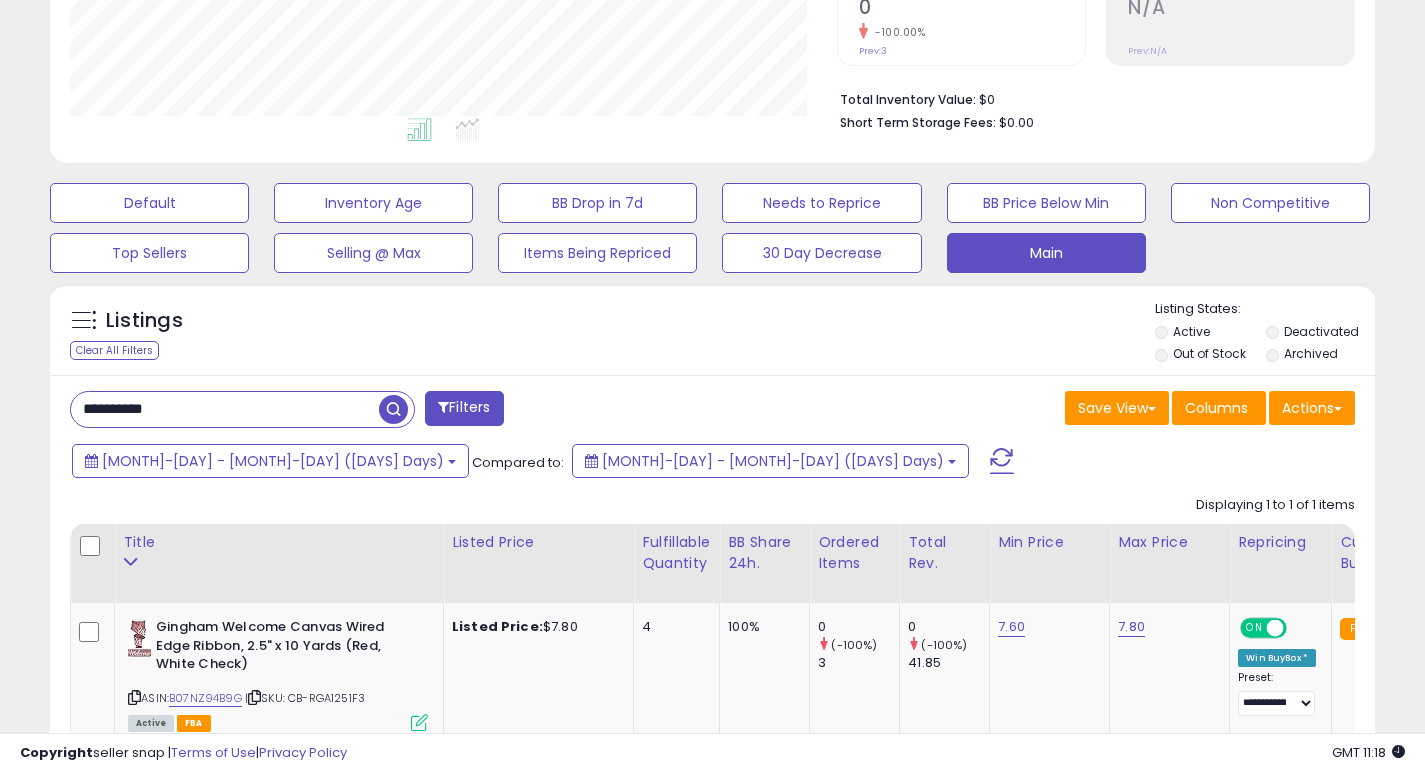 click on "**********" at bounding box center [225, 409] 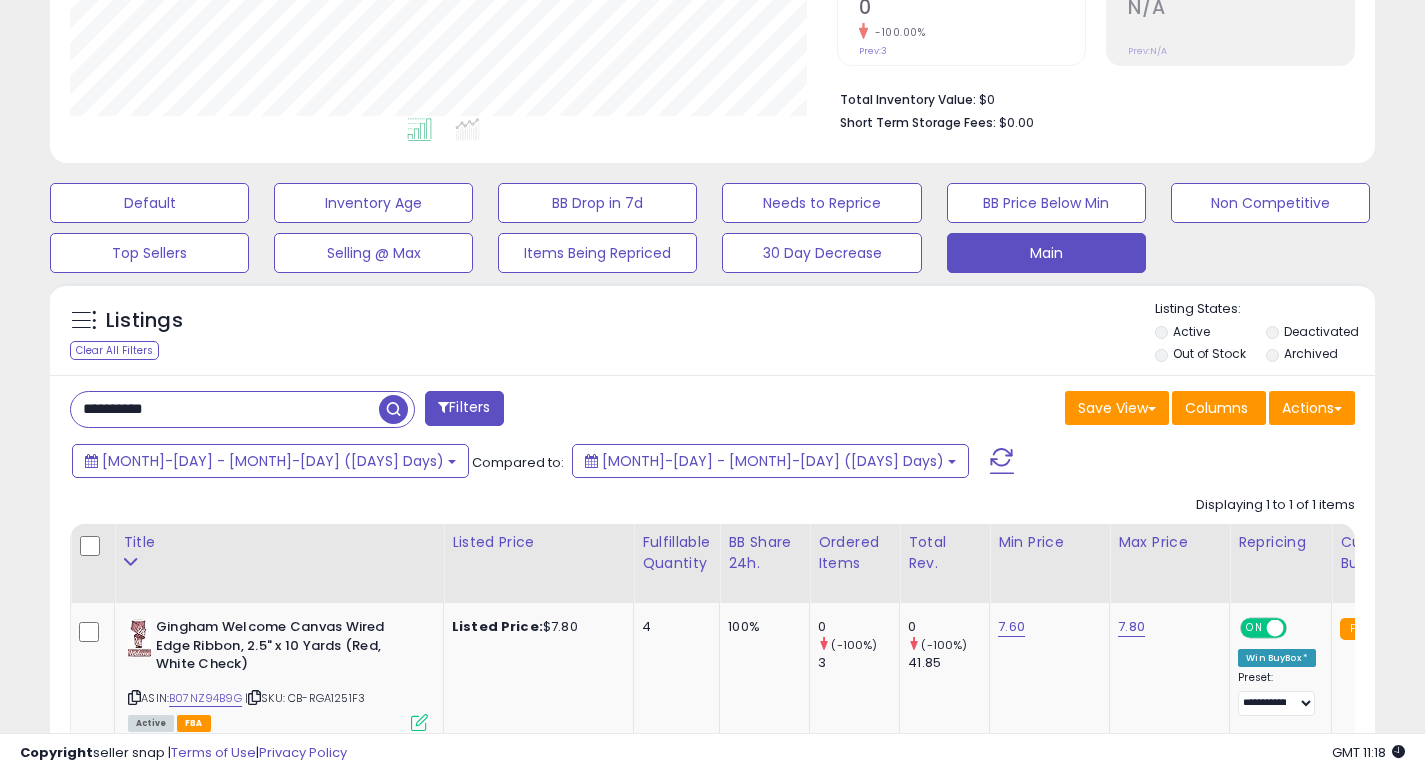 paste 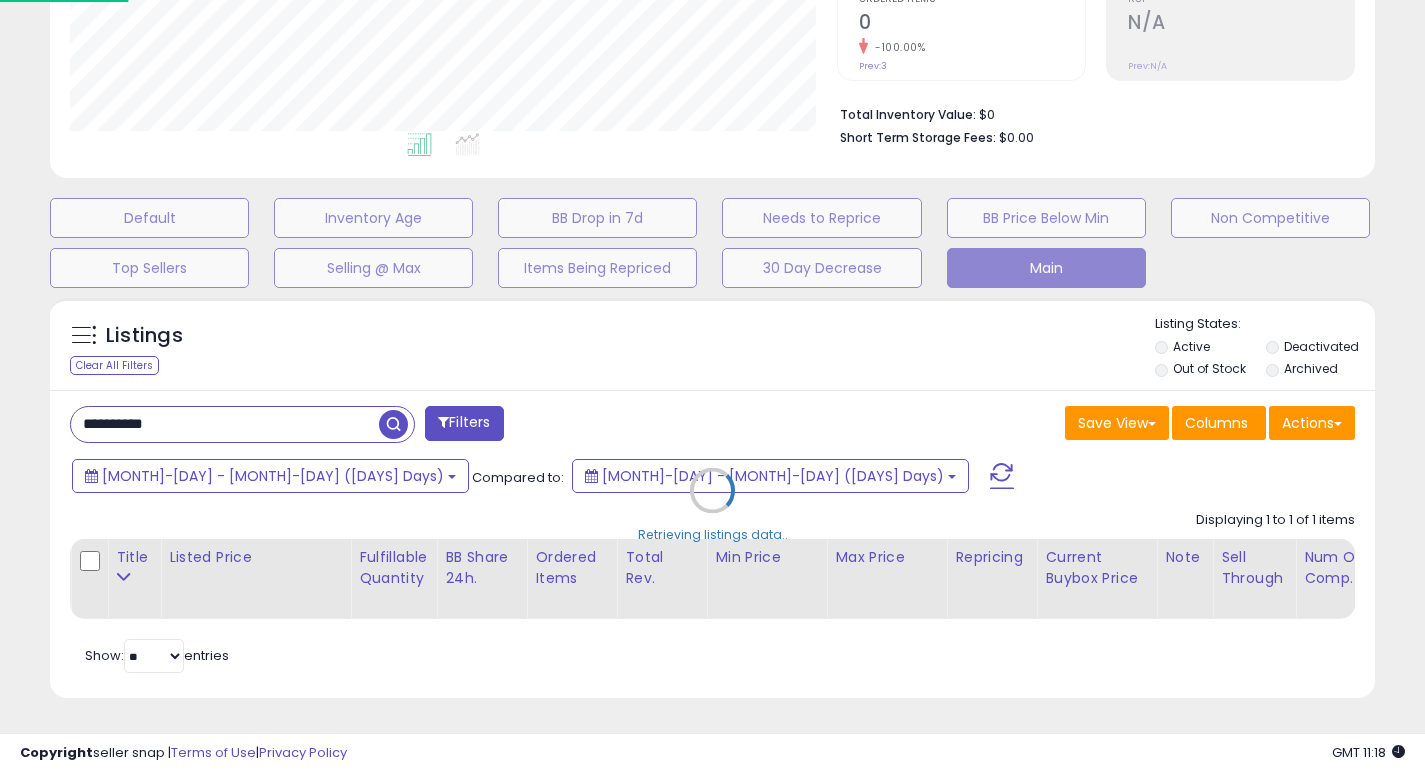 scroll, scrollTop: 999590, scrollLeft: 999224, axis: both 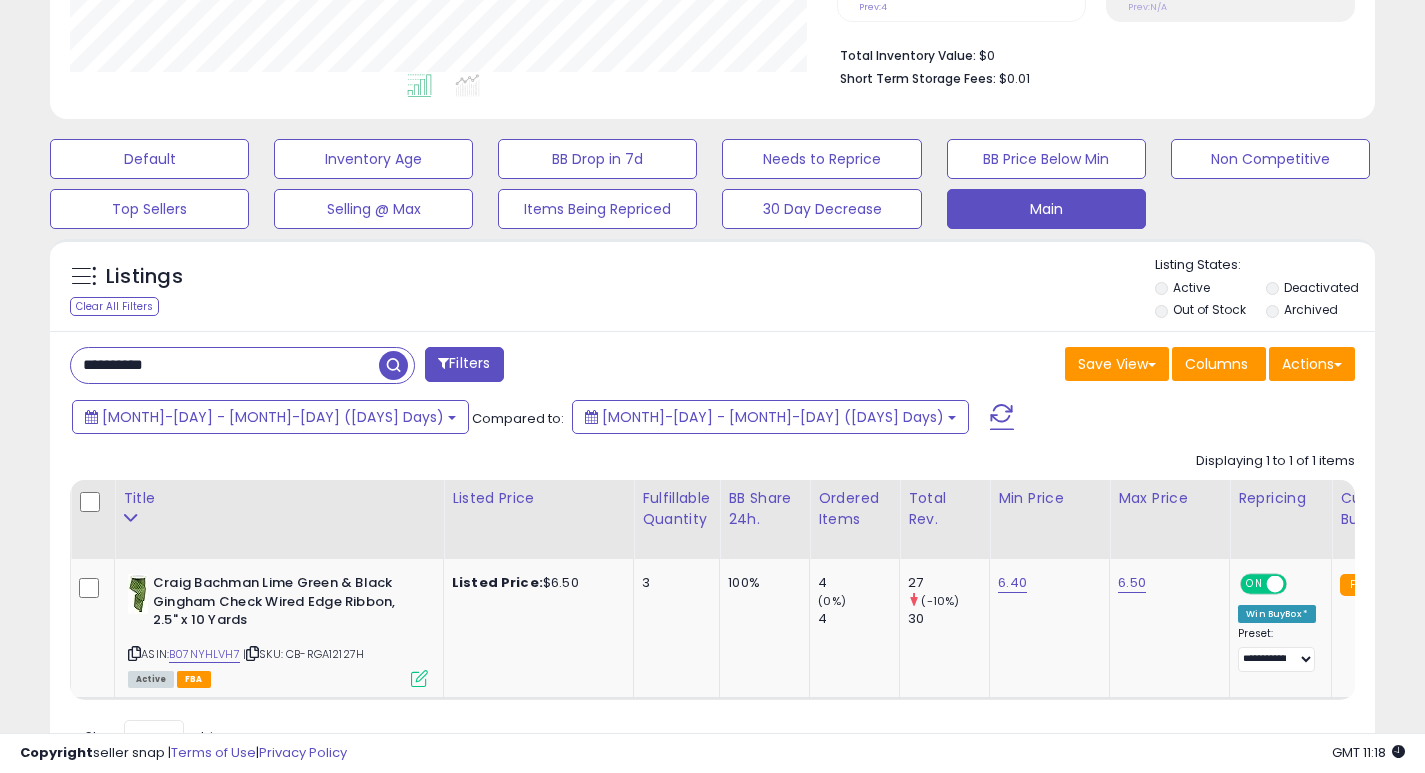 click on "**********" at bounding box center (225, 365) 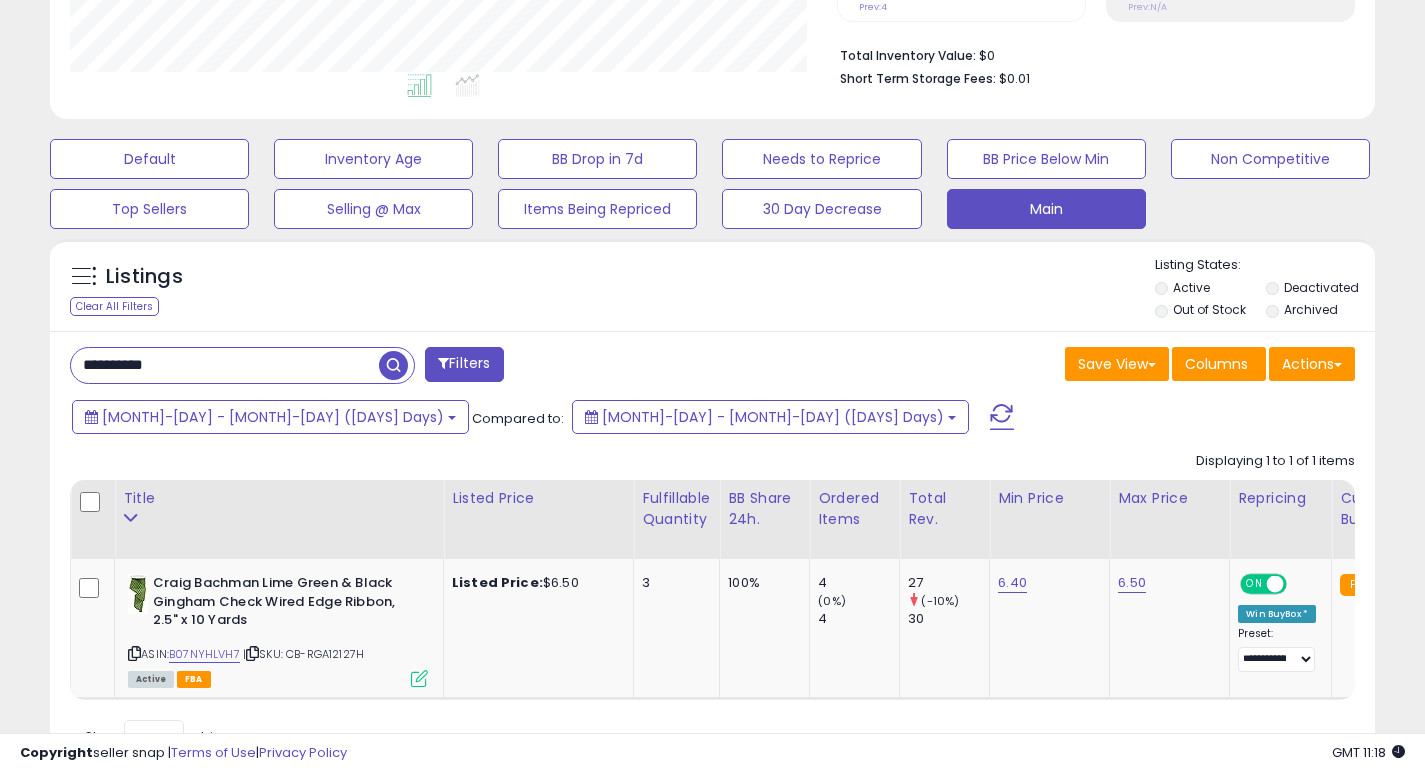 click on "**********" at bounding box center [225, 365] 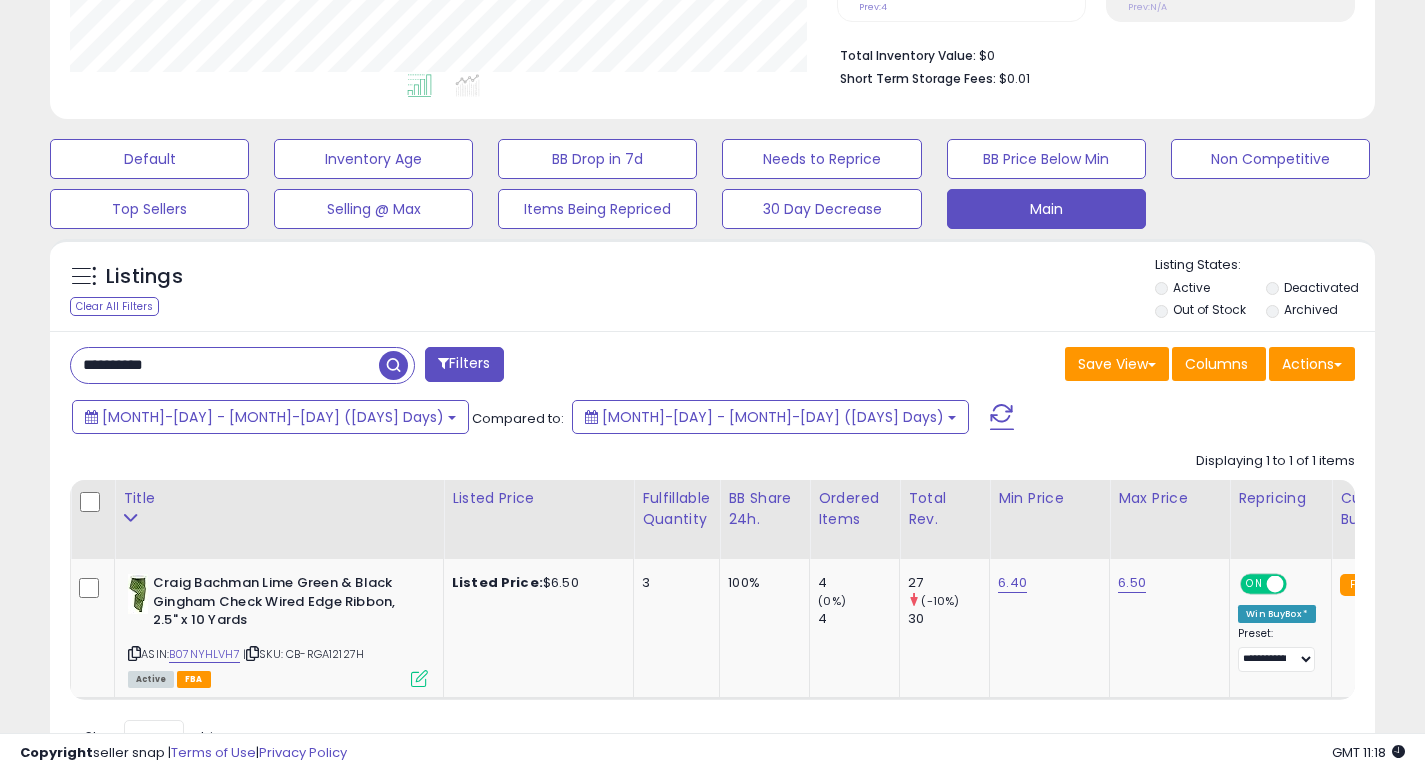 paste 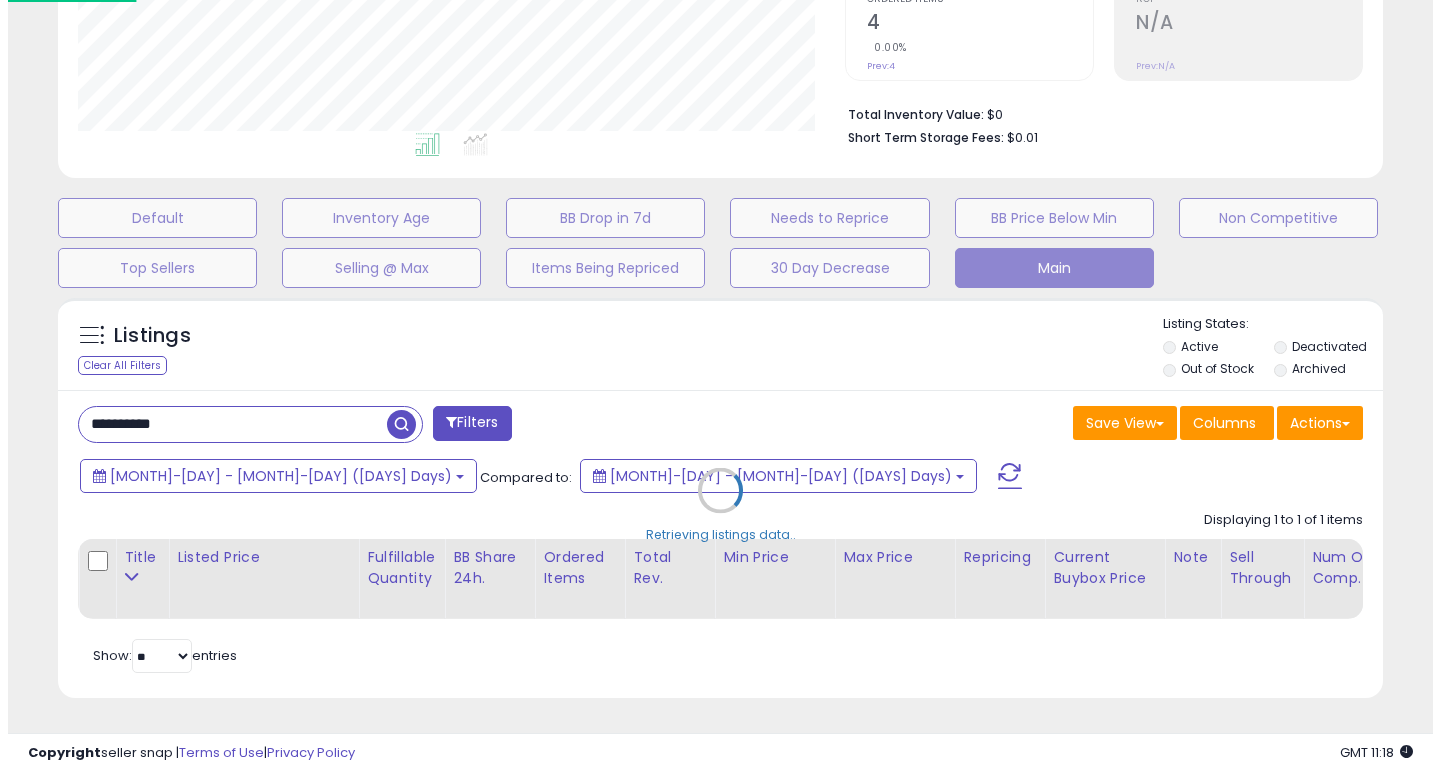 scroll, scrollTop: 447, scrollLeft: 0, axis: vertical 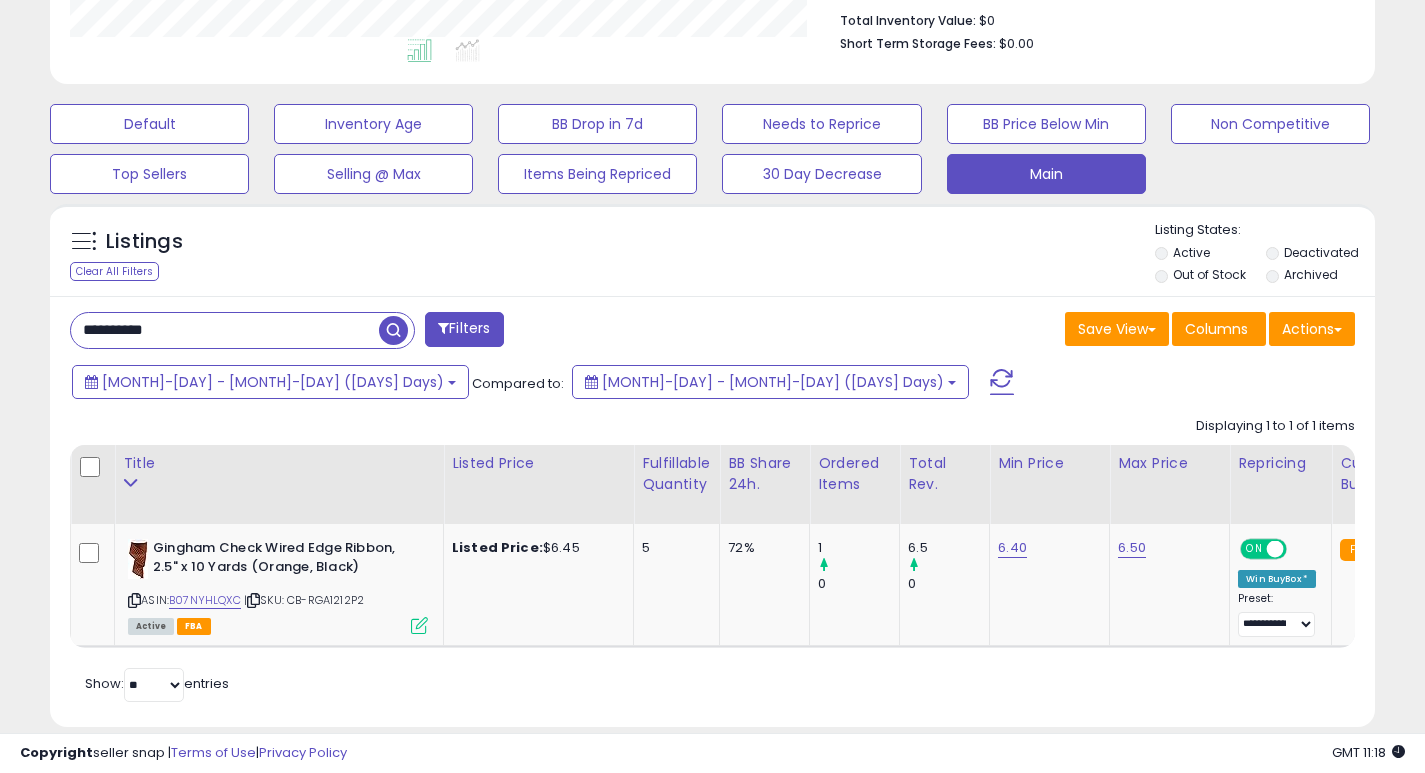 click on "**********" at bounding box center (225, 330) 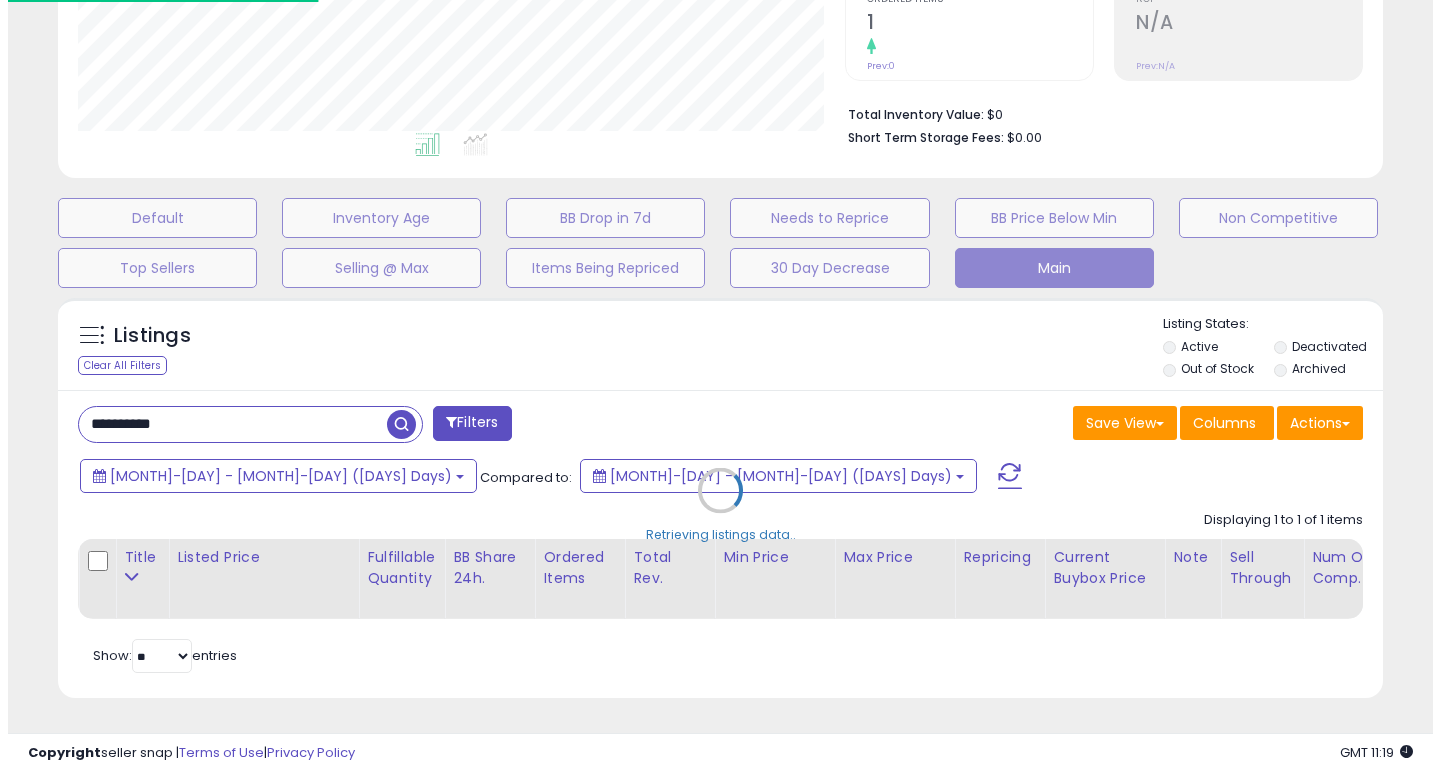 scroll, scrollTop: 447, scrollLeft: 0, axis: vertical 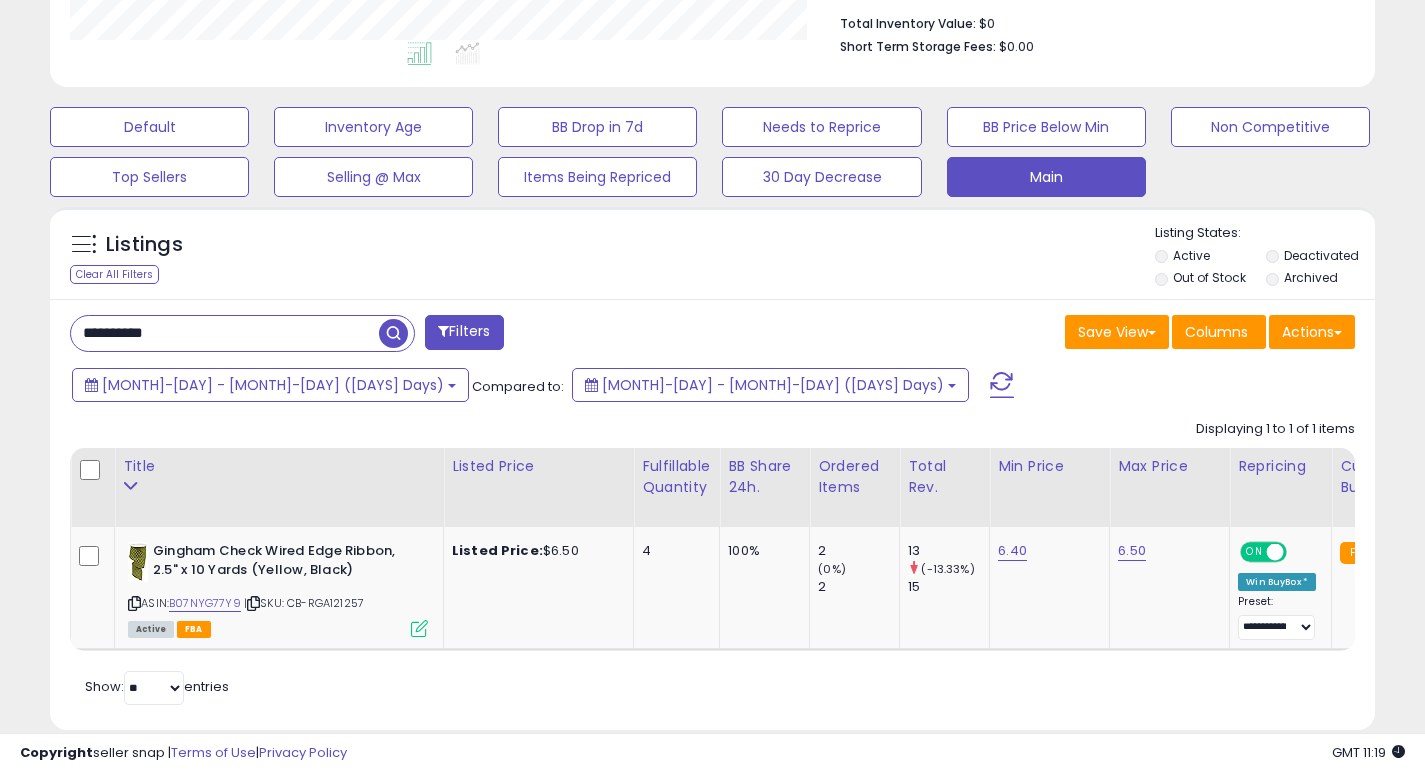 click on "**********" at bounding box center [225, 333] 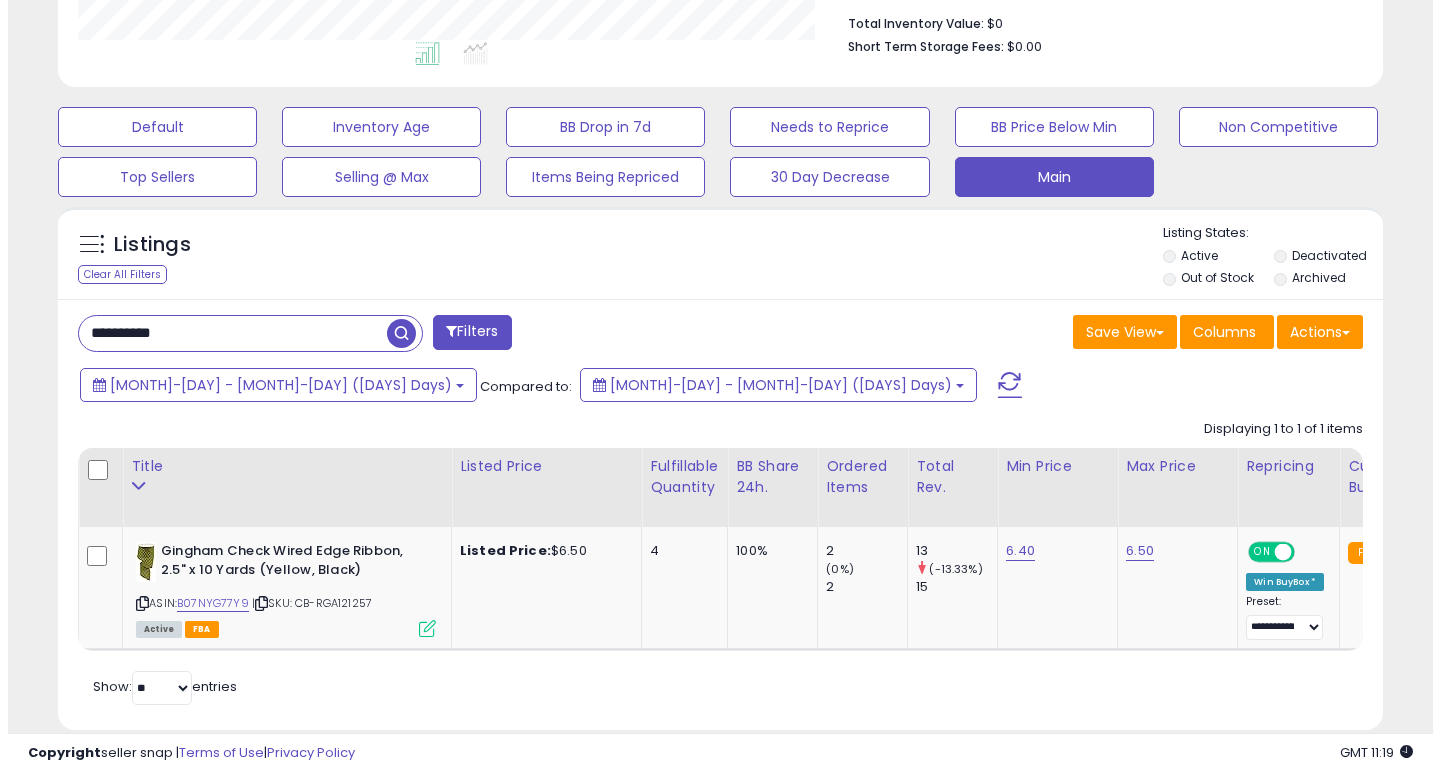 scroll, scrollTop: 447, scrollLeft: 0, axis: vertical 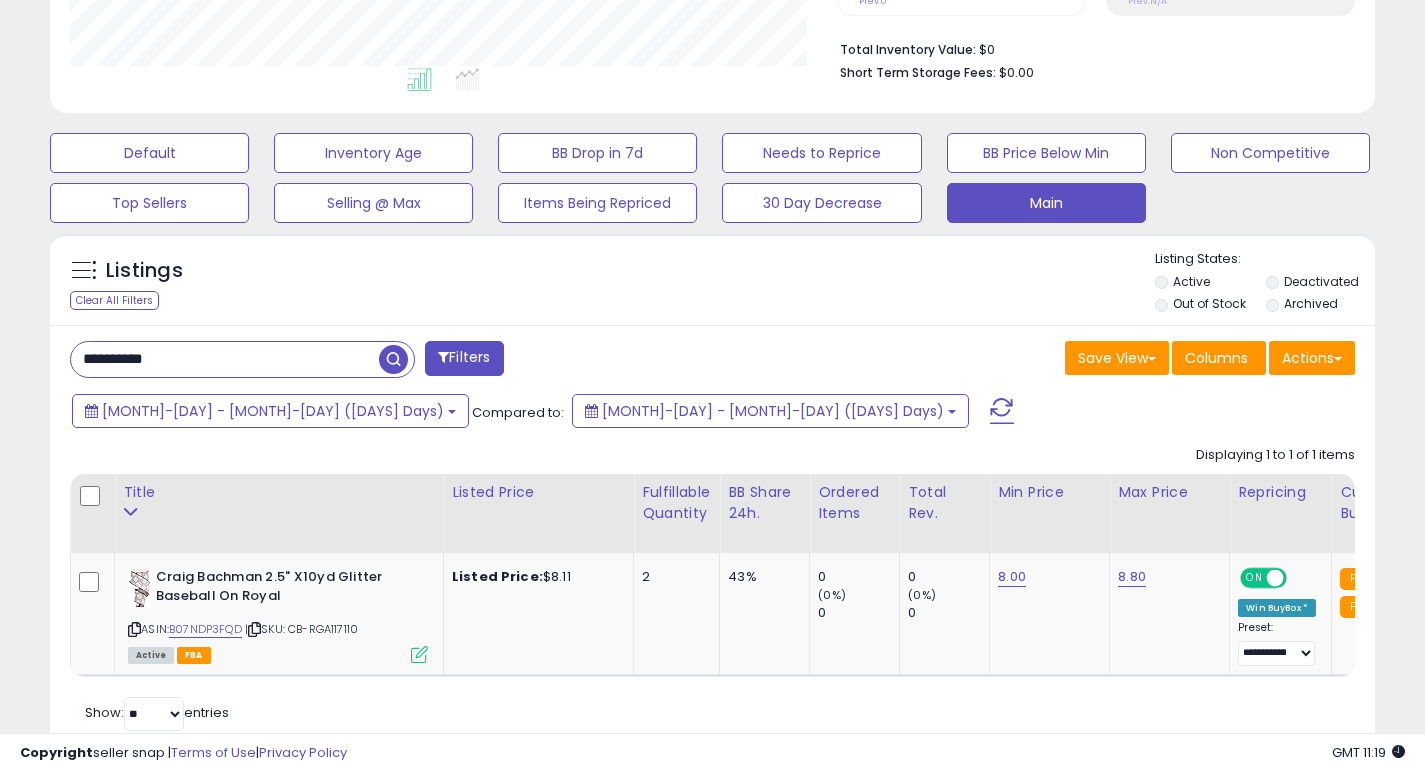 click on "**********" at bounding box center [225, 359] 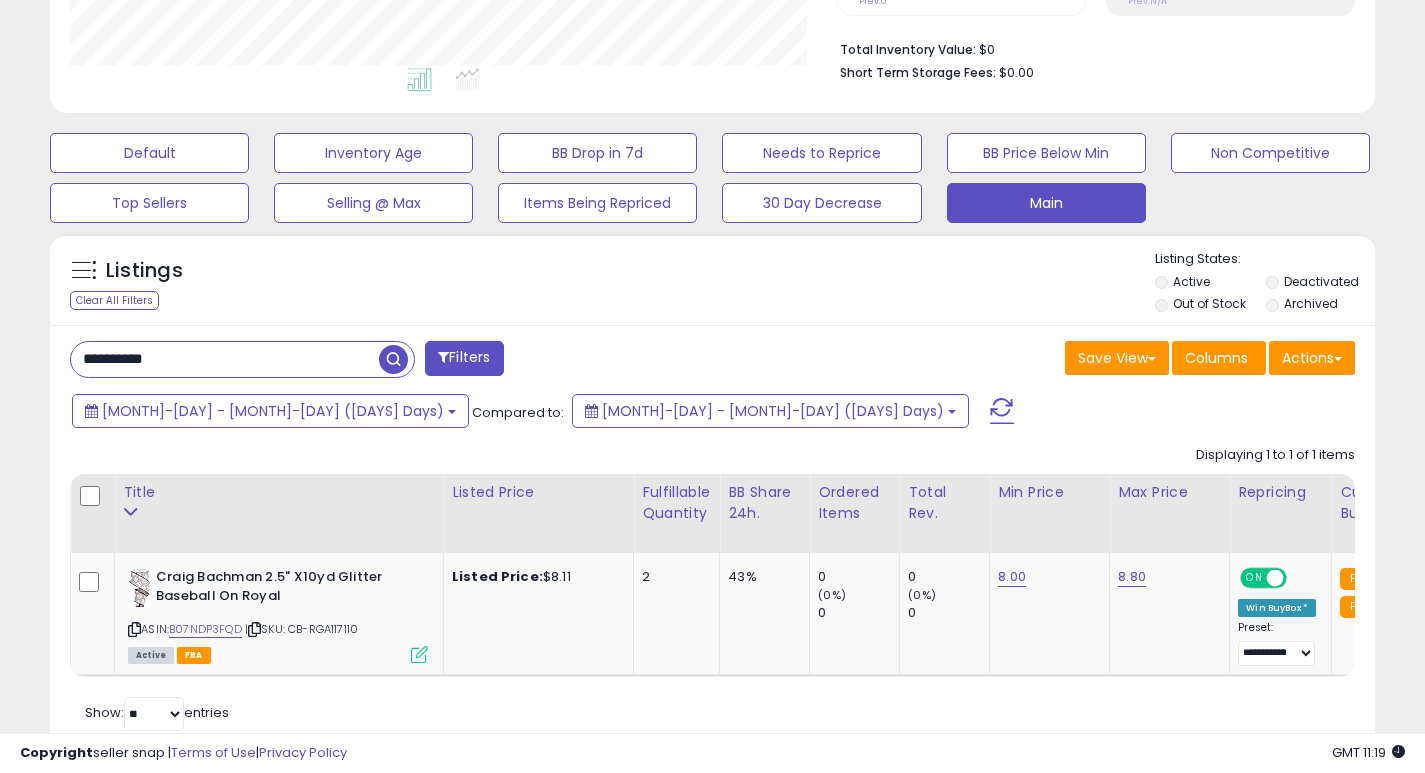 click on "**********" at bounding box center [225, 359] 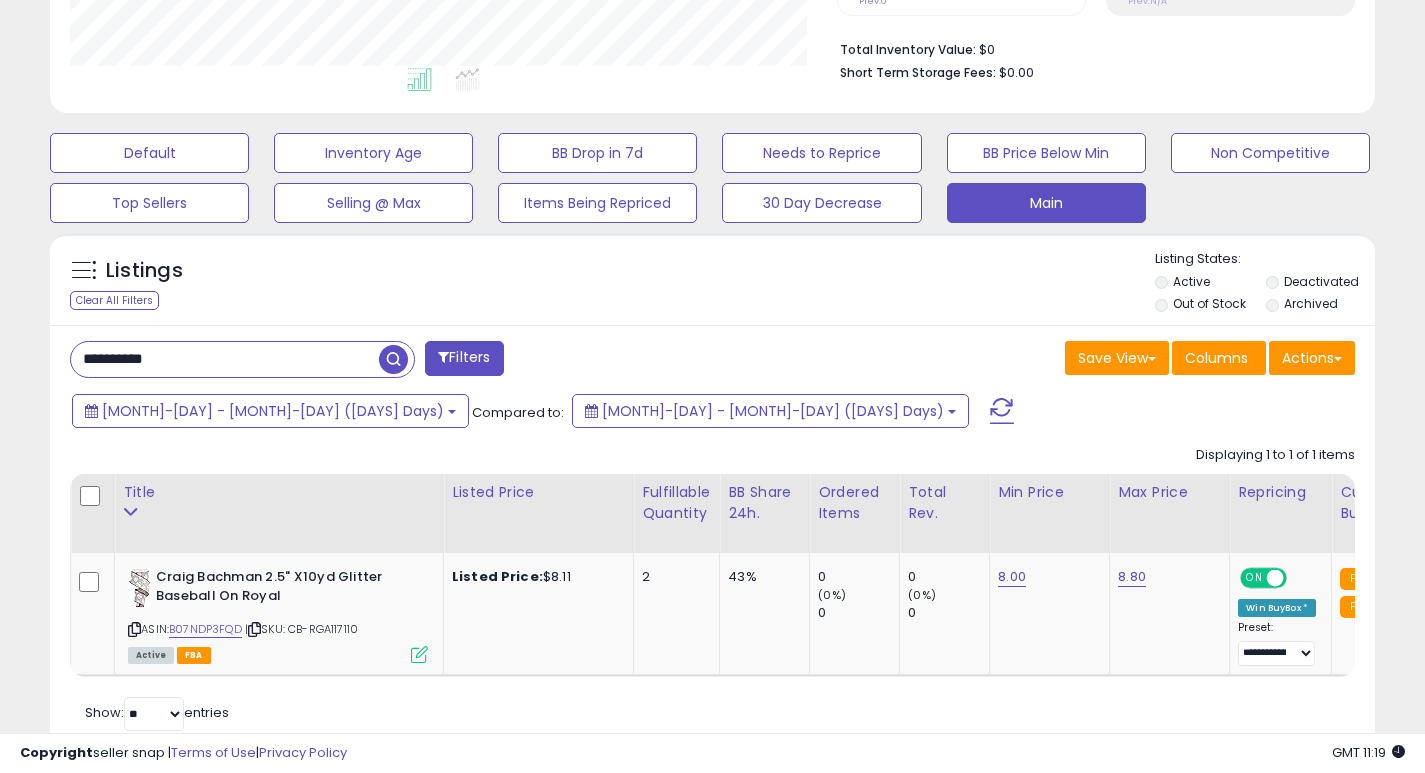 paste 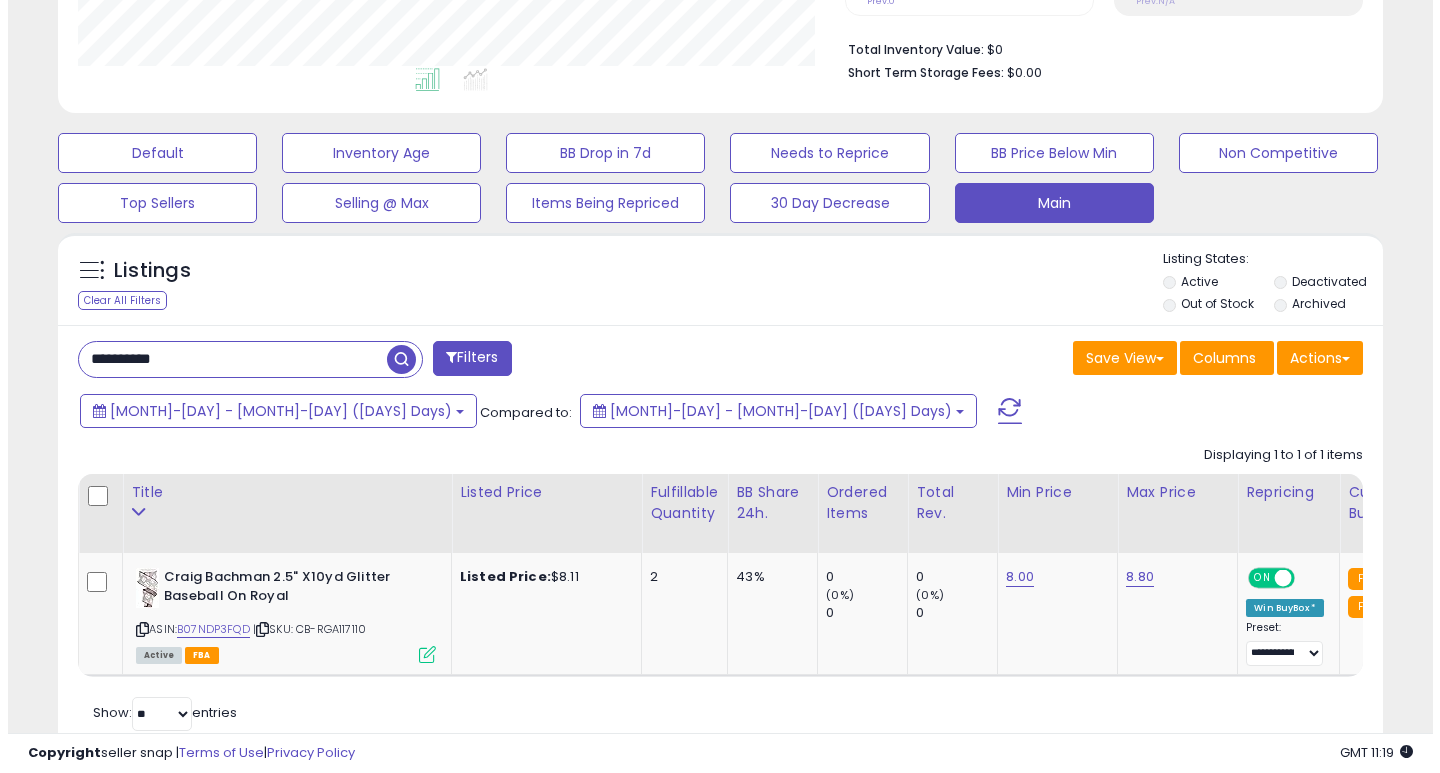scroll, scrollTop: 447, scrollLeft: 0, axis: vertical 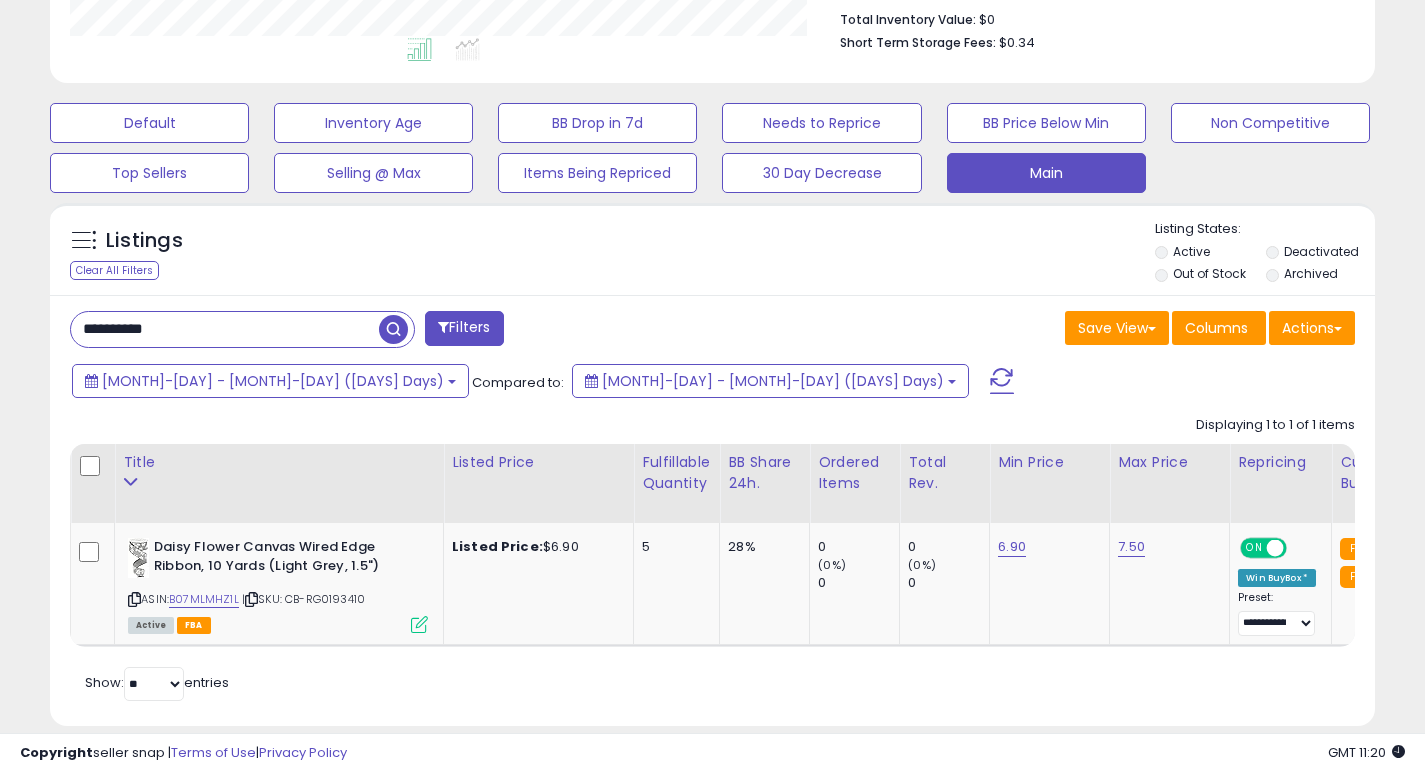 click on "**********" at bounding box center [225, 329] 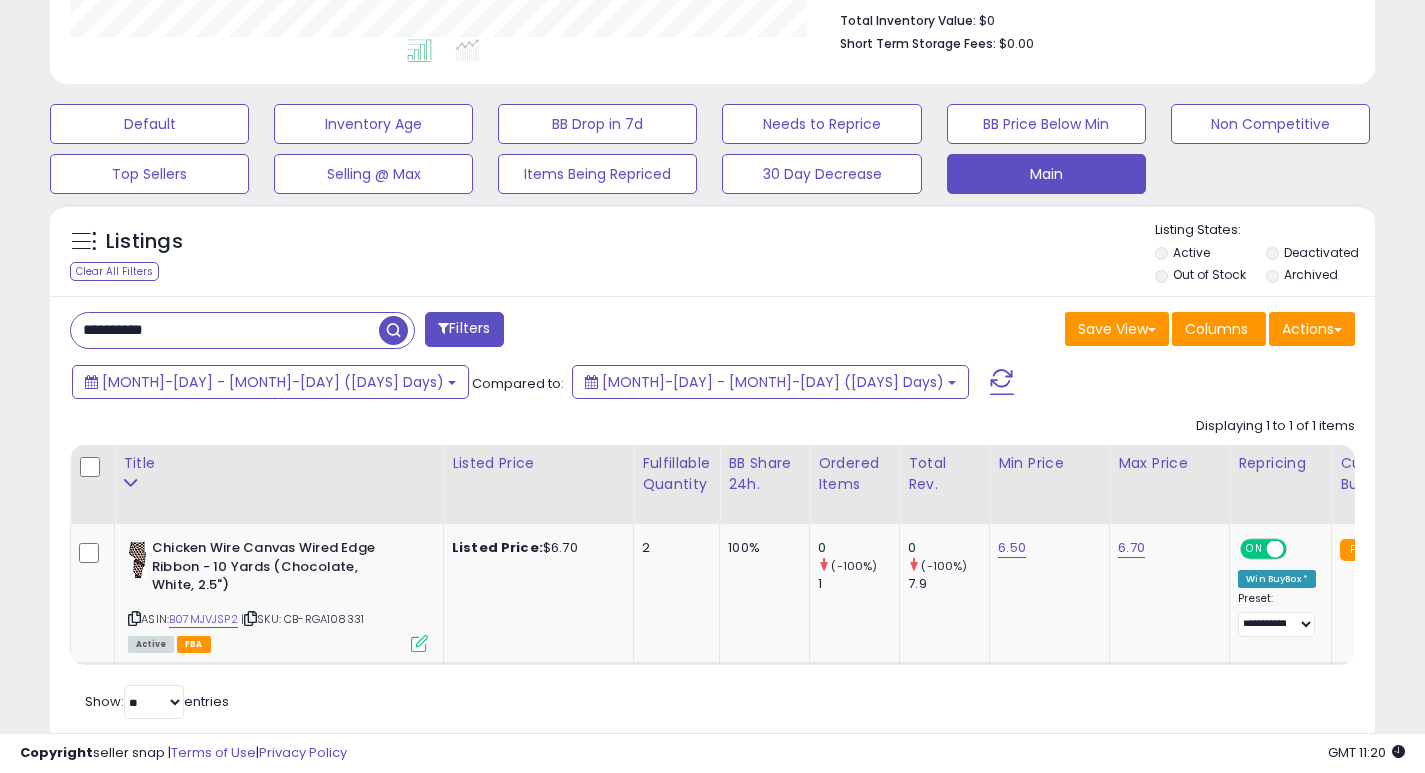click on "**********" at bounding box center [225, 330] 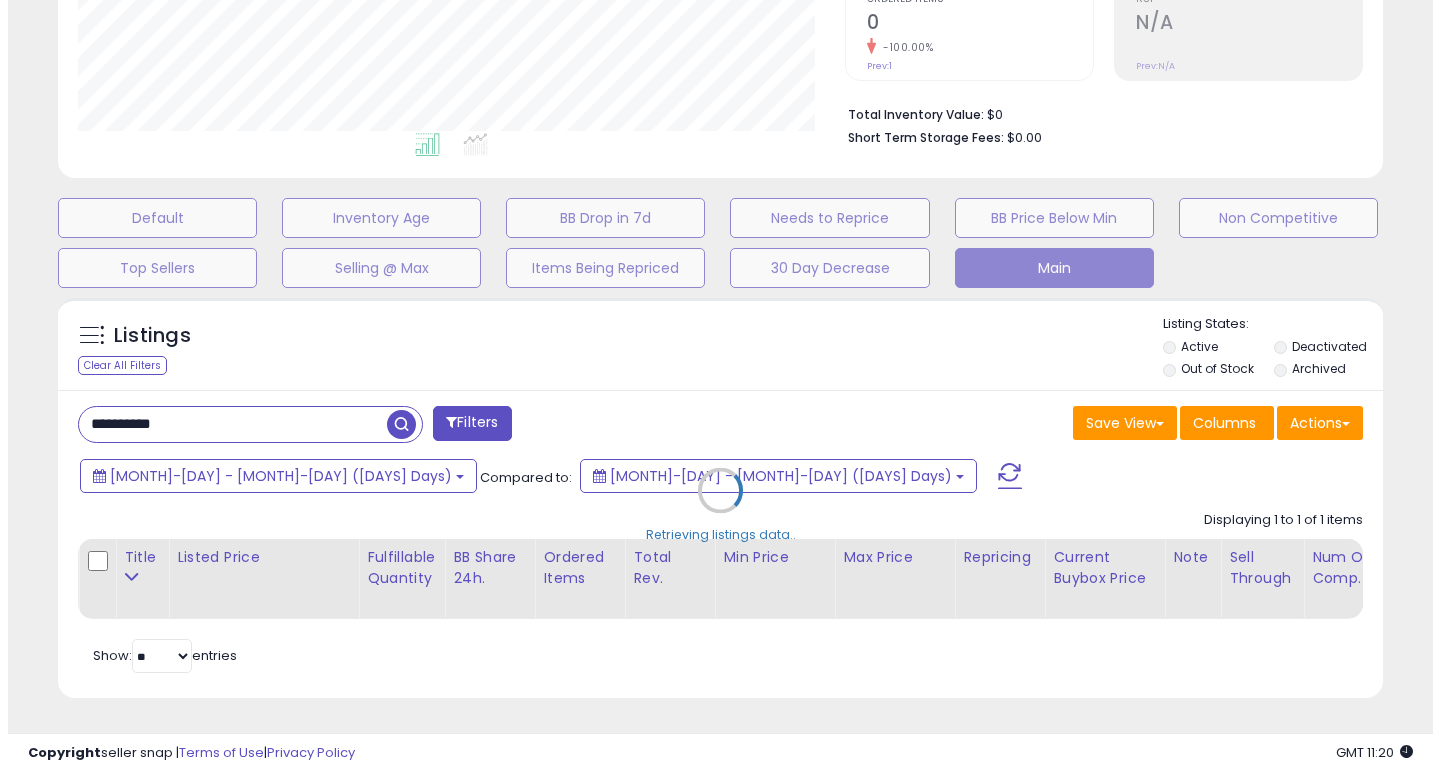scroll, scrollTop: 447, scrollLeft: 0, axis: vertical 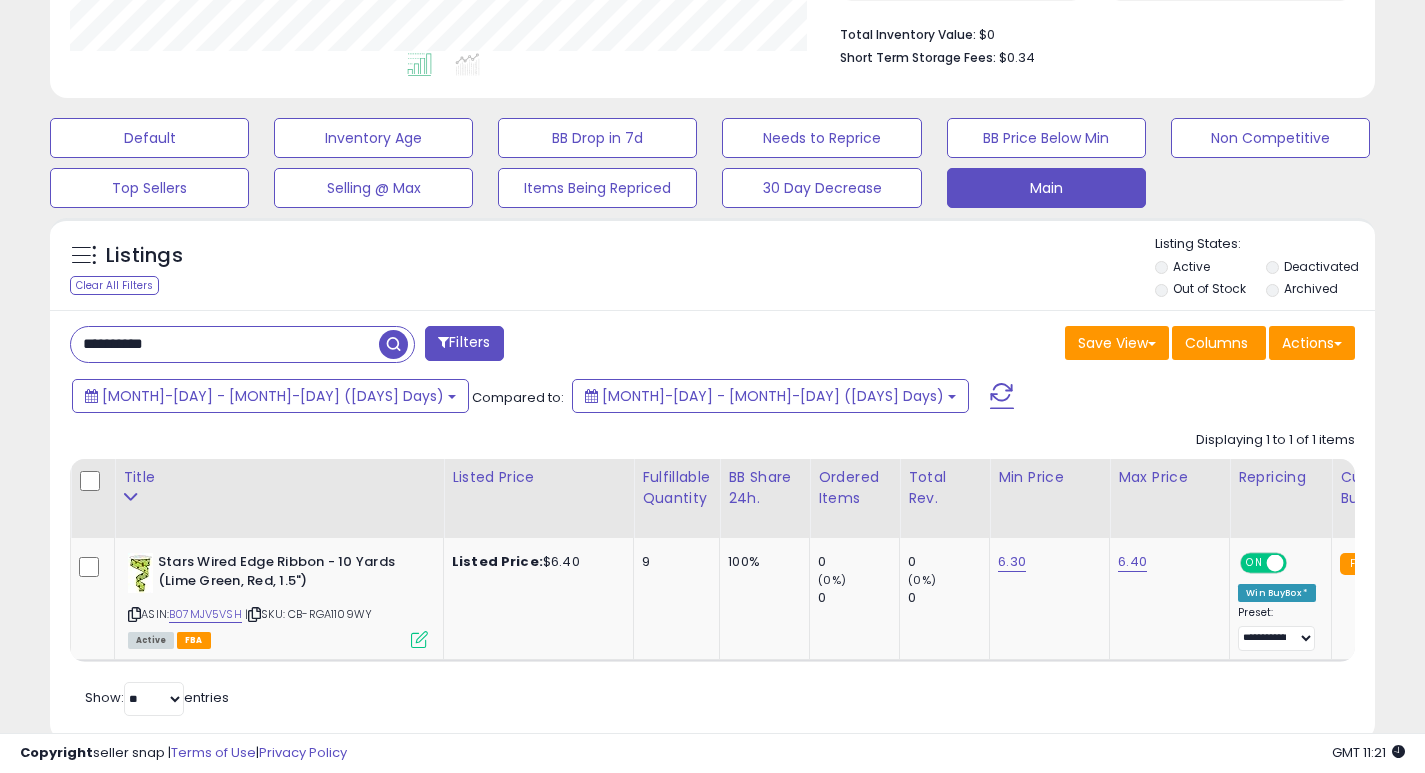 click on "**********" at bounding box center (225, 344) 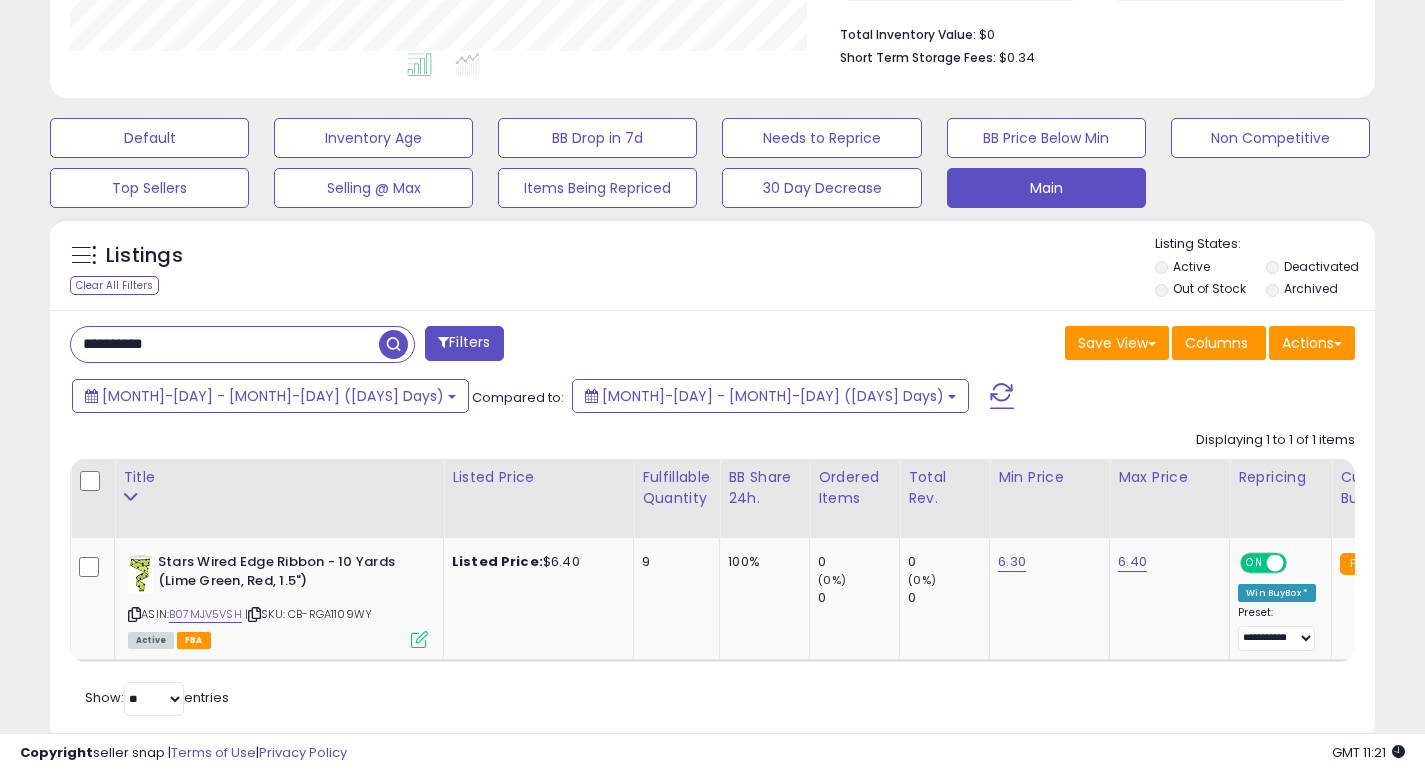 paste 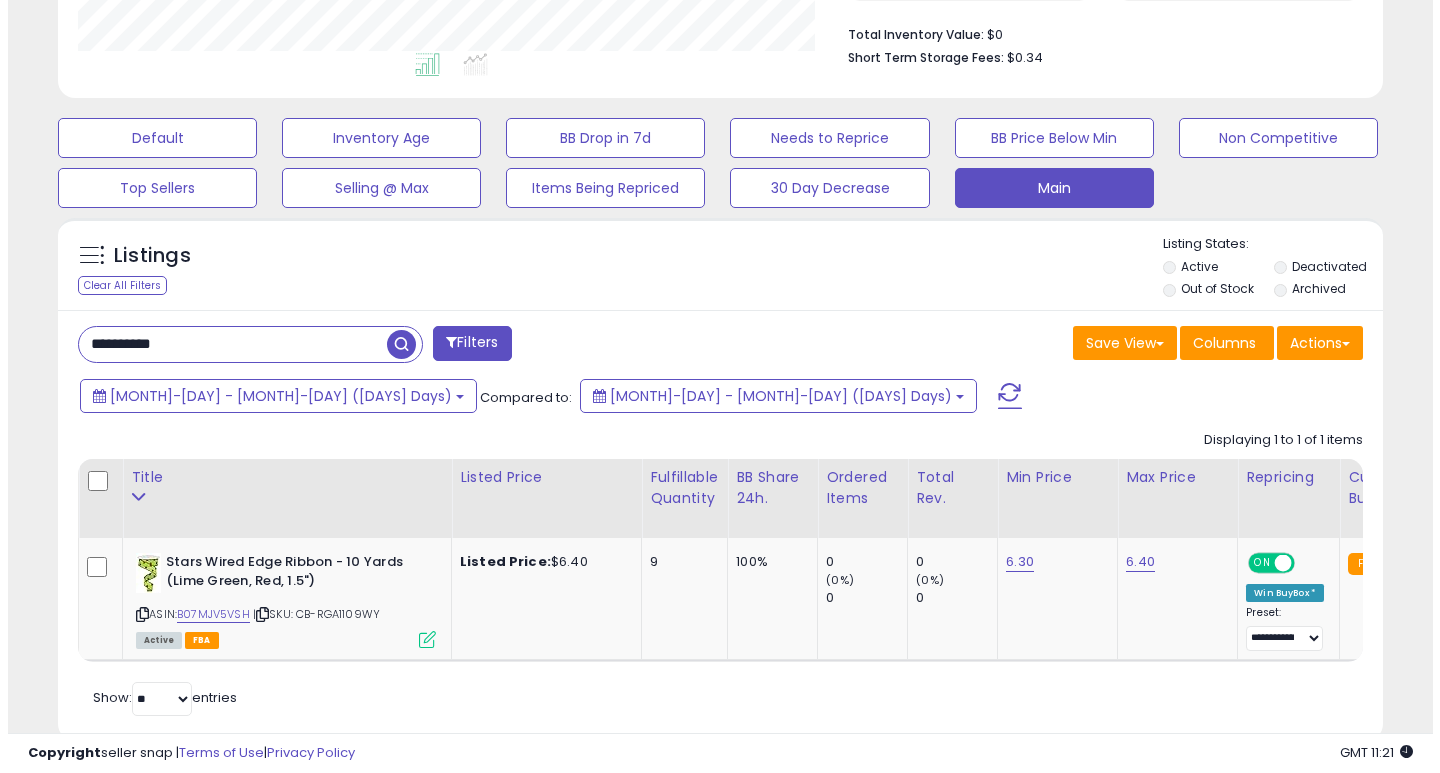 scroll, scrollTop: 447, scrollLeft: 0, axis: vertical 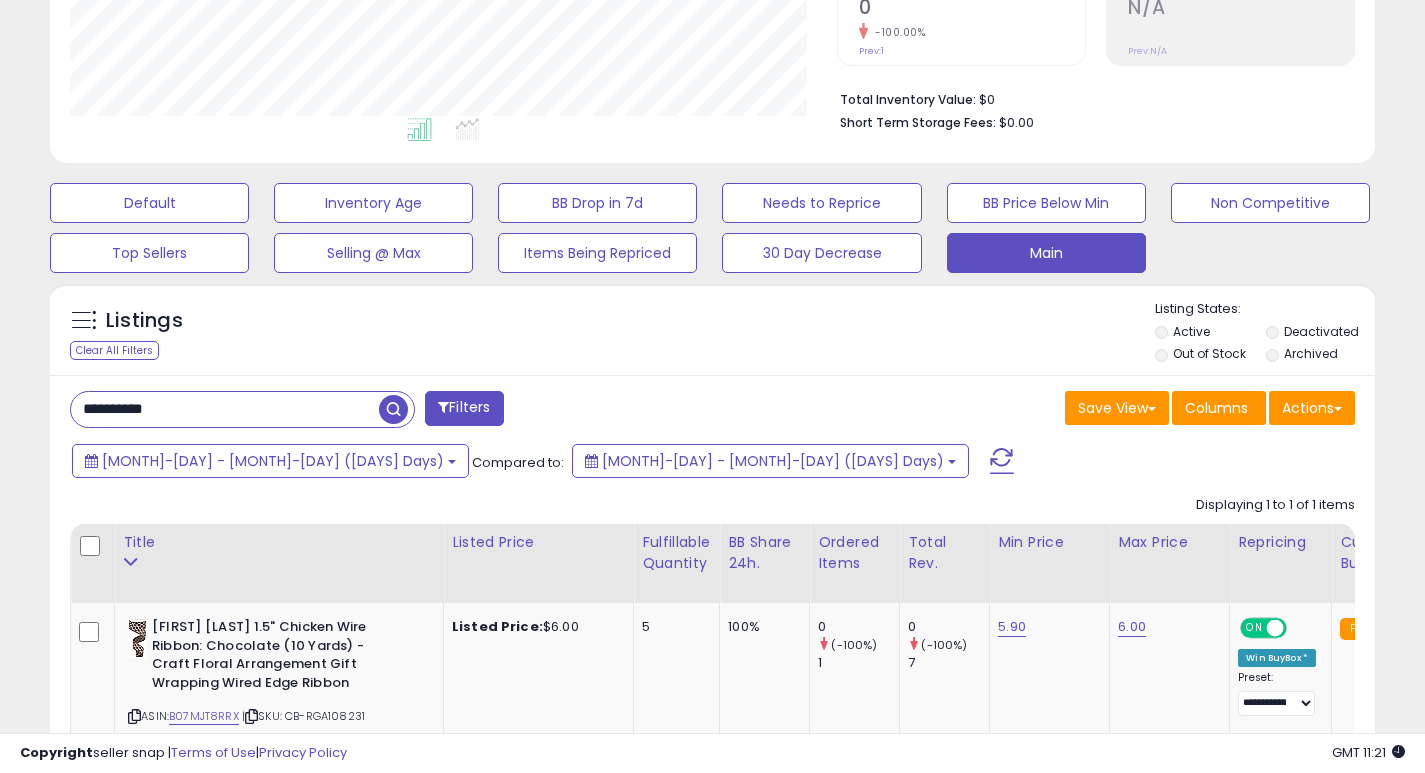 click on "**********" at bounding box center (225, 409) 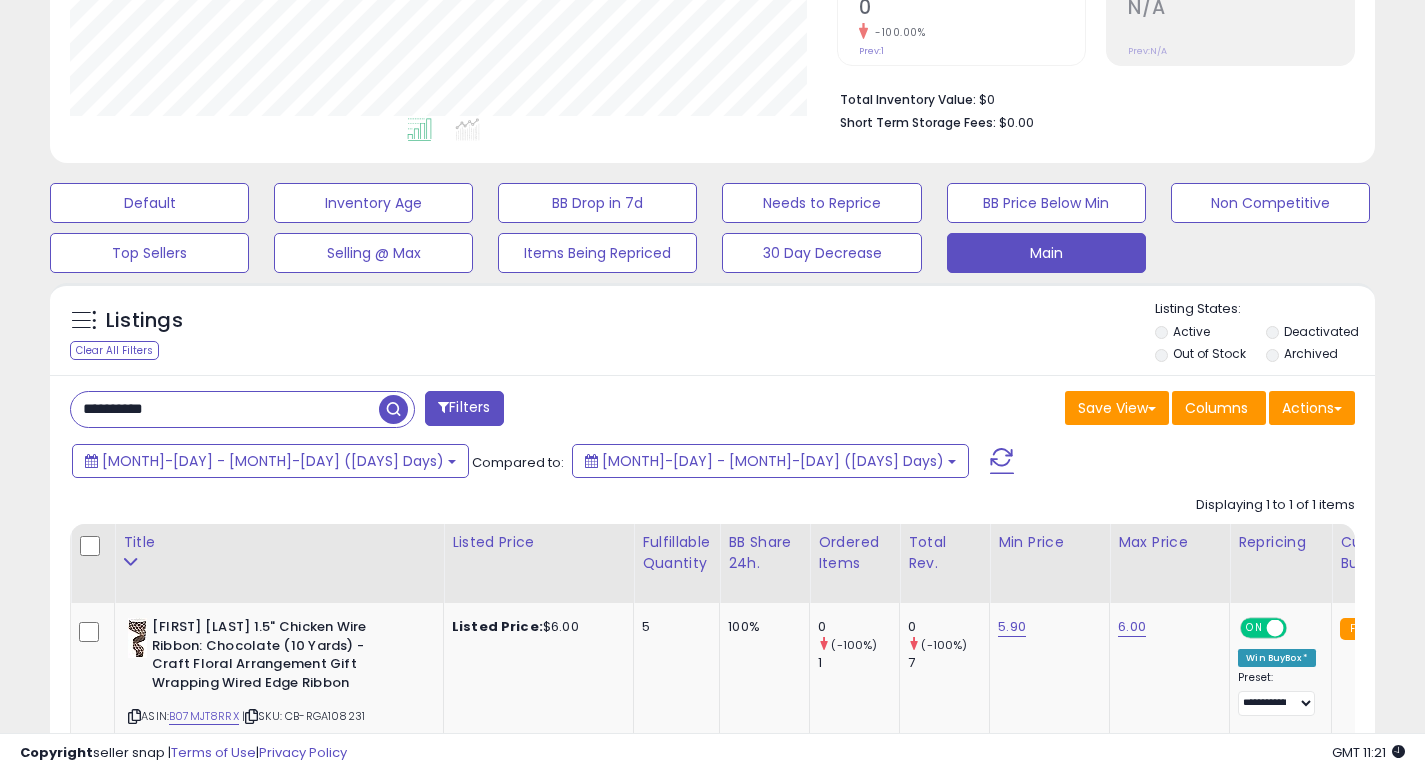 paste 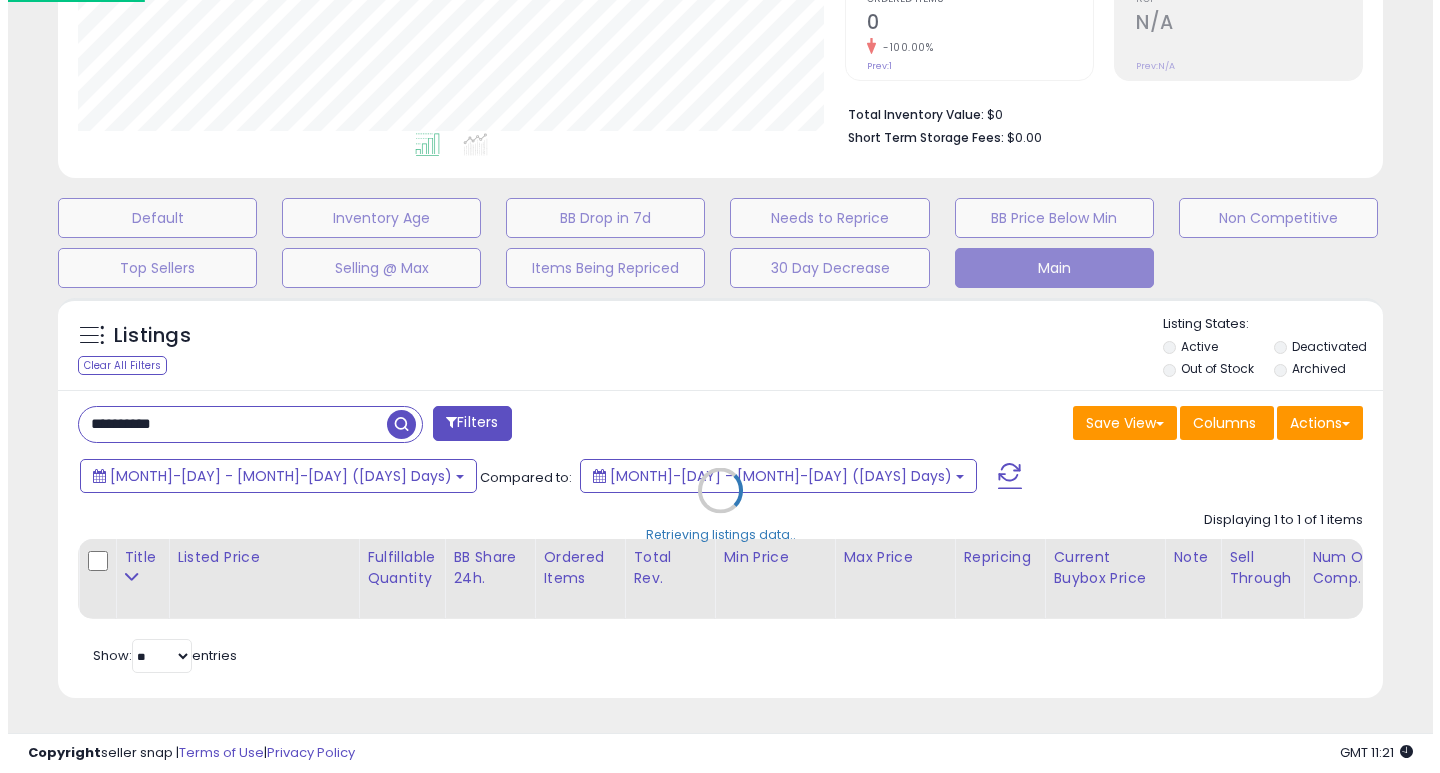 scroll, scrollTop: 999590, scrollLeft: 999224, axis: both 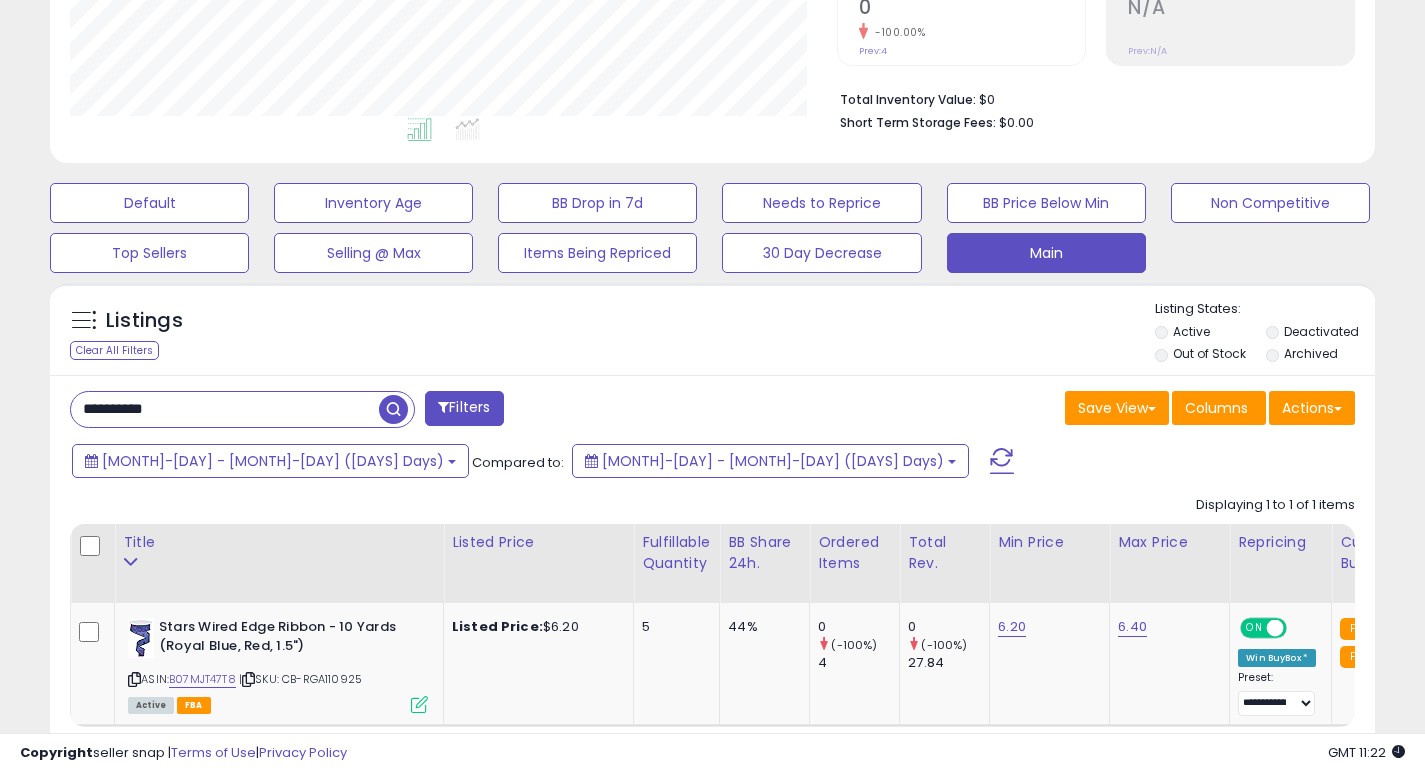click on "**********" at bounding box center (225, 409) 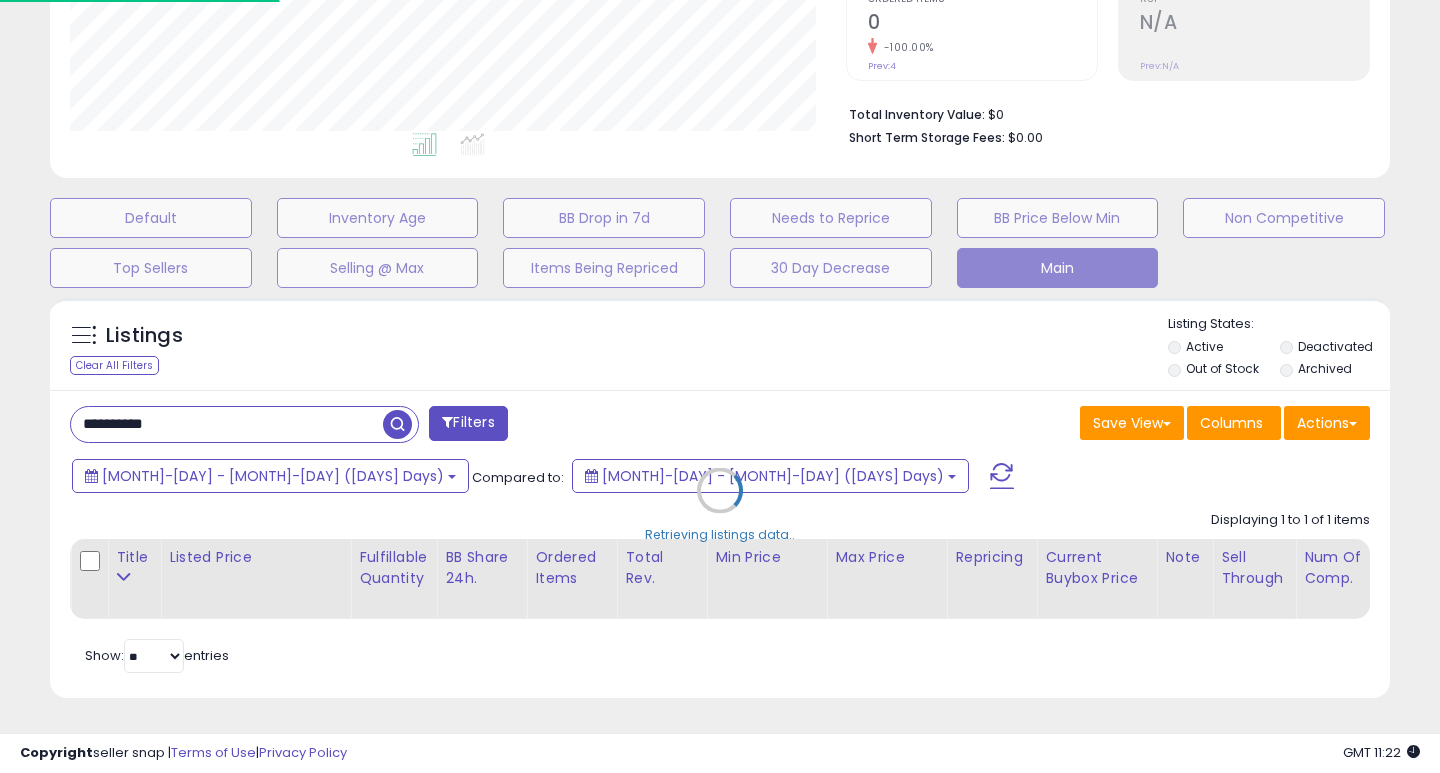 scroll, scrollTop: 999590, scrollLeft: 999224, axis: both 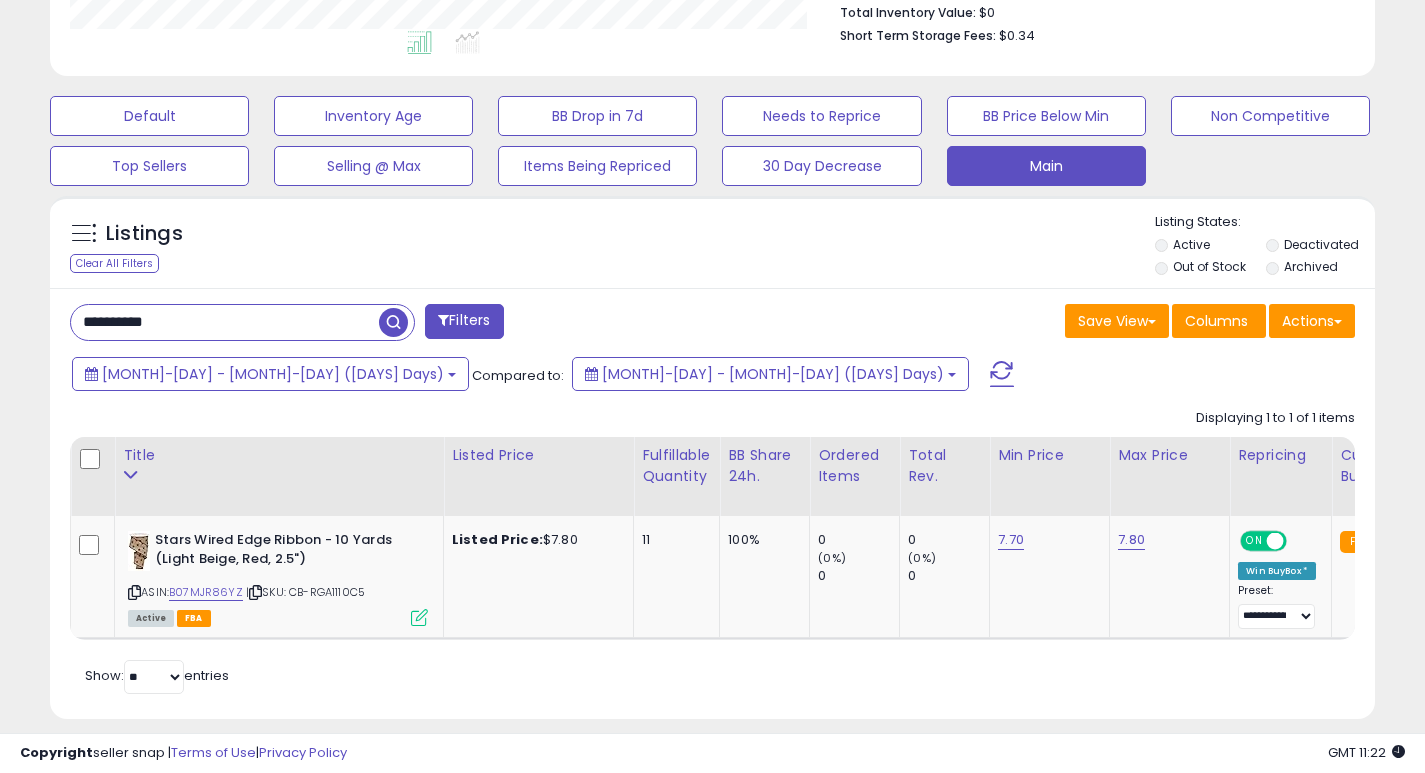 click on "**********" at bounding box center [225, 322] 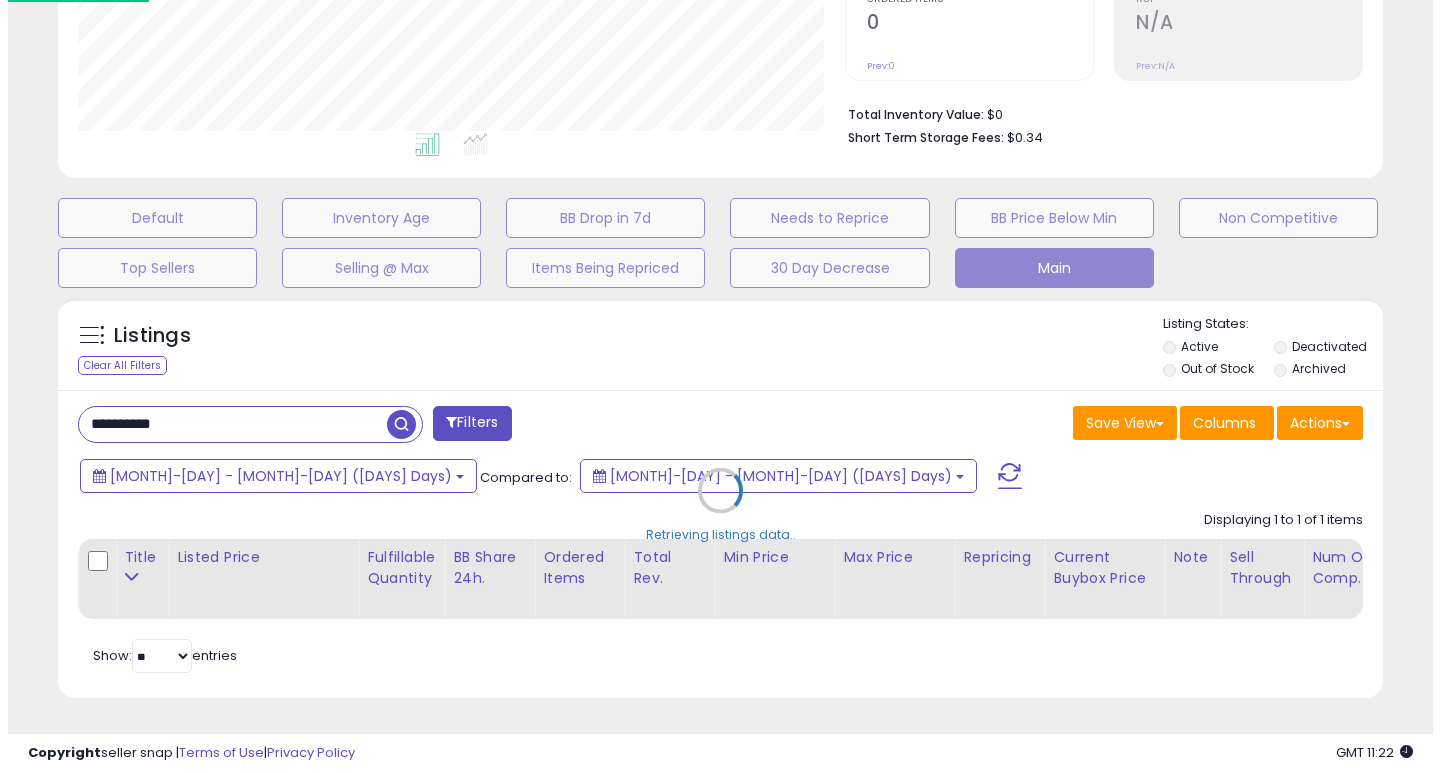 scroll, scrollTop: 447, scrollLeft: 0, axis: vertical 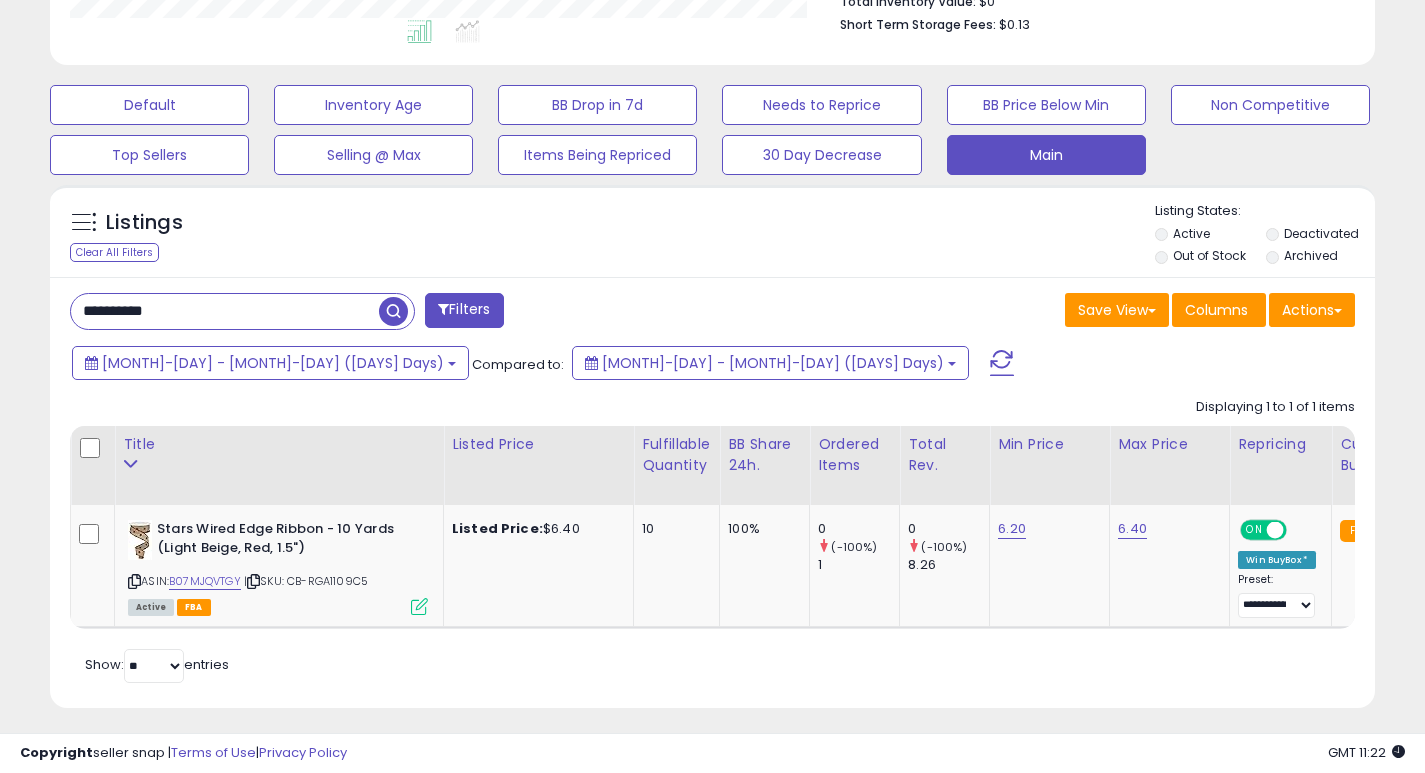click on "**********" at bounding box center (225, 311) 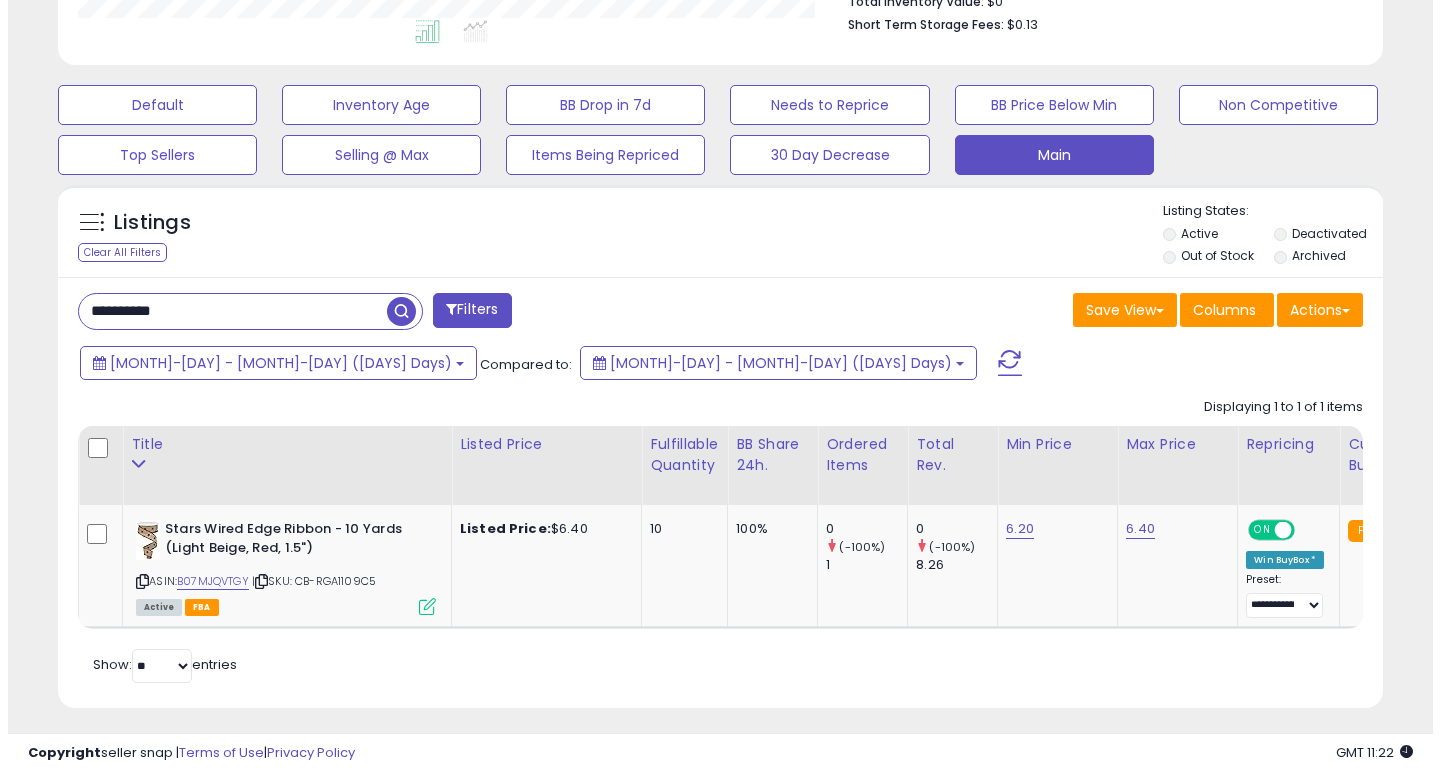 scroll, scrollTop: 447, scrollLeft: 0, axis: vertical 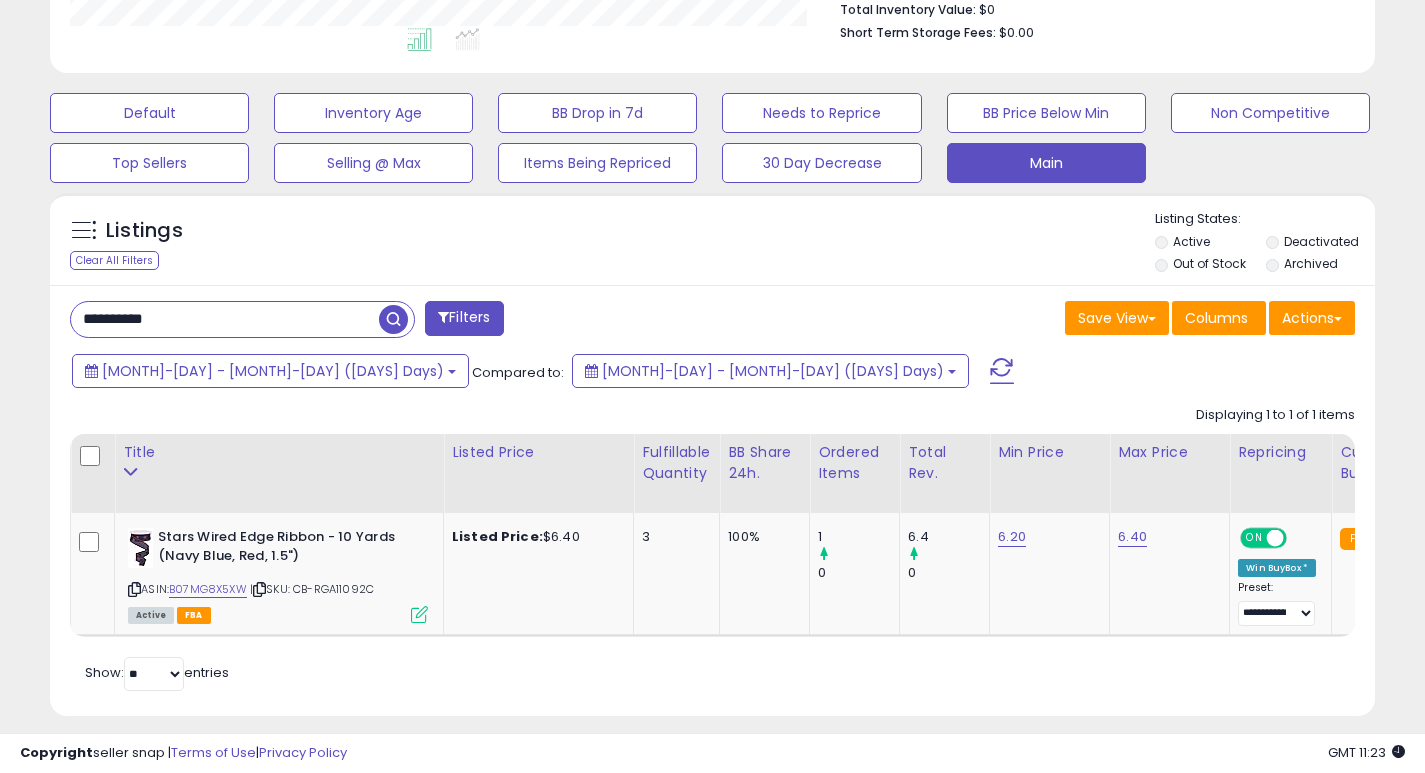 click on "**********" at bounding box center [225, 319] 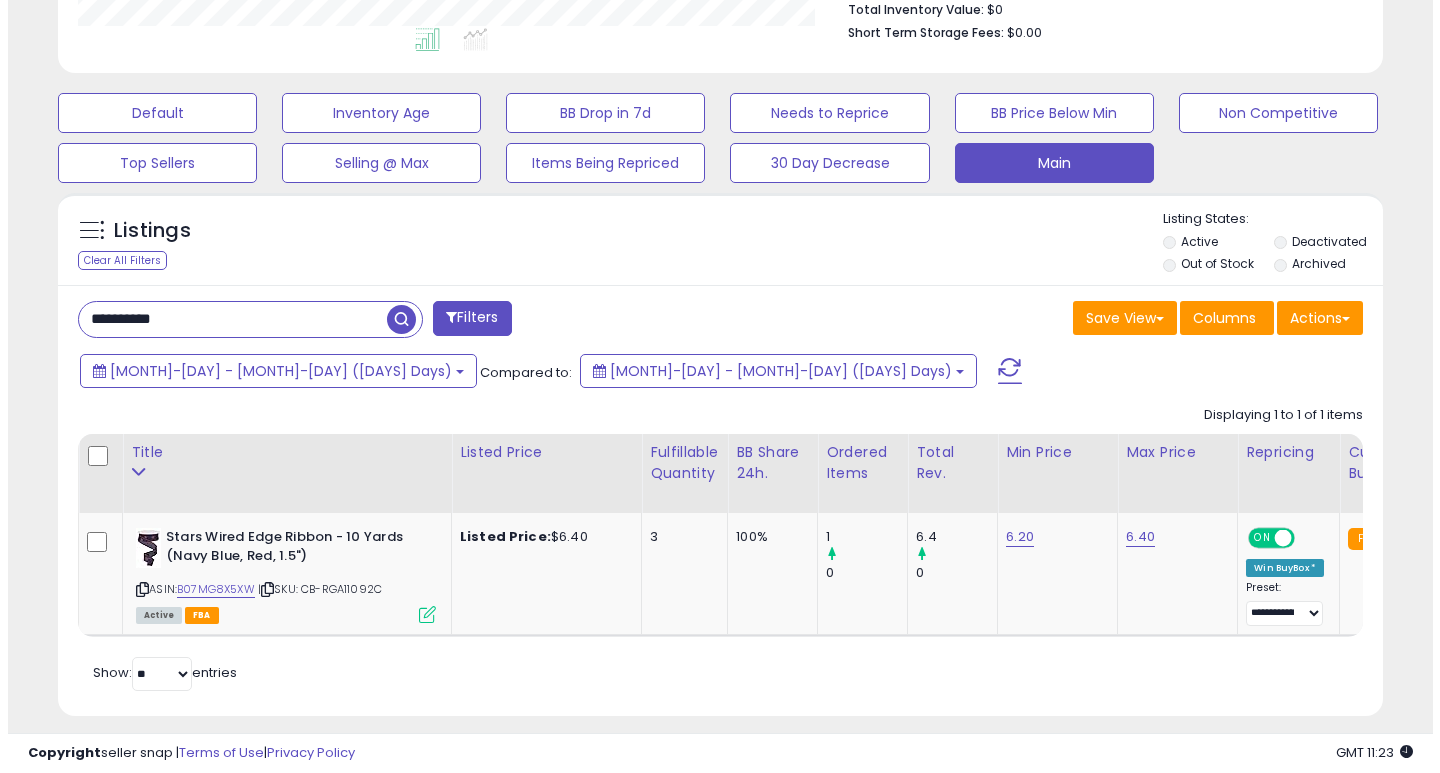 scroll, scrollTop: 447, scrollLeft: 0, axis: vertical 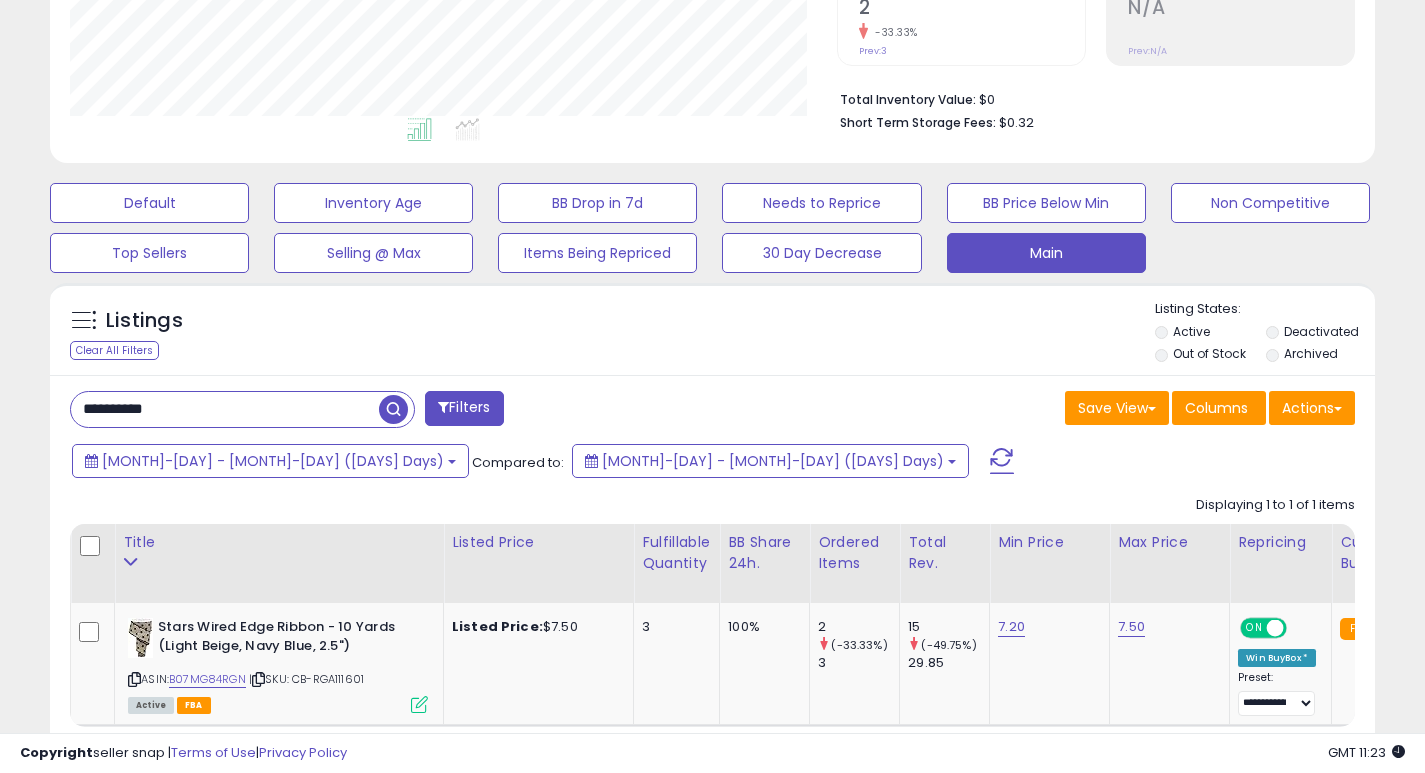 click on "**********" at bounding box center [225, 409] 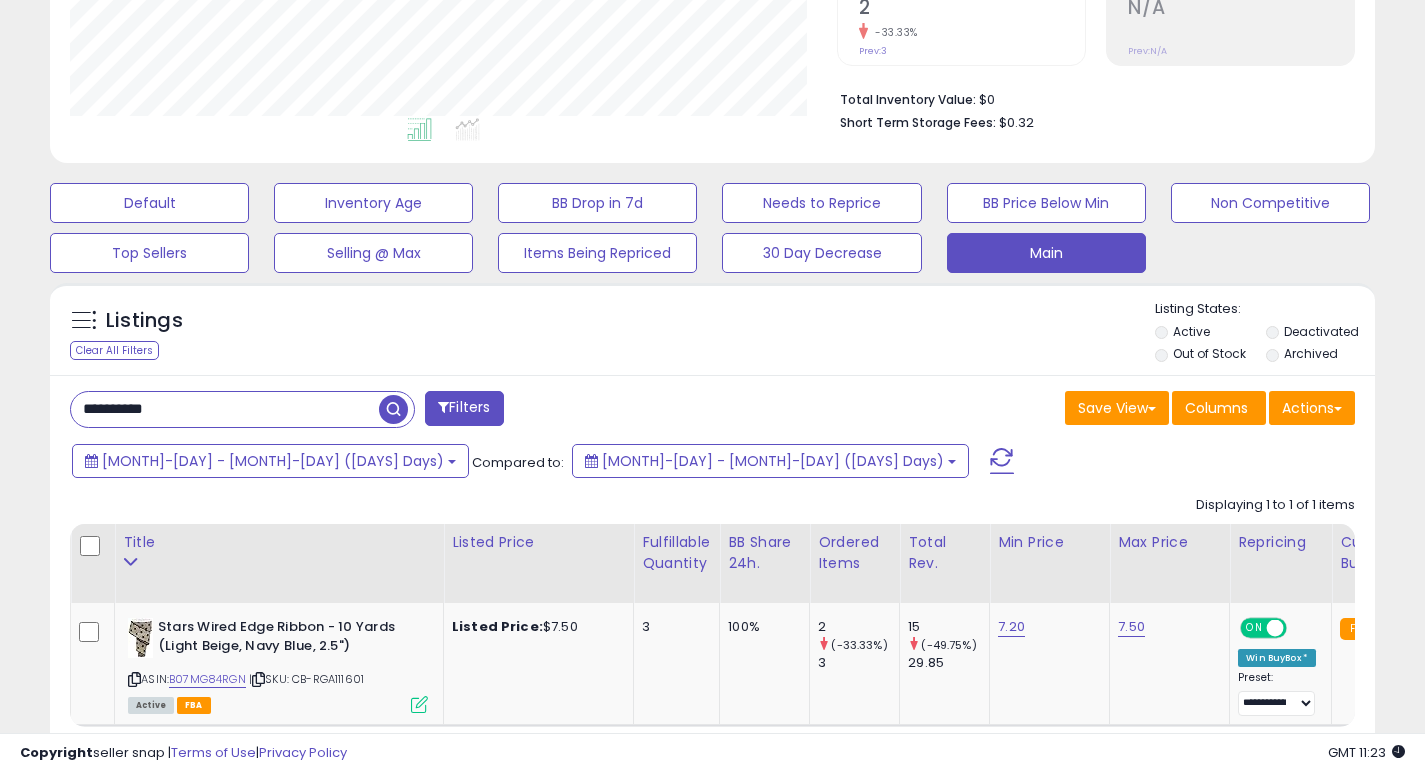 paste 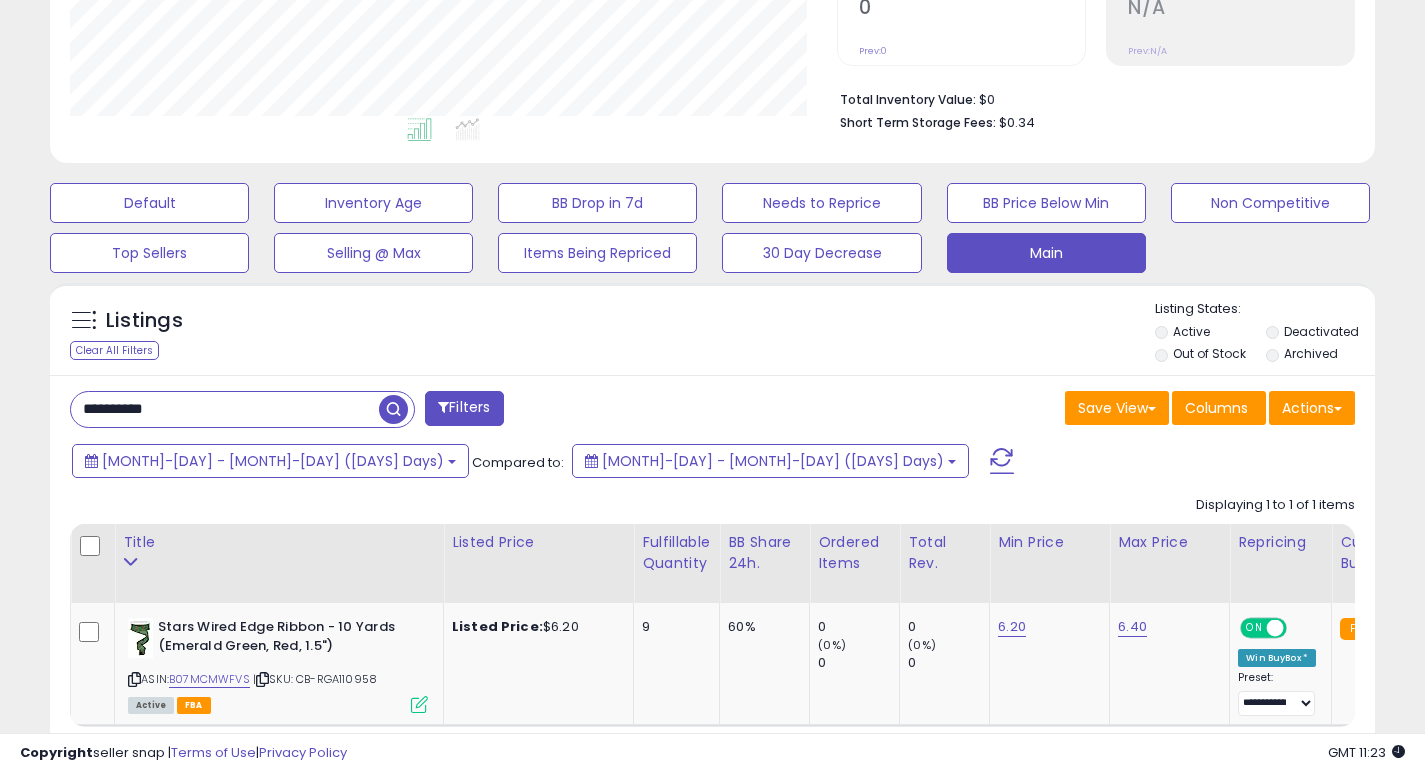 scroll, scrollTop: 999590, scrollLeft: 999233, axis: both 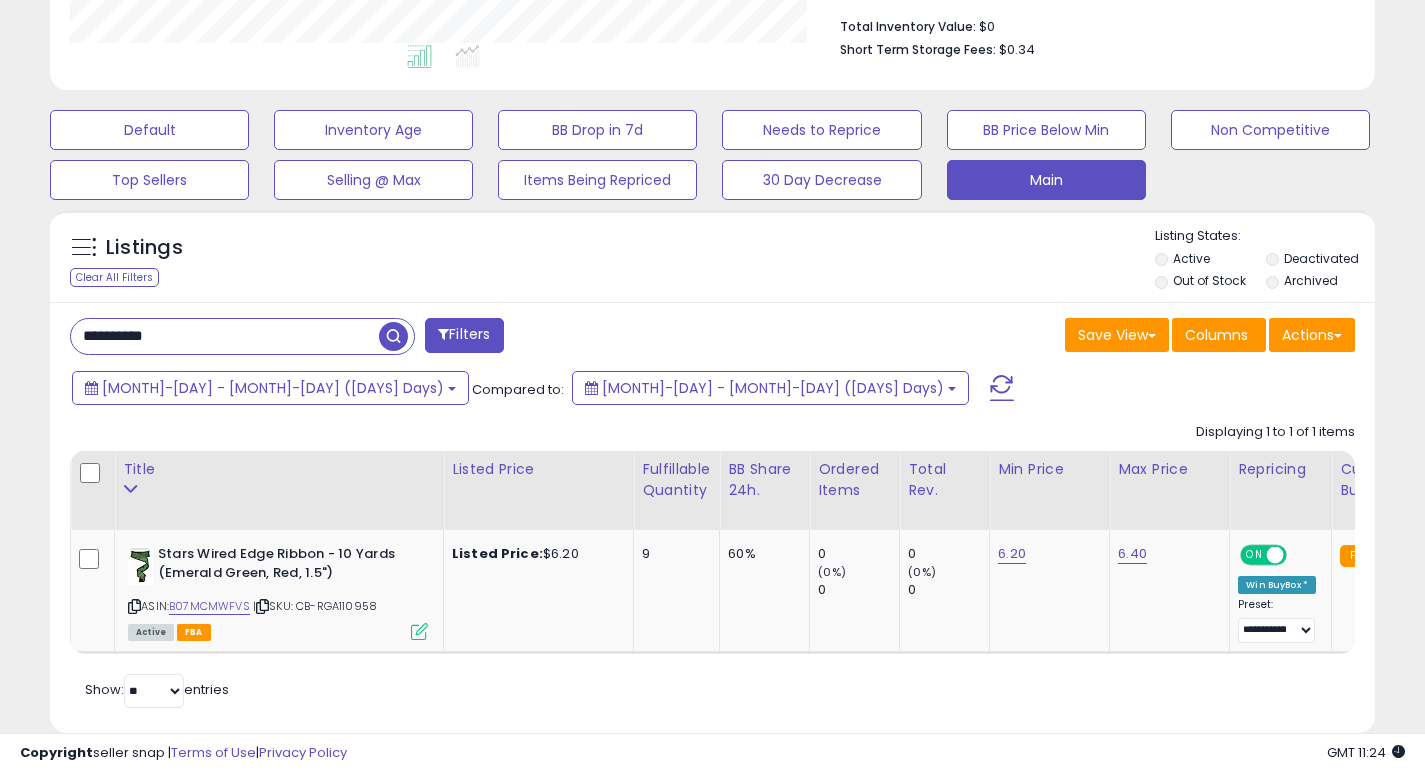 click on "**********" at bounding box center [225, 336] 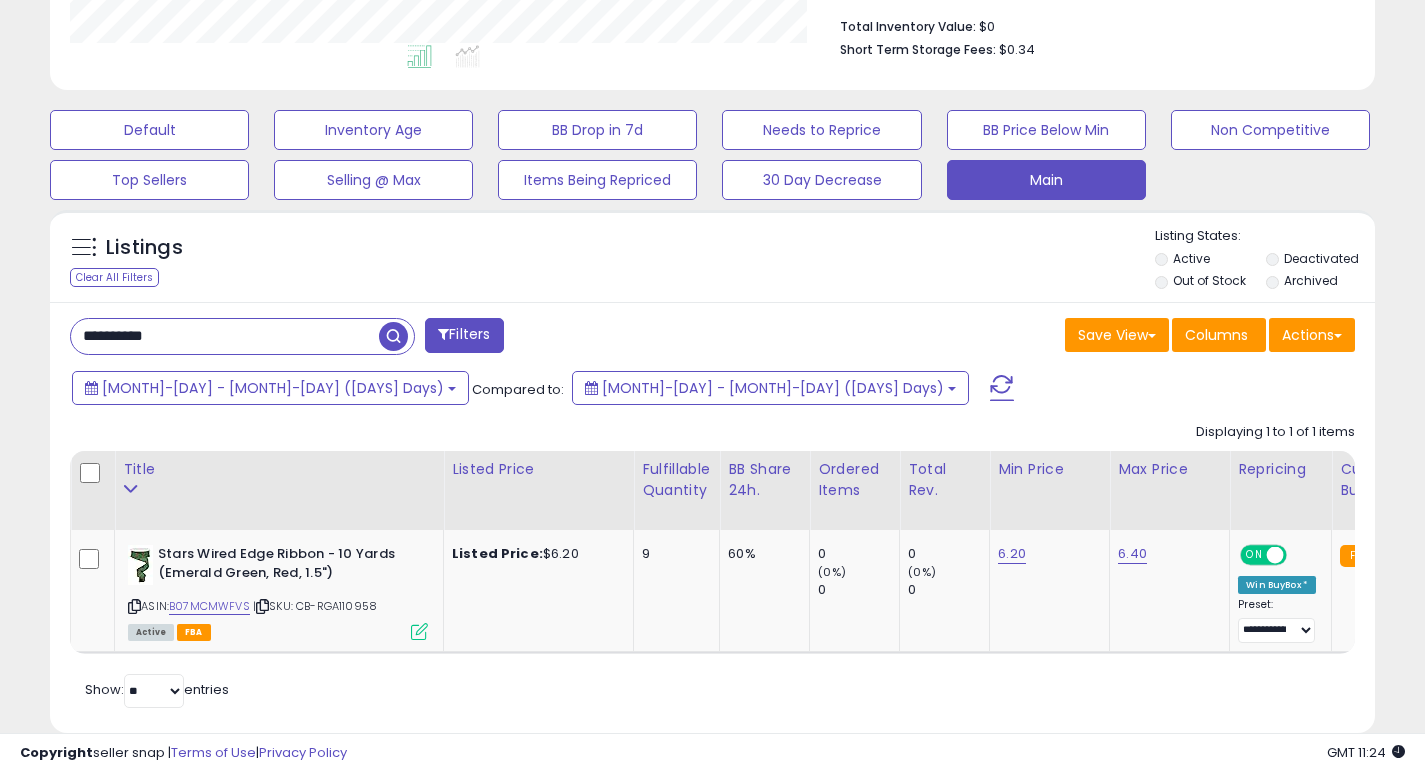 click on "**********" at bounding box center [225, 336] 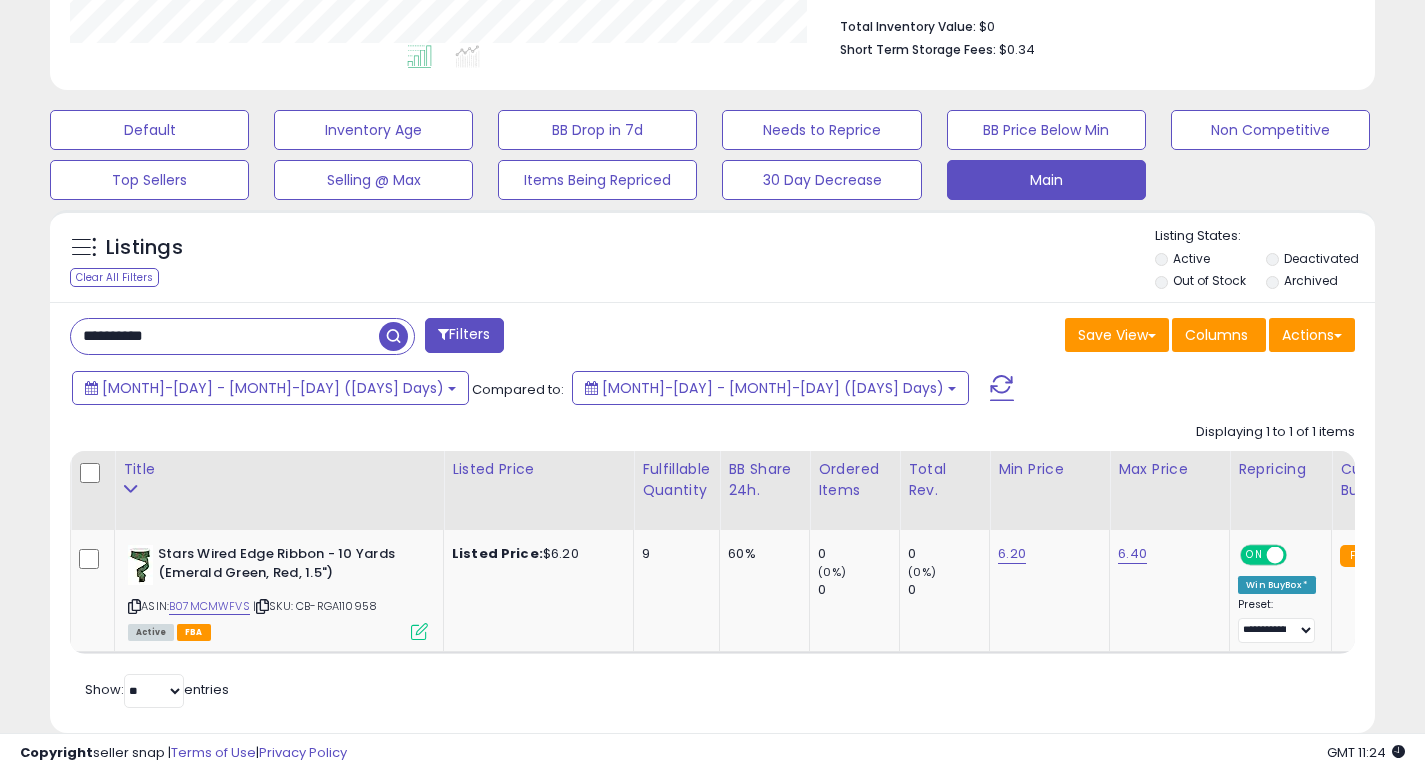 paste 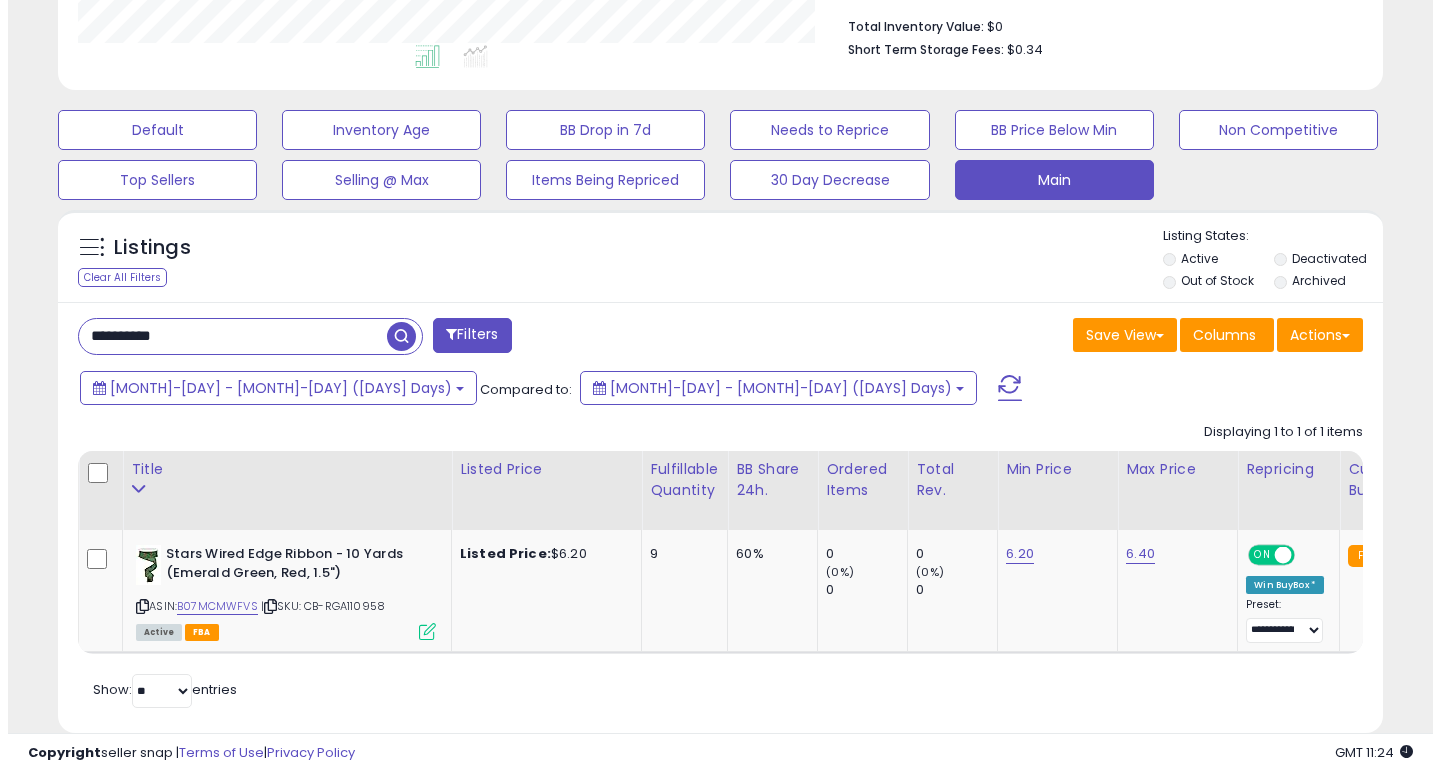 scroll, scrollTop: 447, scrollLeft: 0, axis: vertical 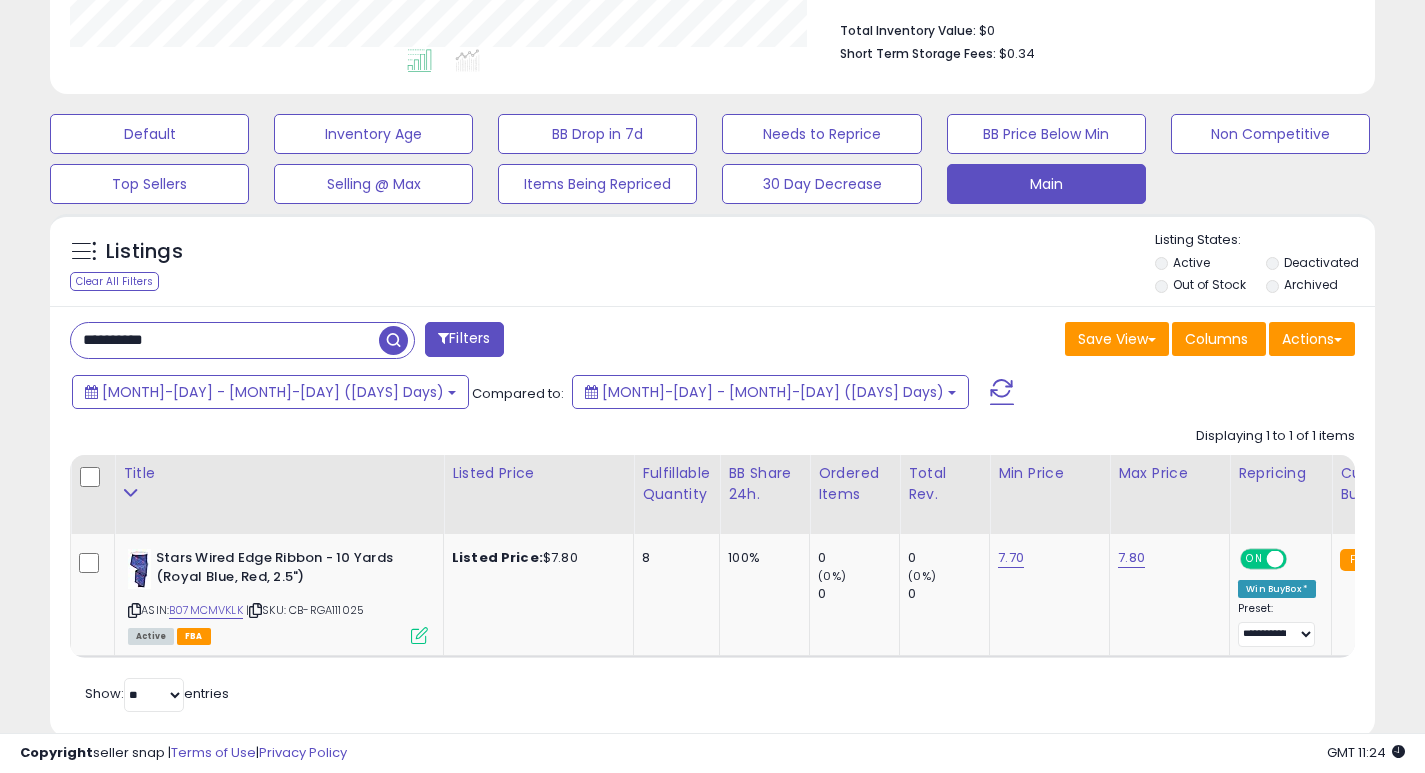 click on "**********" at bounding box center (225, 340) 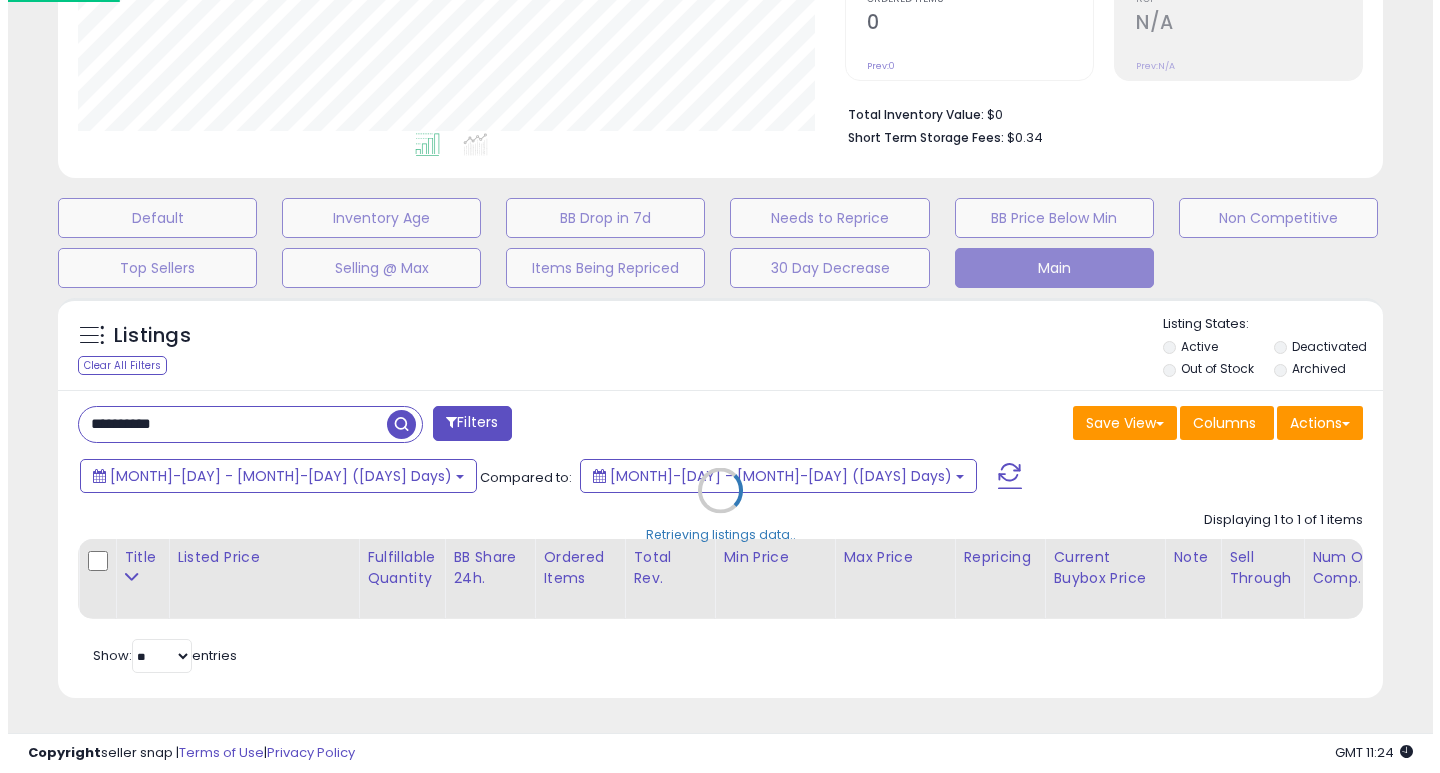 scroll, scrollTop: 447, scrollLeft: 0, axis: vertical 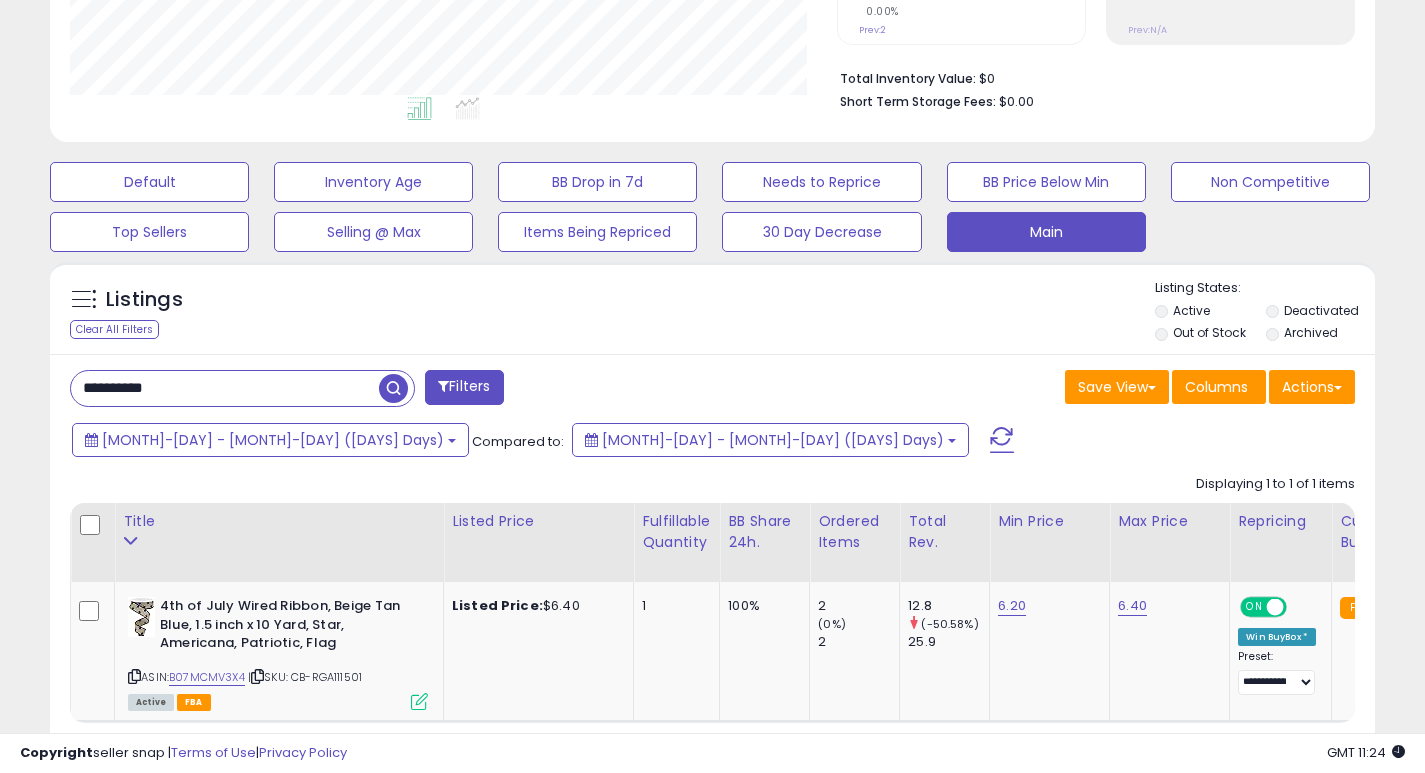 click on "**********" at bounding box center [225, 388] 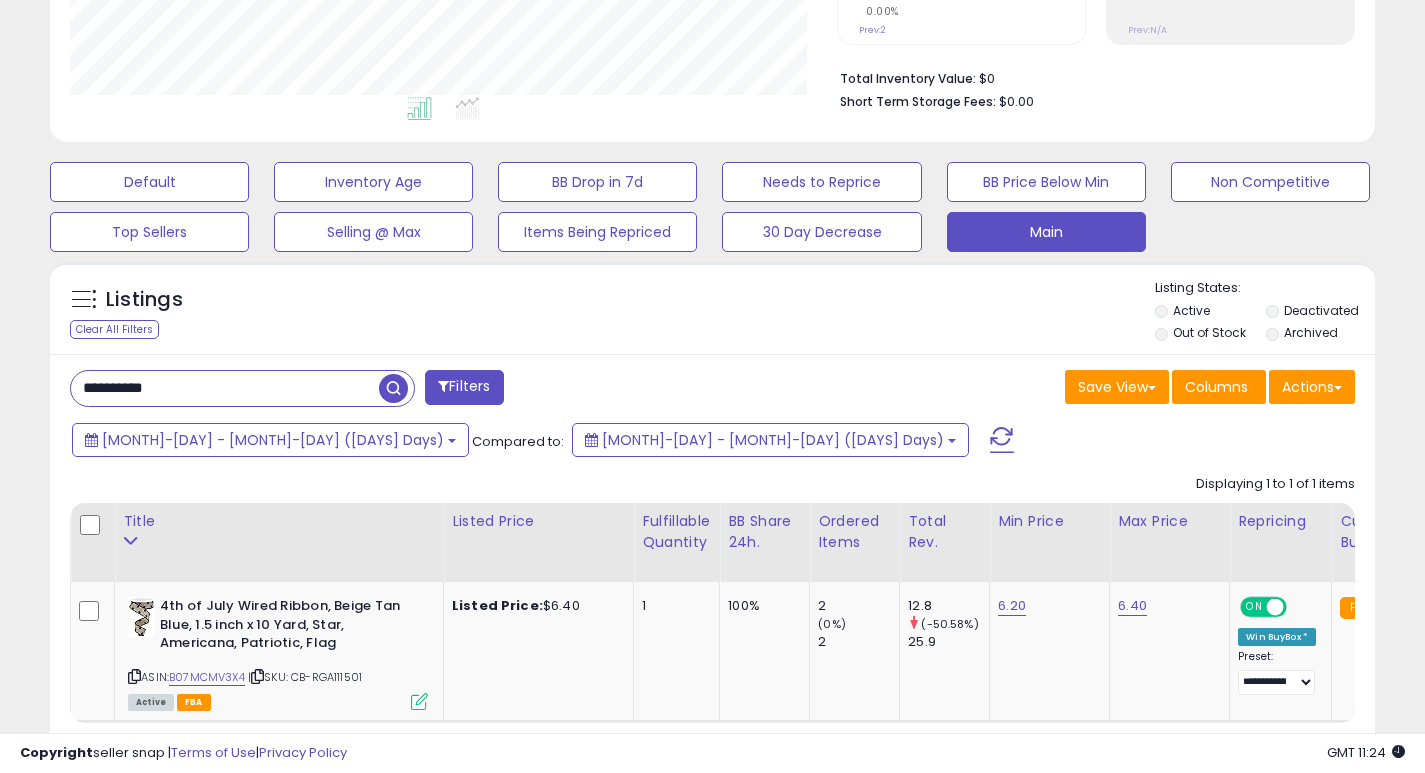 click on "**********" at bounding box center [225, 388] 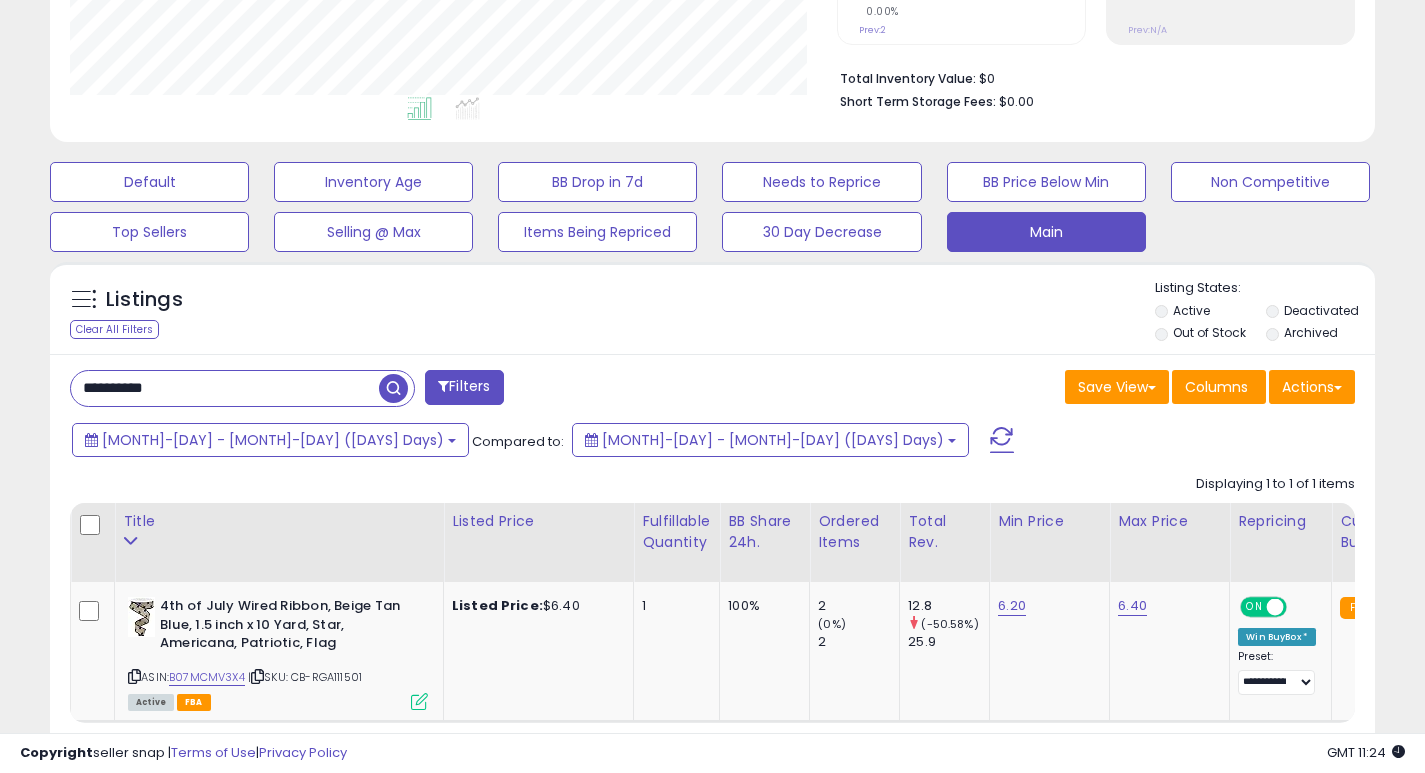 paste 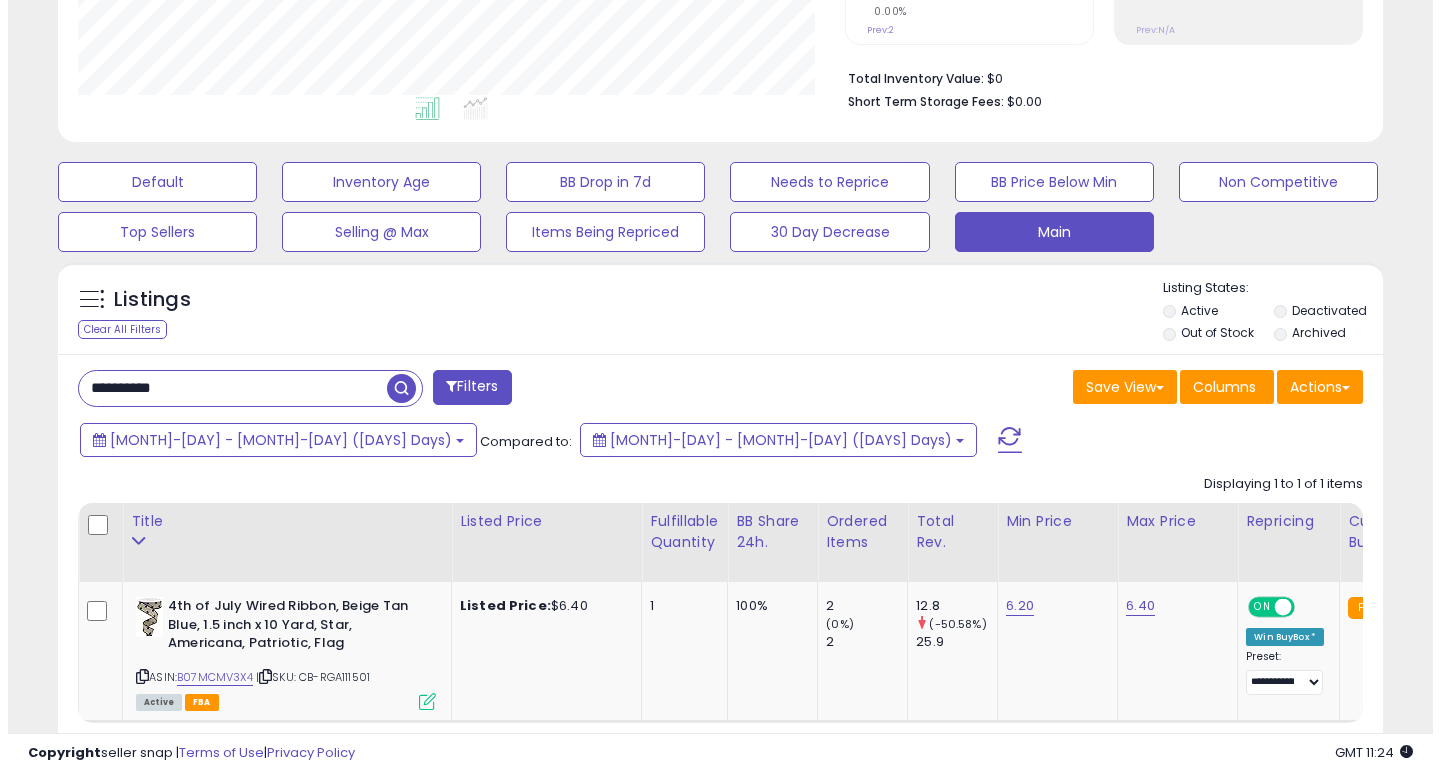 scroll, scrollTop: 447, scrollLeft: 0, axis: vertical 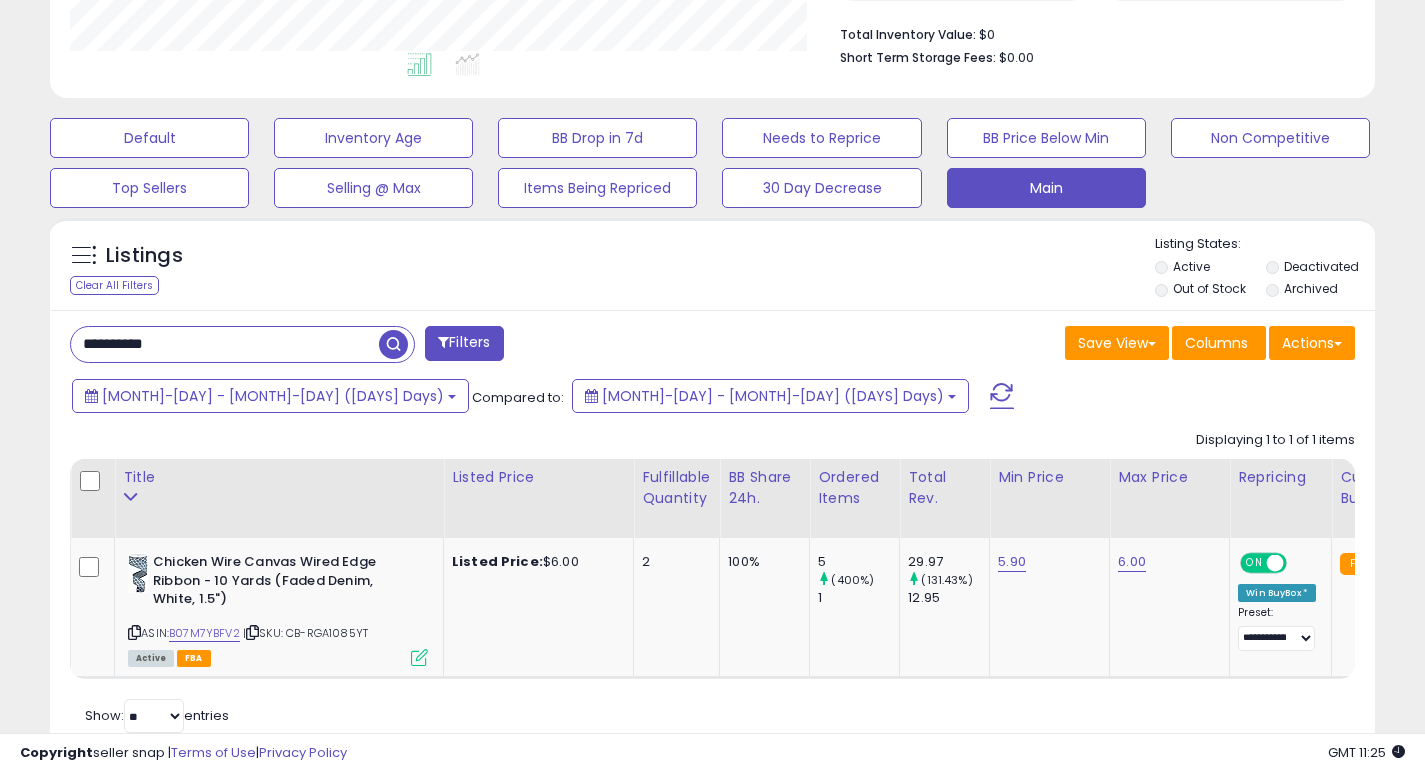 click on "**********" at bounding box center (225, 344) 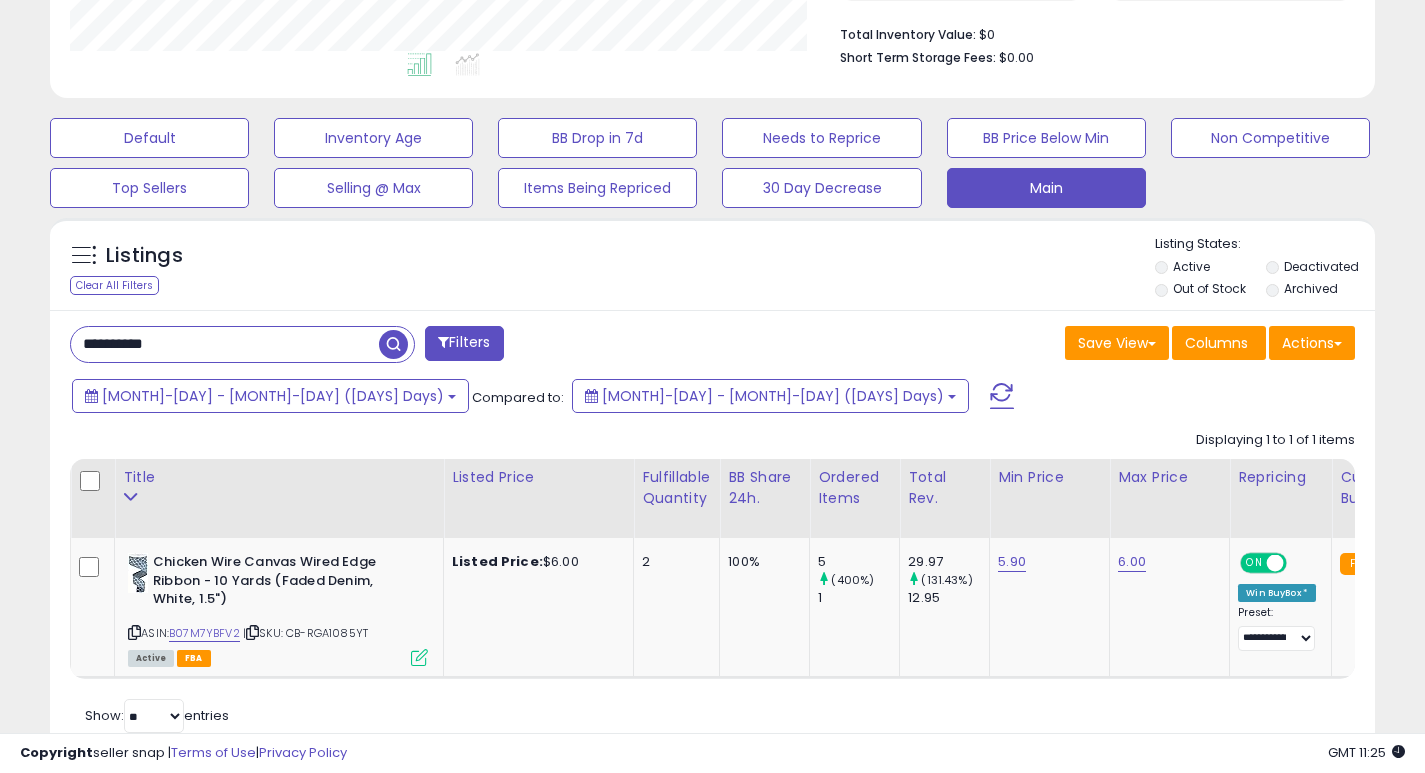 click on "**********" at bounding box center [225, 344] 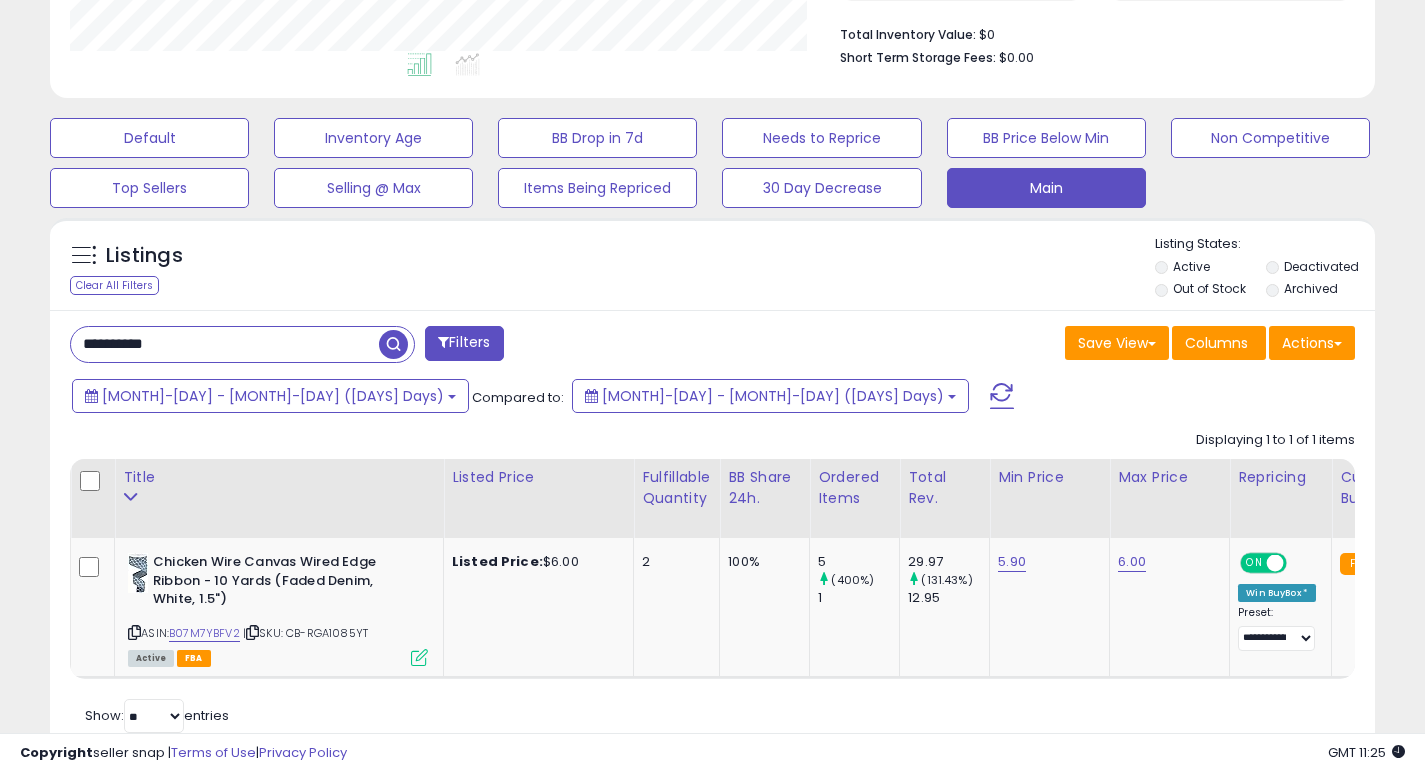 paste 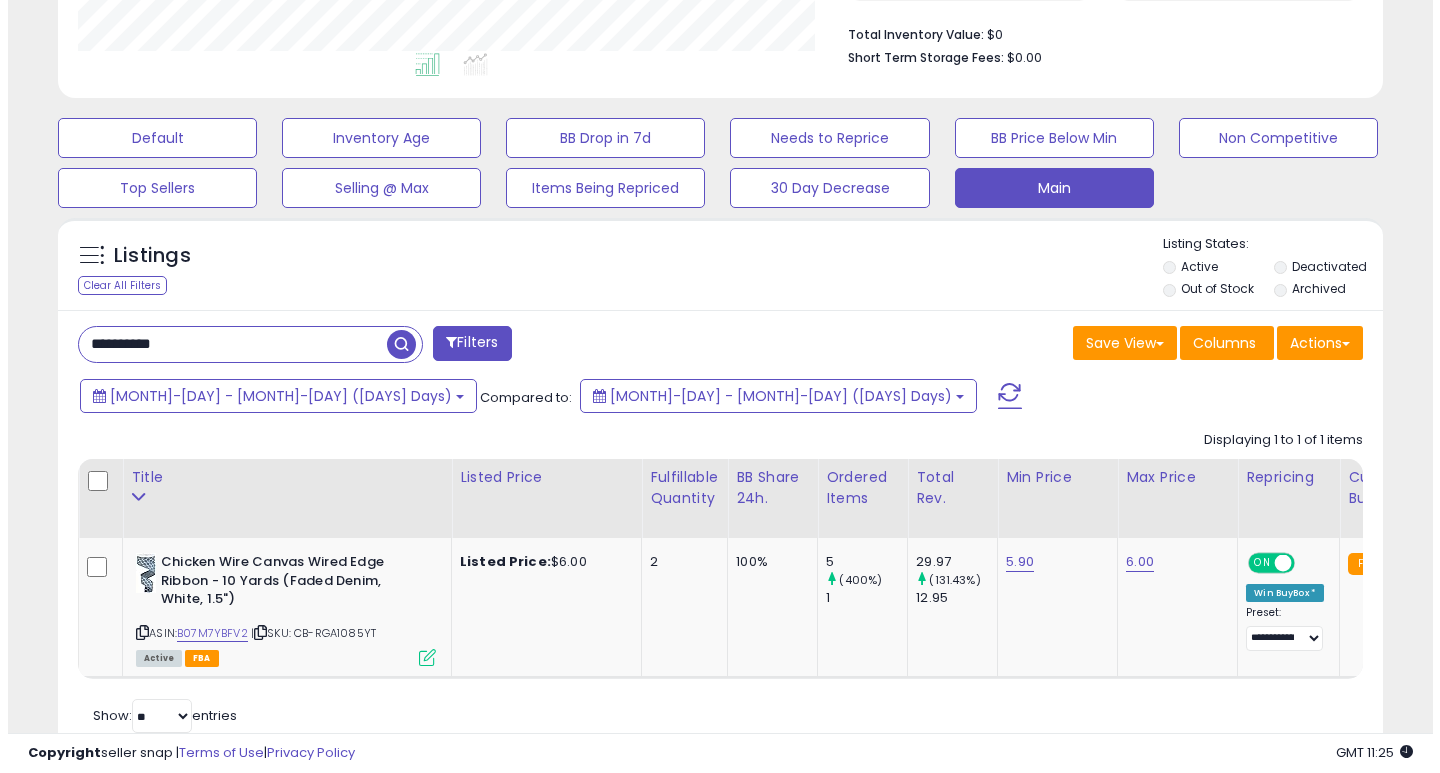 scroll, scrollTop: 447, scrollLeft: 0, axis: vertical 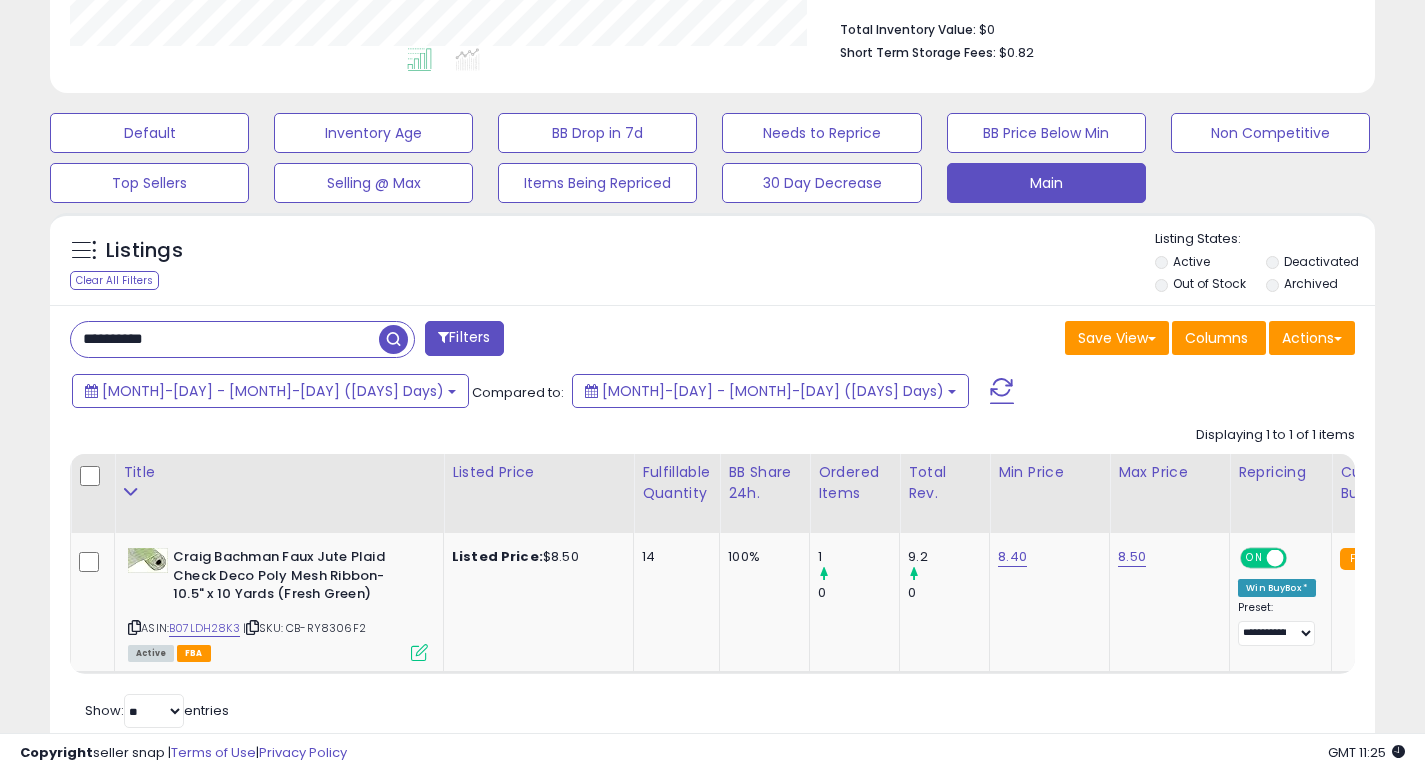 click on "**********" at bounding box center (225, 339) 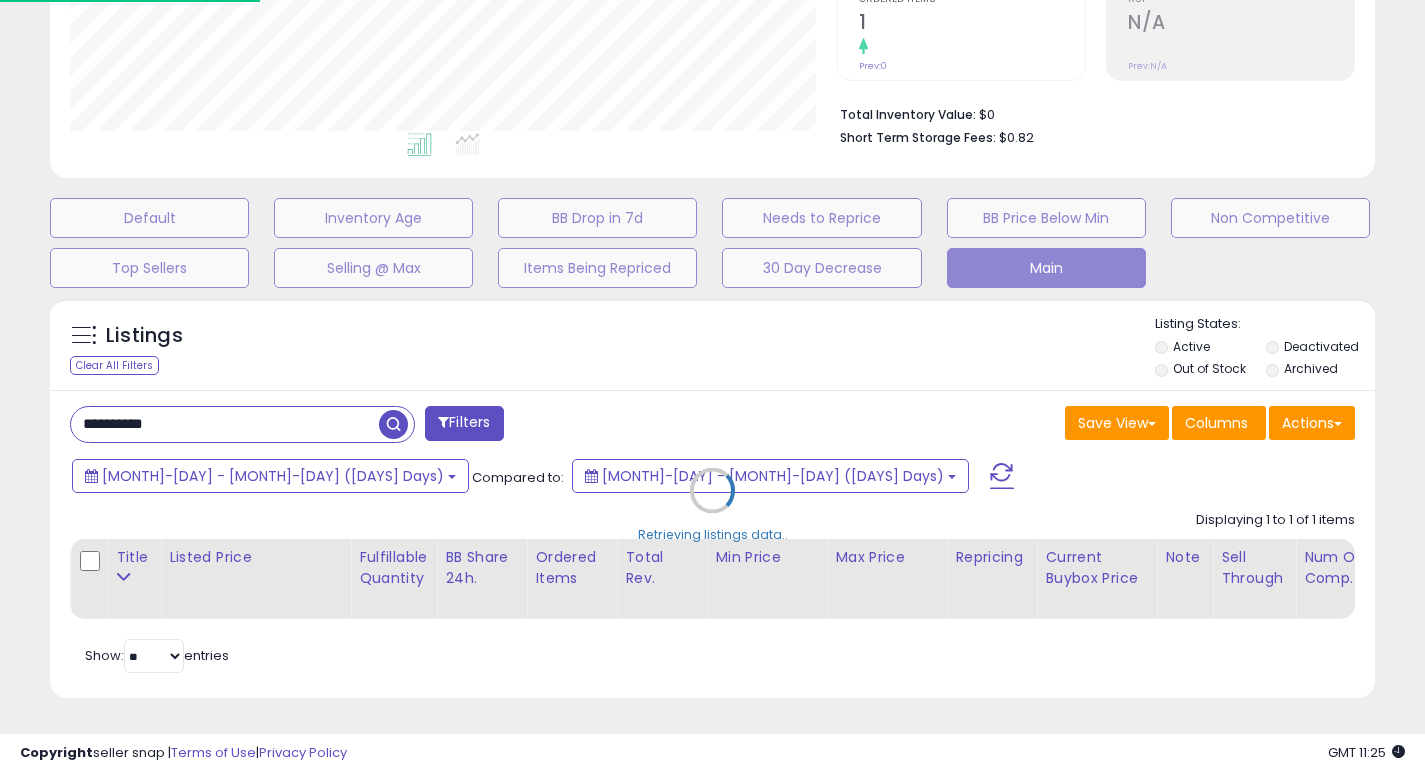 scroll, scrollTop: 999590, scrollLeft: 999224, axis: both 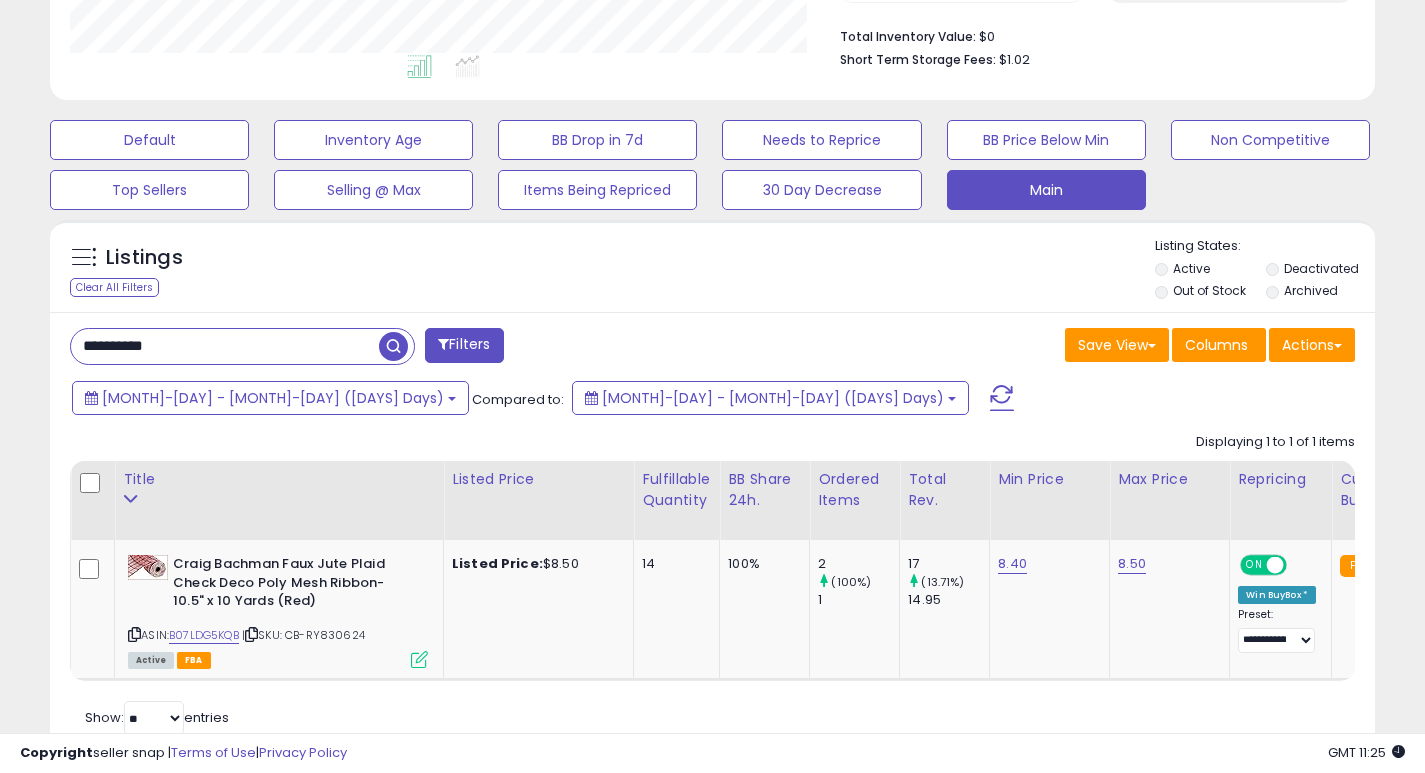 click on "**********" at bounding box center [225, 346] 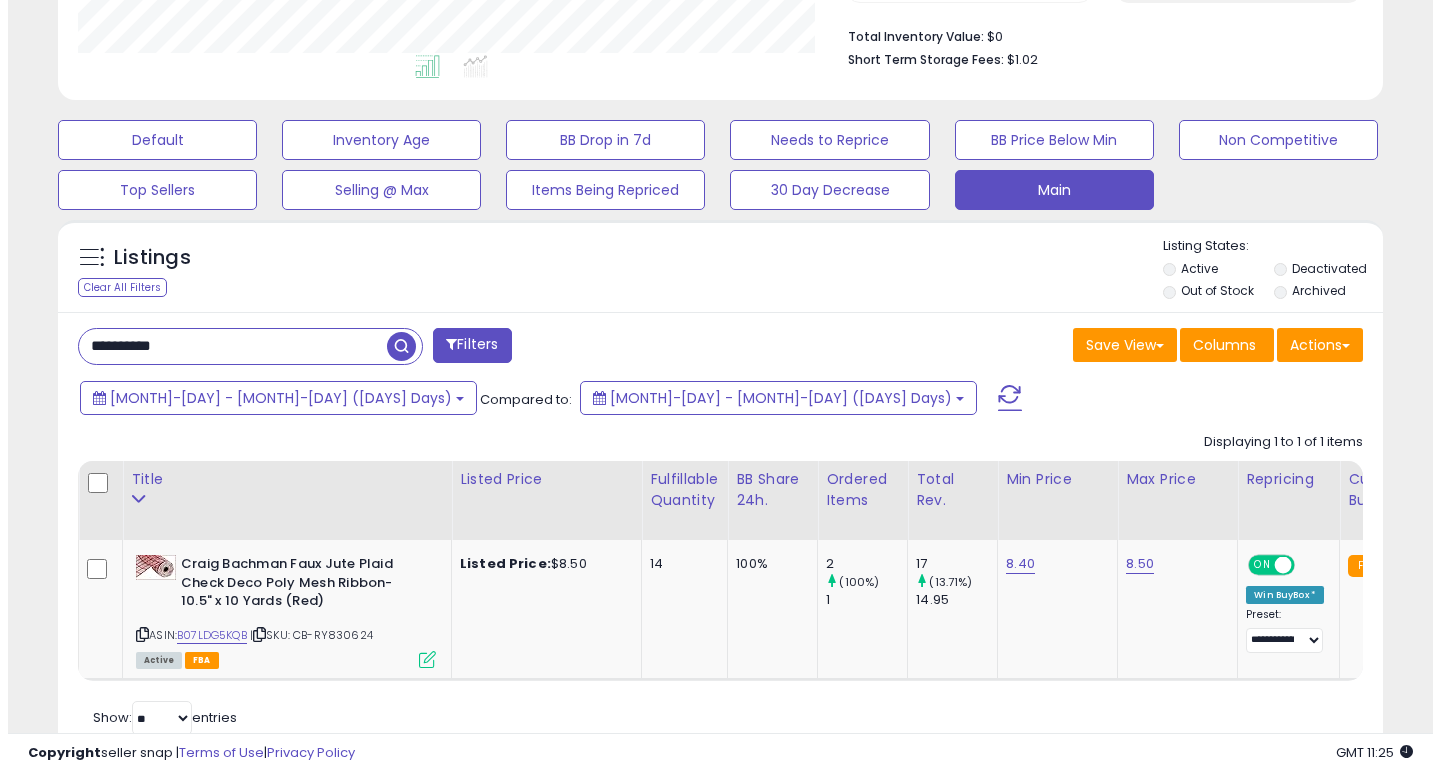 scroll, scrollTop: 447, scrollLeft: 0, axis: vertical 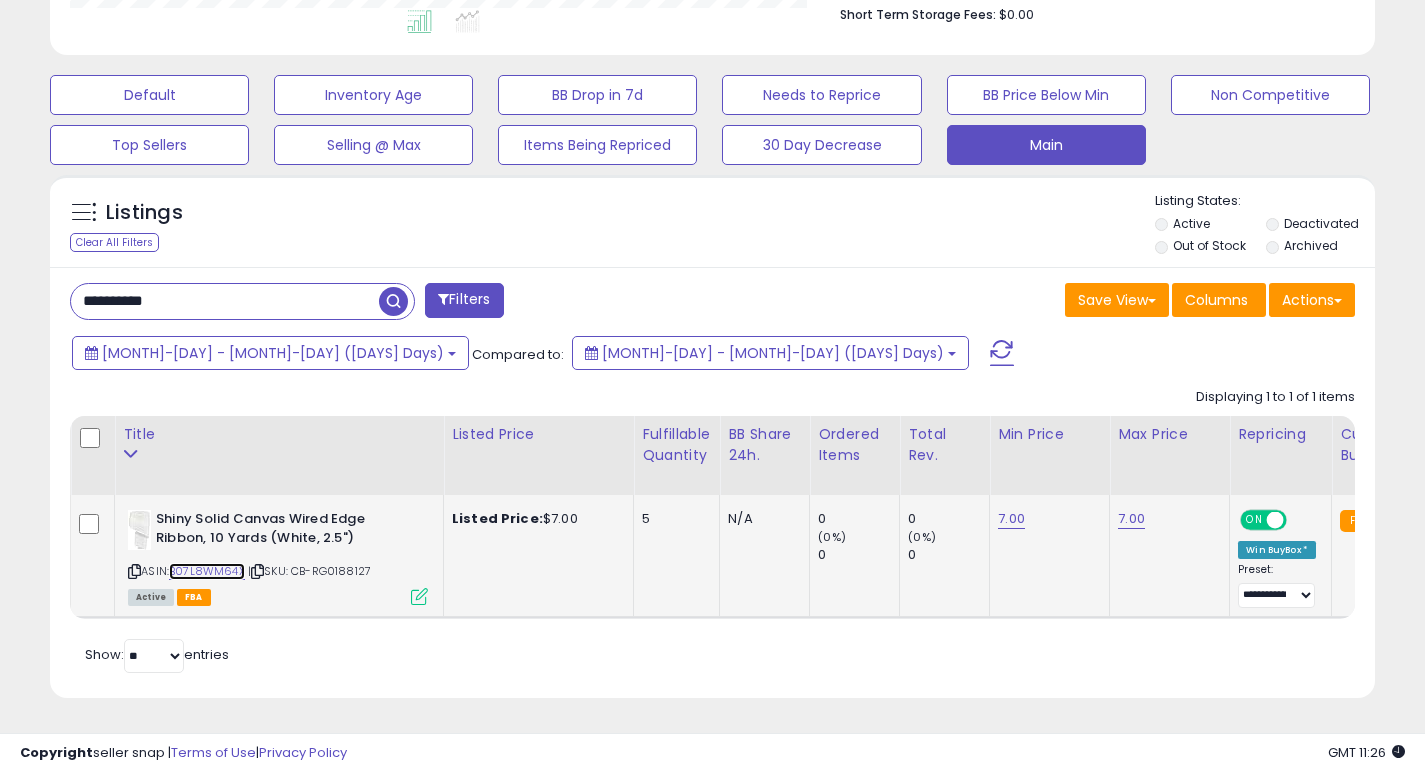 click on "B07L8WM64X" at bounding box center [207, 571] 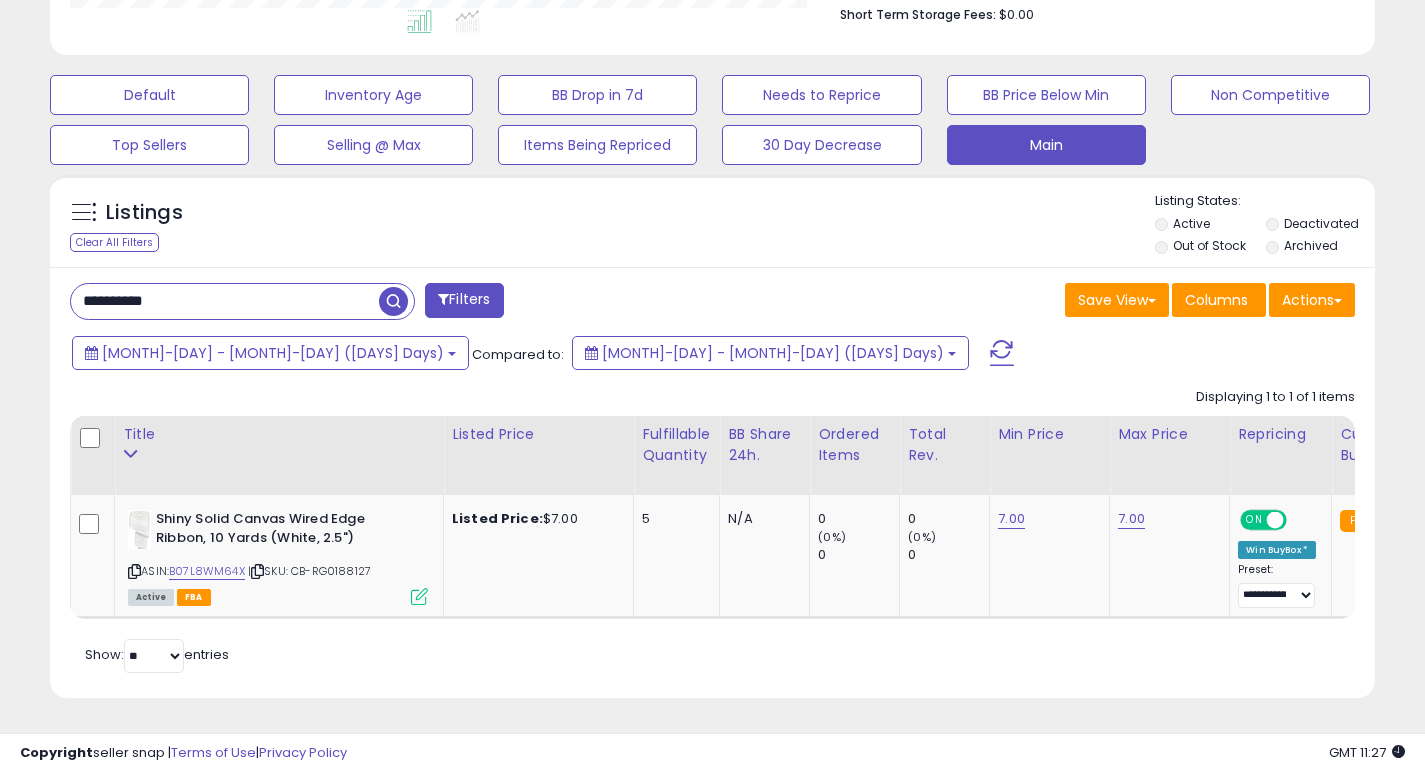 click on "**********" at bounding box center [225, 301] 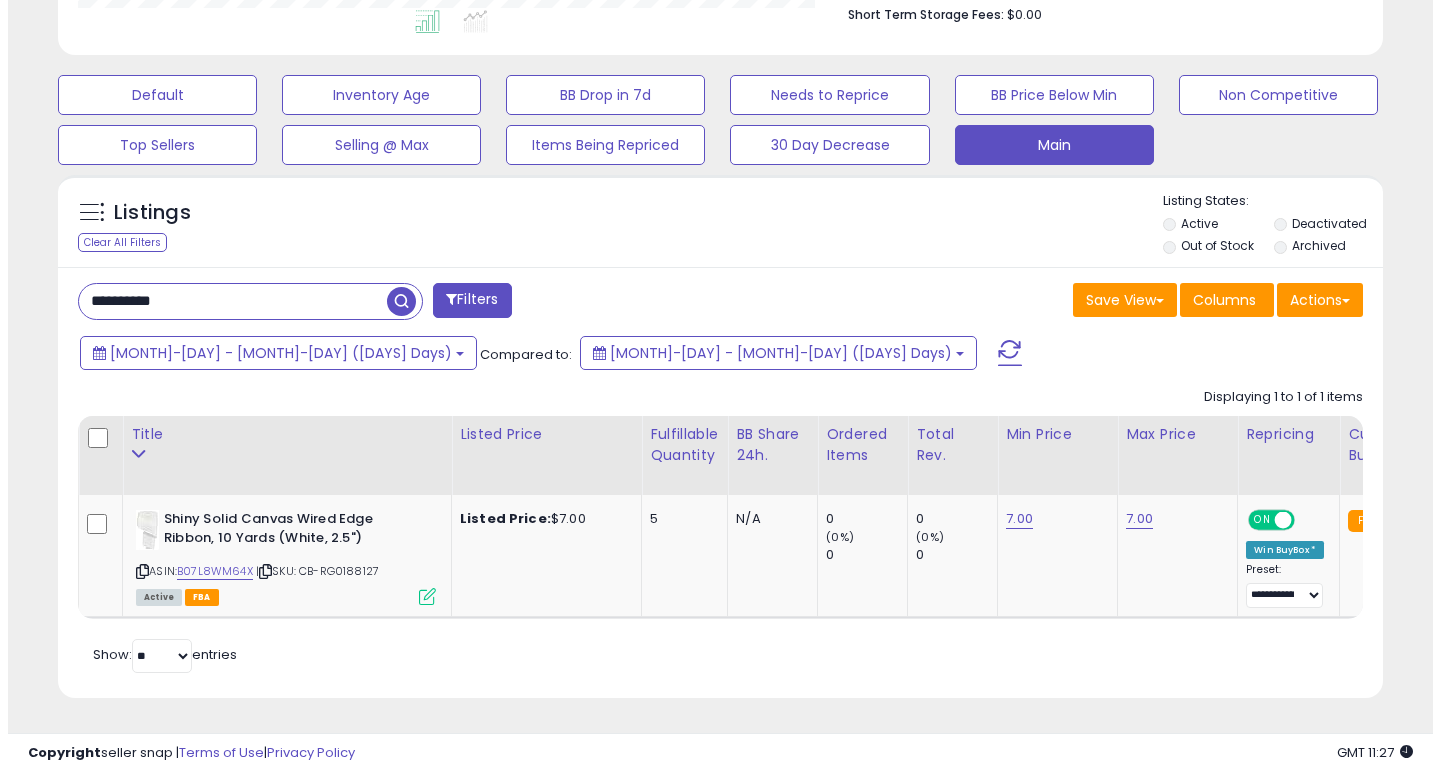 scroll, scrollTop: 447, scrollLeft: 0, axis: vertical 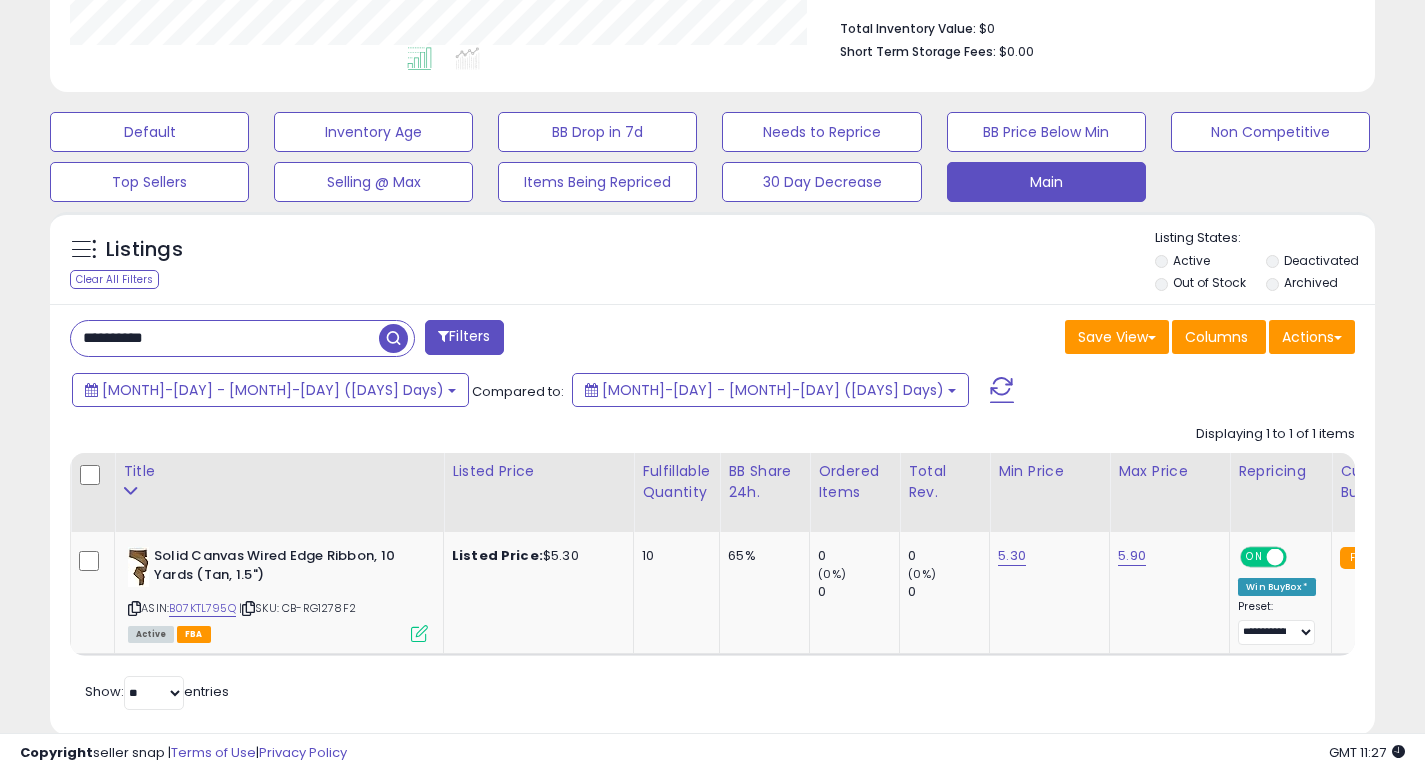 click on "**********" at bounding box center (225, 338) 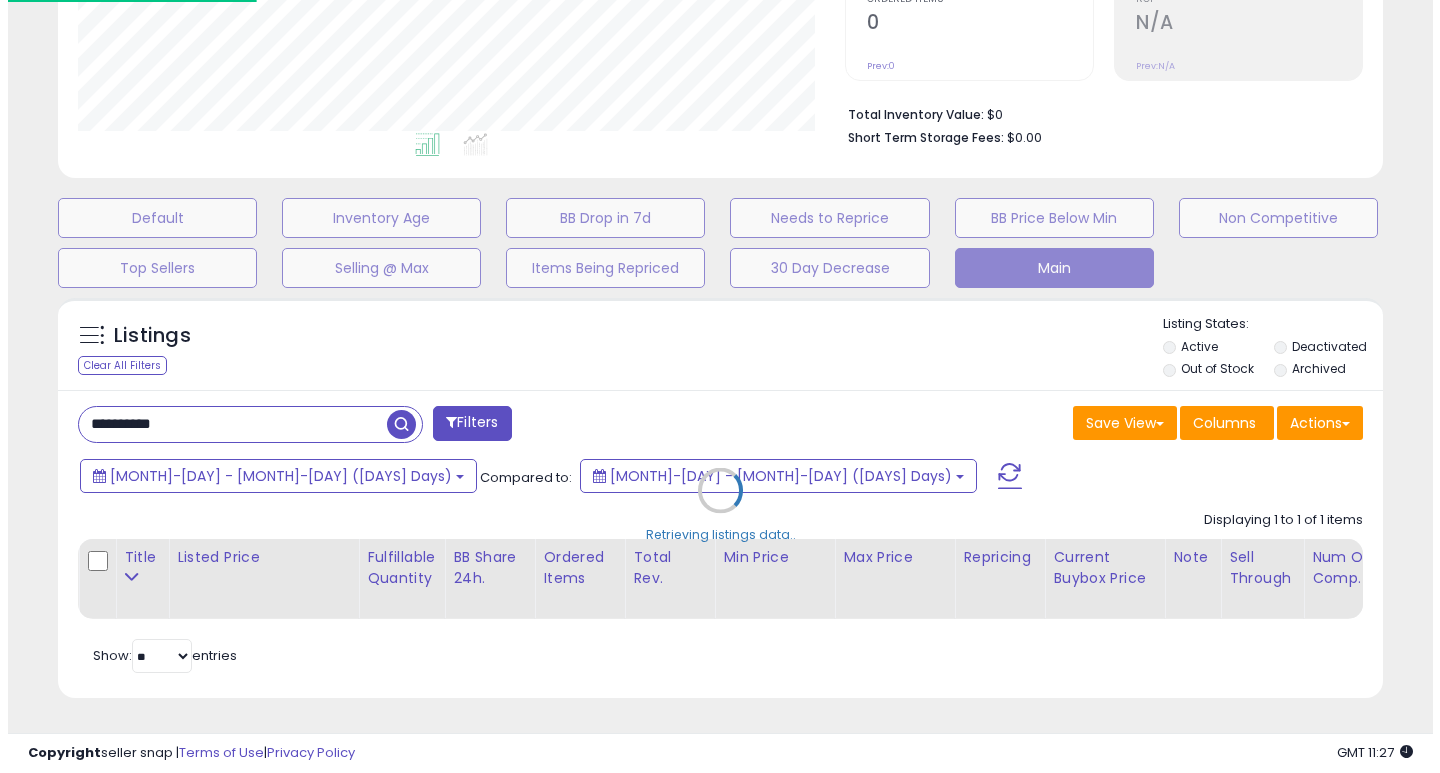 scroll, scrollTop: 447, scrollLeft: 0, axis: vertical 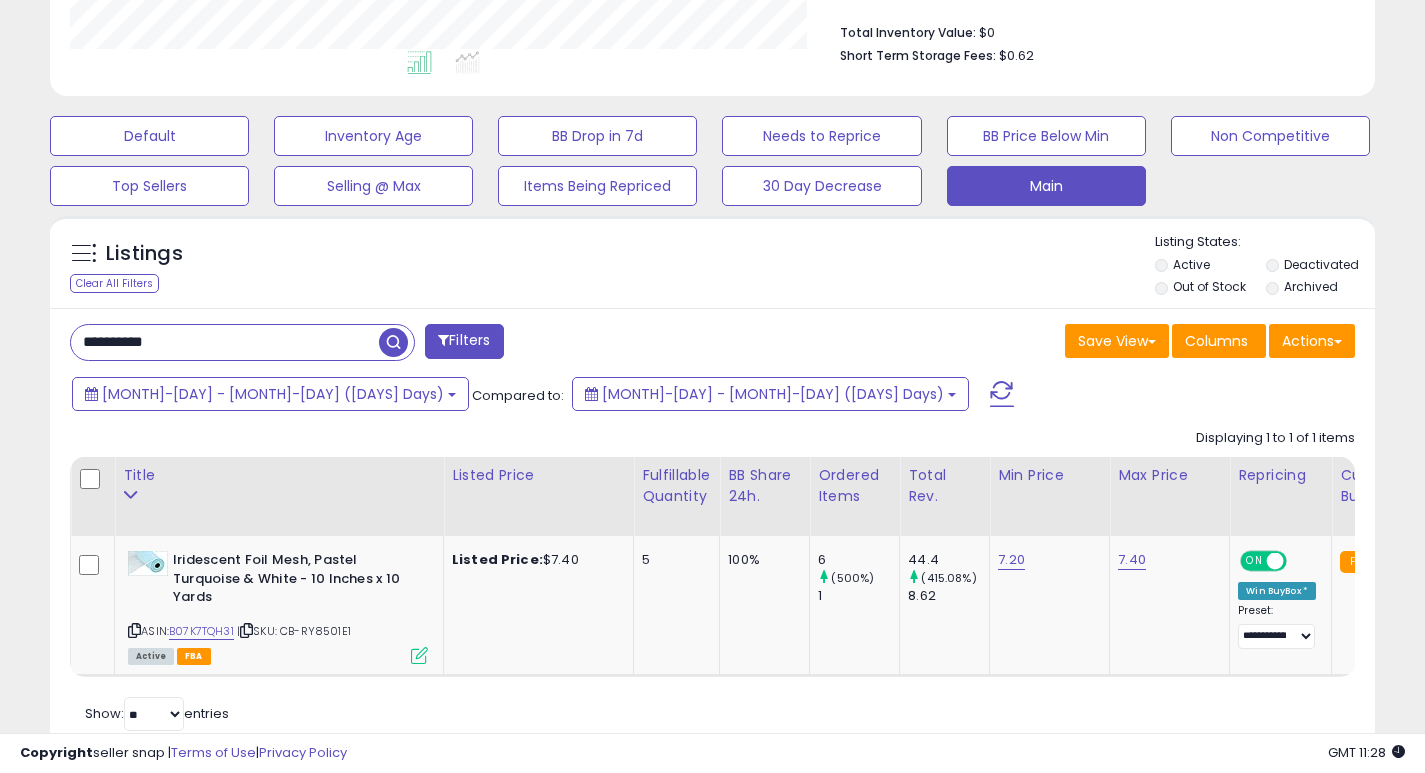 click on "**********" at bounding box center (225, 342) 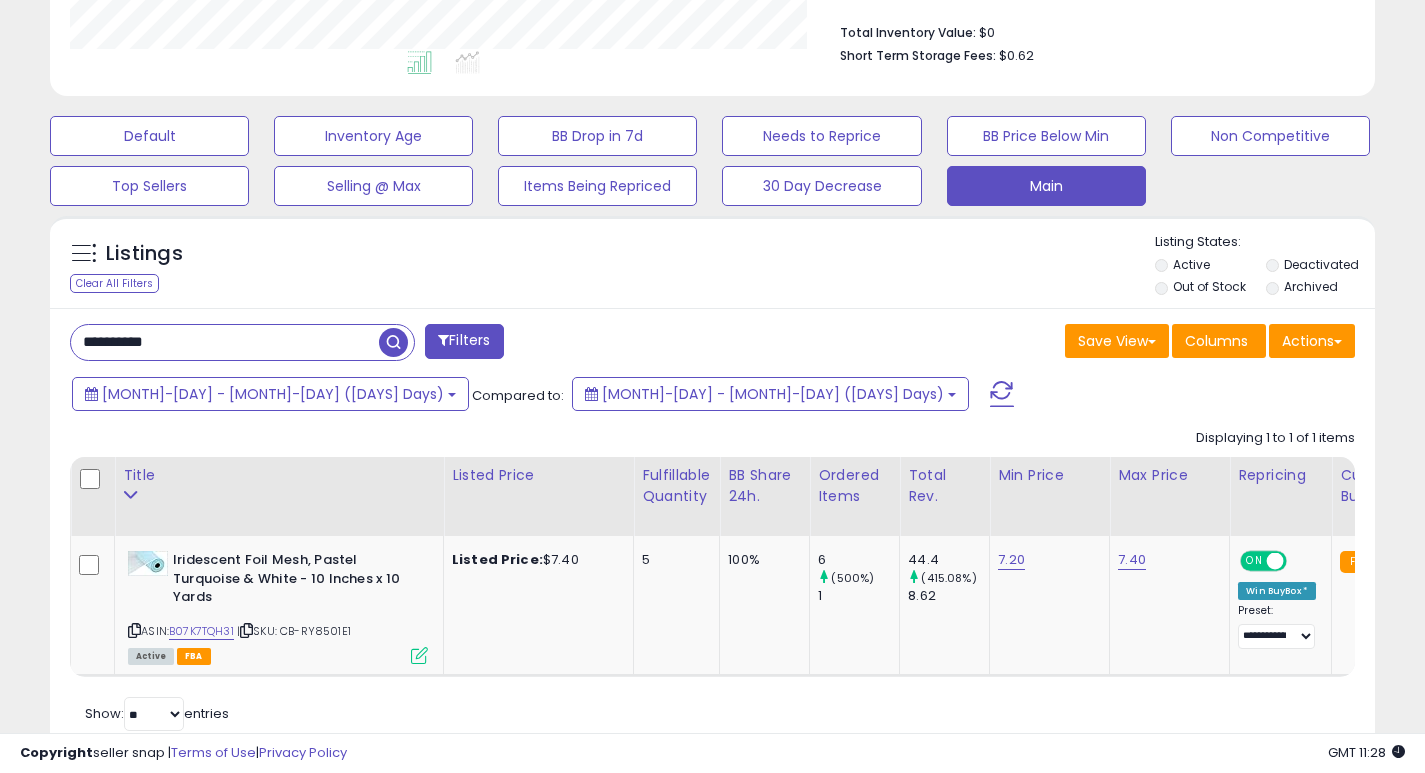 paste 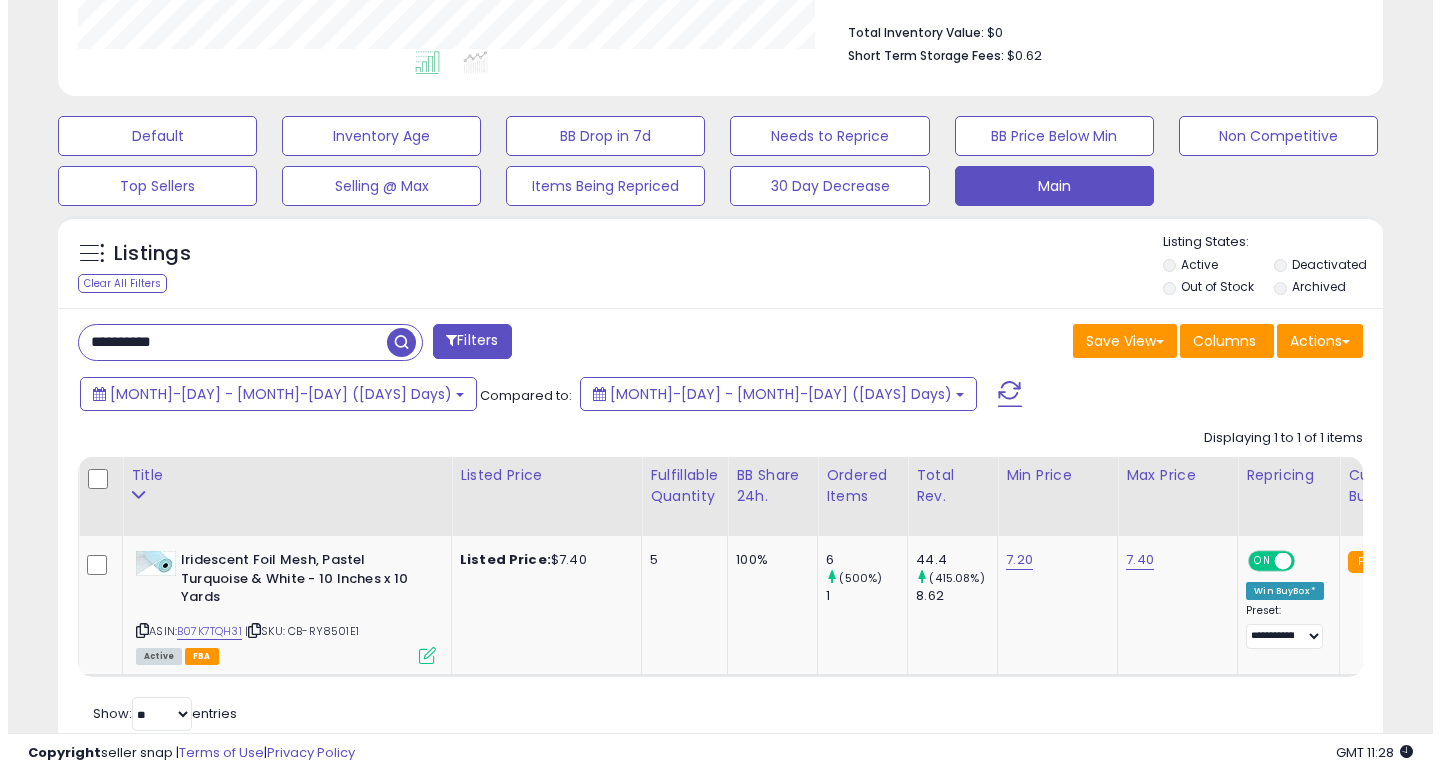 scroll, scrollTop: 447, scrollLeft: 0, axis: vertical 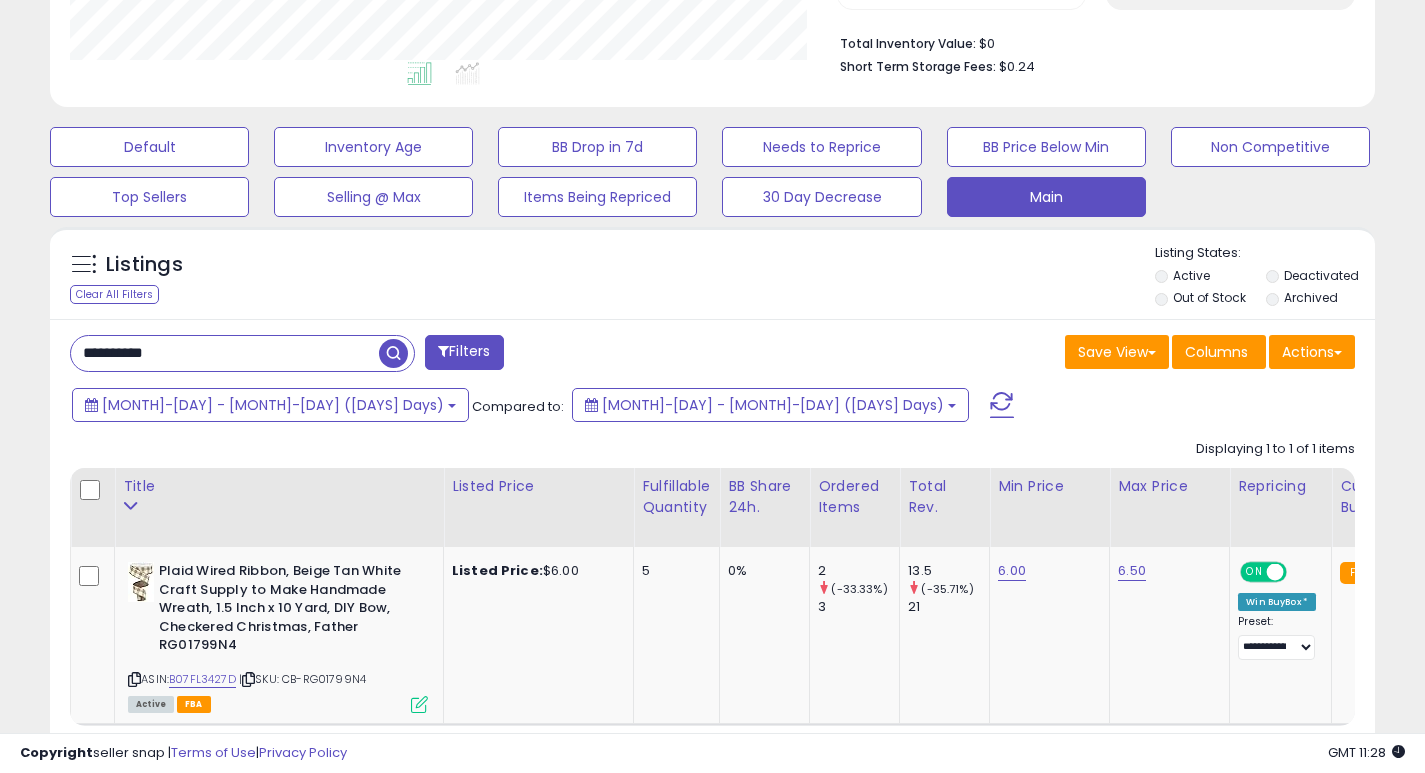 click on "**********" at bounding box center (225, 353) 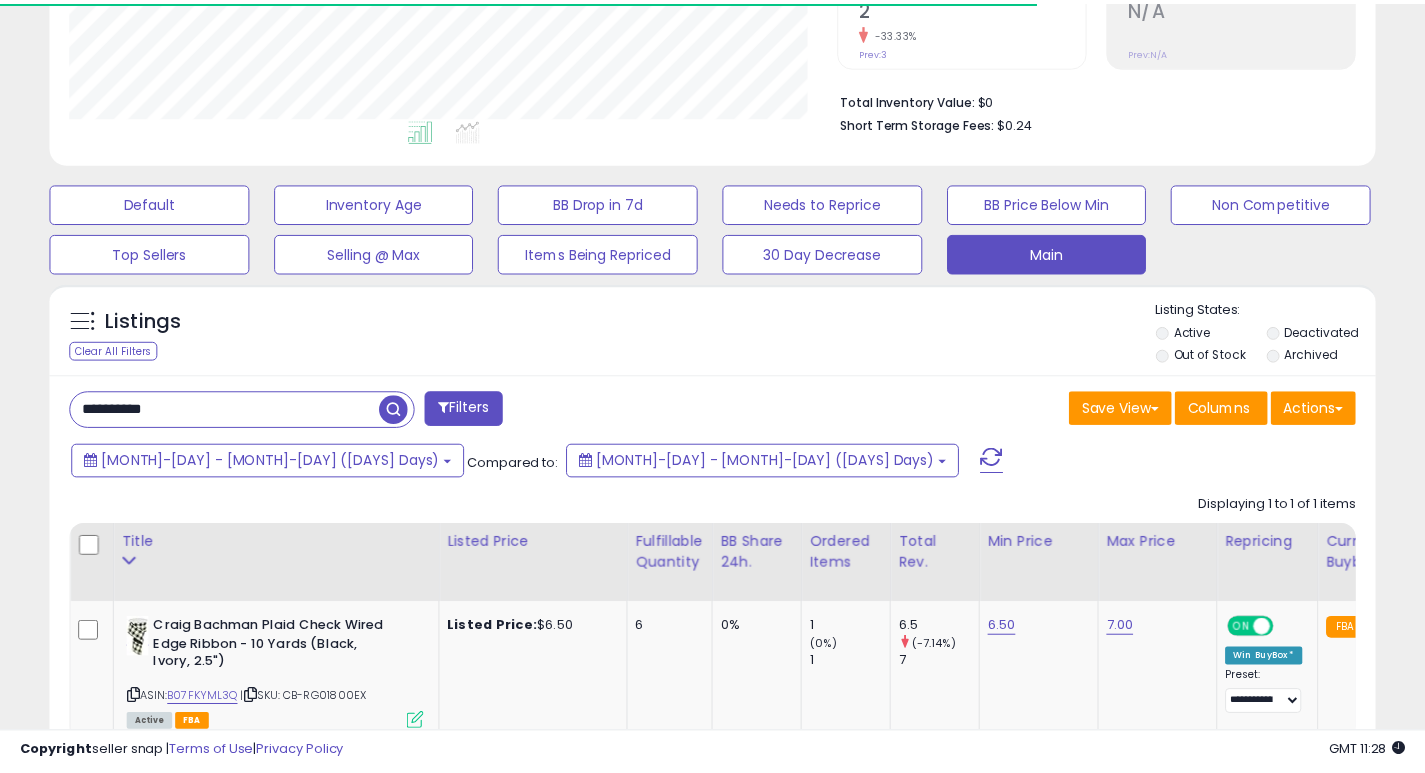 scroll, scrollTop: 410, scrollLeft: 767, axis: both 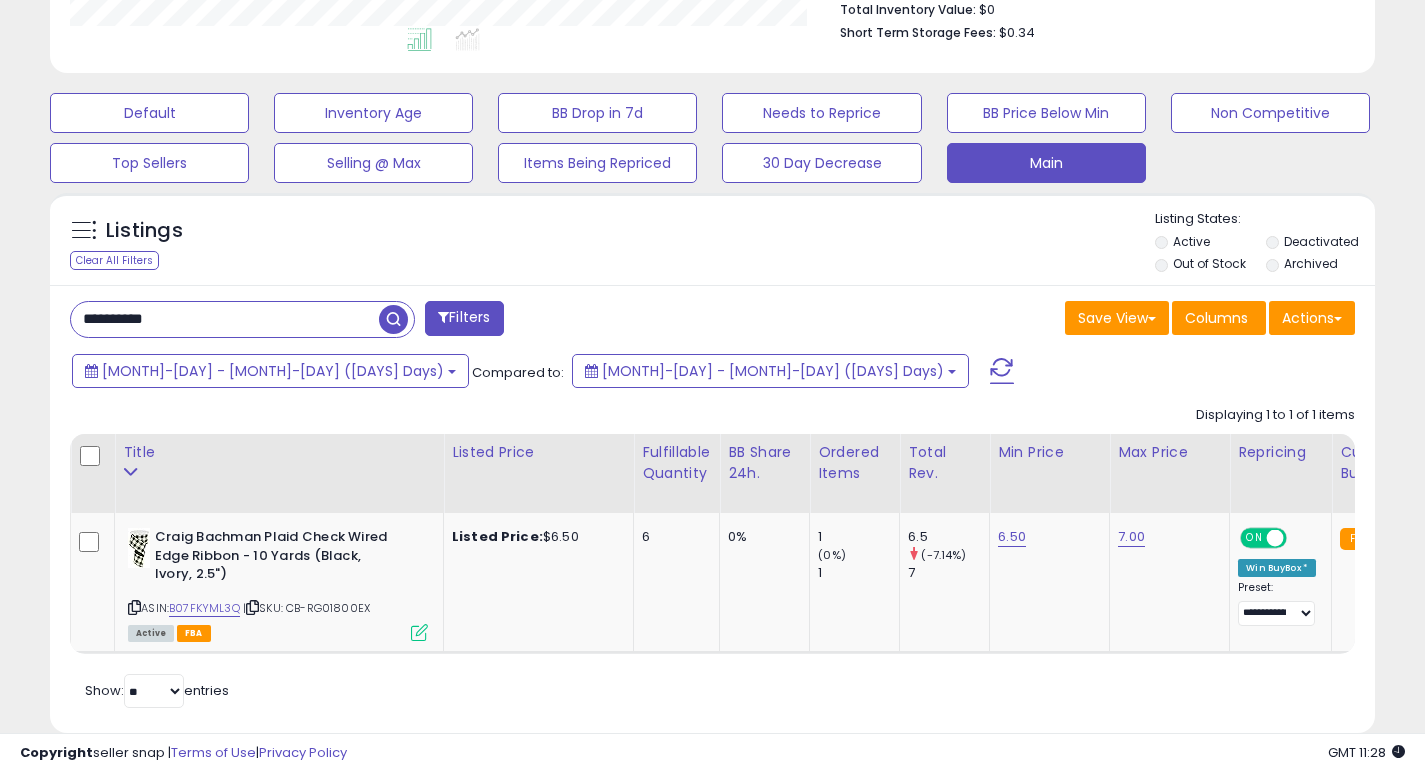 click on "**********" at bounding box center [225, 319] 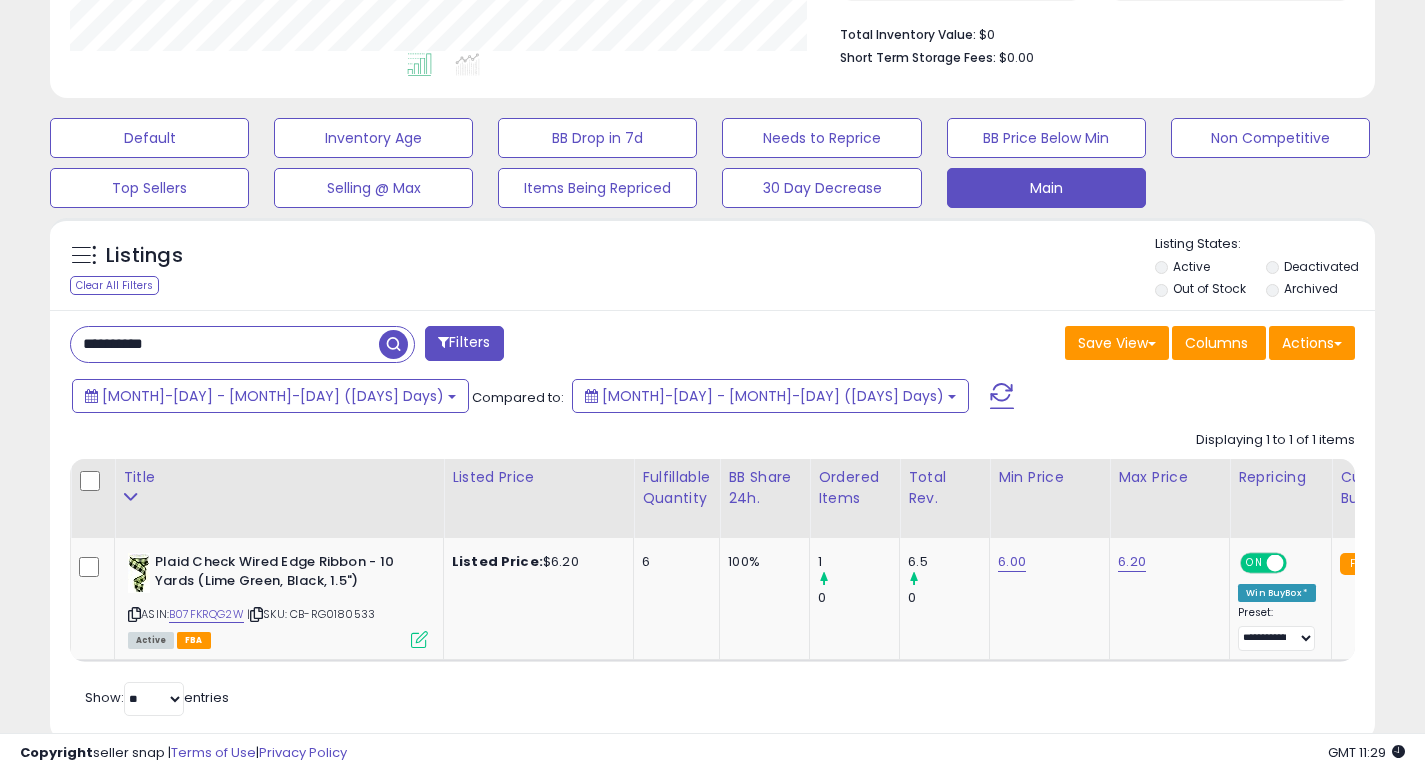 click on "**********" at bounding box center (225, 344) 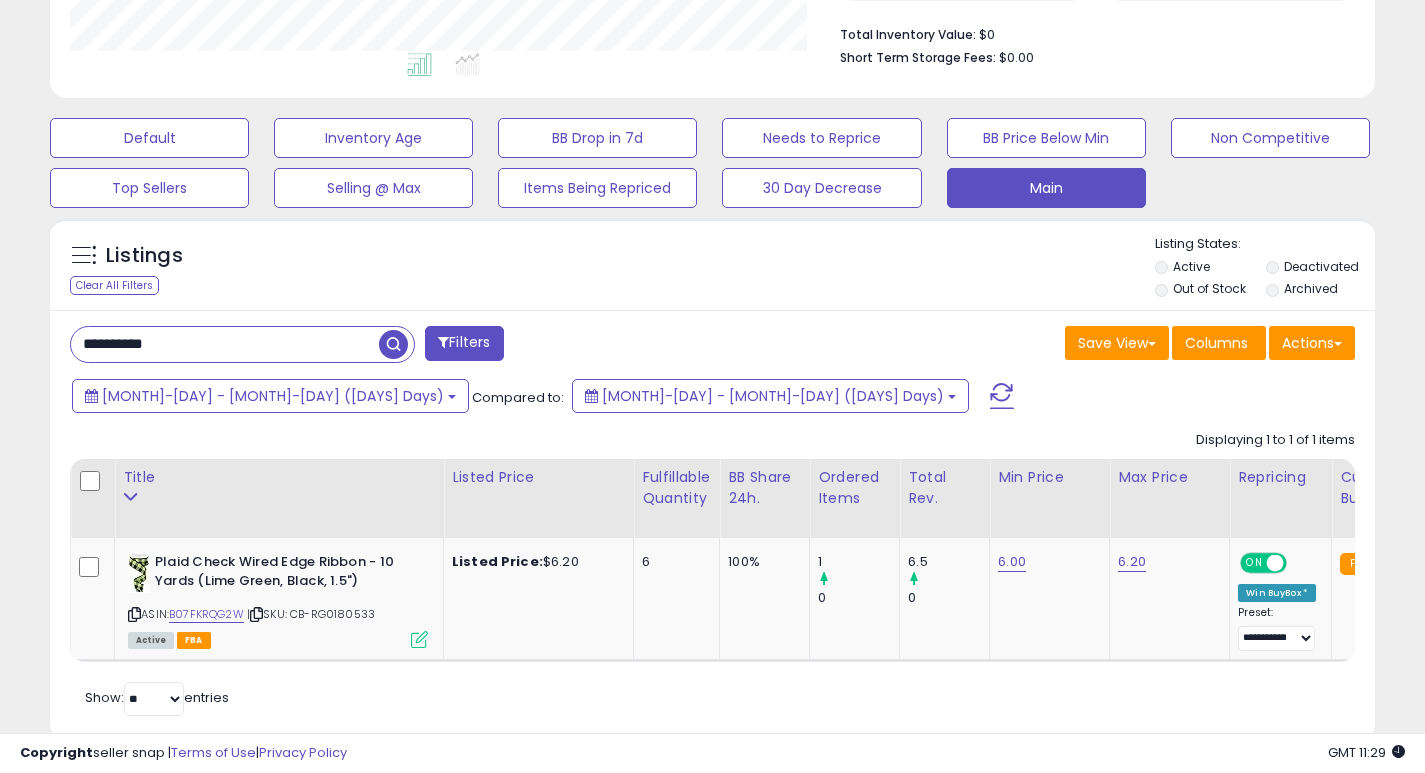 paste 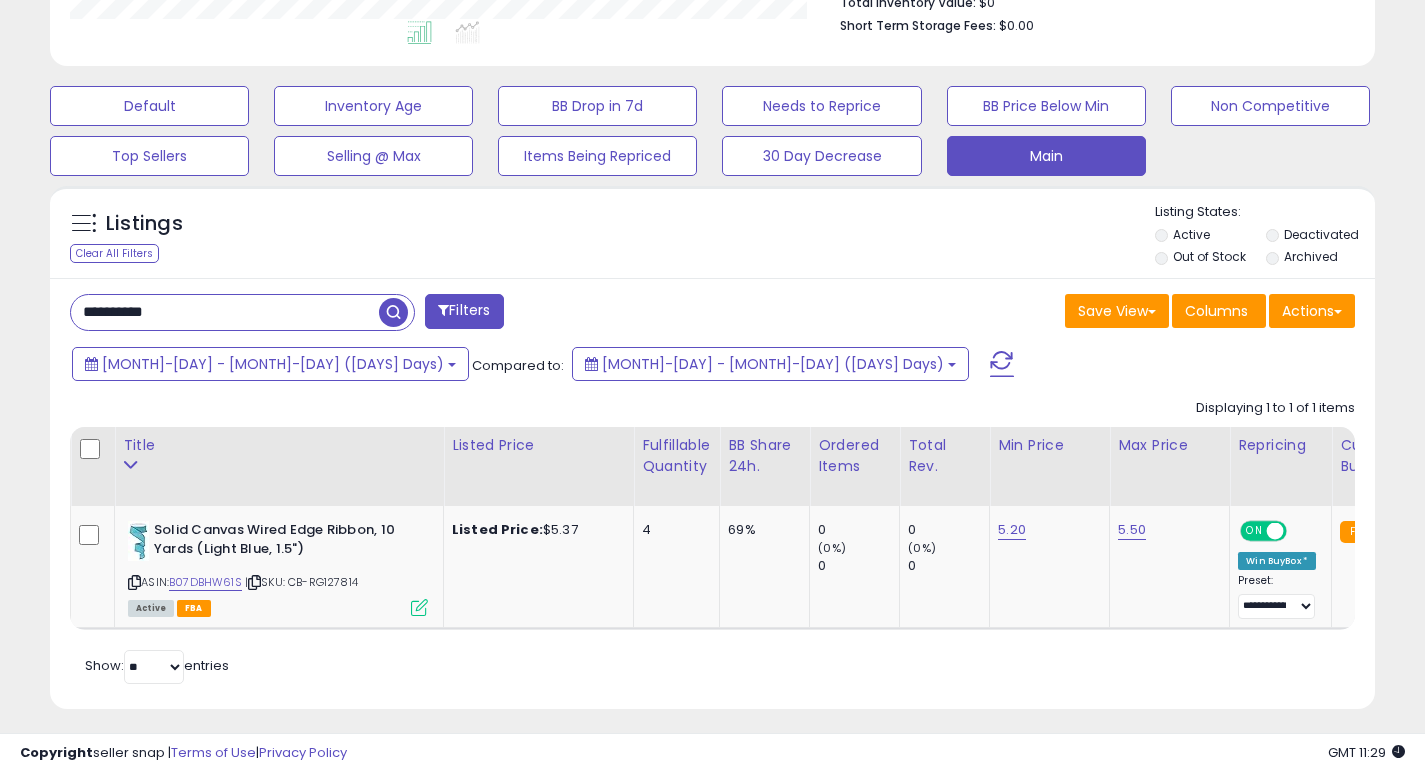 click on "**********" at bounding box center [225, 312] 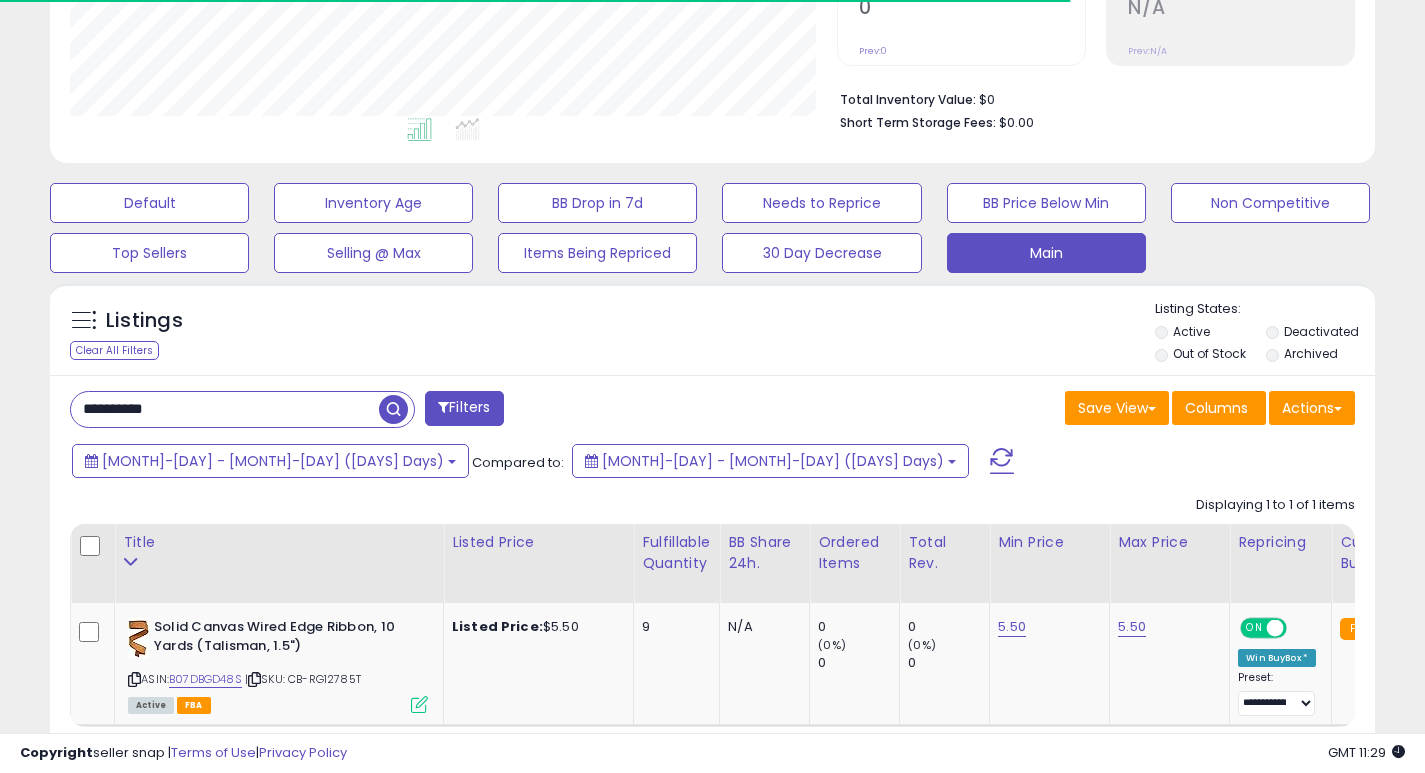 scroll, scrollTop: 410, scrollLeft: 767, axis: both 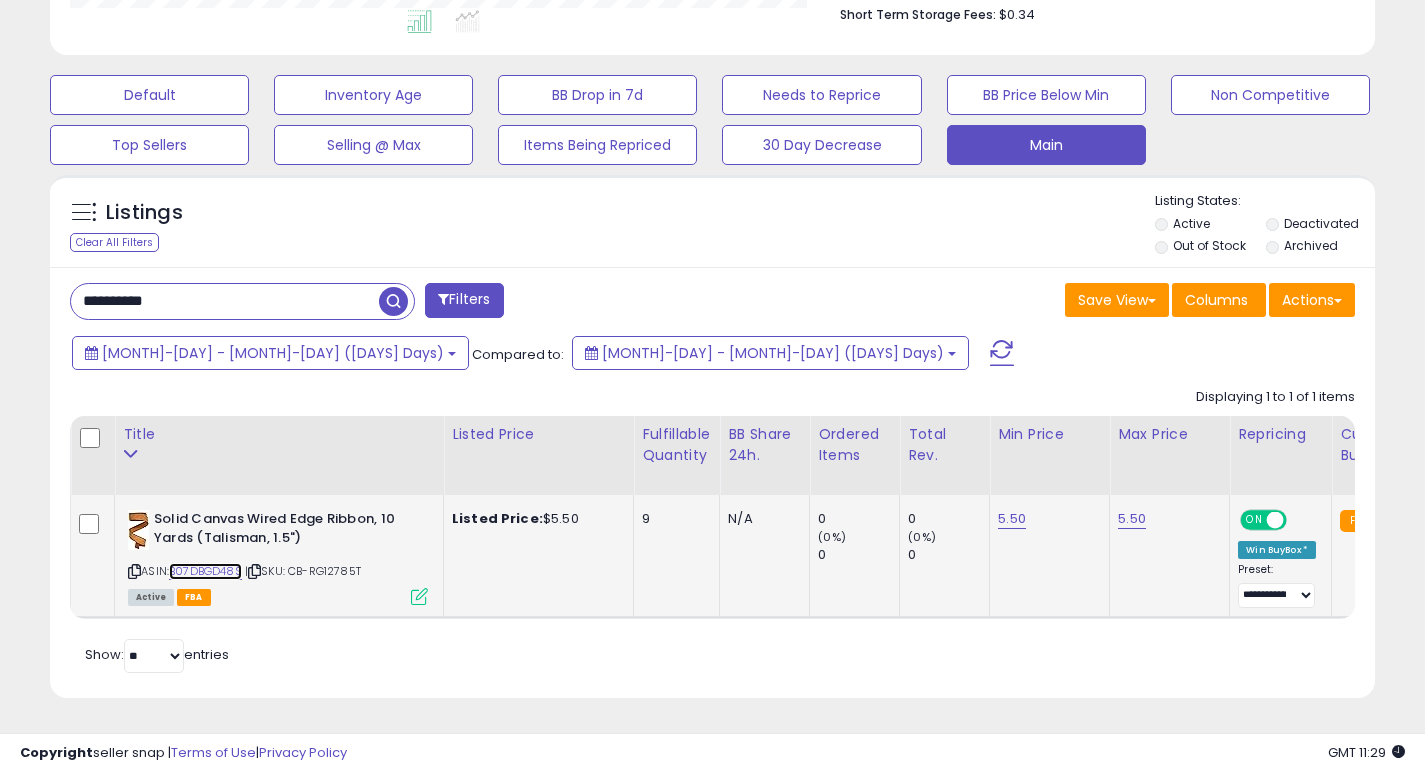 click on "B07DBGD48S" at bounding box center (205, 571) 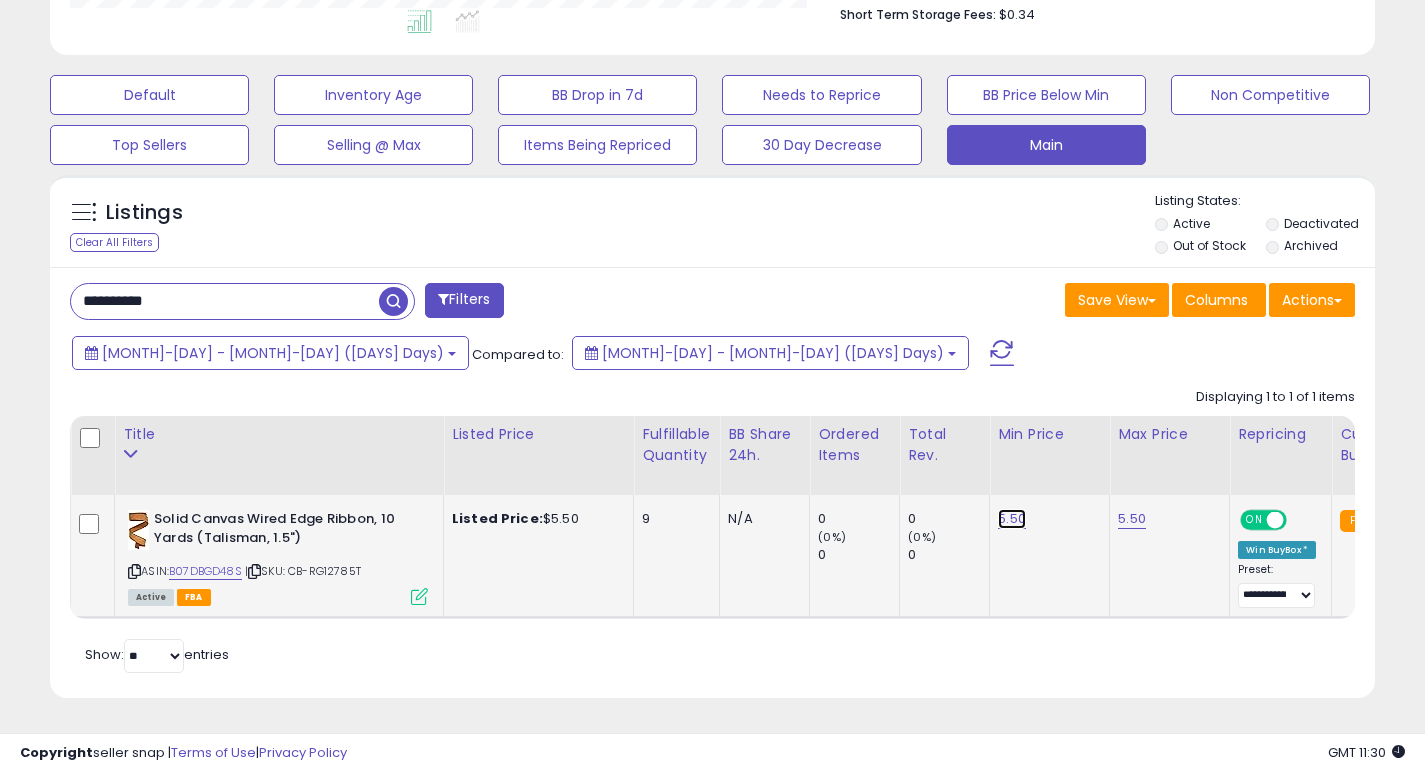 click on "5.50" at bounding box center [1012, 519] 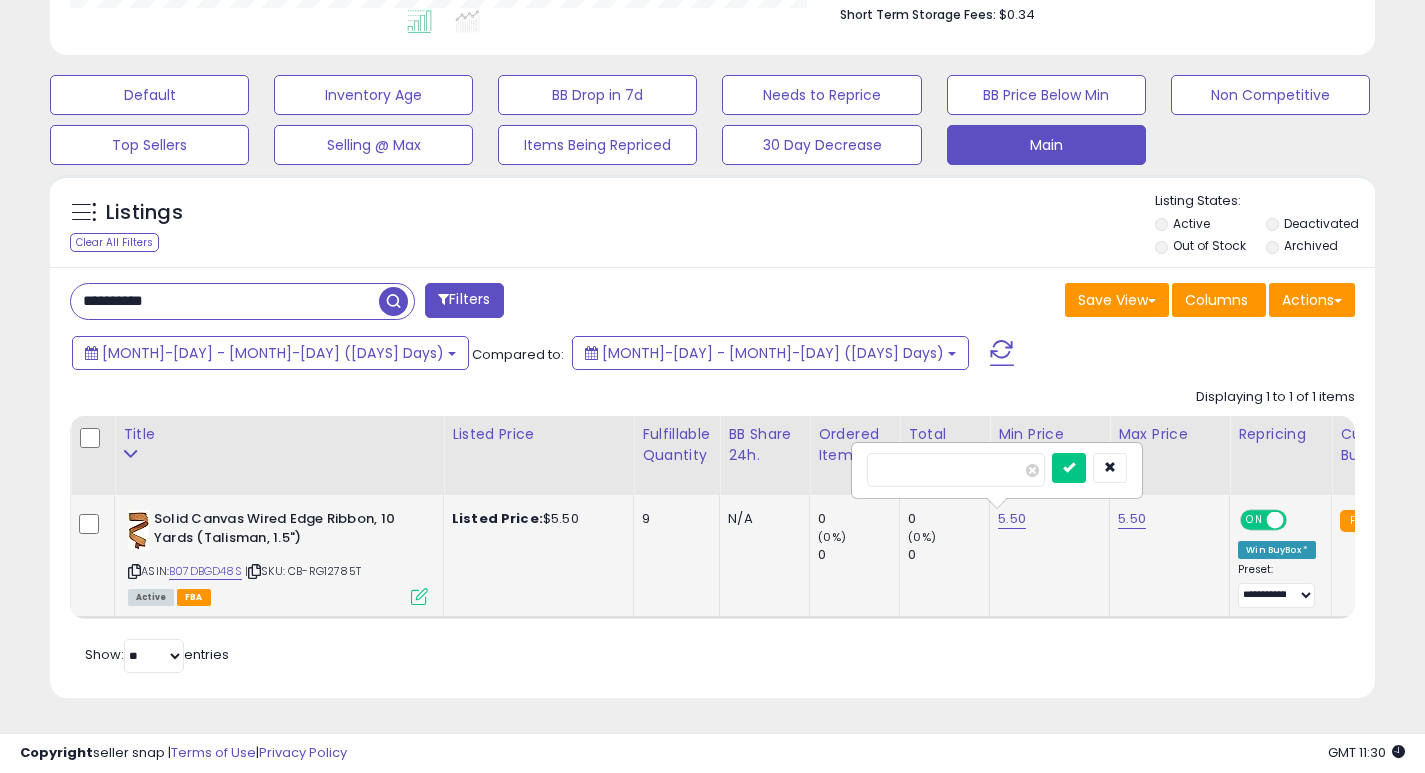 type on "***" 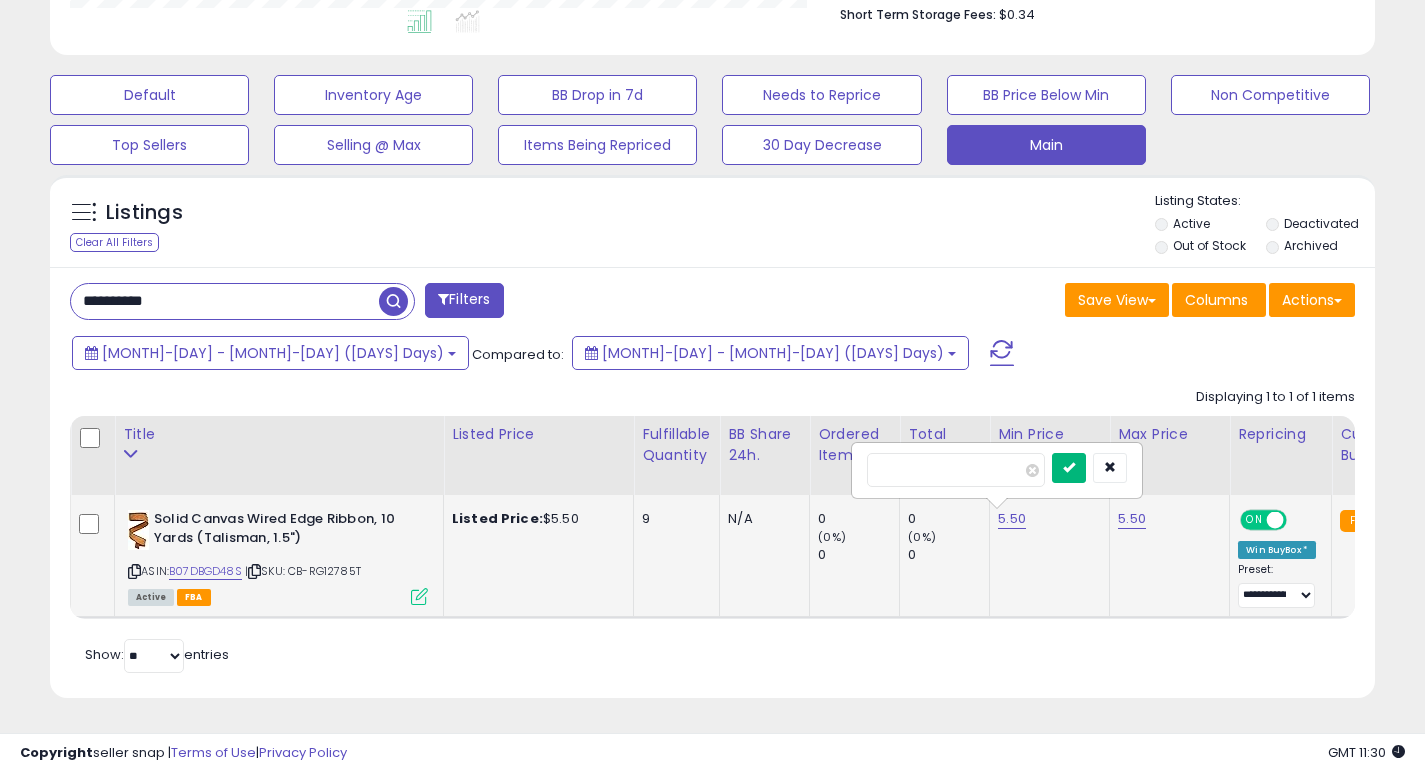 click at bounding box center (1069, 468) 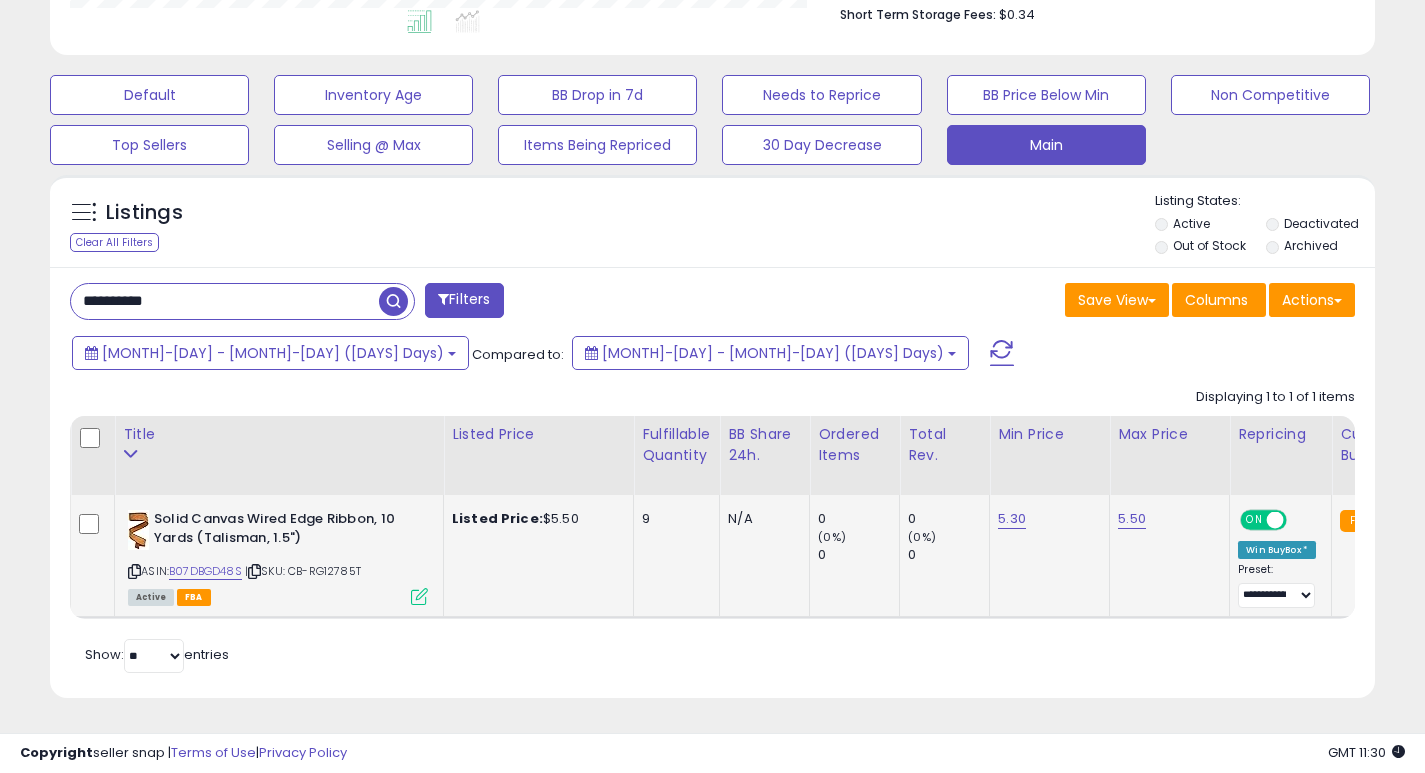 click on "**********" at bounding box center (225, 301) 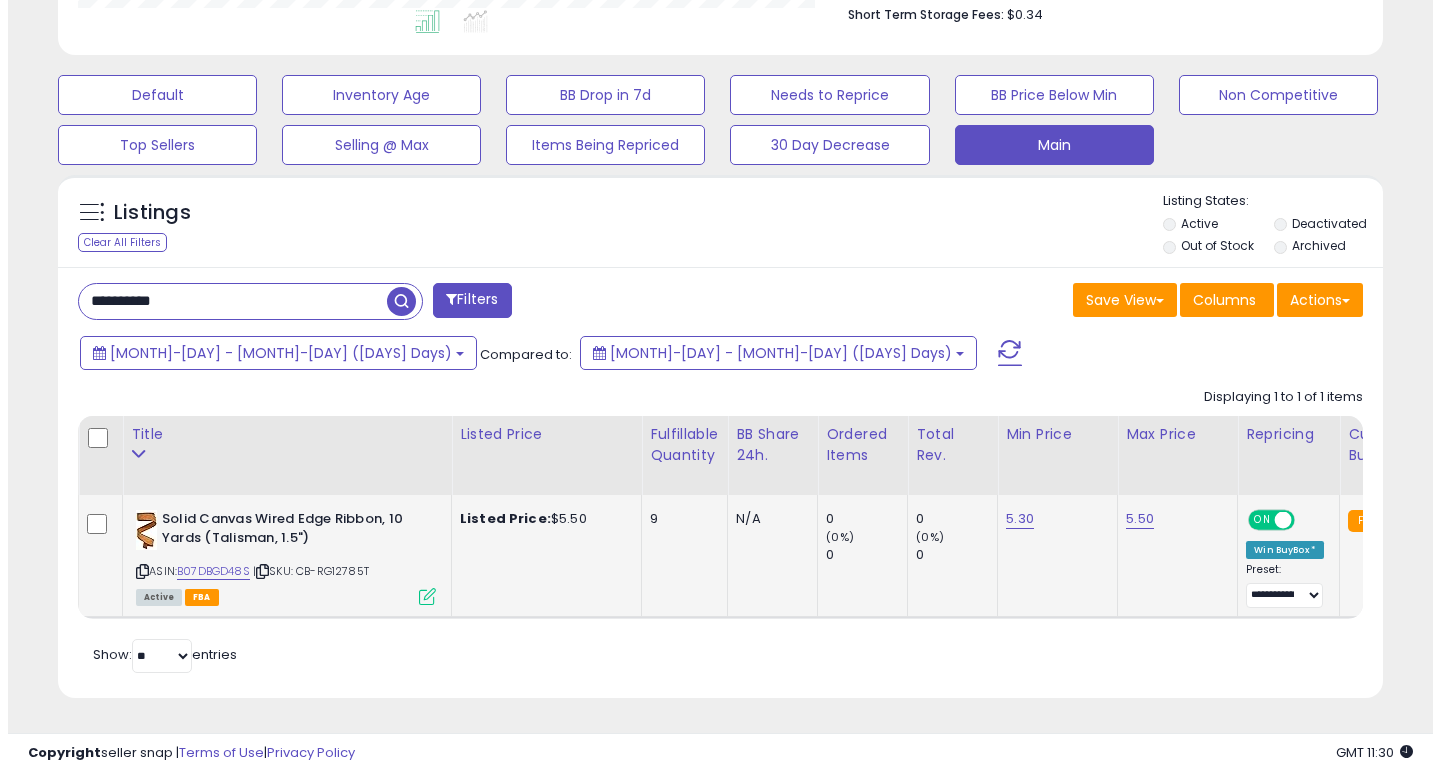 scroll, scrollTop: 447, scrollLeft: 0, axis: vertical 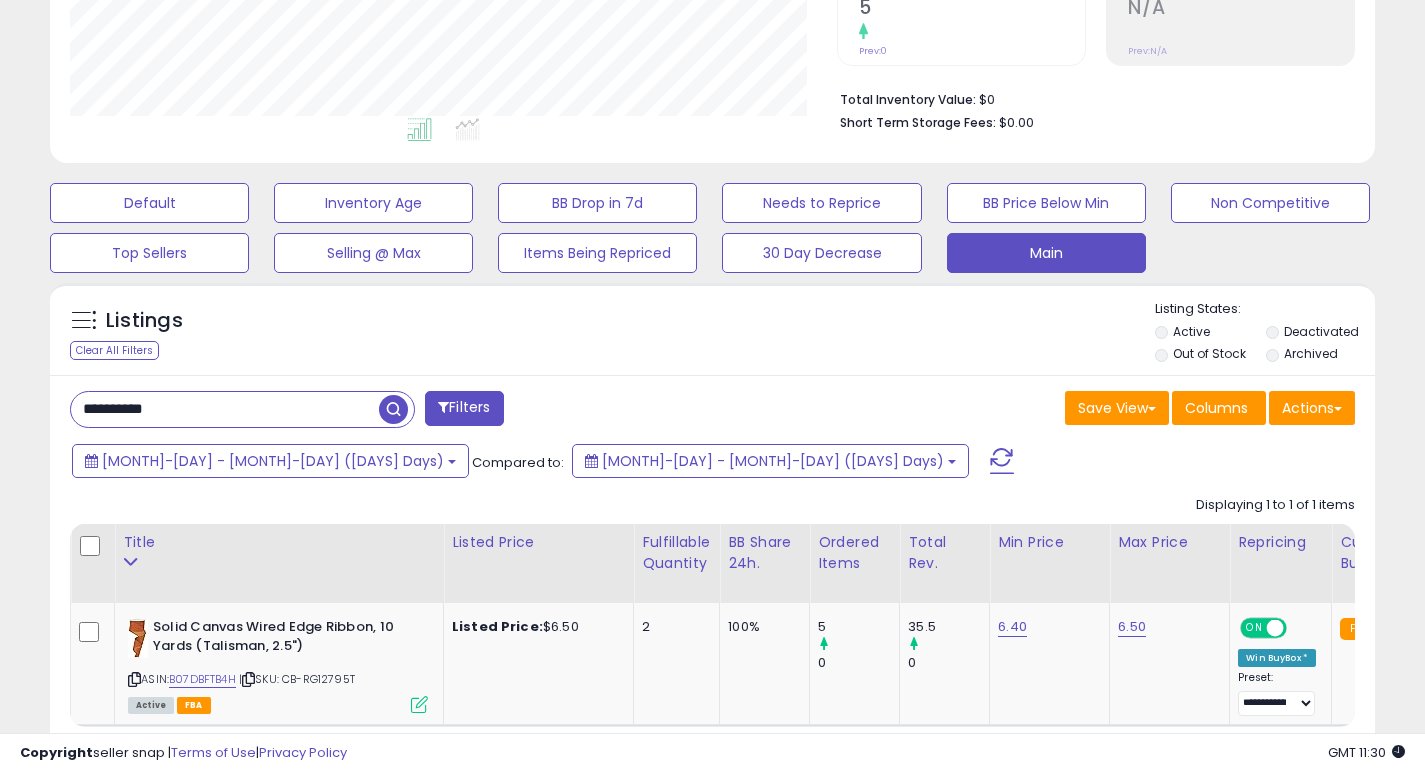 click on "**********" at bounding box center (225, 409) 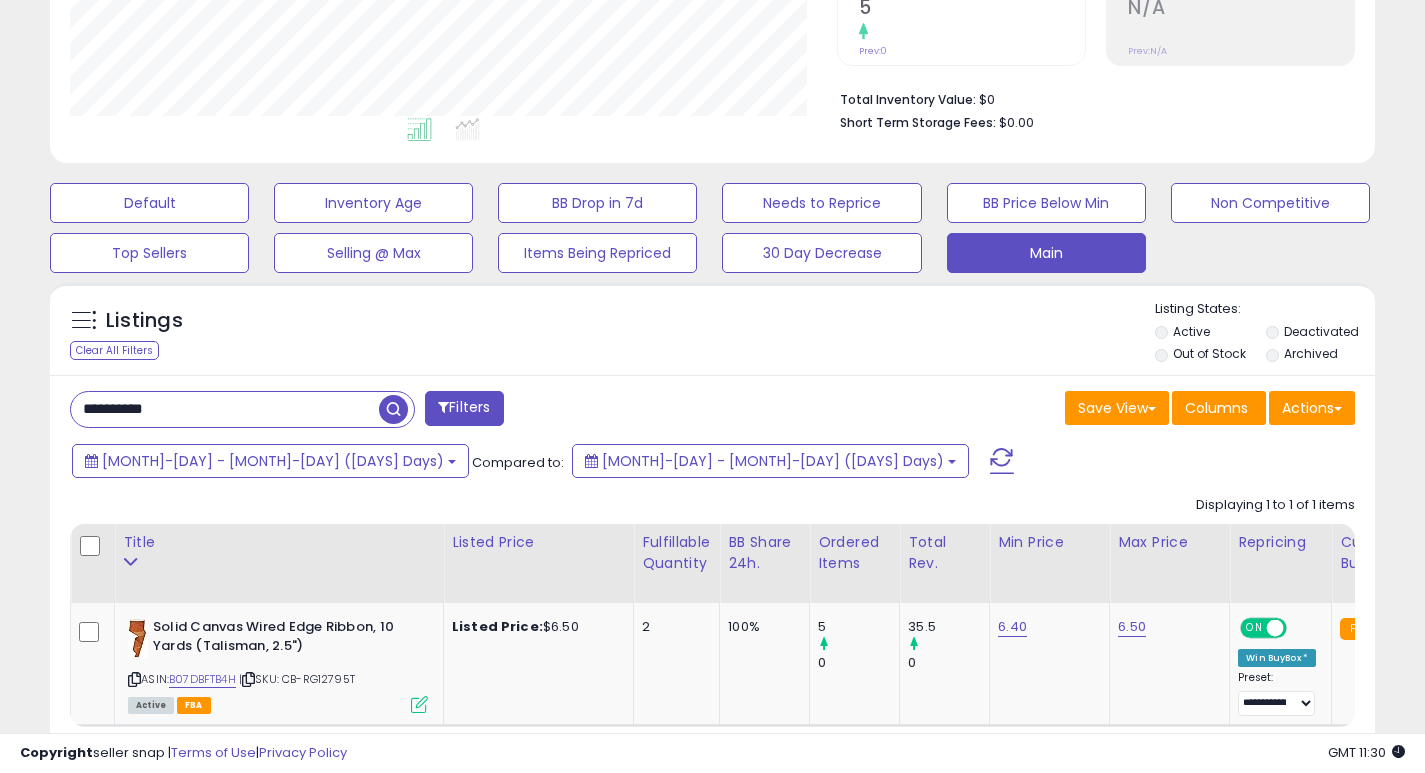 paste 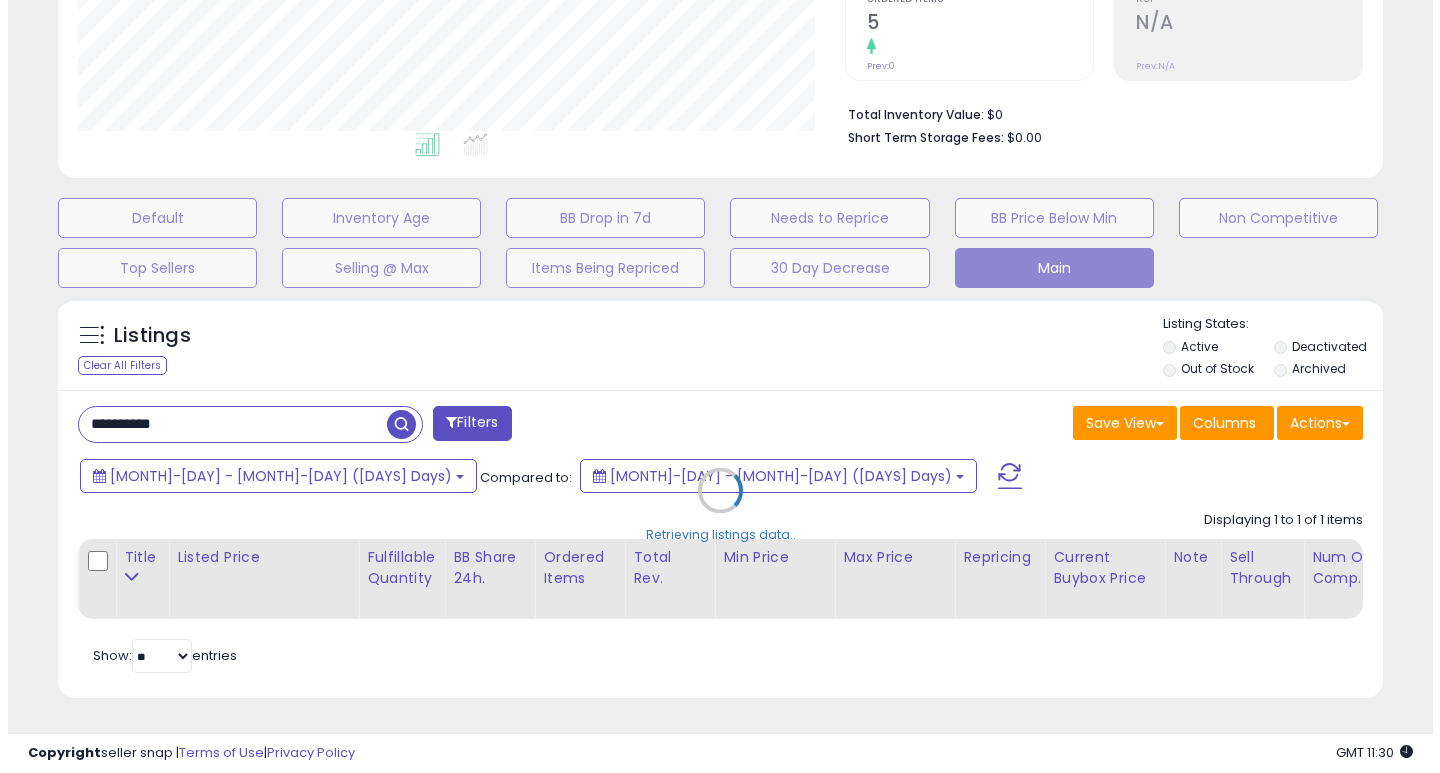 scroll, scrollTop: 999590, scrollLeft: 999224, axis: both 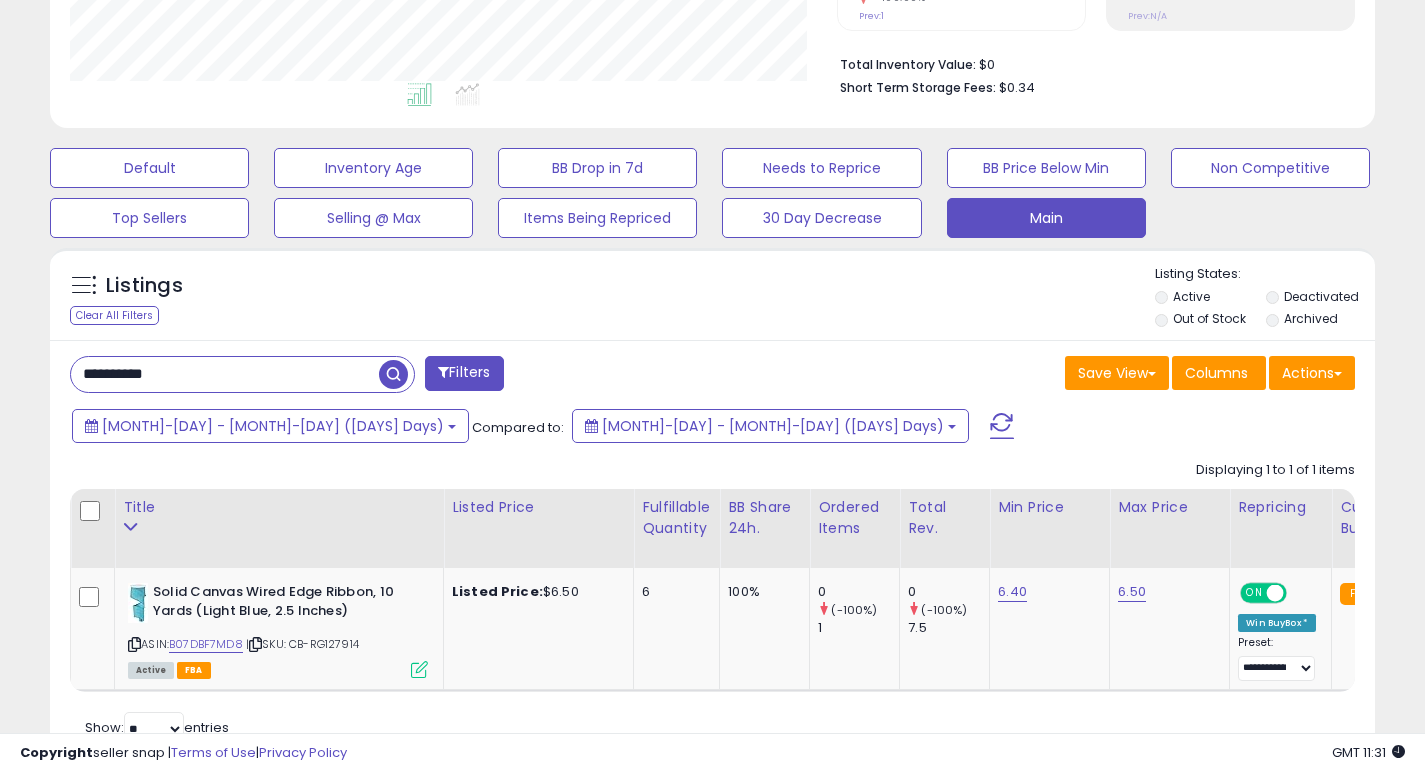 click on "**********" at bounding box center (225, 374) 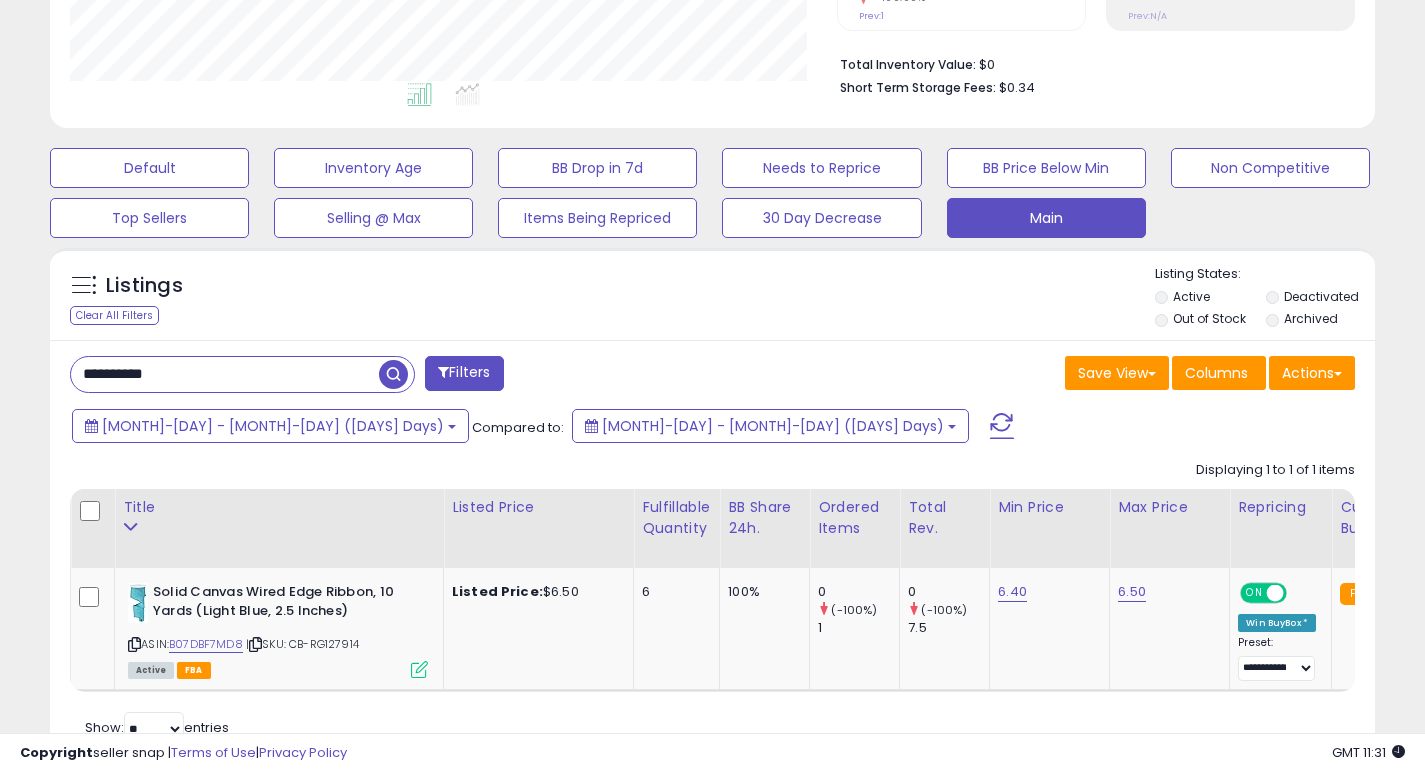 paste 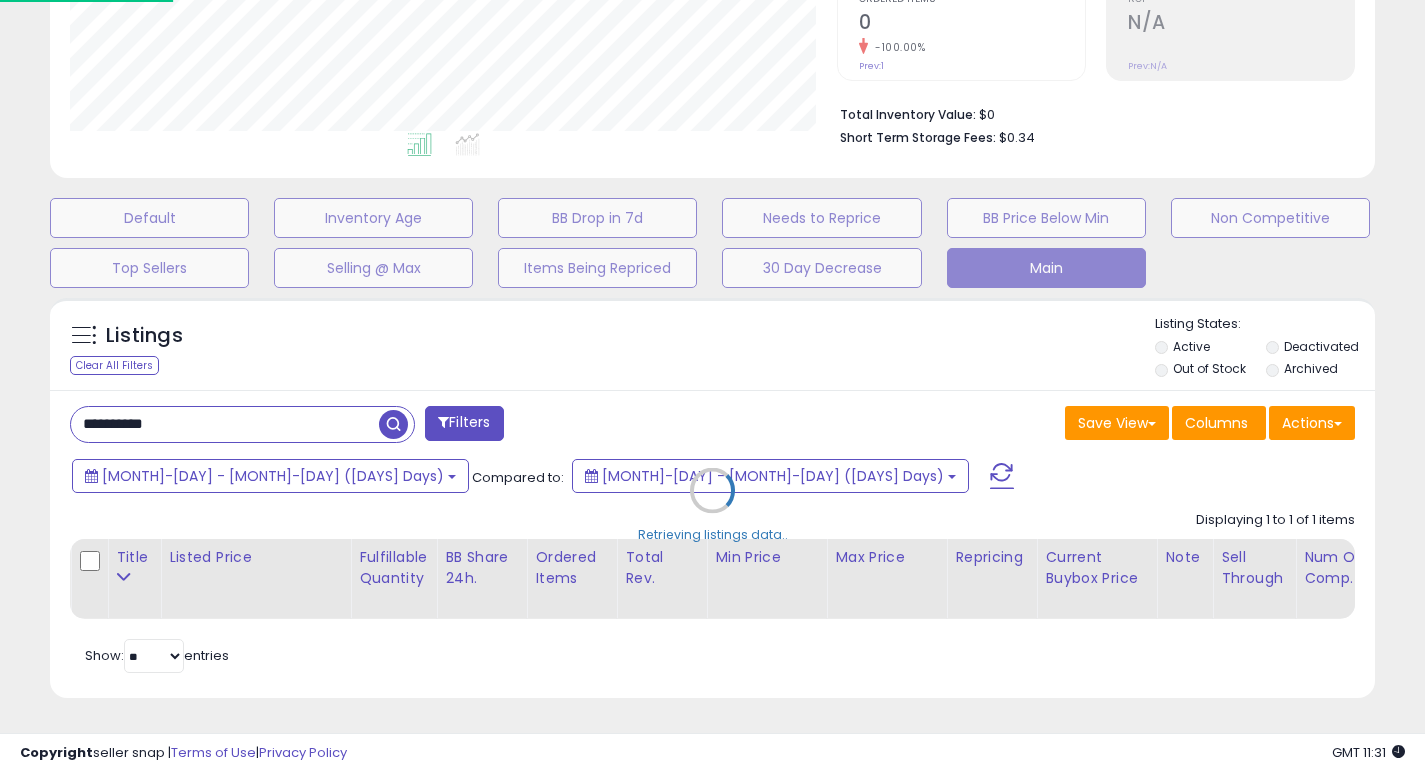 scroll, scrollTop: 999590, scrollLeft: 999224, axis: both 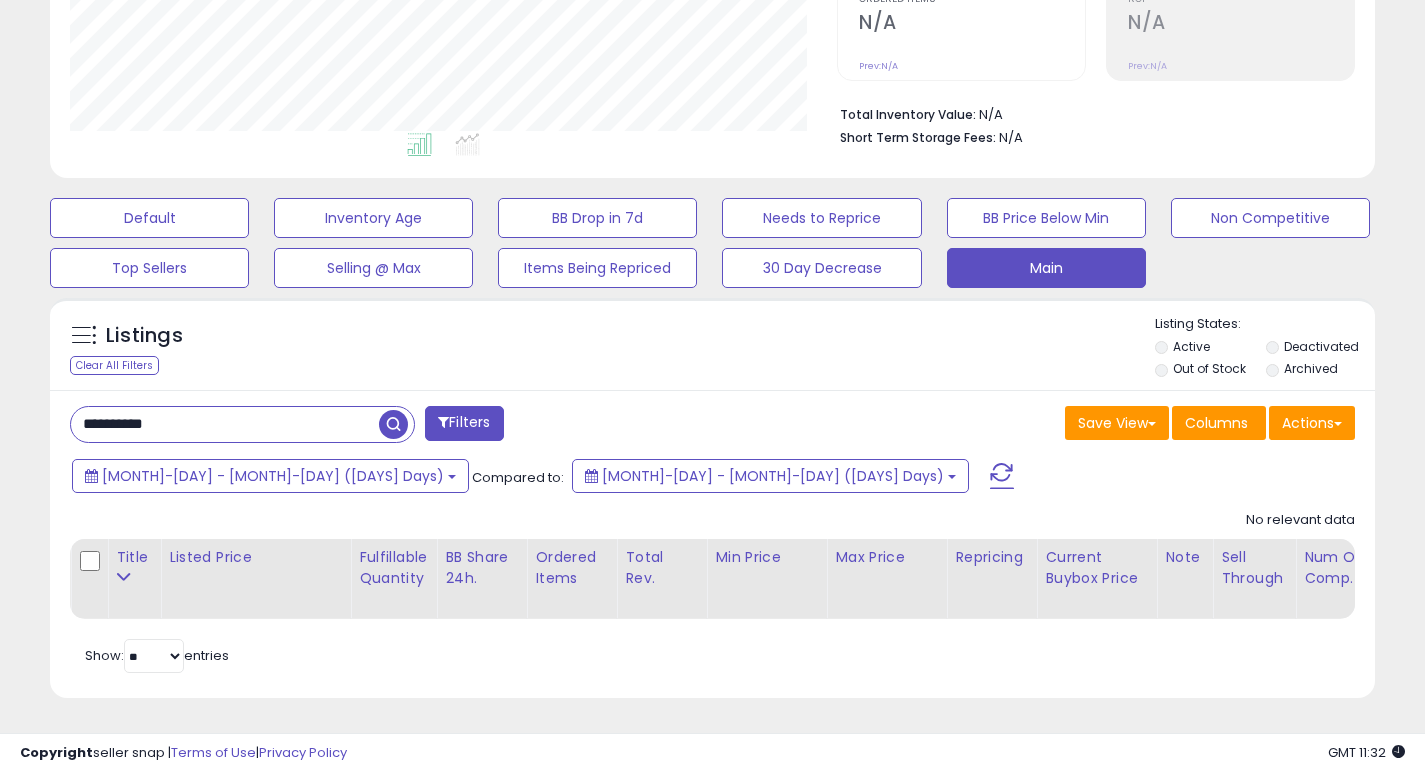 click on "**********" at bounding box center [225, 424] 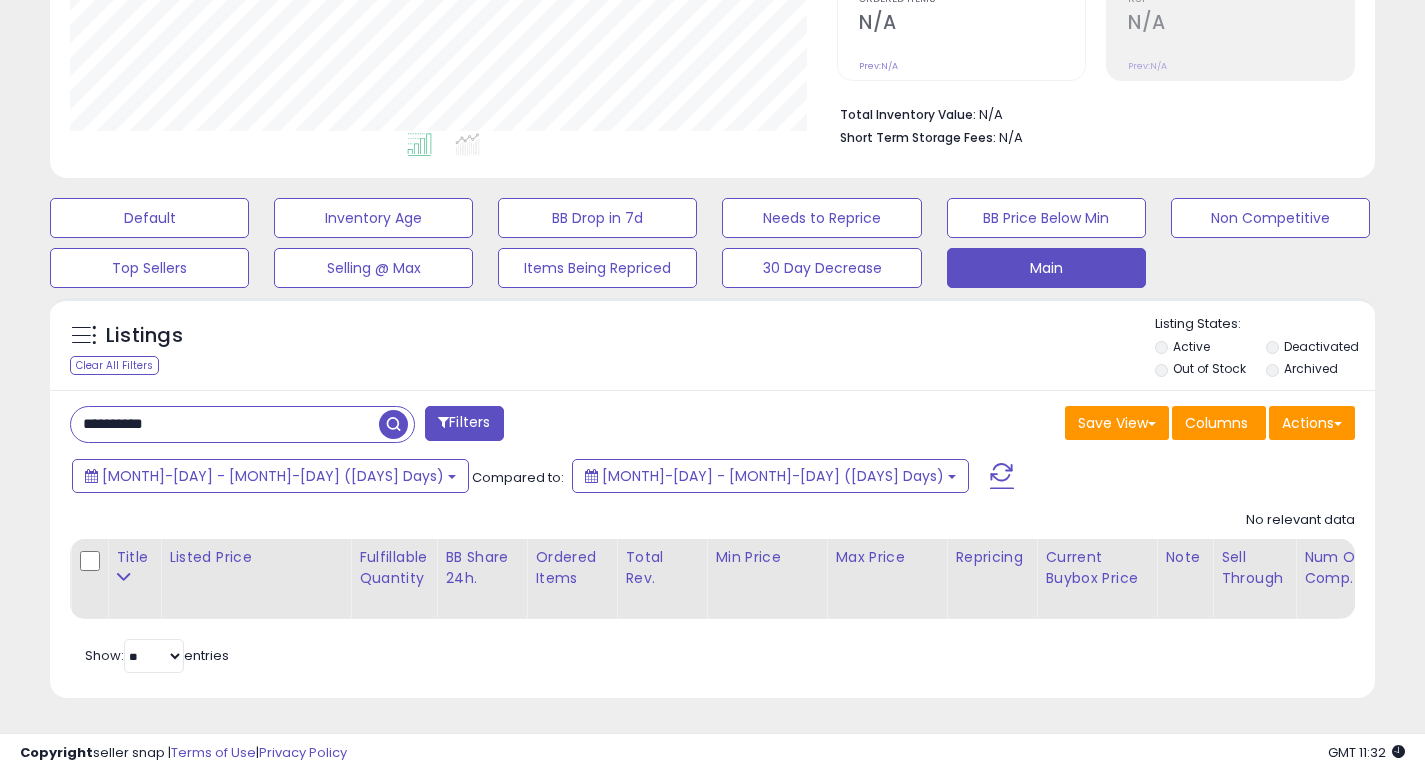 click on "**********" at bounding box center (225, 424) 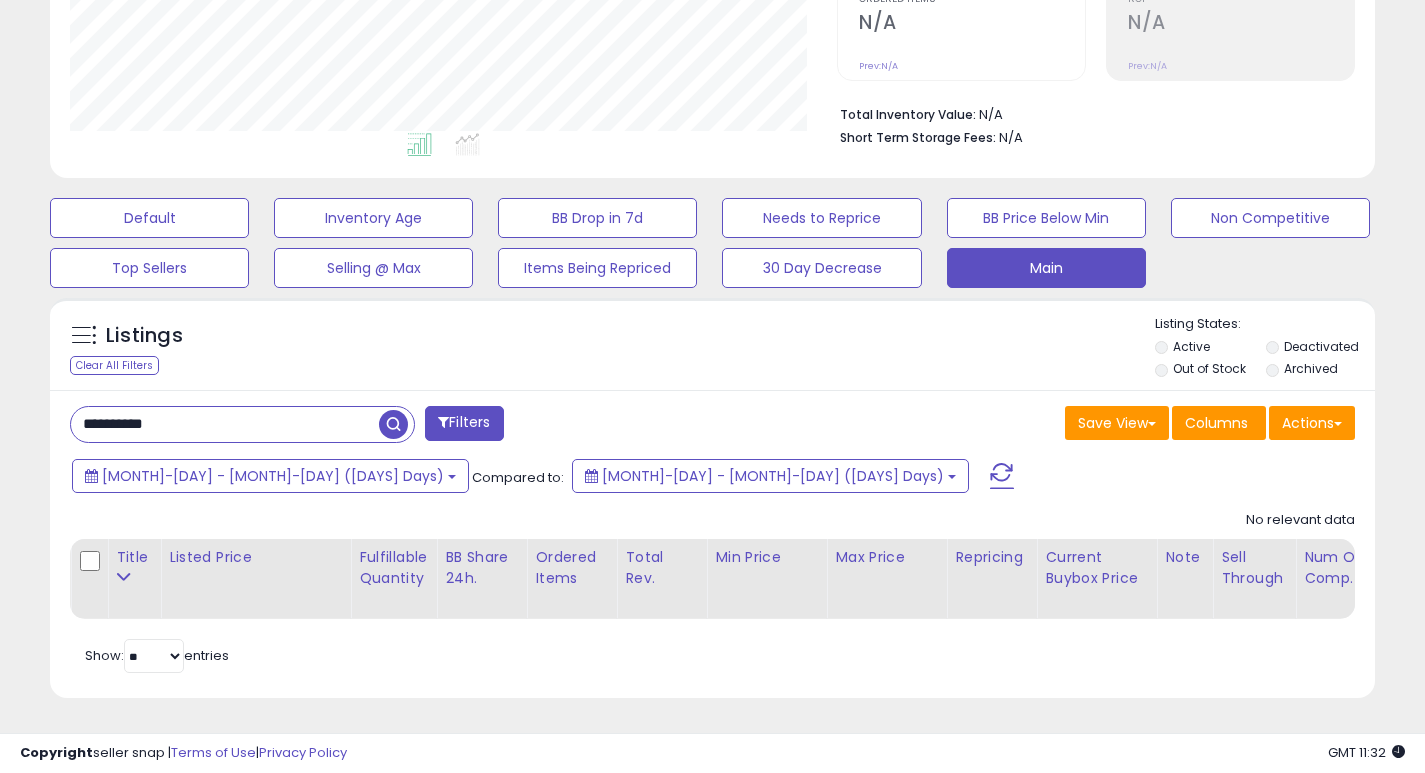 paste 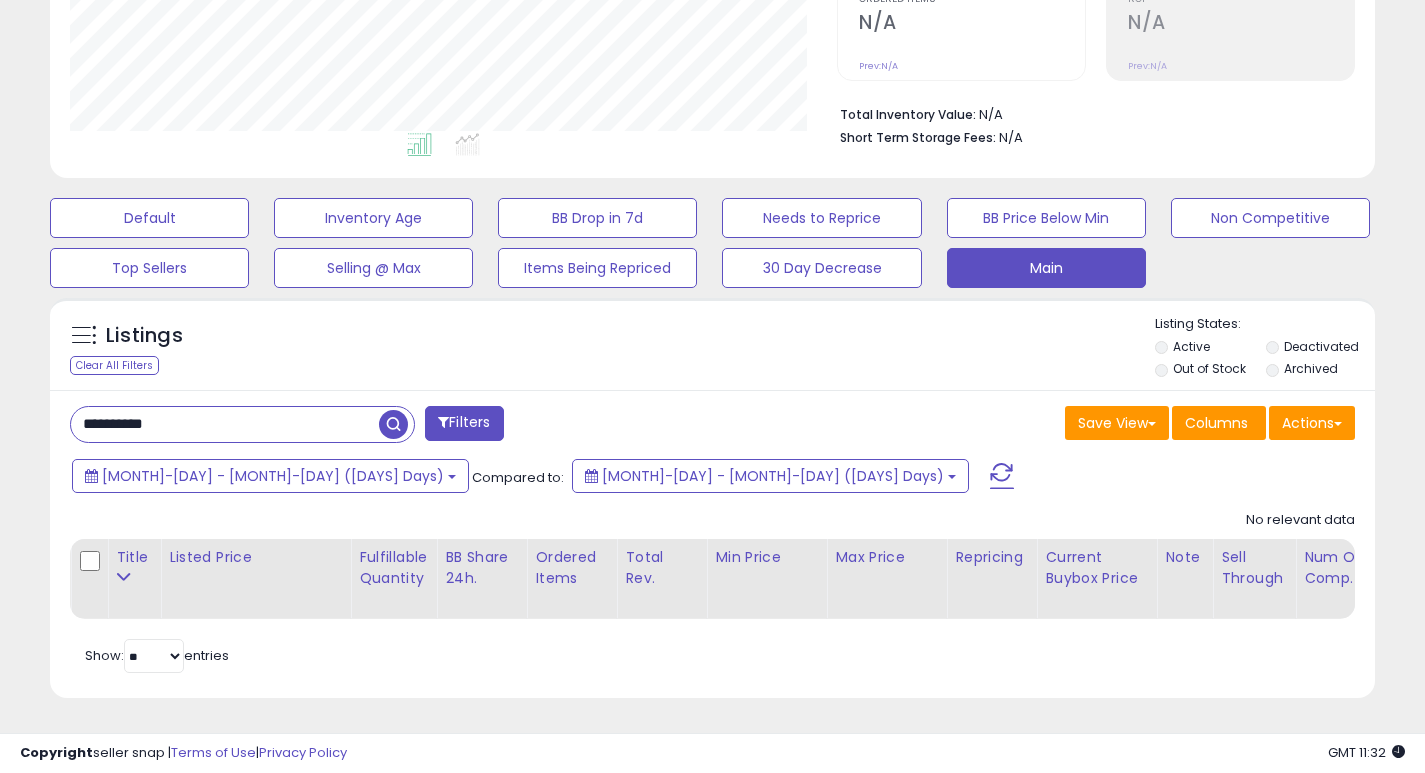 click at bounding box center (393, 424) 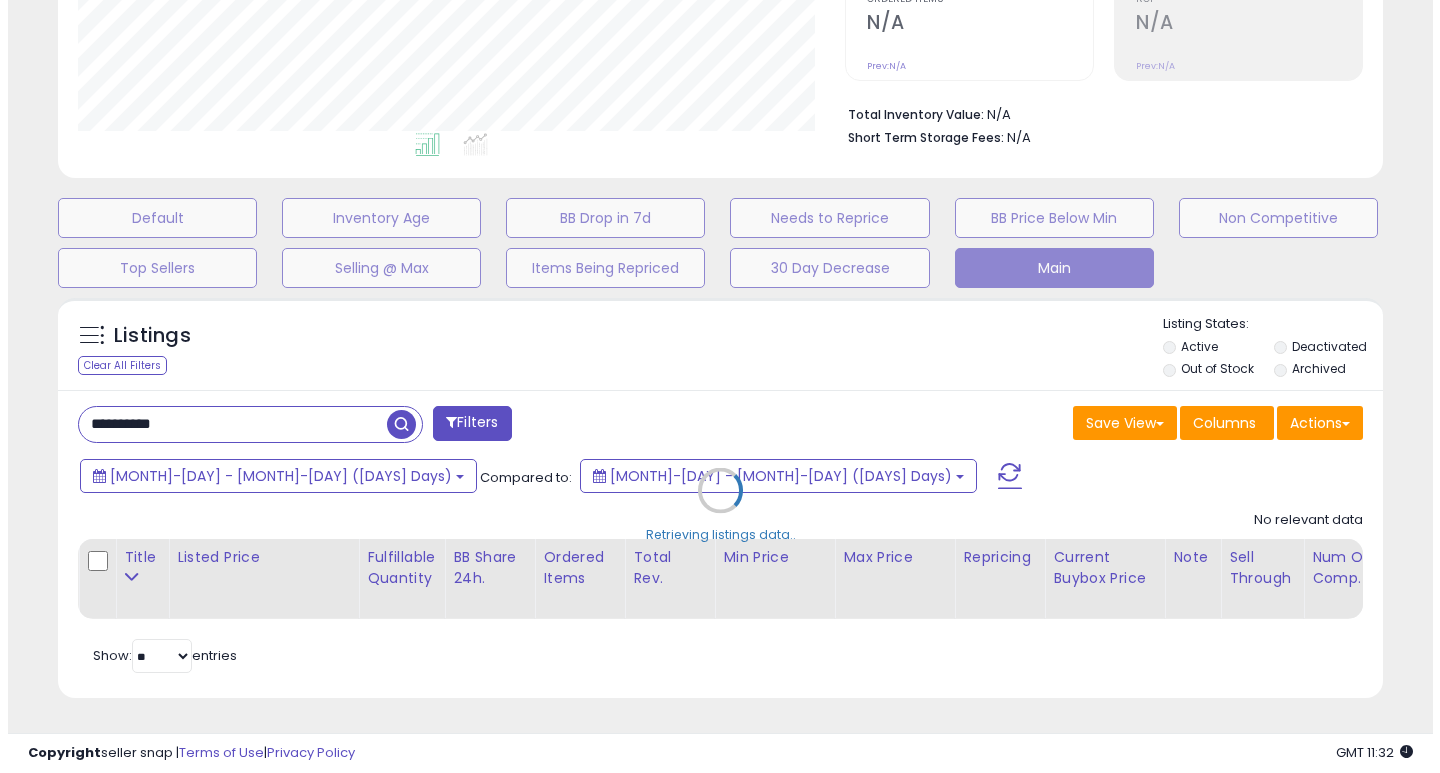 scroll, scrollTop: 999590, scrollLeft: 999224, axis: both 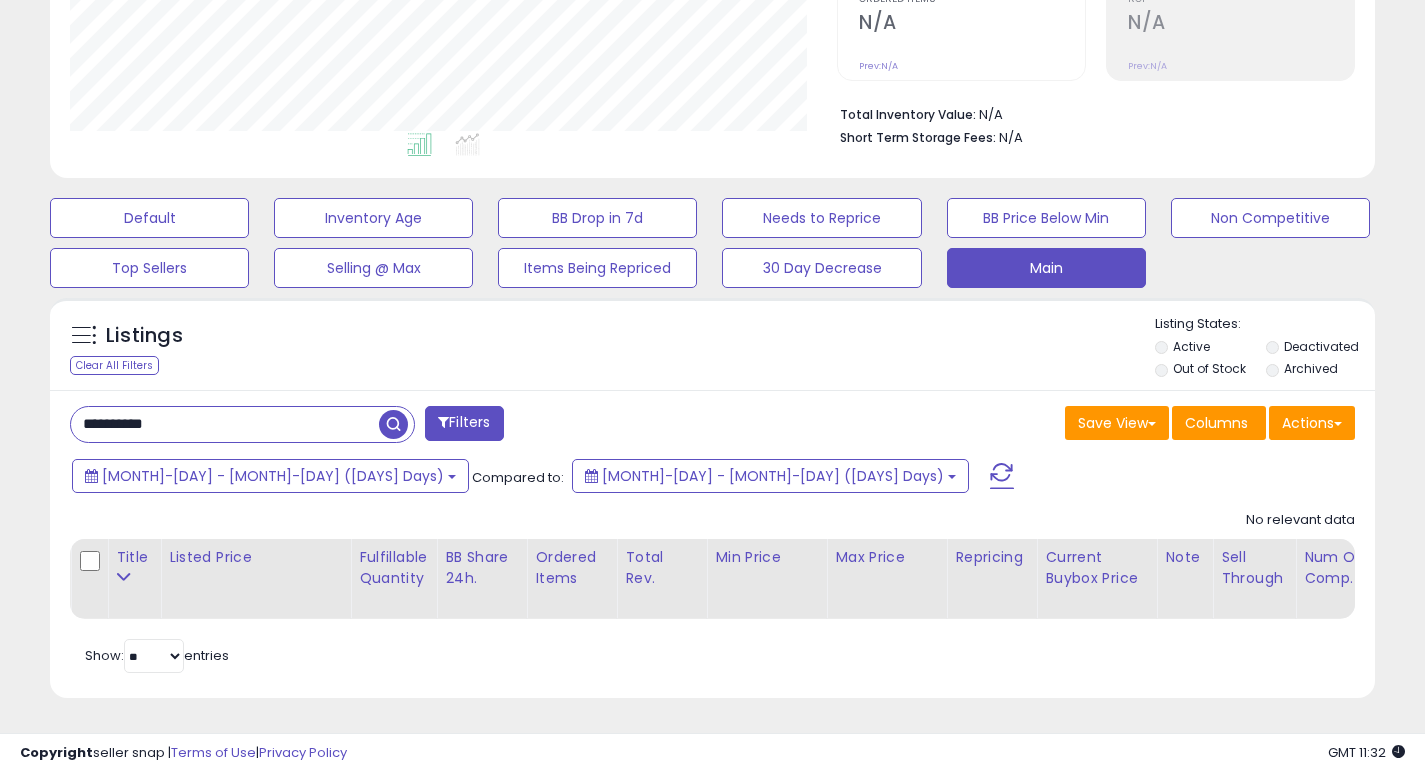 click on "Save View
Save As New View
Update Current View
Columns
Actions
Import  Export Visible Columns" at bounding box center [1042, 425] 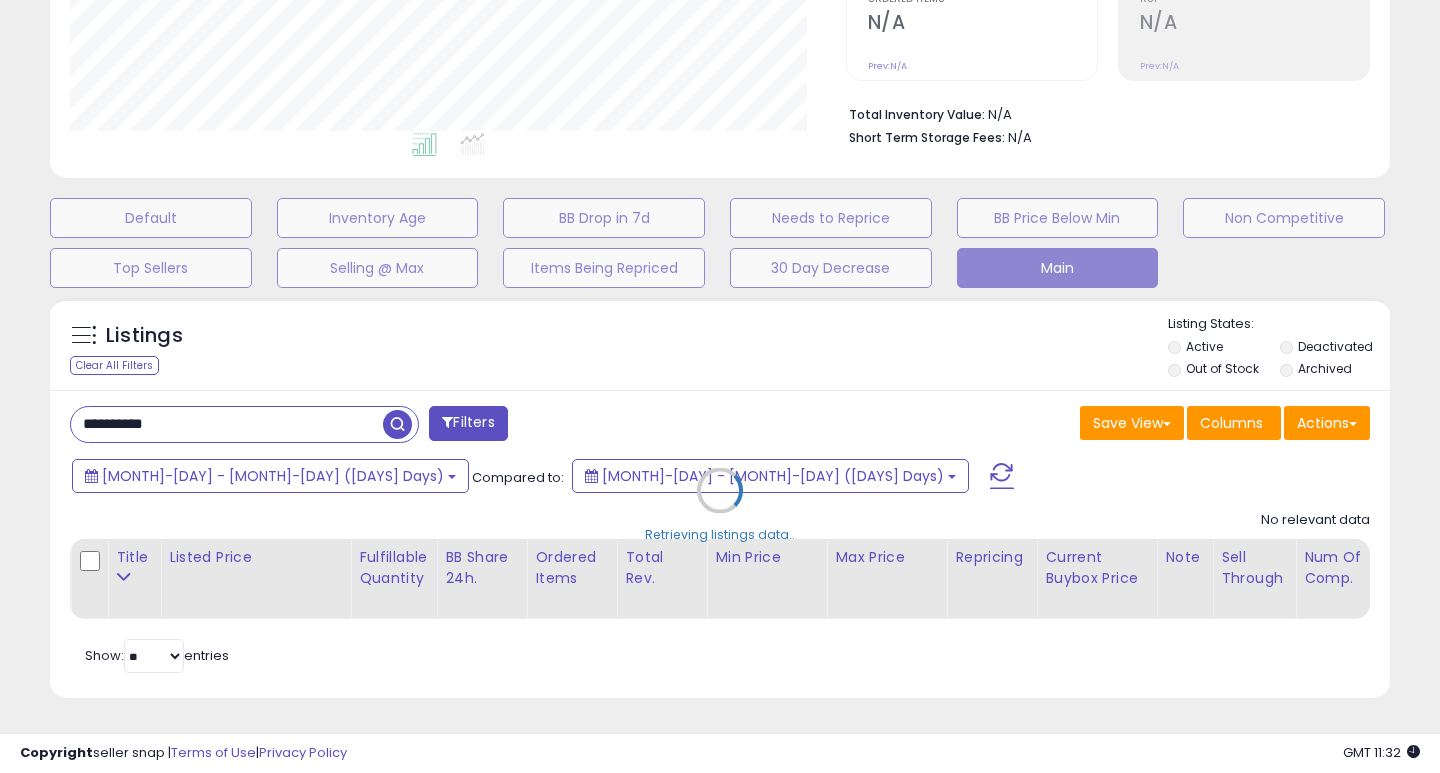 scroll, scrollTop: 999590, scrollLeft: 999224, axis: both 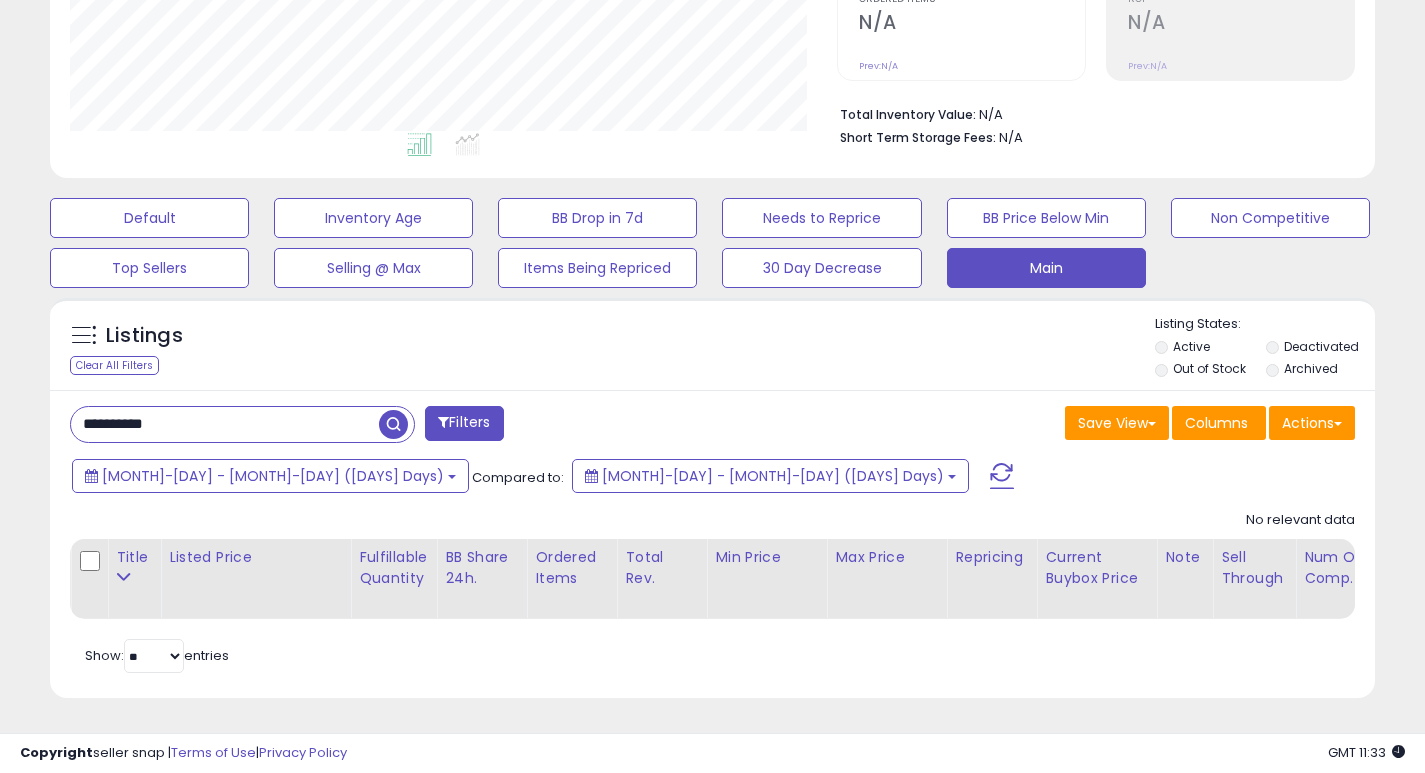 click on "**********" at bounding box center [225, 424] 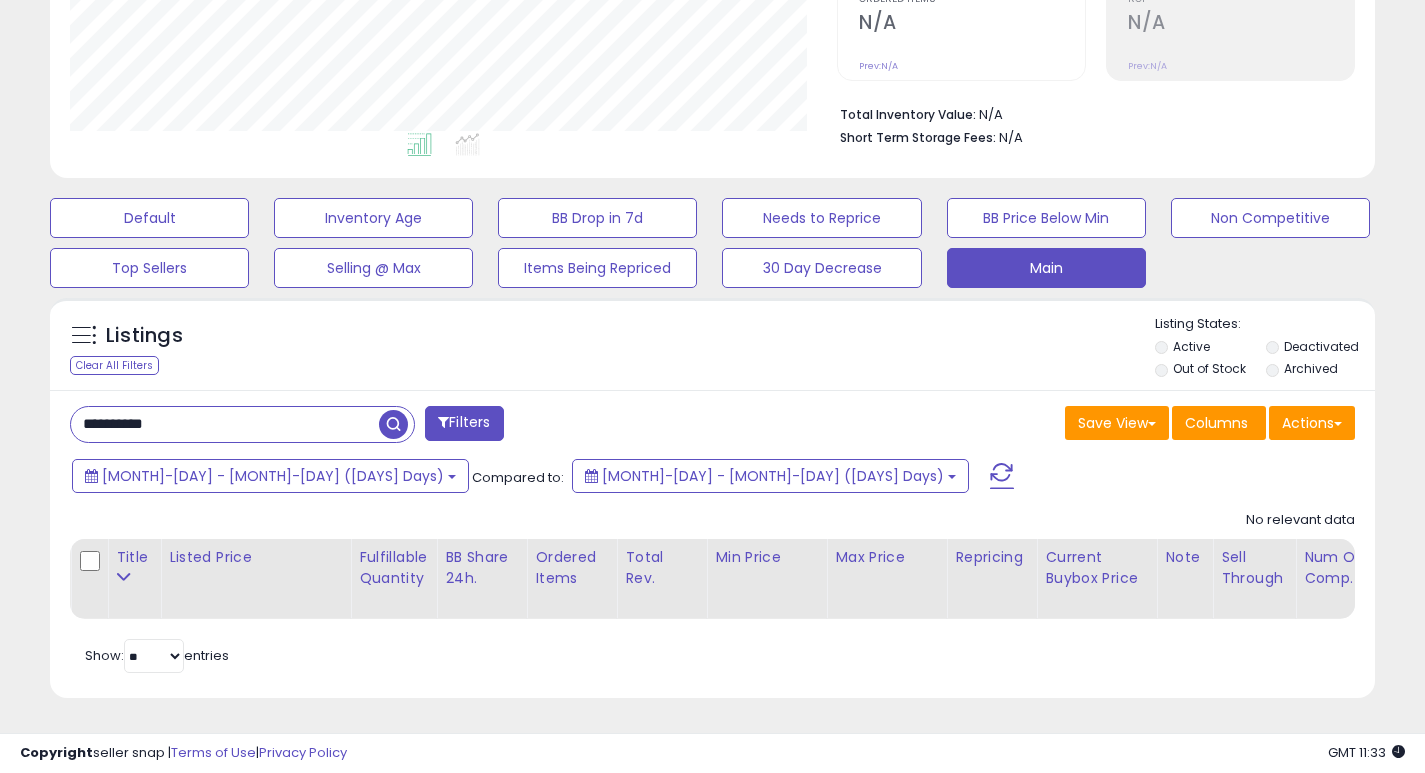 paste 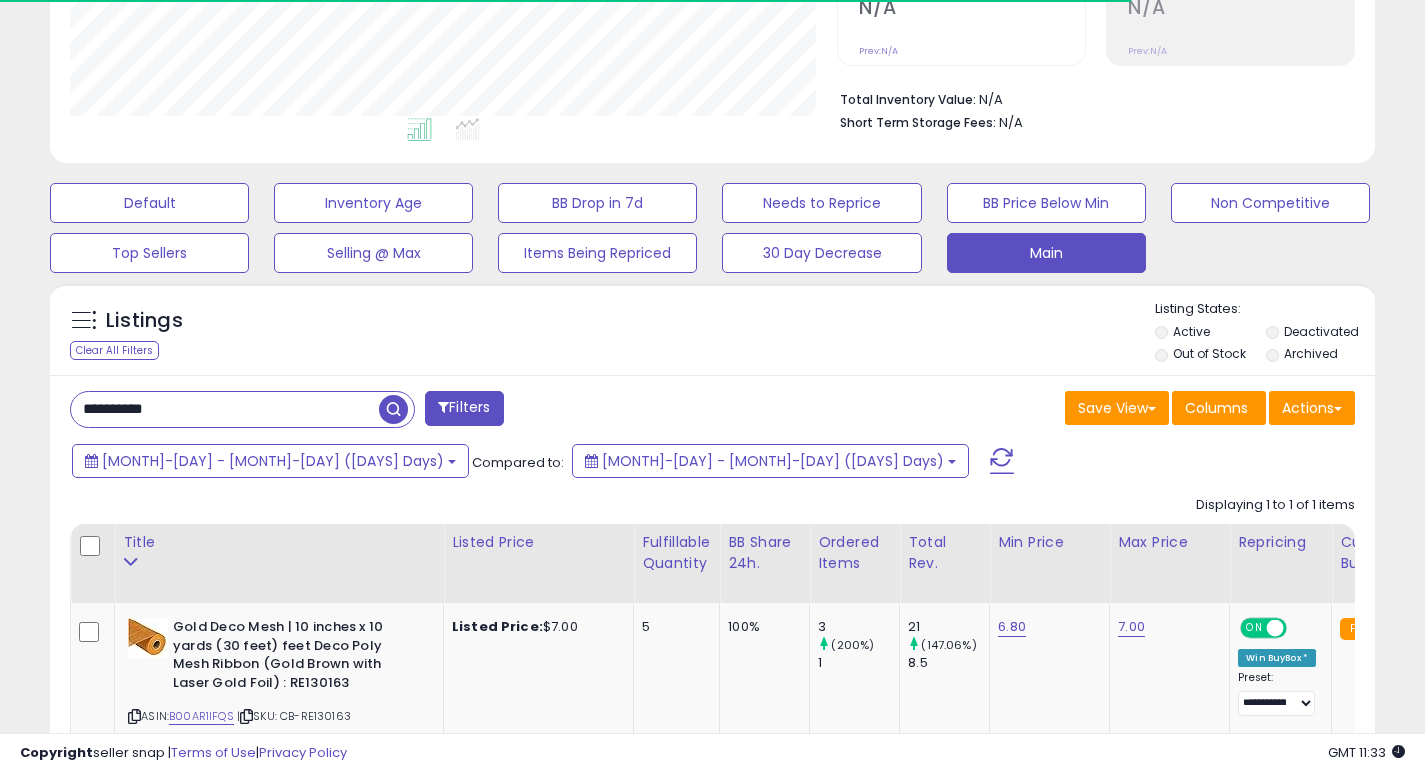 scroll, scrollTop: 410, scrollLeft: 767, axis: both 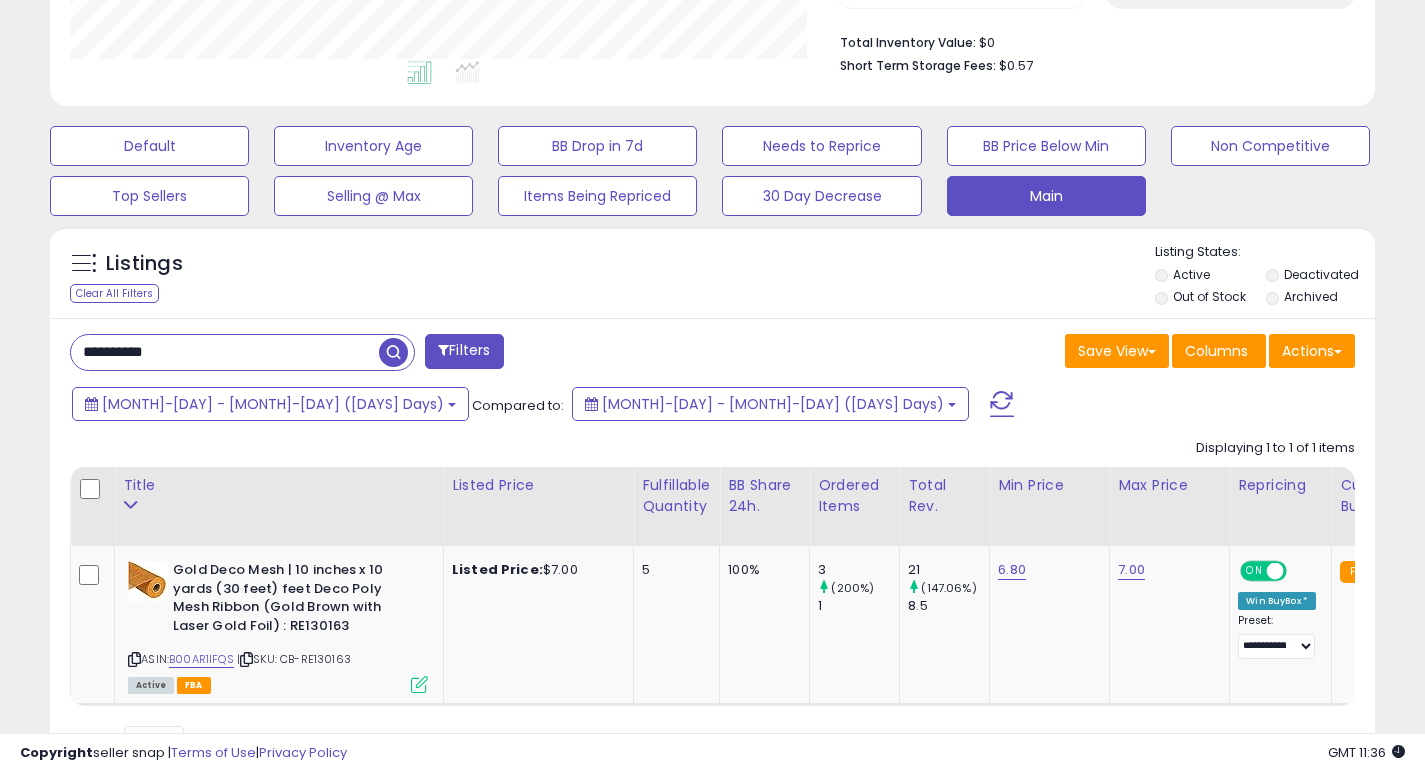 click on "**********" at bounding box center (225, 352) 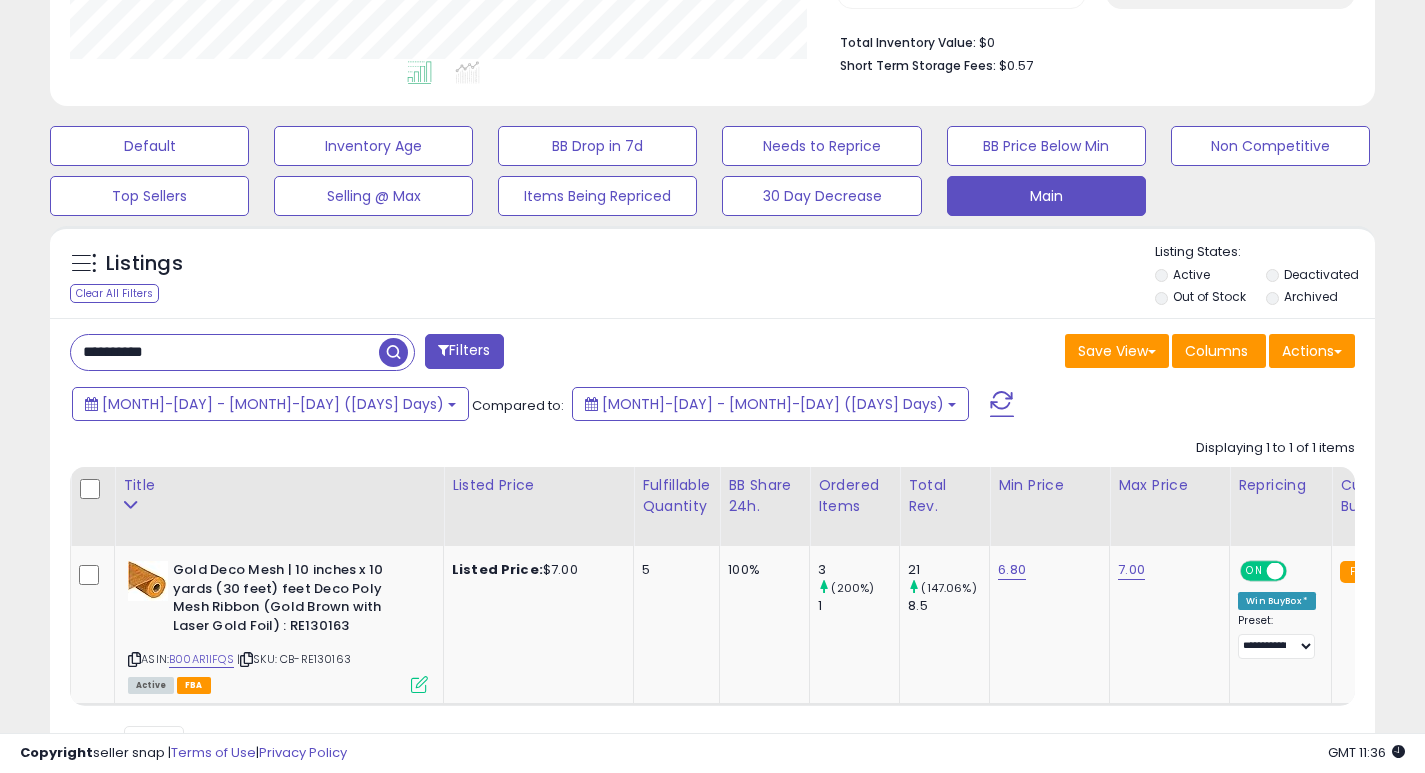 paste 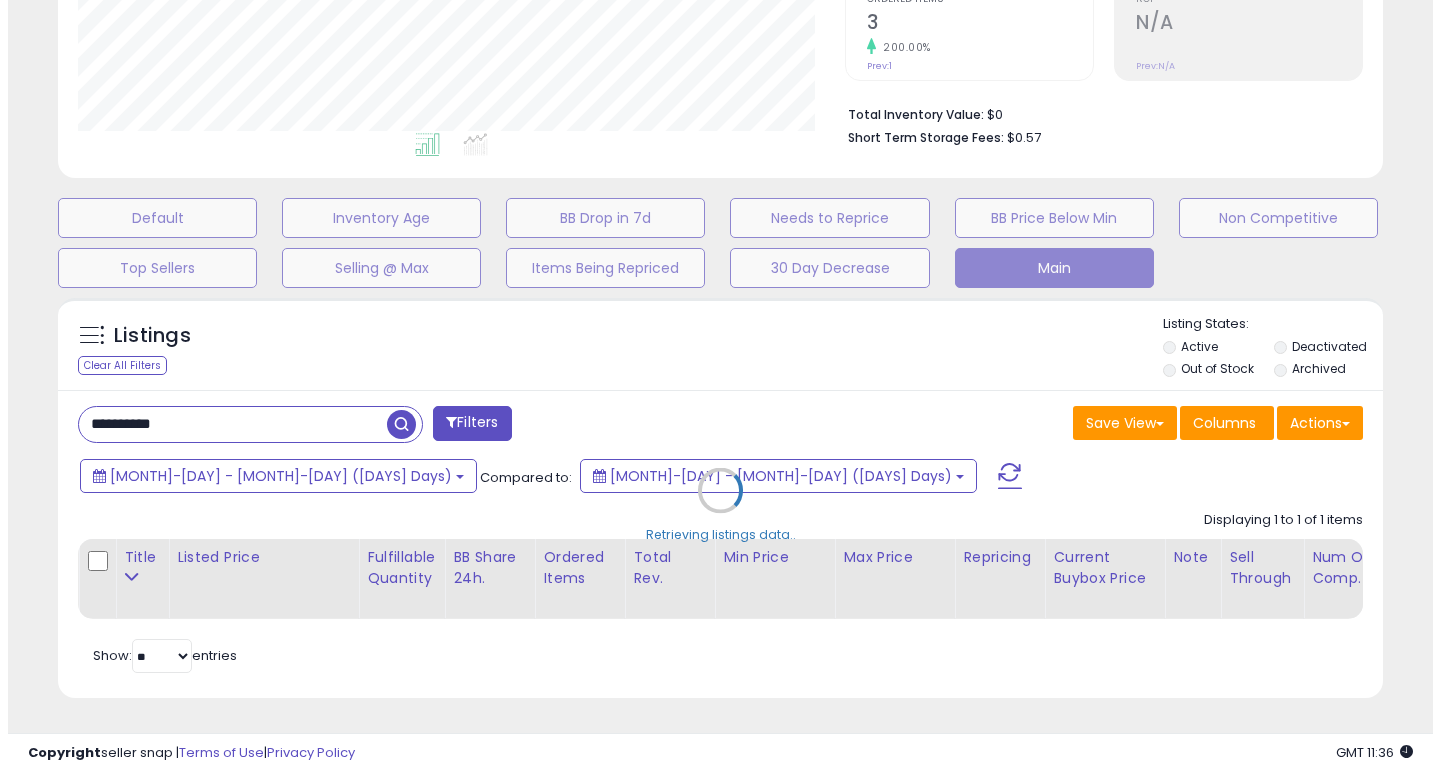 scroll, scrollTop: 447, scrollLeft: 0, axis: vertical 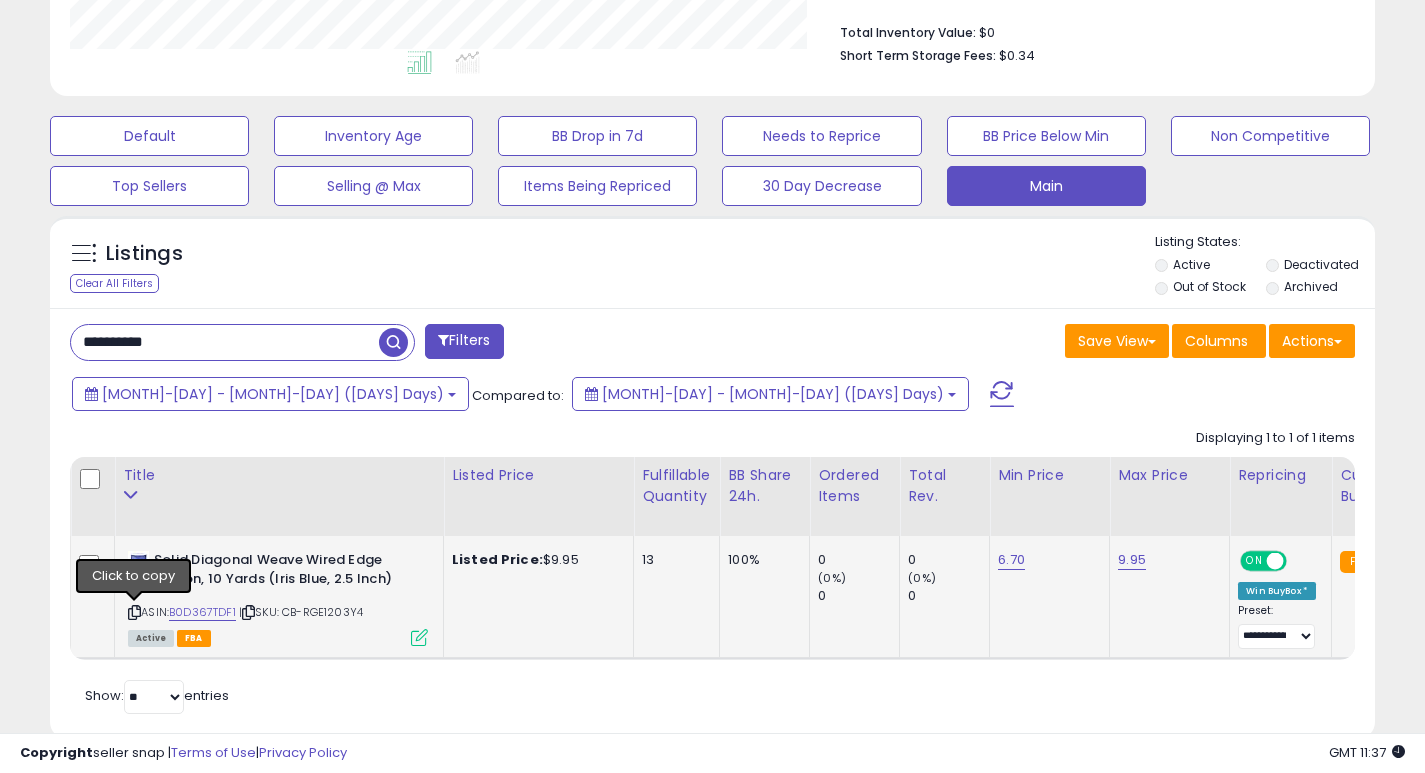 click at bounding box center (134, 612) 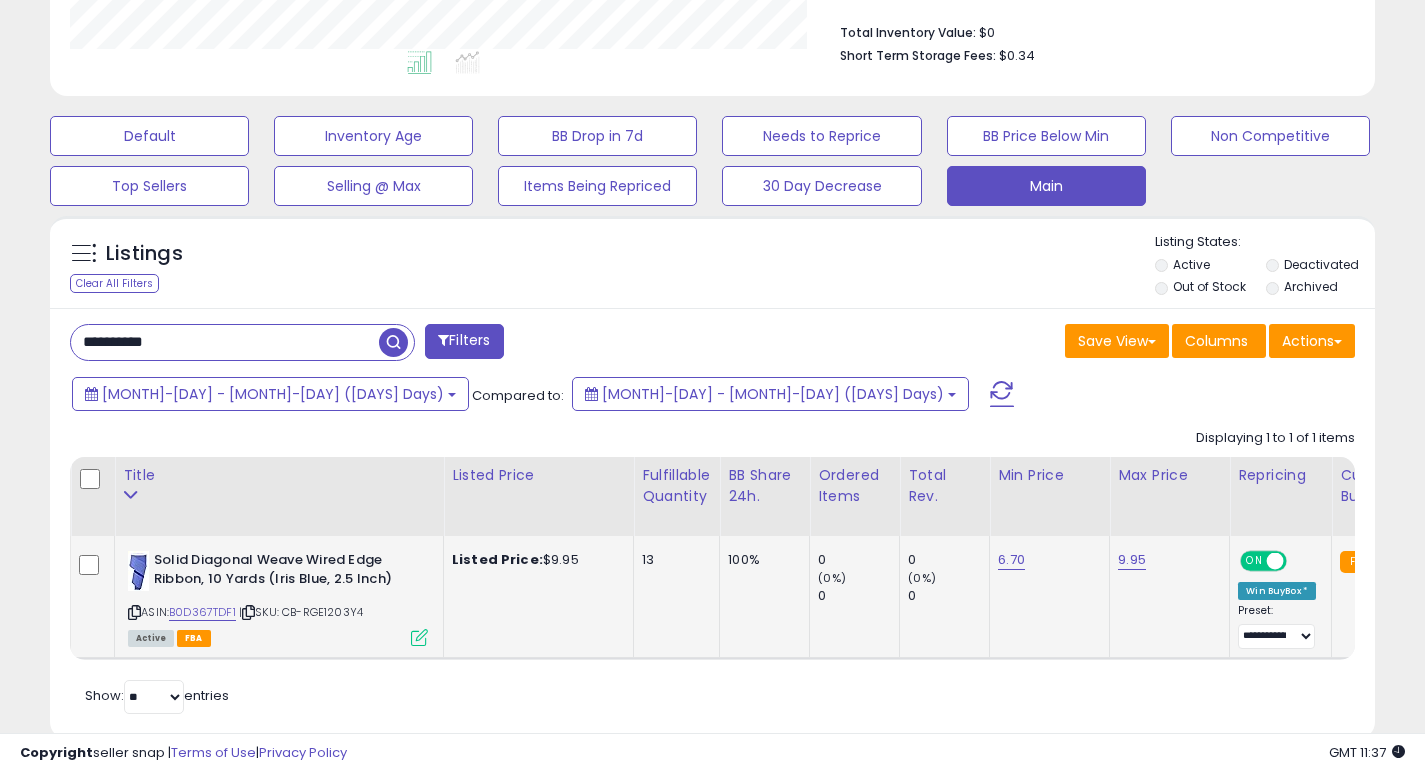click at bounding box center [134, 612] 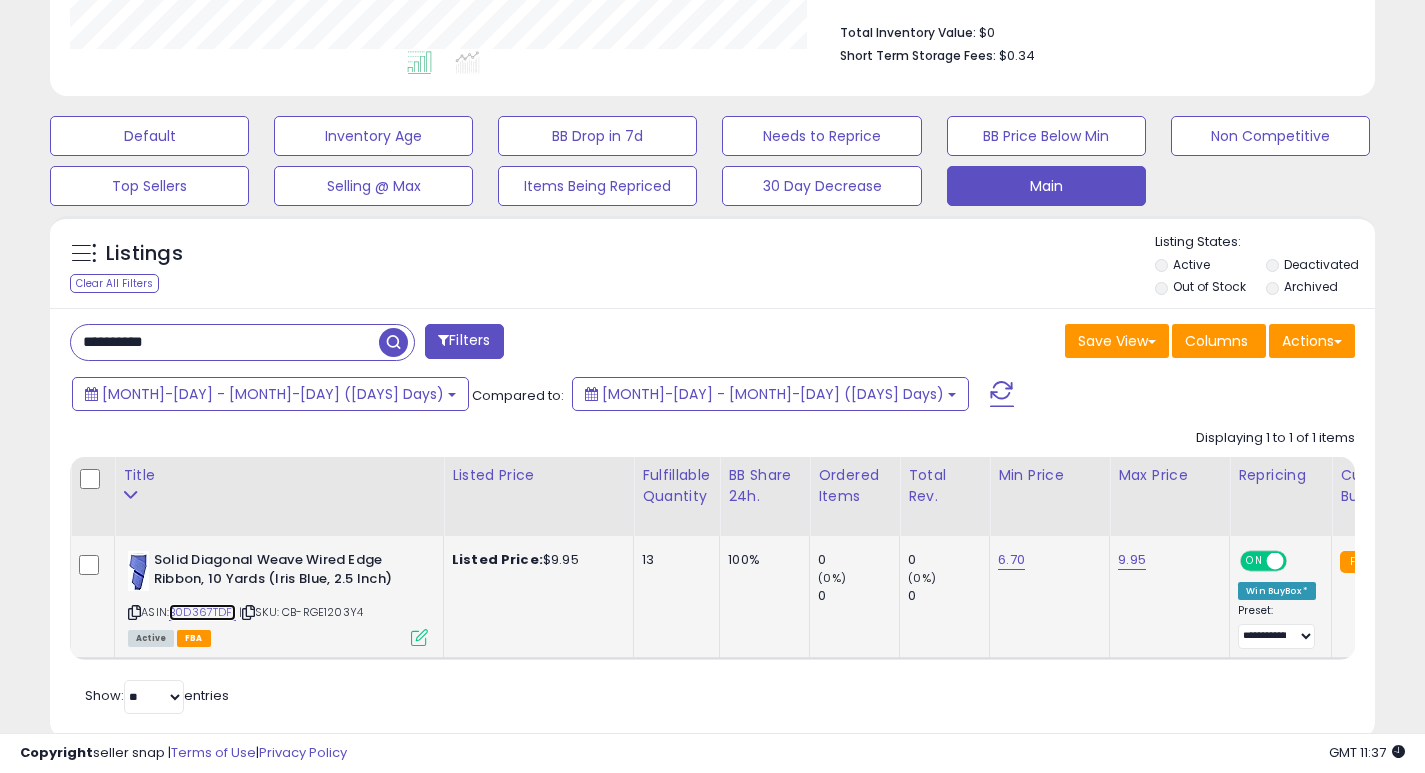 click on "B0D367TDF1" at bounding box center [202, 612] 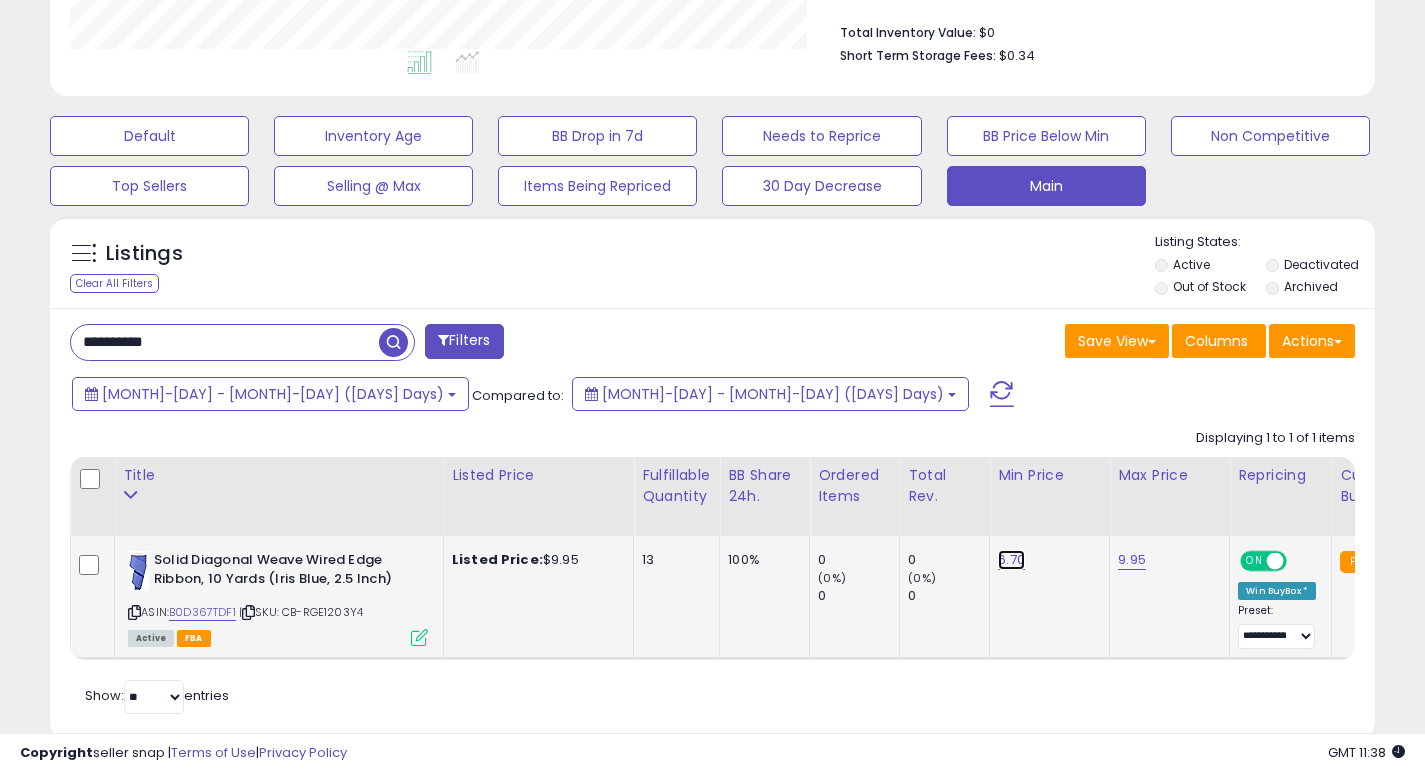 click on "6.70" at bounding box center [1011, 560] 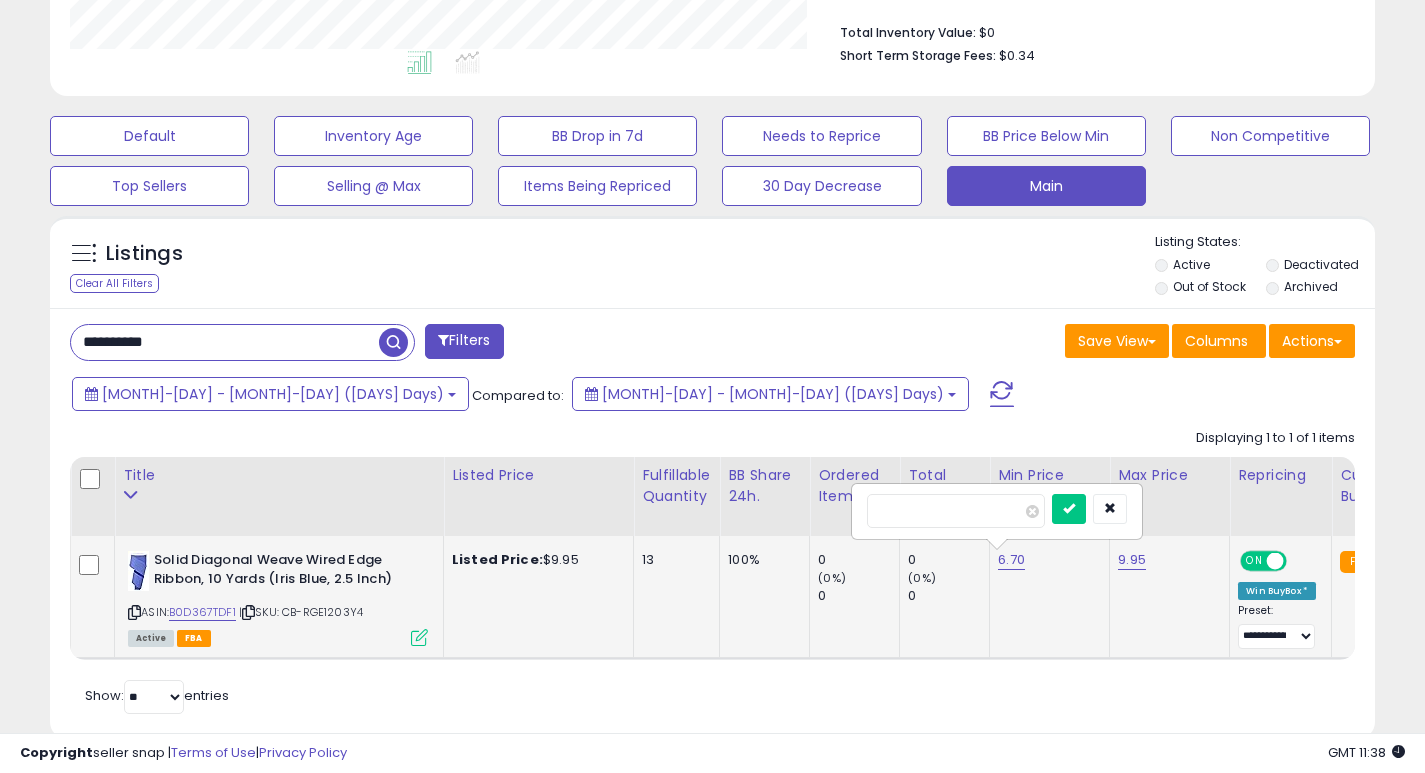 type on "*" 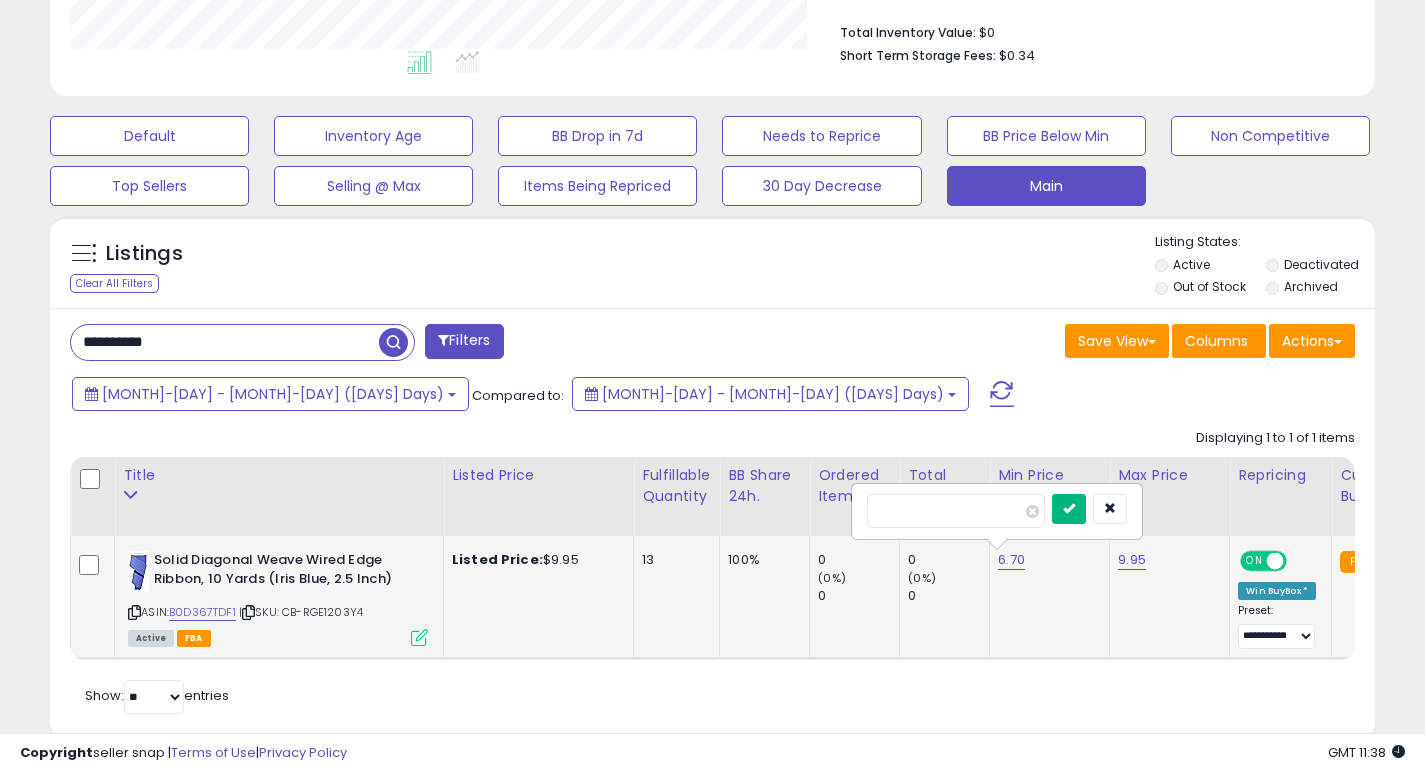 type on "*" 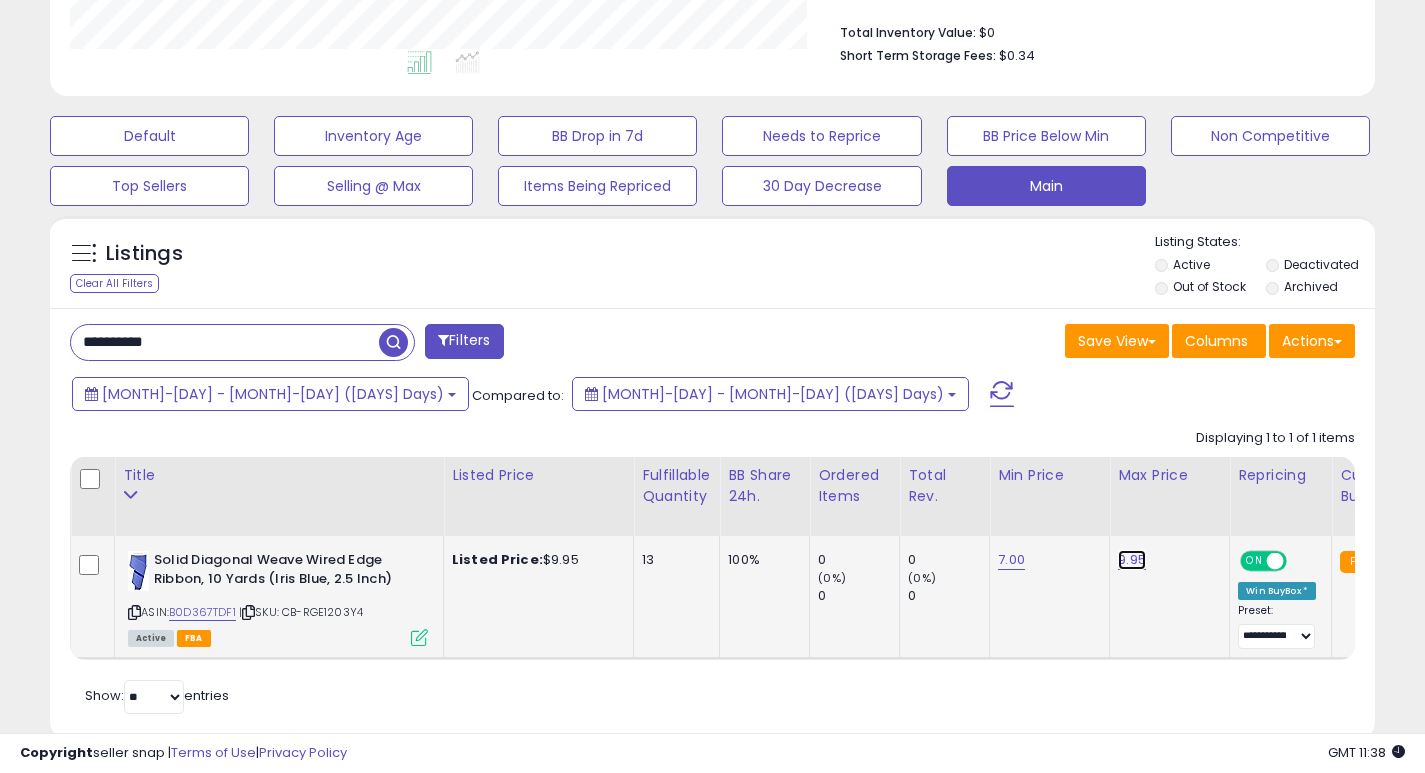 click on "9.95" at bounding box center (1132, 560) 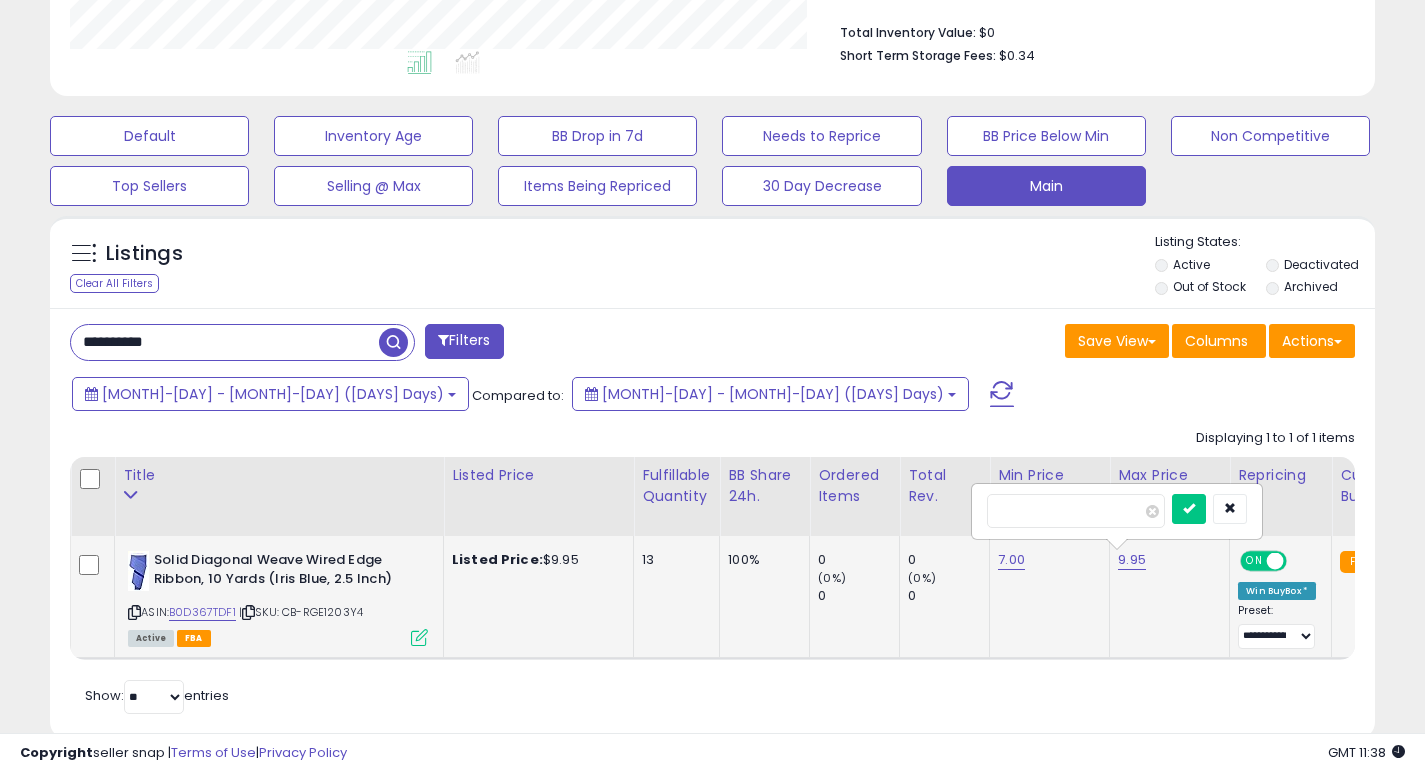 type on "*" 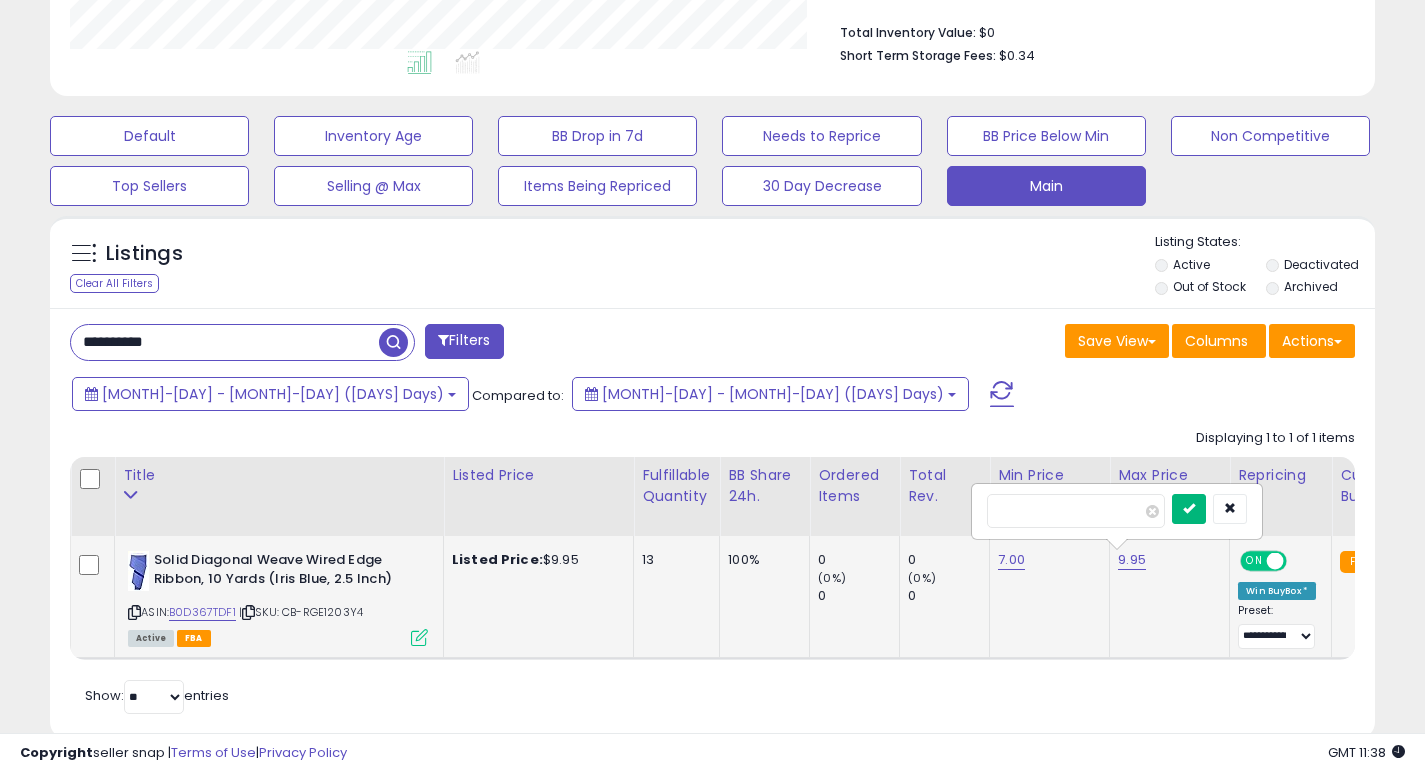 type on "***" 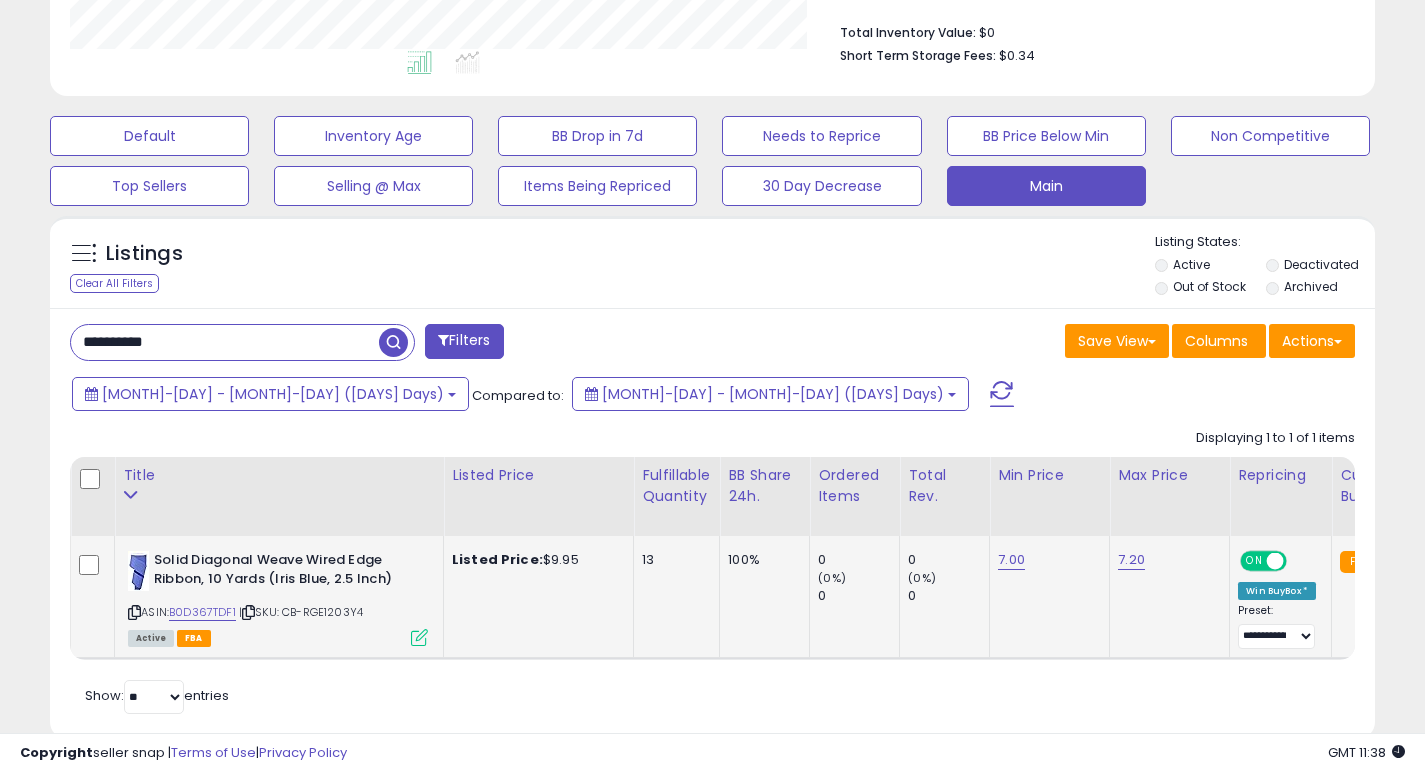 click on "**********" at bounding box center [225, 342] 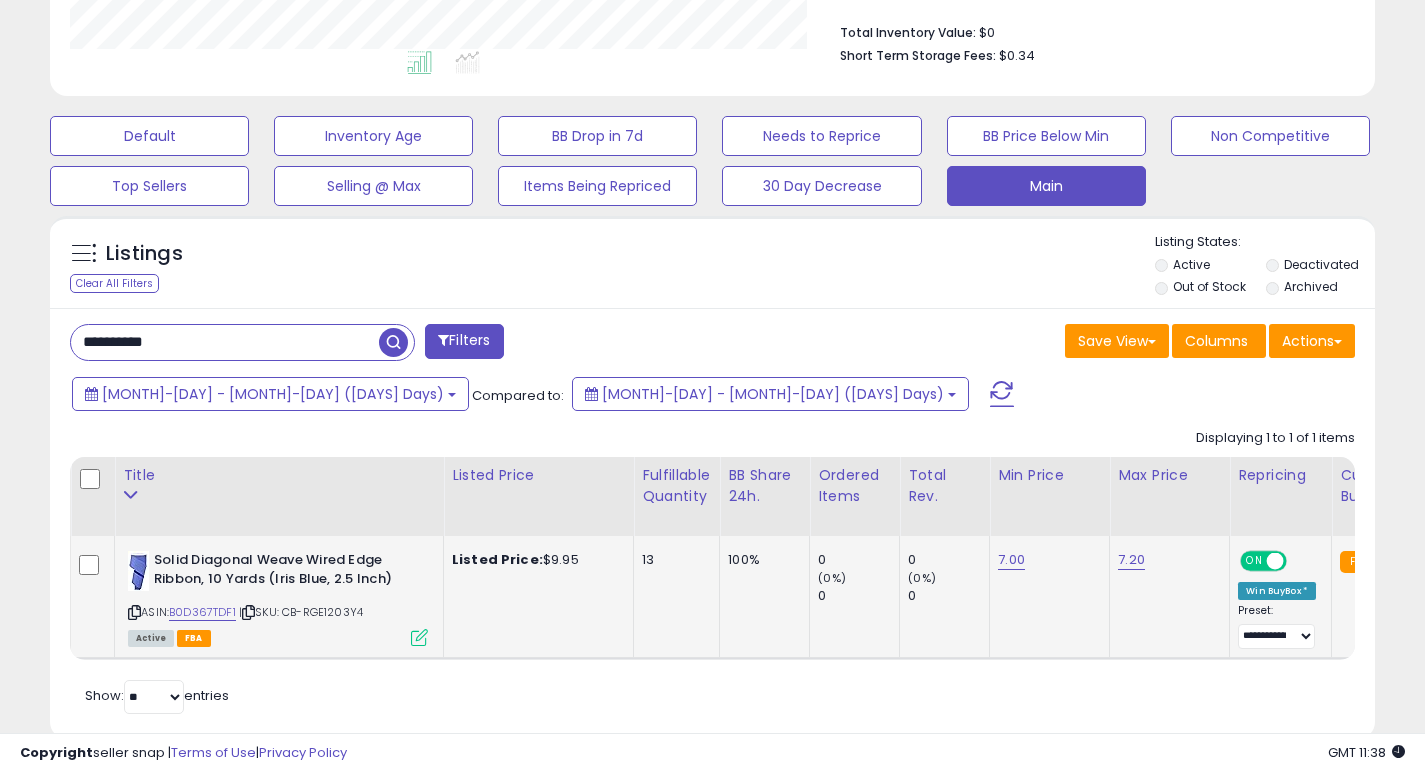 paste 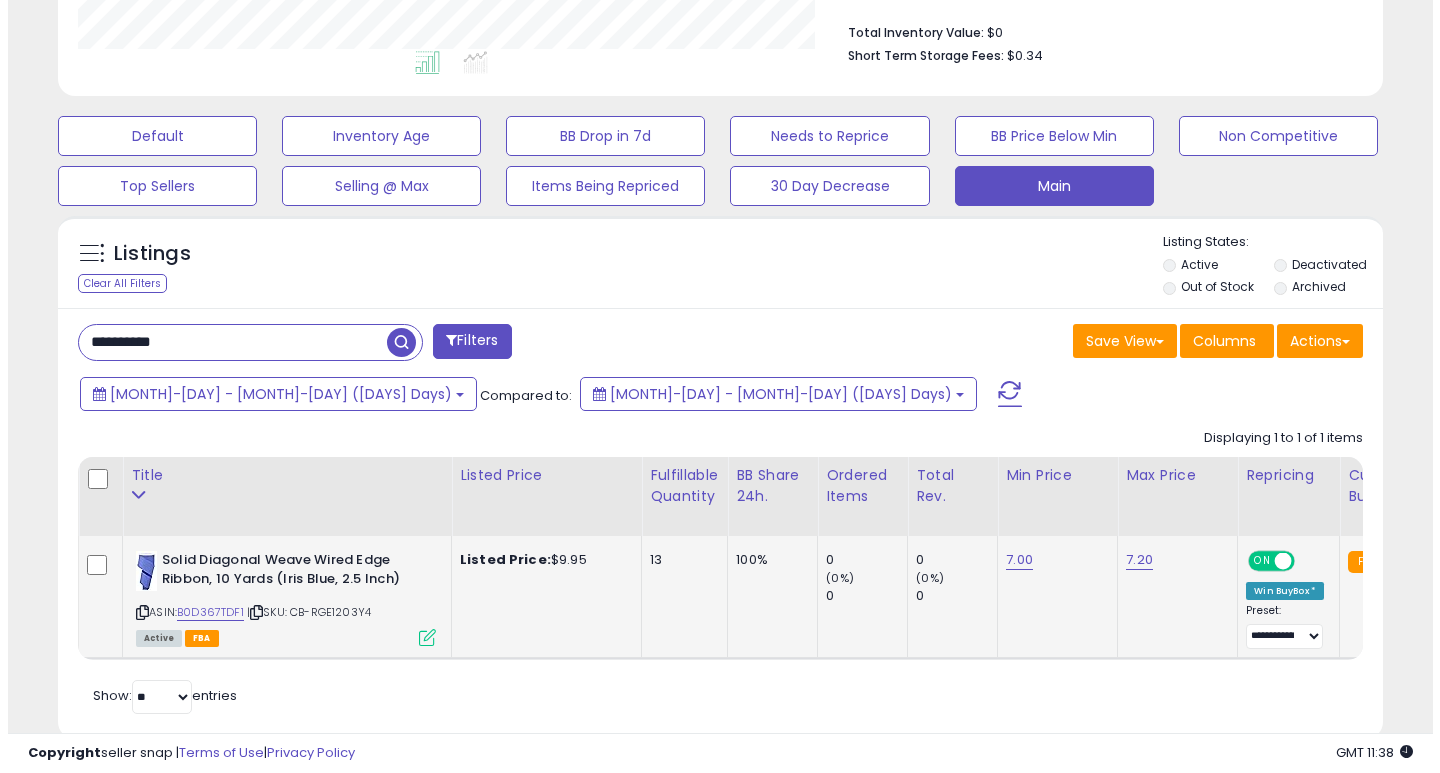 scroll, scrollTop: 447, scrollLeft: 0, axis: vertical 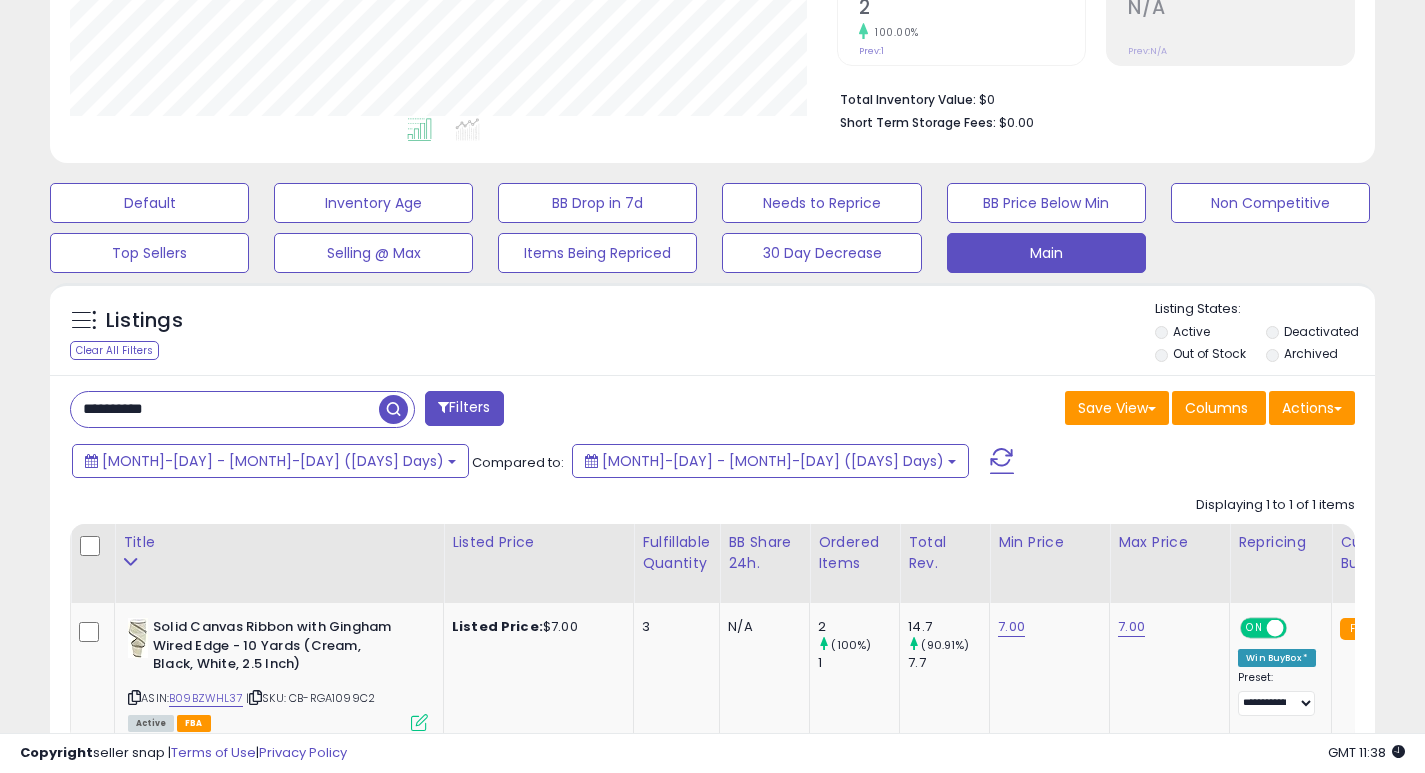 click on "**********" at bounding box center (225, 409) 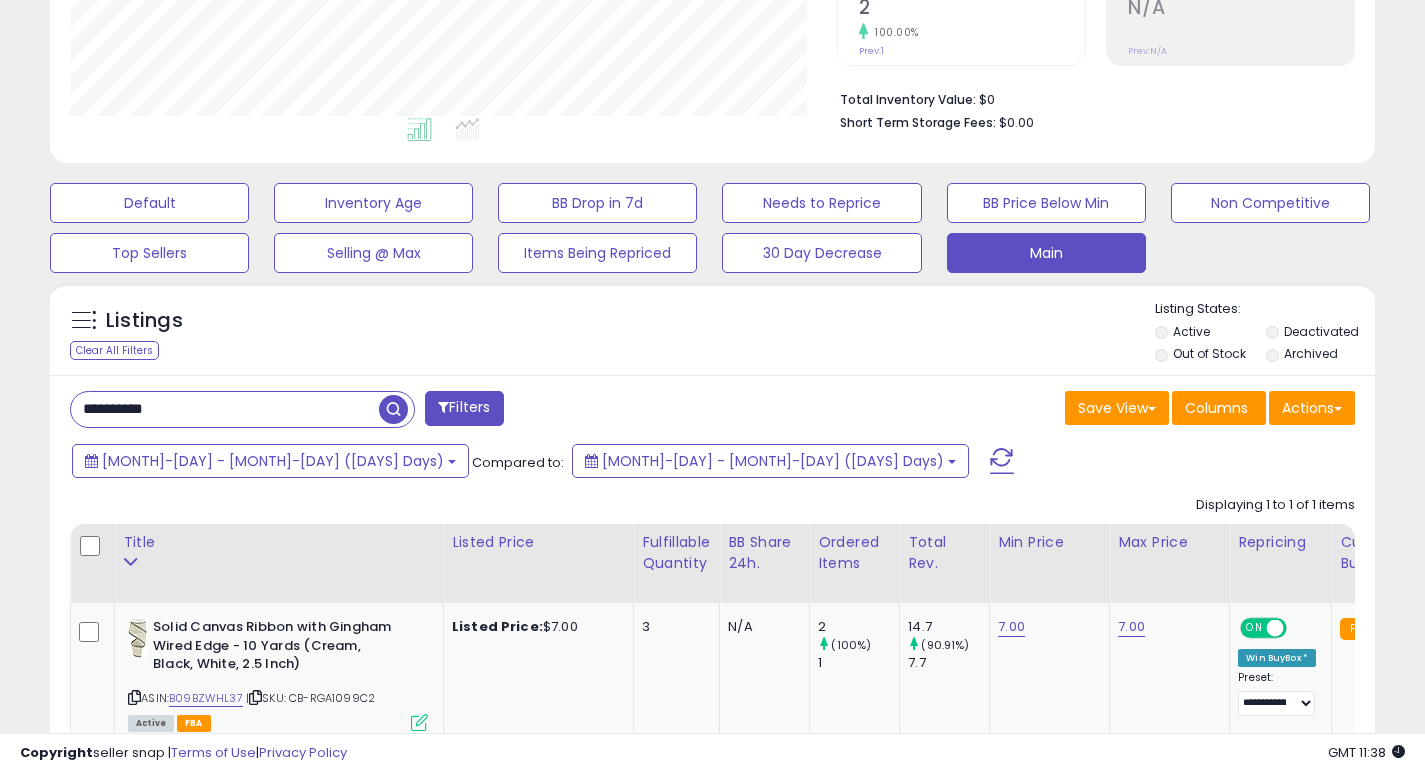 click on "**********" at bounding box center (225, 409) 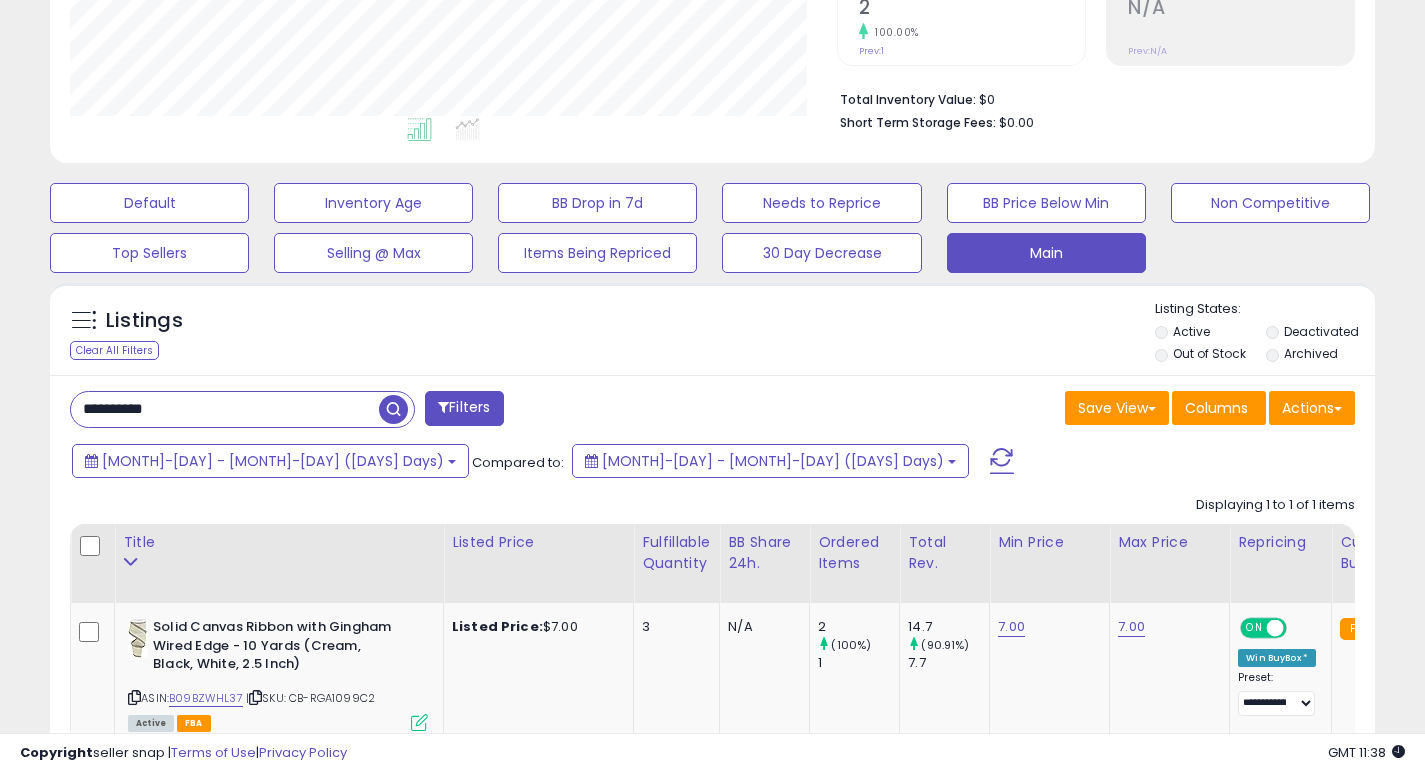 paste 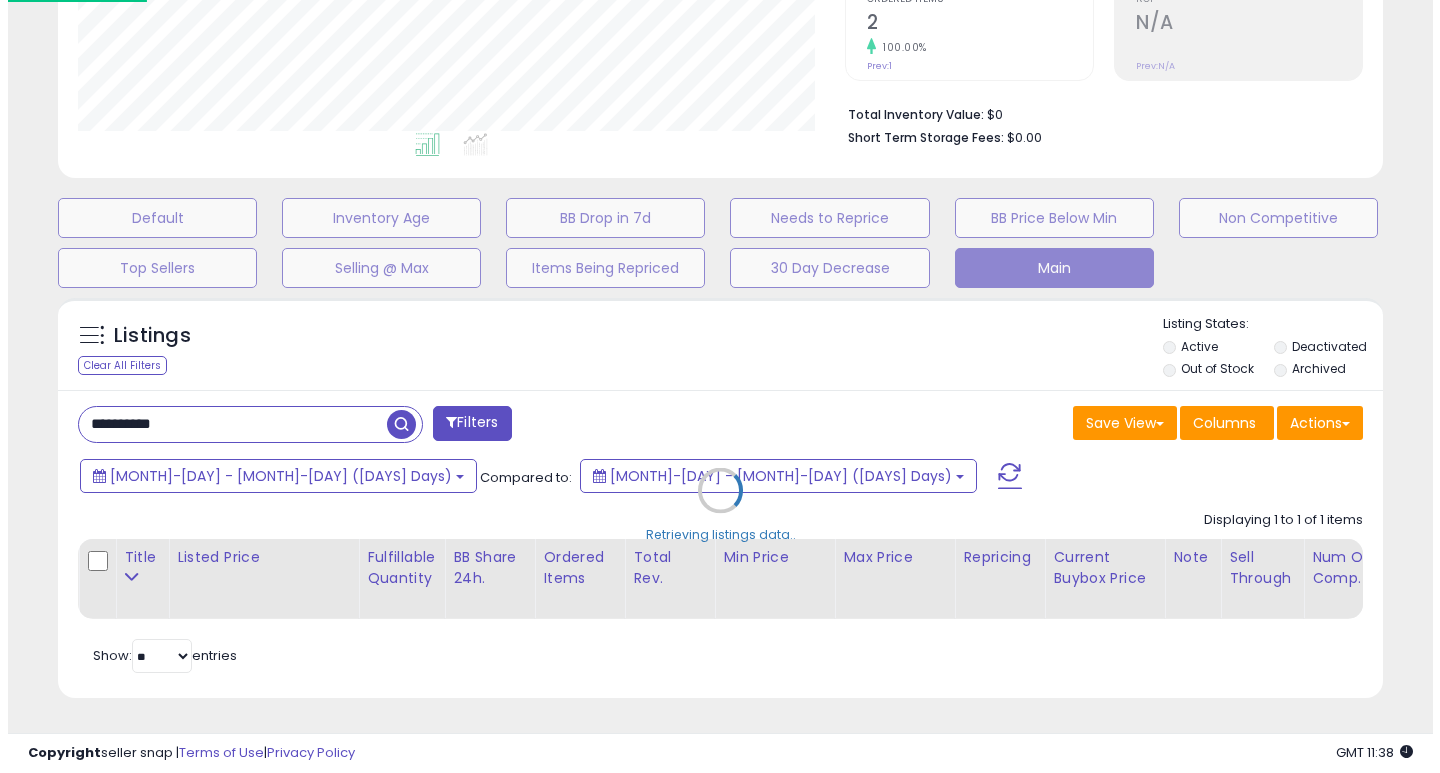 scroll, scrollTop: 999590, scrollLeft: 999224, axis: both 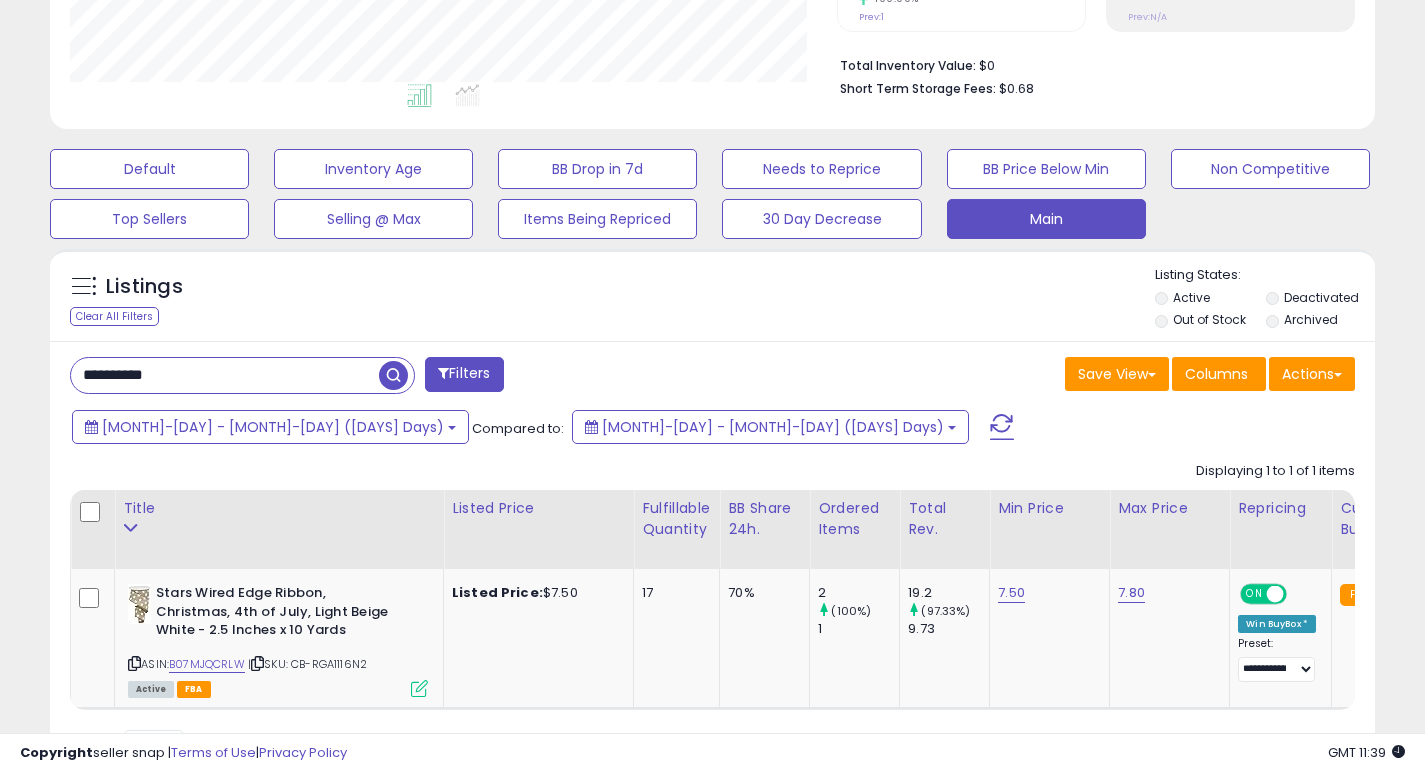 click on "**********" at bounding box center [225, 375] 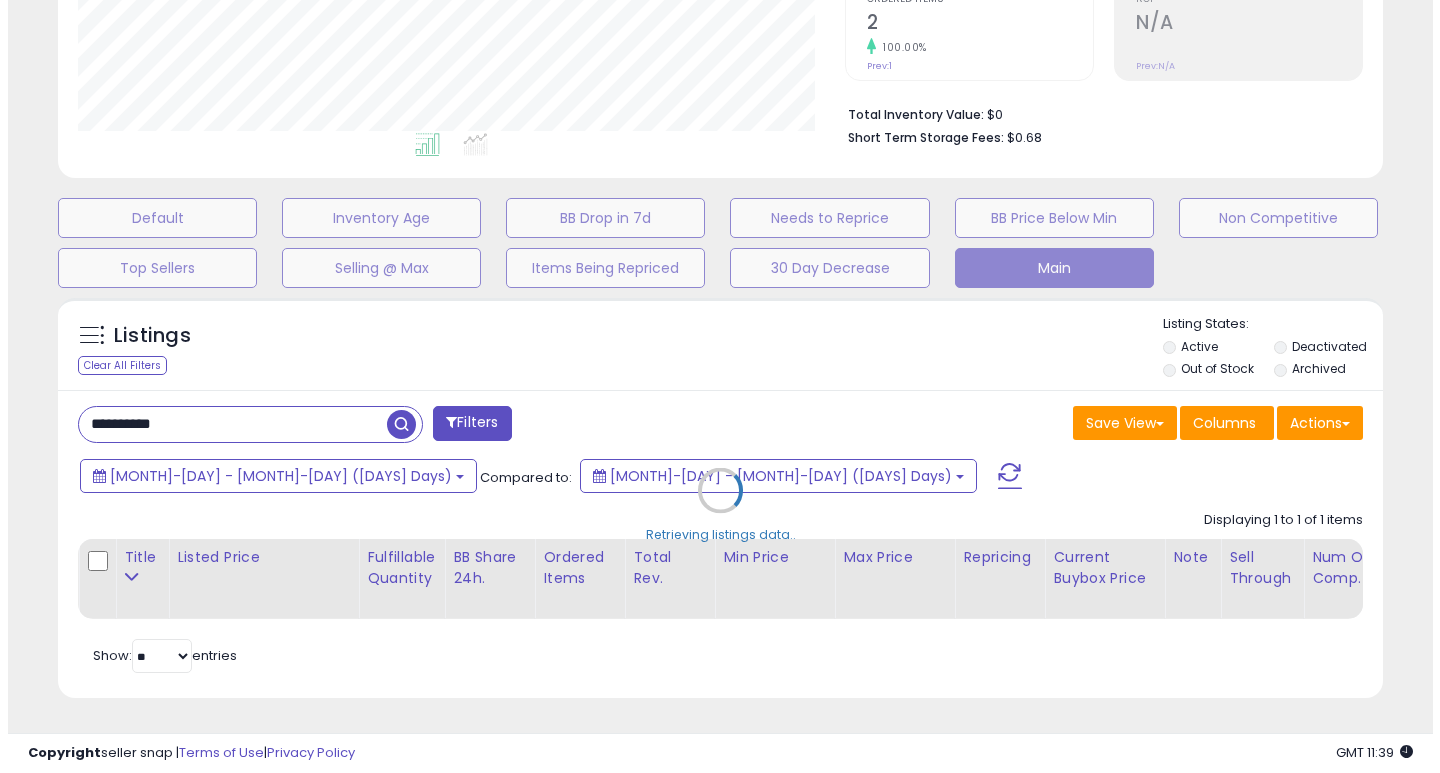 scroll, scrollTop: 447, scrollLeft: 0, axis: vertical 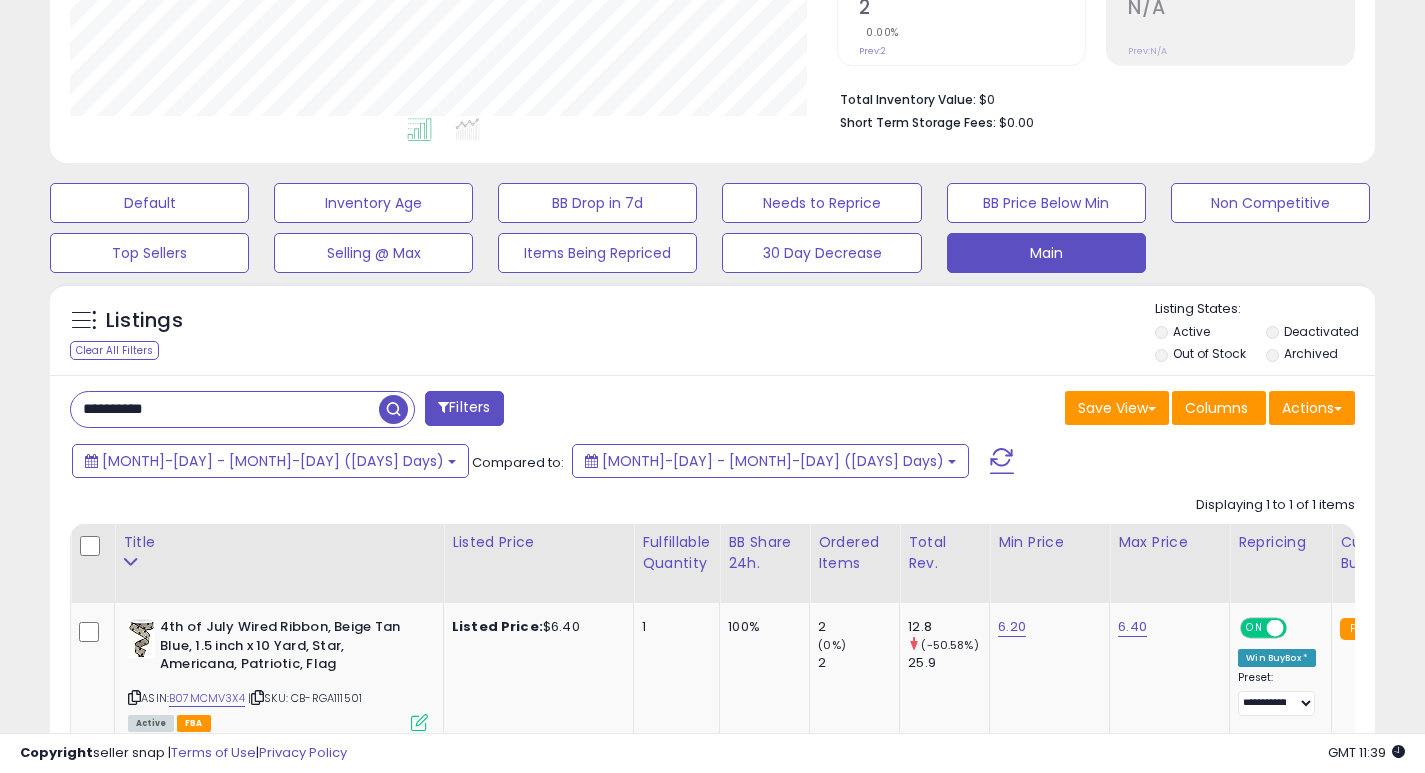 click on "**********" at bounding box center [225, 409] 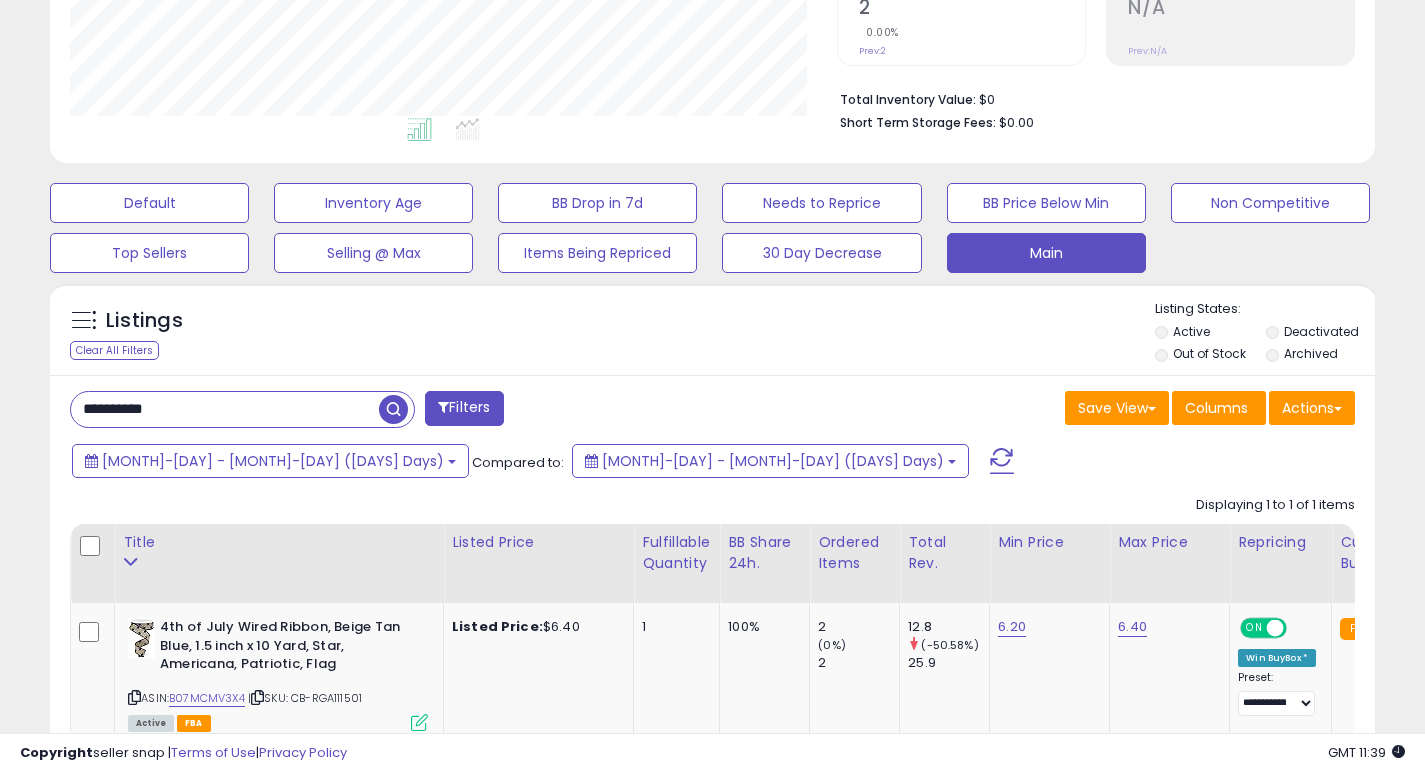 paste 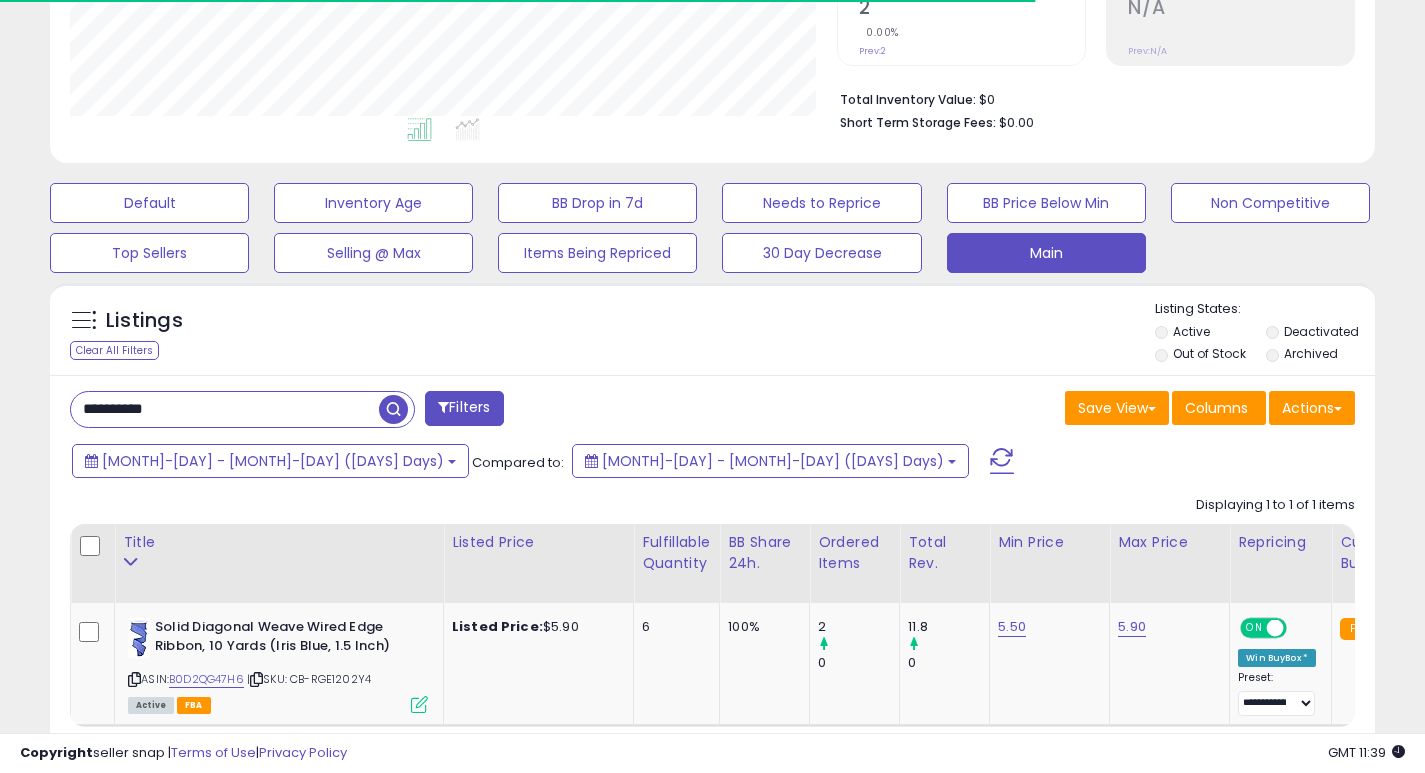 scroll, scrollTop: 410, scrollLeft: 767, axis: both 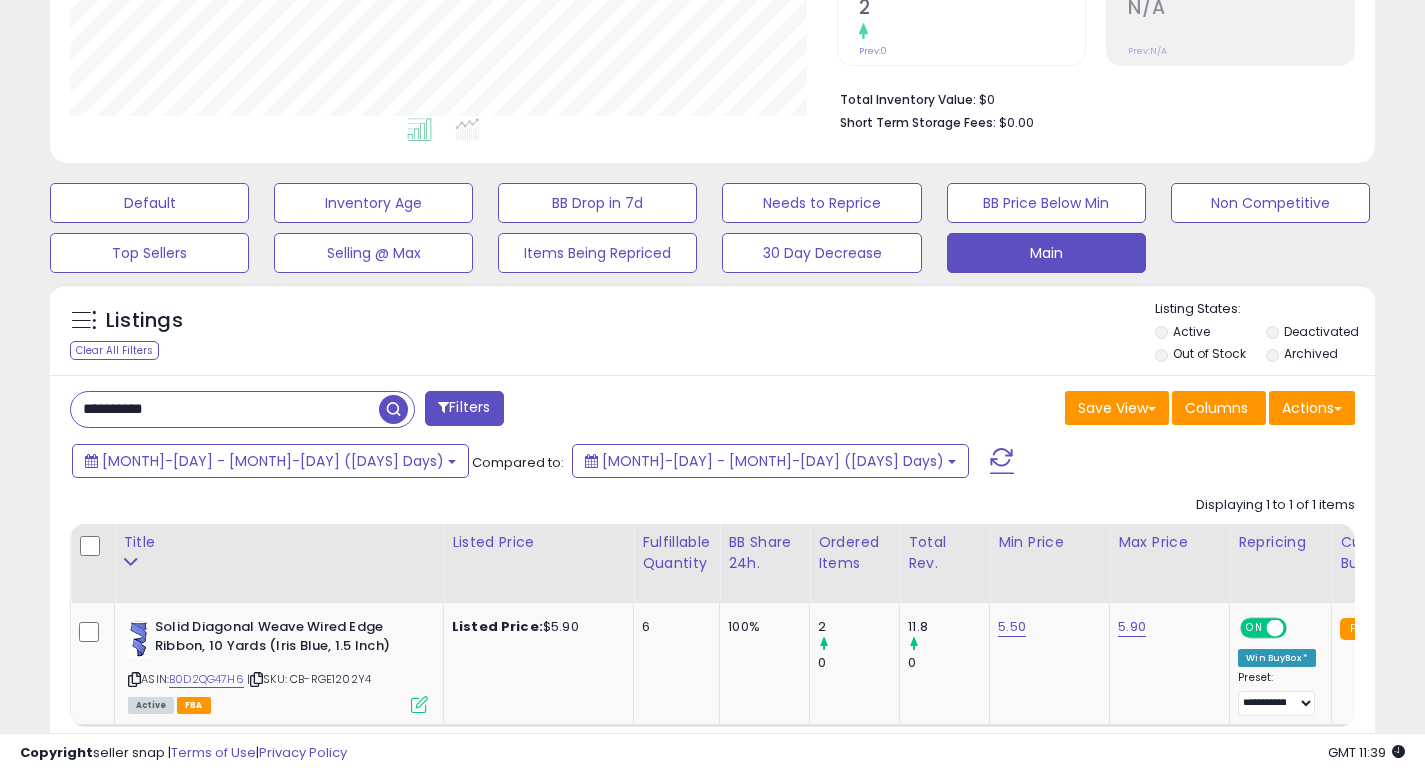 click on "**********" at bounding box center [225, 409] 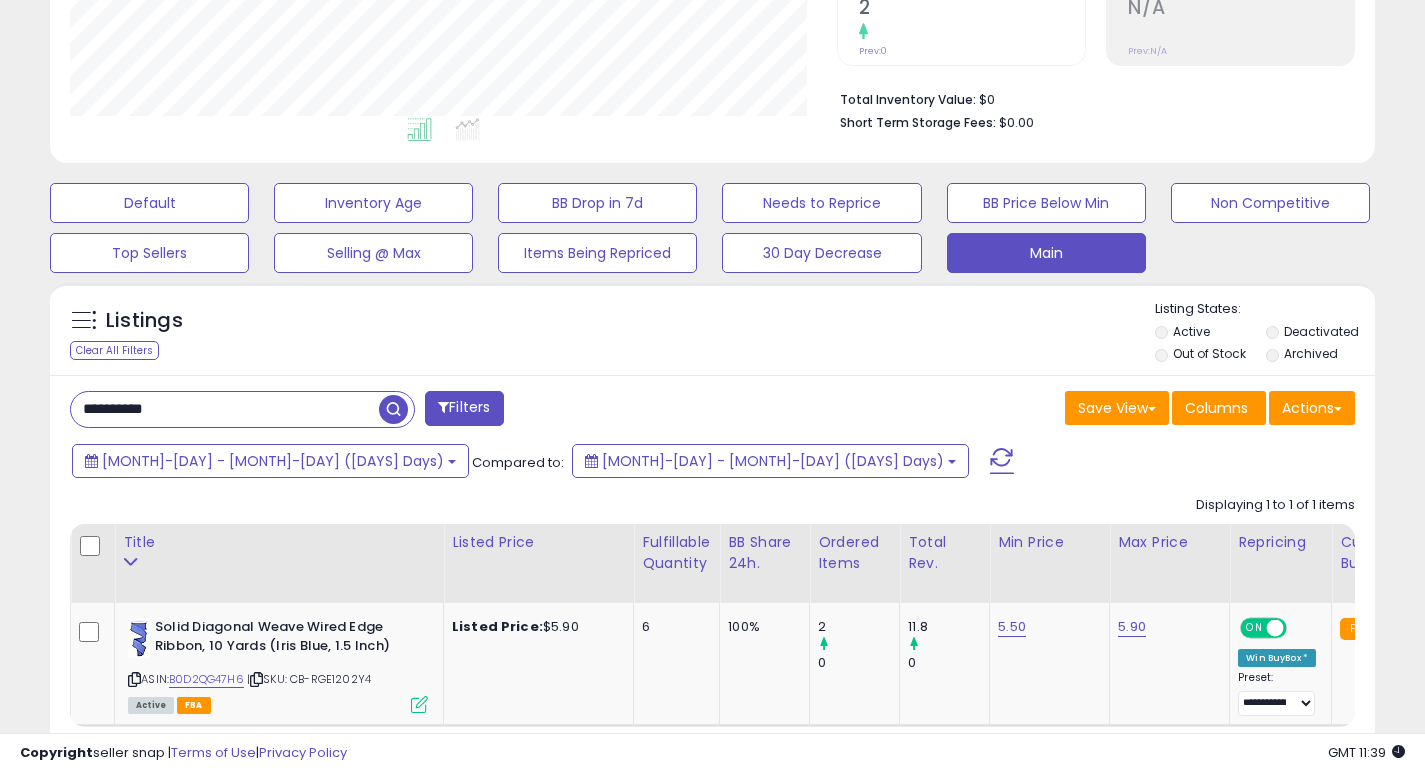 paste 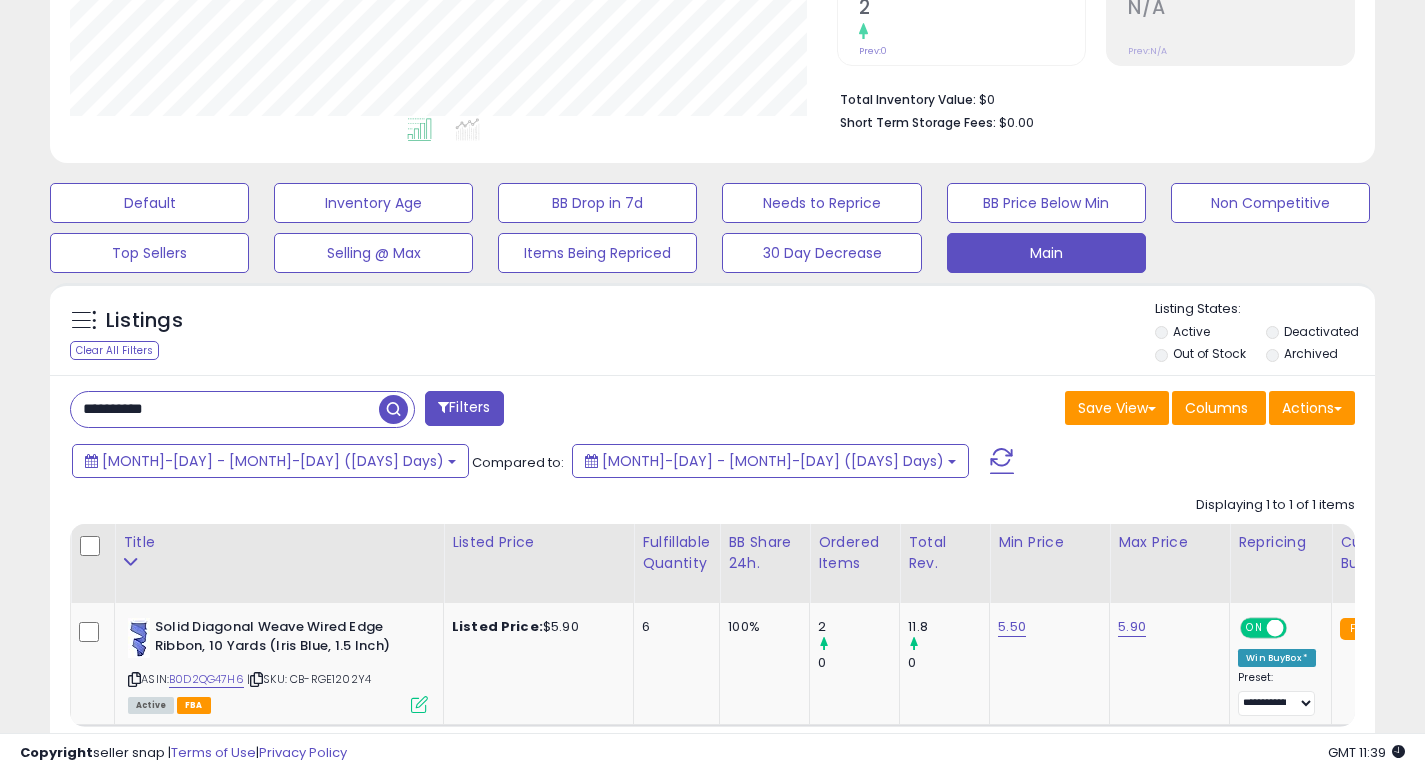 click at bounding box center [393, 409] 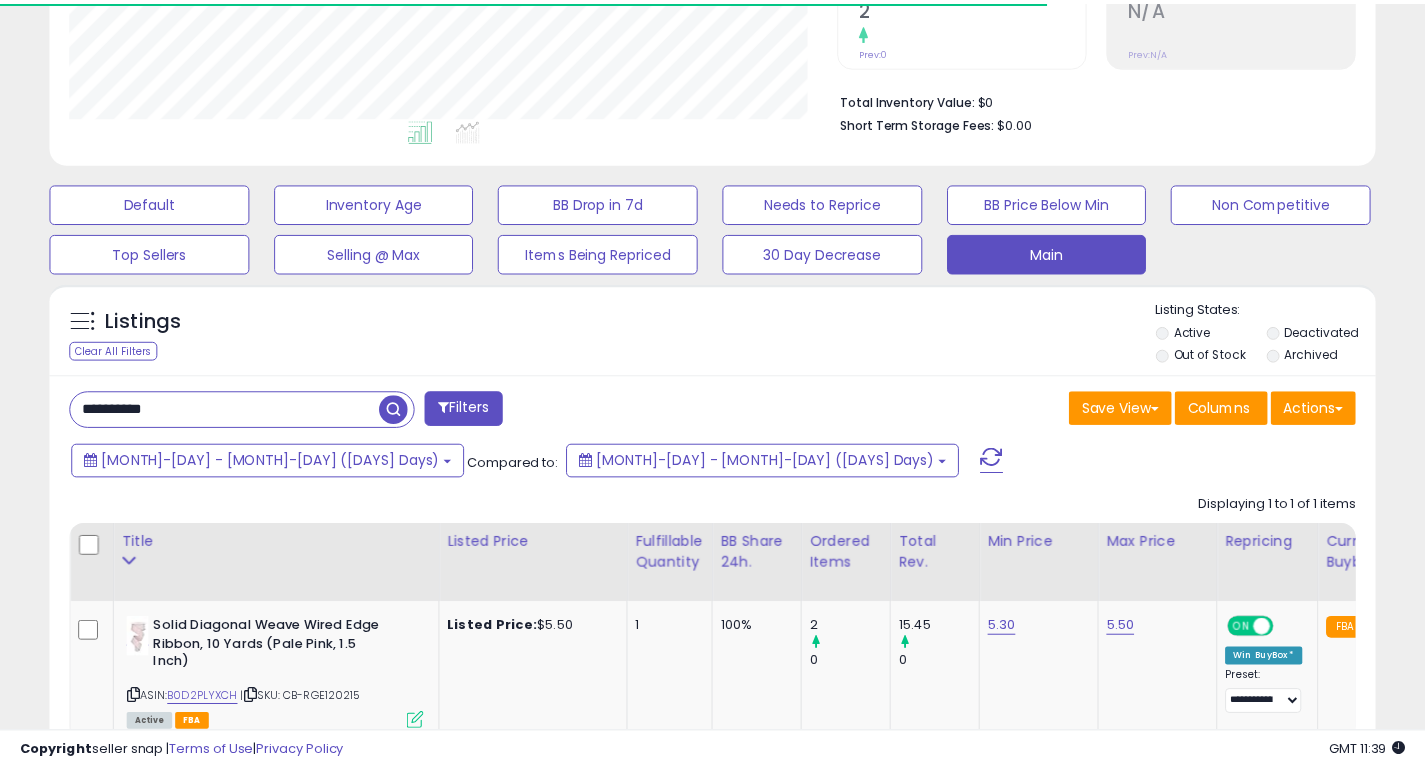 scroll, scrollTop: 410, scrollLeft: 767, axis: both 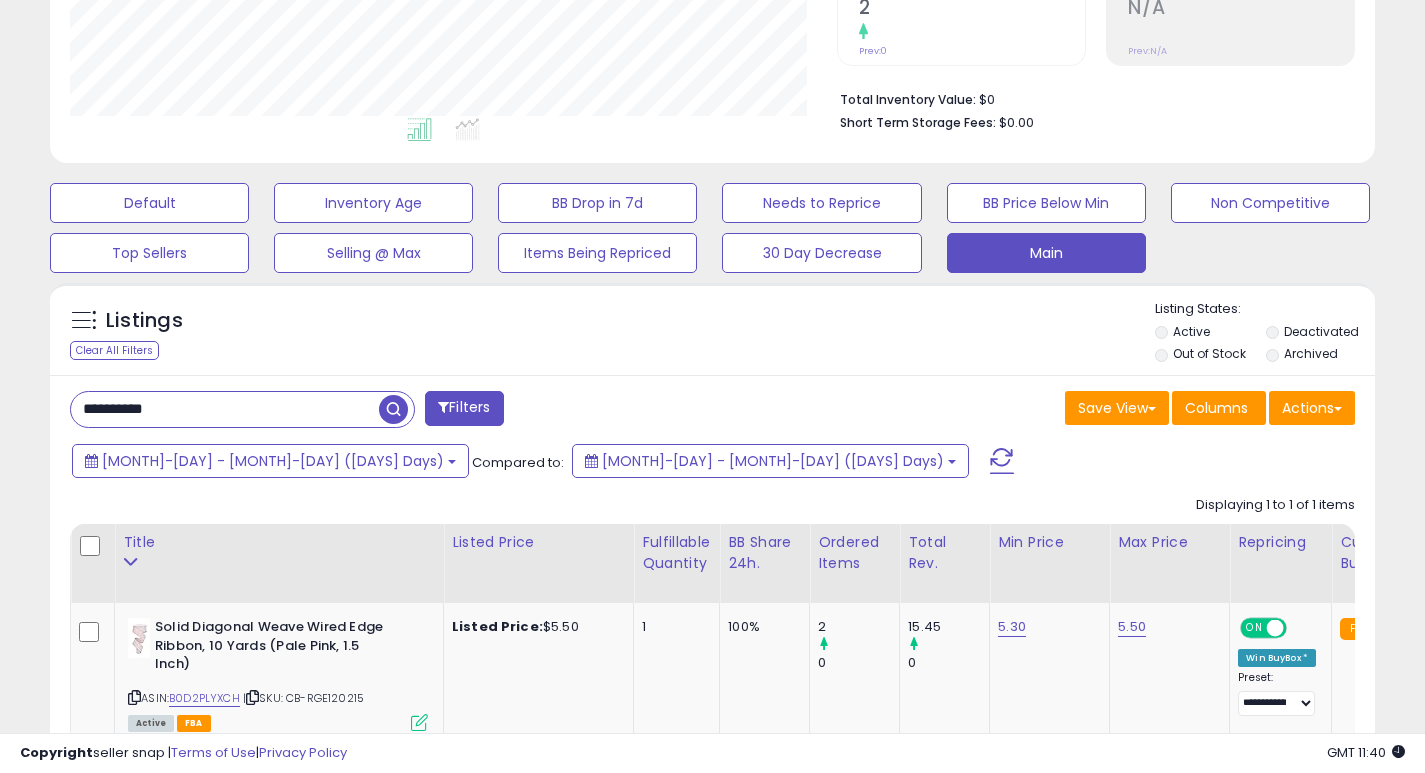 click on "**********" at bounding box center [225, 409] 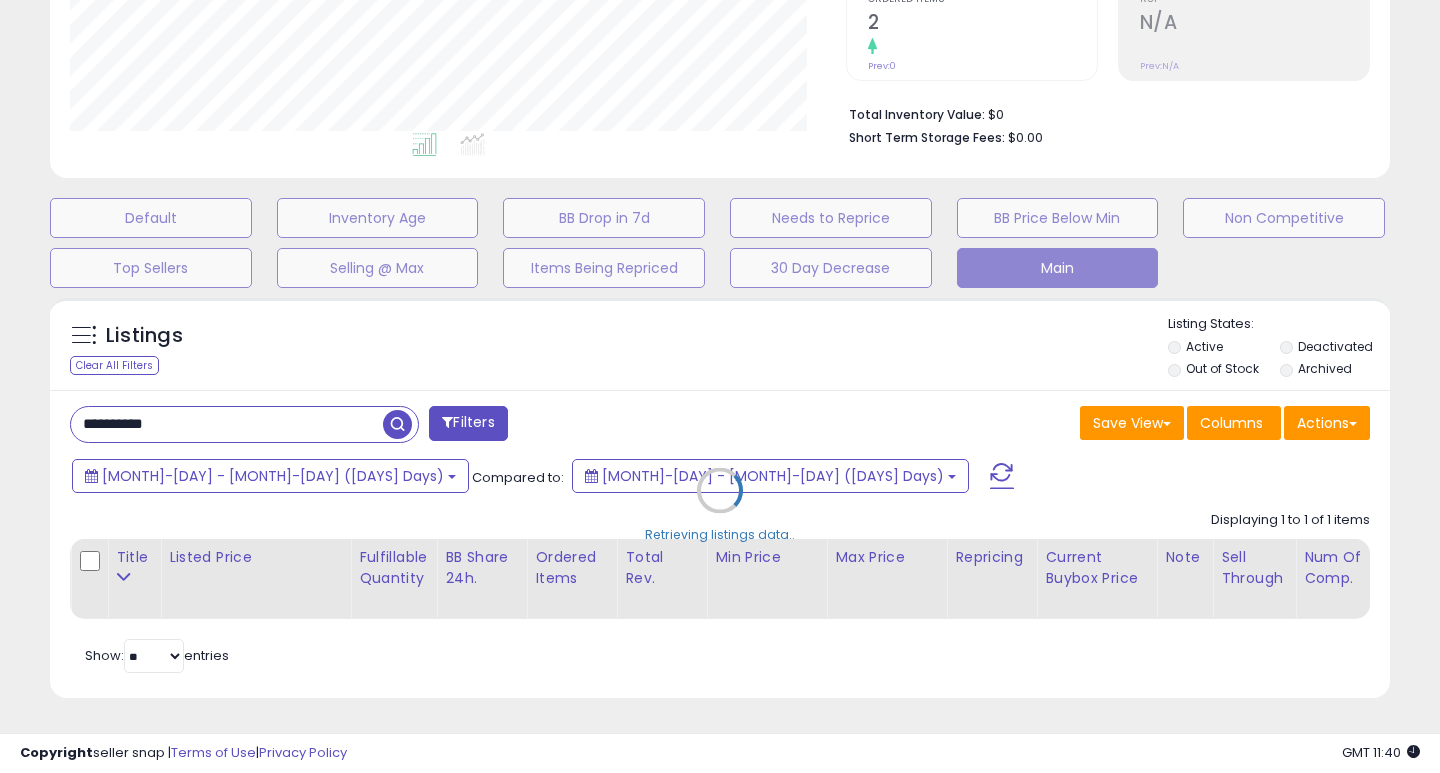 scroll, scrollTop: 999590, scrollLeft: 999224, axis: both 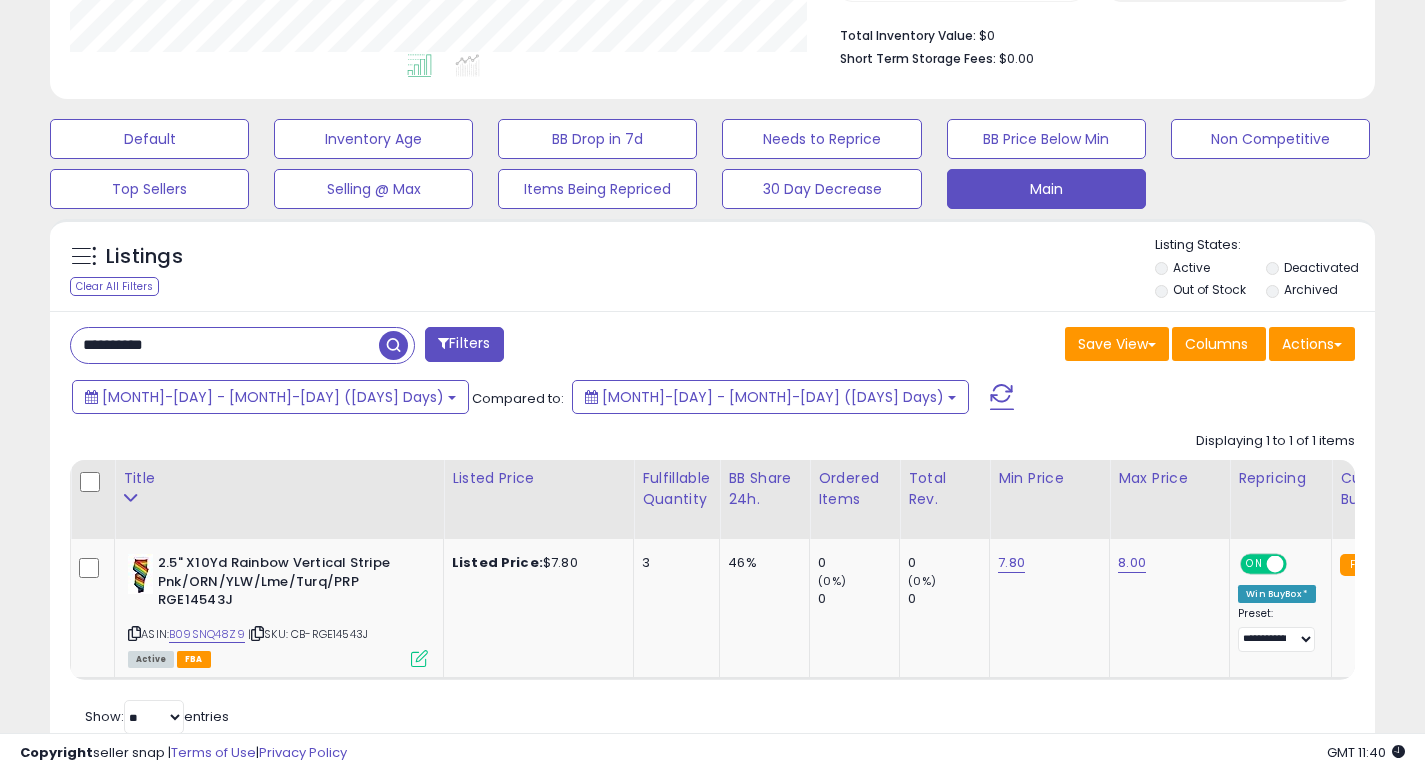 click on "**********" at bounding box center [225, 345] 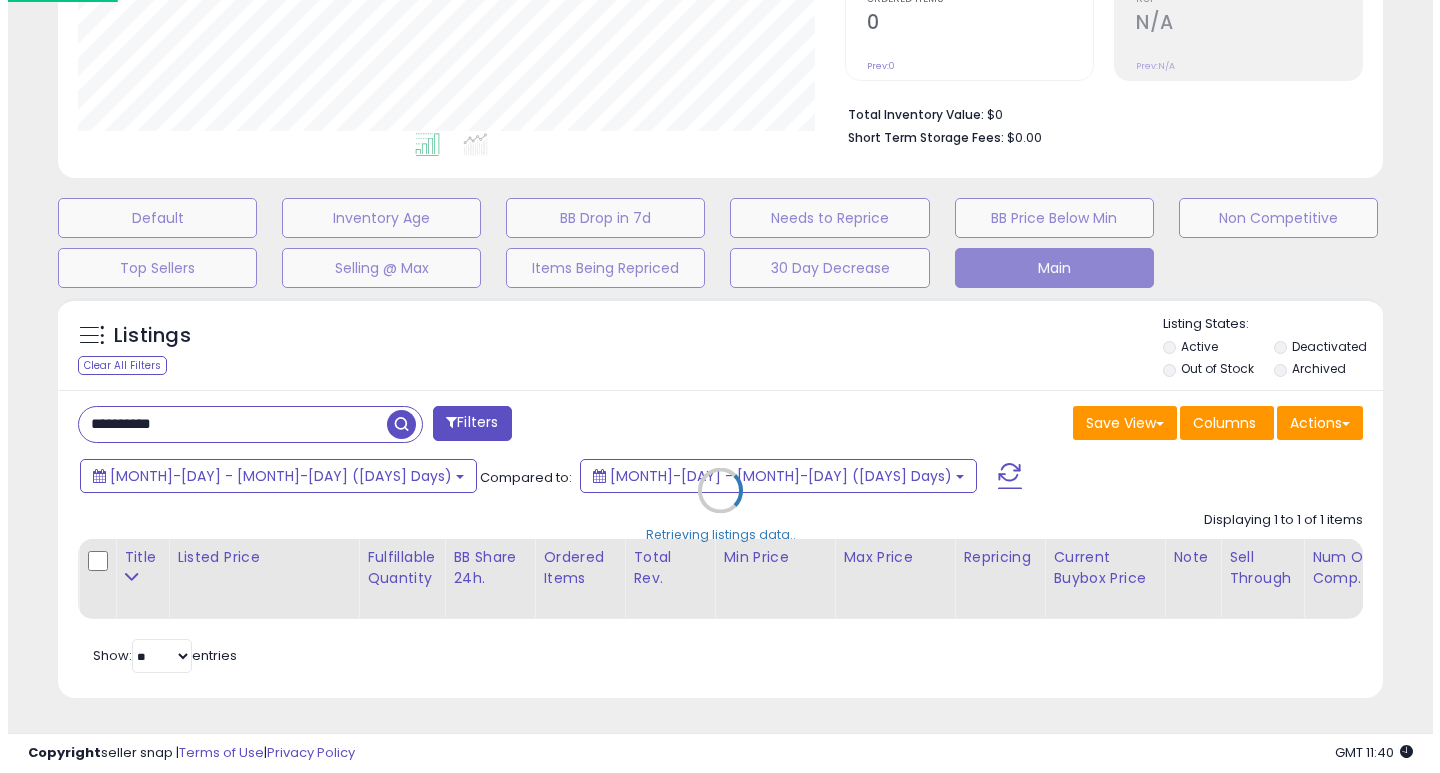 scroll, scrollTop: 447, scrollLeft: 0, axis: vertical 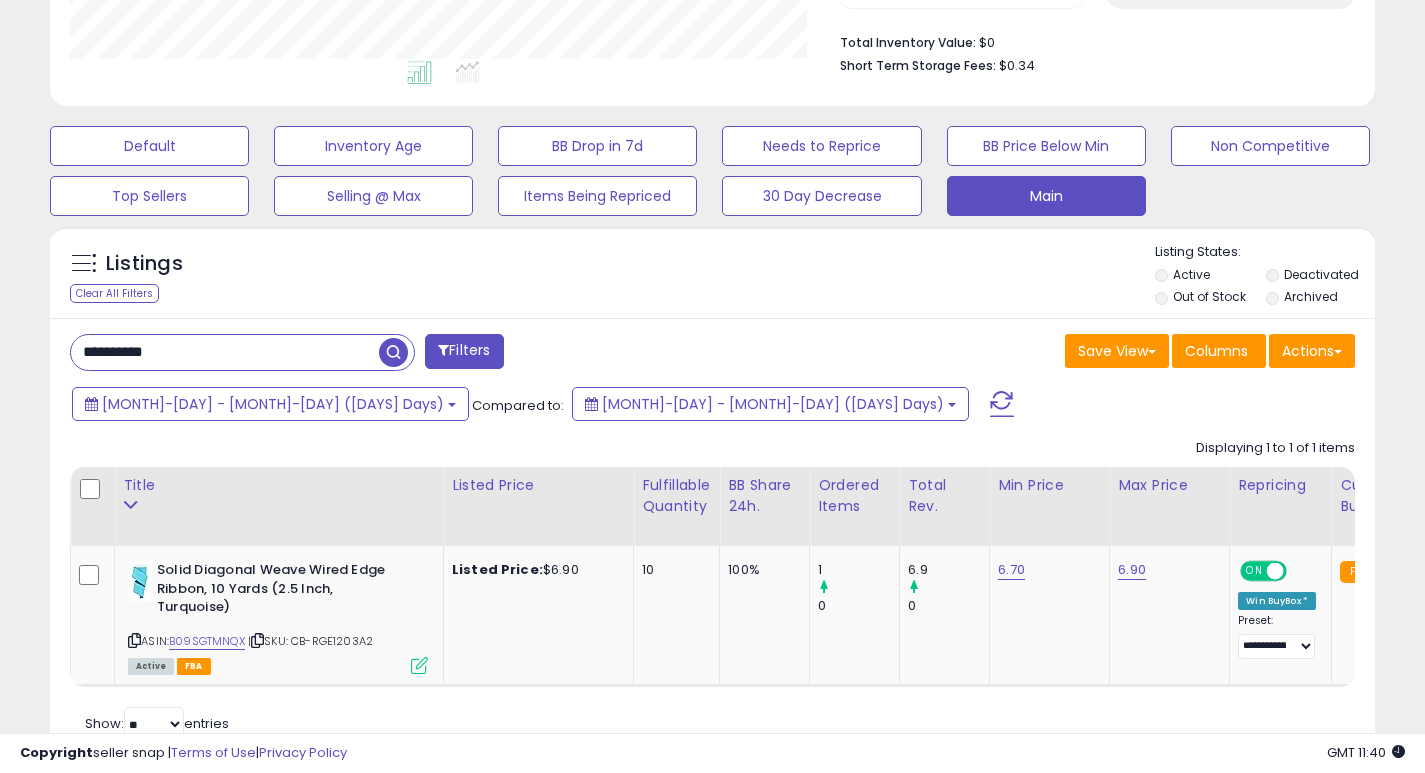 click on "**********" at bounding box center [225, 352] 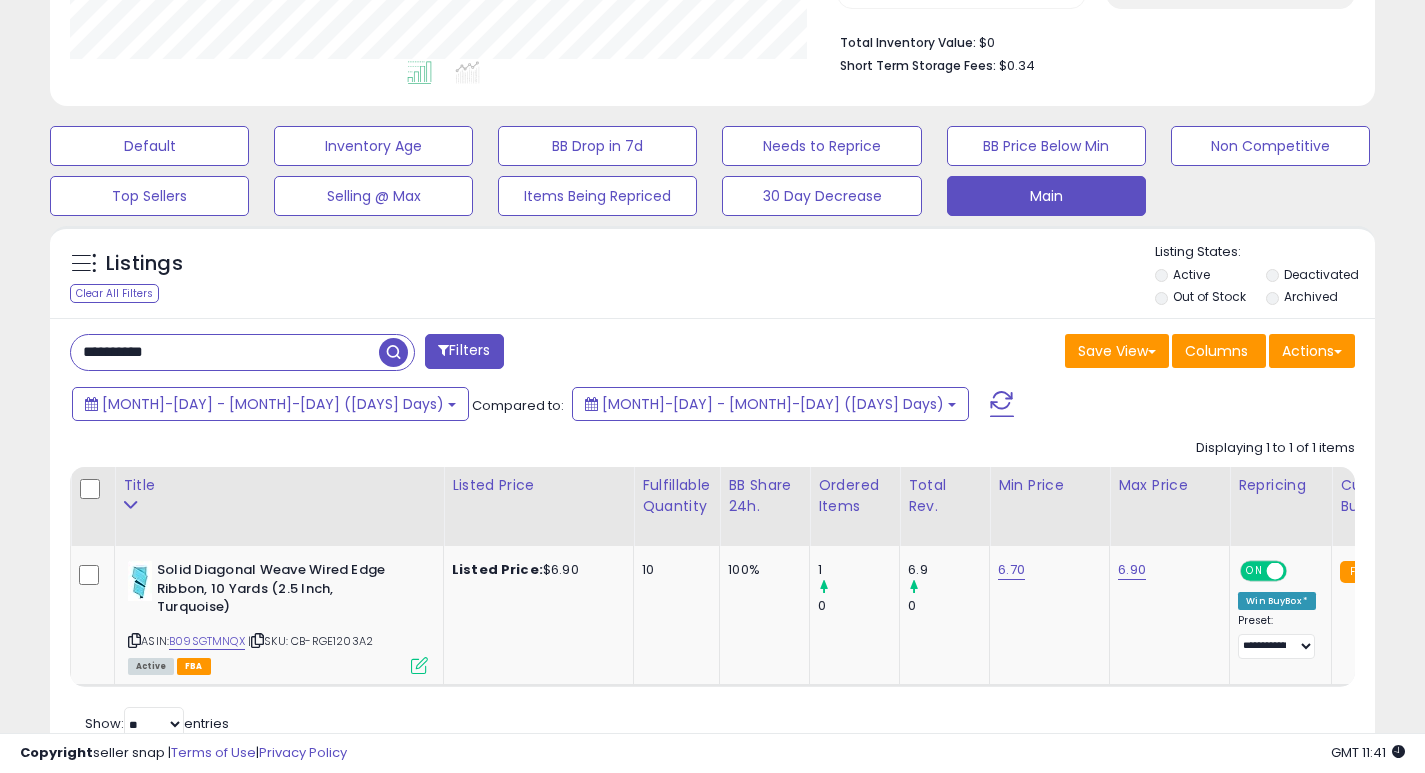 paste 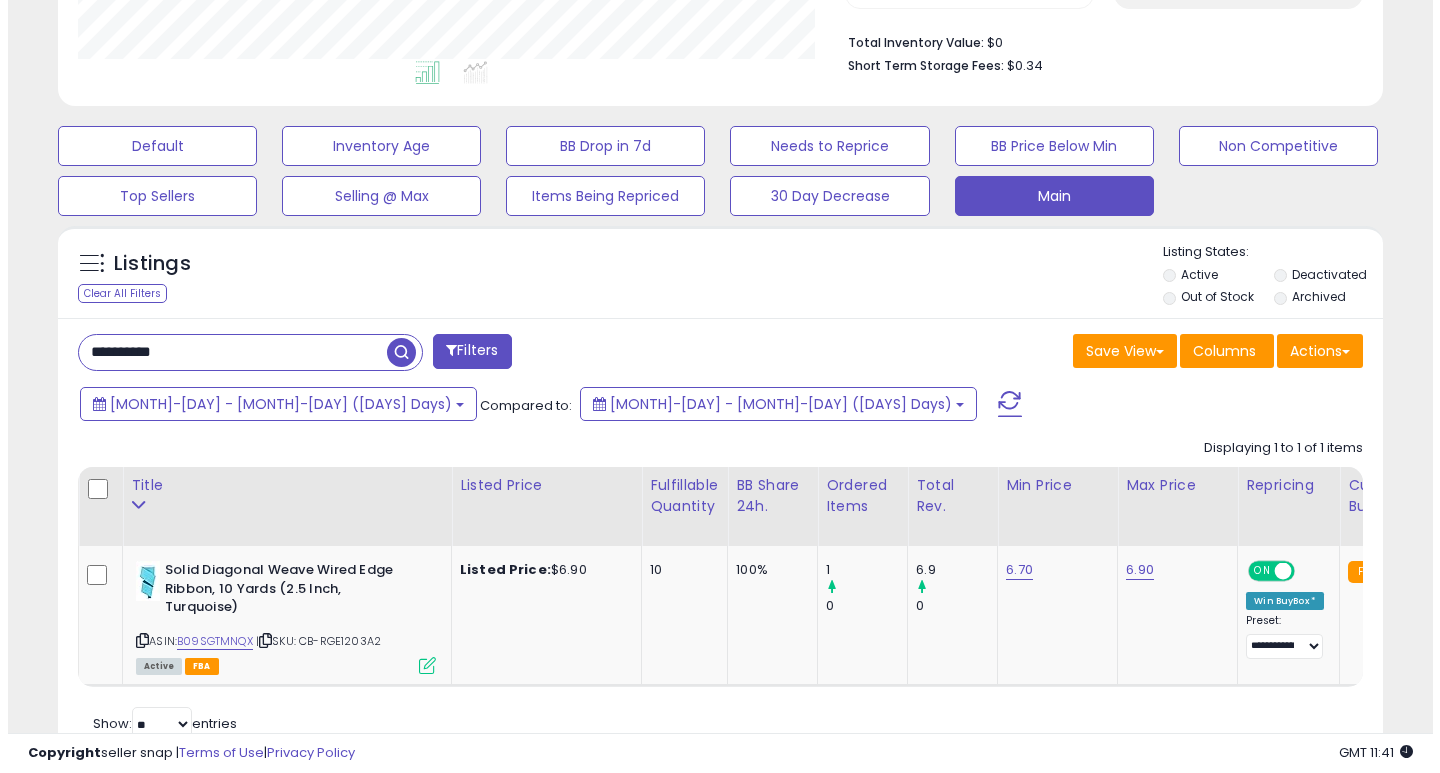 scroll, scrollTop: 447, scrollLeft: 0, axis: vertical 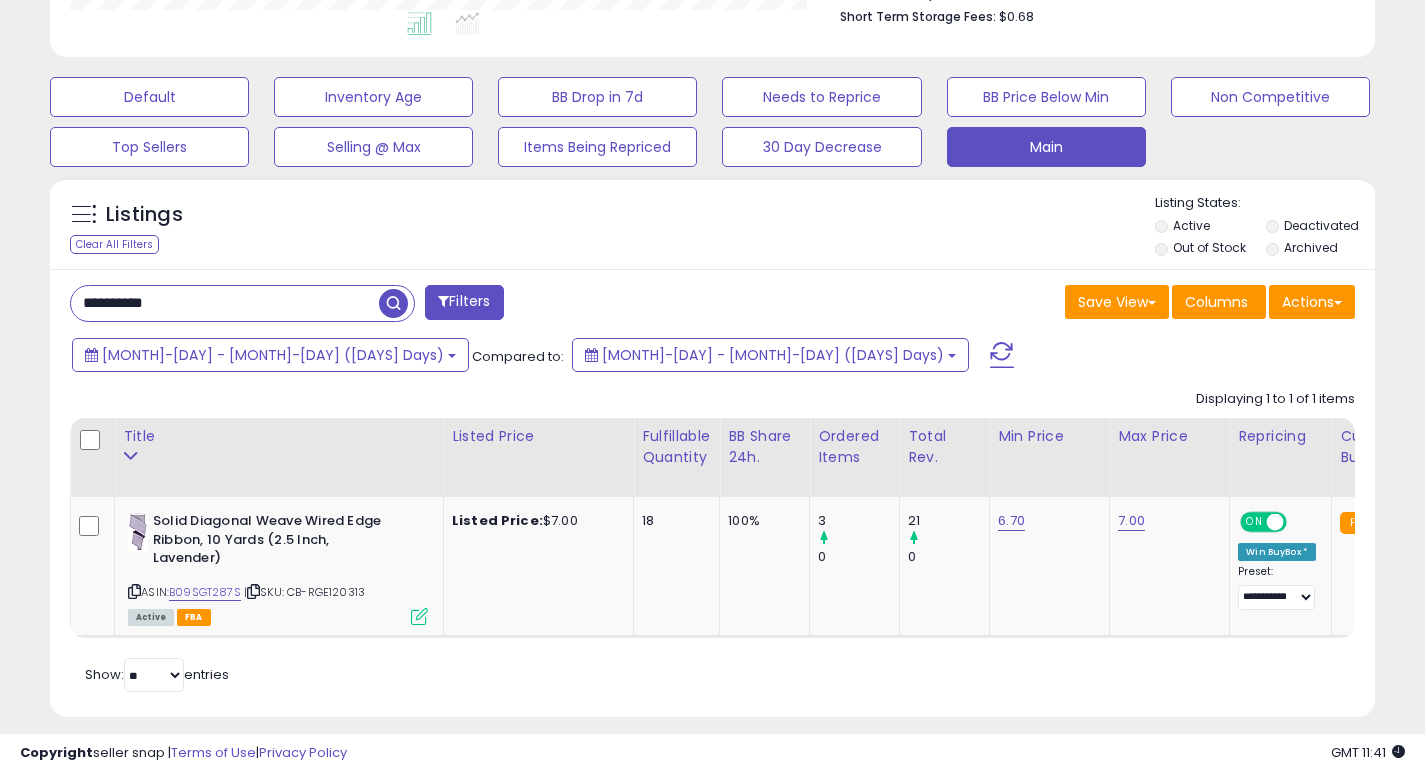 click on "**********" at bounding box center [225, 303] 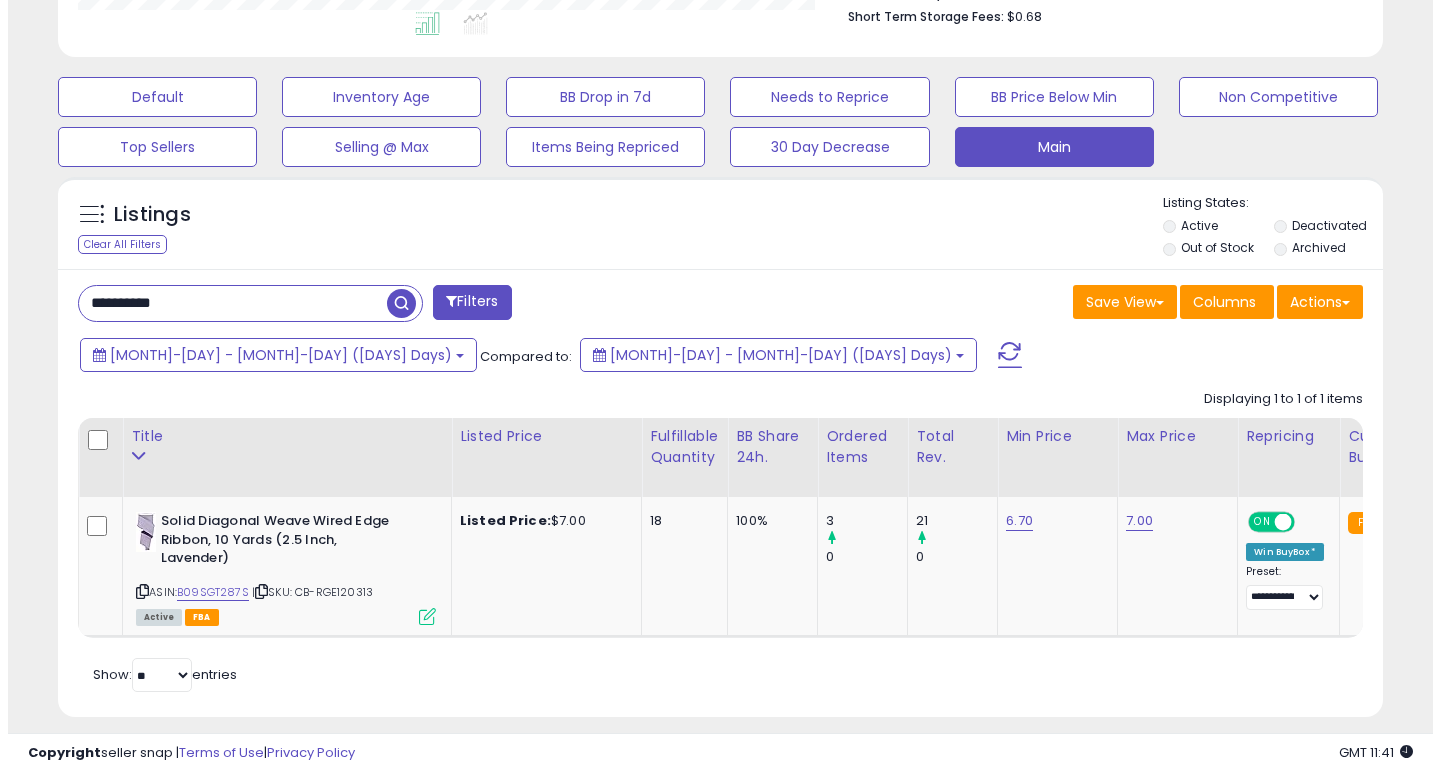 scroll, scrollTop: 447, scrollLeft: 0, axis: vertical 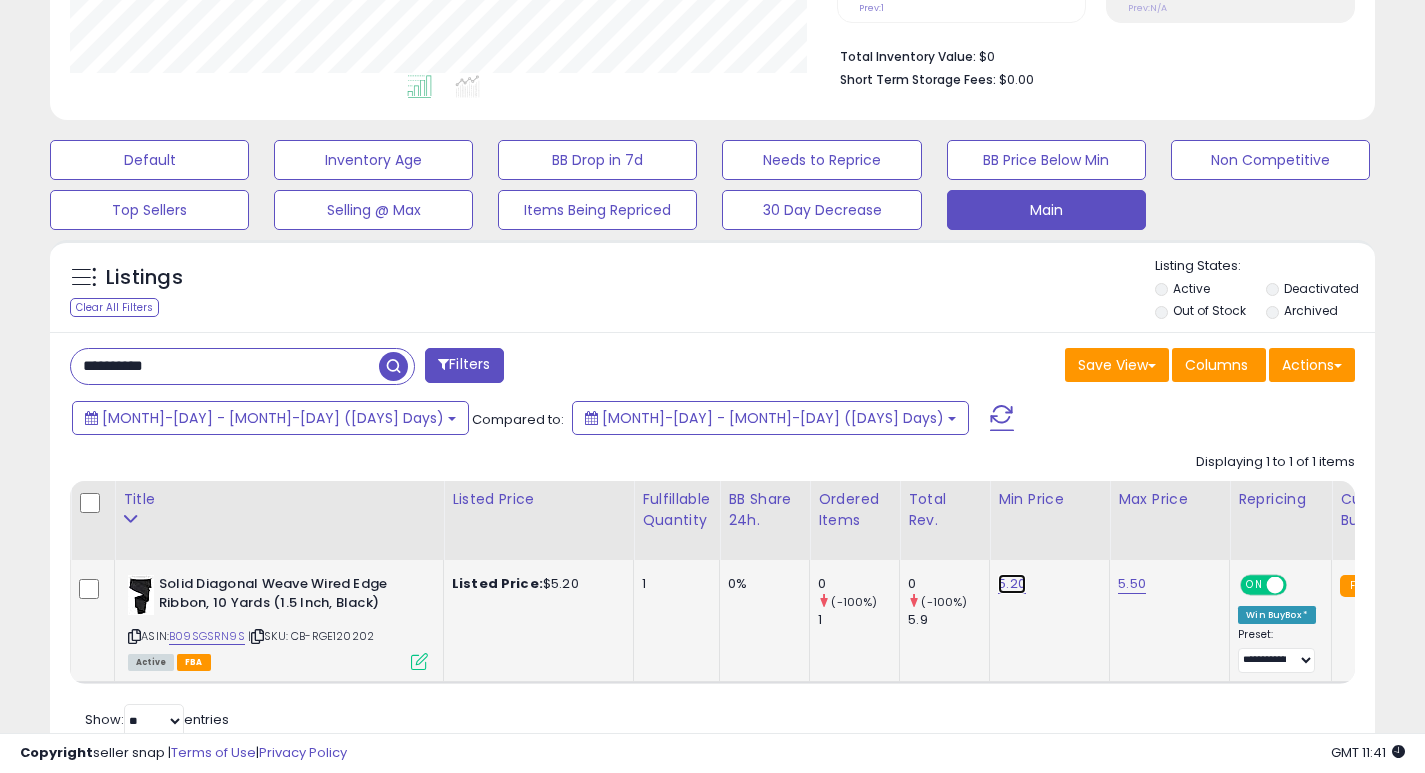 click on "5.20" at bounding box center [1012, 584] 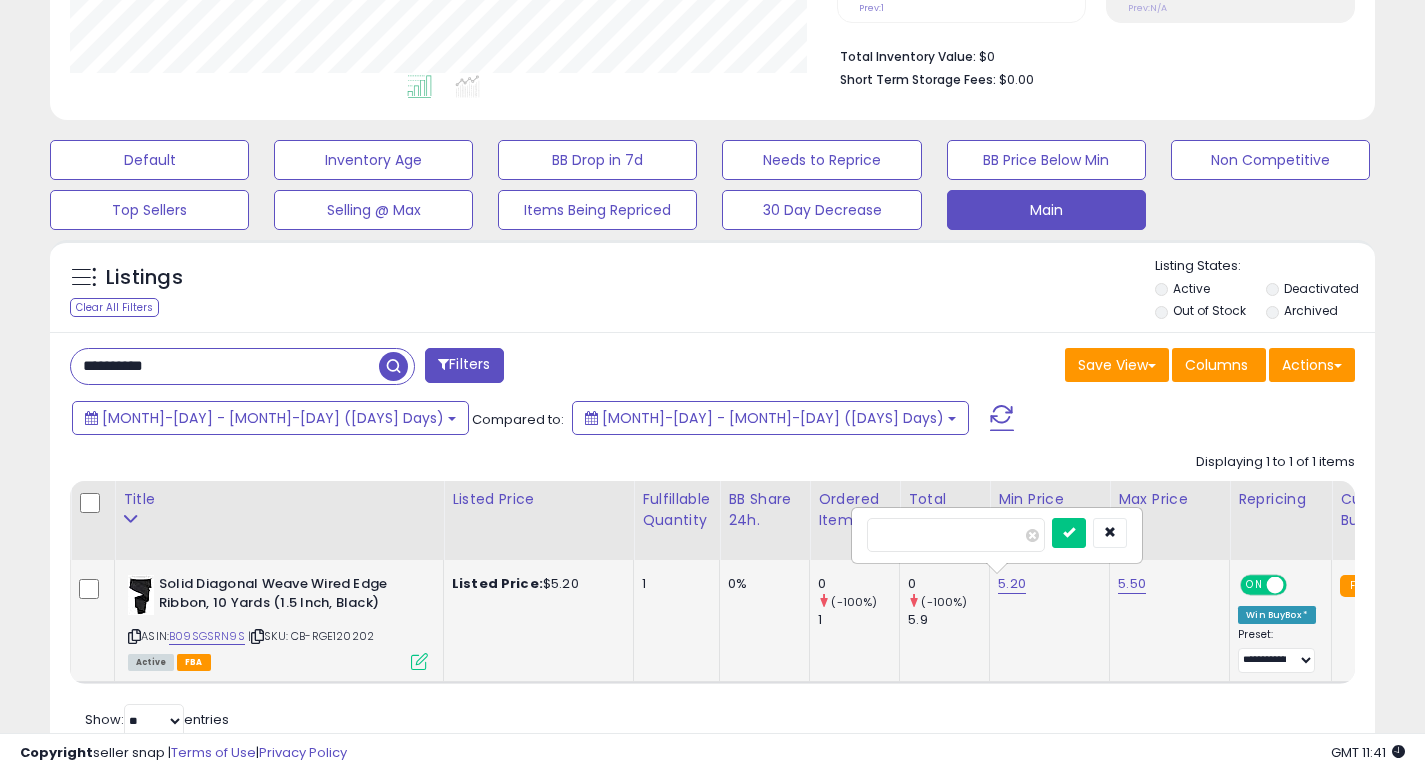 type on "*" 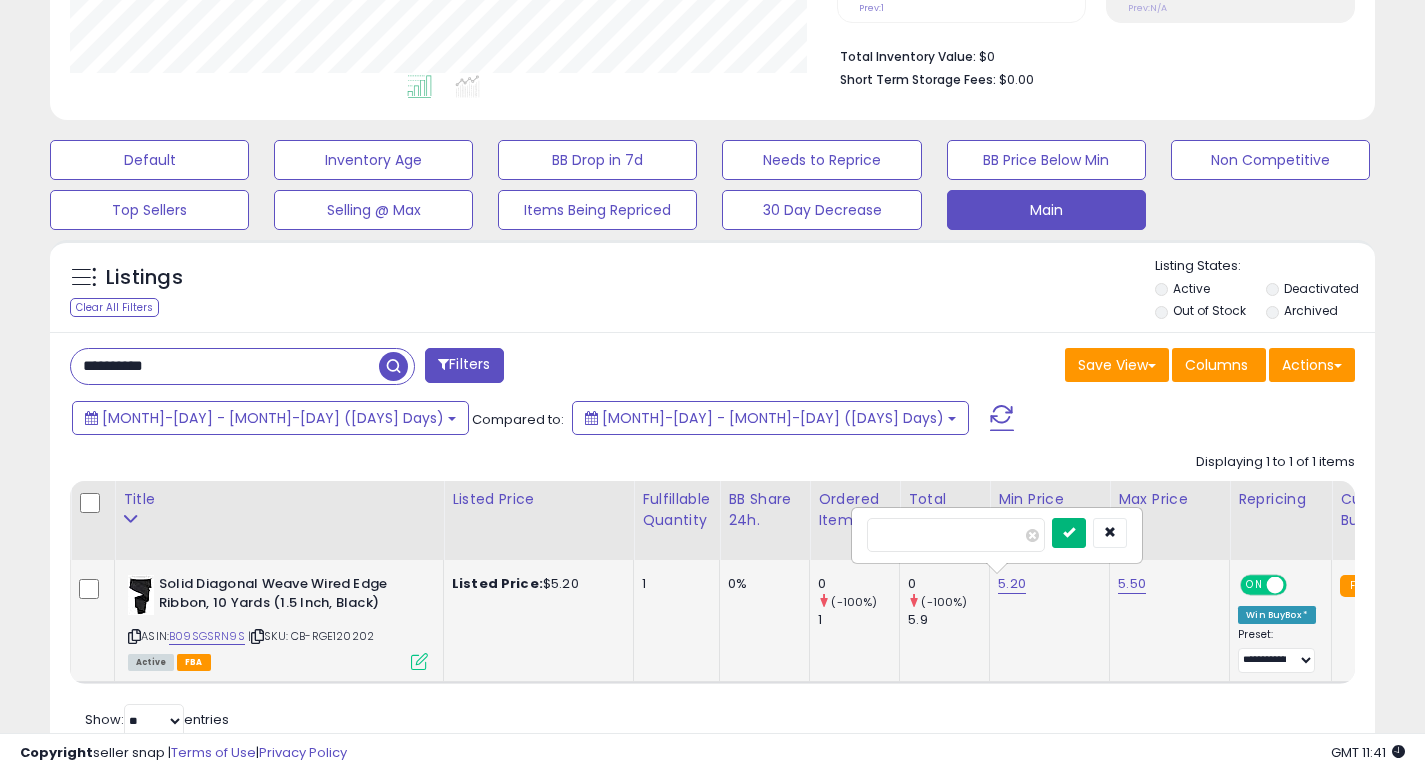 click at bounding box center (1069, 532) 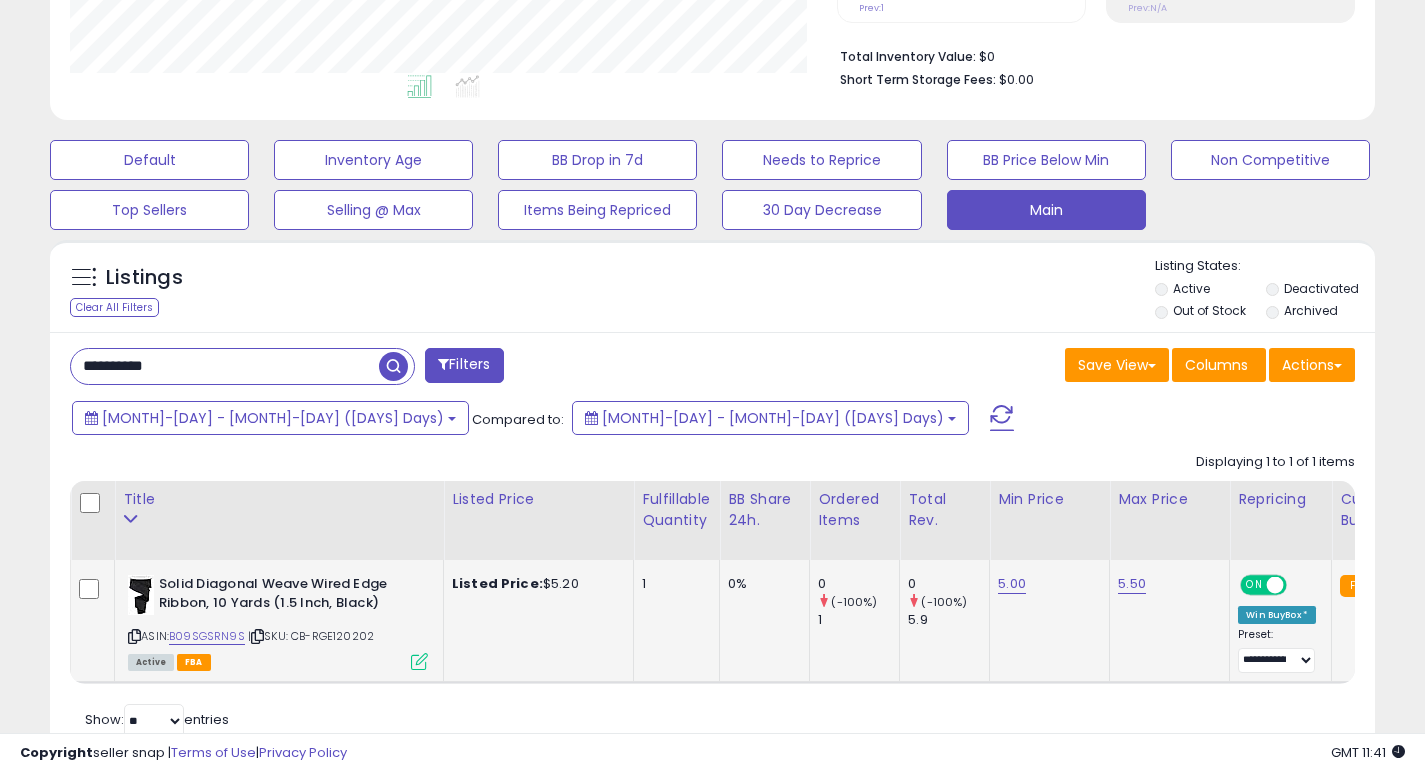click on "**********" at bounding box center (225, 366) 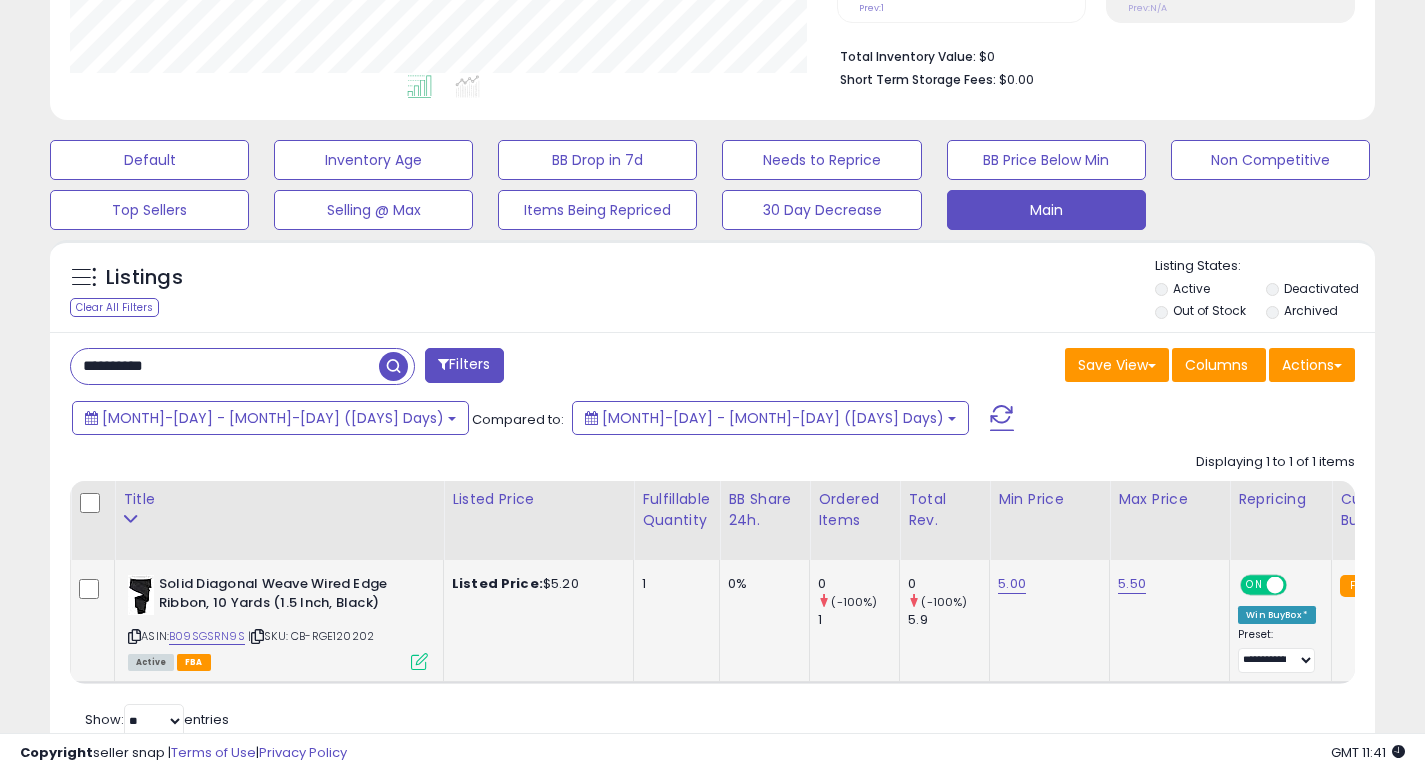 paste 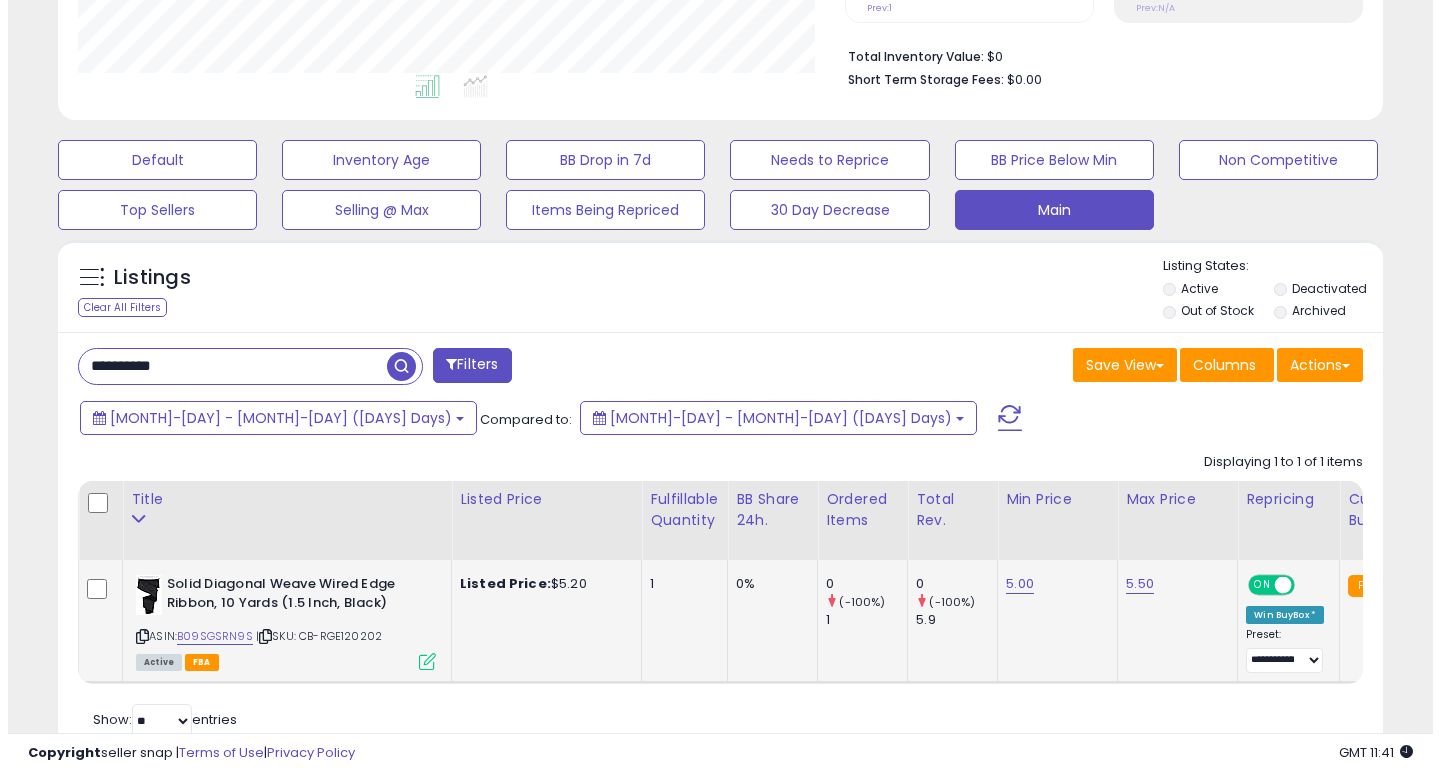scroll, scrollTop: 447, scrollLeft: 0, axis: vertical 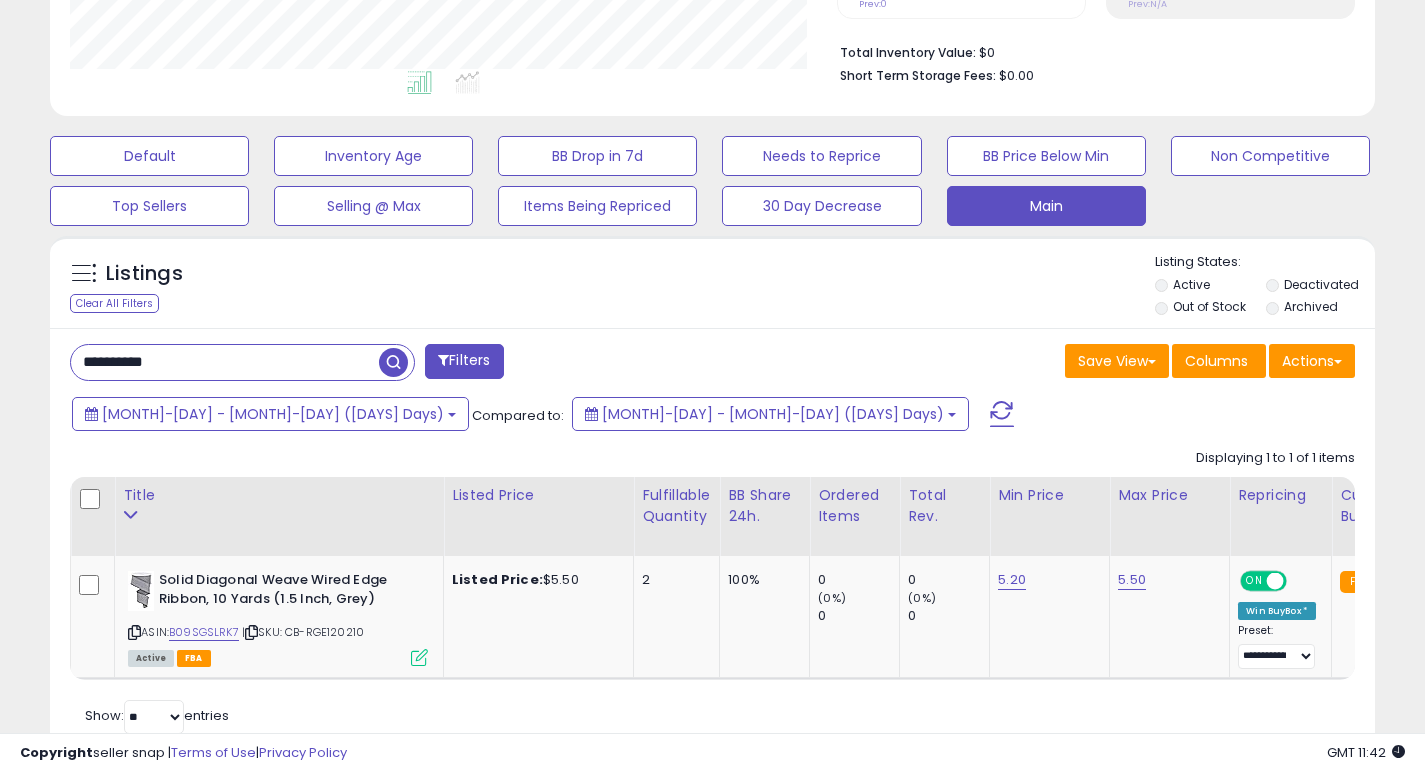 click on "**********" at bounding box center [225, 362] 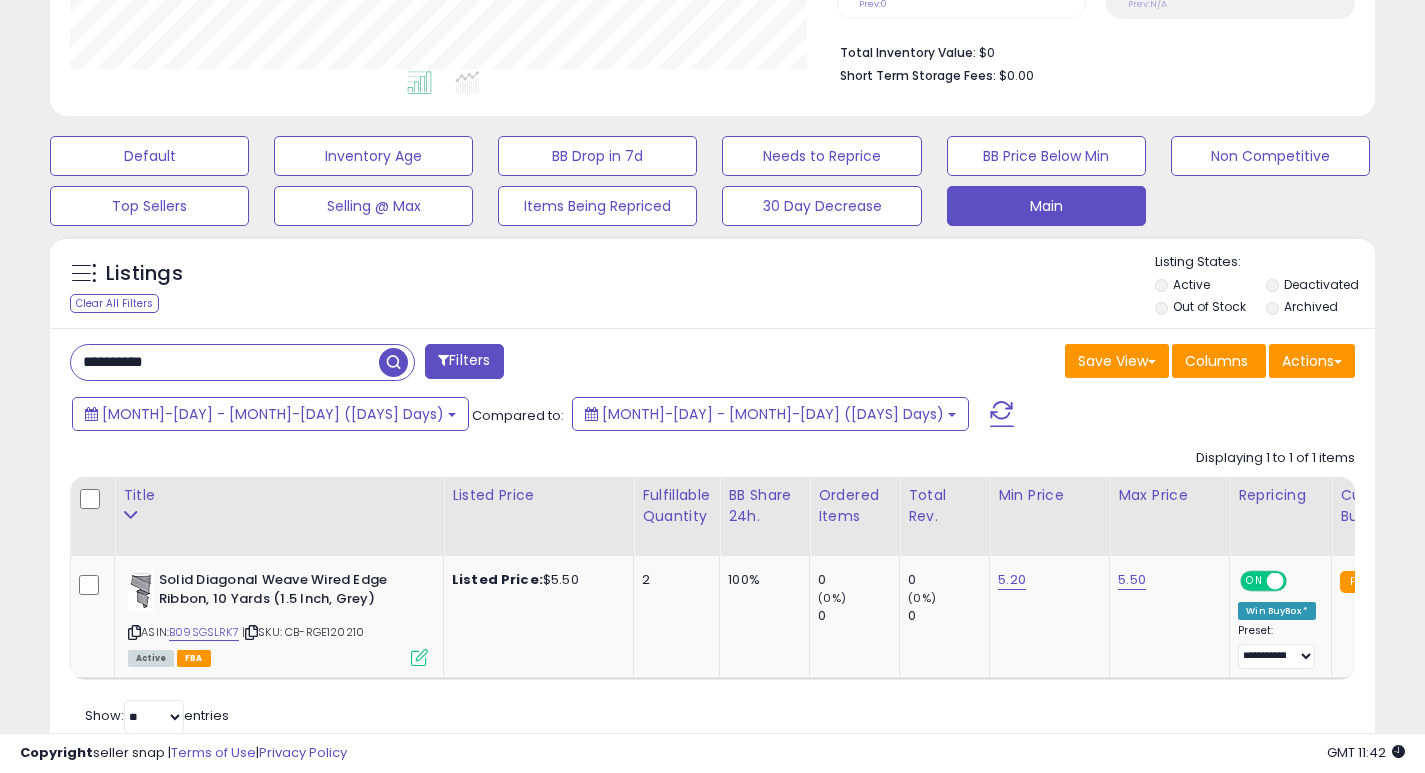 paste 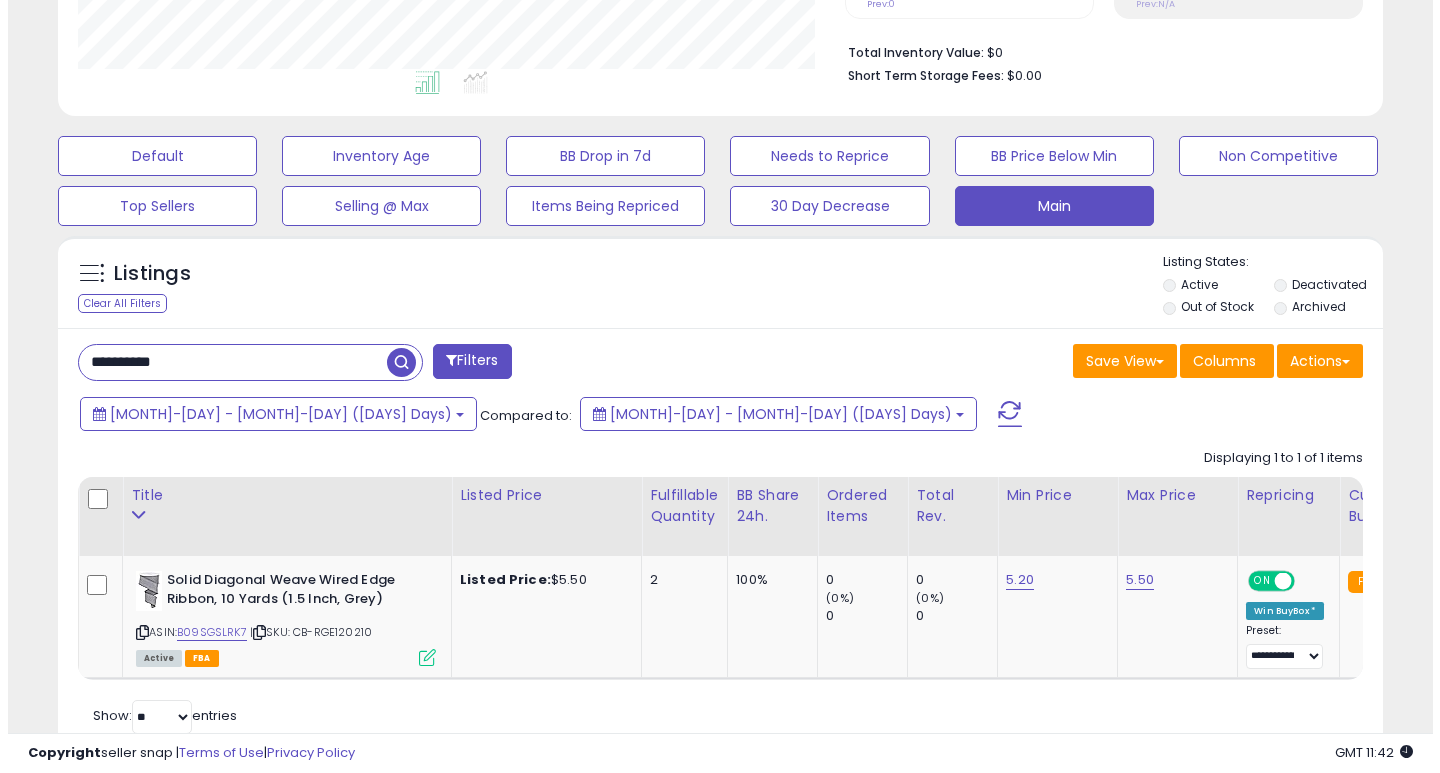 scroll, scrollTop: 447, scrollLeft: 0, axis: vertical 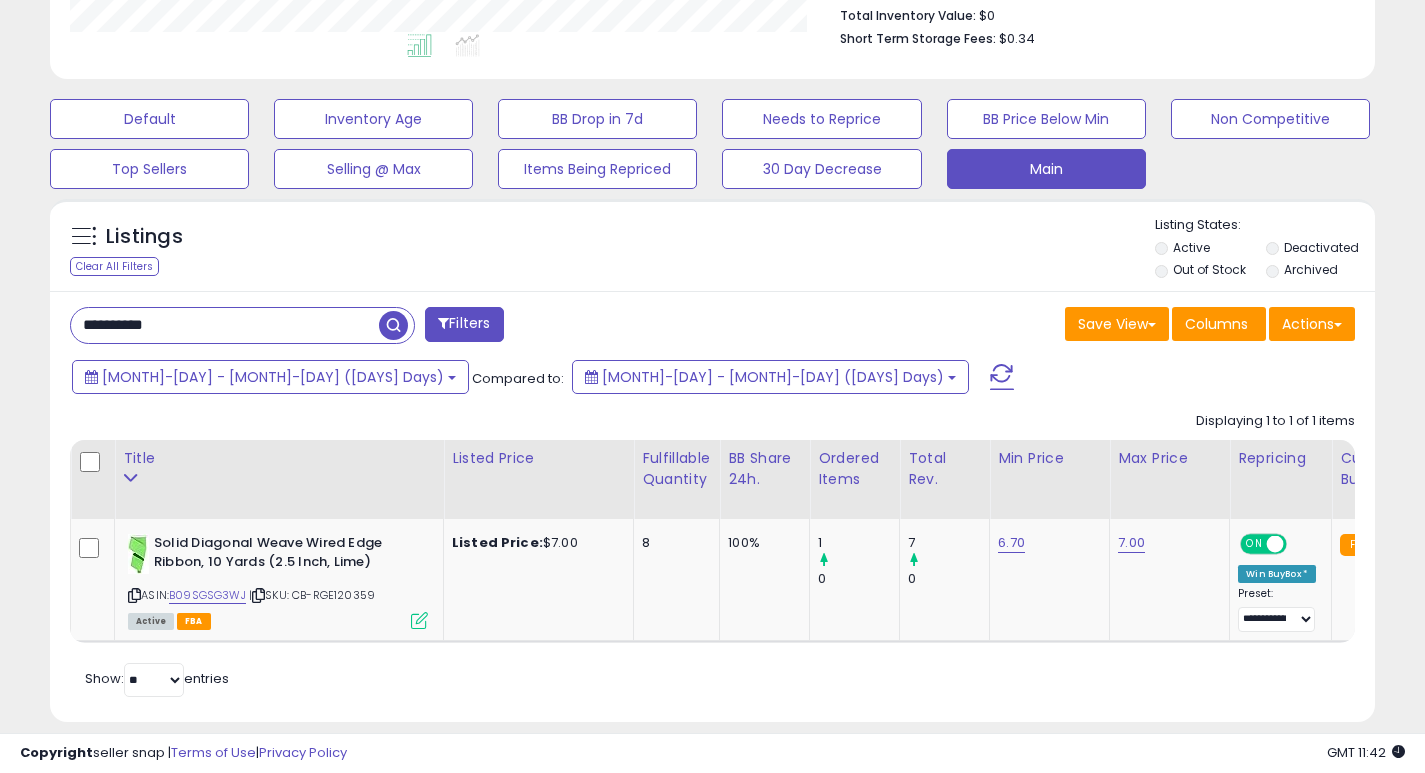 click on "**********" at bounding box center (225, 325) 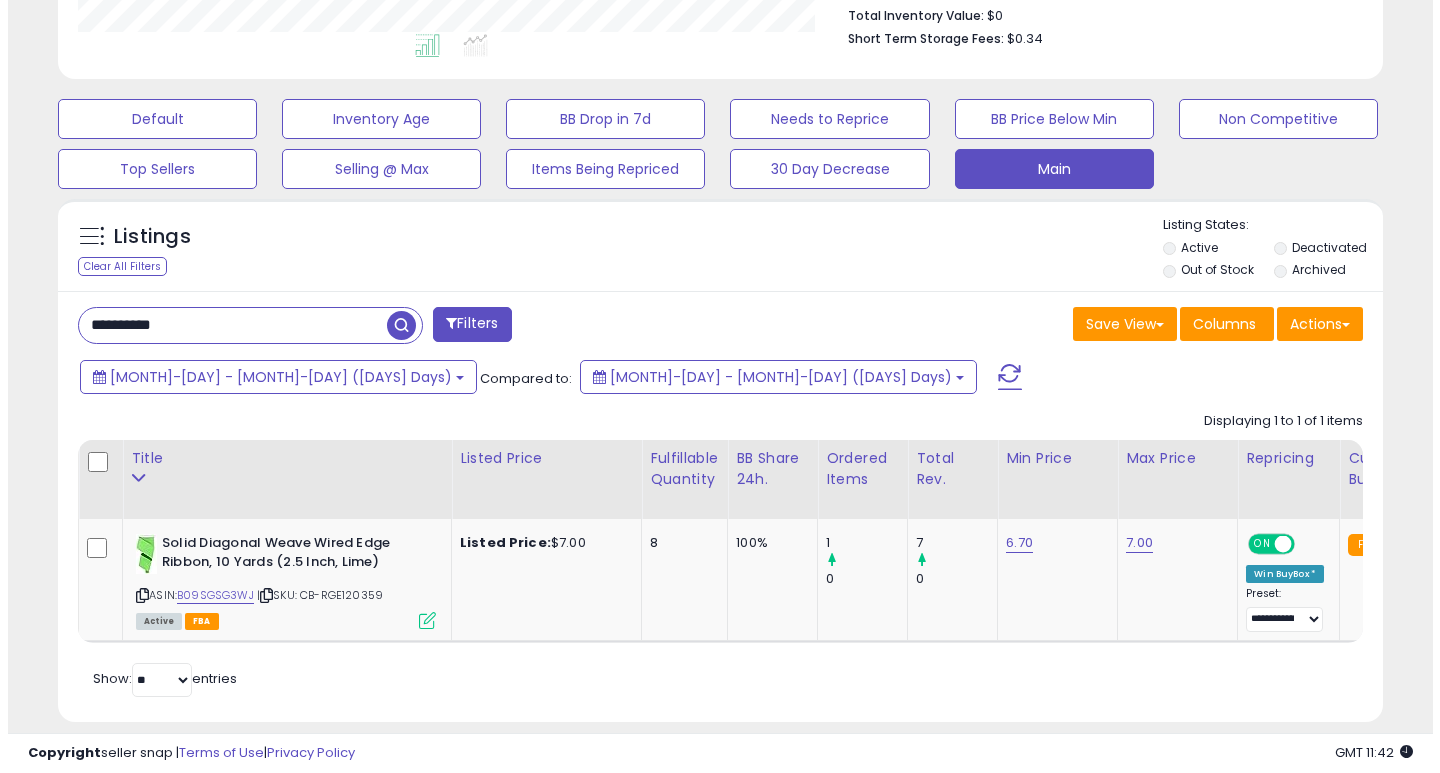 scroll, scrollTop: 447, scrollLeft: 0, axis: vertical 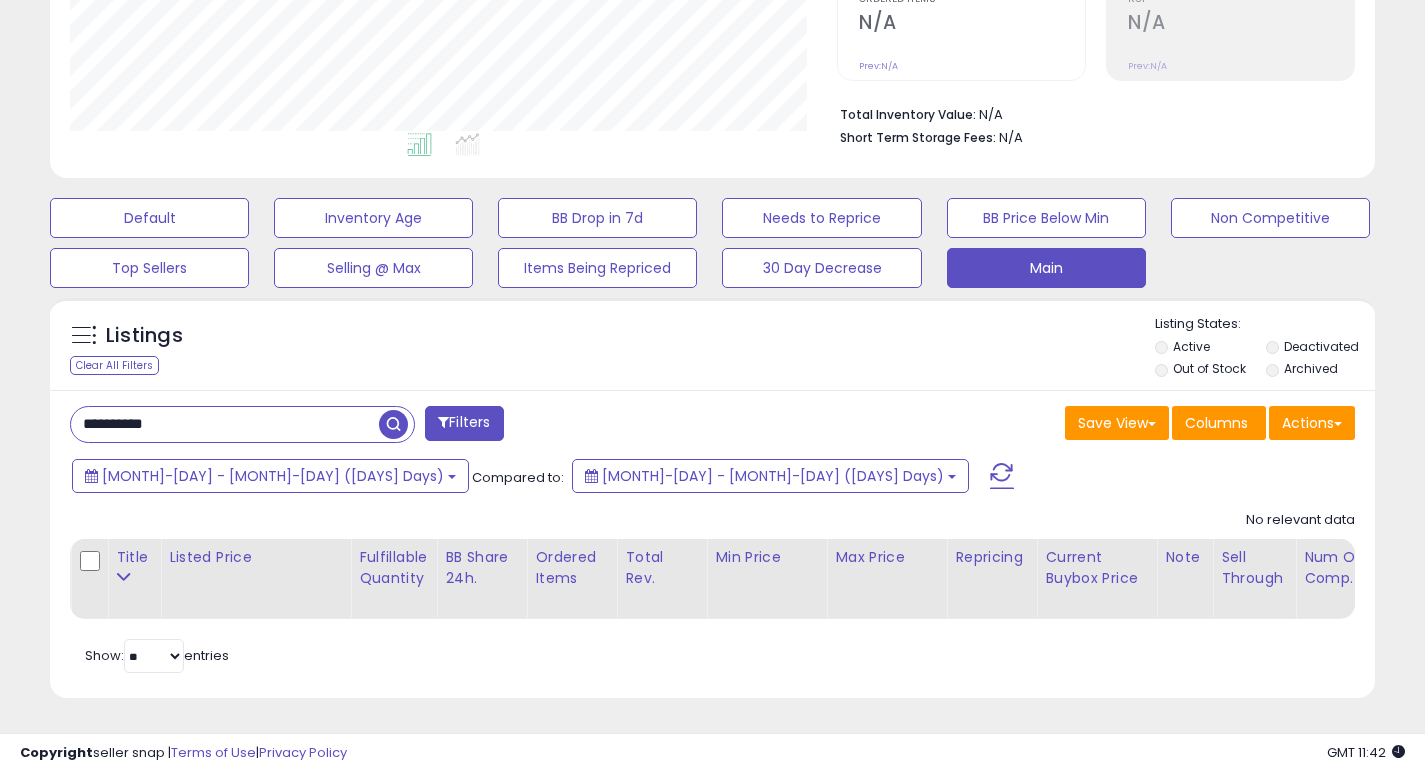 click on "**********" at bounding box center (225, 424) 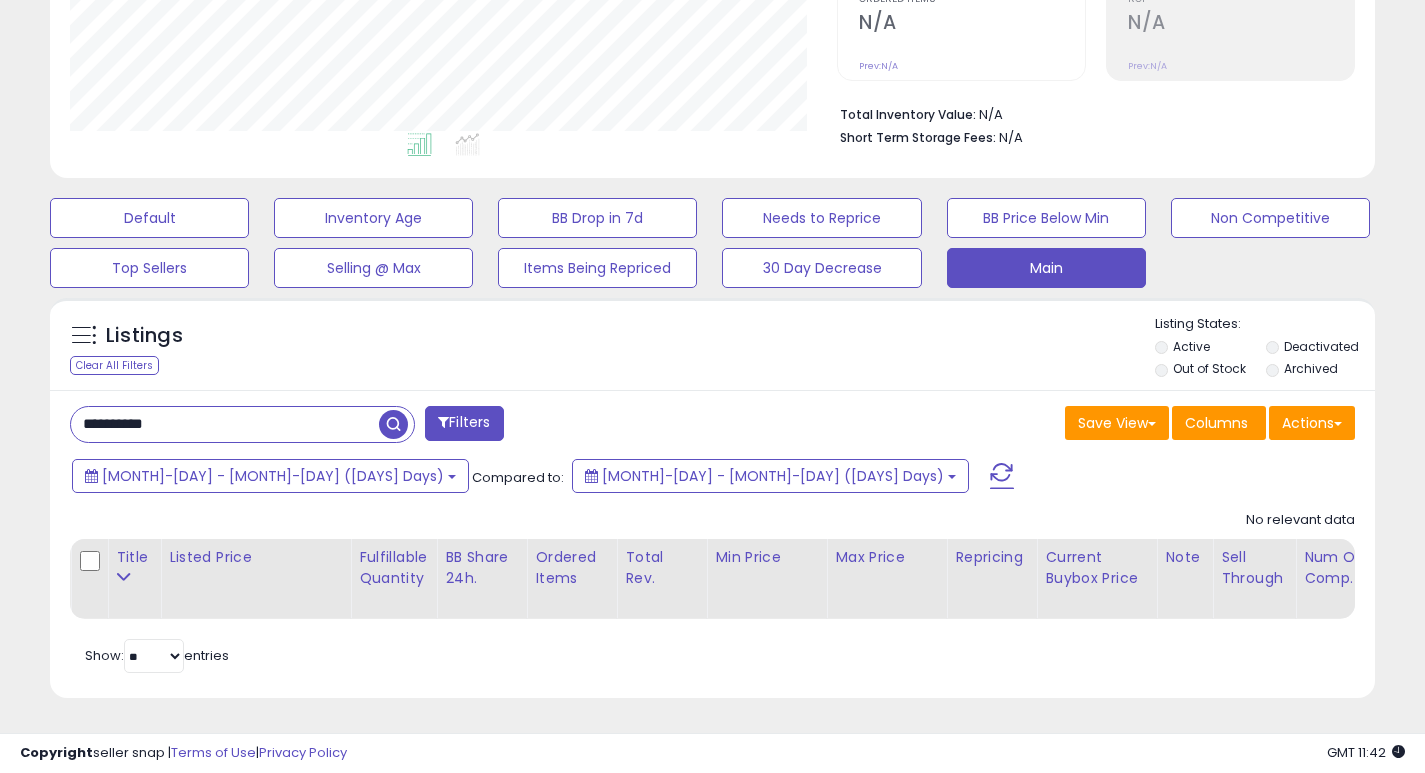 click on "**********" at bounding box center [225, 424] 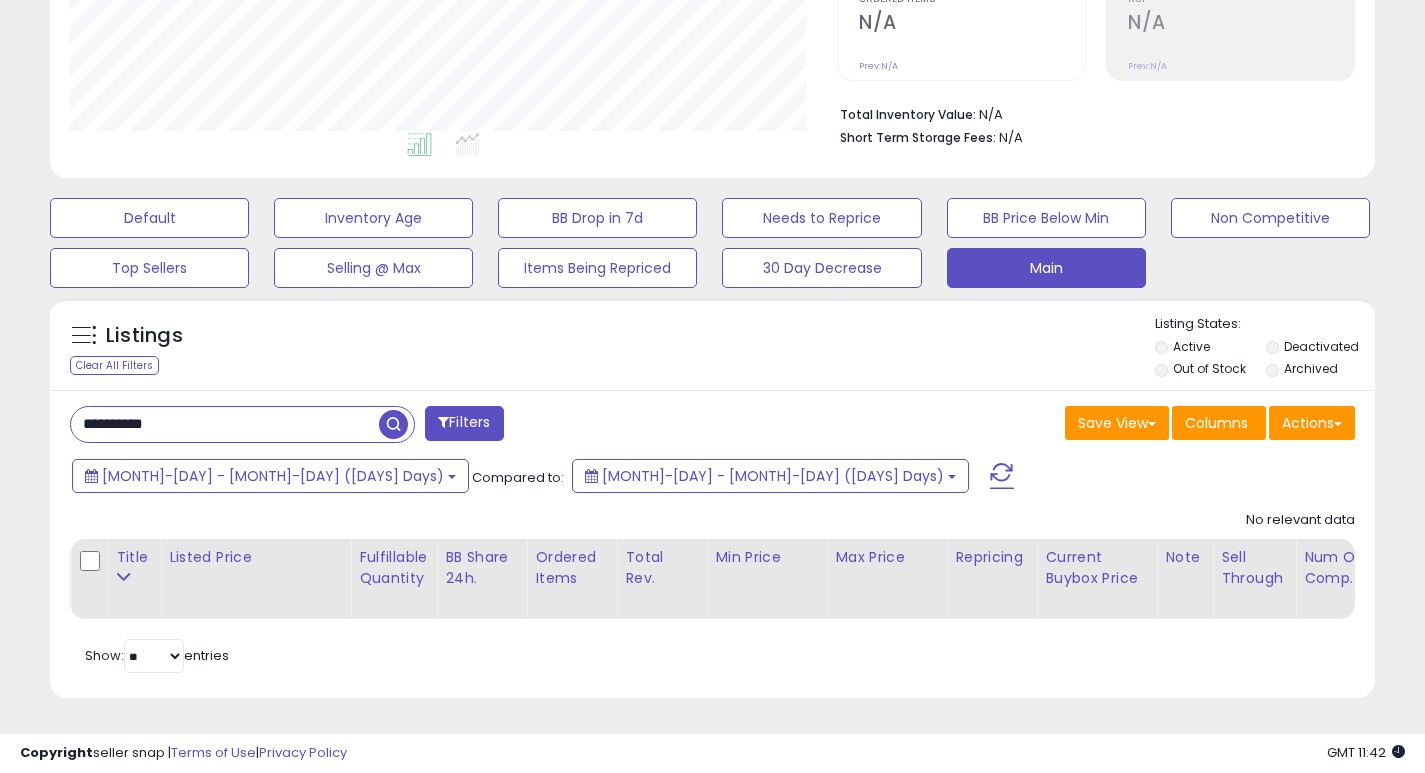 paste 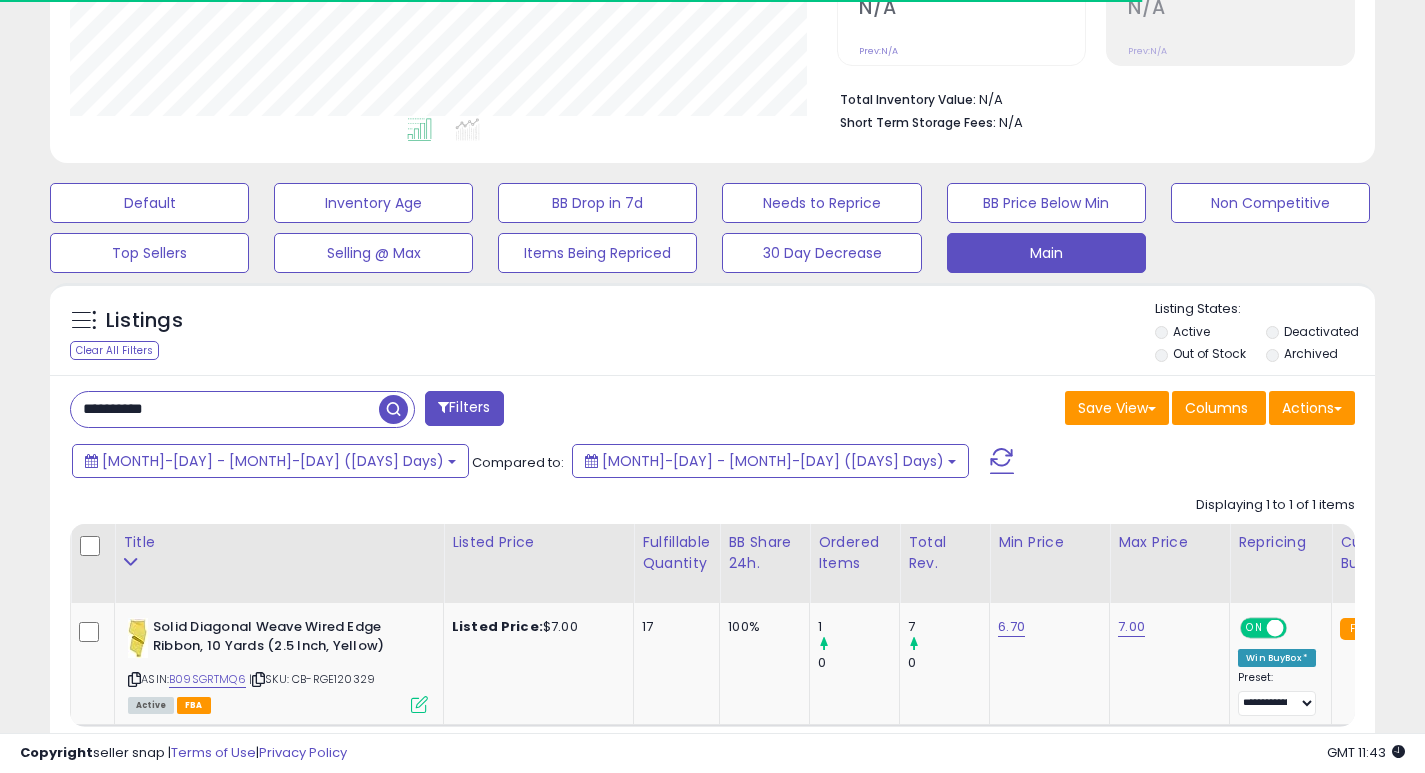 scroll, scrollTop: 410, scrollLeft: 767, axis: both 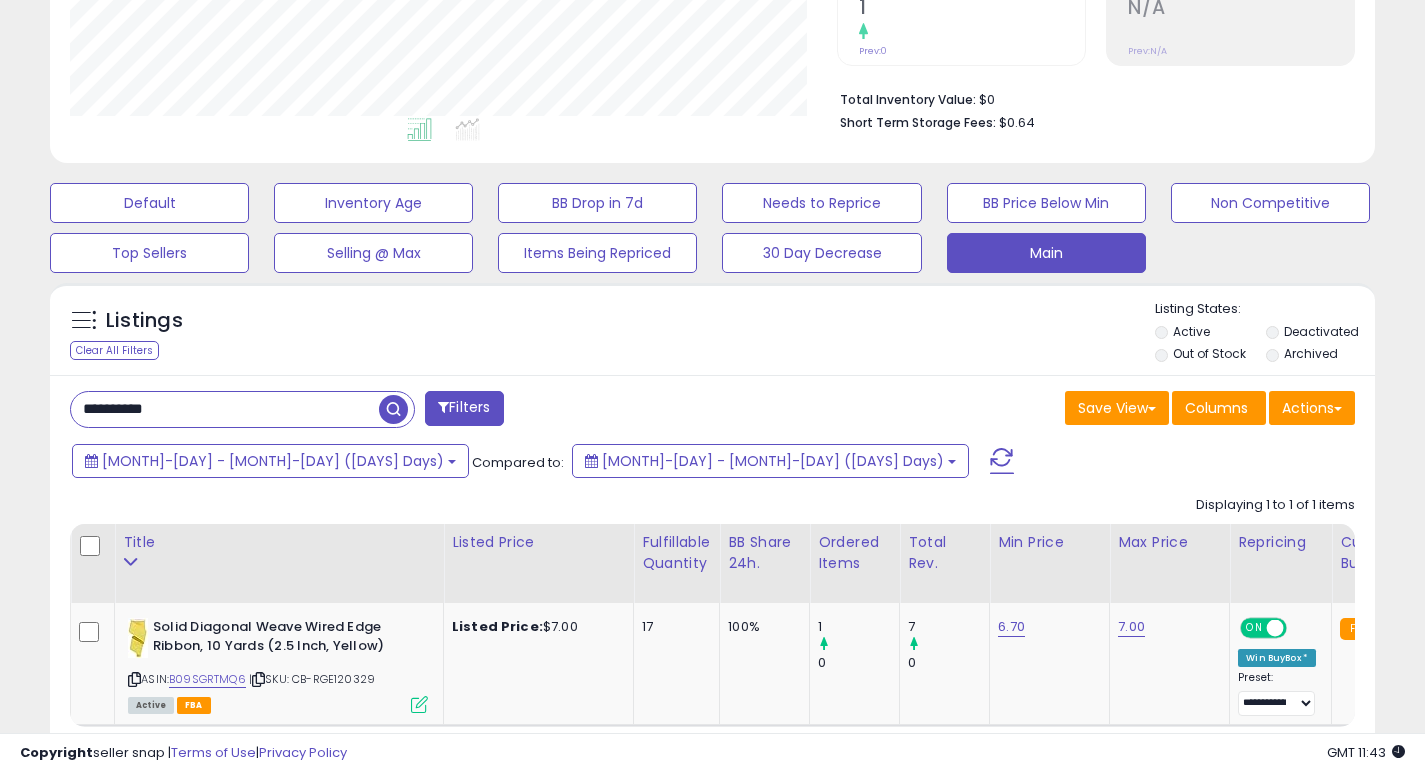 click on "**********" at bounding box center (225, 409) 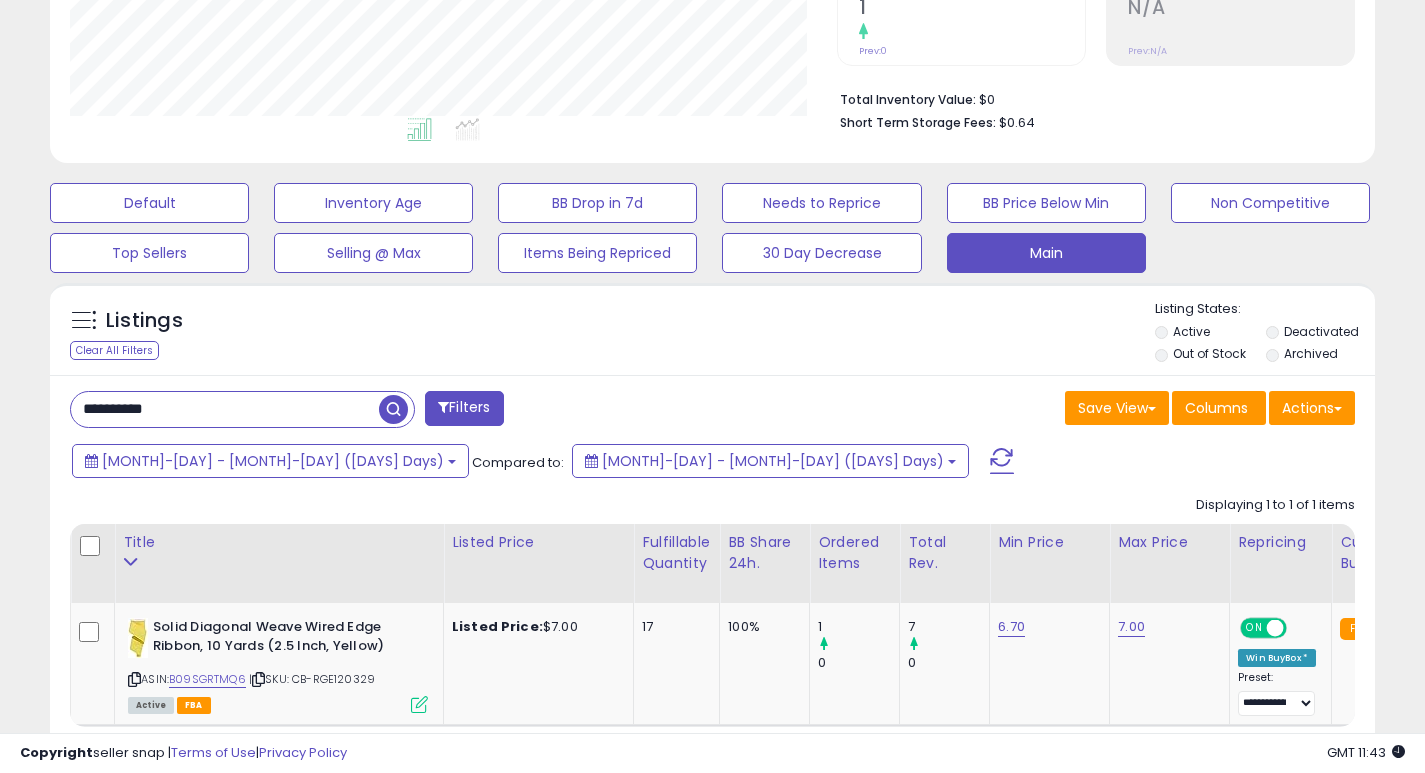paste 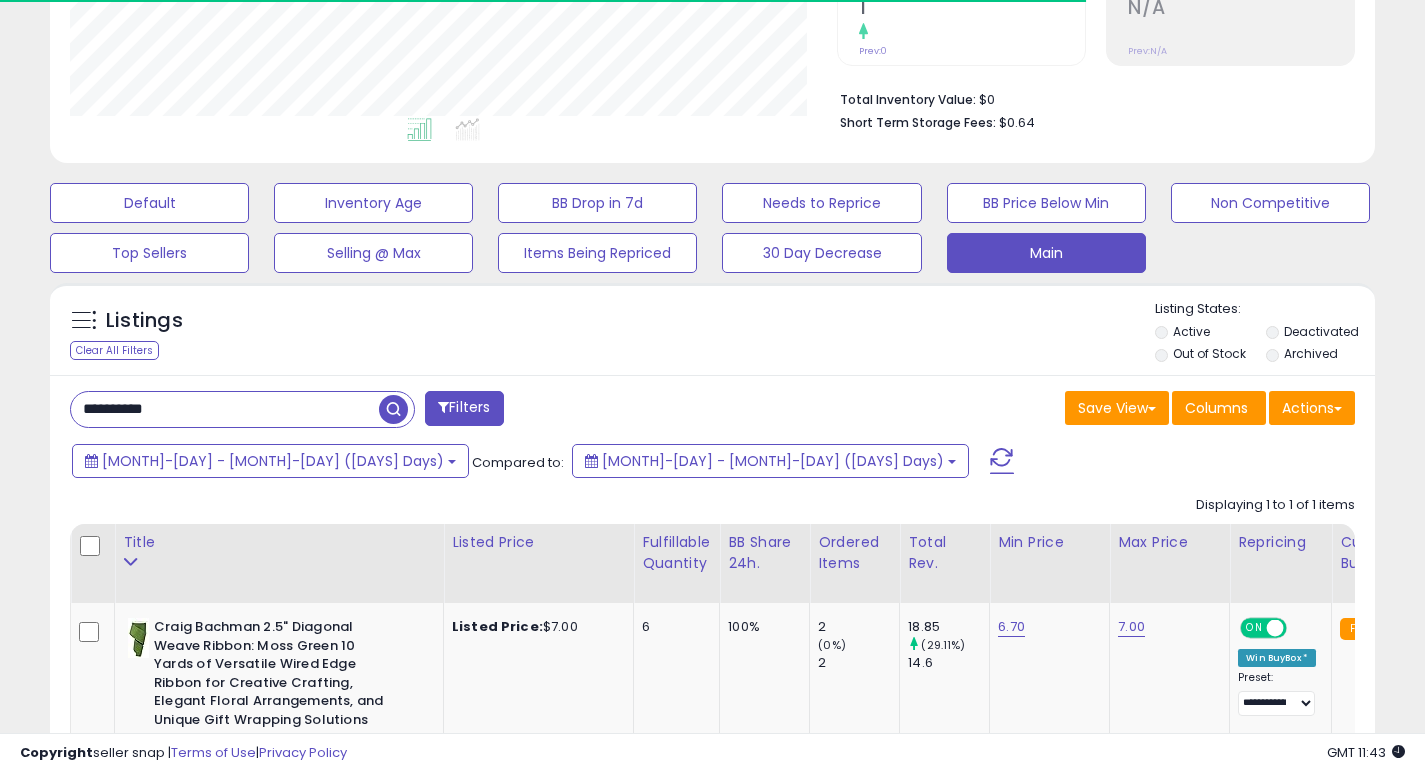 scroll, scrollTop: 410, scrollLeft: 767, axis: both 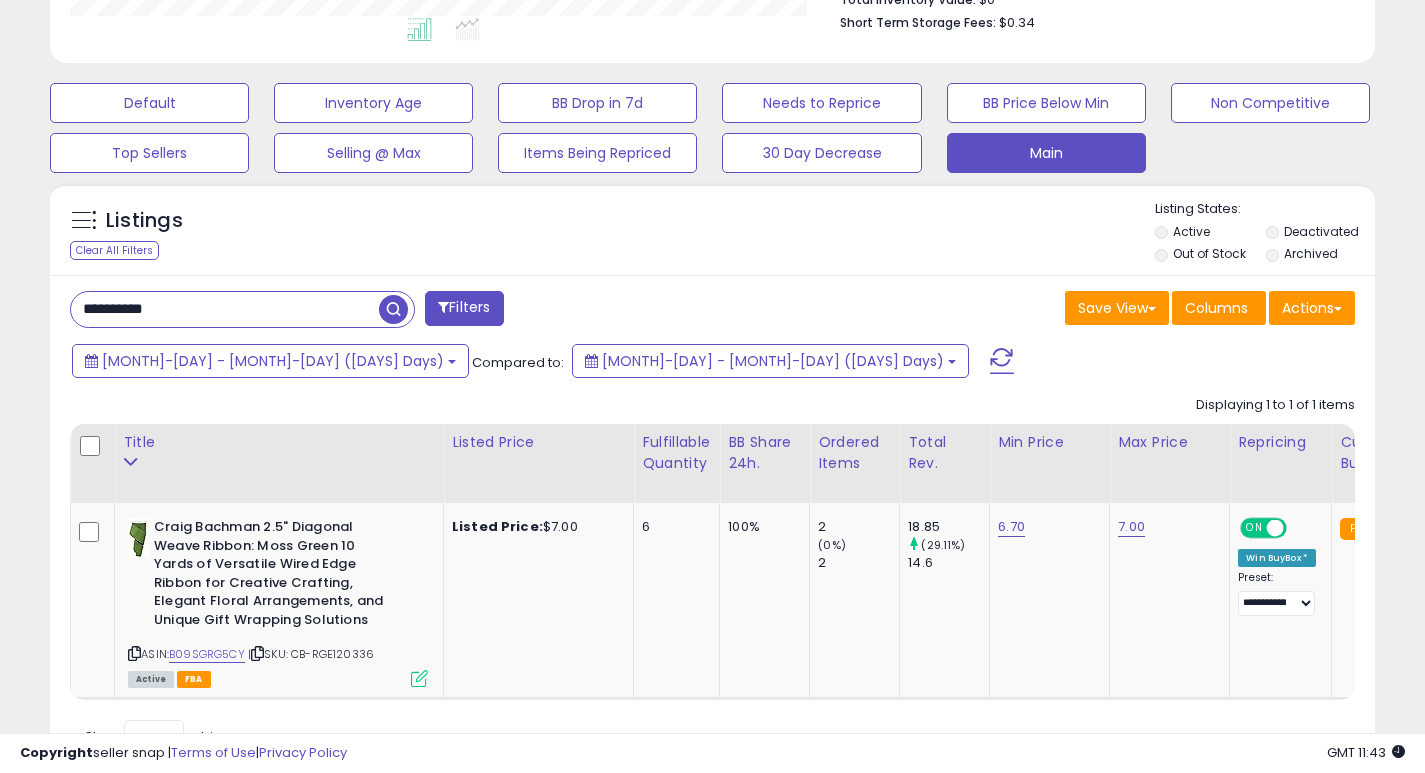 click on "**********" at bounding box center [225, 309] 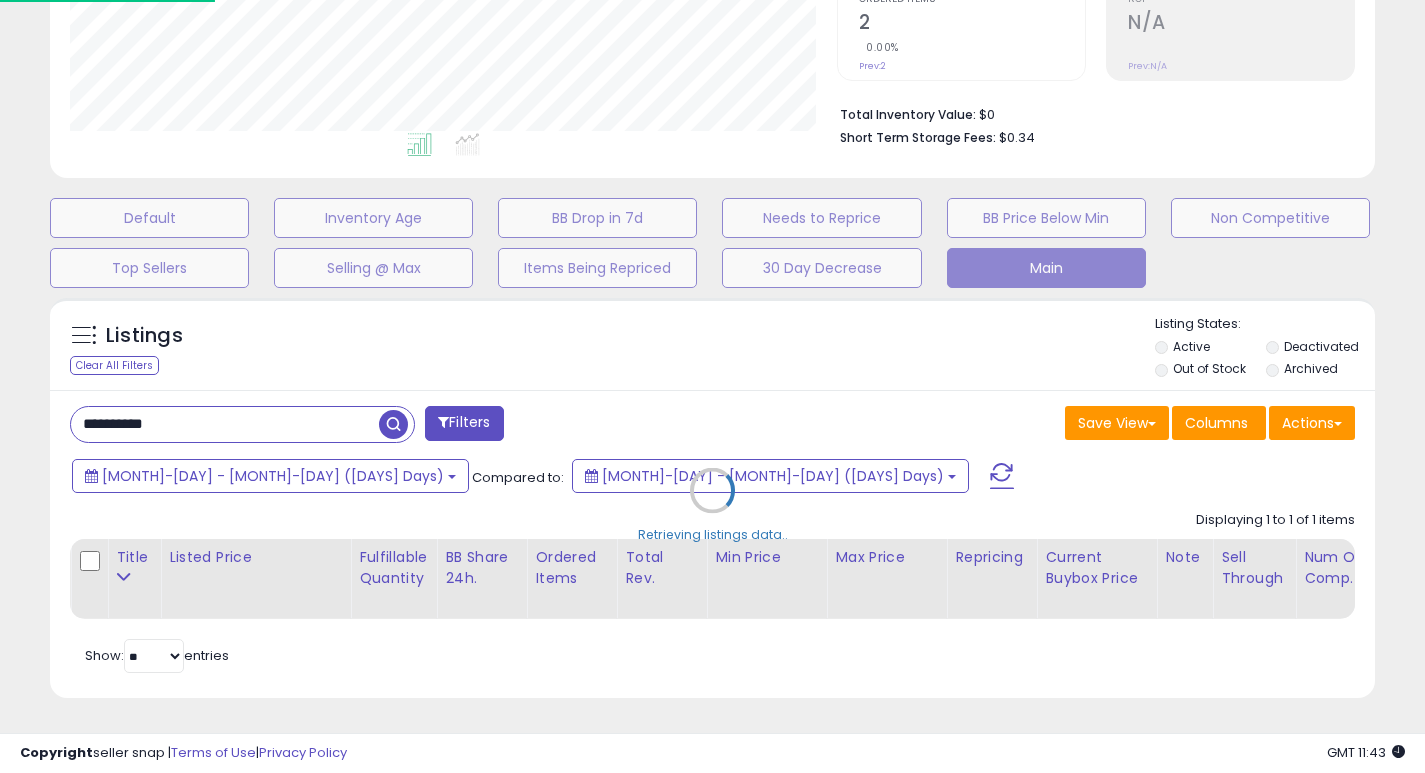 scroll, scrollTop: 999590, scrollLeft: 999224, axis: both 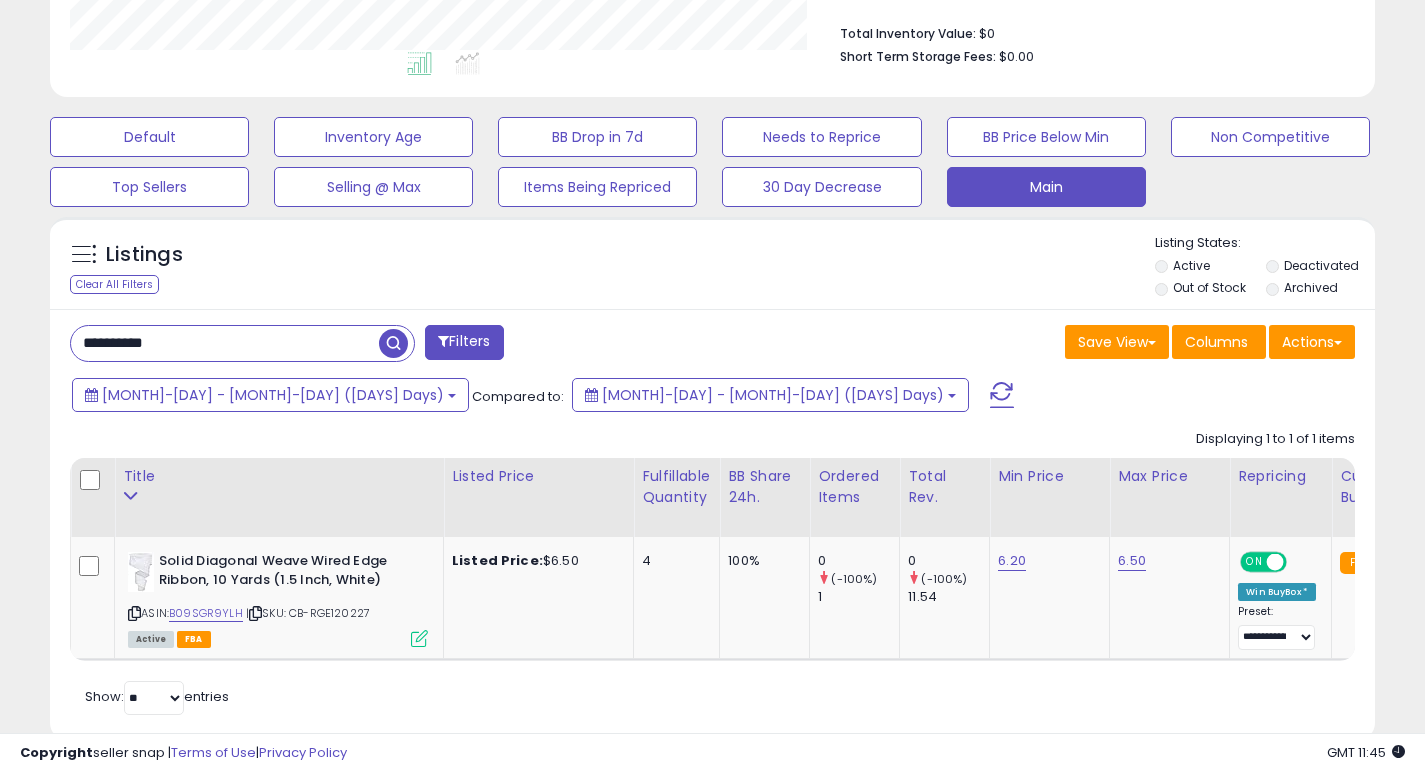 click on "**********" at bounding box center [225, 343] 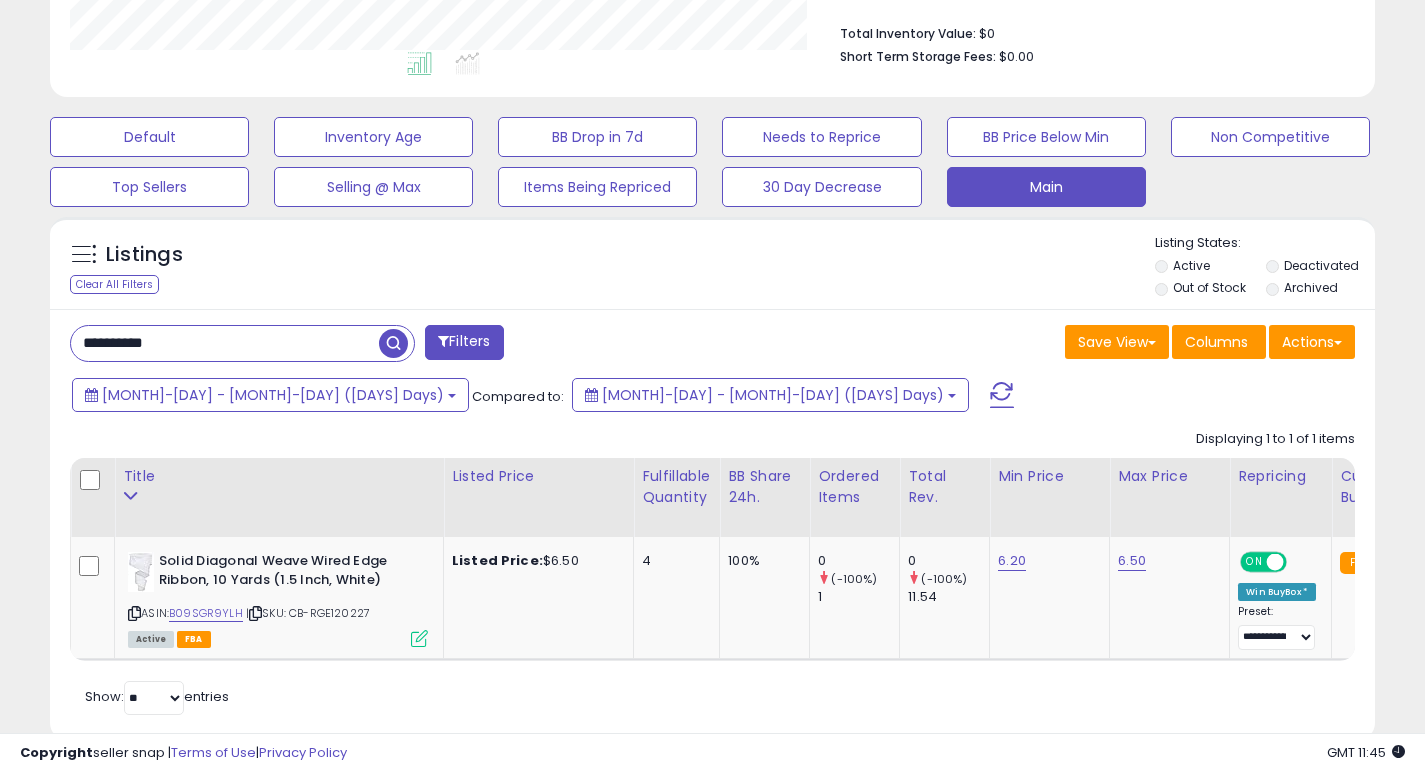 paste 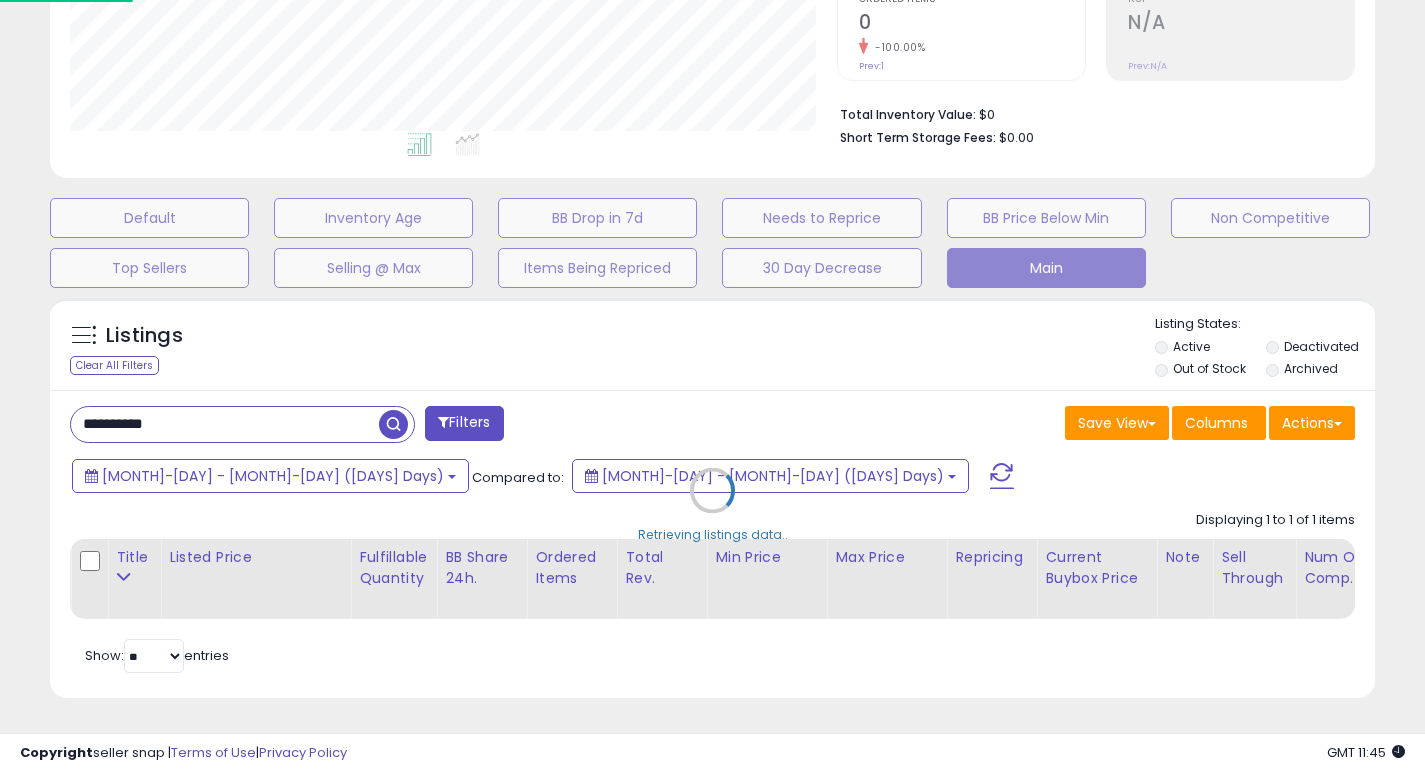 scroll, scrollTop: 999590, scrollLeft: 999224, axis: both 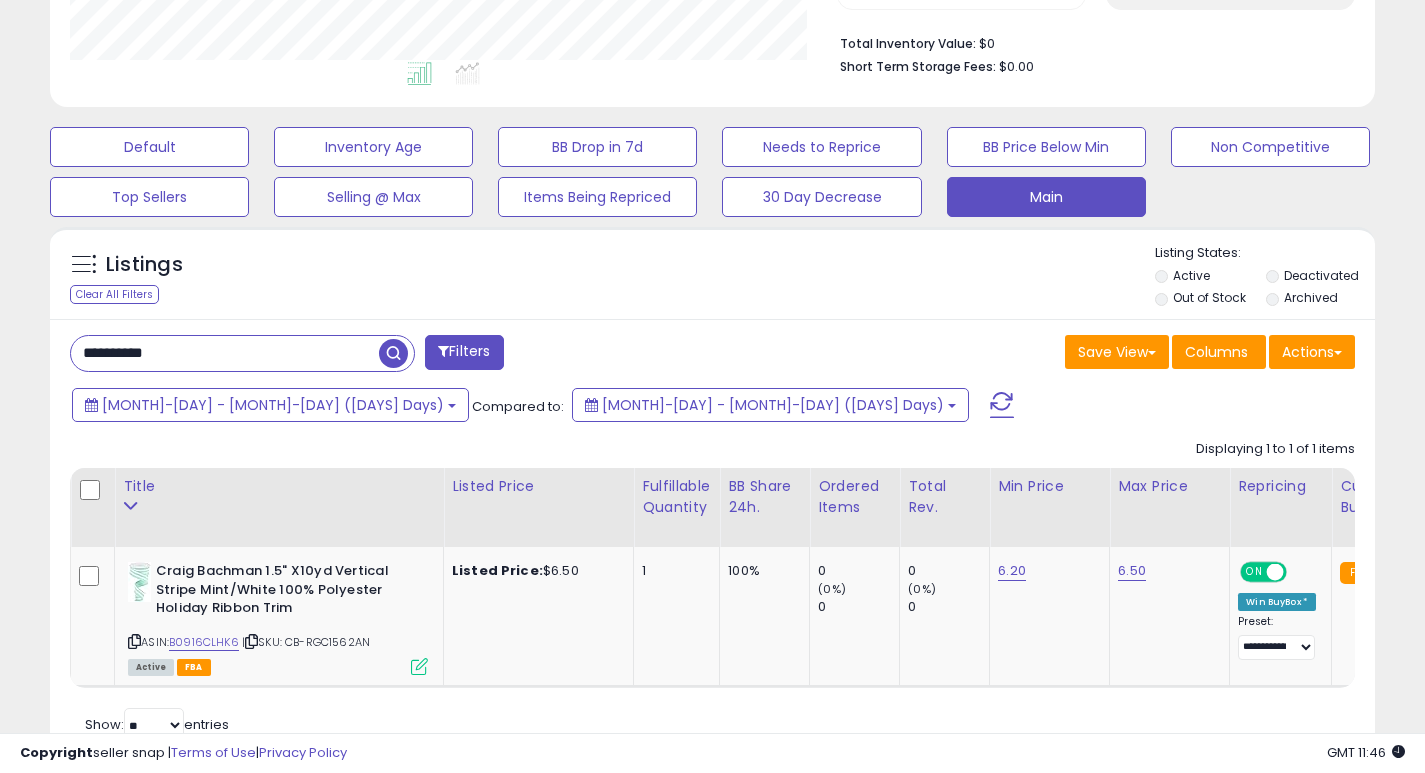 click on "**********" at bounding box center [225, 353] 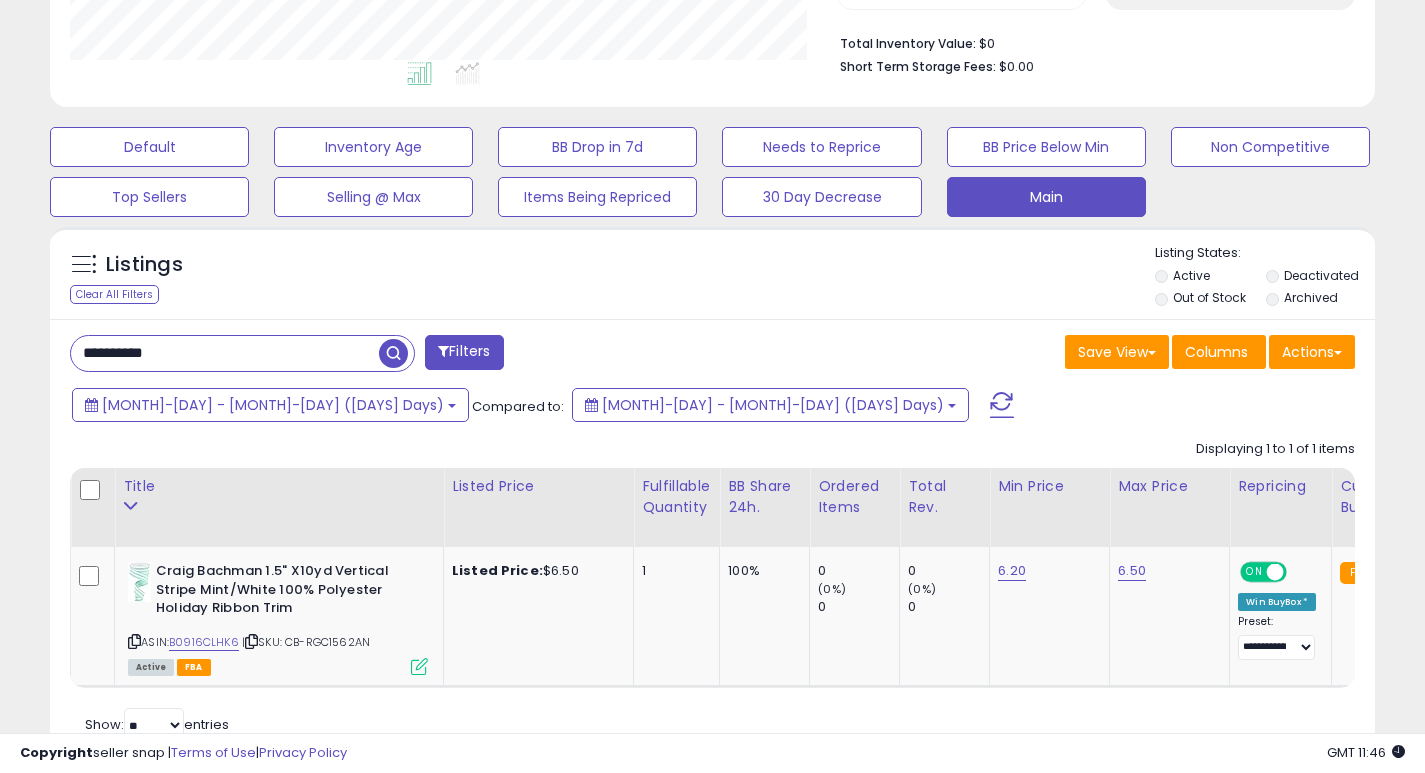 click on "**********" at bounding box center (225, 353) 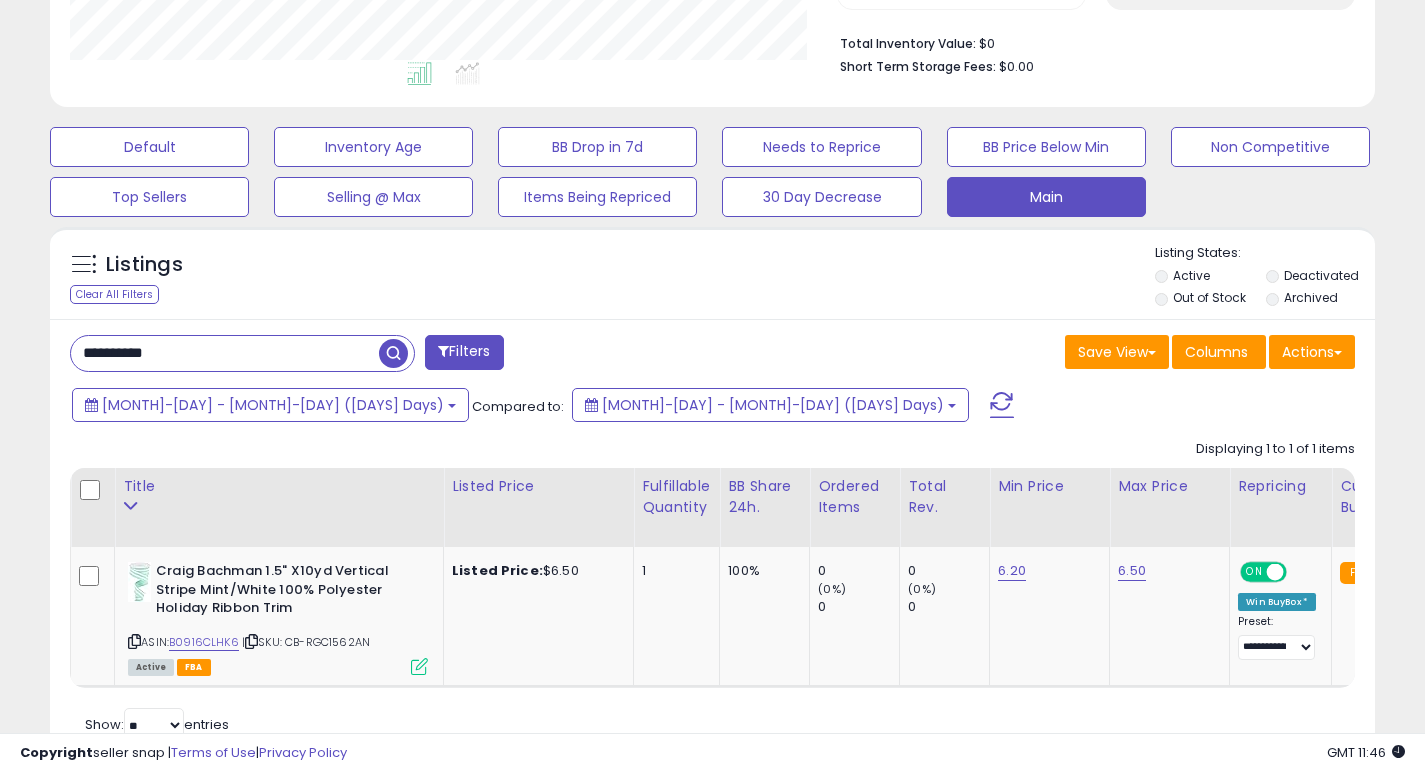 paste 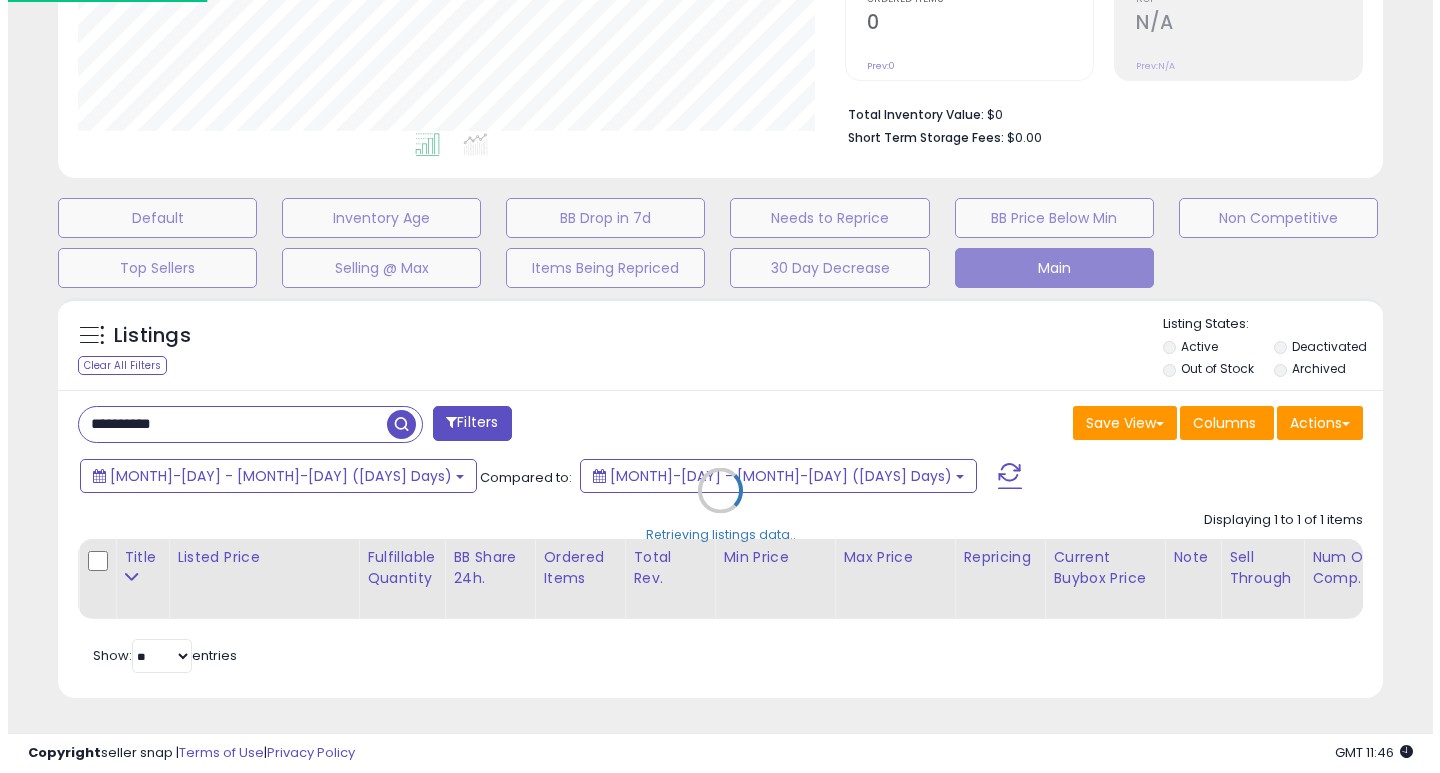 scroll, scrollTop: 447, scrollLeft: 0, axis: vertical 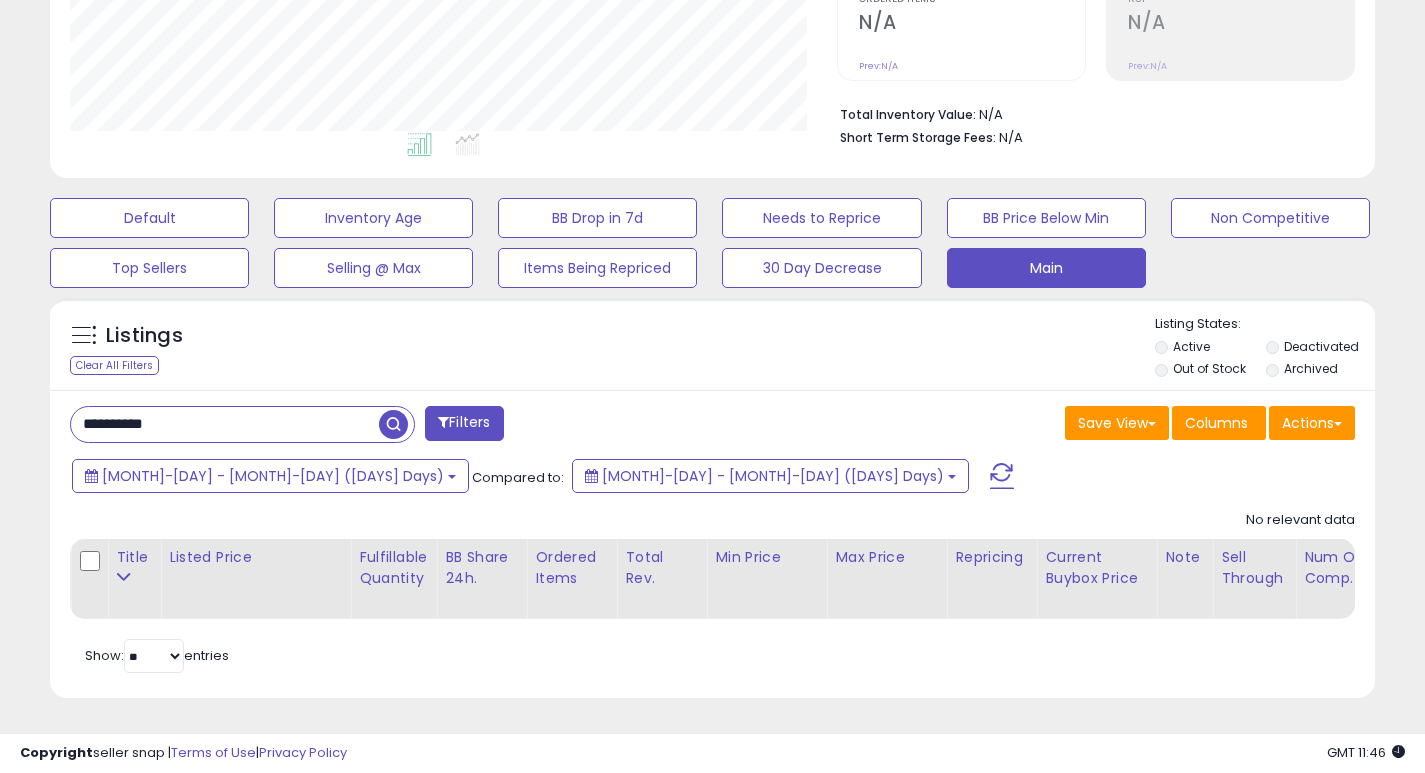 click on "**********" at bounding box center [225, 424] 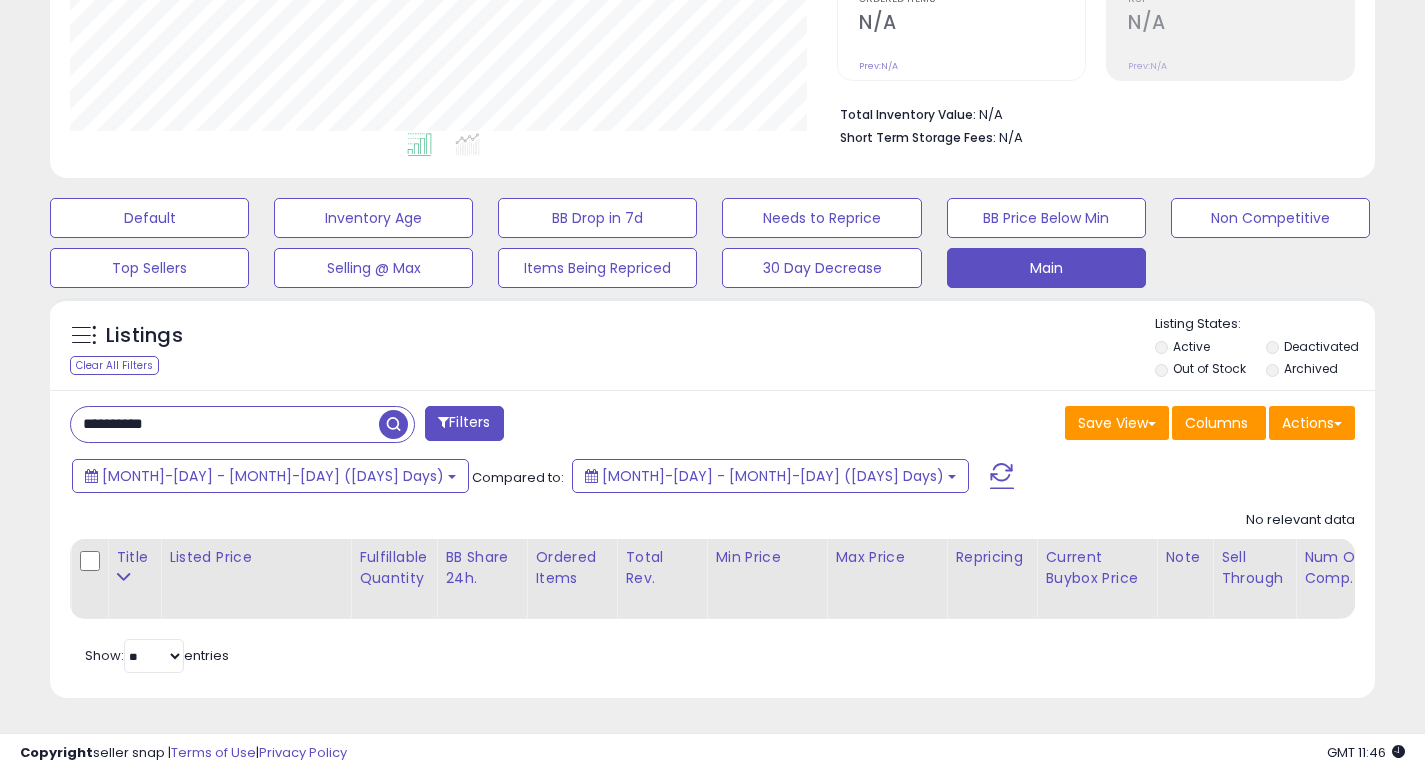 paste 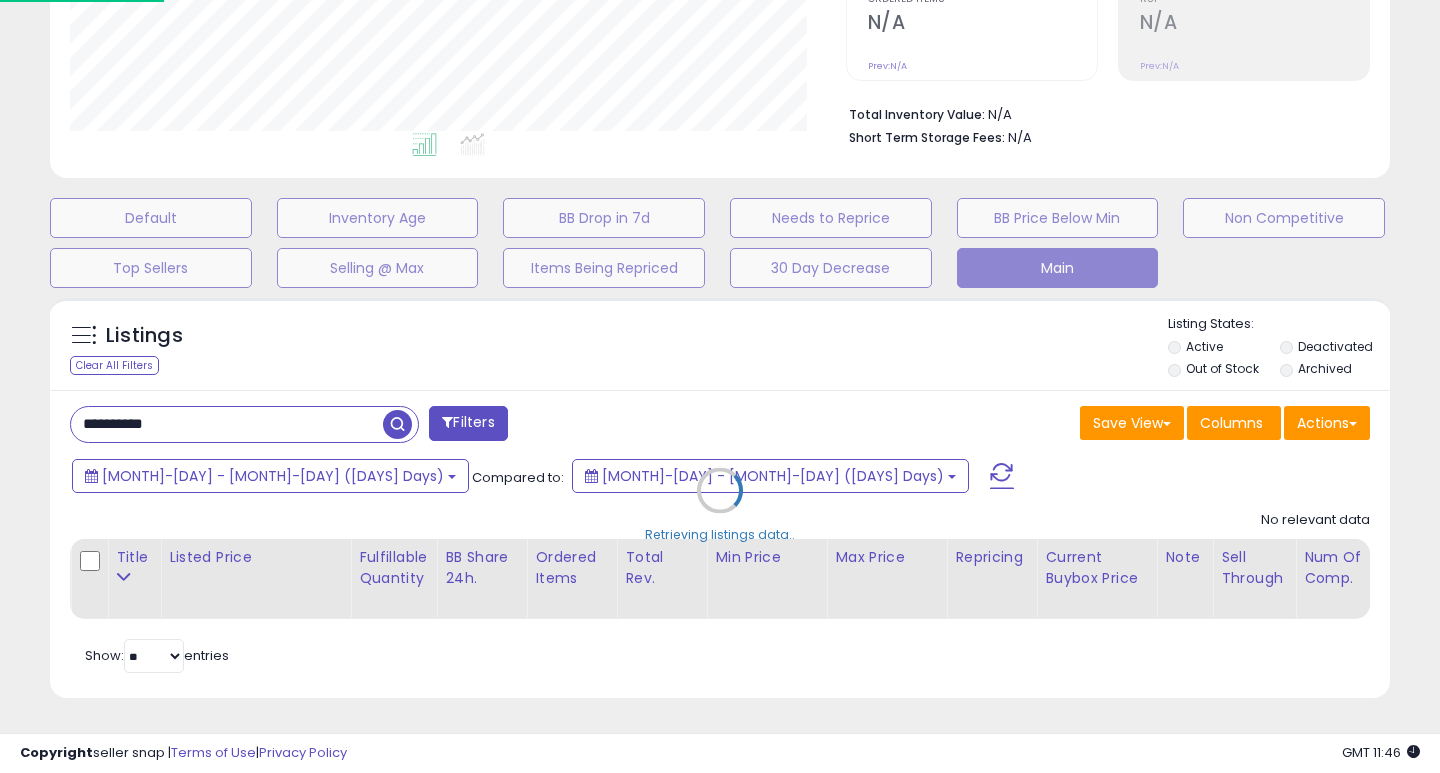 scroll, scrollTop: 999590, scrollLeft: 999224, axis: both 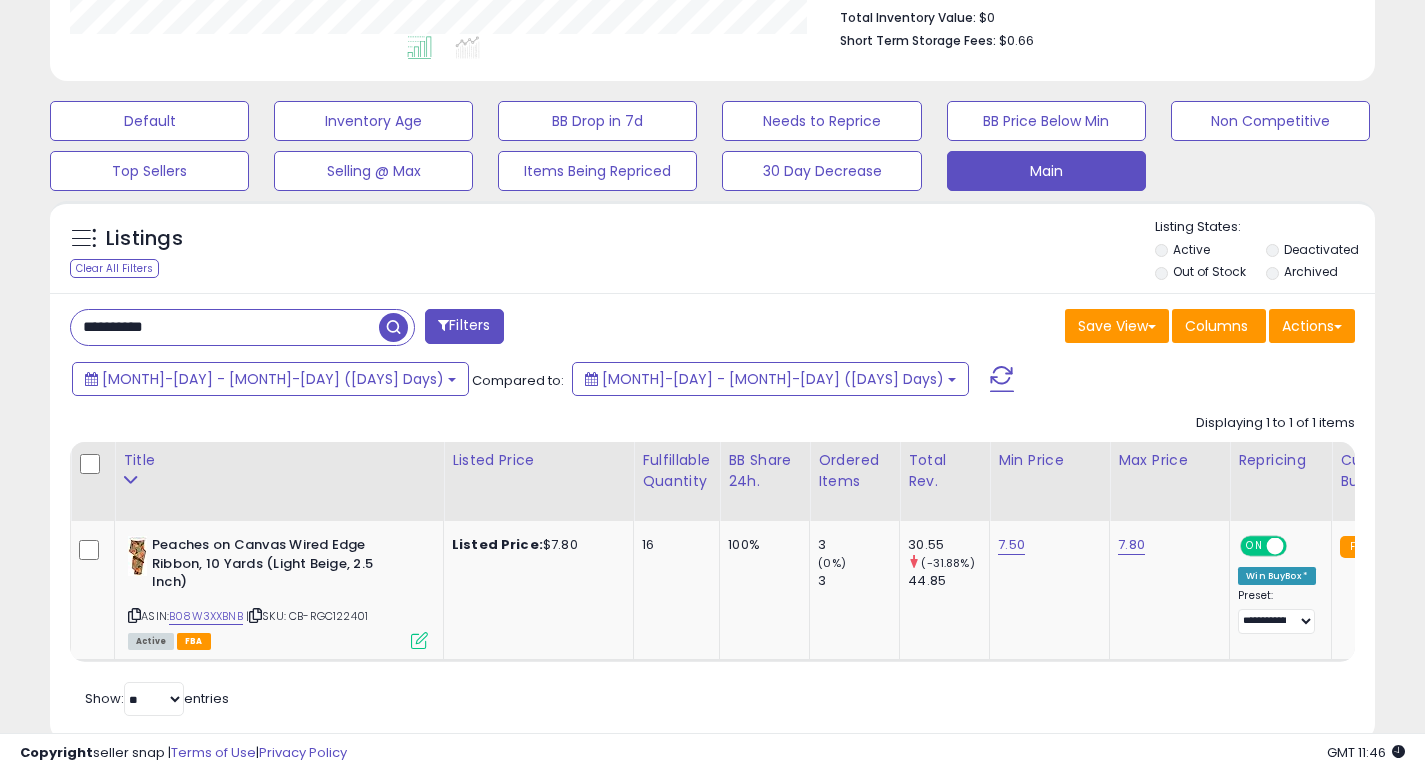 click on "**********" at bounding box center (225, 327) 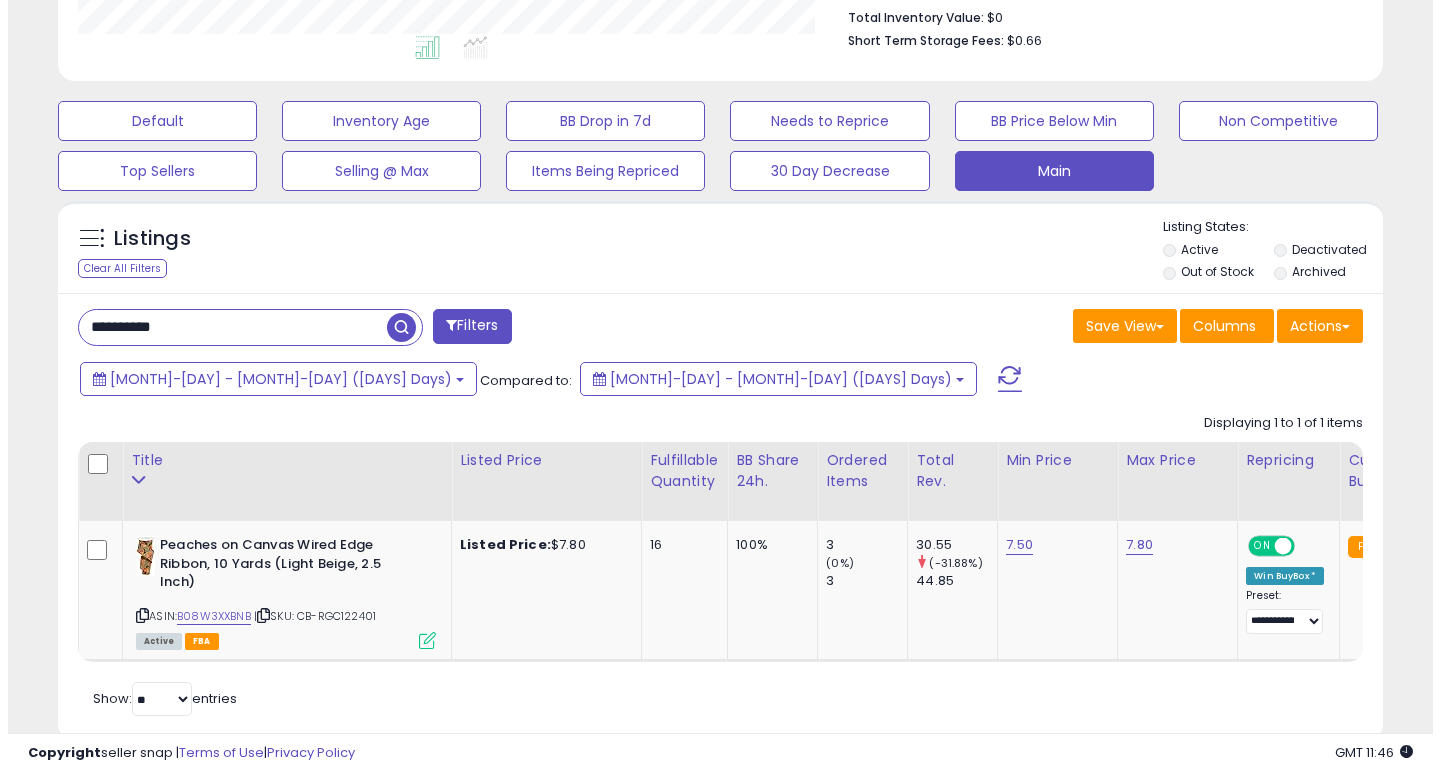 scroll, scrollTop: 447, scrollLeft: 0, axis: vertical 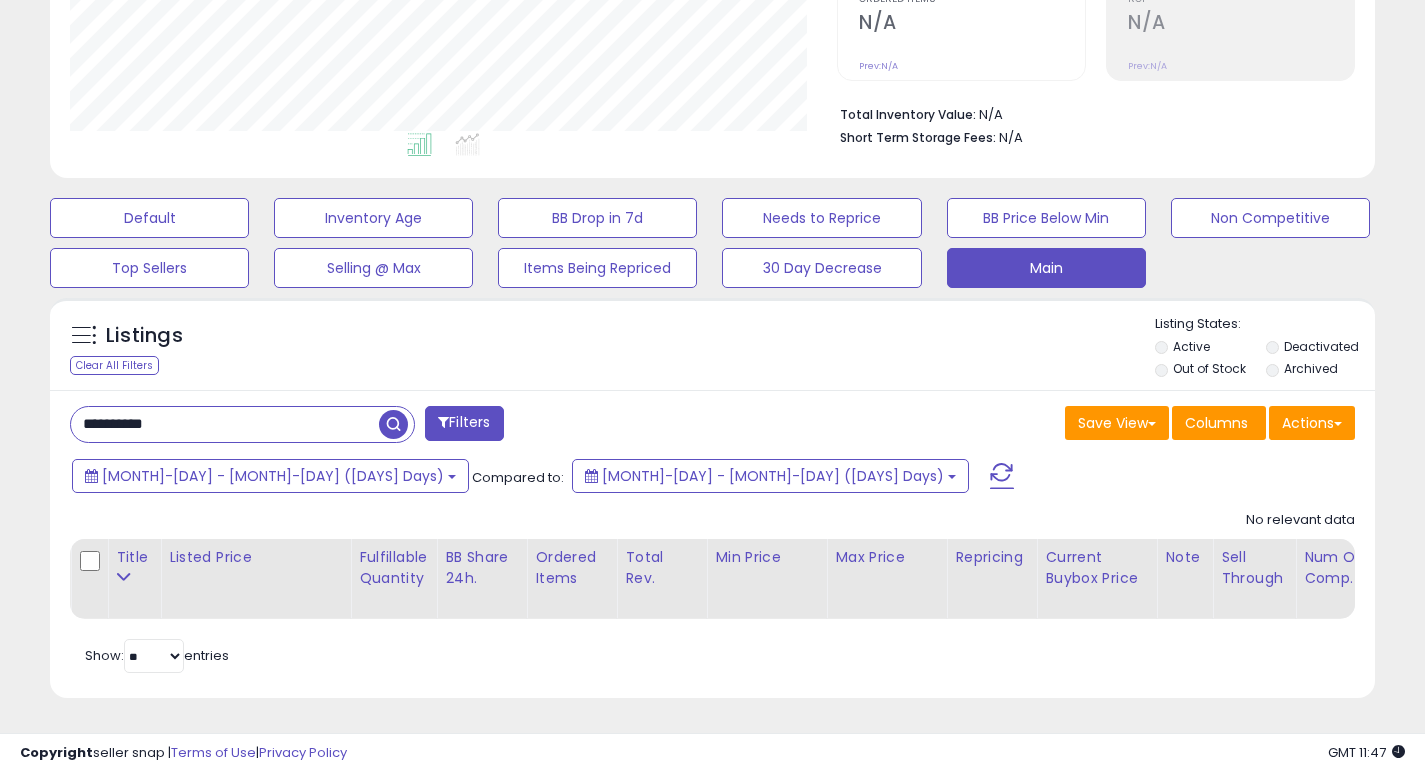click on "**********" at bounding box center (225, 424) 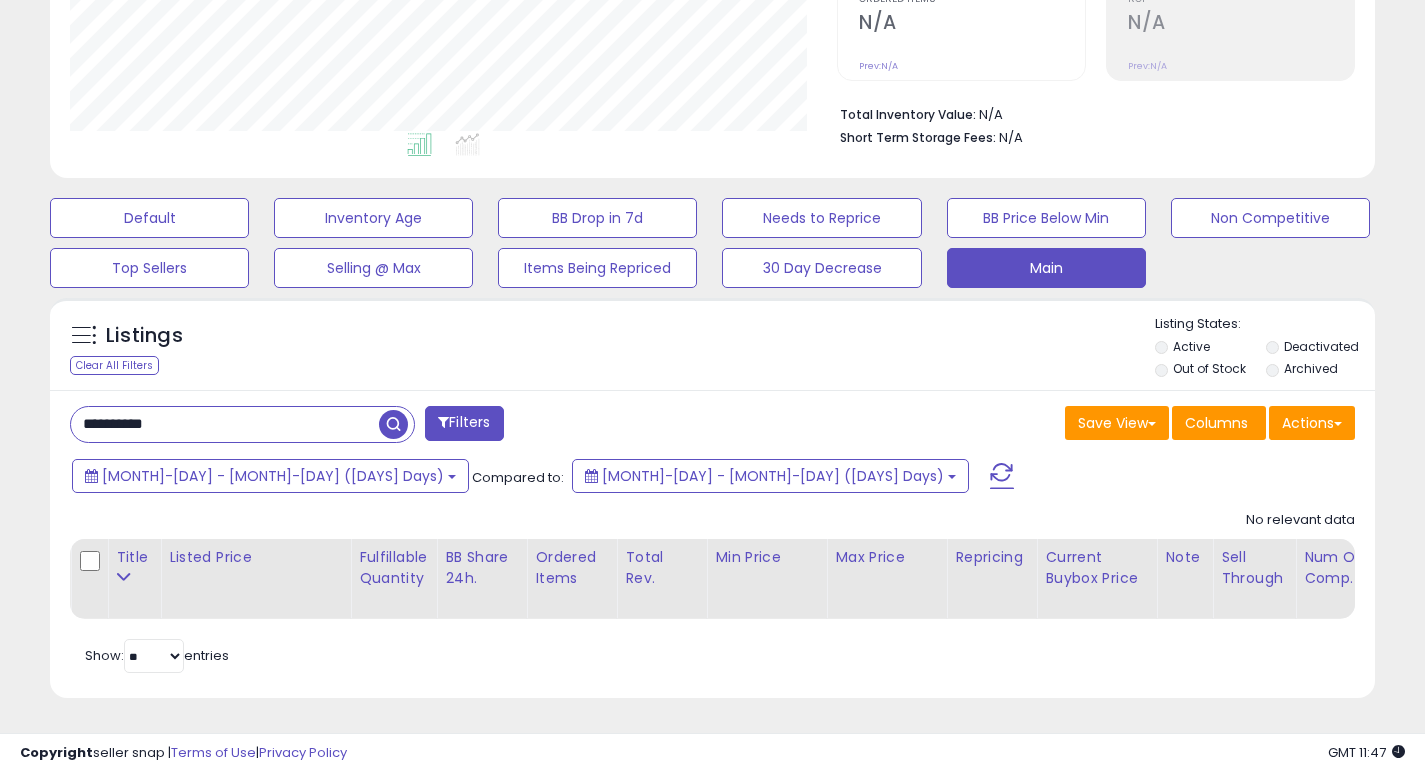 click on "**********" at bounding box center (225, 424) 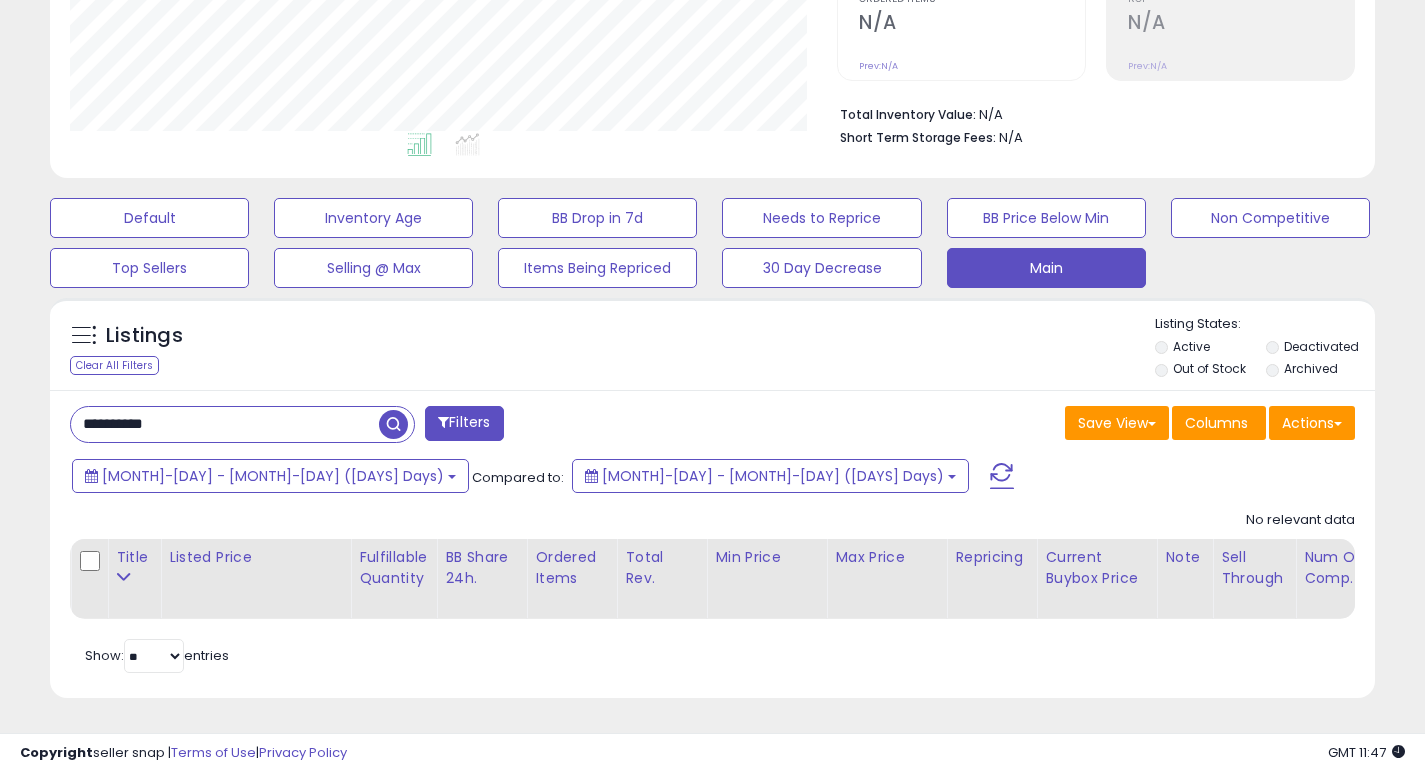 paste 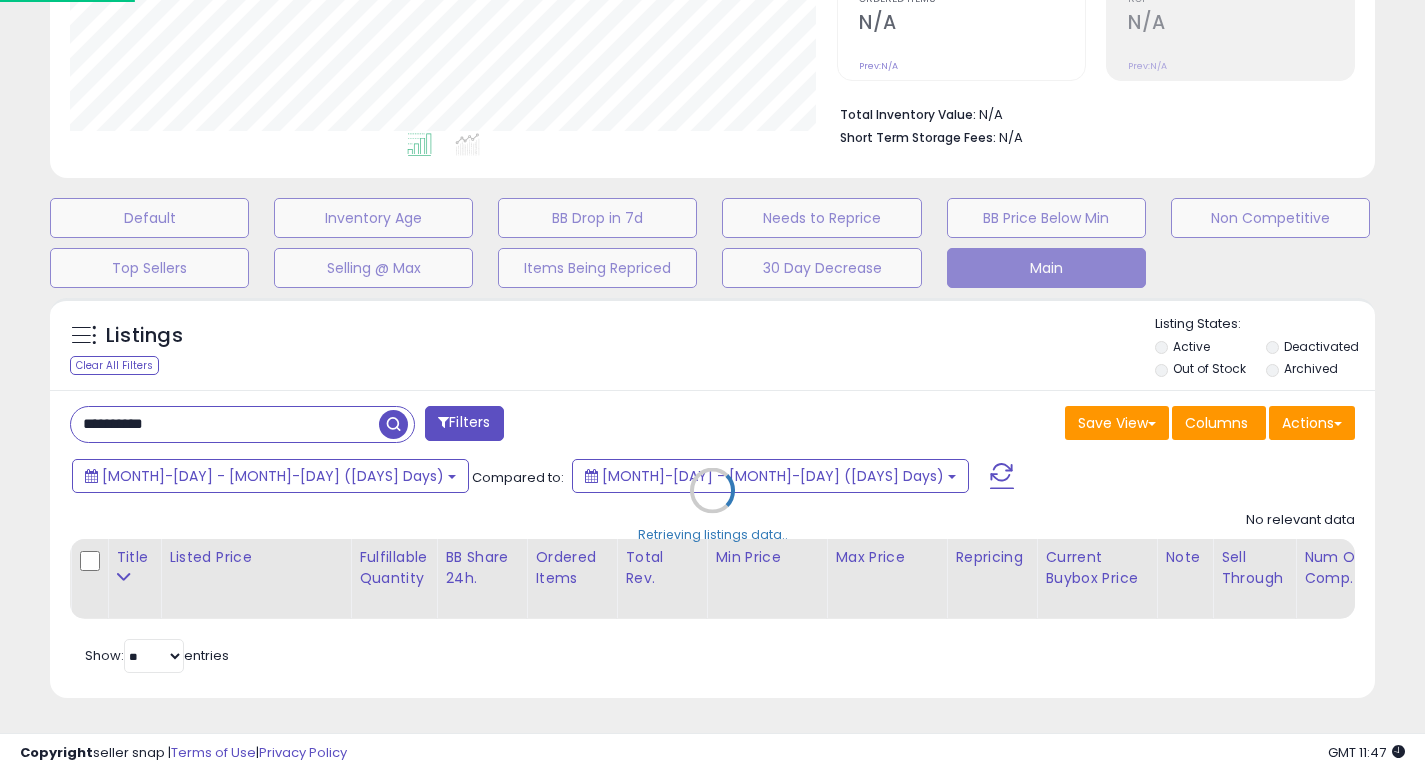scroll, scrollTop: 999590, scrollLeft: 999224, axis: both 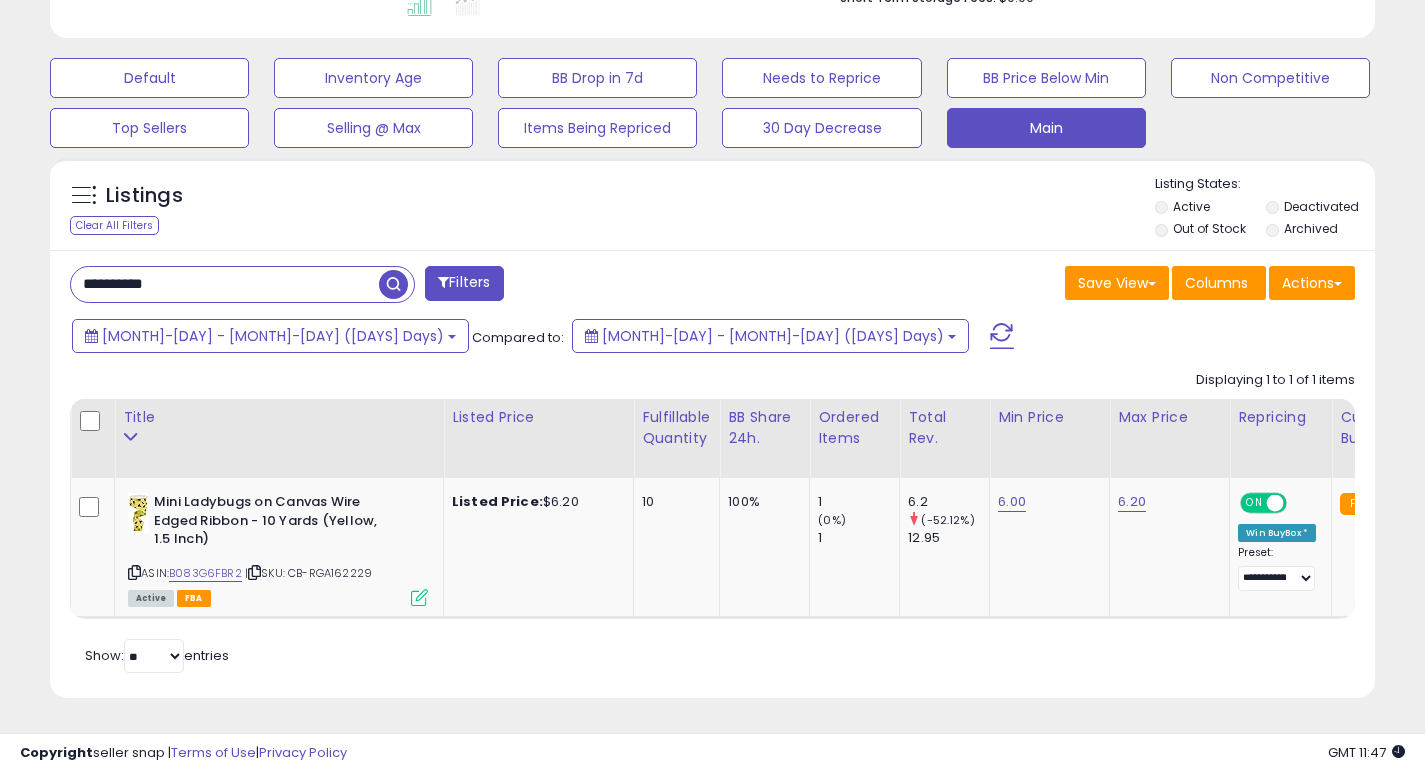 click on "**********" at bounding box center [225, 284] 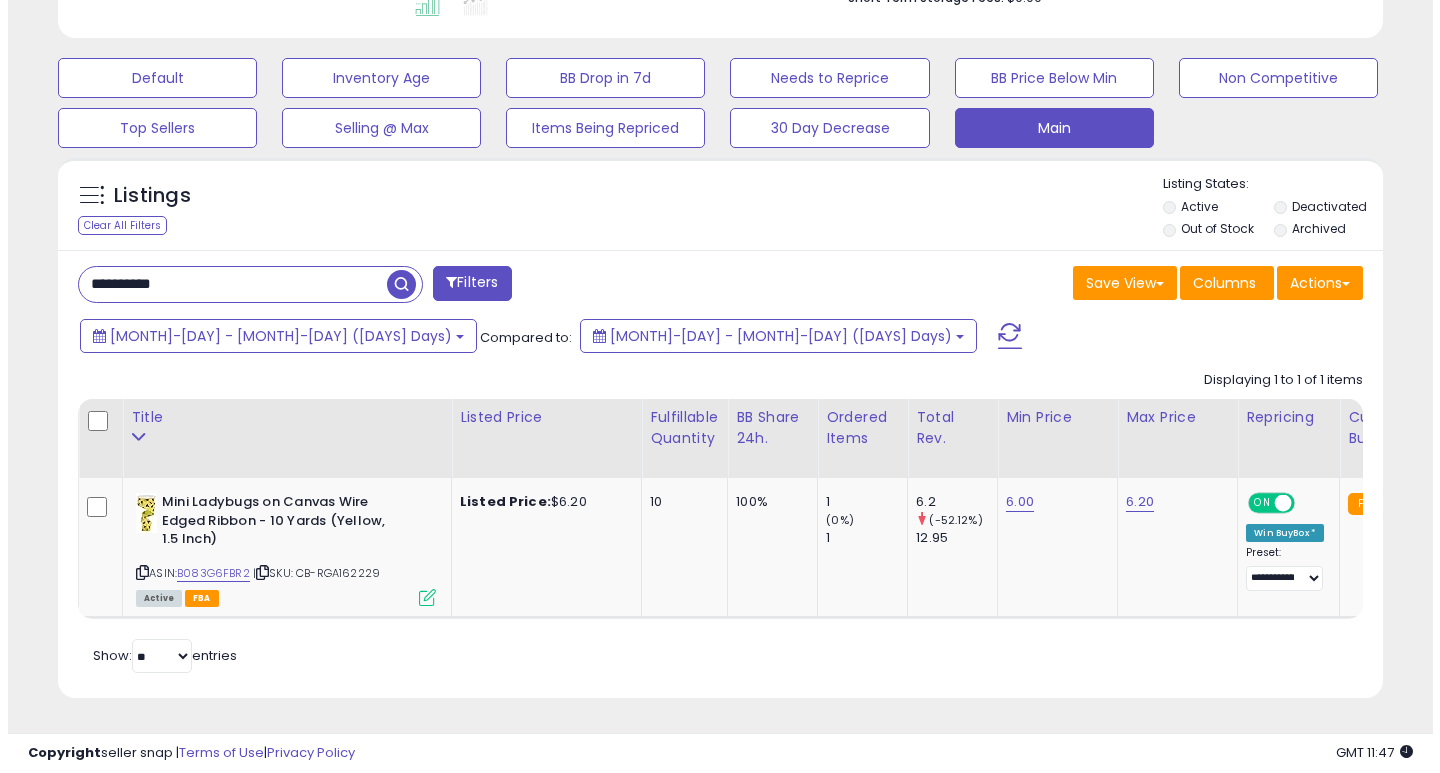 scroll, scrollTop: 447, scrollLeft: 0, axis: vertical 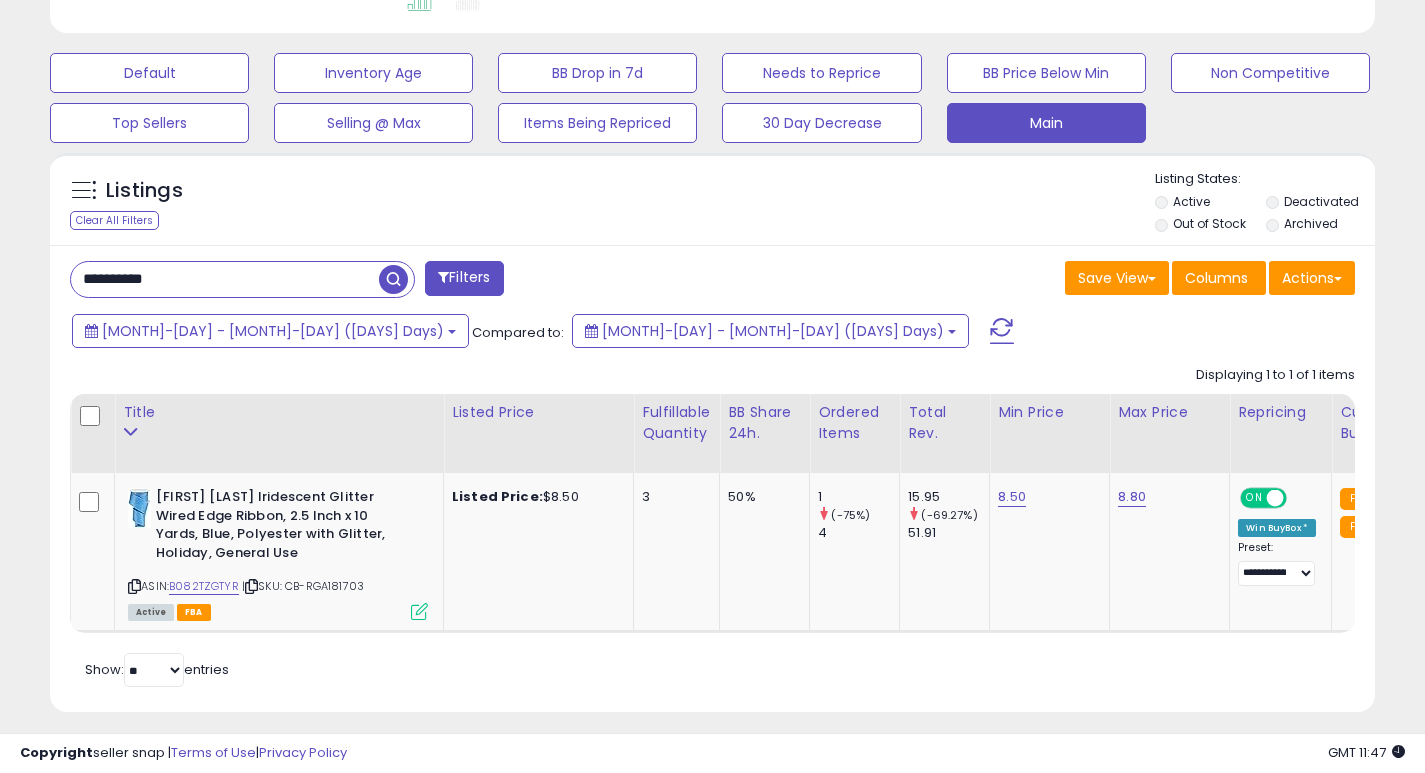 click on "**********" at bounding box center [225, 279] 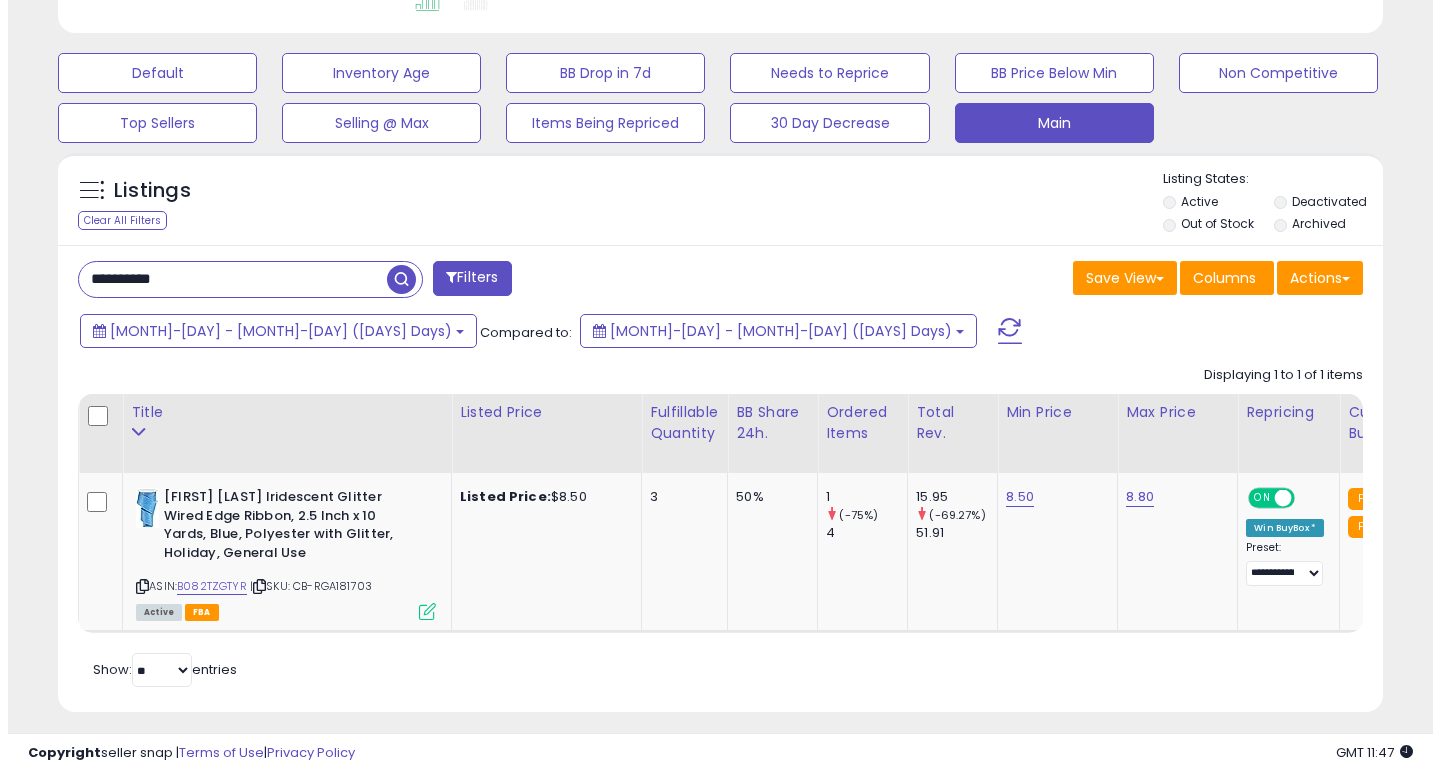 scroll, scrollTop: 447, scrollLeft: 0, axis: vertical 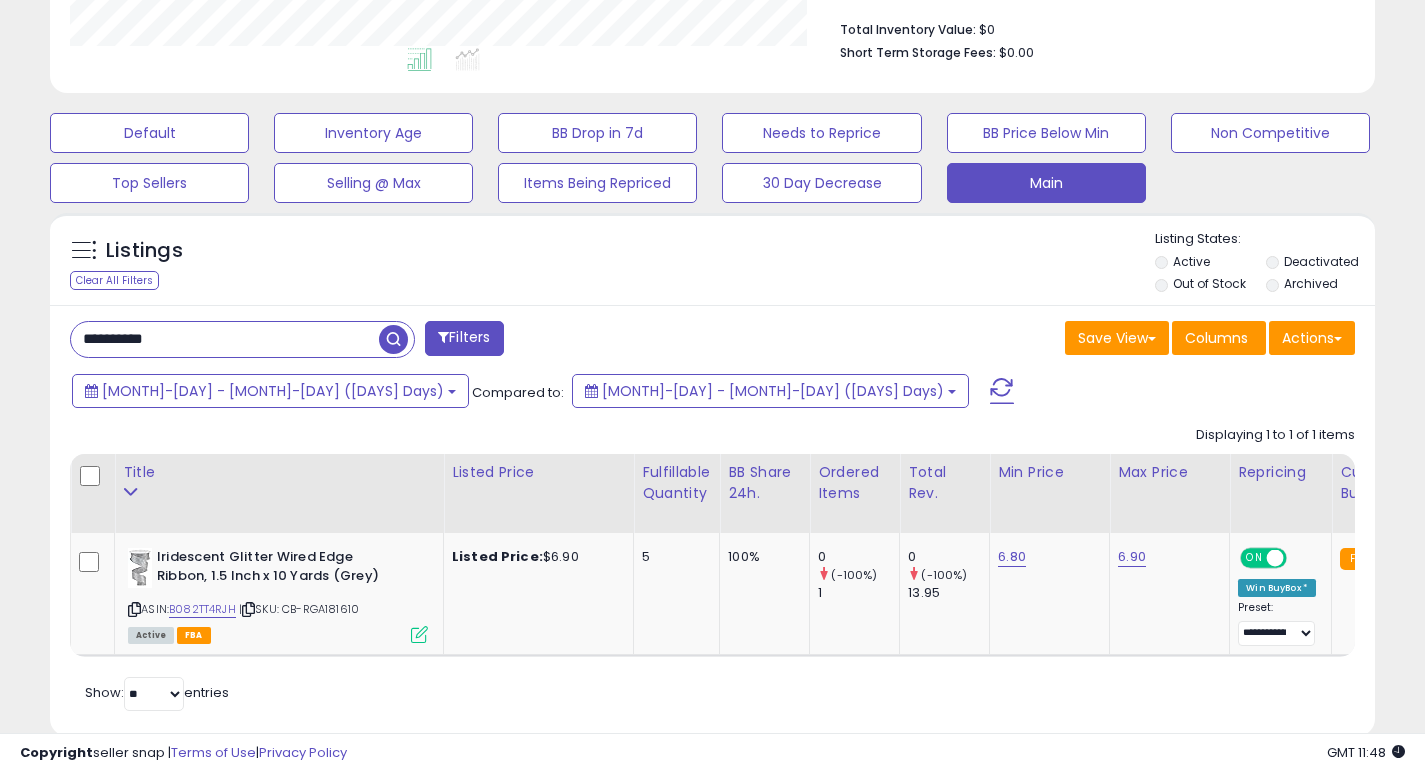 click on "**********" at bounding box center (225, 339) 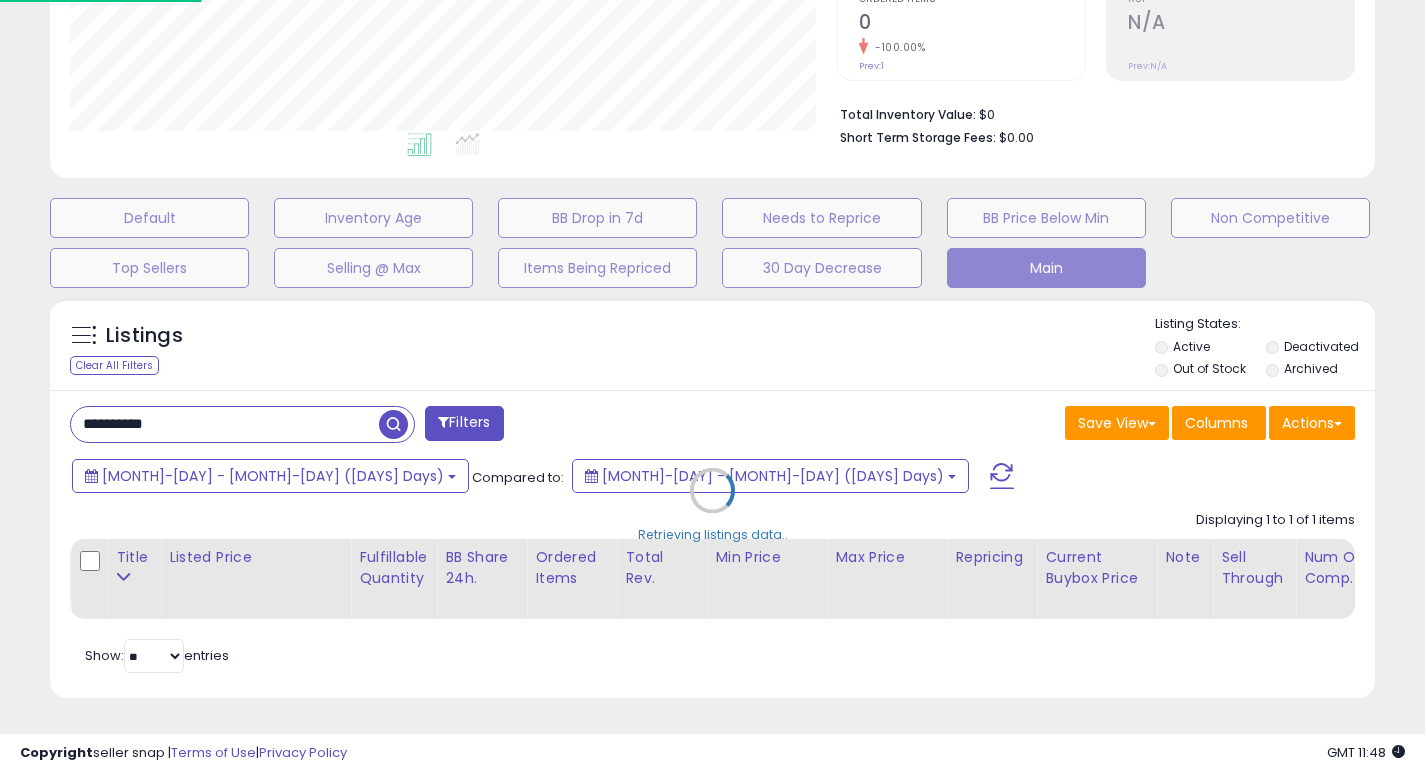 scroll, scrollTop: 999590, scrollLeft: 999224, axis: both 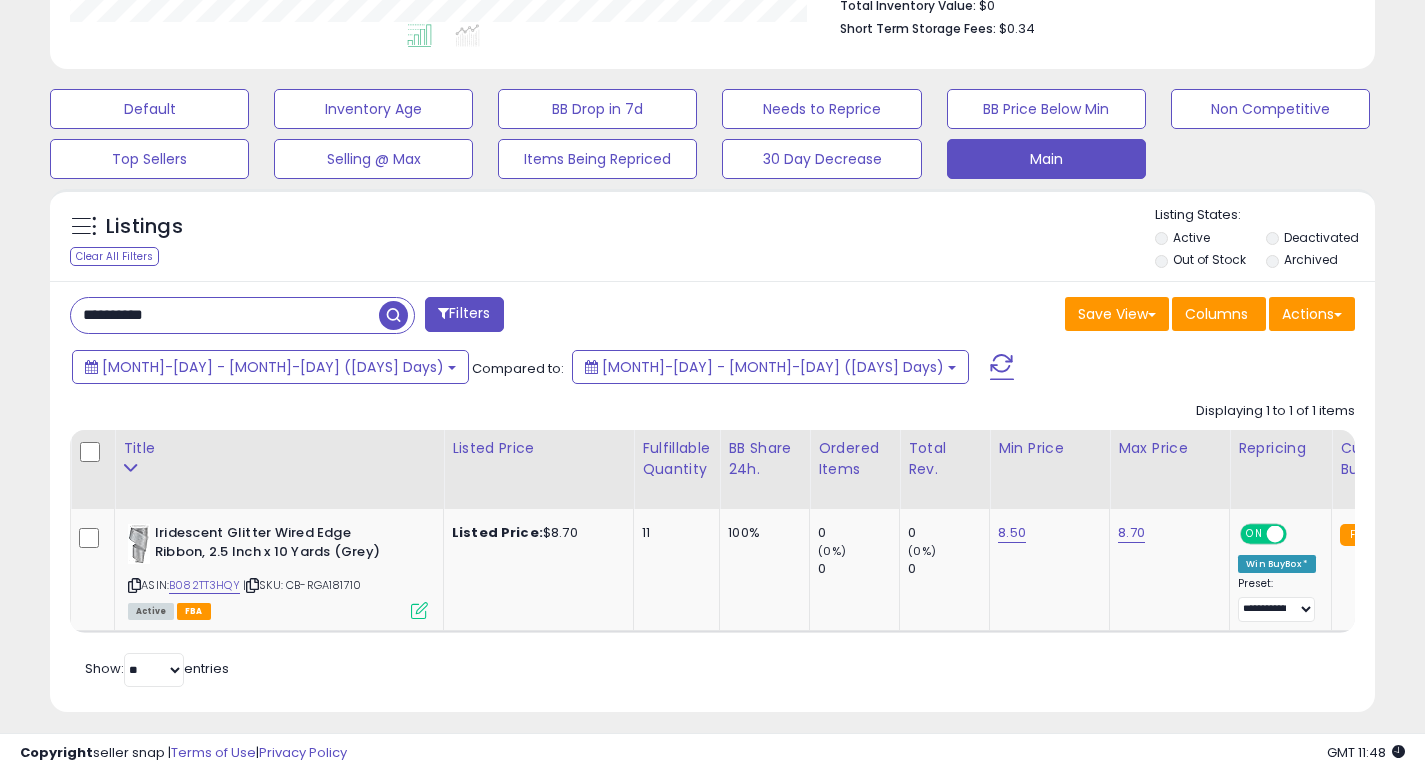 click on "**********" at bounding box center [225, 315] 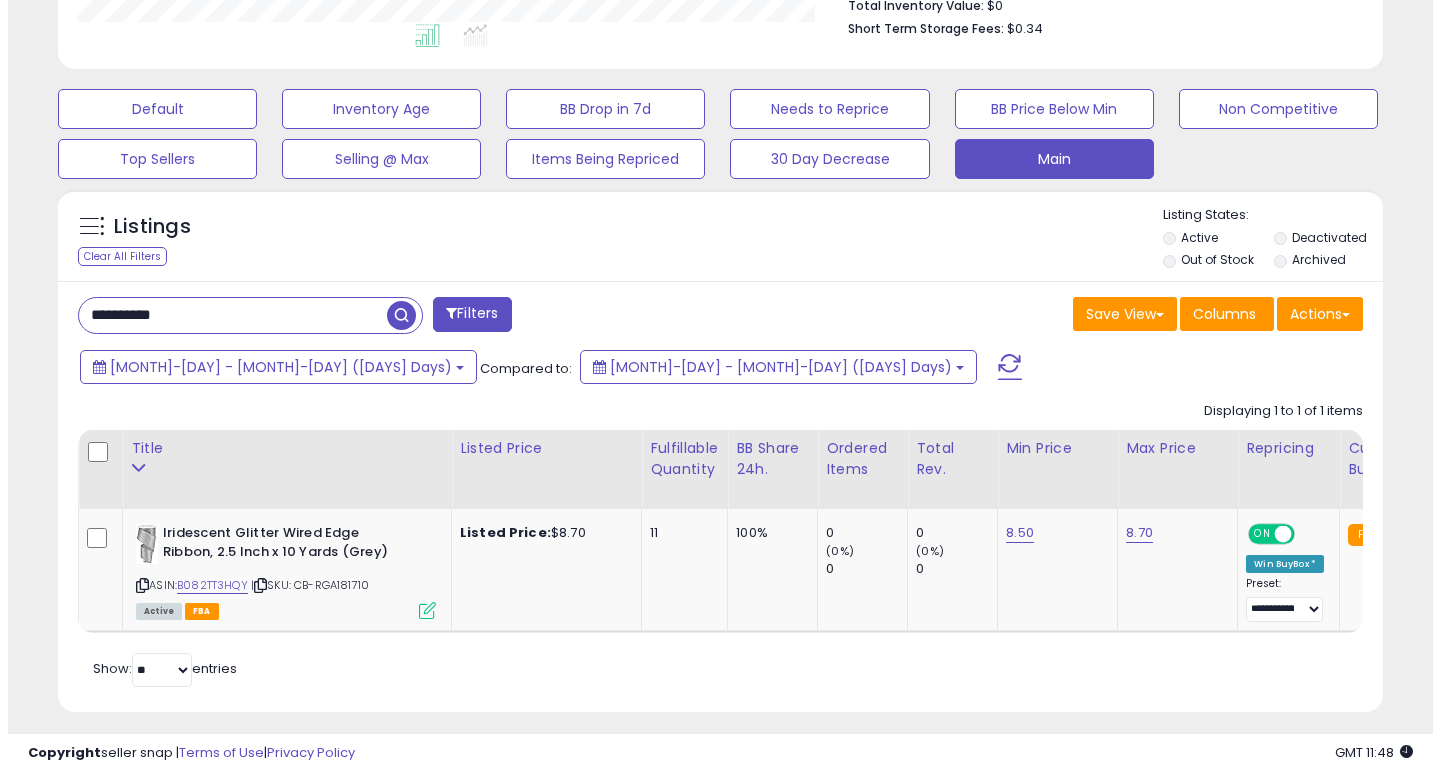 scroll, scrollTop: 447, scrollLeft: 0, axis: vertical 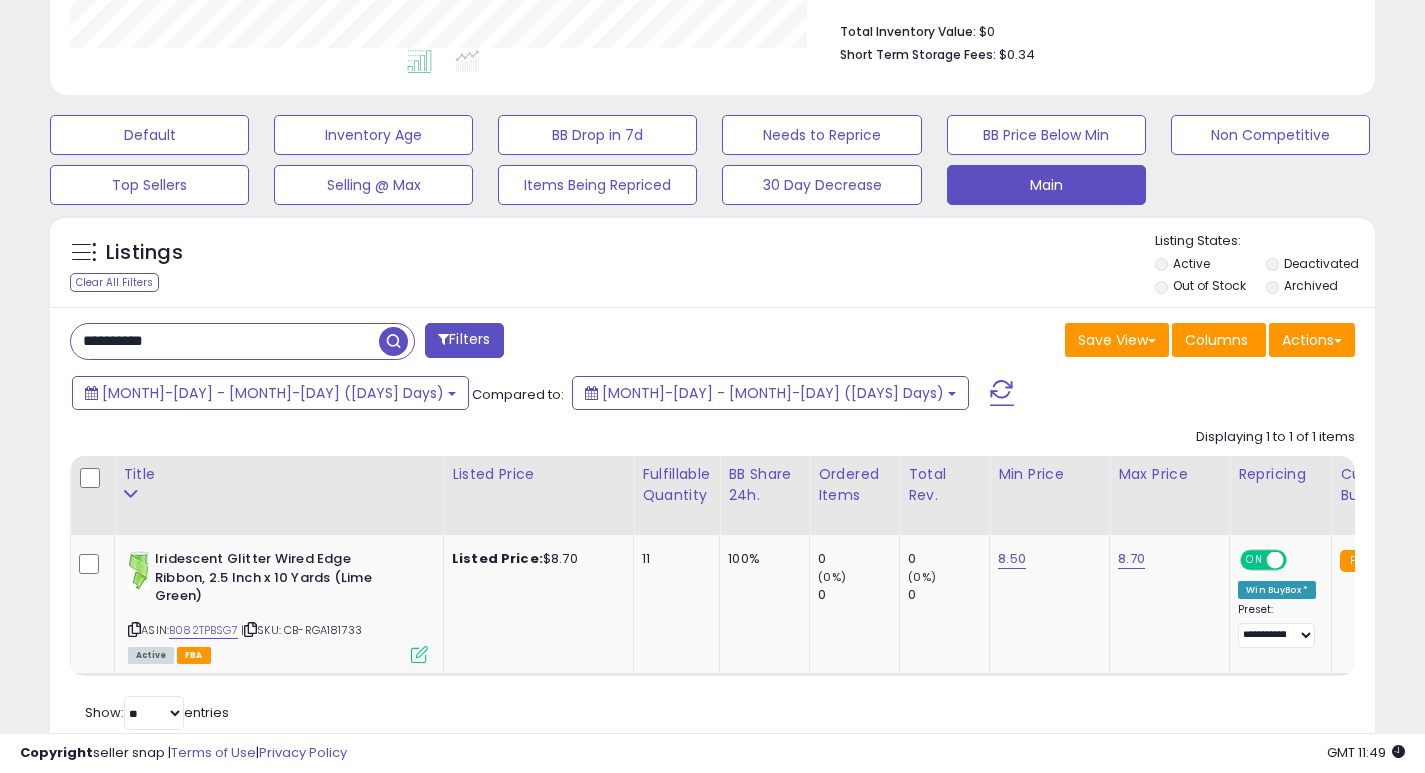 click on "**********" at bounding box center [225, 341] 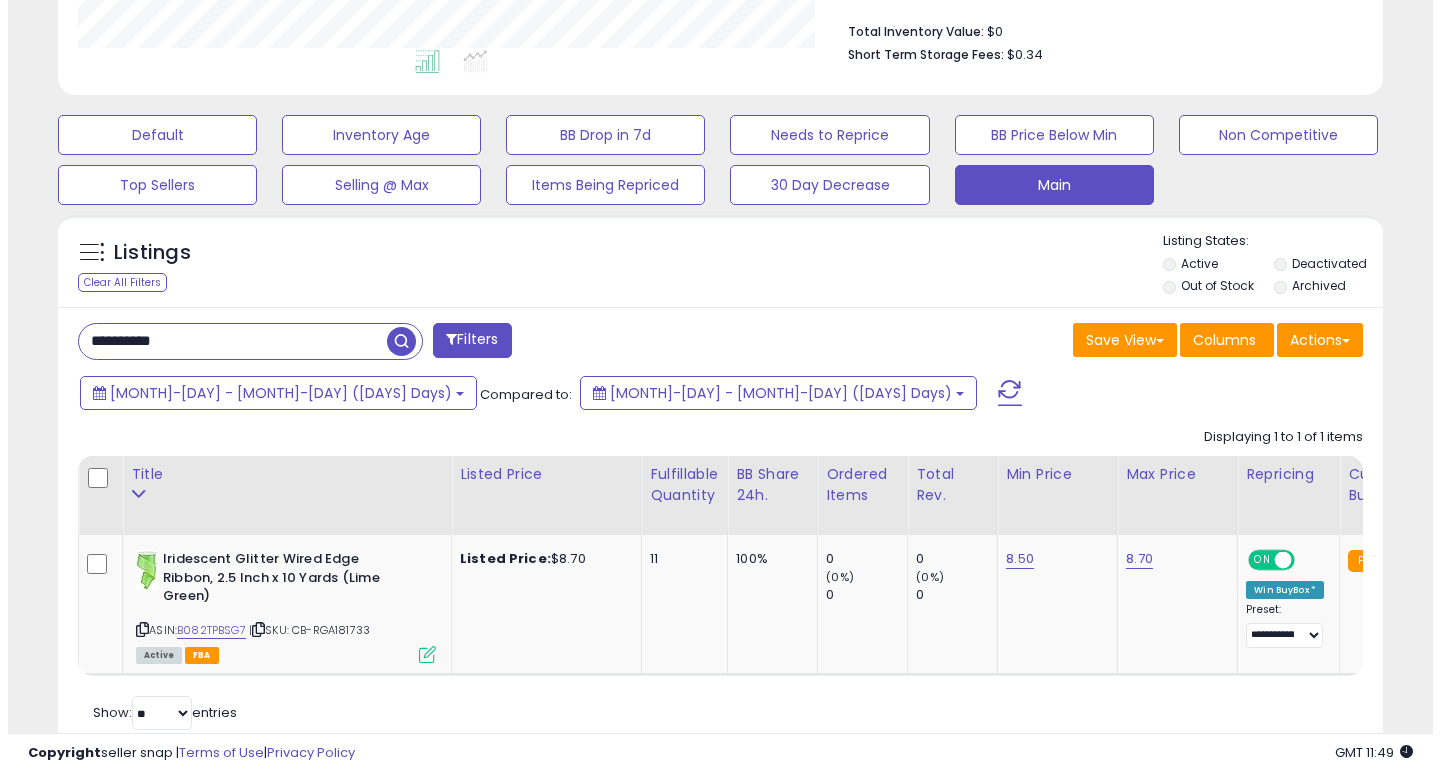 scroll, scrollTop: 447, scrollLeft: 0, axis: vertical 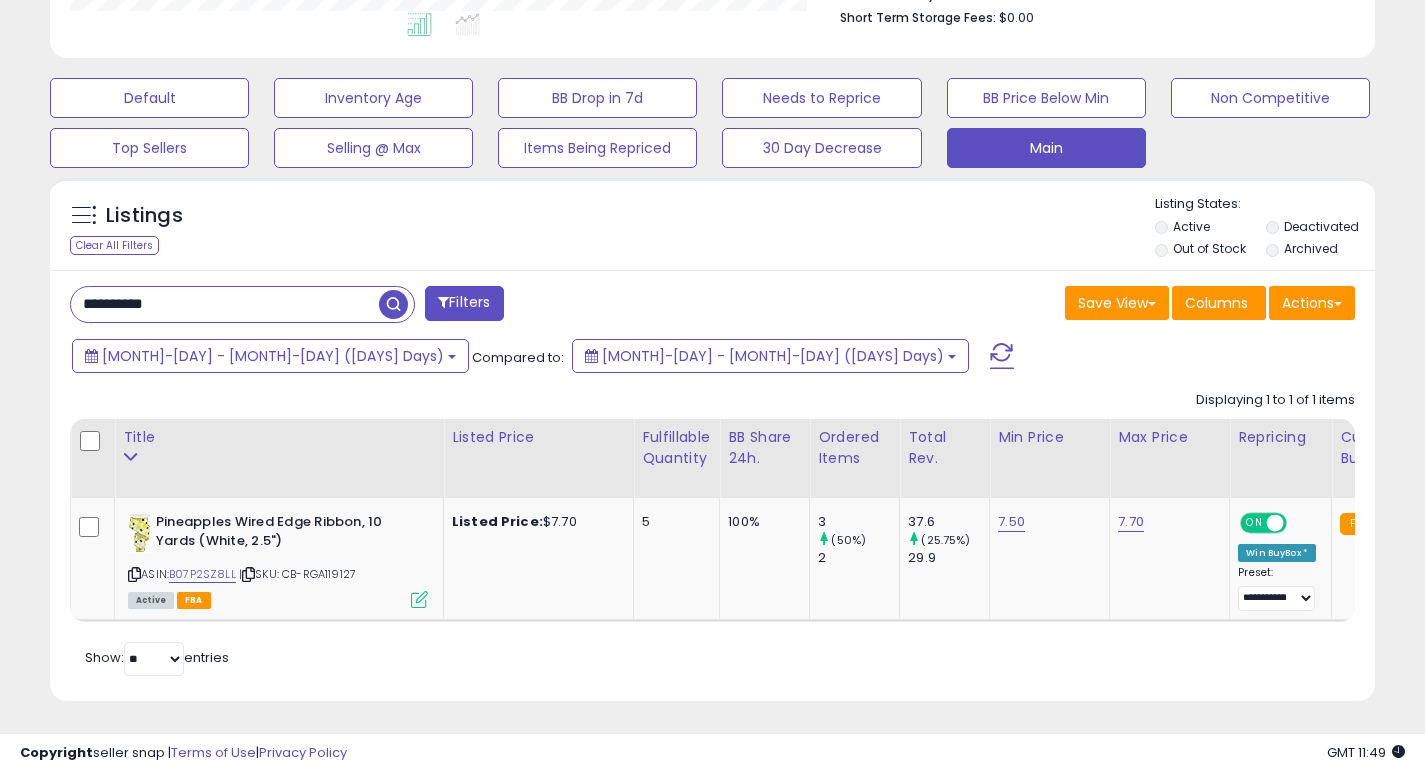 click on "**********" at bounding box center (225, 304) 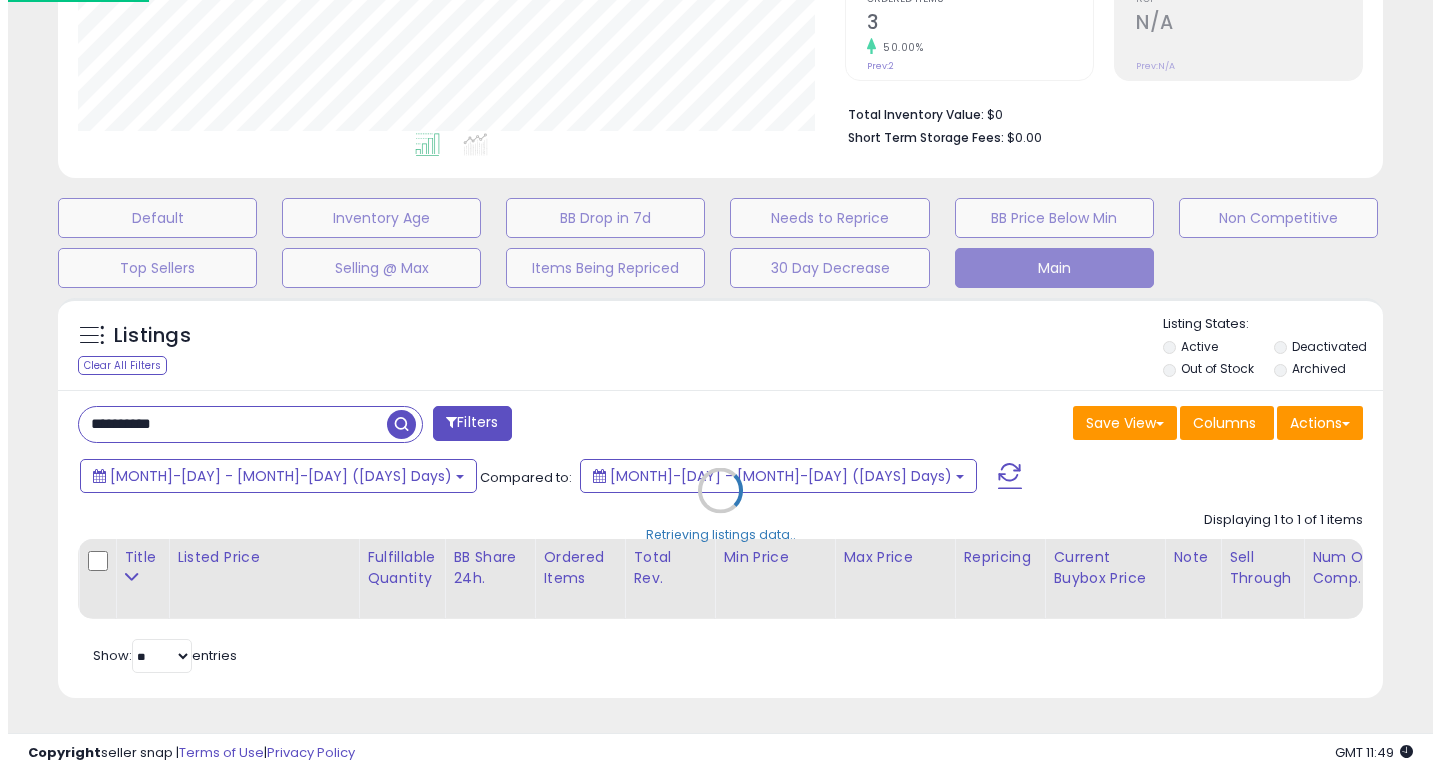 scroll, scrollTop: 447, scrollLeft: 0, axis: vertical 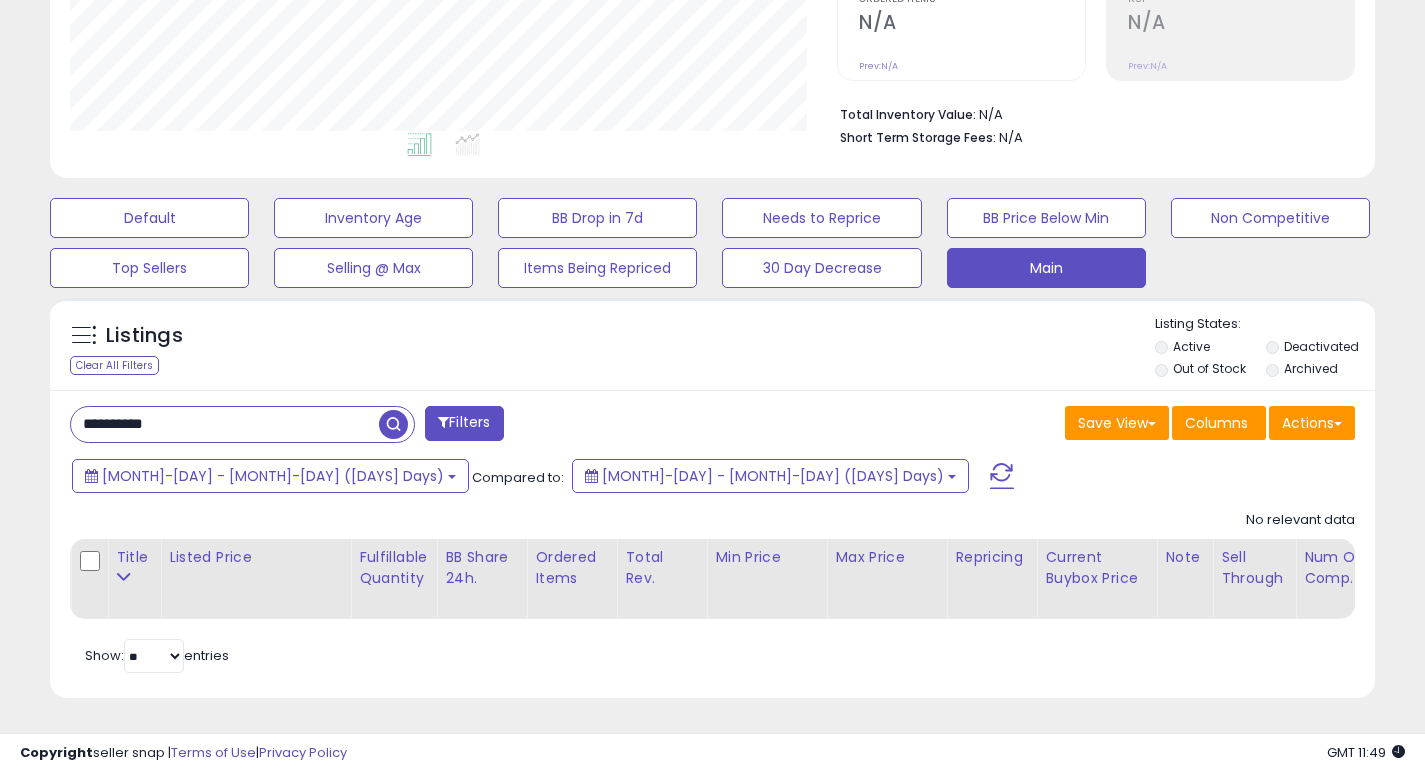 click on "**********" at bounding box center (225, 424) 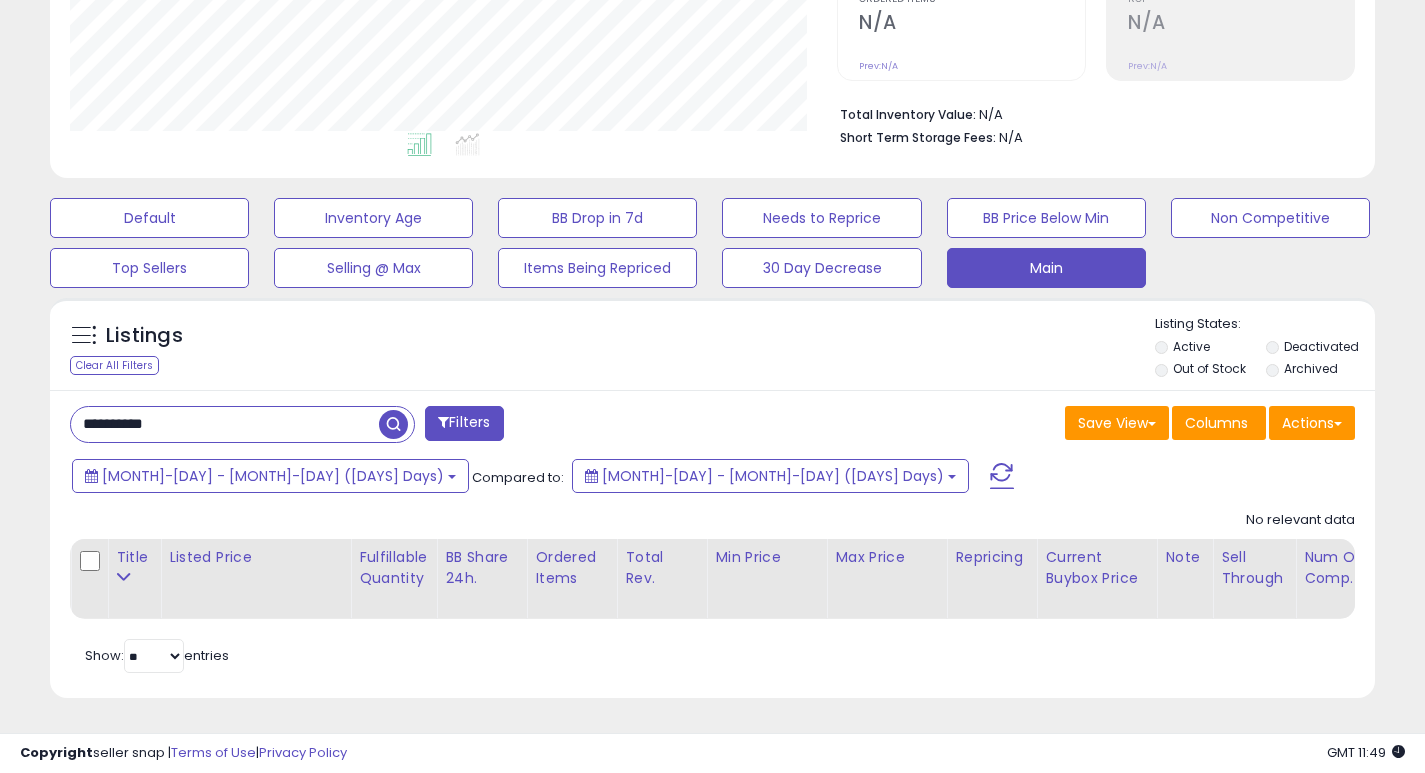 paste 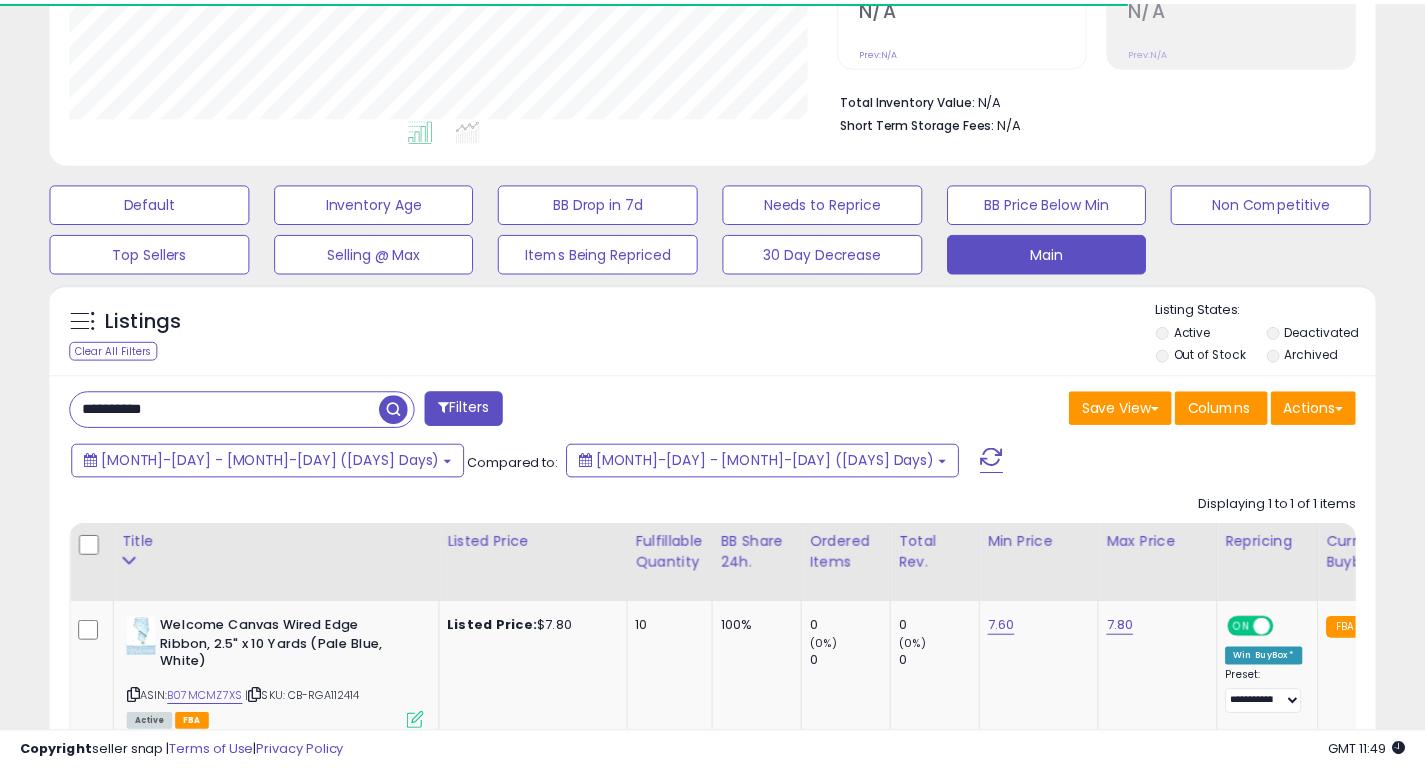 scroll, scrollTop: 410, scrollLeft: 767, axis: both 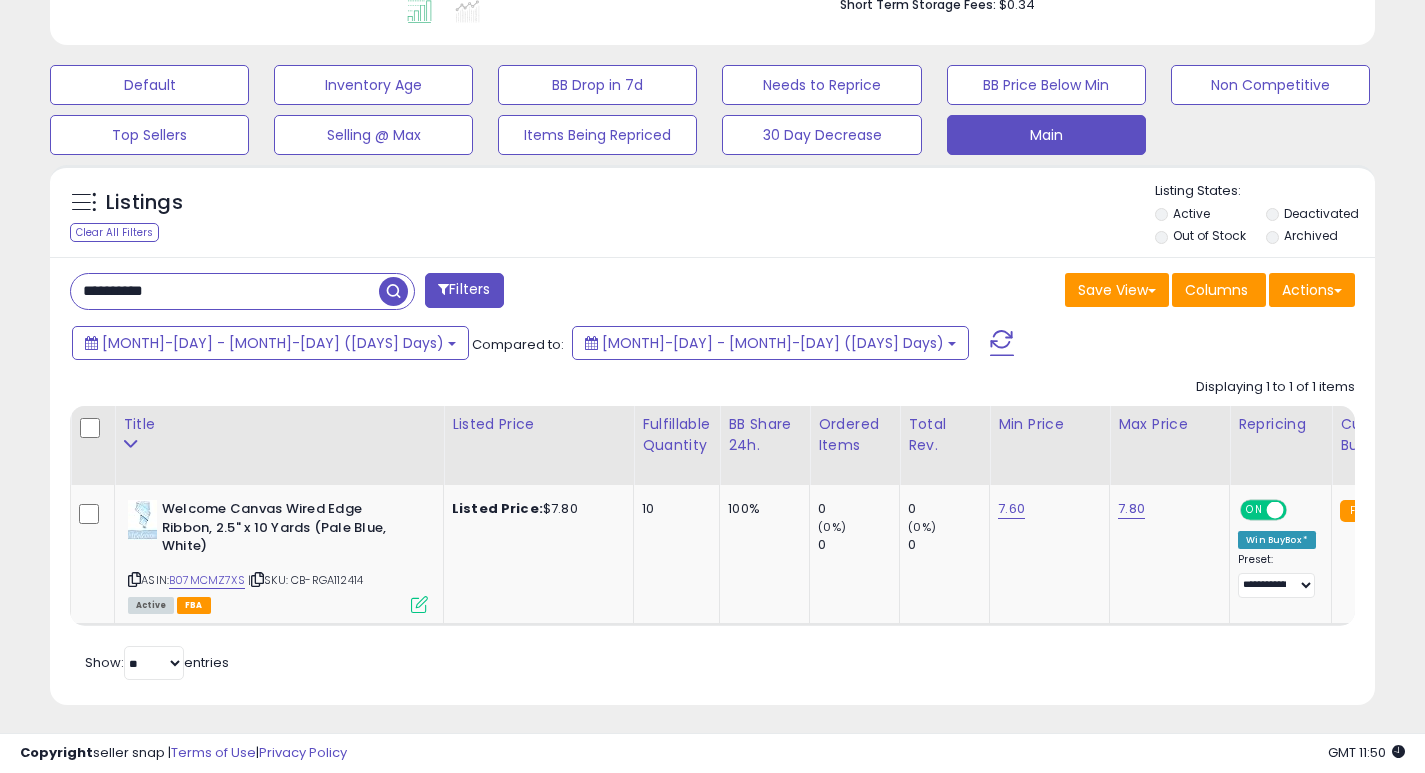 click on "**********" at bounding box center [225, 291] 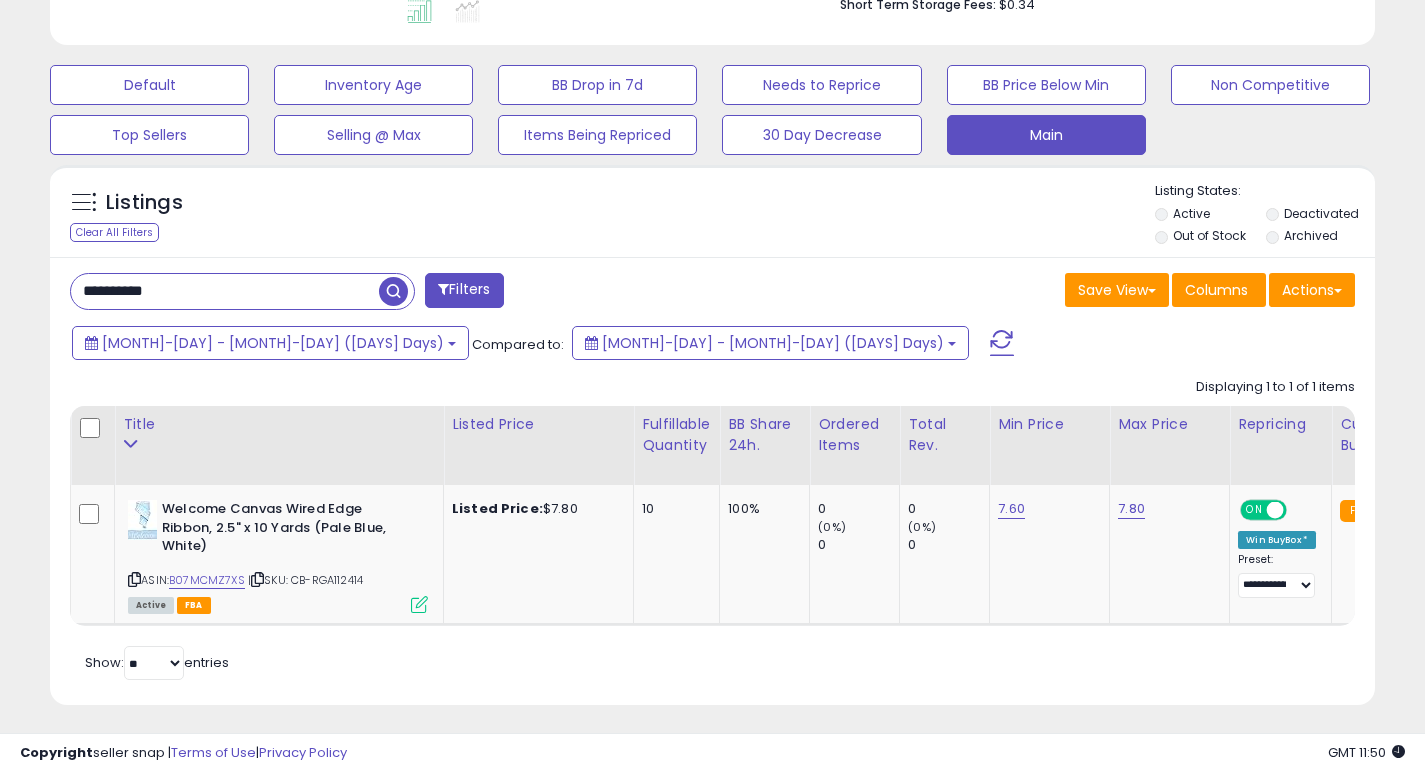 click on "**********" at bounding box center [225, 291] 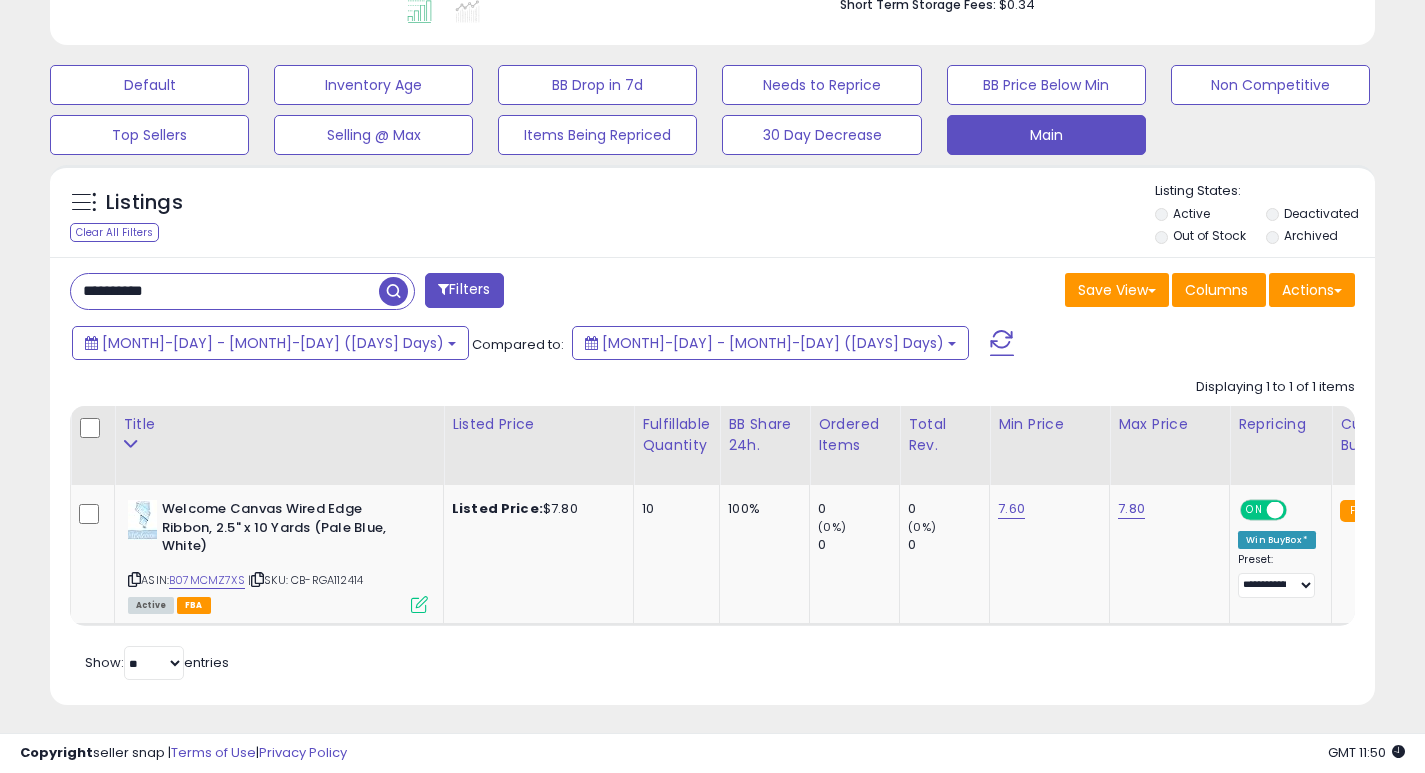paste 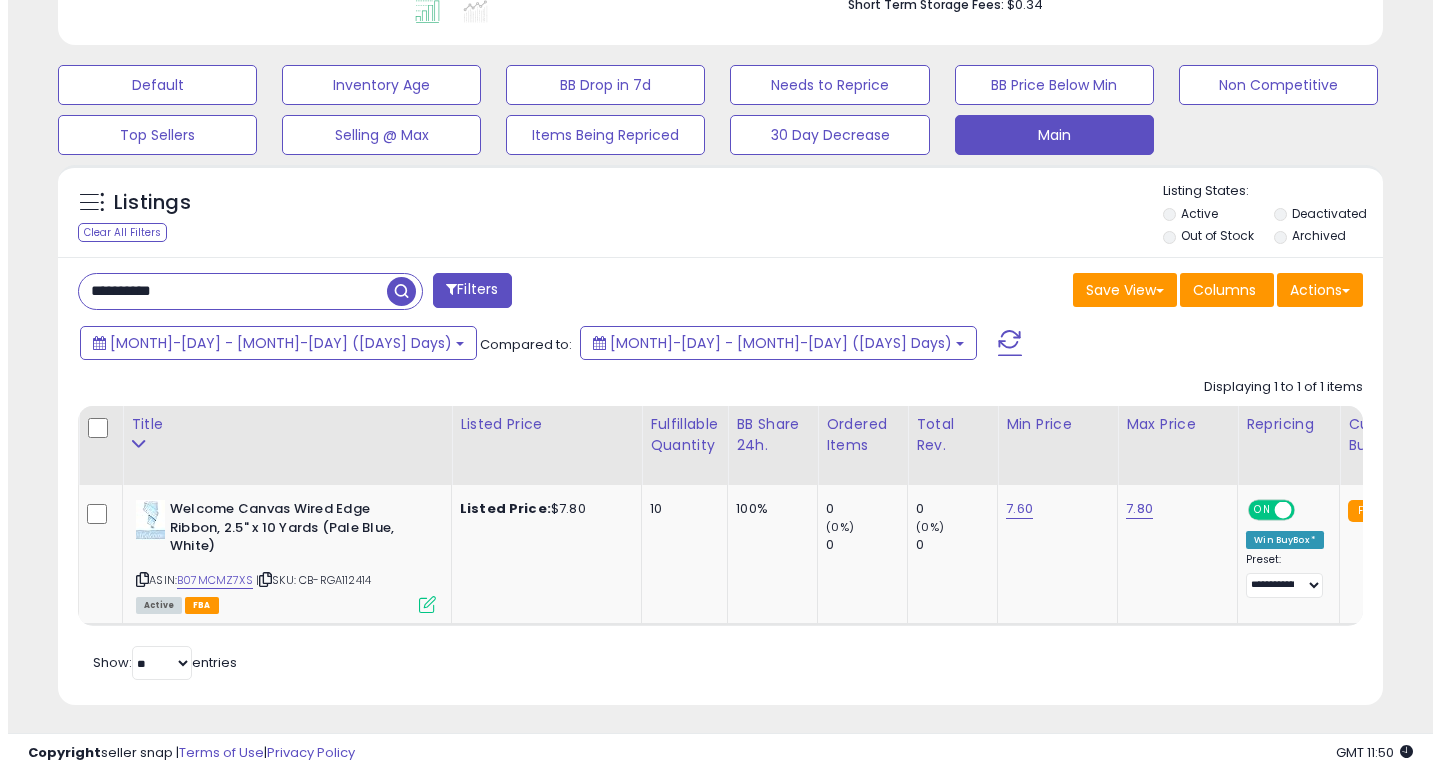 scroll, scrollTop: 447, scrollLeft: 0, axis: vertical 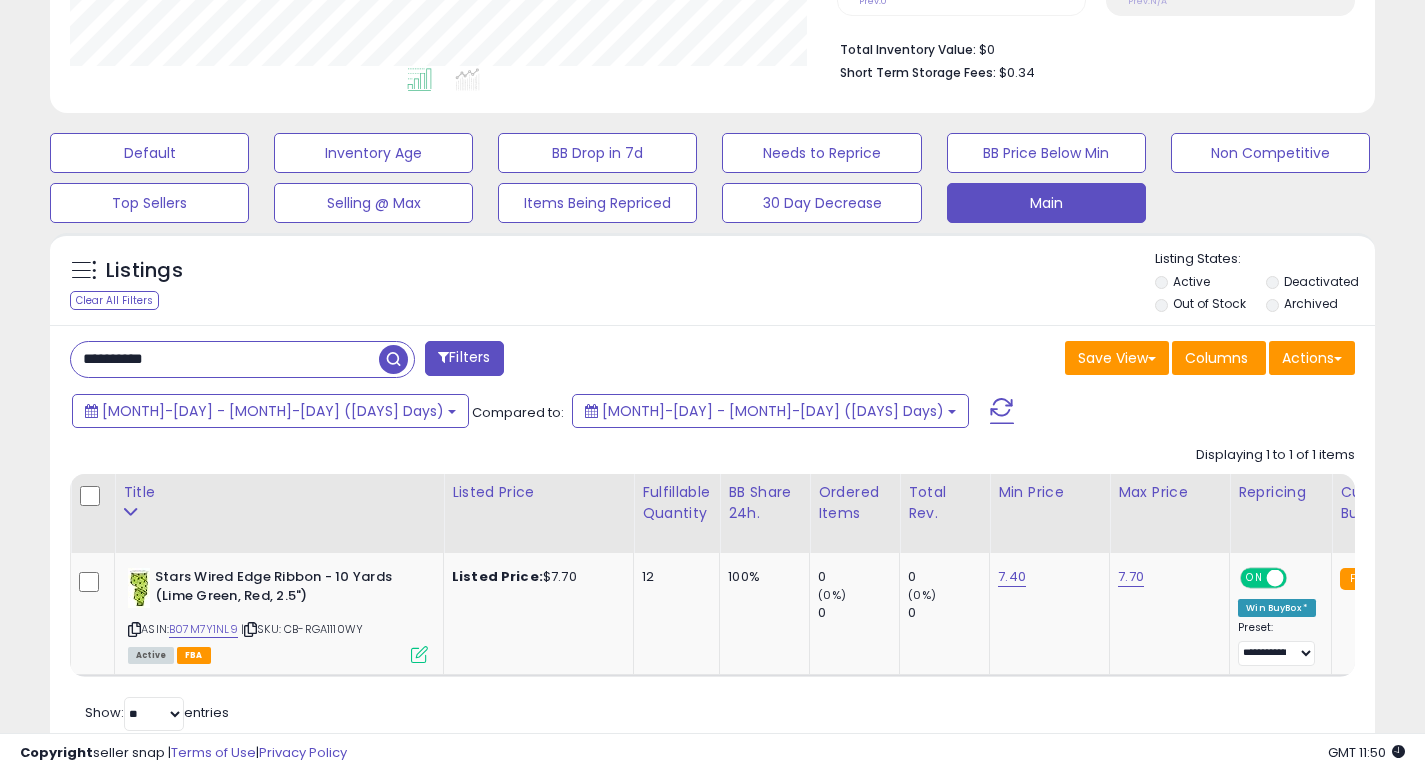 click on "**********" at bounding box center [225, 359] 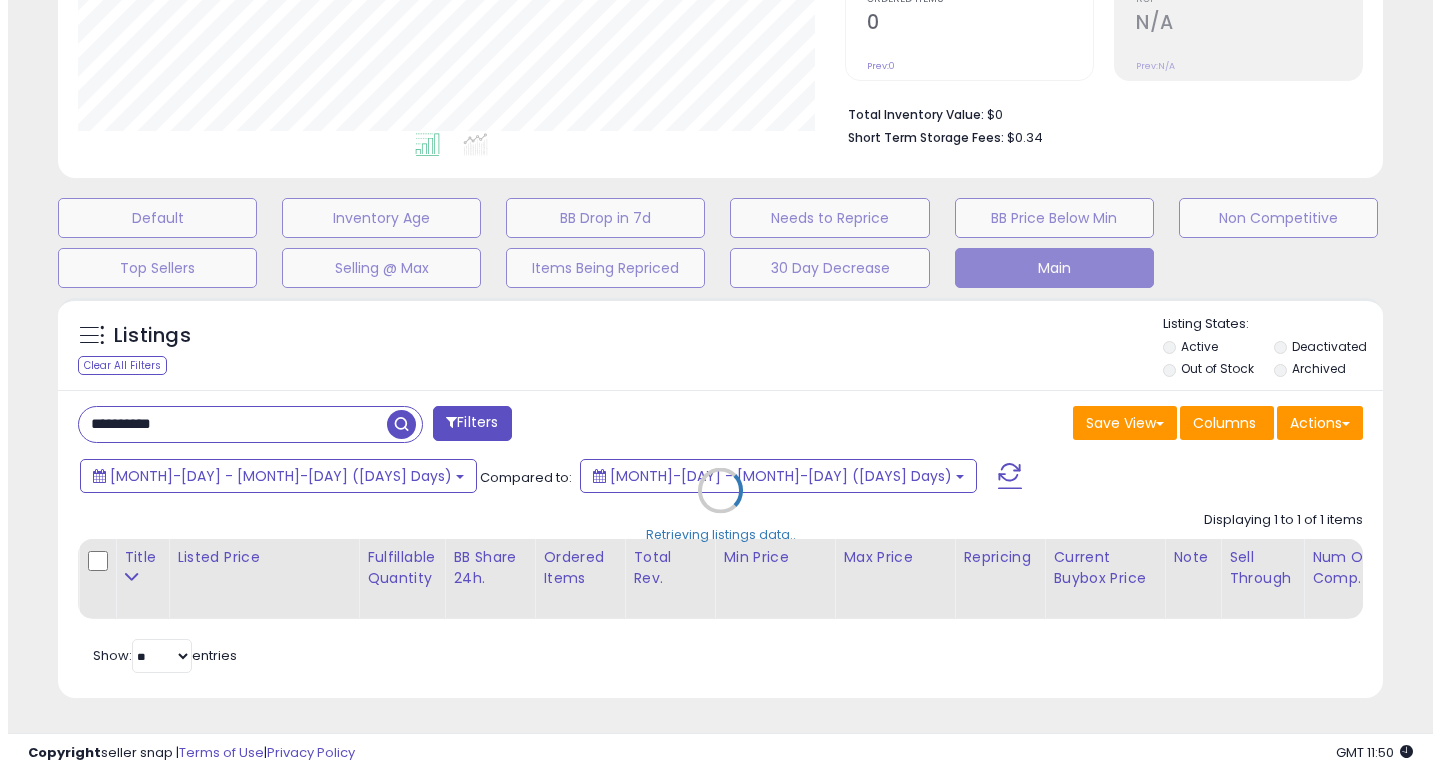 scroll, scrollTop: 447, scrollLeft: 0, axis: vertical 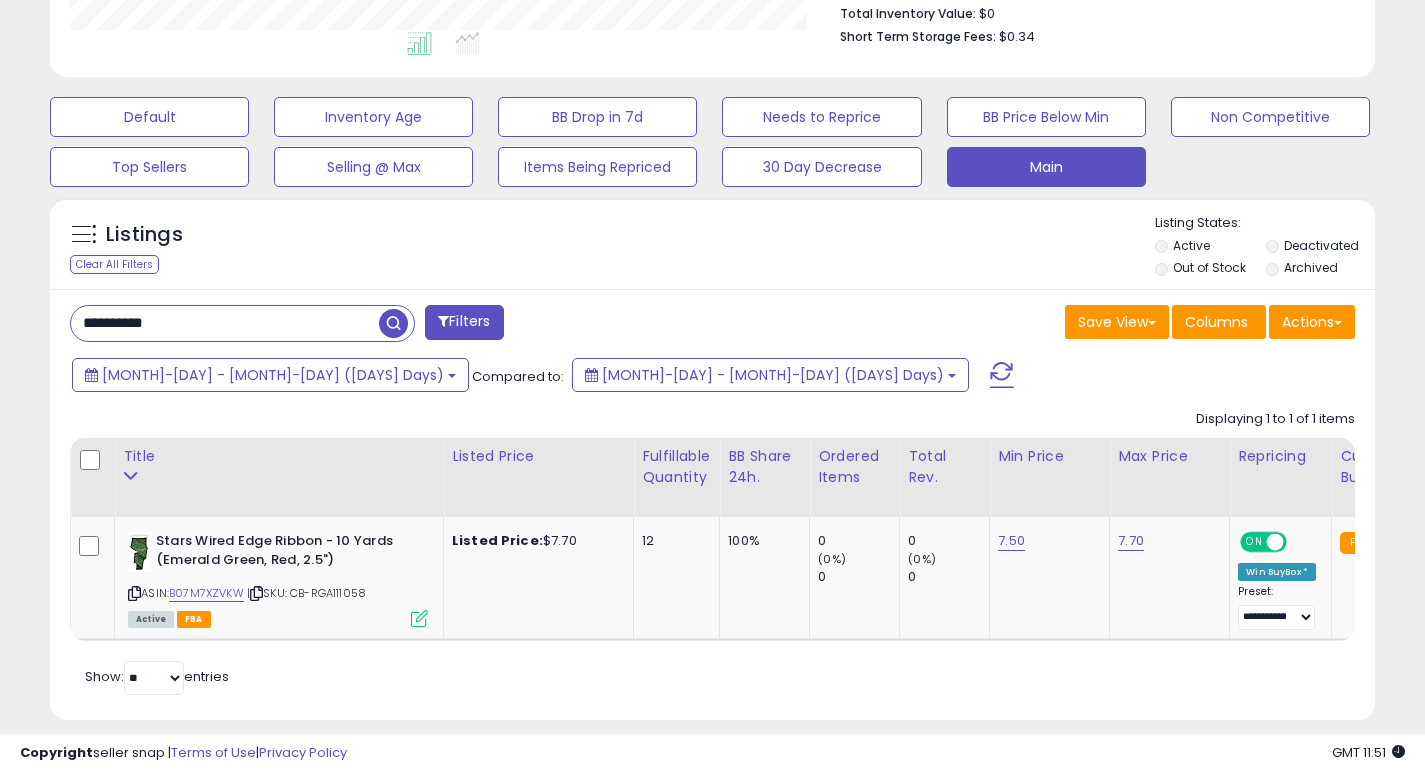 click on "**********" at bounding box center [225, 323] 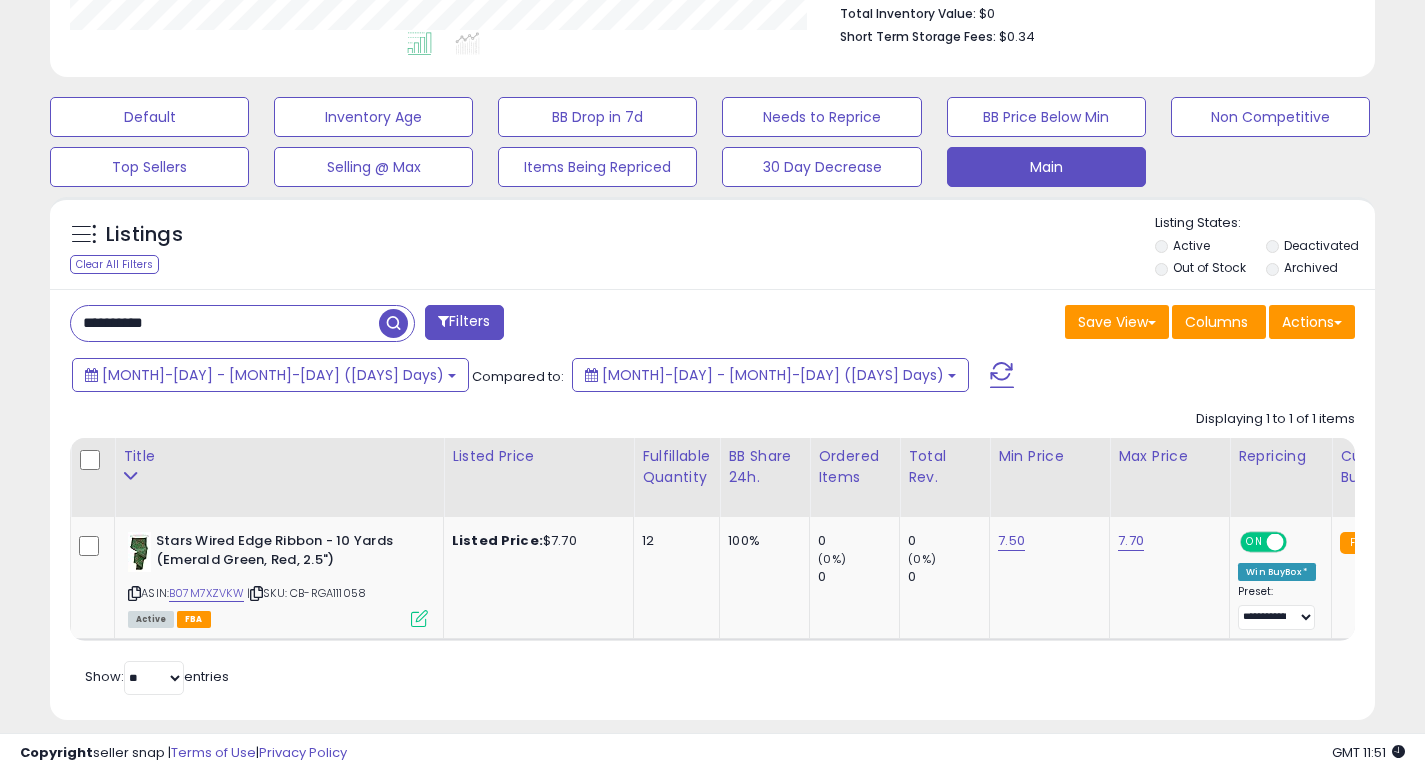 paste 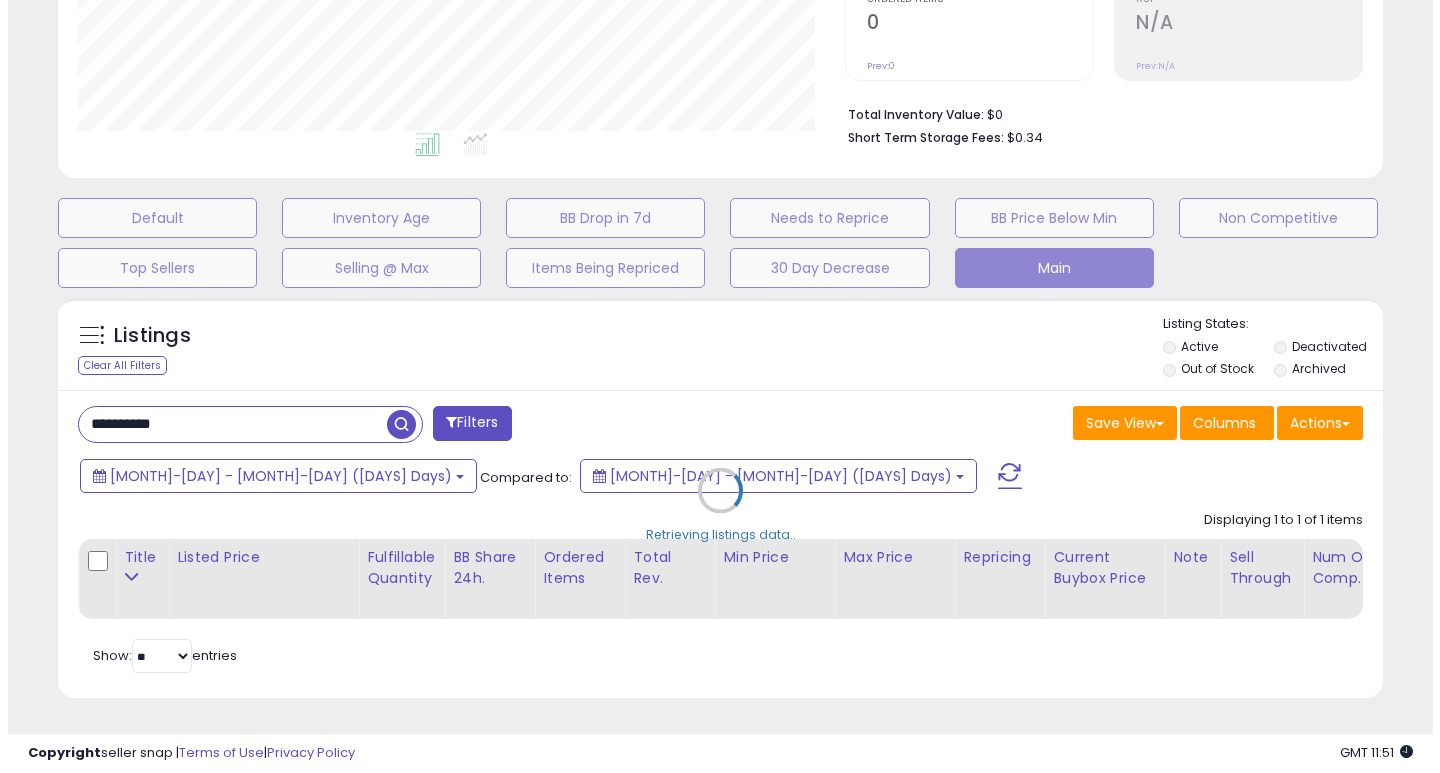 scroll, scrollTop: 447, scrollLeft: 0, axis: vertical 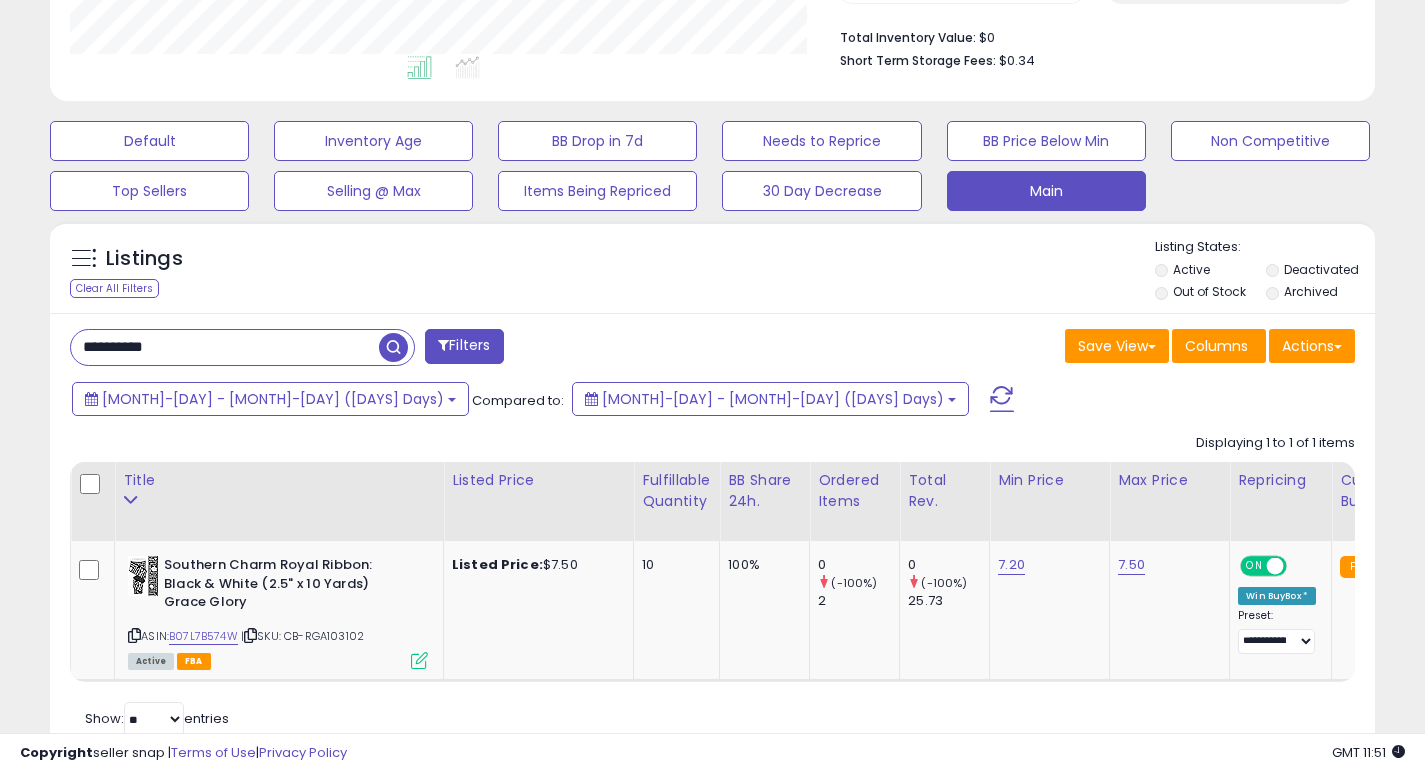 click on "**********" at bounding box center [225, 347] 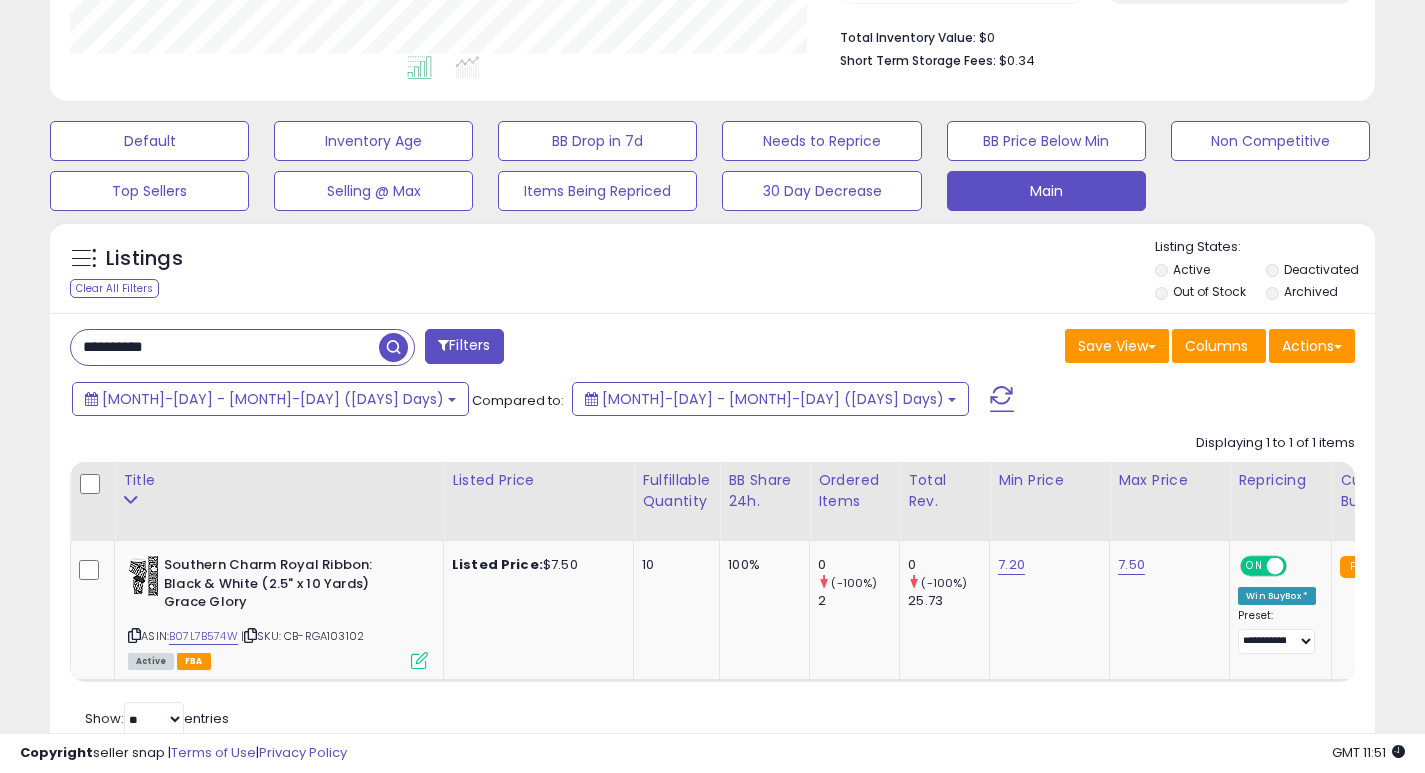 paste 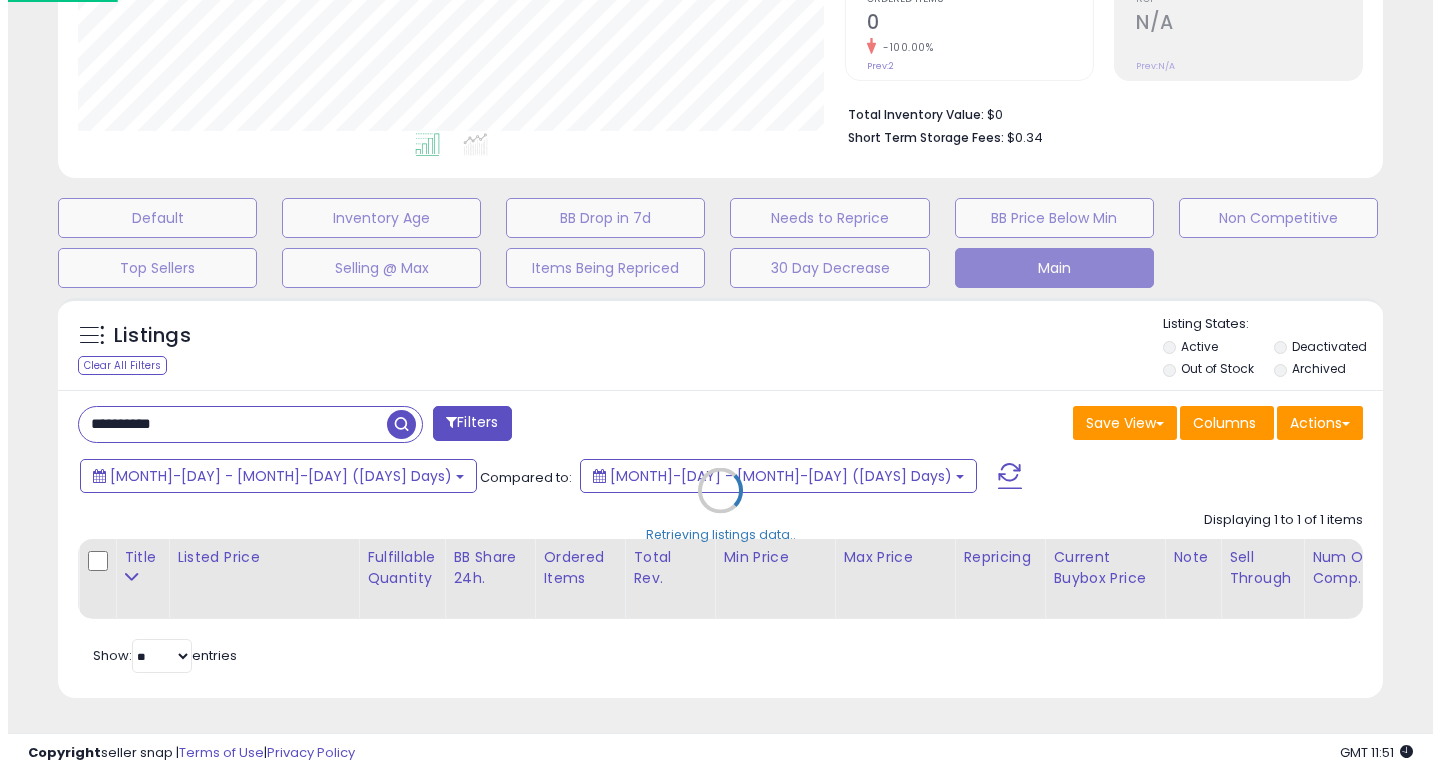 scroll, scrollTop: 447, scrollLeft: 0, axis: vertical 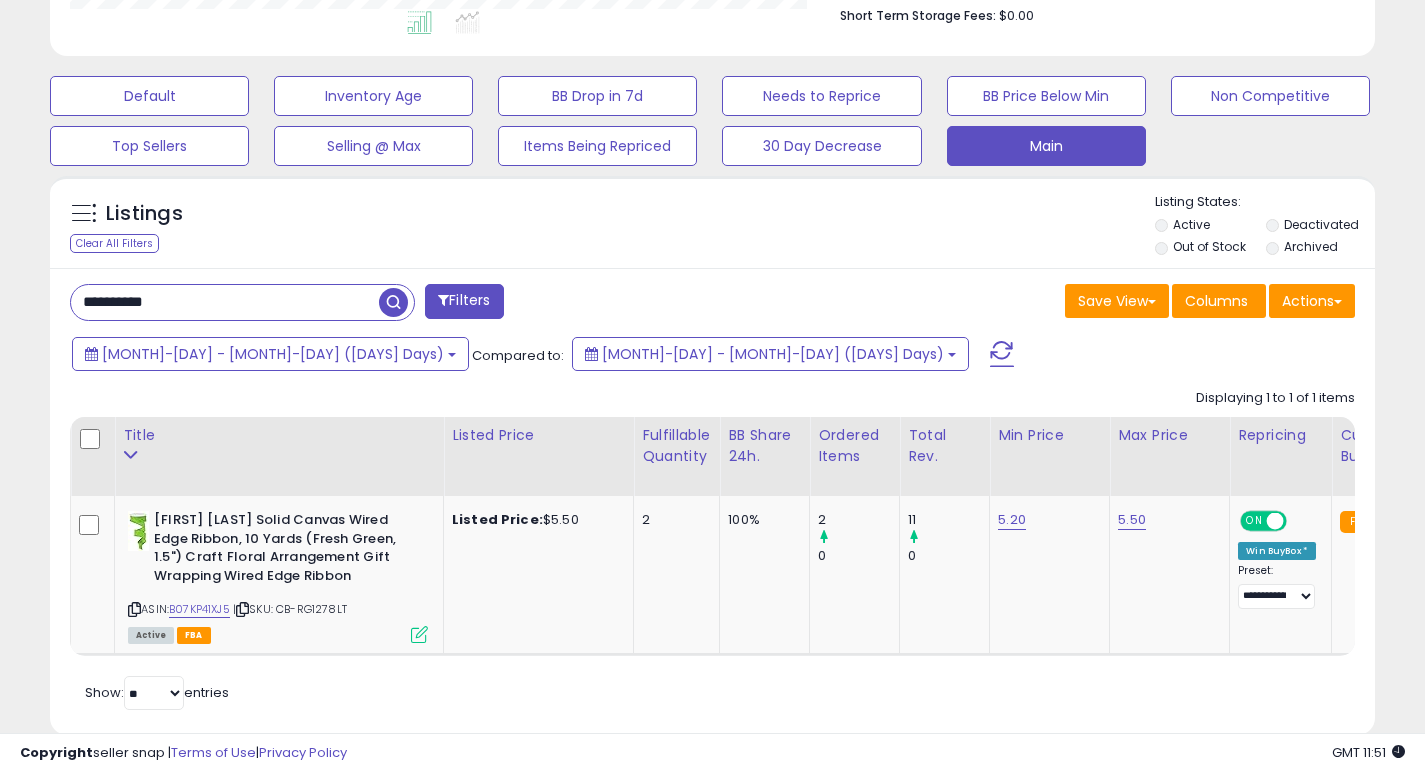 click on "**********" at bounding box center (225, 302) 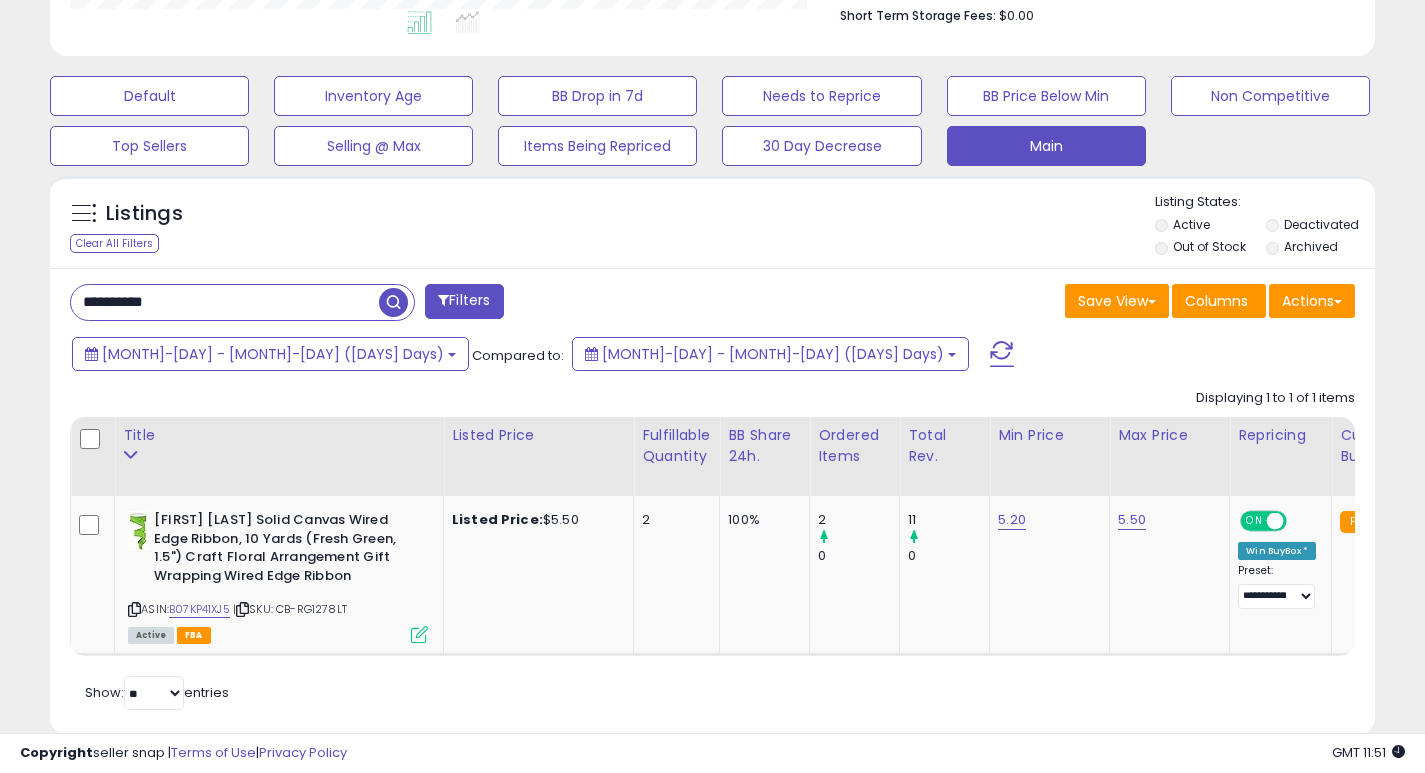paste 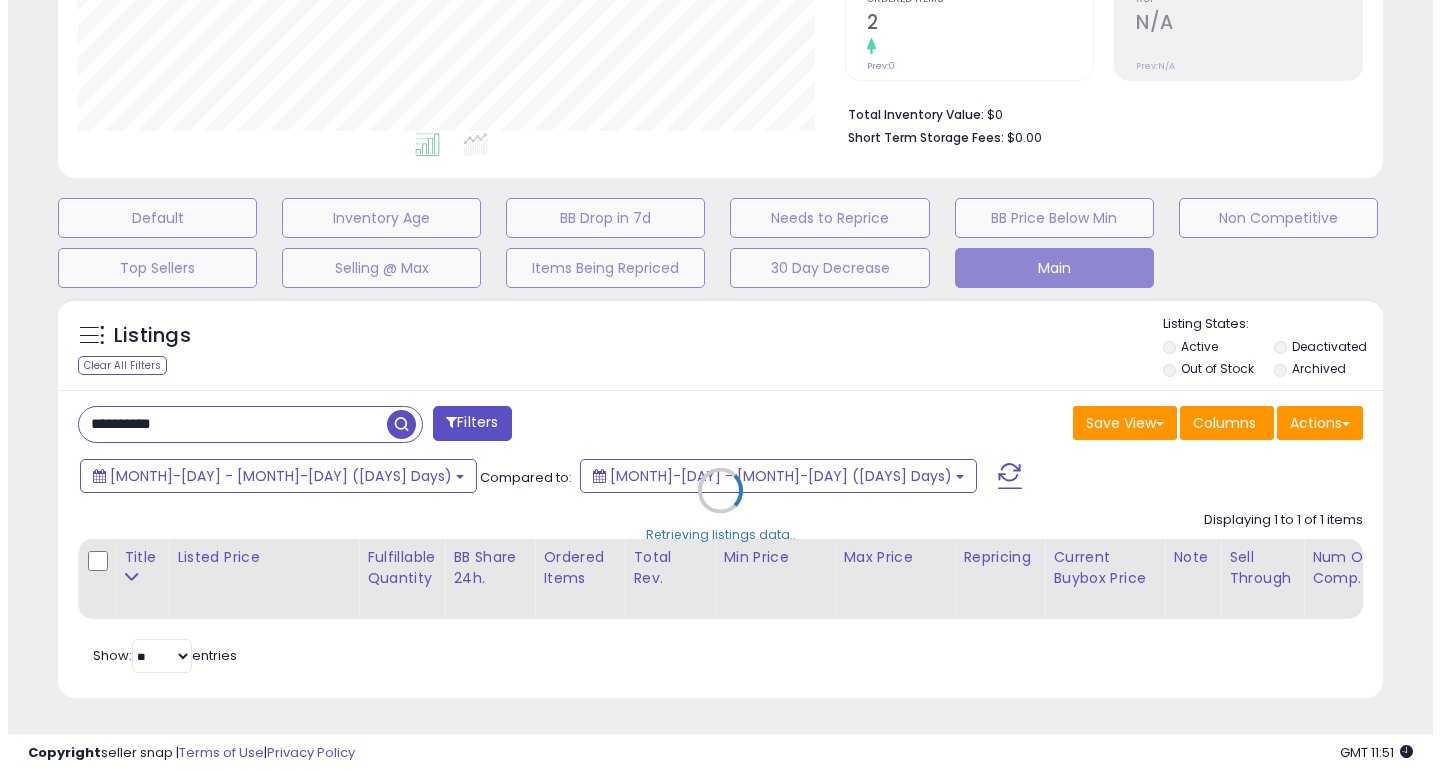 scroll, scrollTop: 447, scrollLeft: 0, axis: vertical 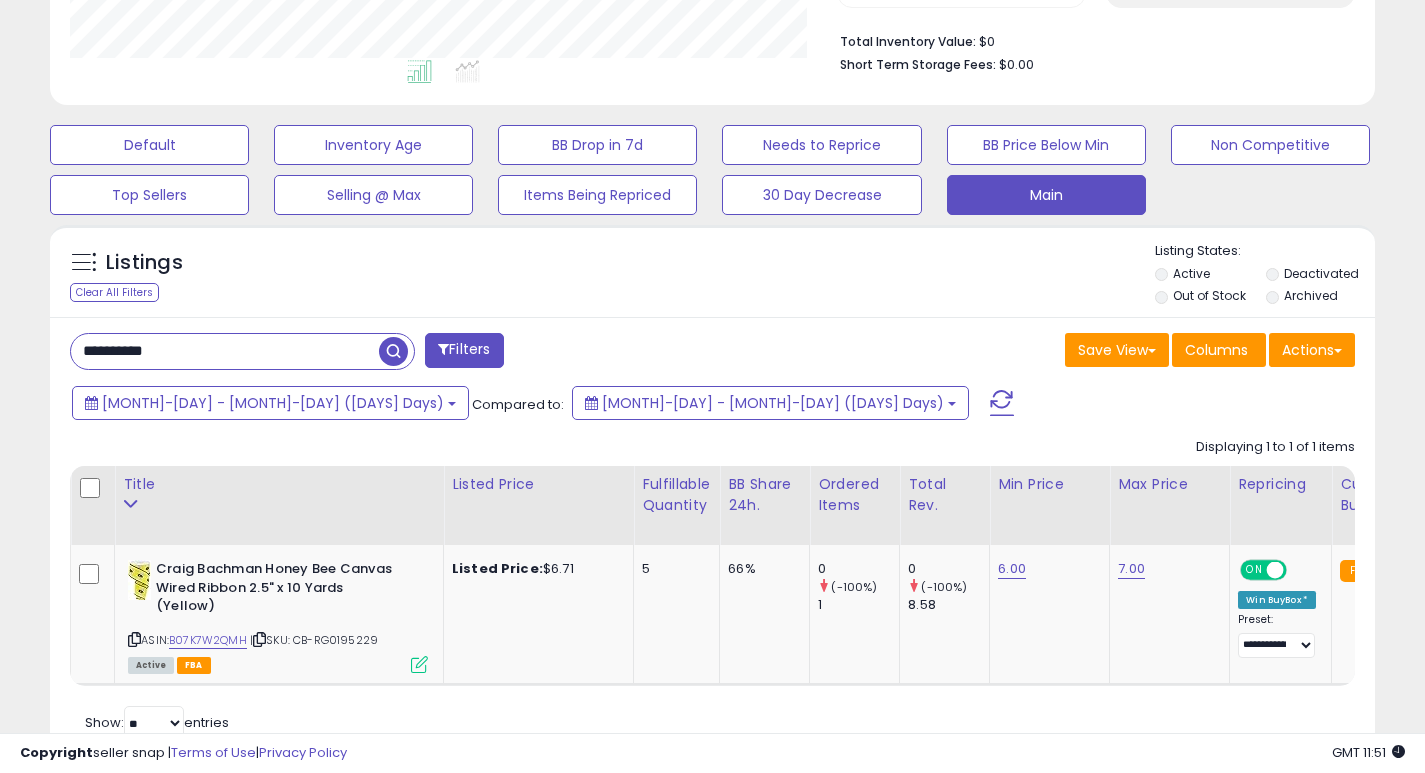 click on "**********" at bounding box center [225, 351] 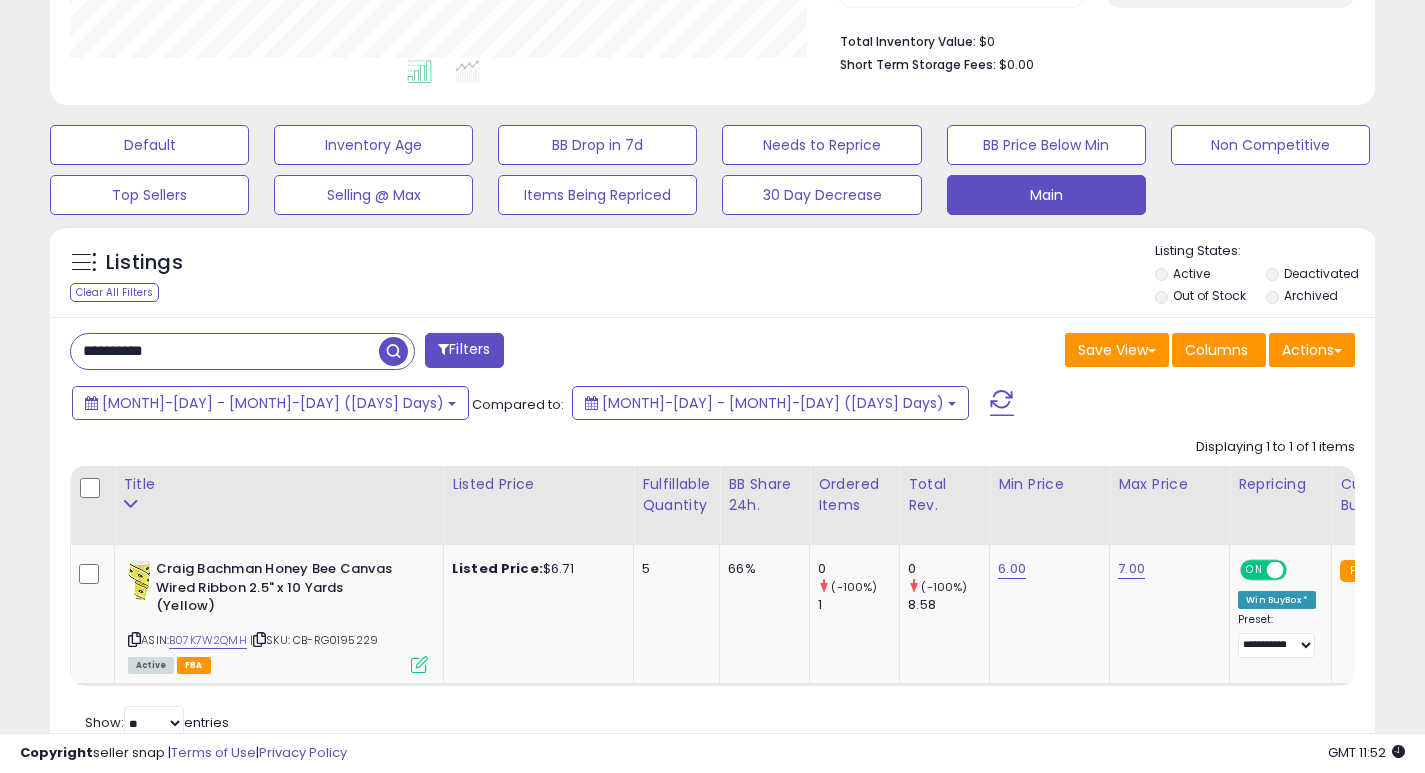 paste 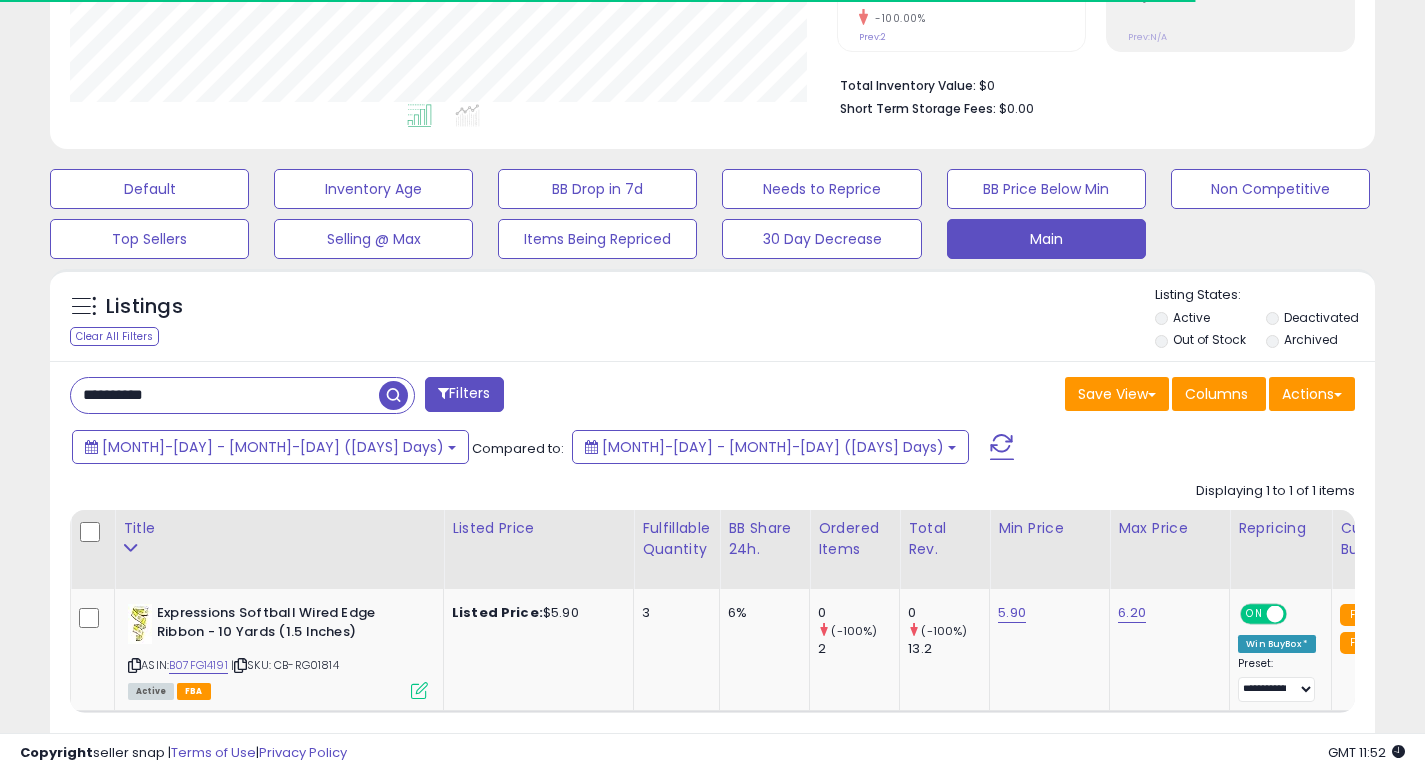 scroll, scrollTop: 495, scrollLeft: 0, axis: vertical 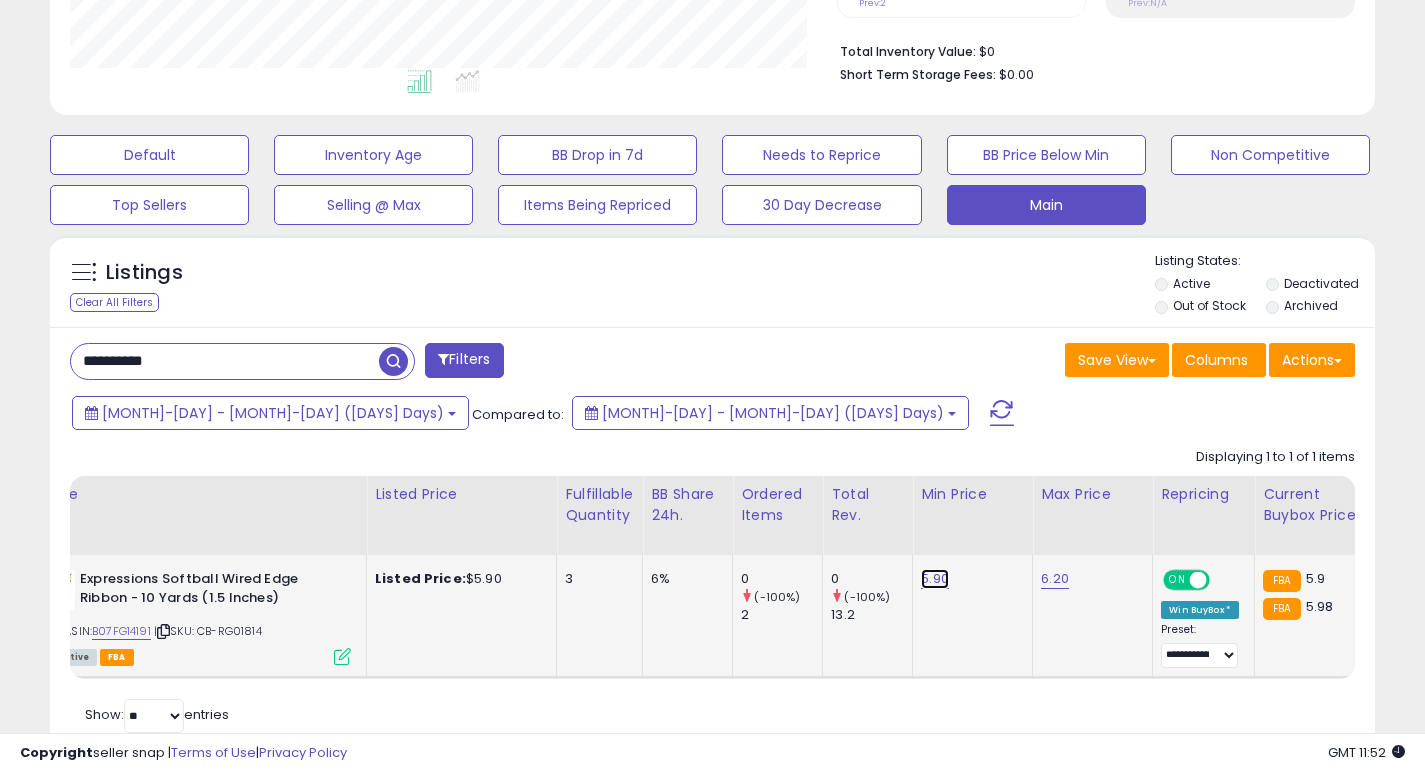 click on "5.90" at bounding box center (935, 579) 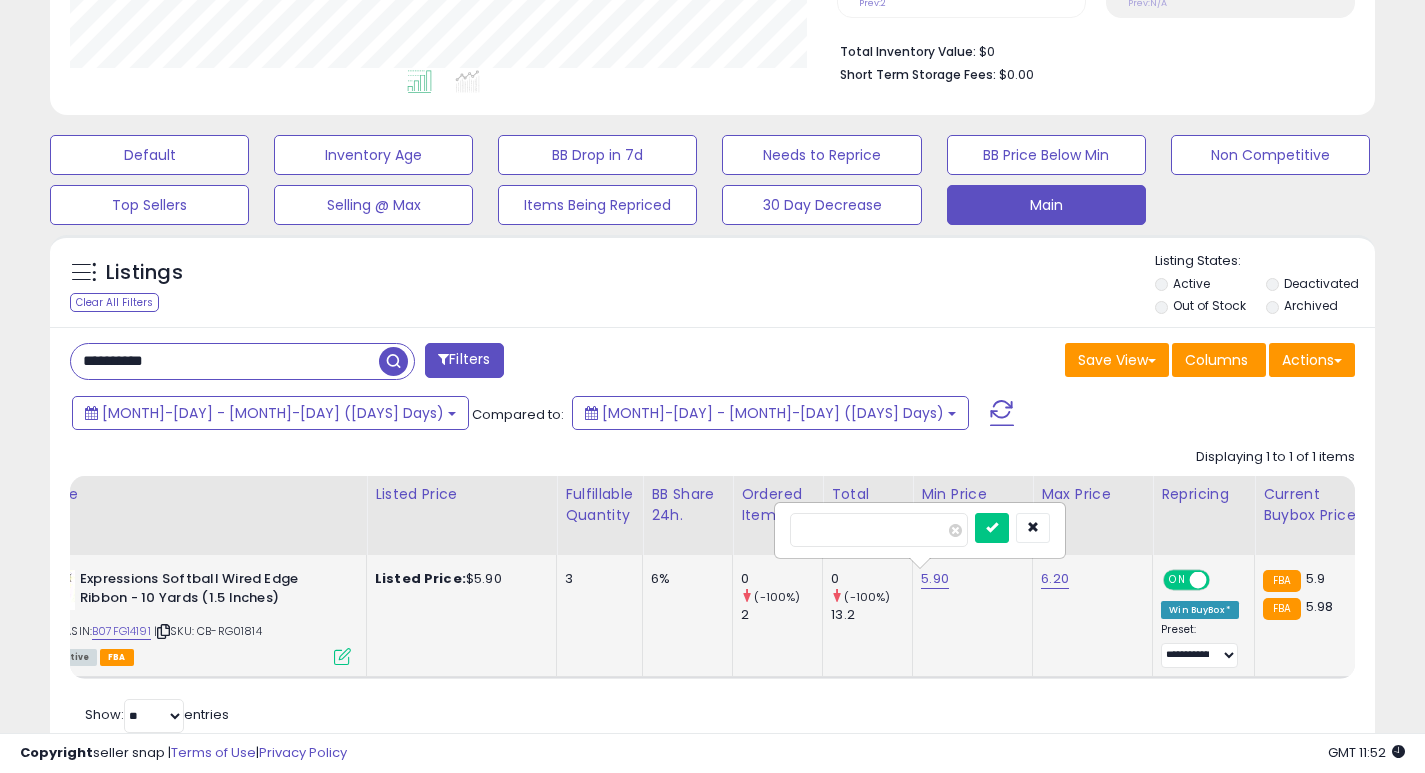 type on "***" 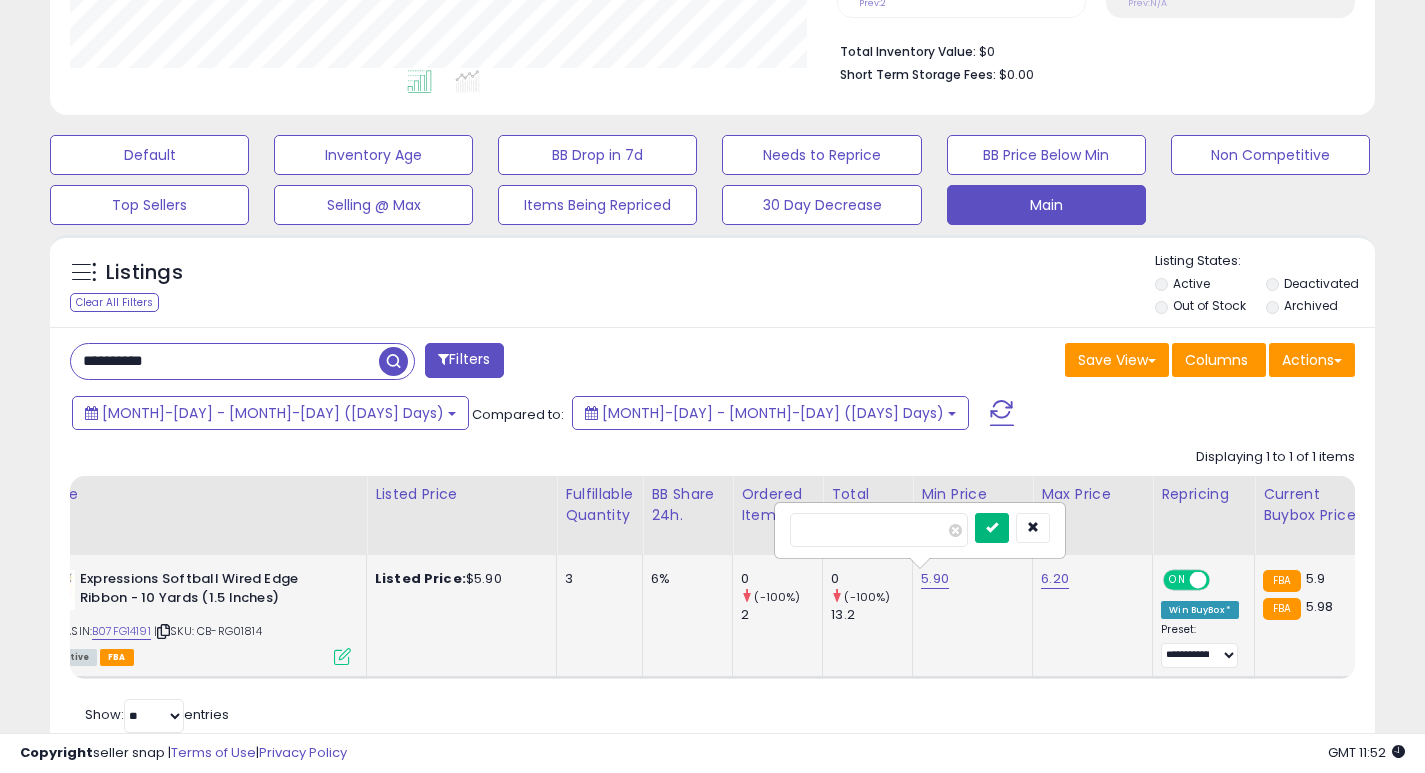 click at bounding box center (992, 528) 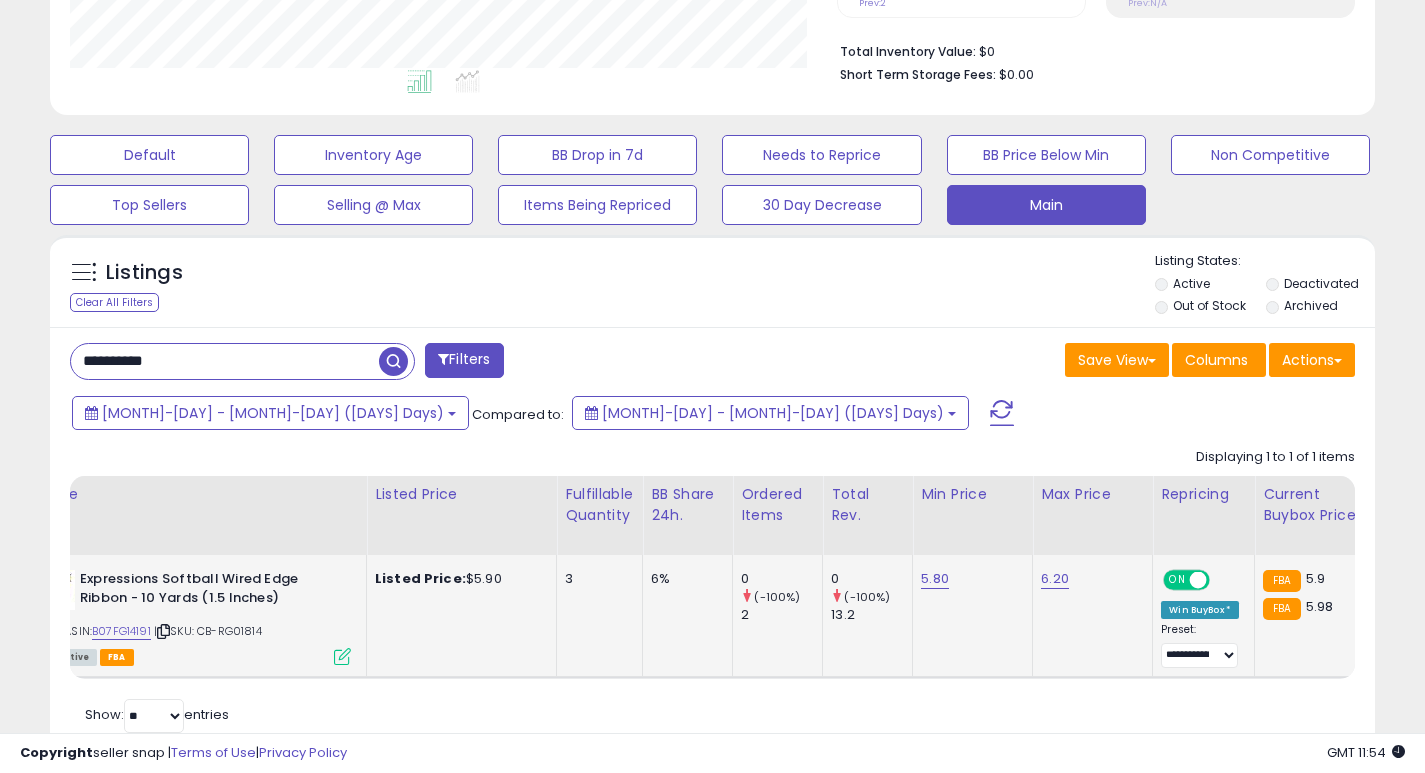click on "**********" at bounding box center (225, 361) 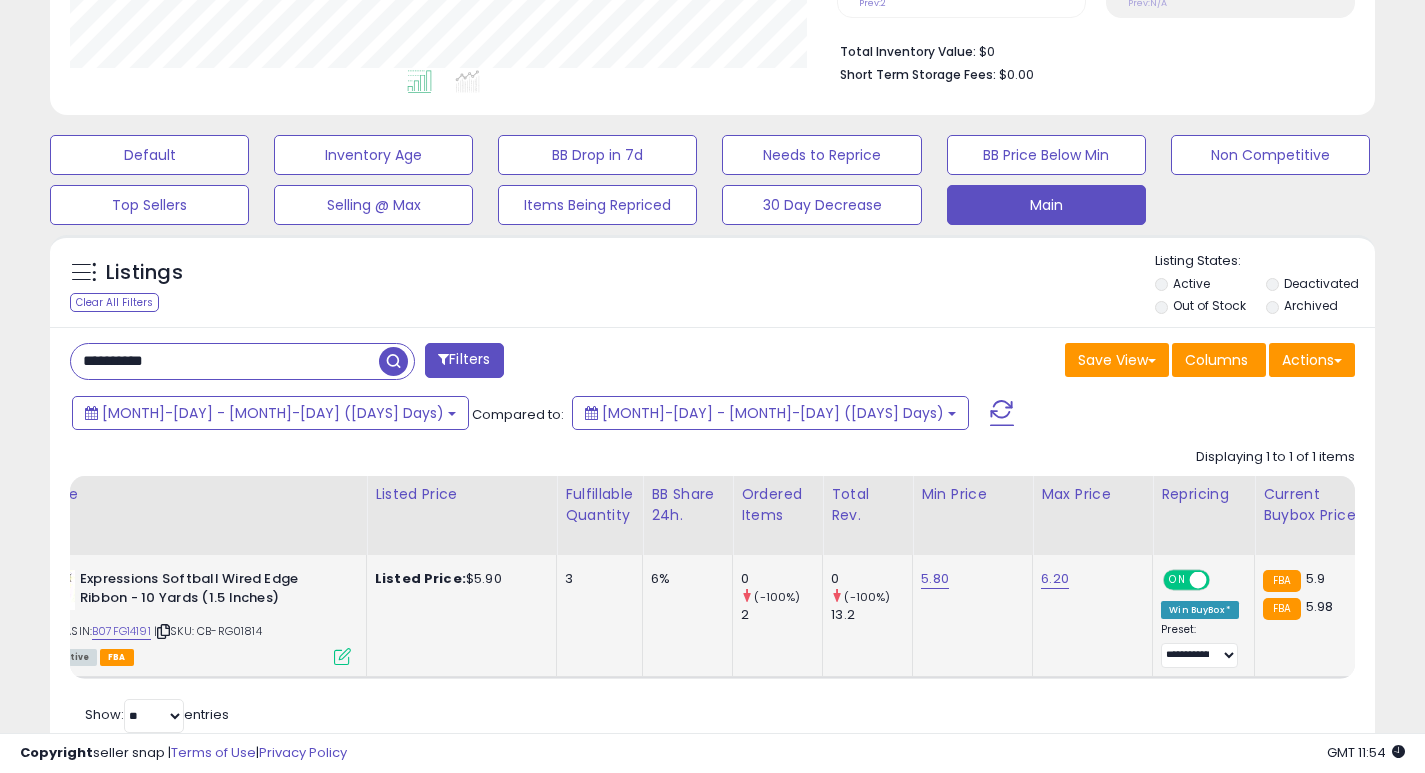 click at bounding box center [393, 361] 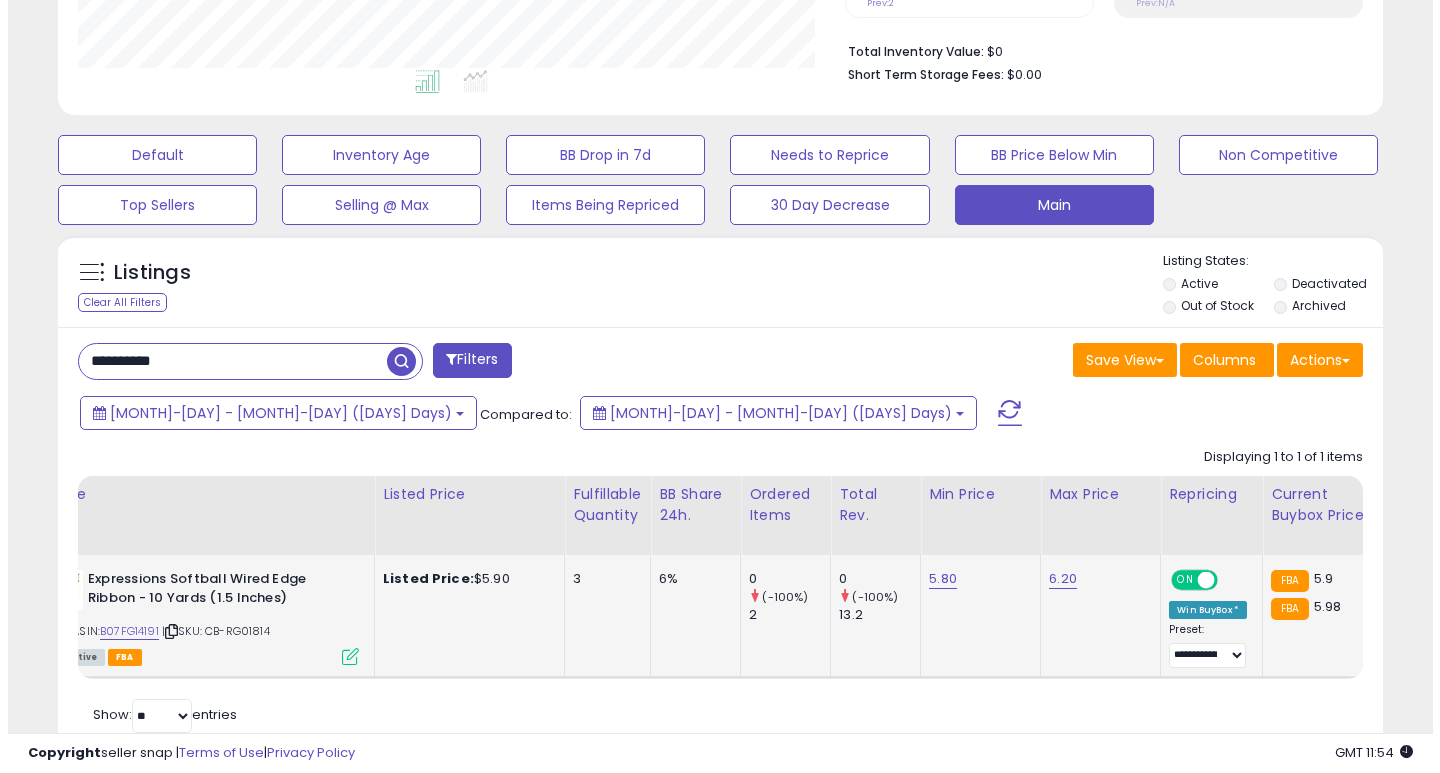 scroll, scrollTop: 447, scrollLeft: 0, axis: vertical 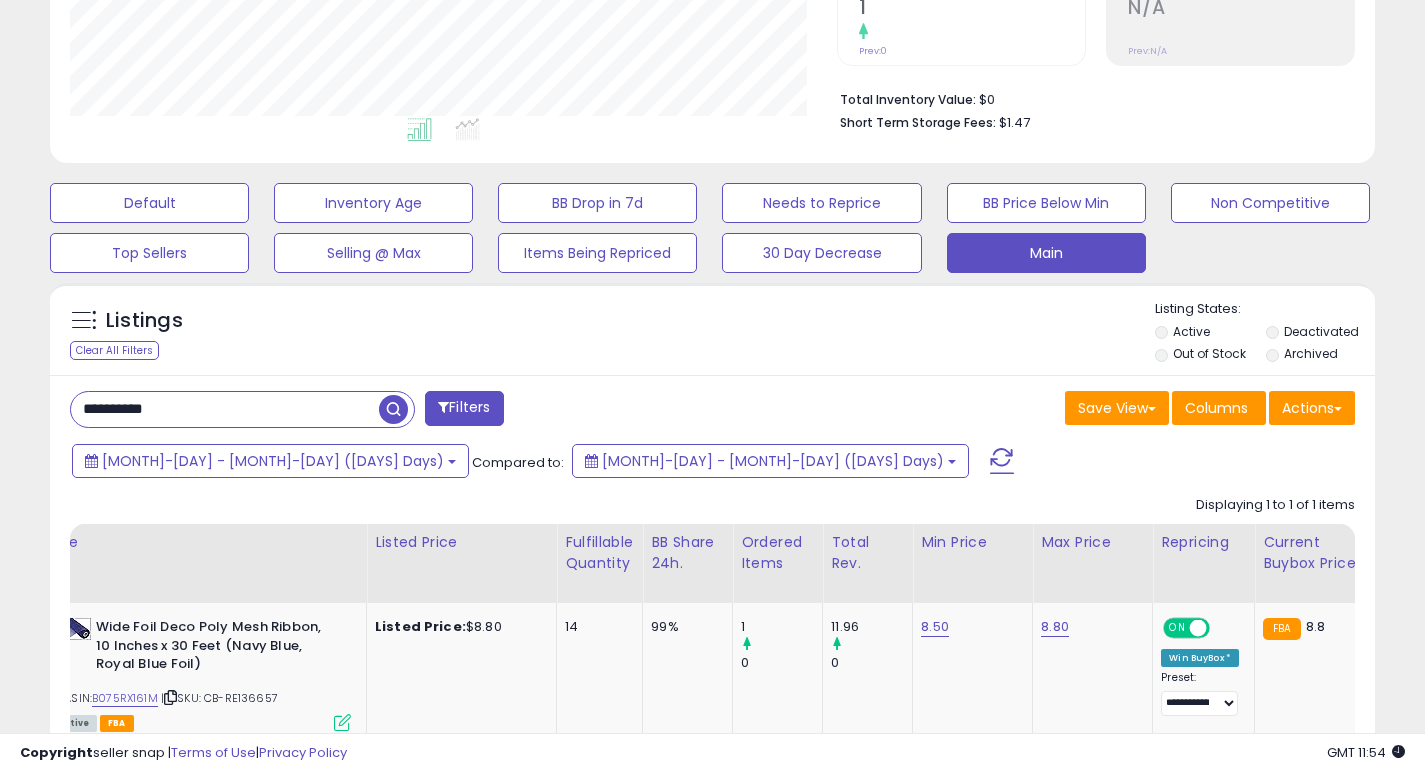 click on "**********" at bounding box center (225, 409) 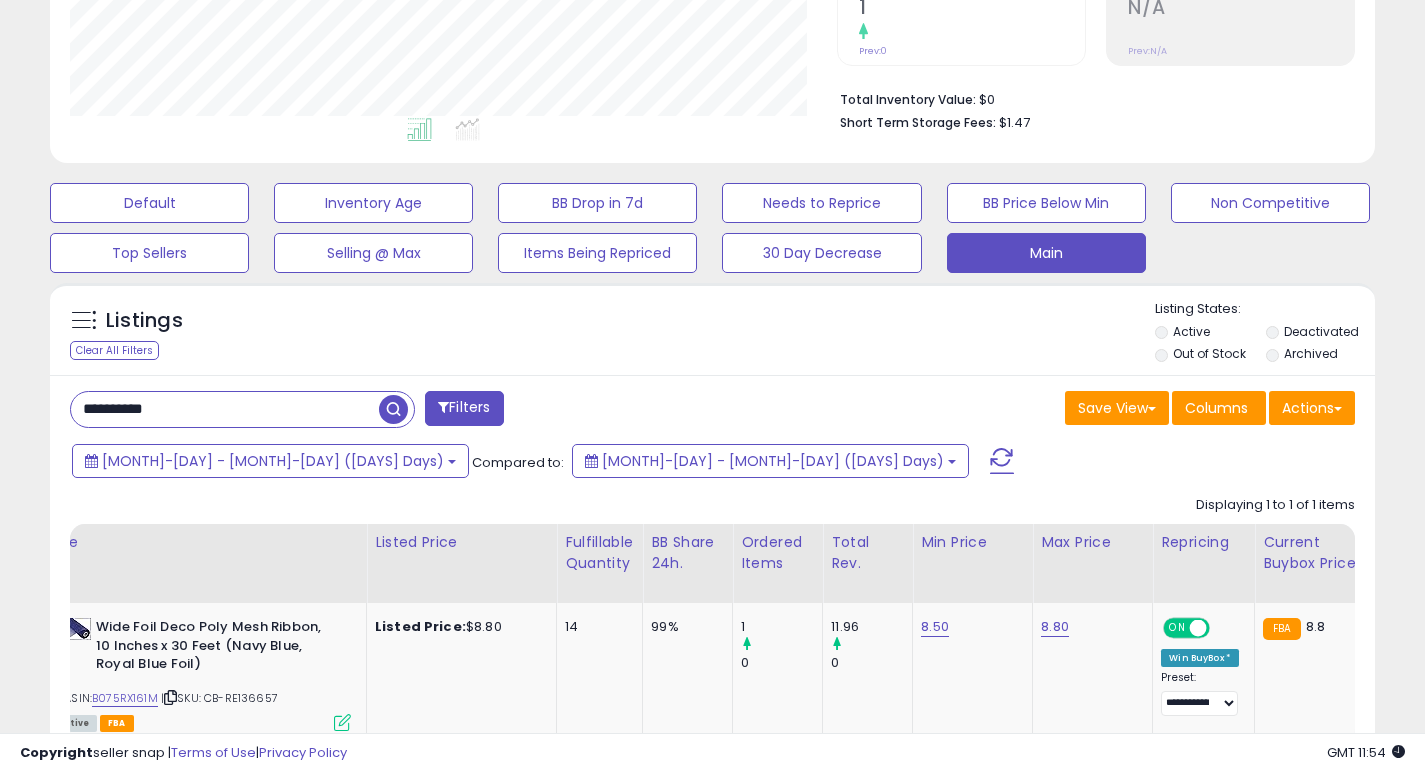 click at bounding box center [393, 409] 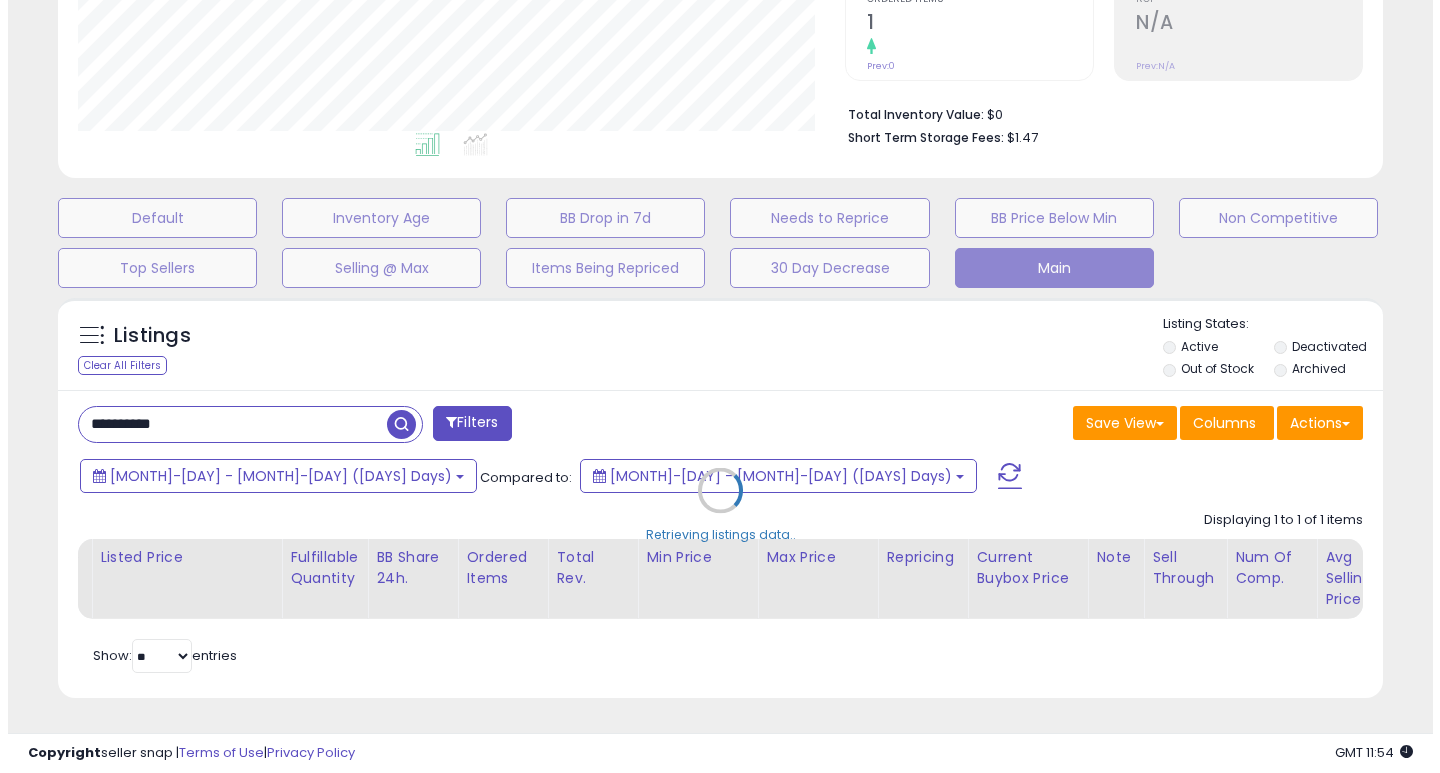 scroll, scrollTop: 999590, scrollLeft: 999224, axis: both 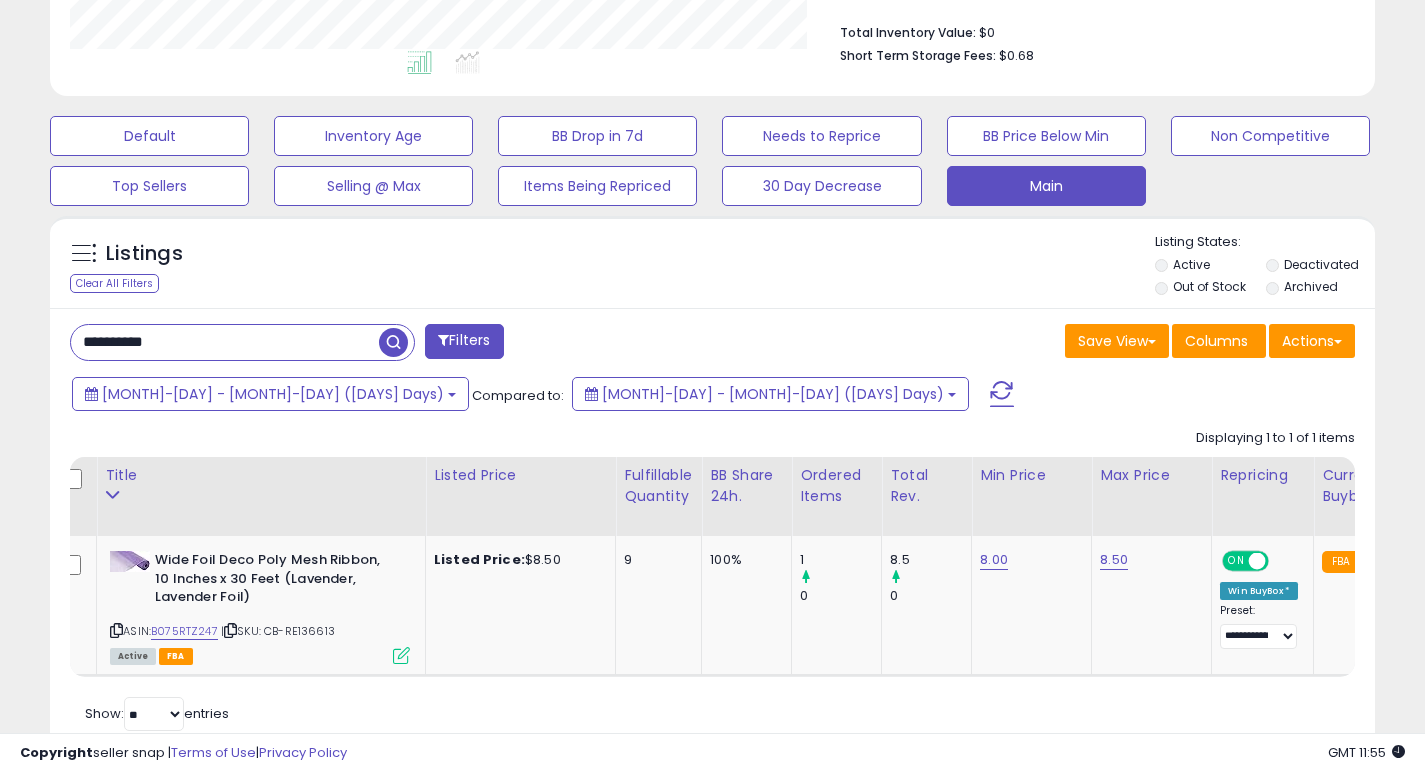 click on "**********" at bounding box center [225, 342] 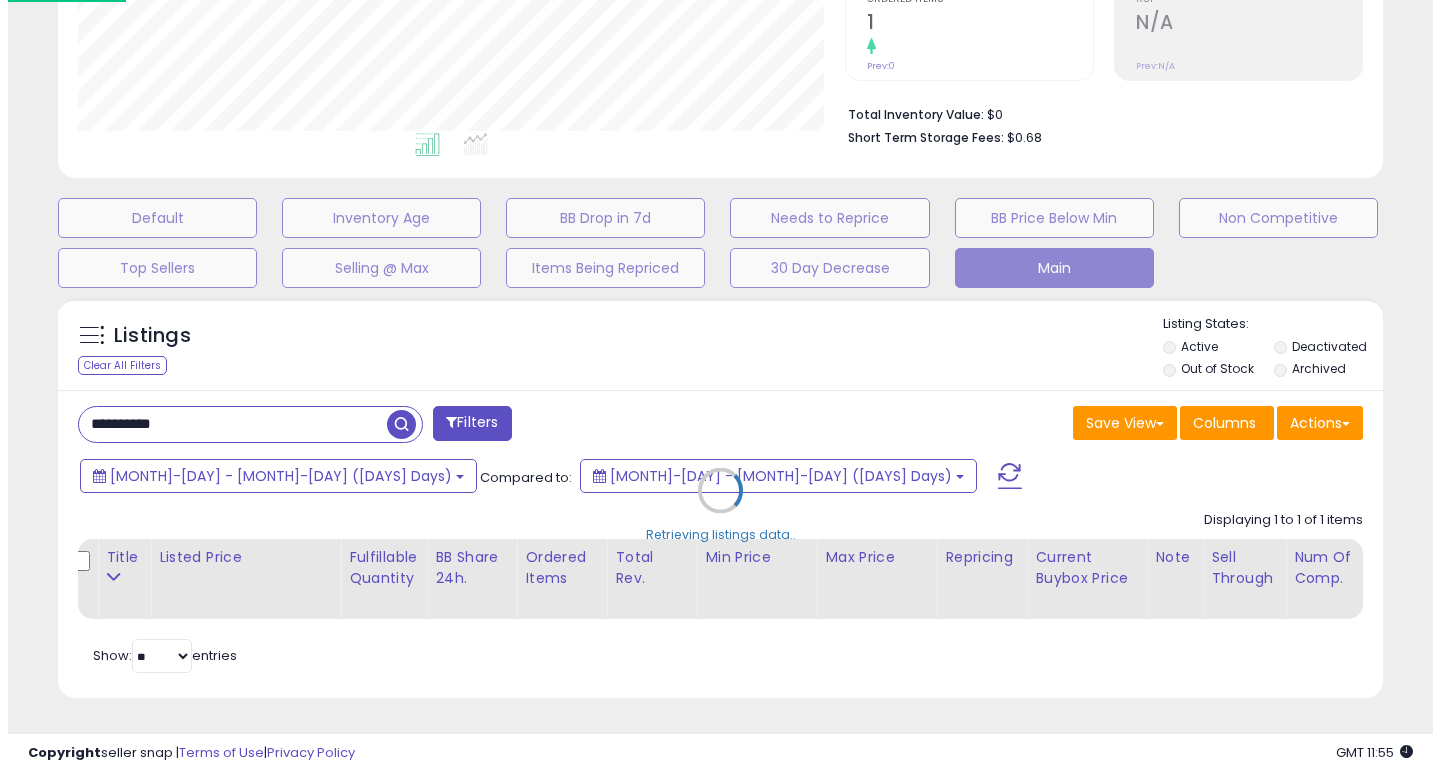 scroll, scrollTop: 447, scrollLeft: 0, axis: vertical 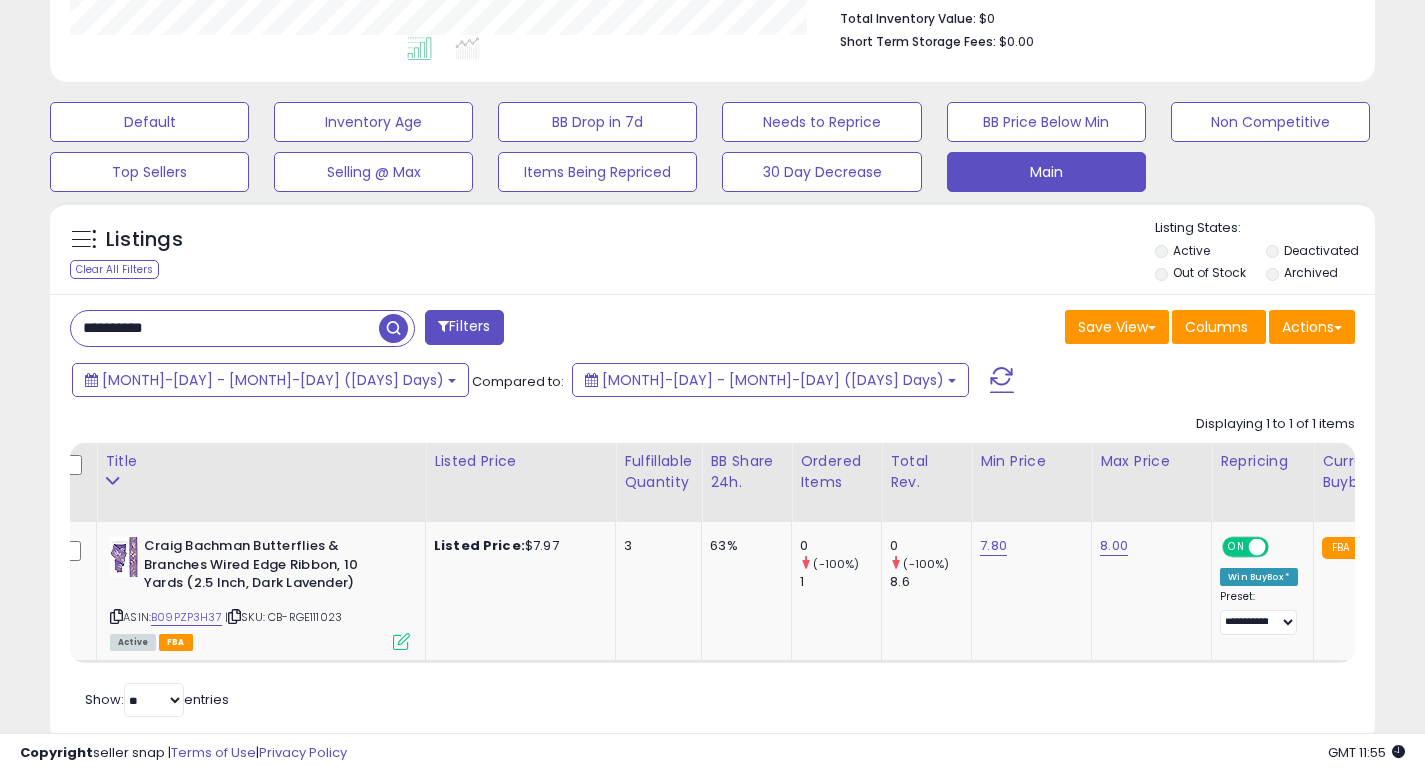 click on "**********" at bounding box center (225, 328) 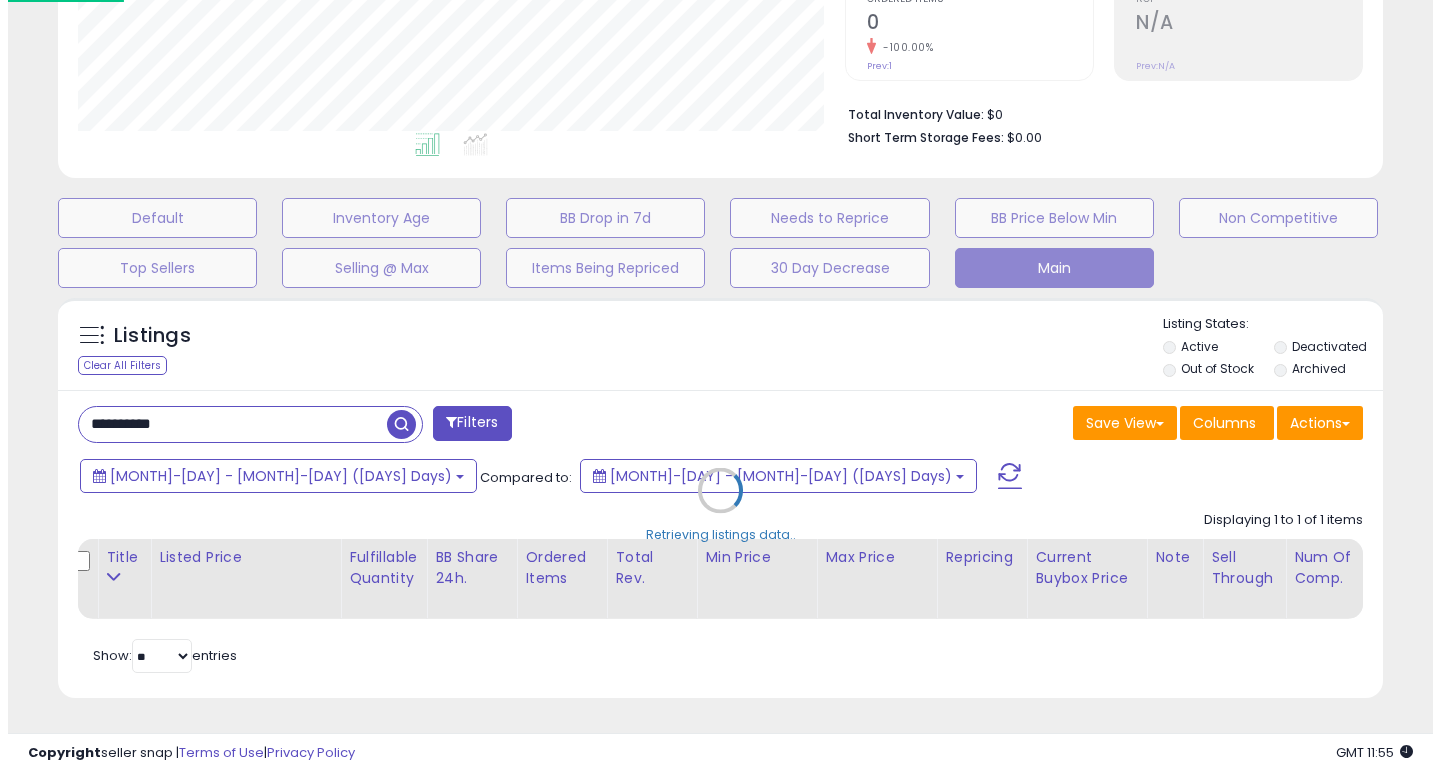 scroll, scrollTop: 447, scrollLeft: 0, axis: vertical 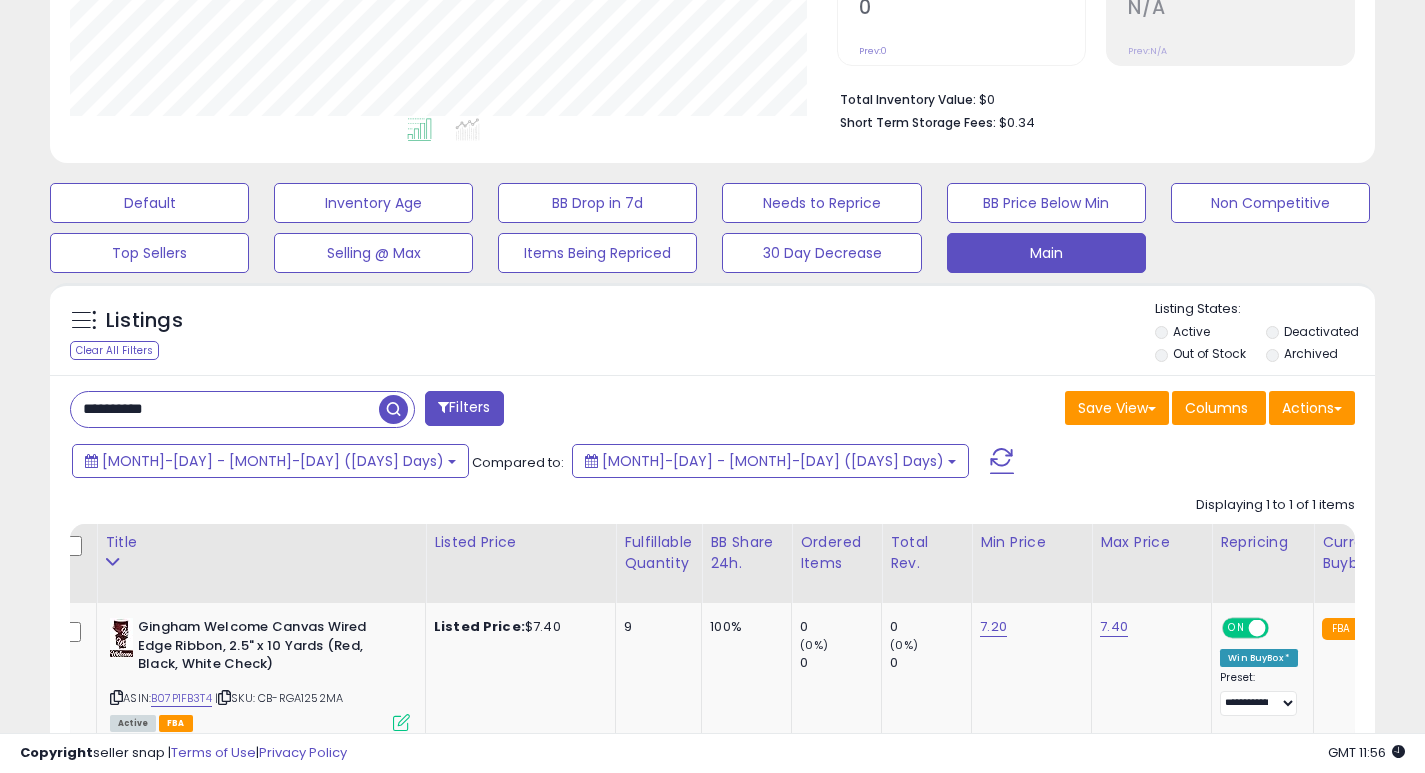 click on "**********" at bounding box center (225, 409) 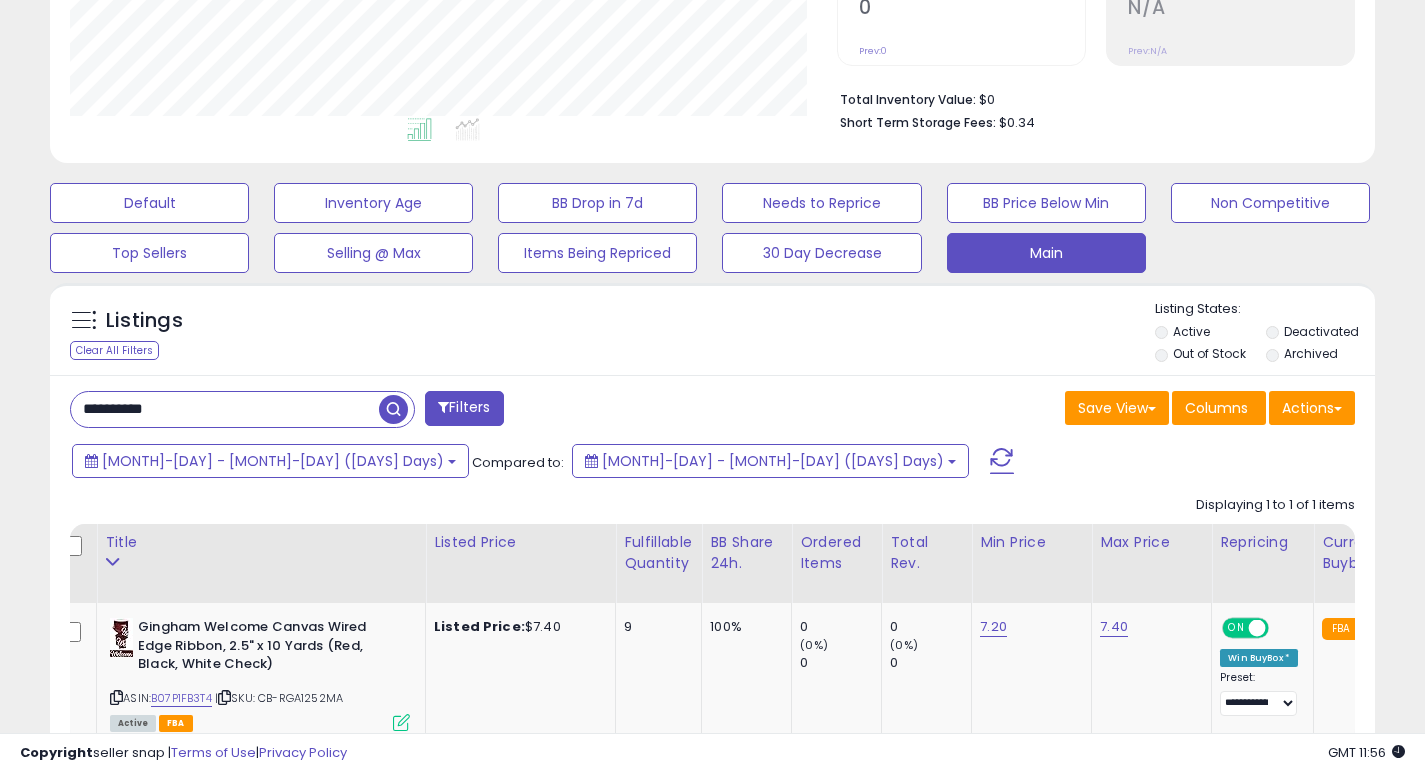 click at bounding box center (393, 409) 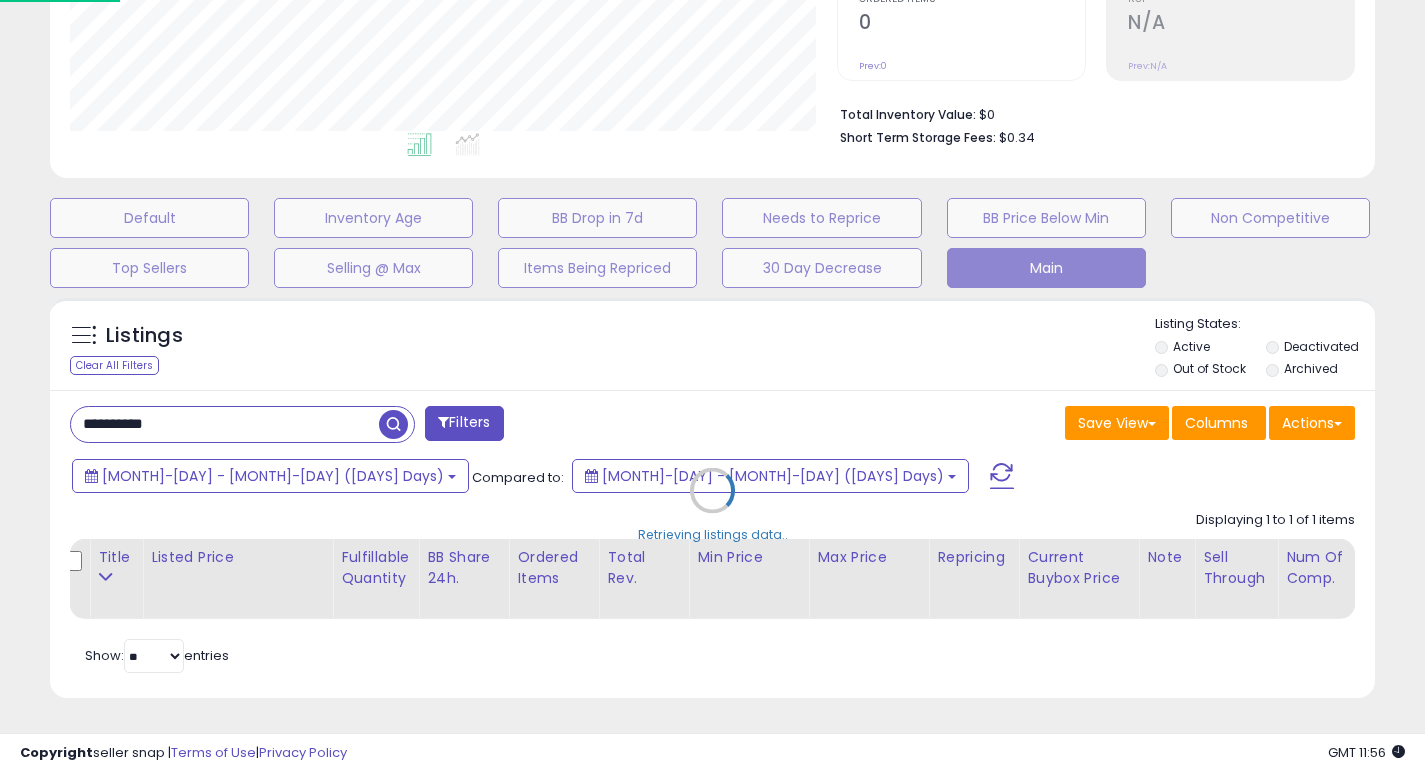 scroll, scrollTop: 999590, scrollLeft: 999224, axis: both 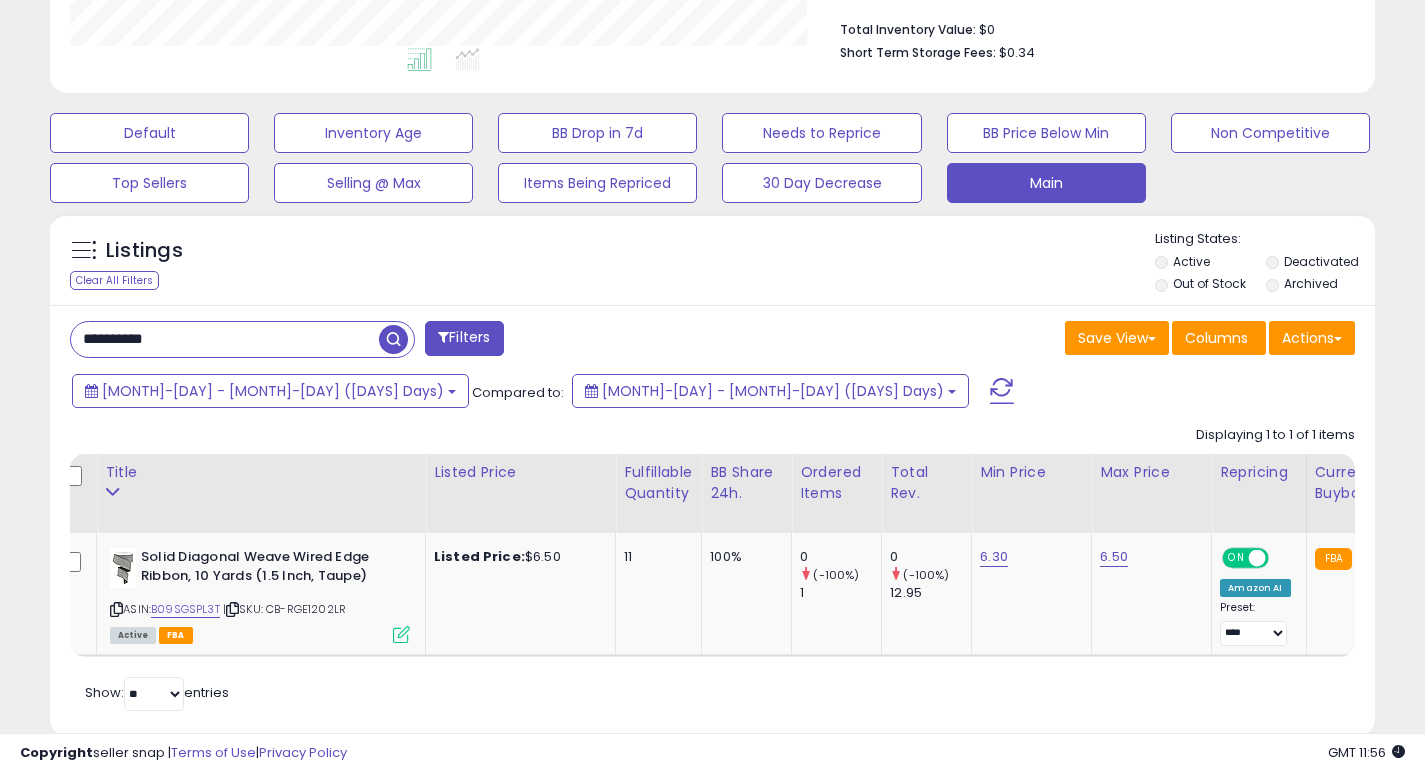 click on "**********" at bounding box center [225, 339] 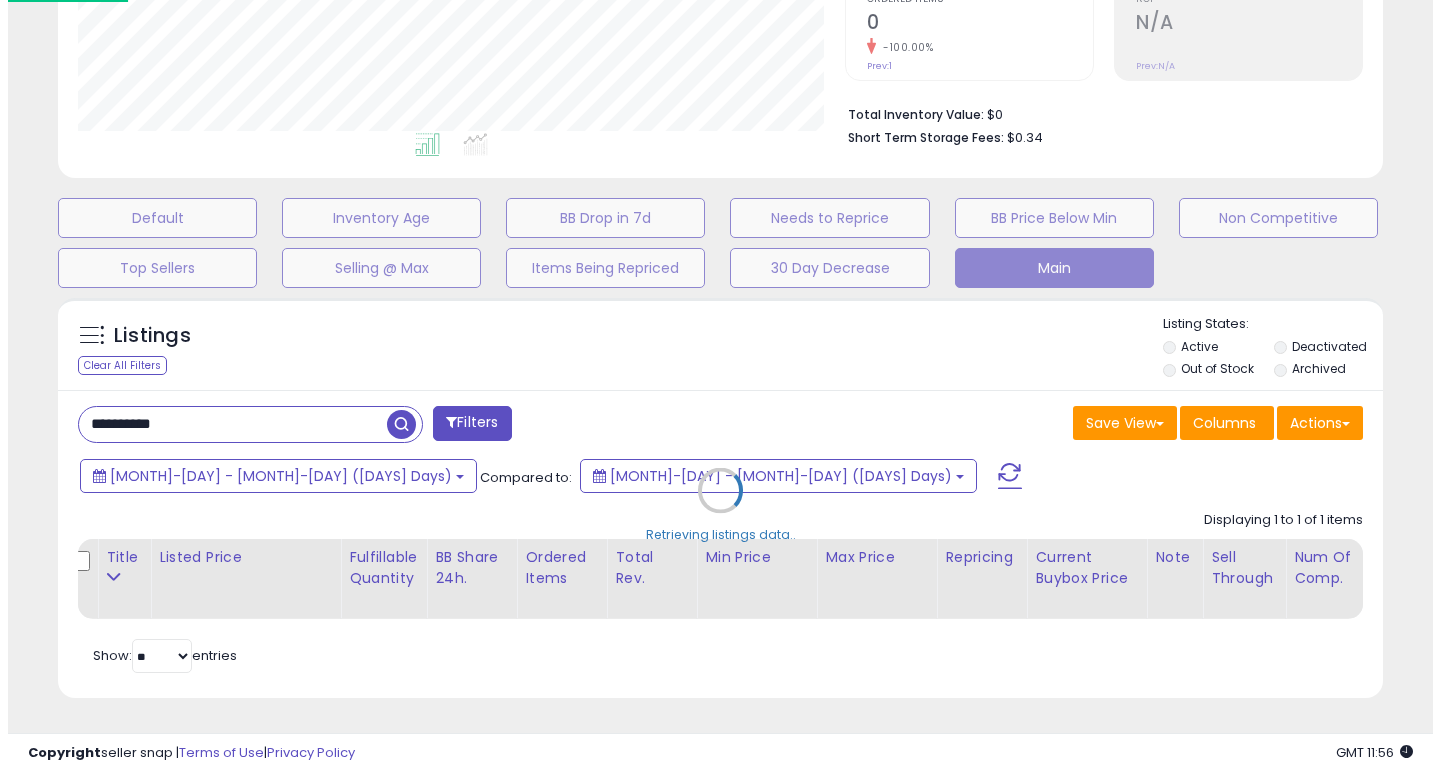 scroll, scrollTop: 447, scrollLeft: 0, axis: vertical 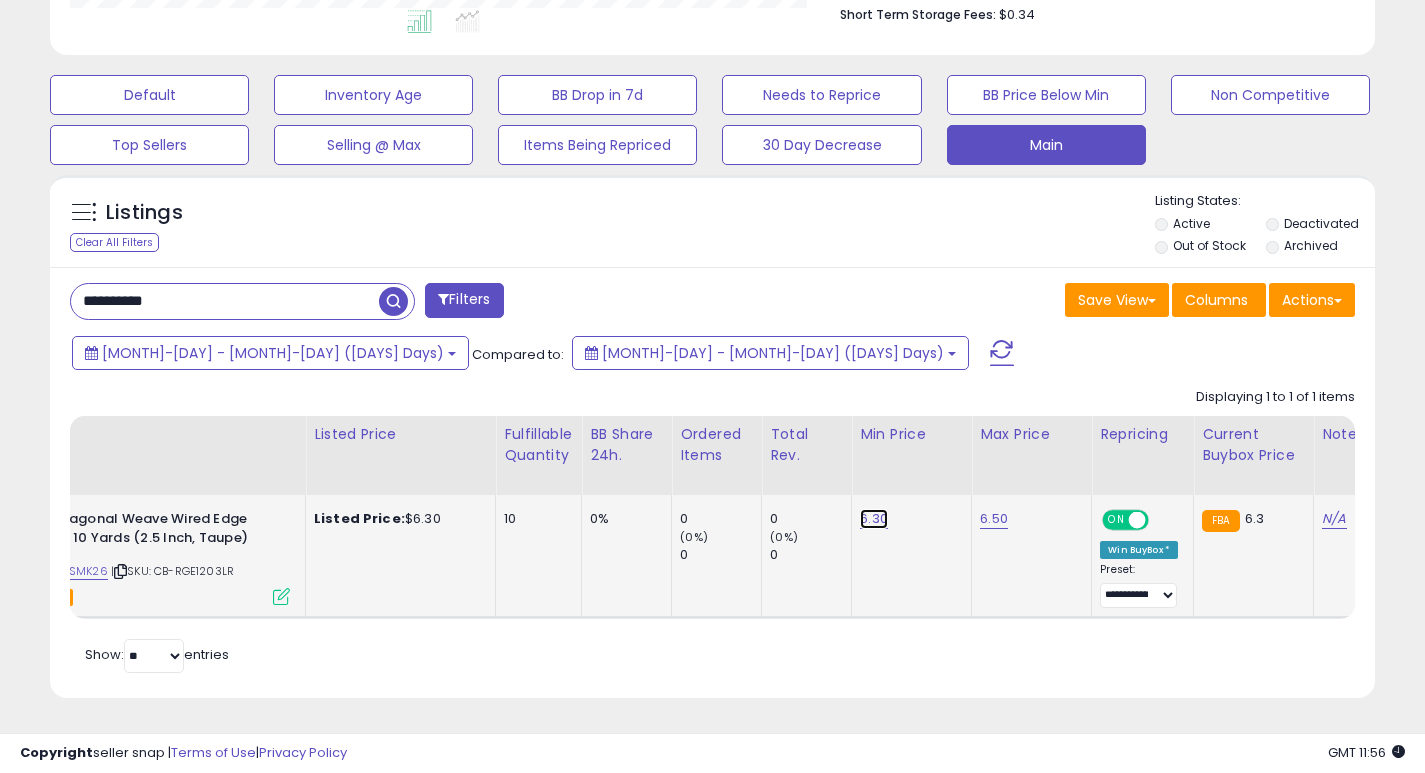 click on "6.30" at bounding box center [874, 519] 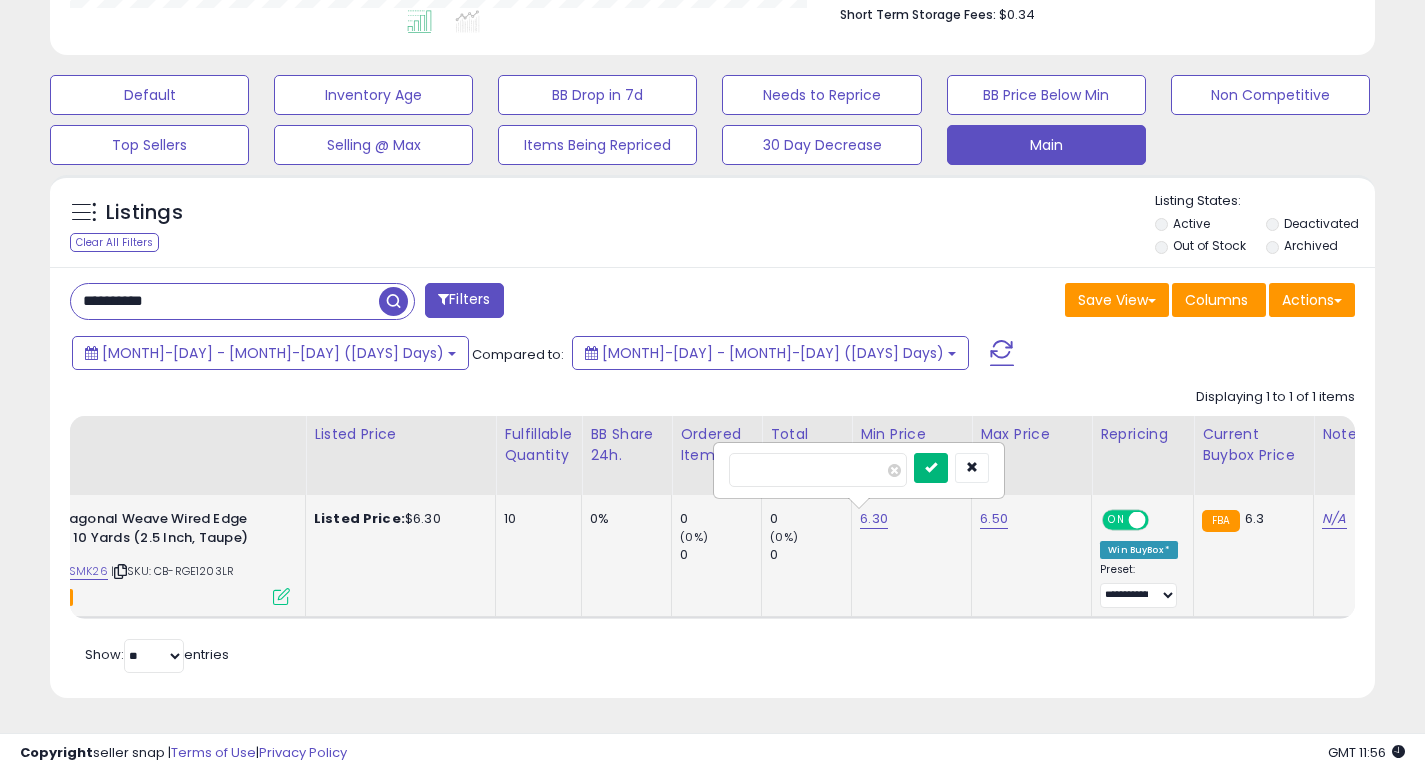 type on "*" 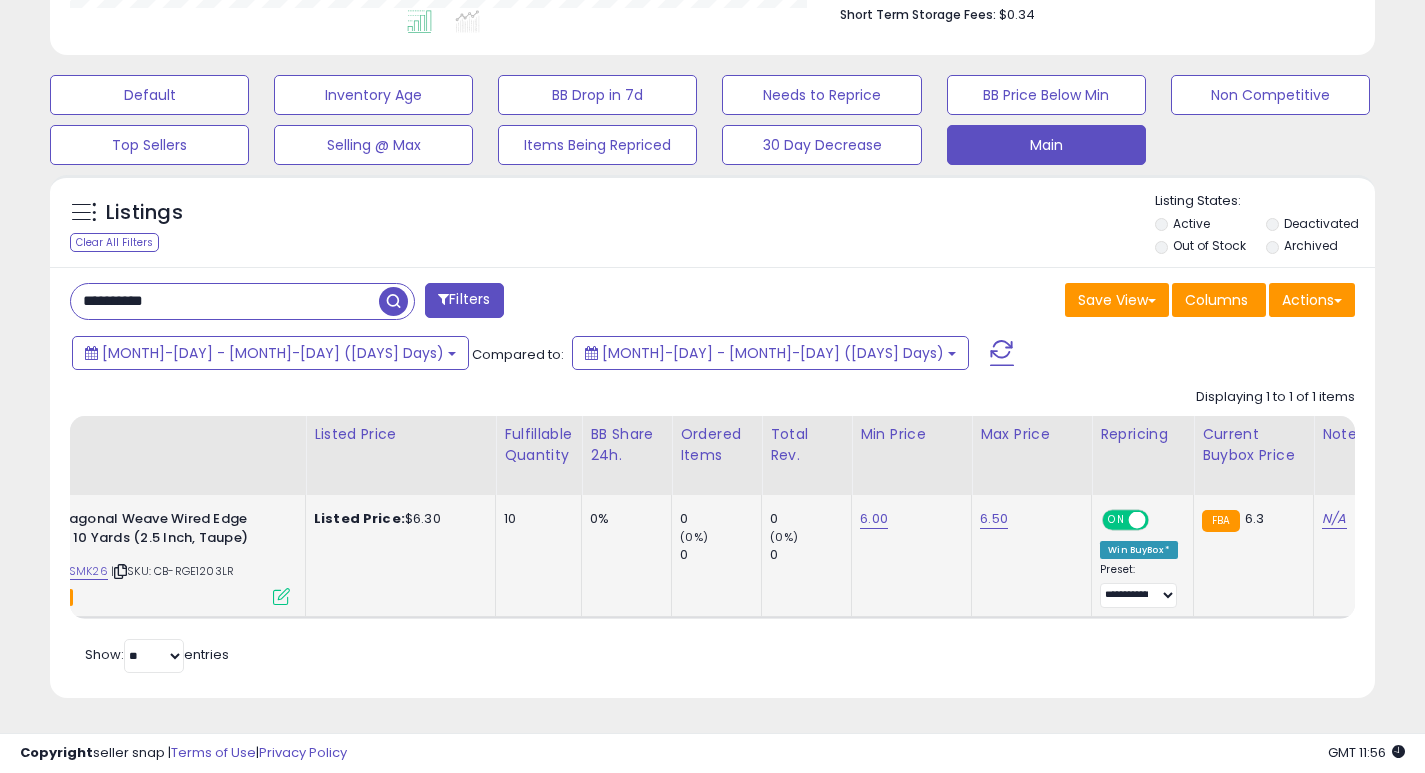 click on "**********" at bounding box center (225, 301) 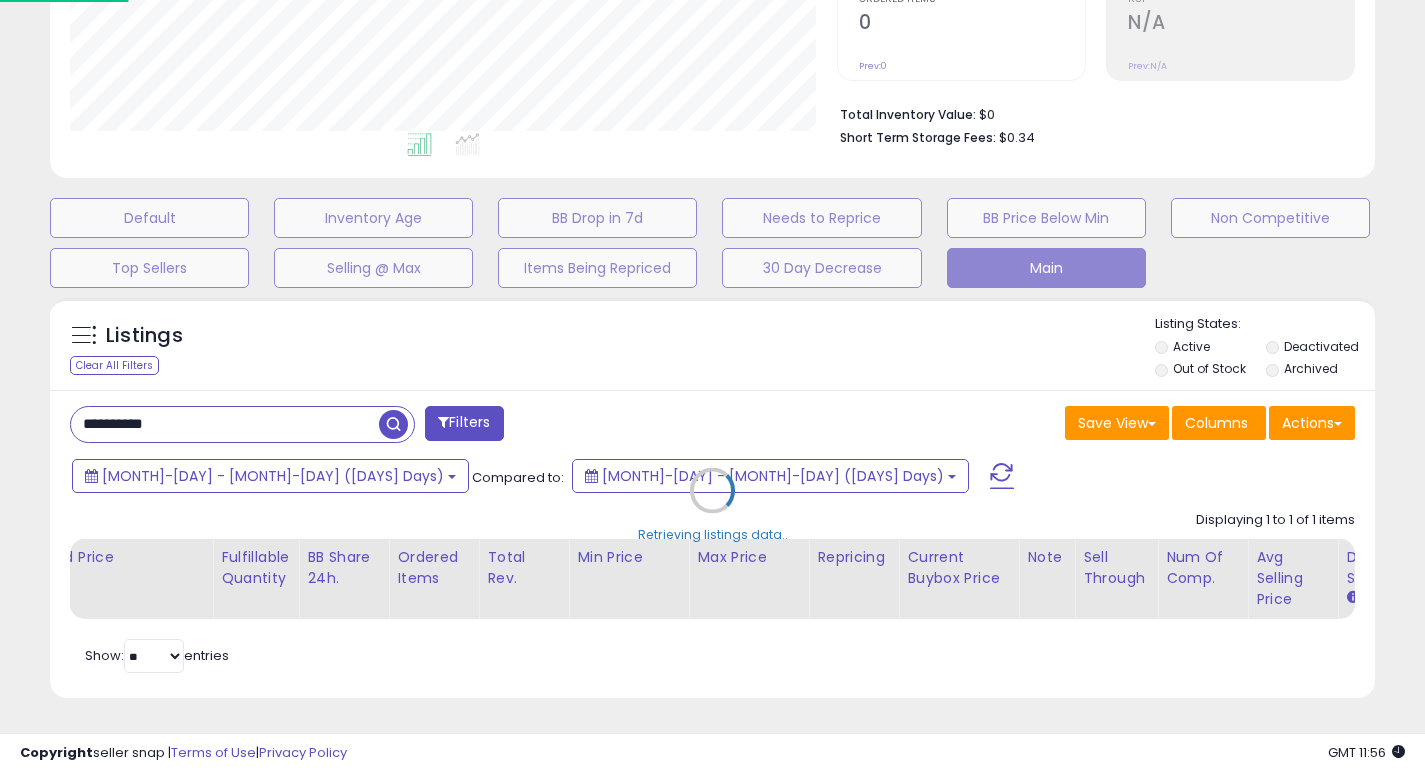 scroll, scrollTop: 999590, scrollLeft: 999224, axis: both 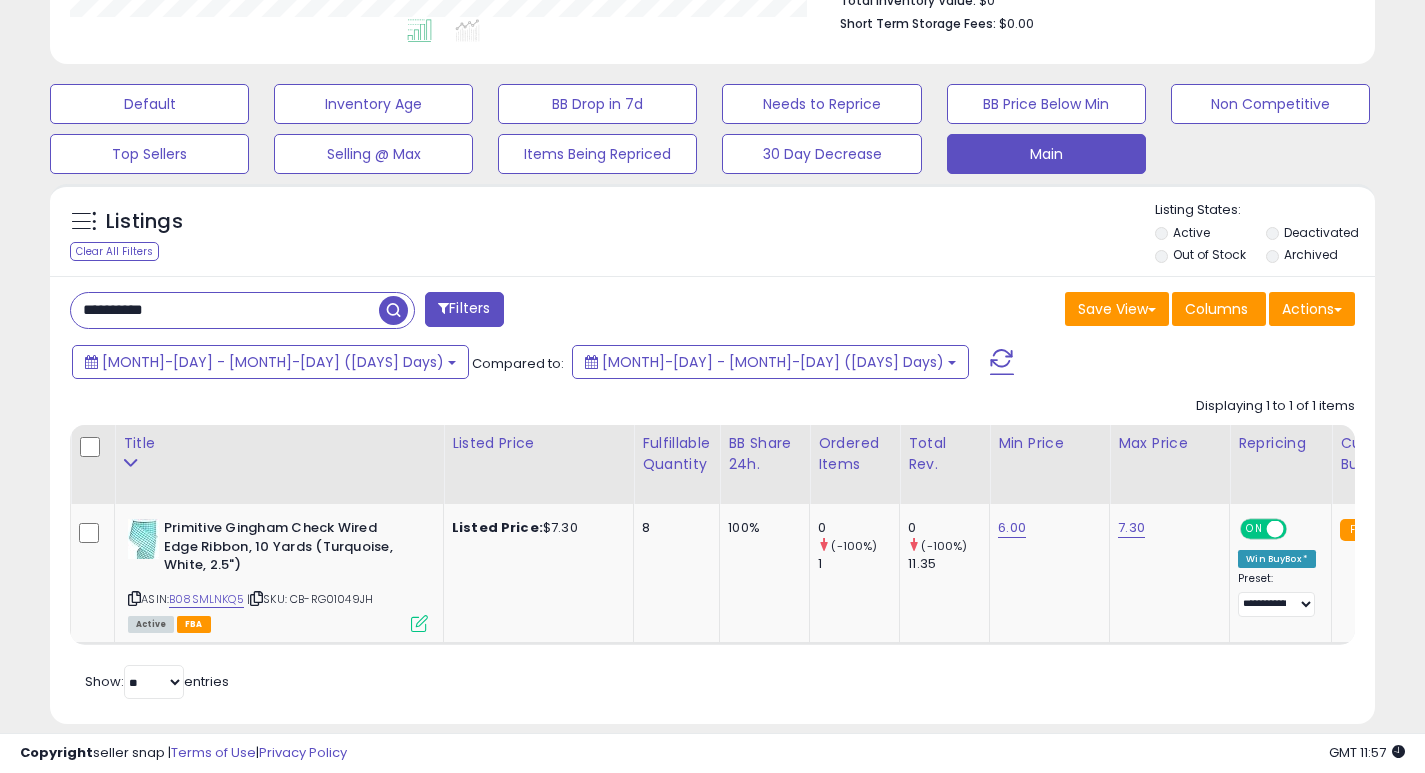 click on "**********" at bounding box center [225, 310] 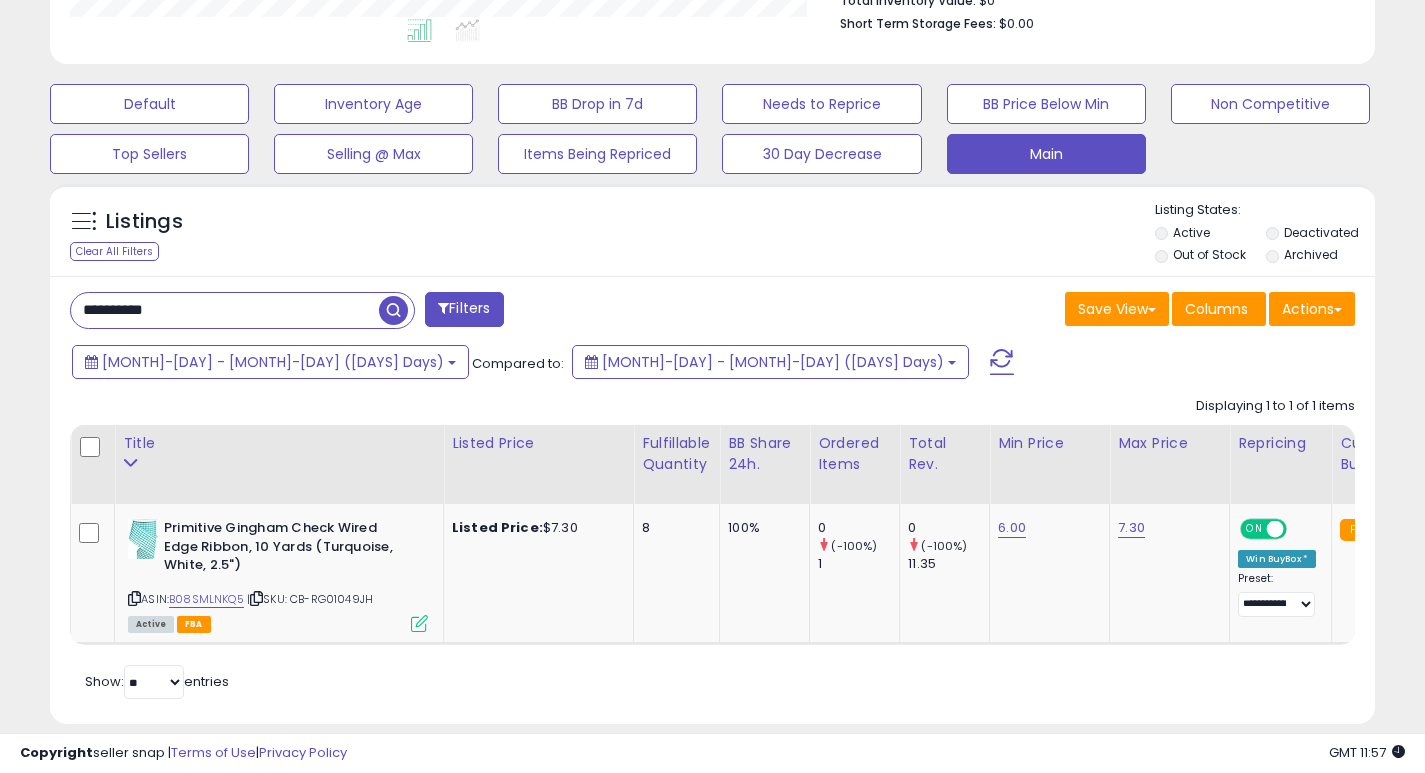 click on "**********" at bounding box center [225, 310] 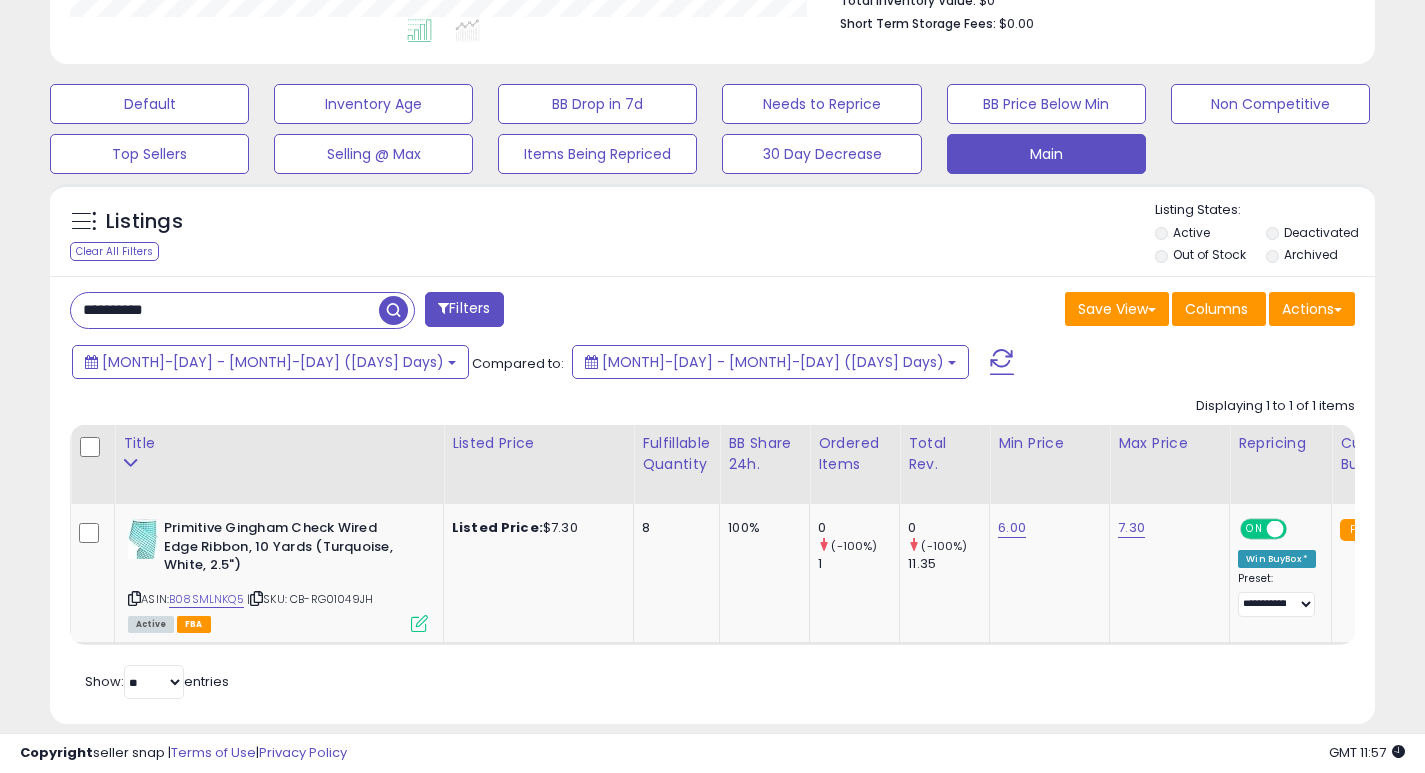 click at bounding box center [393, 310] 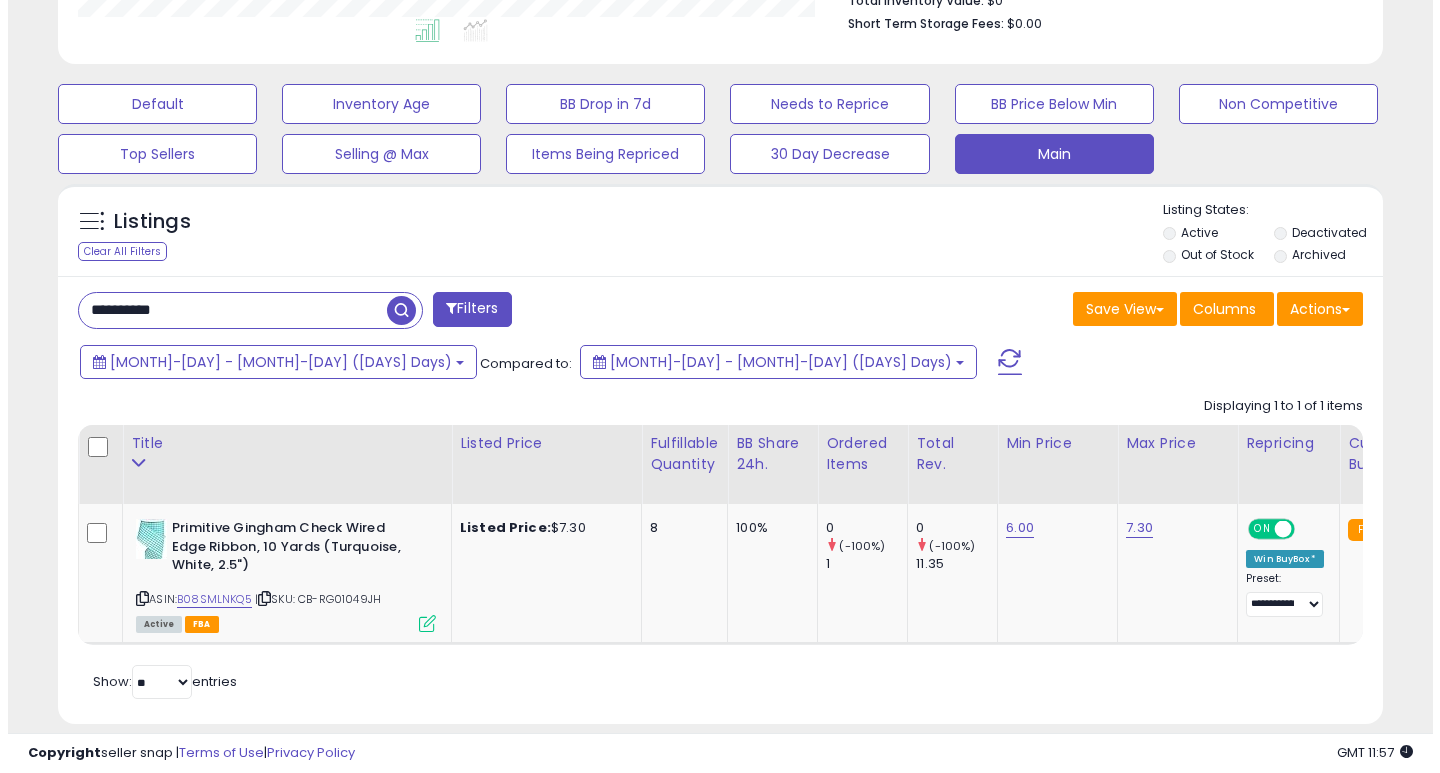 scroll, scrollTop: 447, scrollLeft: 0, axis: vertical 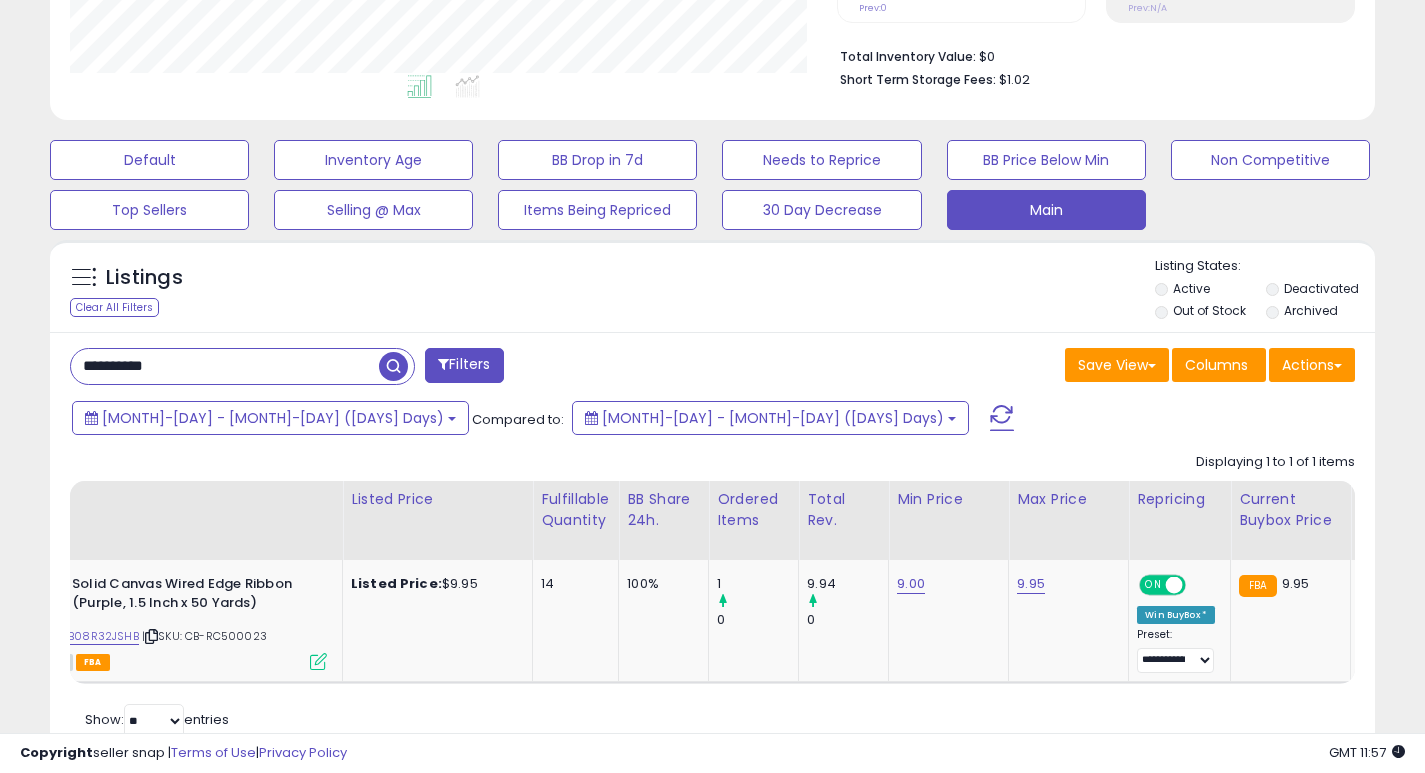 click on "**********" at bounding box center (225, 366) 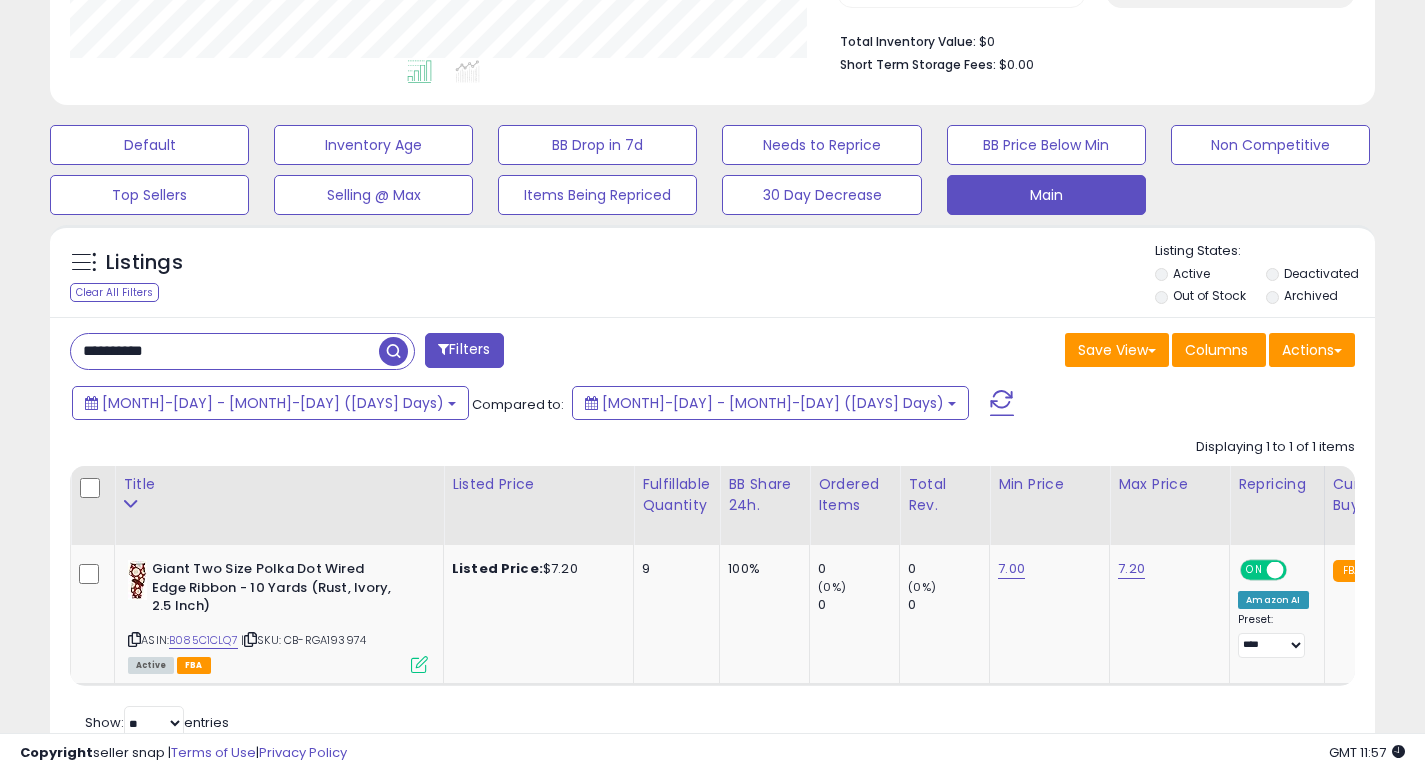 click on "**********" at bounding box center (225, 351) 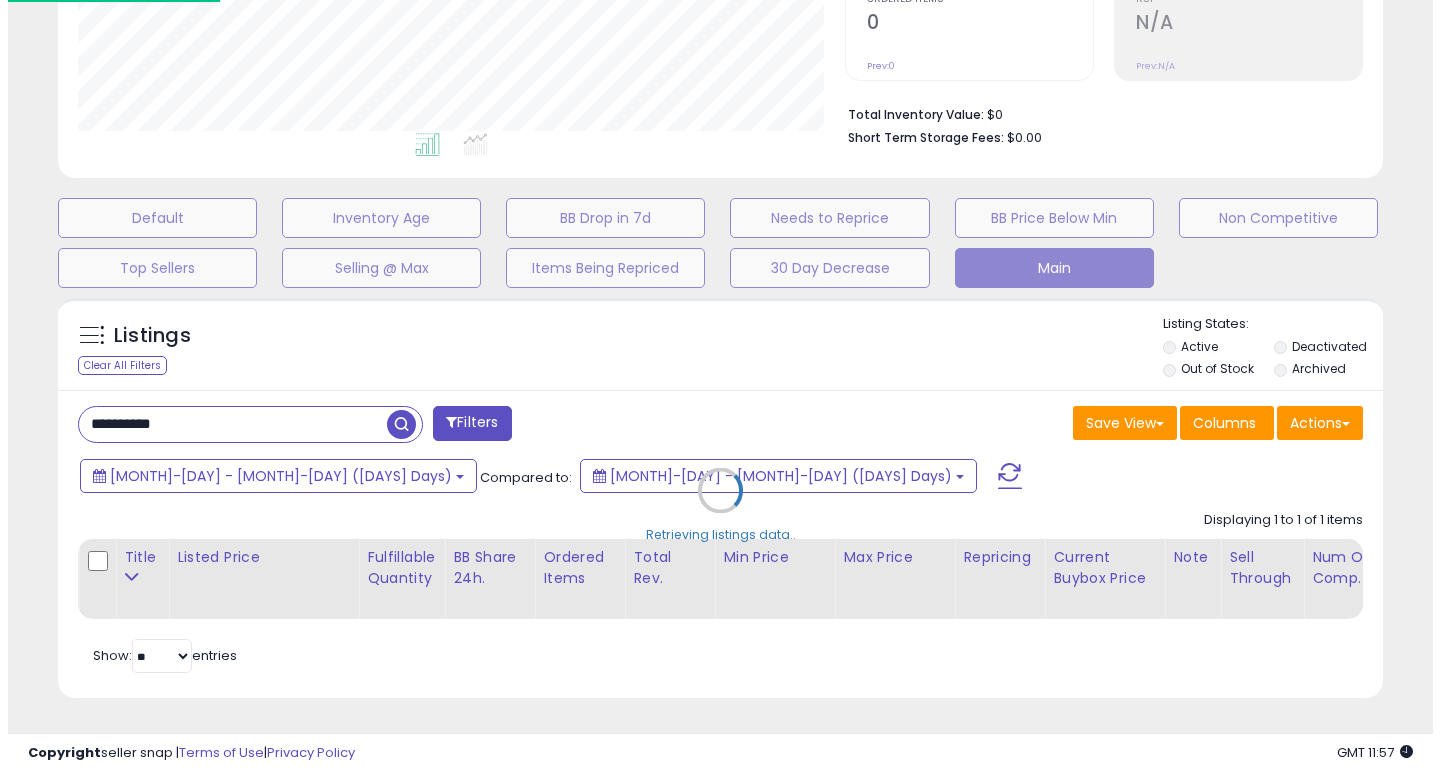 scroll, scrollTop: 447, scrollLeft: 0, axis: vertical 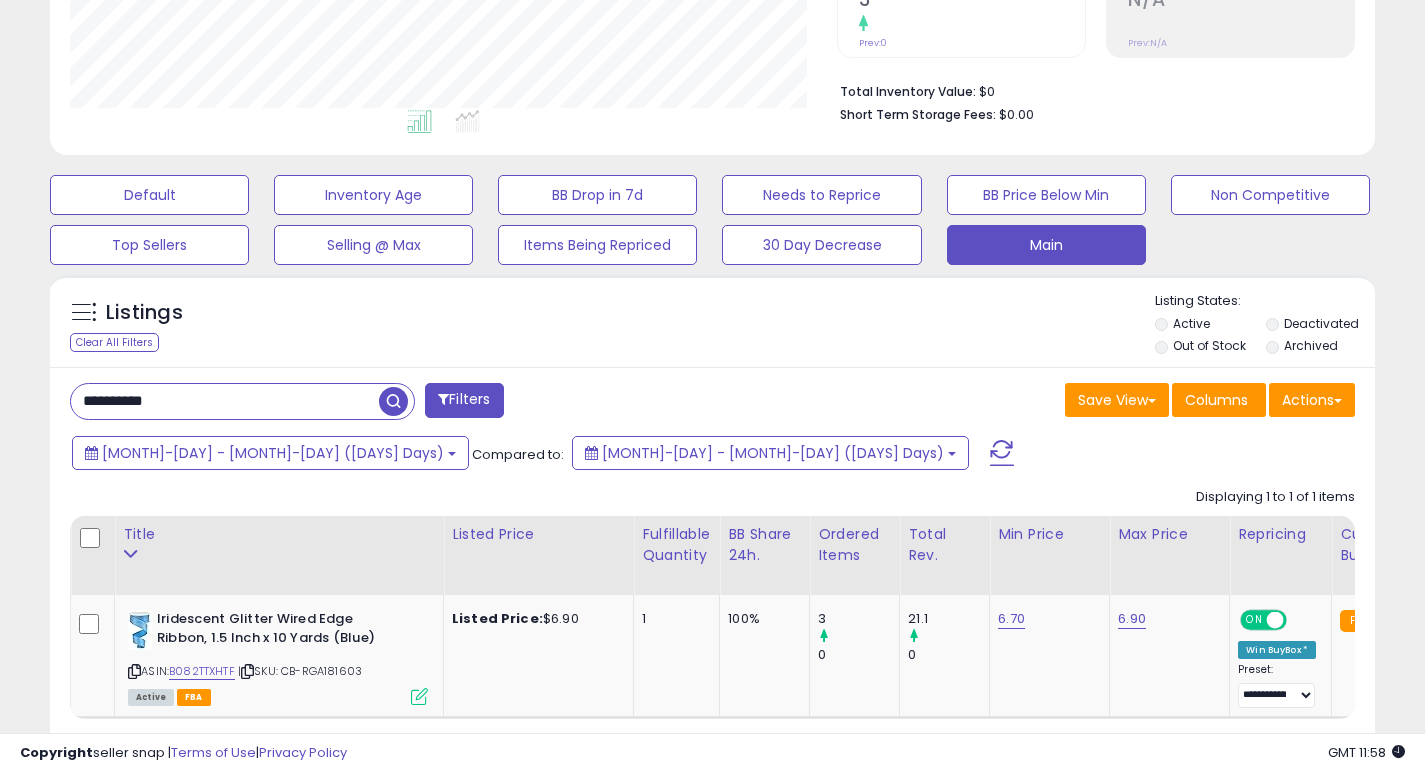 click on "**********" at bounding box center (225, 401) 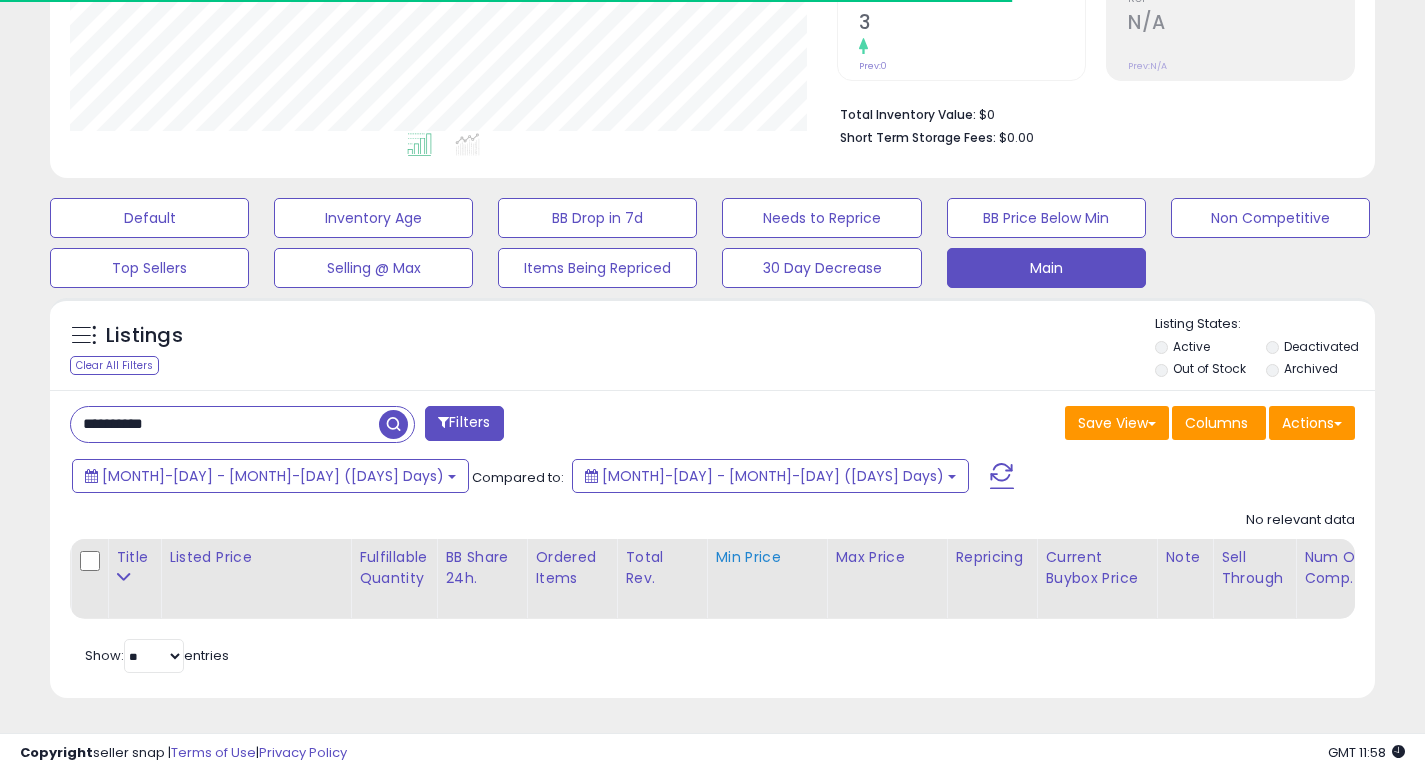 scroll, scrollTop: 999590, scrollLeft: 999233, axis: both 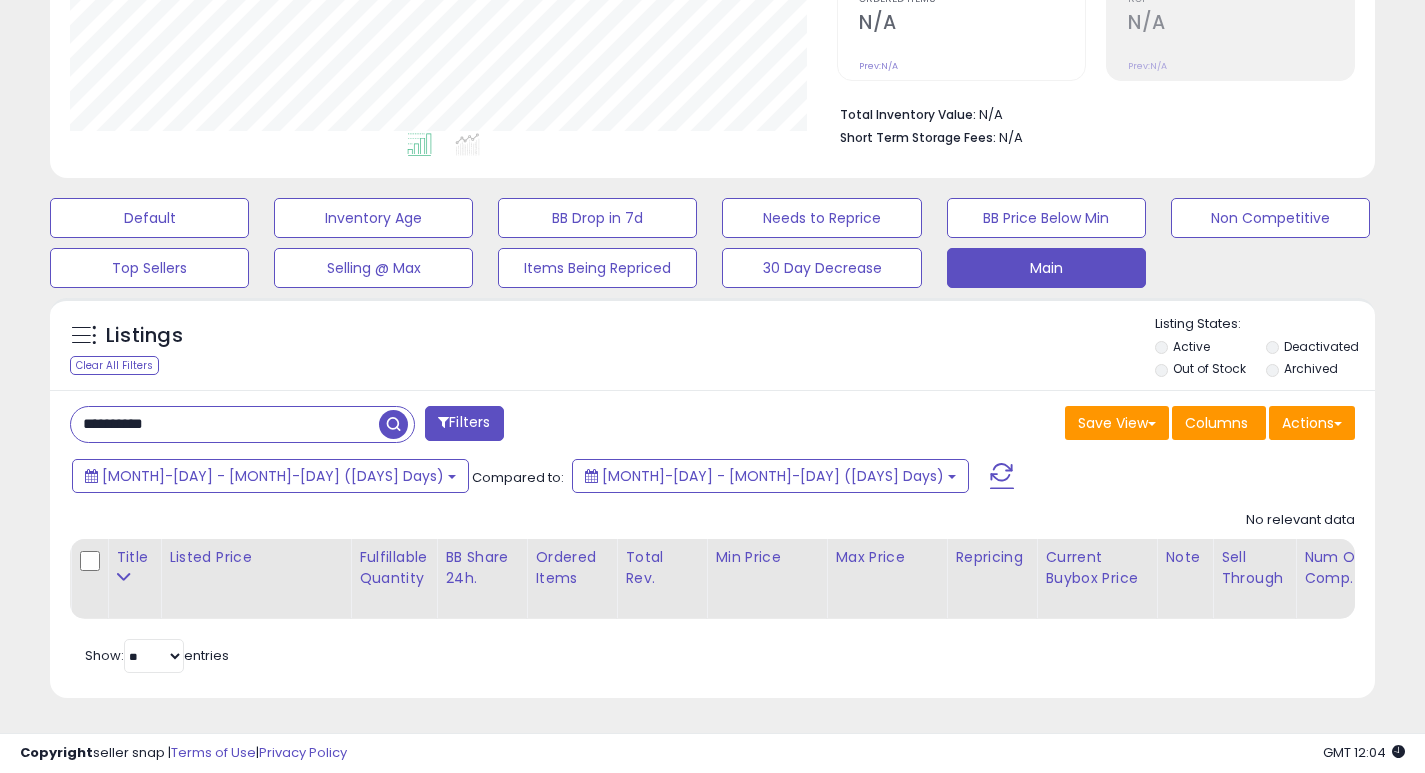 click on "**********" at bounding box center [225, 424] 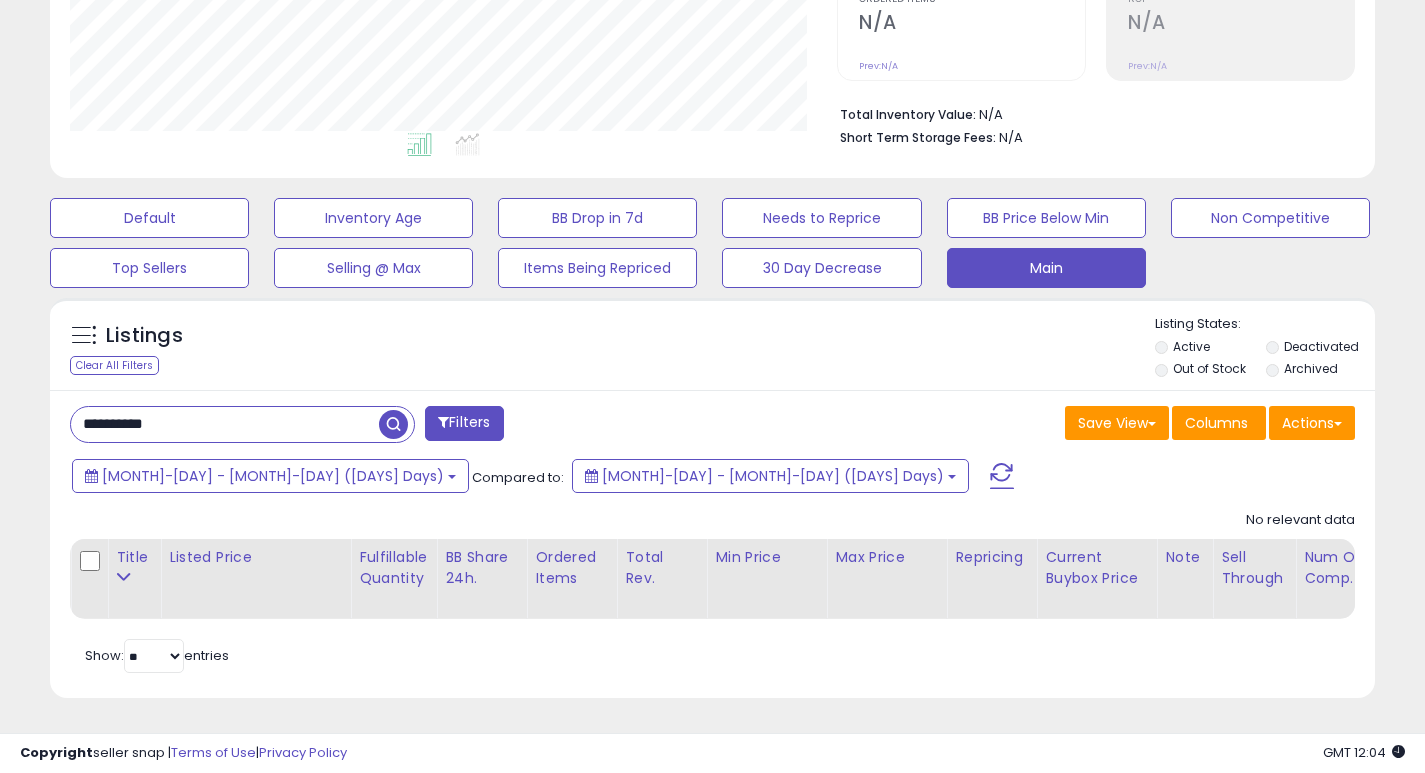 click on "**********" at bounding box center [225, 424] 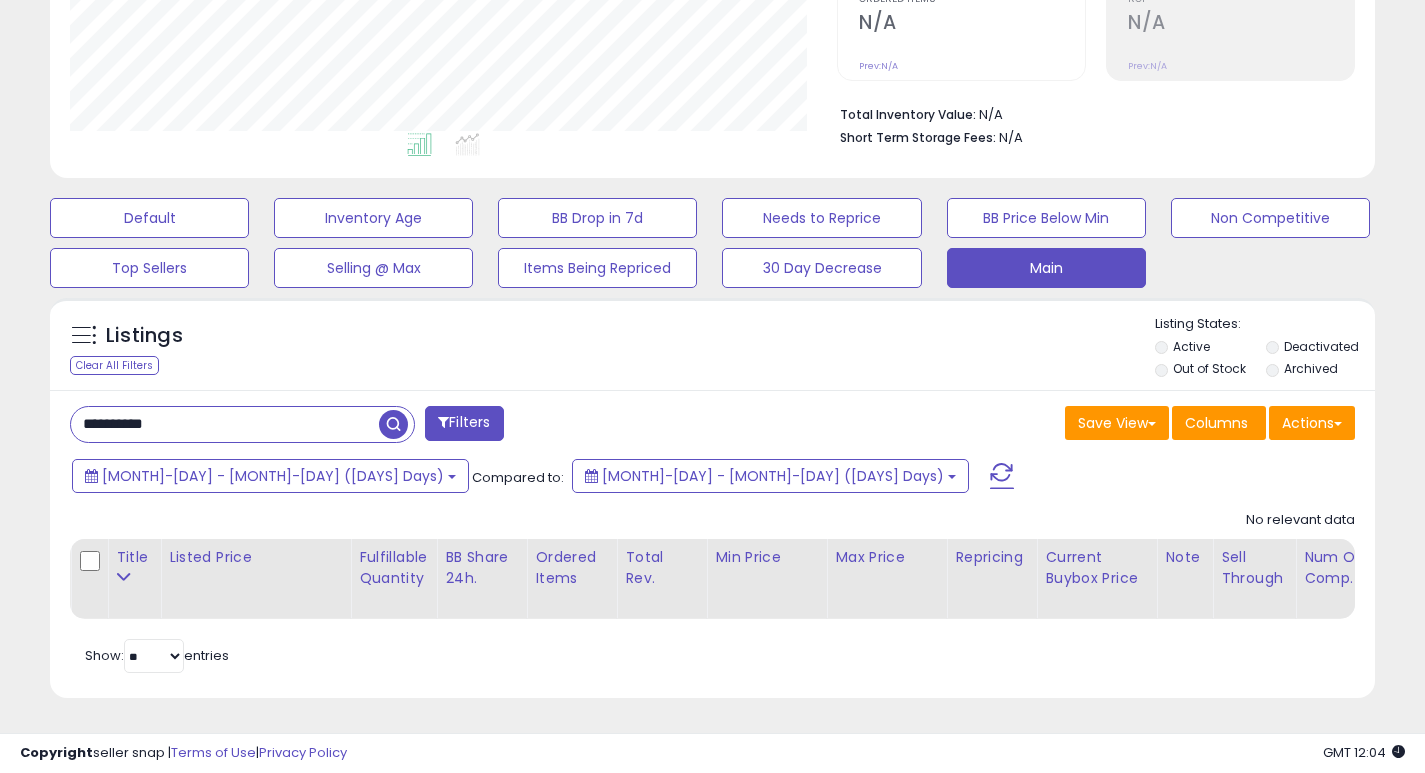 click at bounding box center [393, 424] 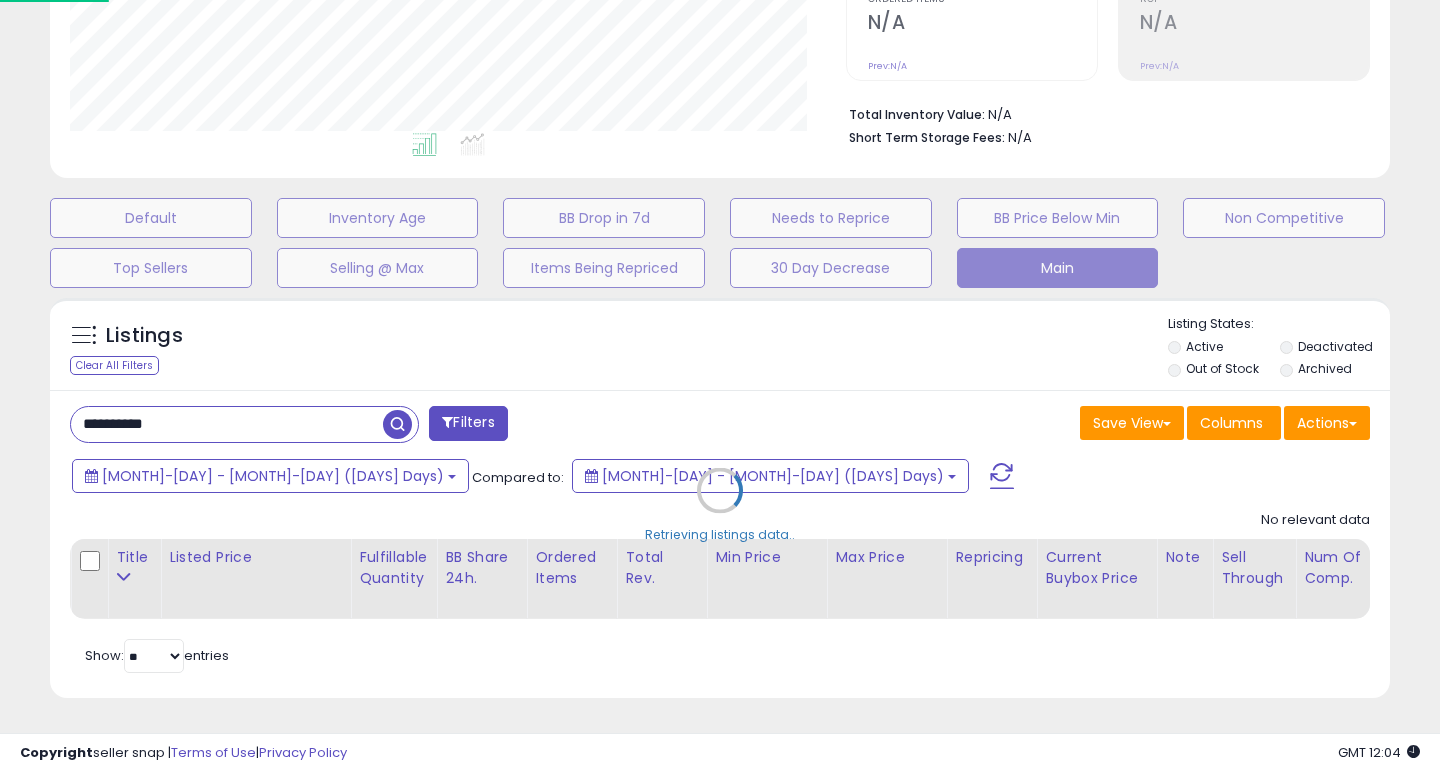 scroll, scrollTop: 999590, scrollLeft: 999224, axis: both 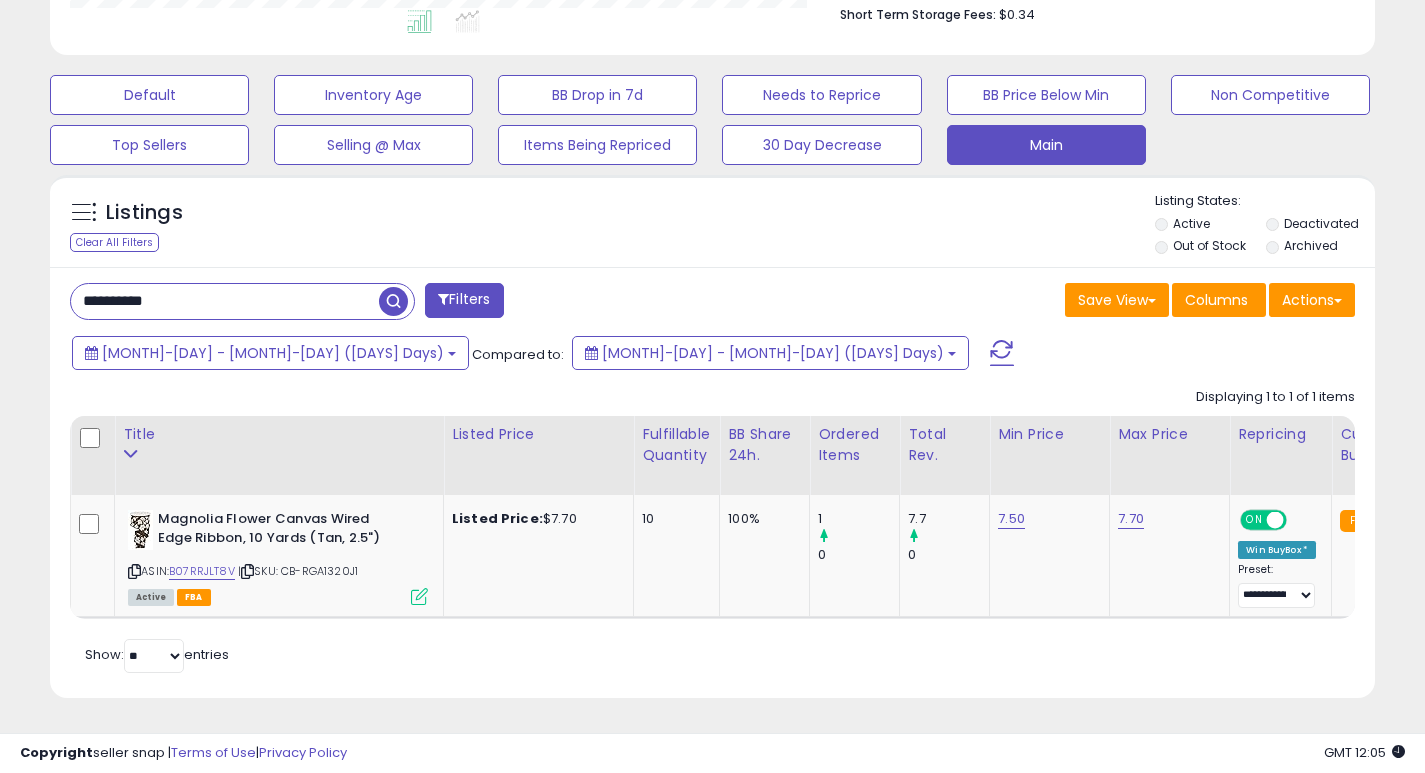 click on "**********" at bounding box center (225, 301) 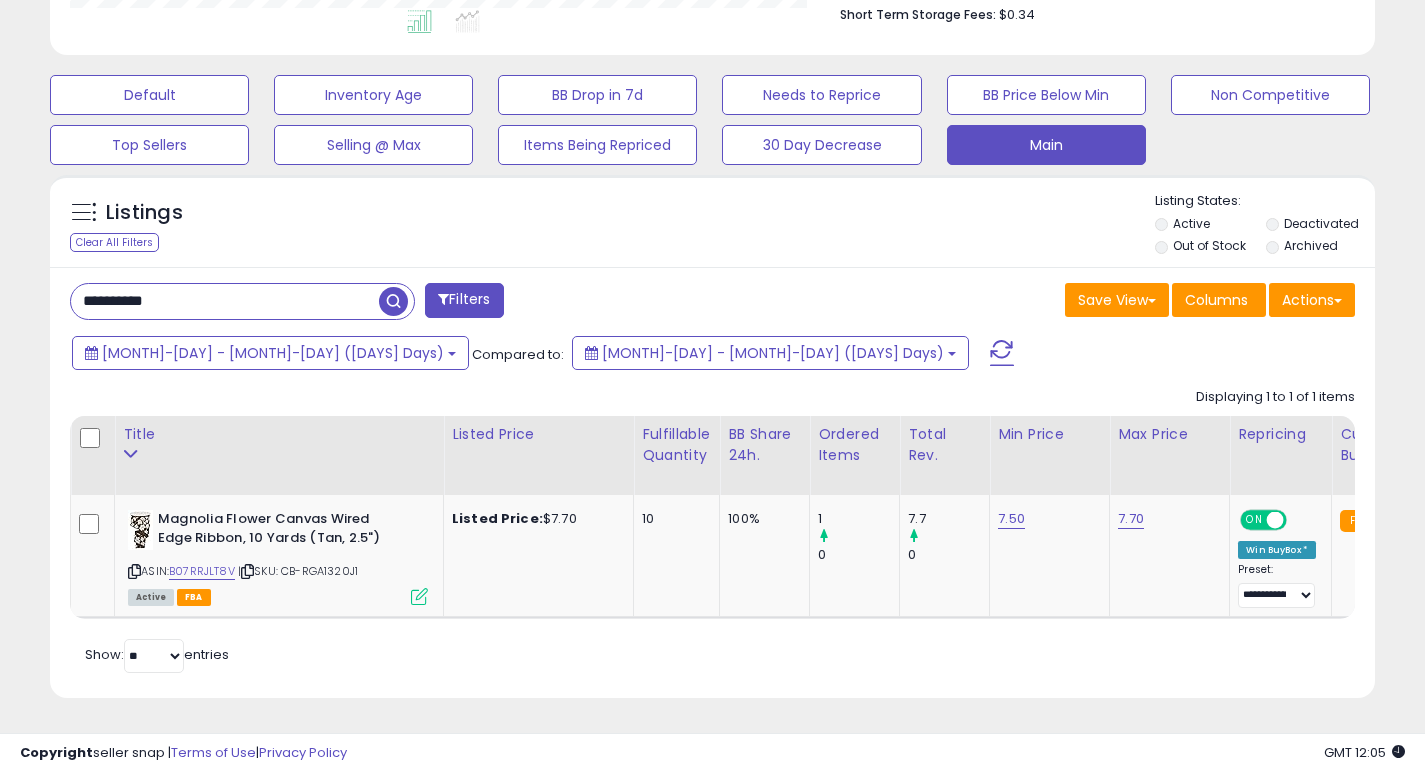 click on "**********" at bounding box center (225, 301) 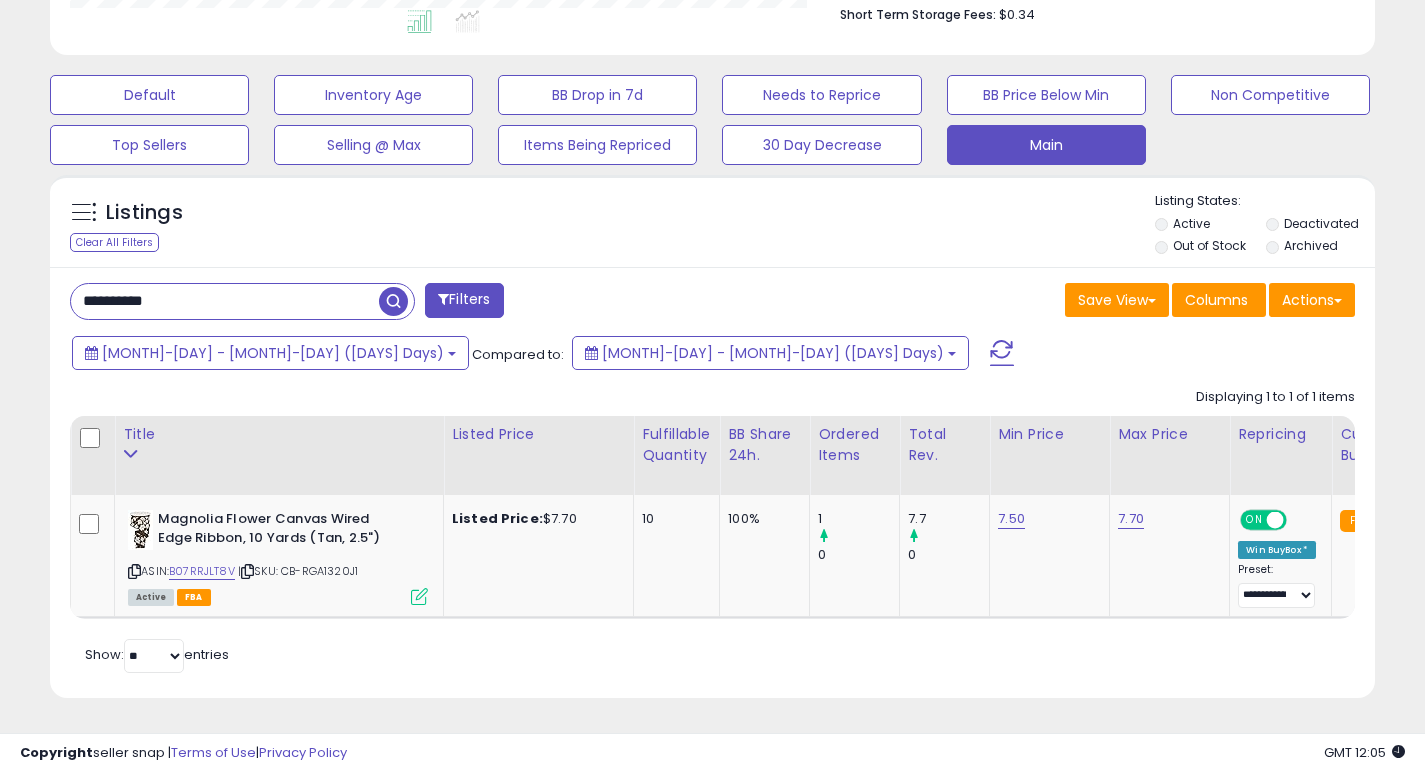 click at bounding box center (393, 301) 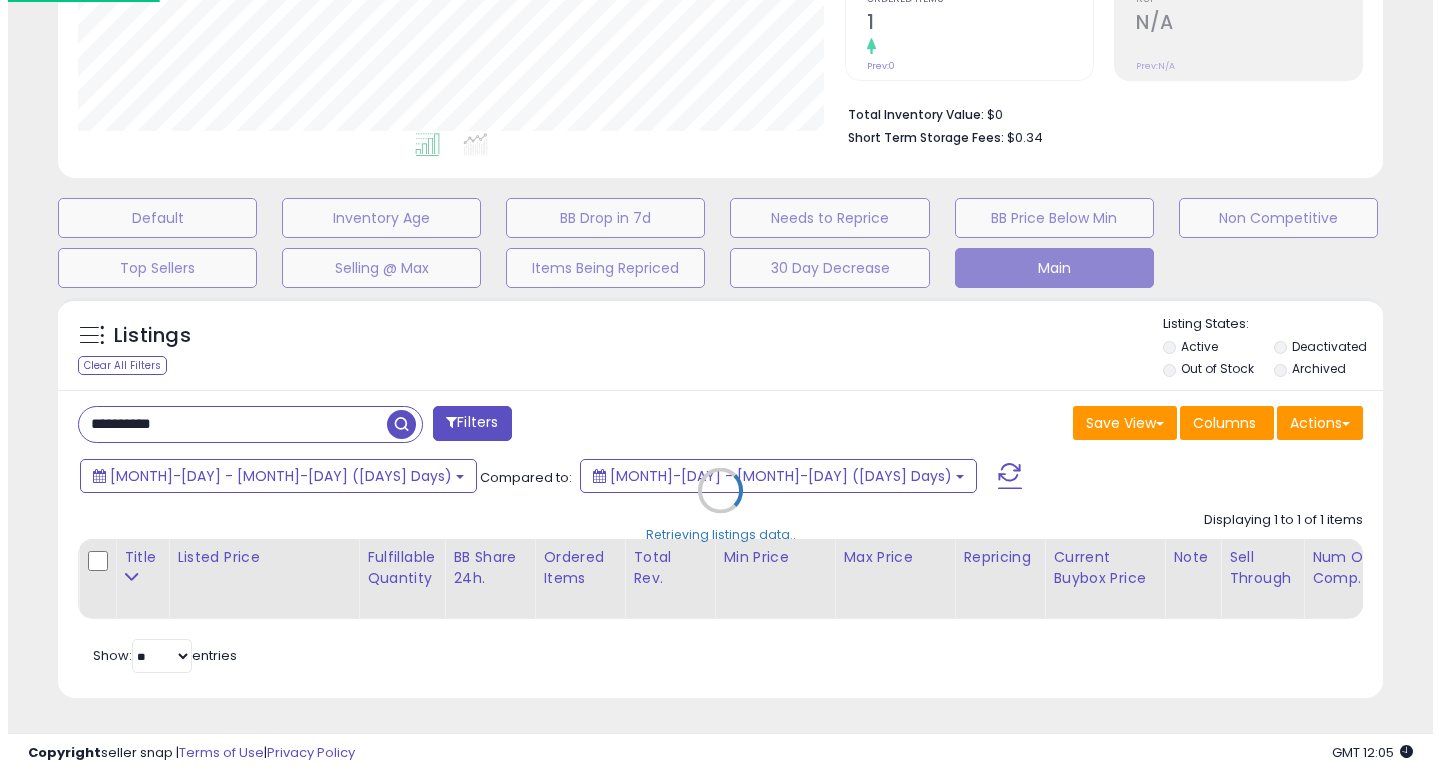 scroll, scrollTop: 447, scrollLeft: 0, axis: vertical 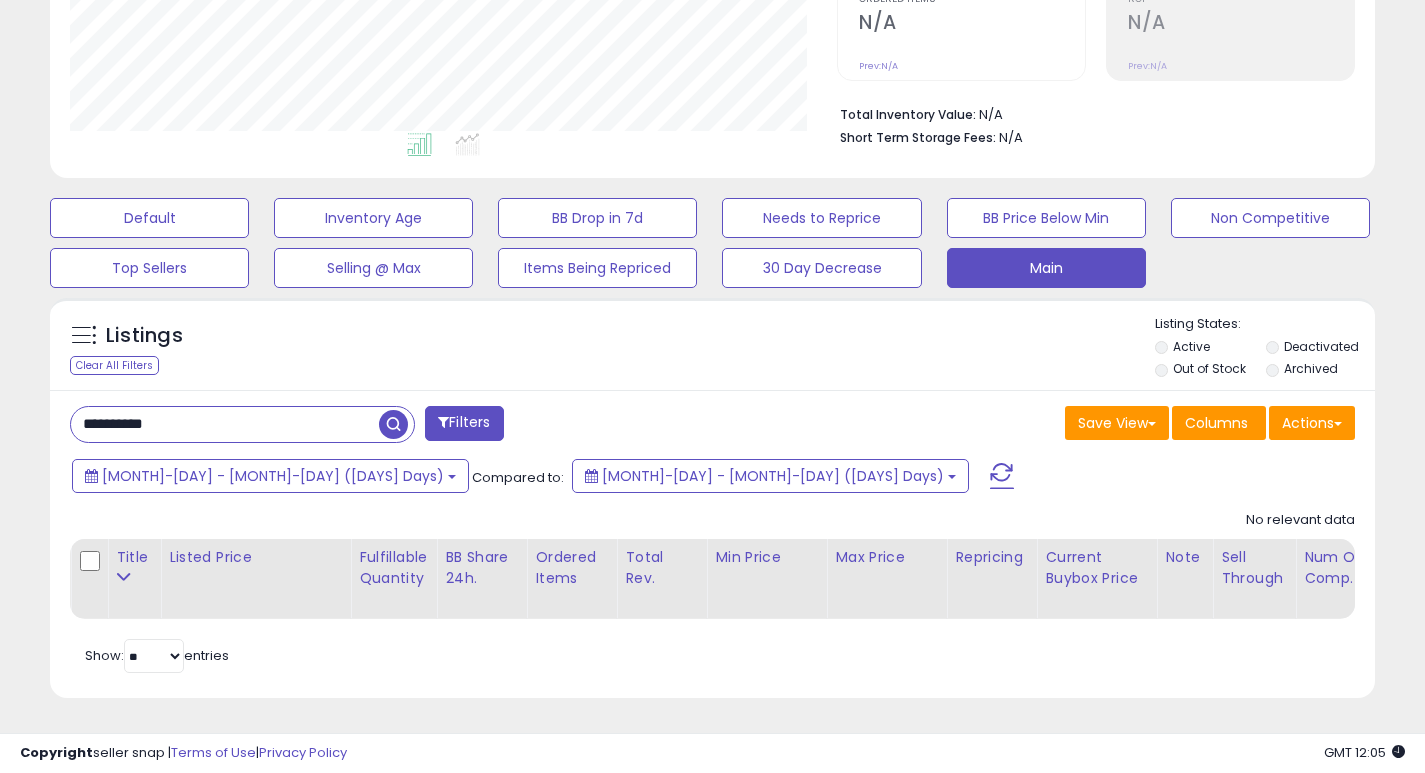 click on "**********" at bounding box center [225, 424] 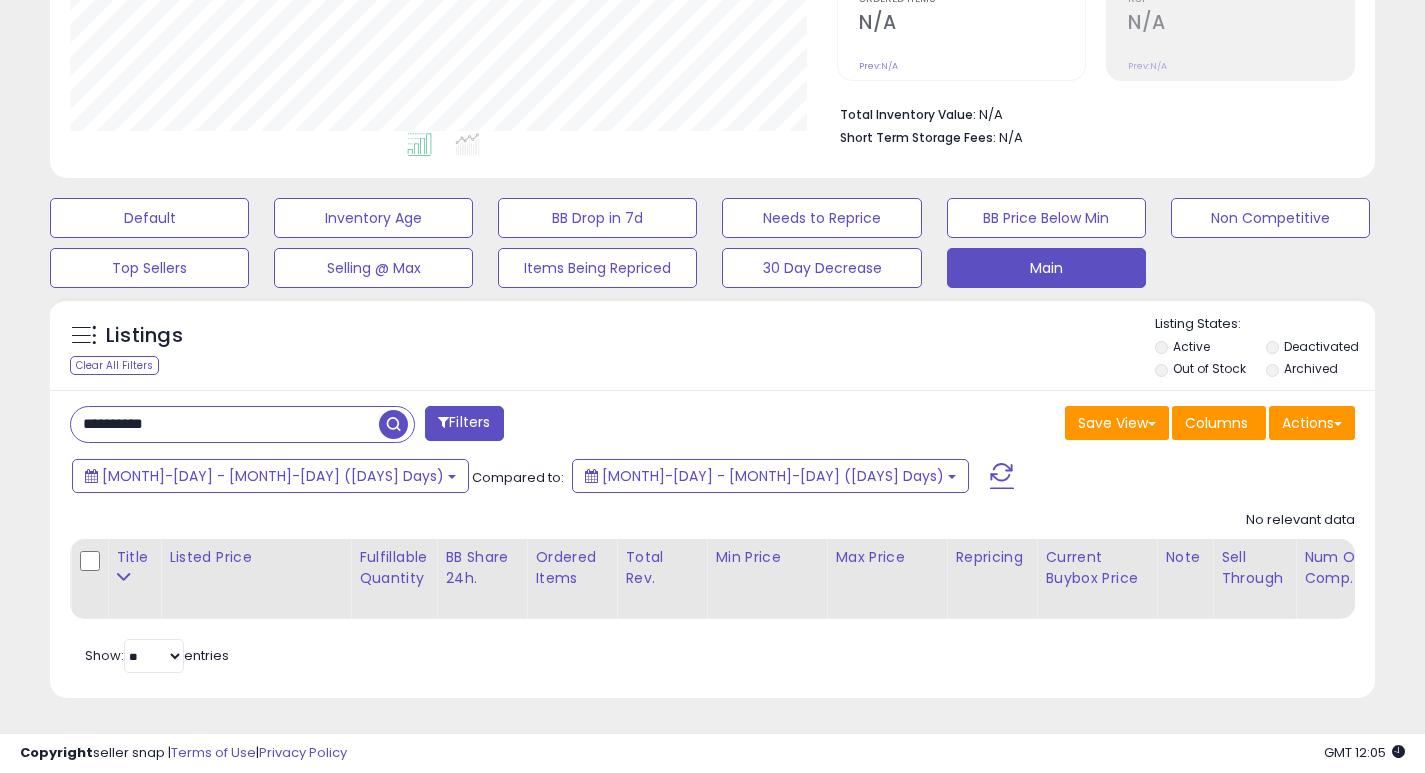 click at bounding box center [393, 424] 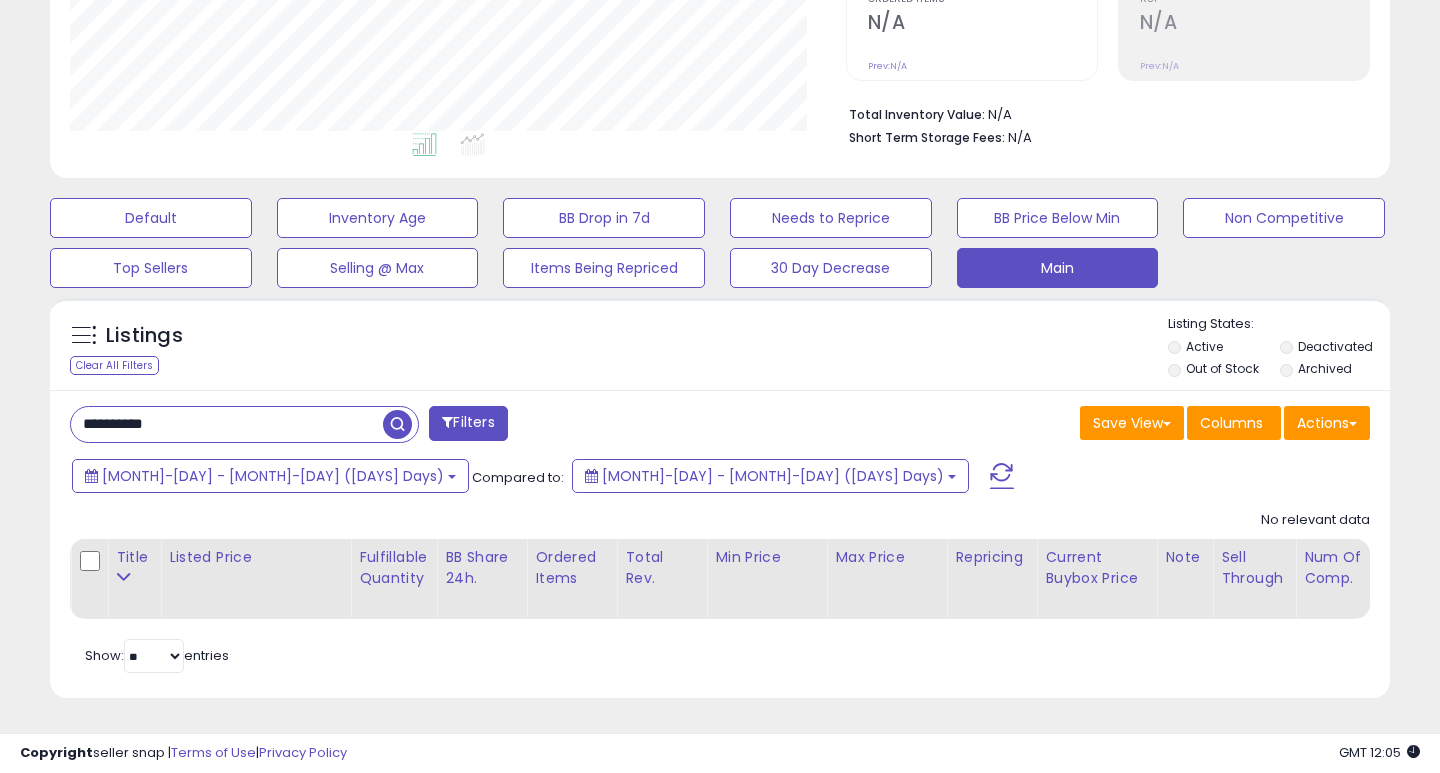 scroll, scrollTop: 999590, scrollLeft: 999224, axis: both 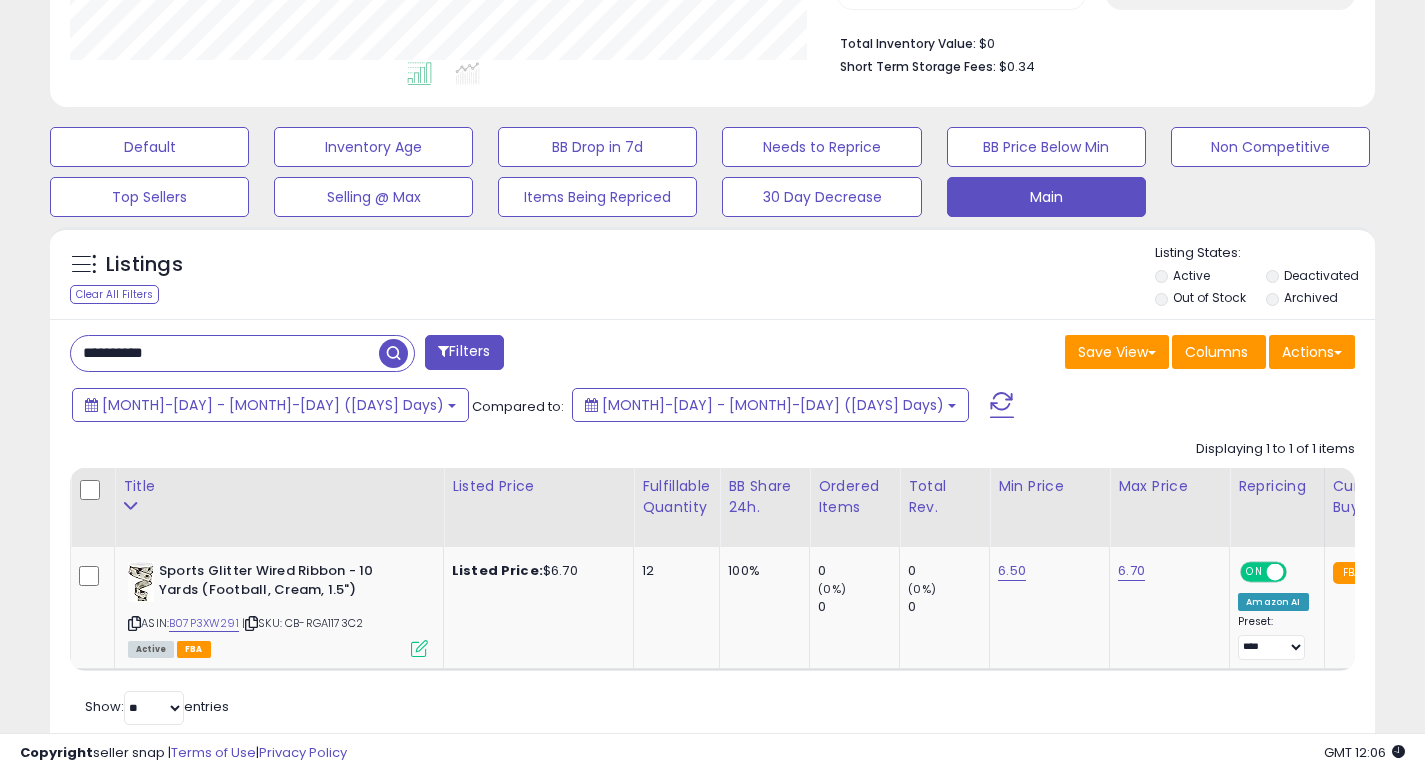 click on "**********" at bounding box center (225, 353) 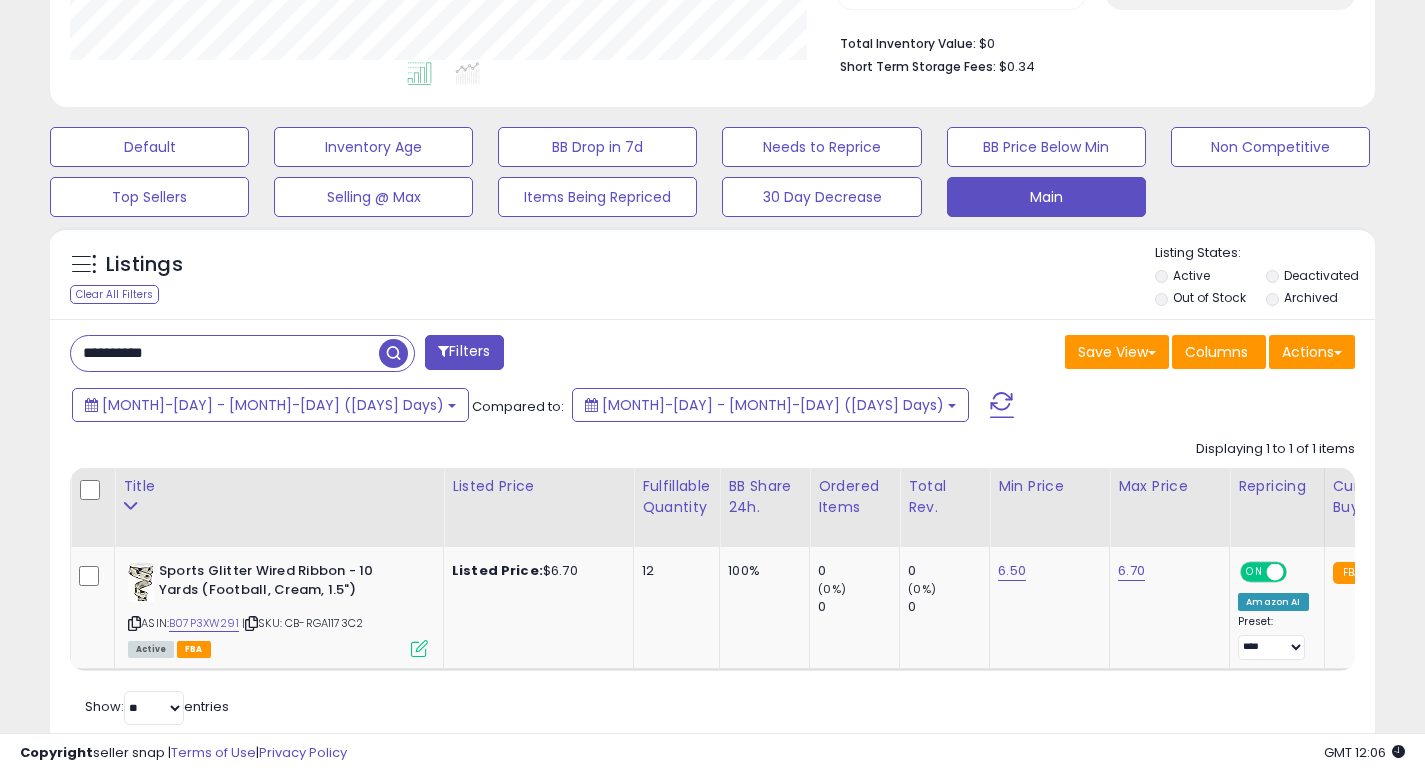 click at bounding box center [393, 353] 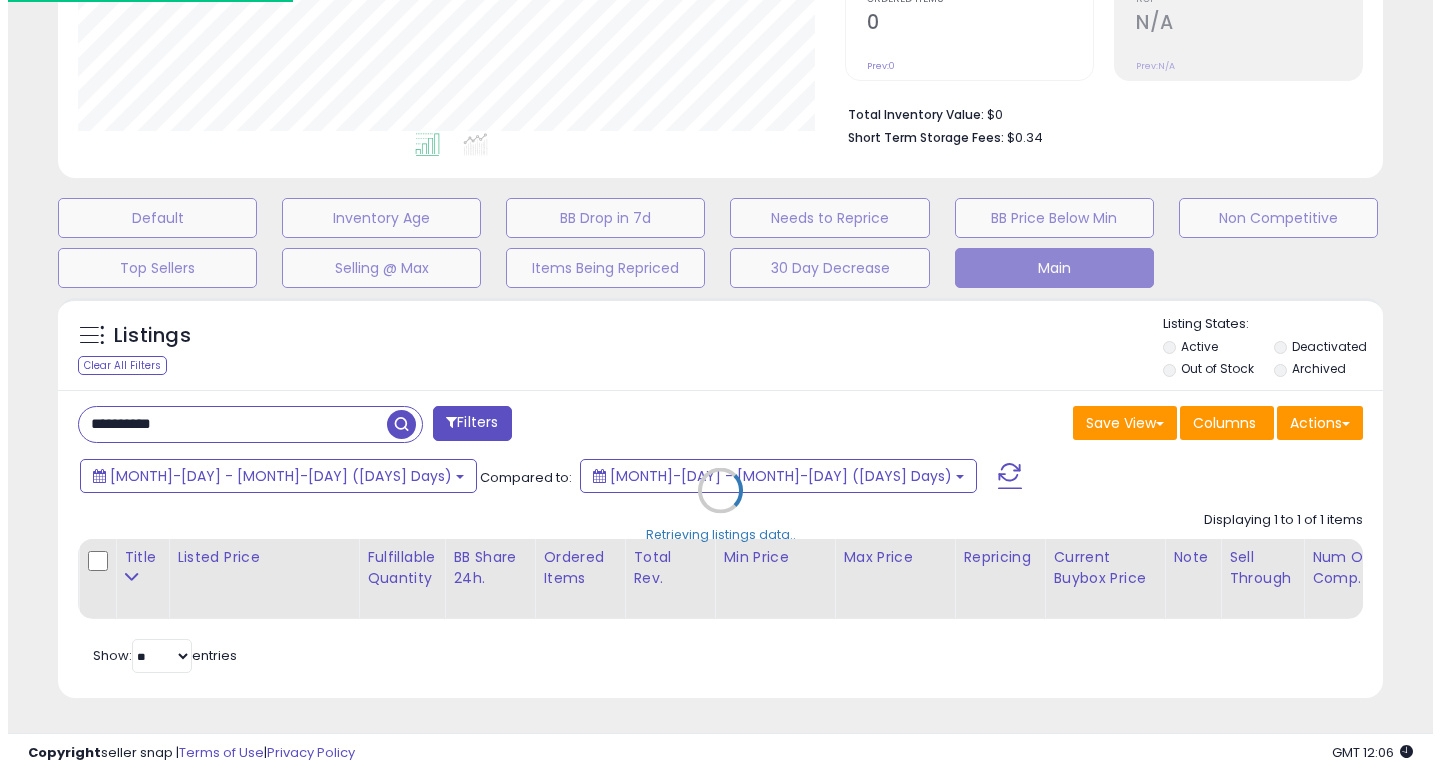 scroll, scrollTop: 447, scrollLeft: 0, axis: vertical 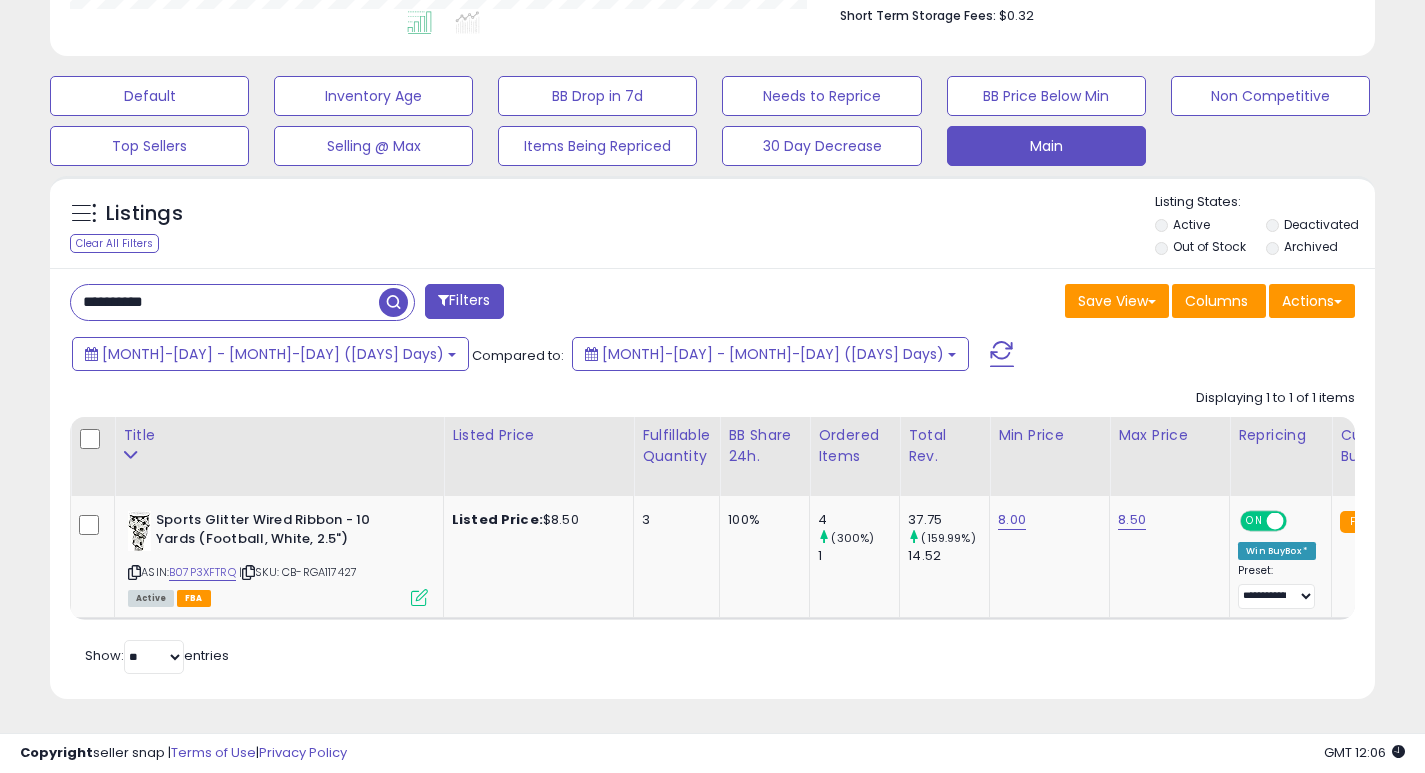 click on "**********" at bounding box center [225, 302] 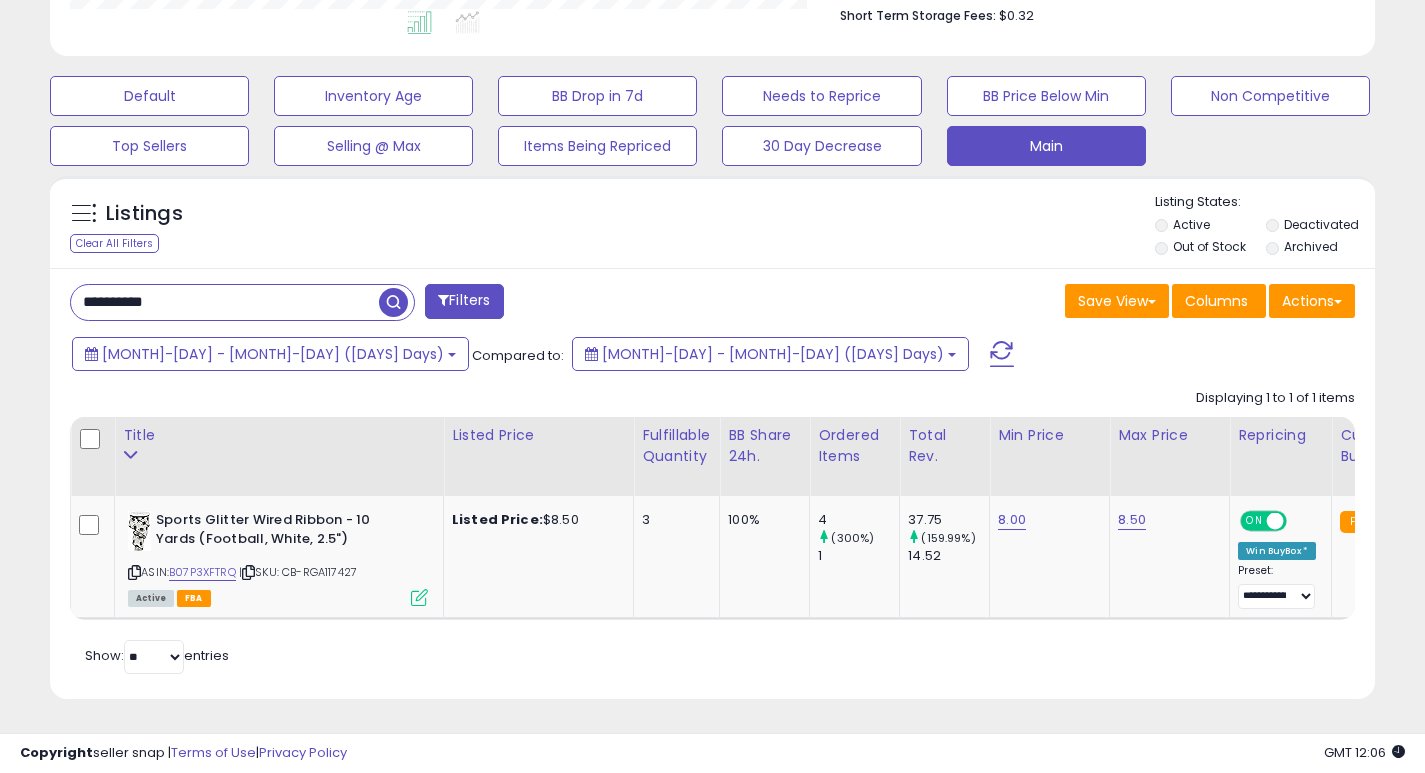 drag, startPoint x: 161, startPoint y: 306, endPoint x: 150, endPoint y: 303, distance: 11.401754 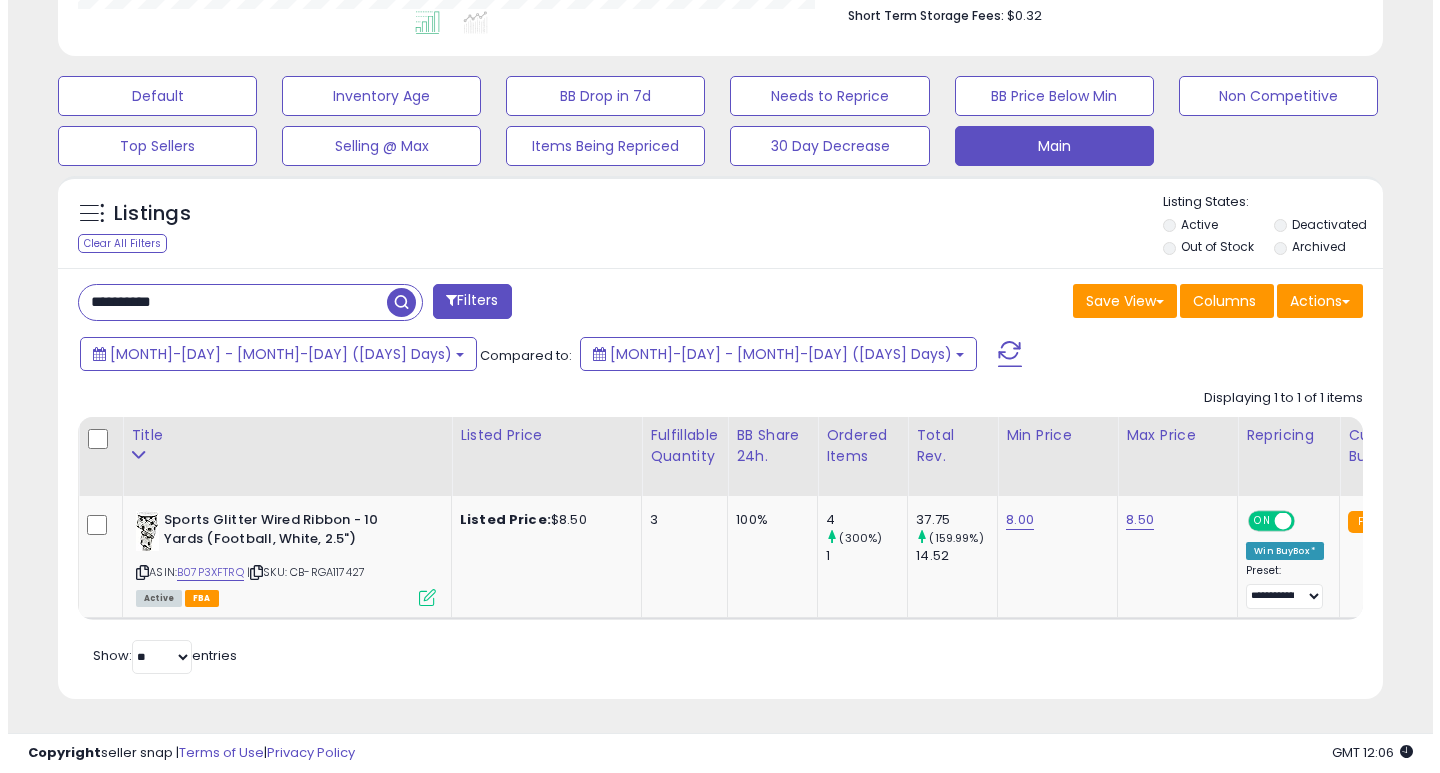 scroll, scrollTop: 447, scrollLeft: 0, axis: vertical 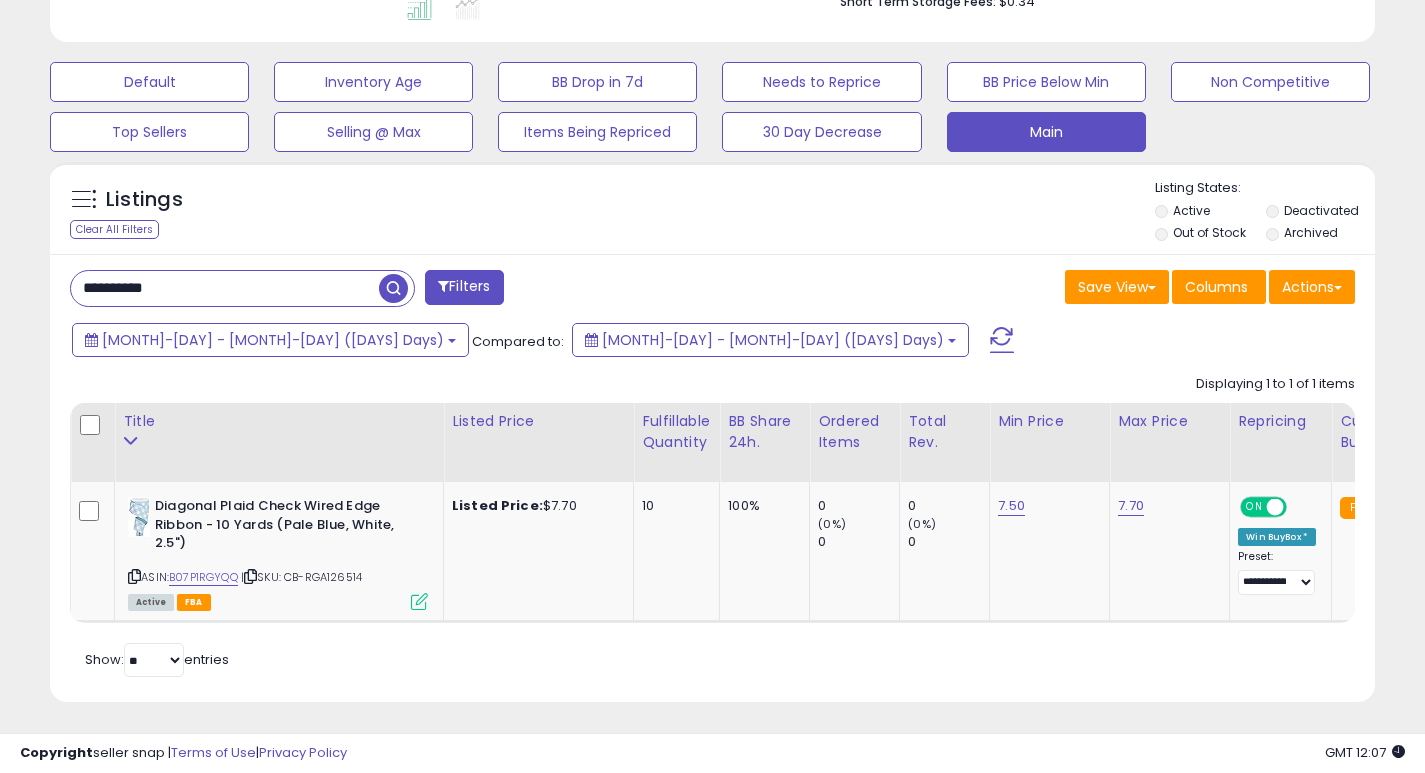 click on "**********" at bounding box center (225, 288) 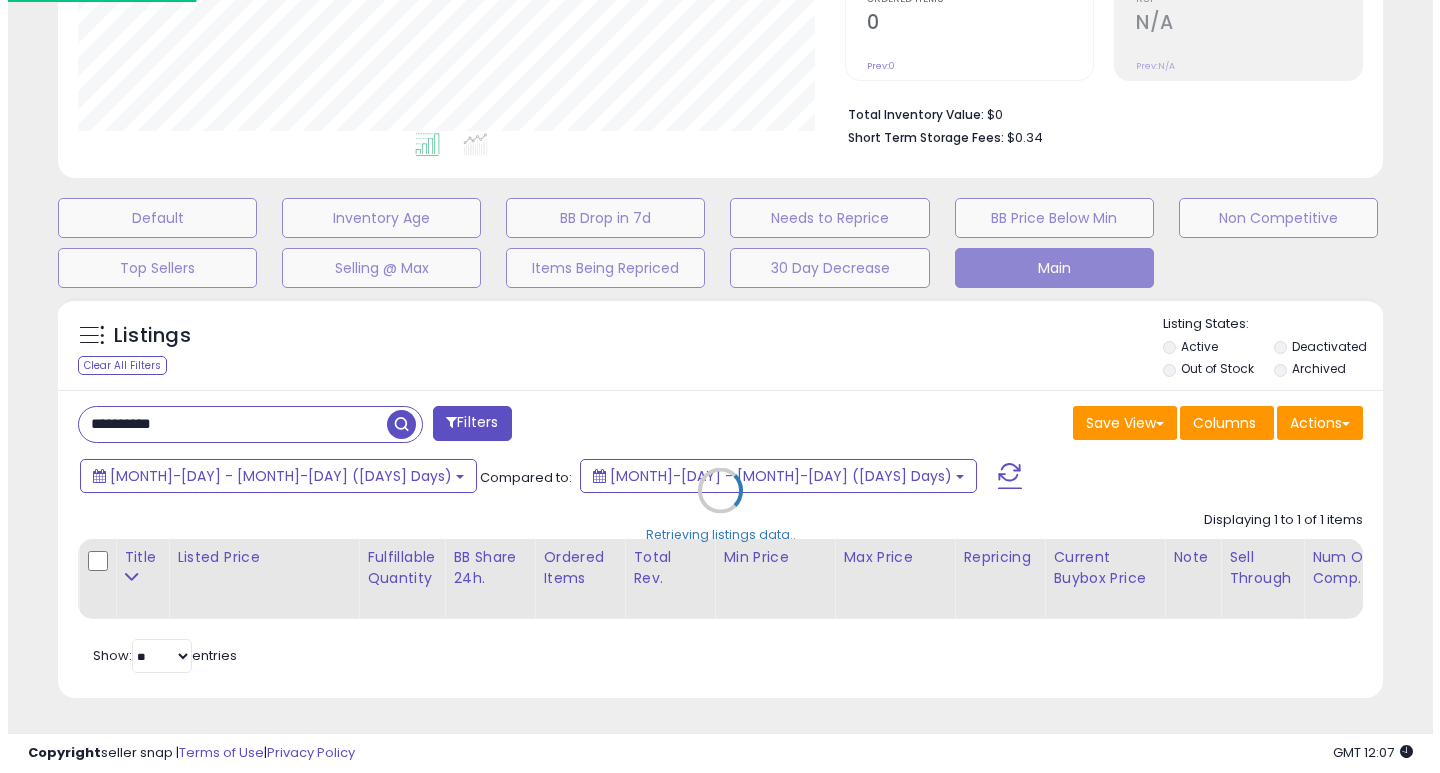 scroll, scrollTop: 447, scrollLeft: 0, axis: vertical 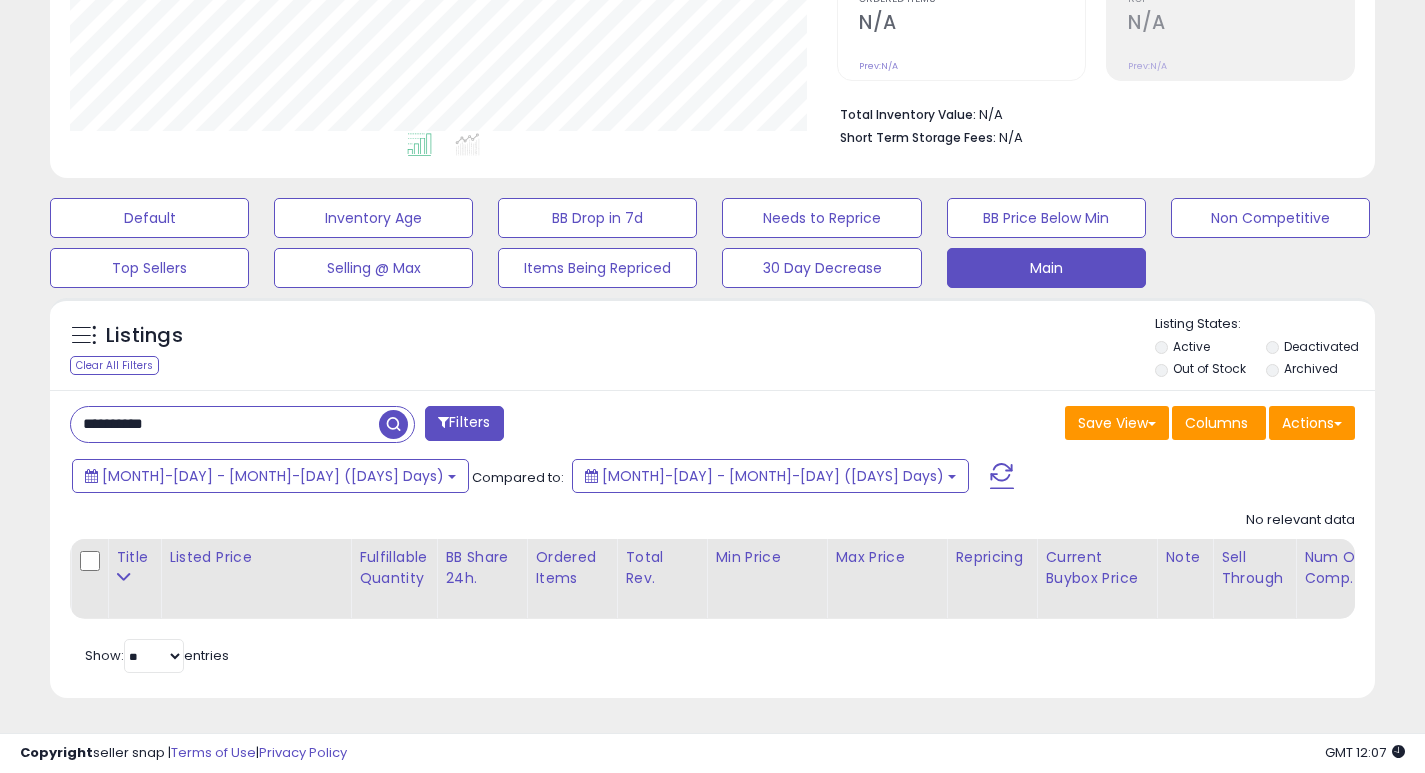 click on "**********" at bounding box center [225, 424] 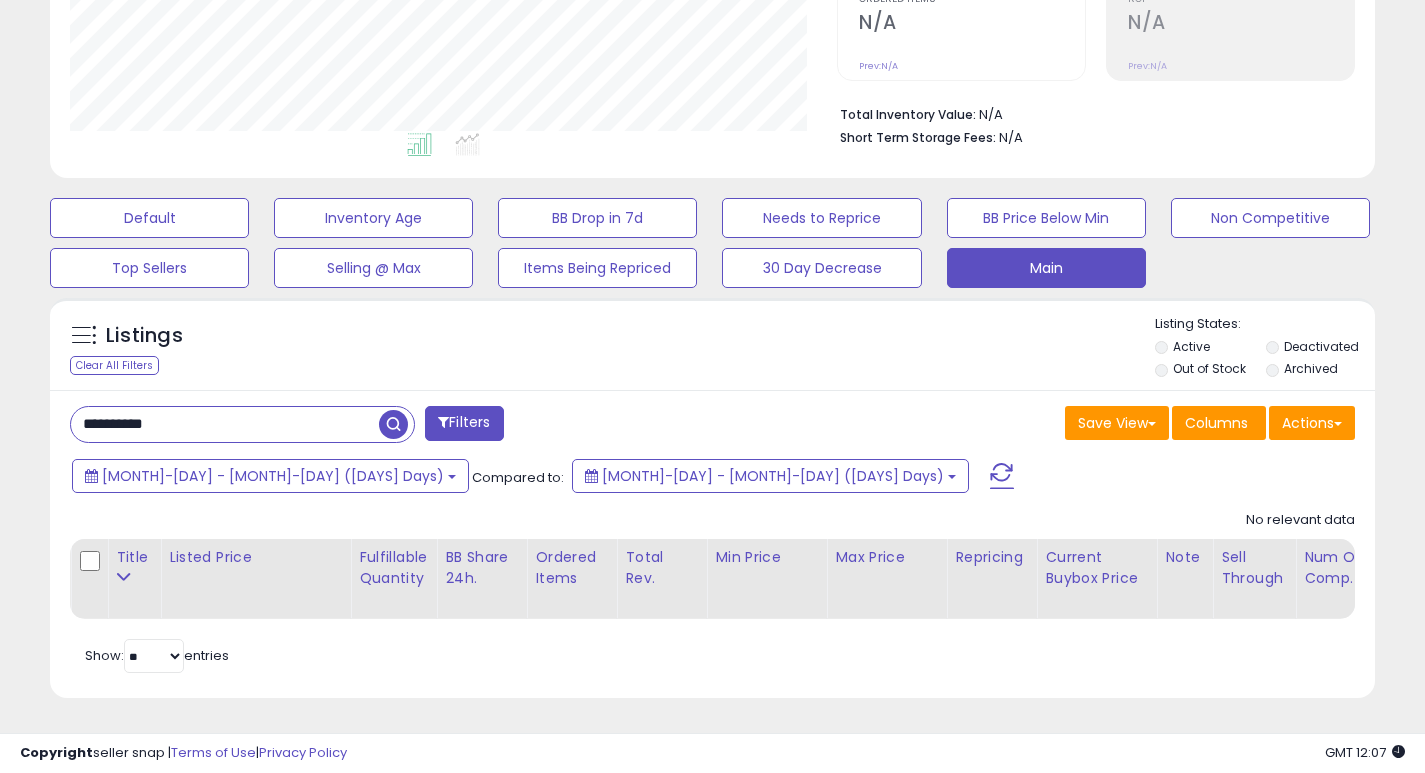 click at bounding box center (393, 424) 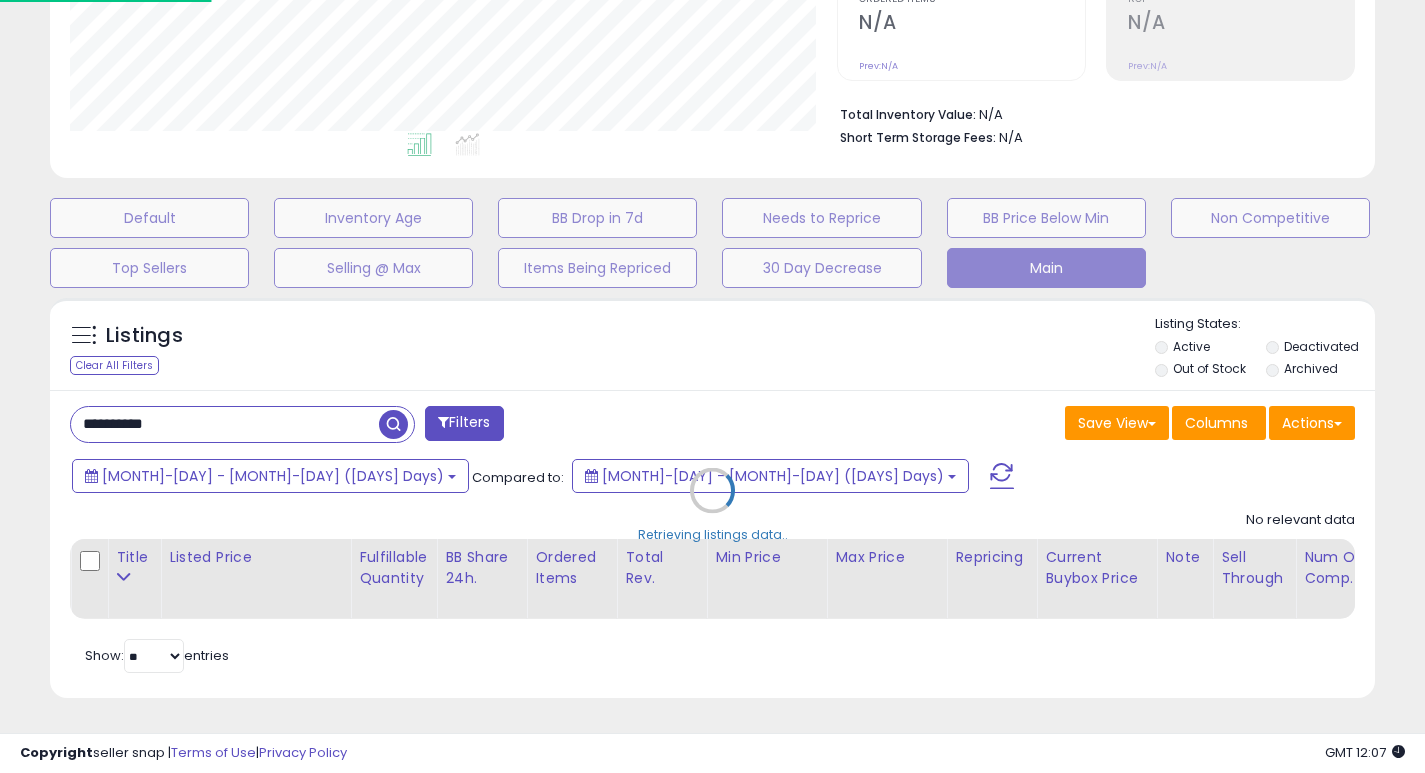 scroll, scrollTop: 999590, scrollLeft: 999224, axis: both 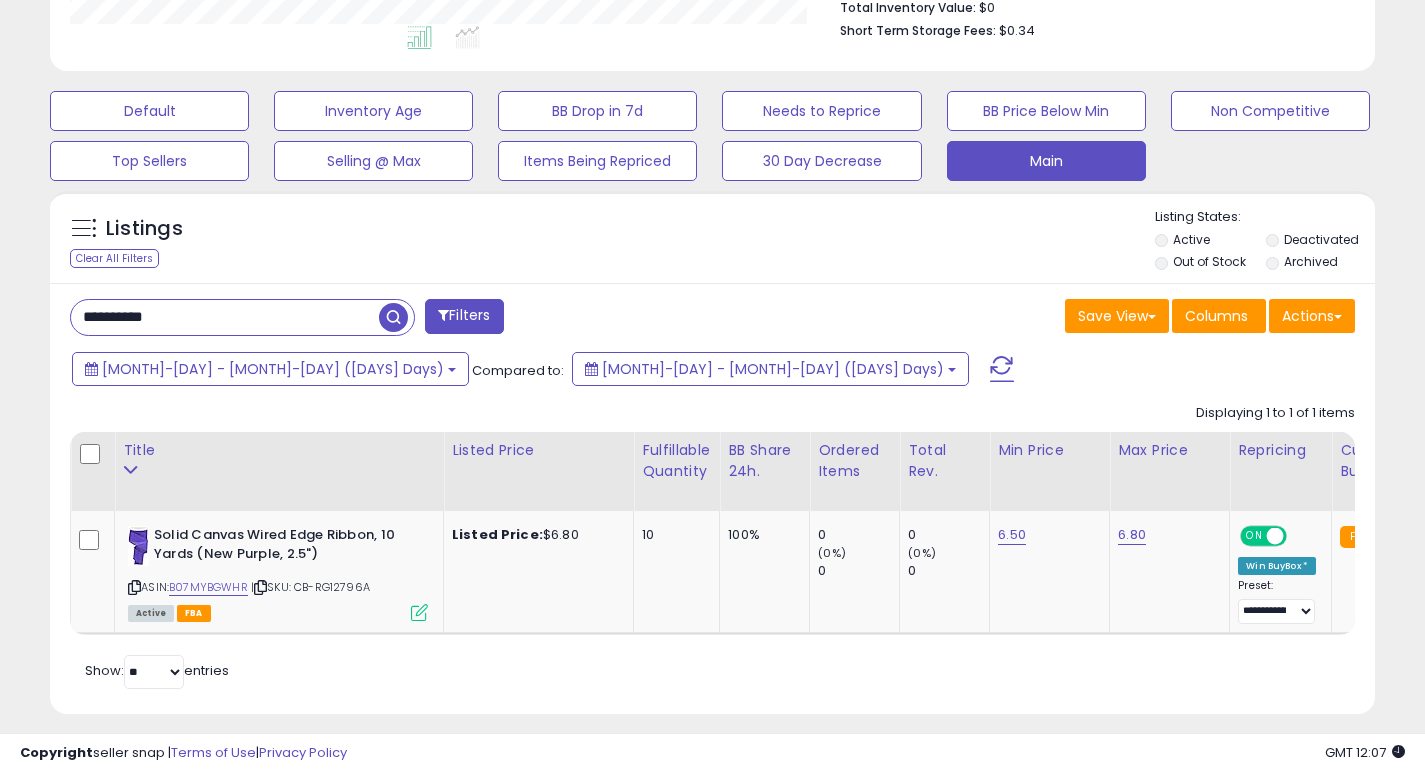 click on "**********" at bounding box center [225, 317] 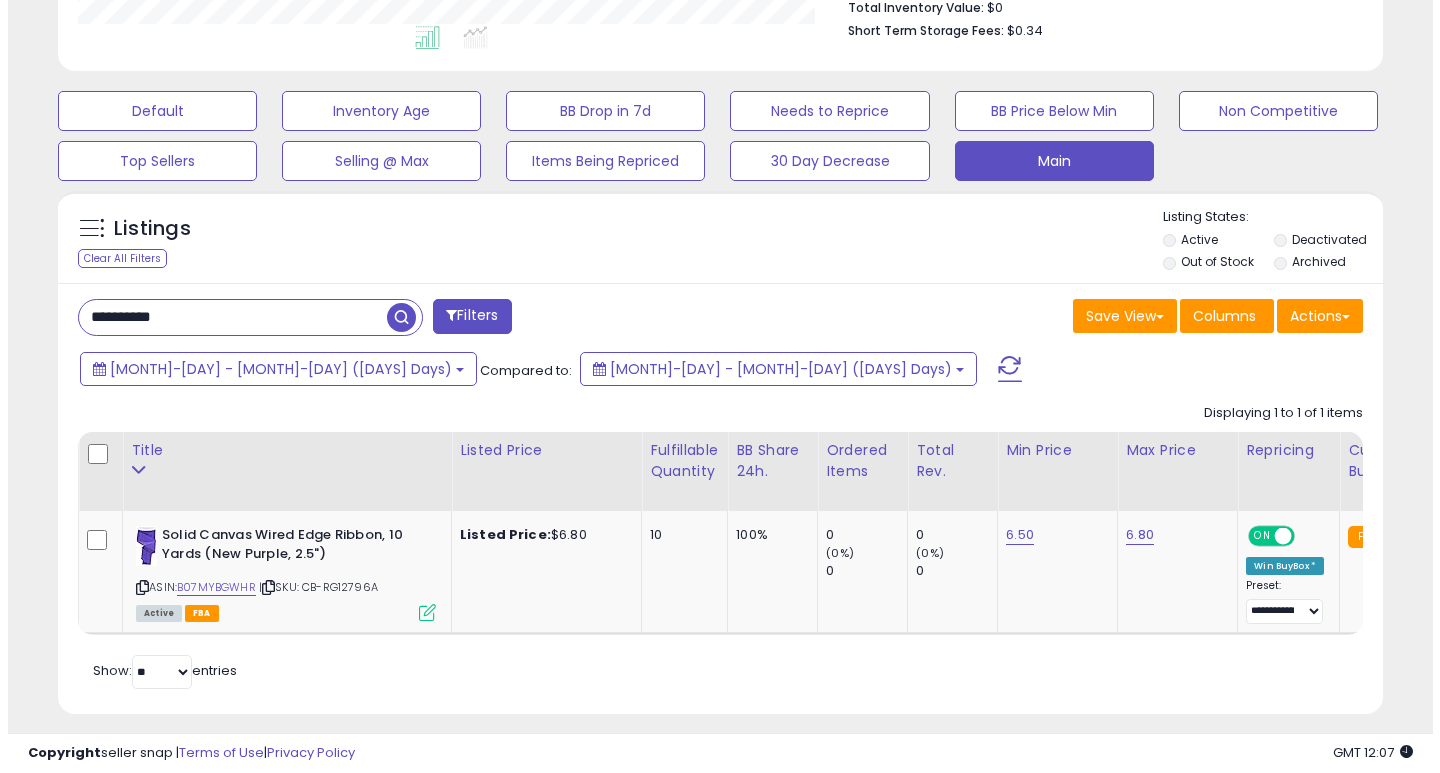 scroll, scrollTop: 447, scrollLeft: 0, axis: vertical 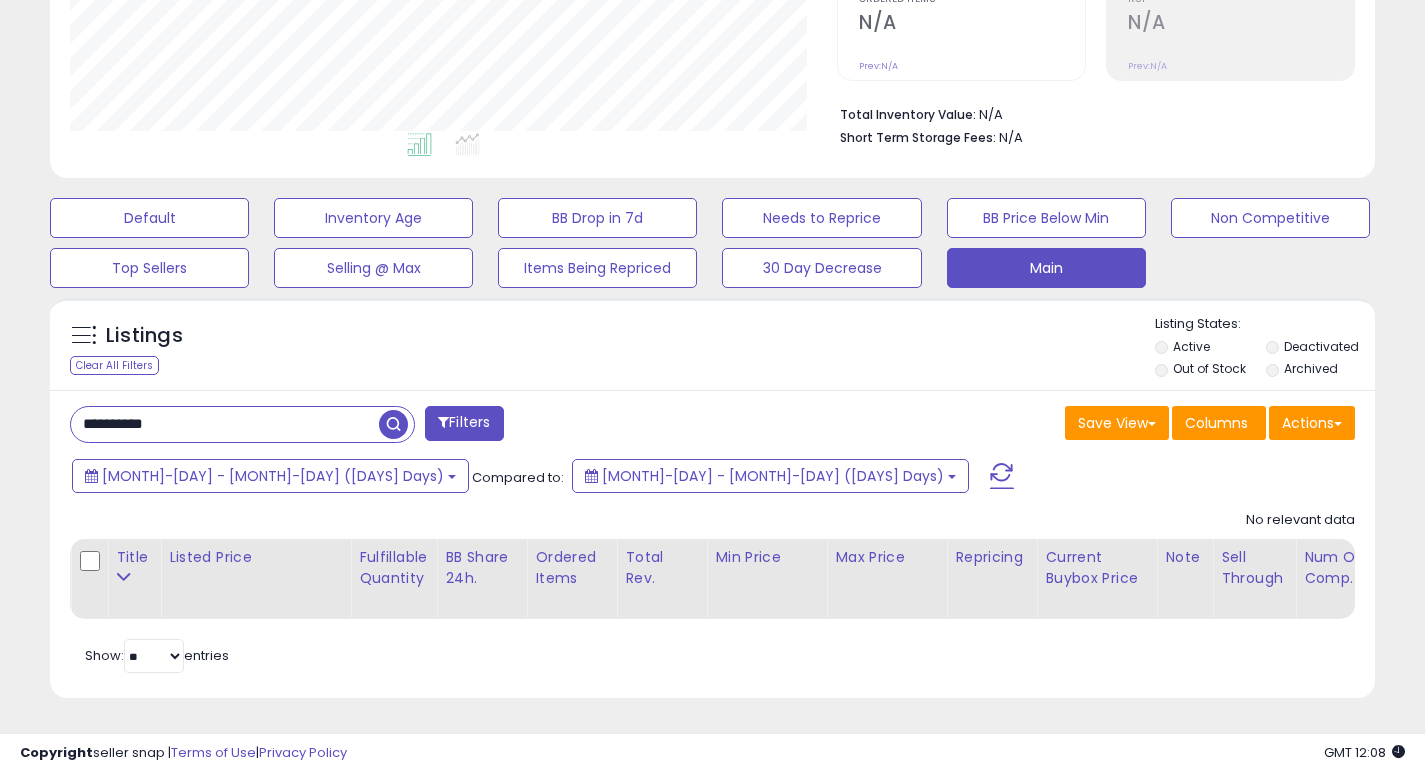 click on "**********" at bounding box center [225, 424] 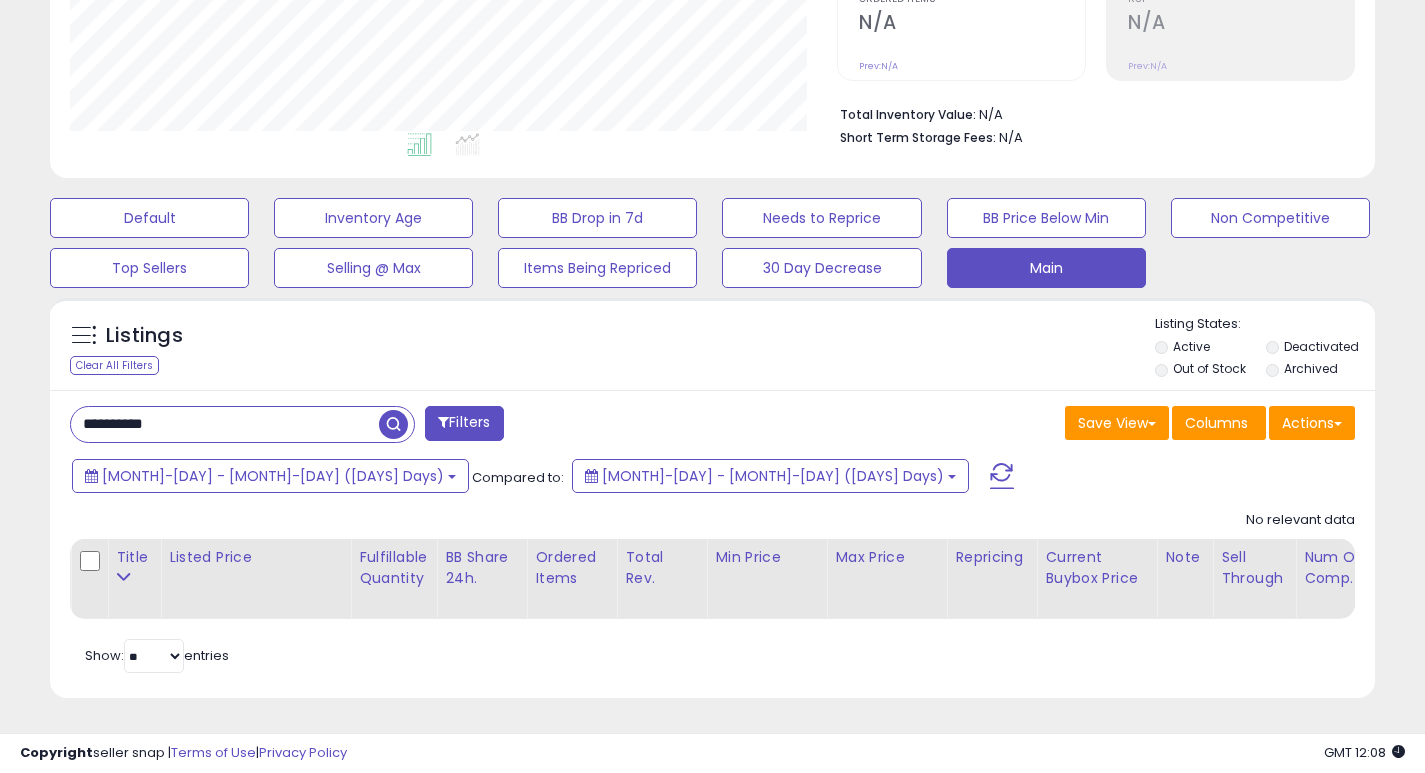 click at bounding box center [393, 424] 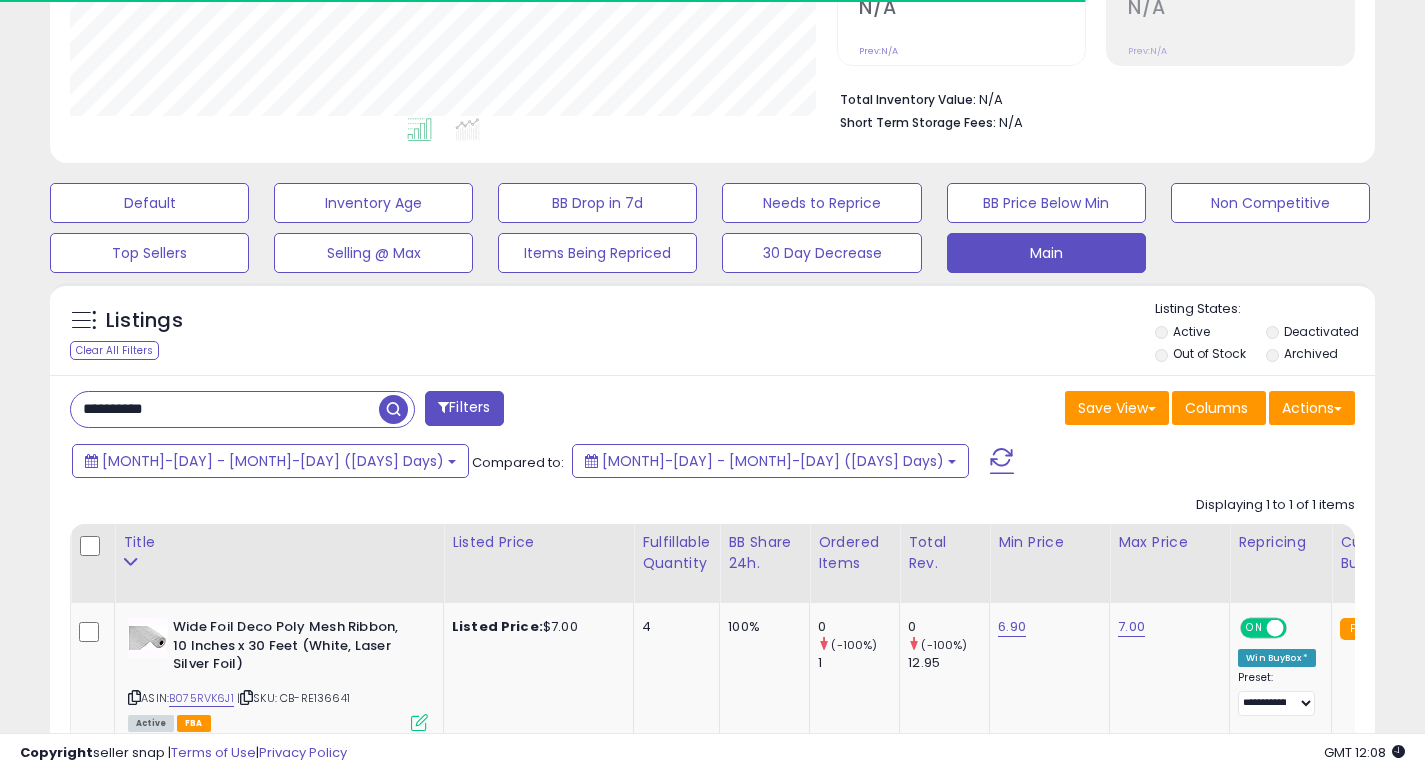 scroll, scrollTop: 410, scrollLeft: 767, axis: both 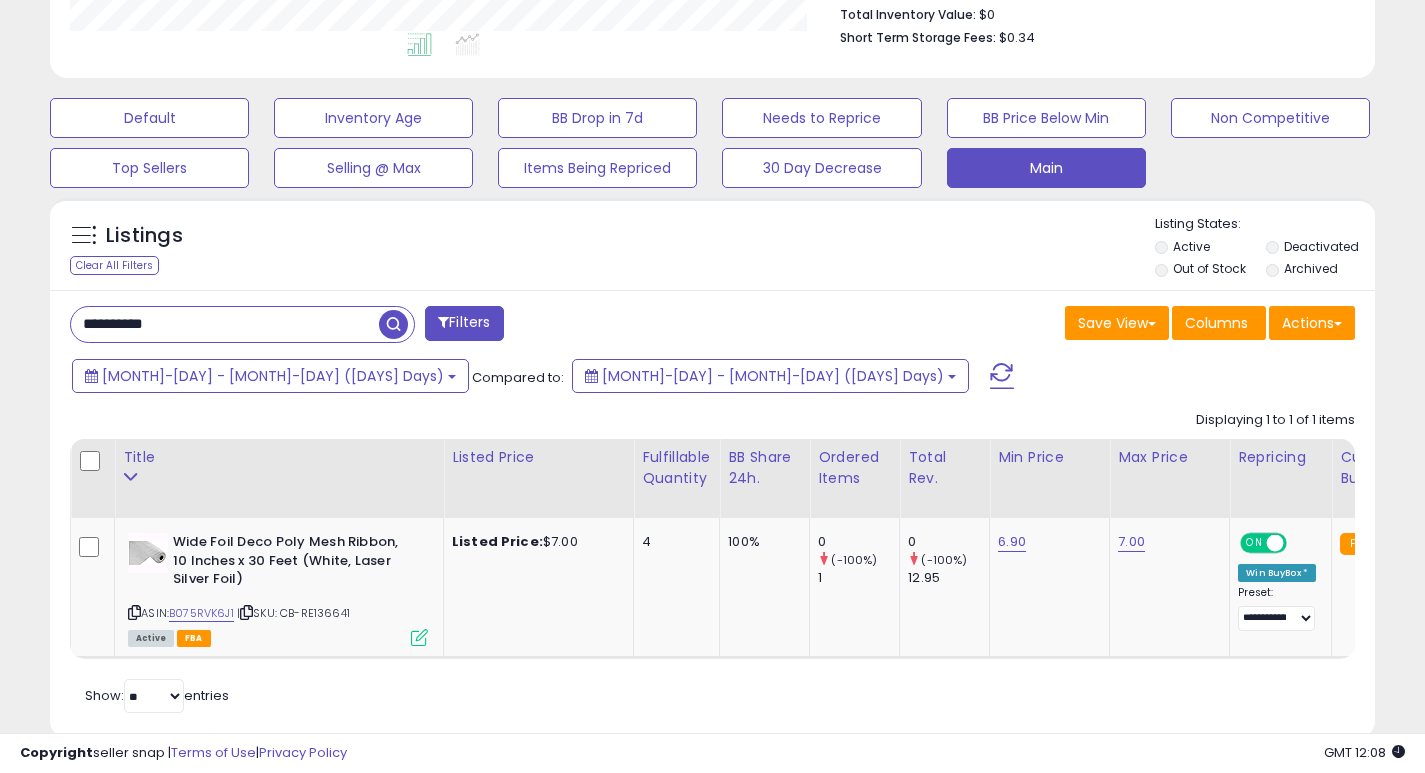 click on "**********" at bounding box center [225, 324] 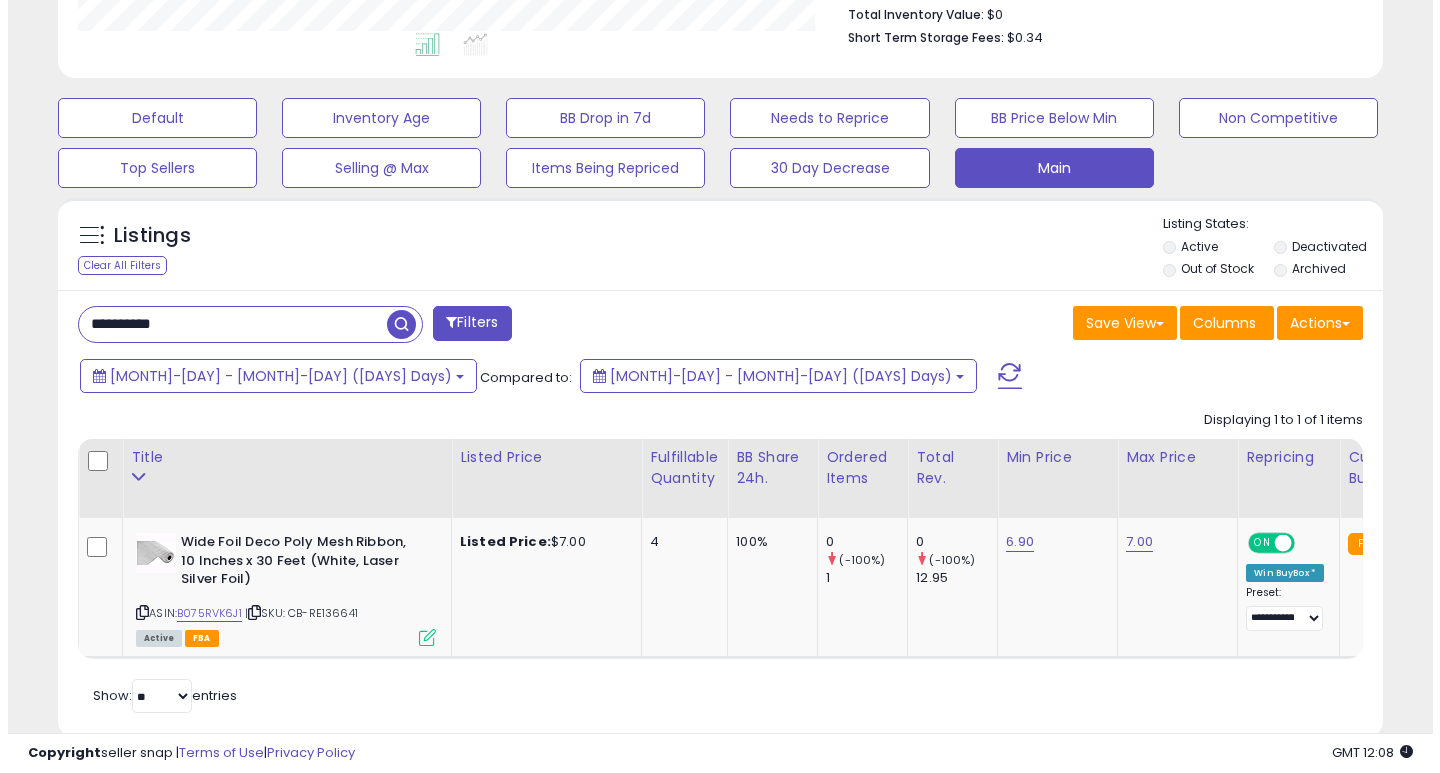 scroll, scrollTop: 447, scrollLeft: 0, axis: vertical 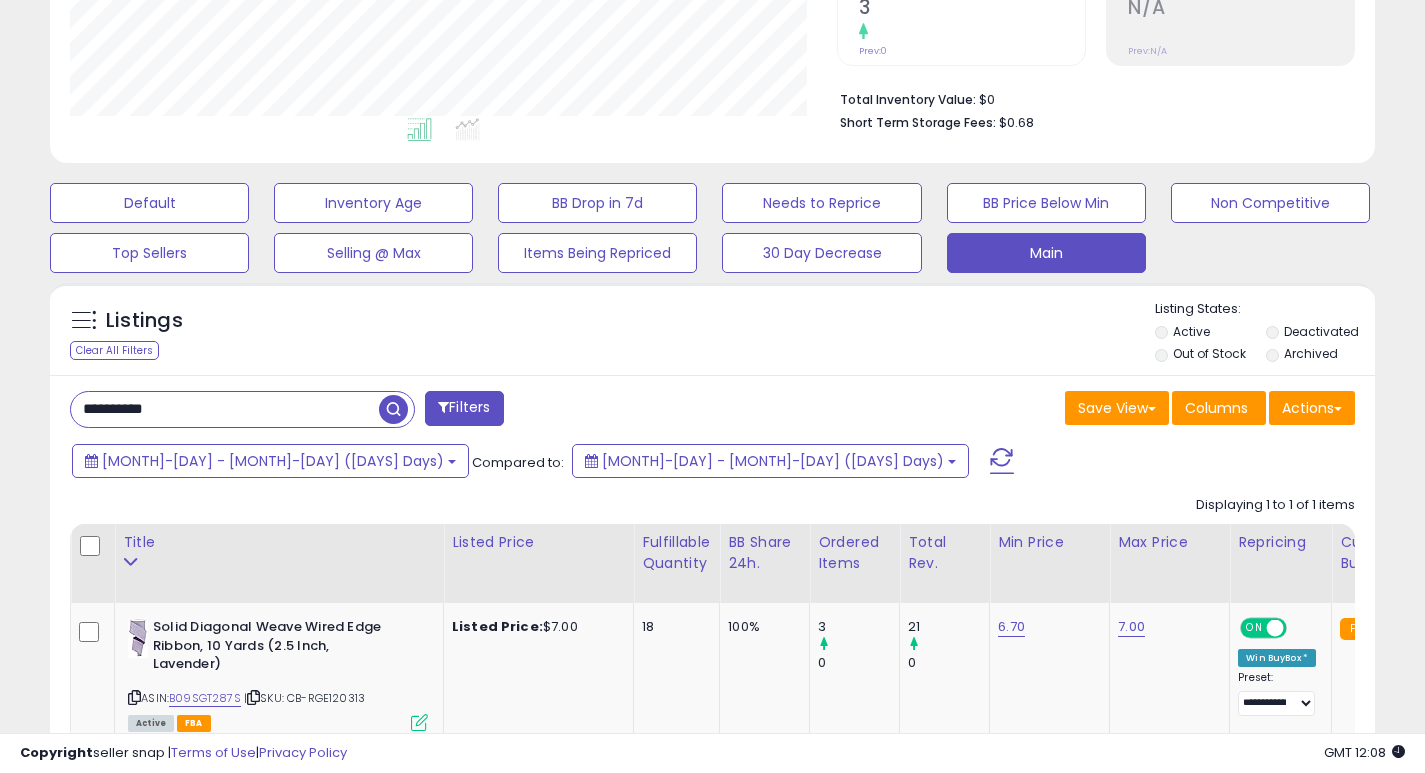 click on "**********" at bounding box center (225, 409) 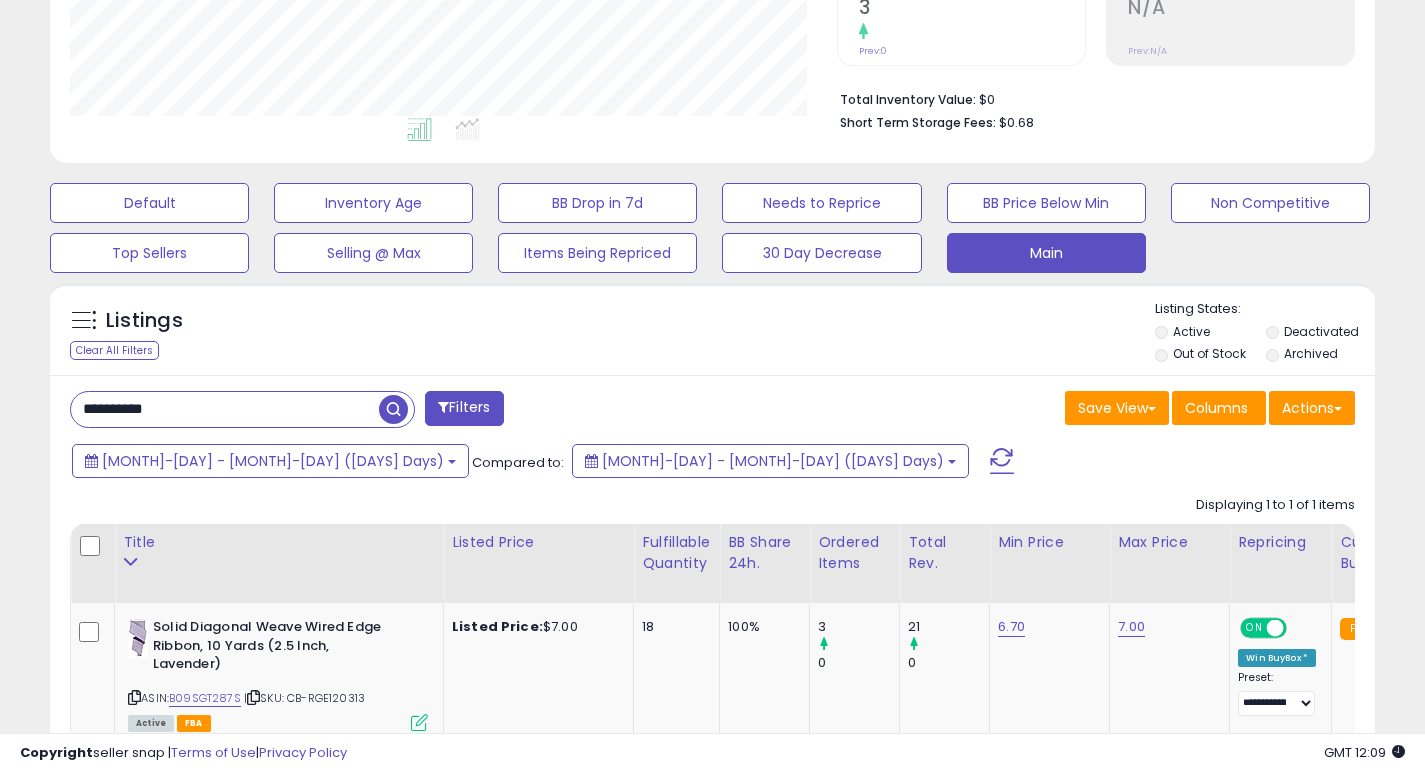click at bounding box center [393, 409] 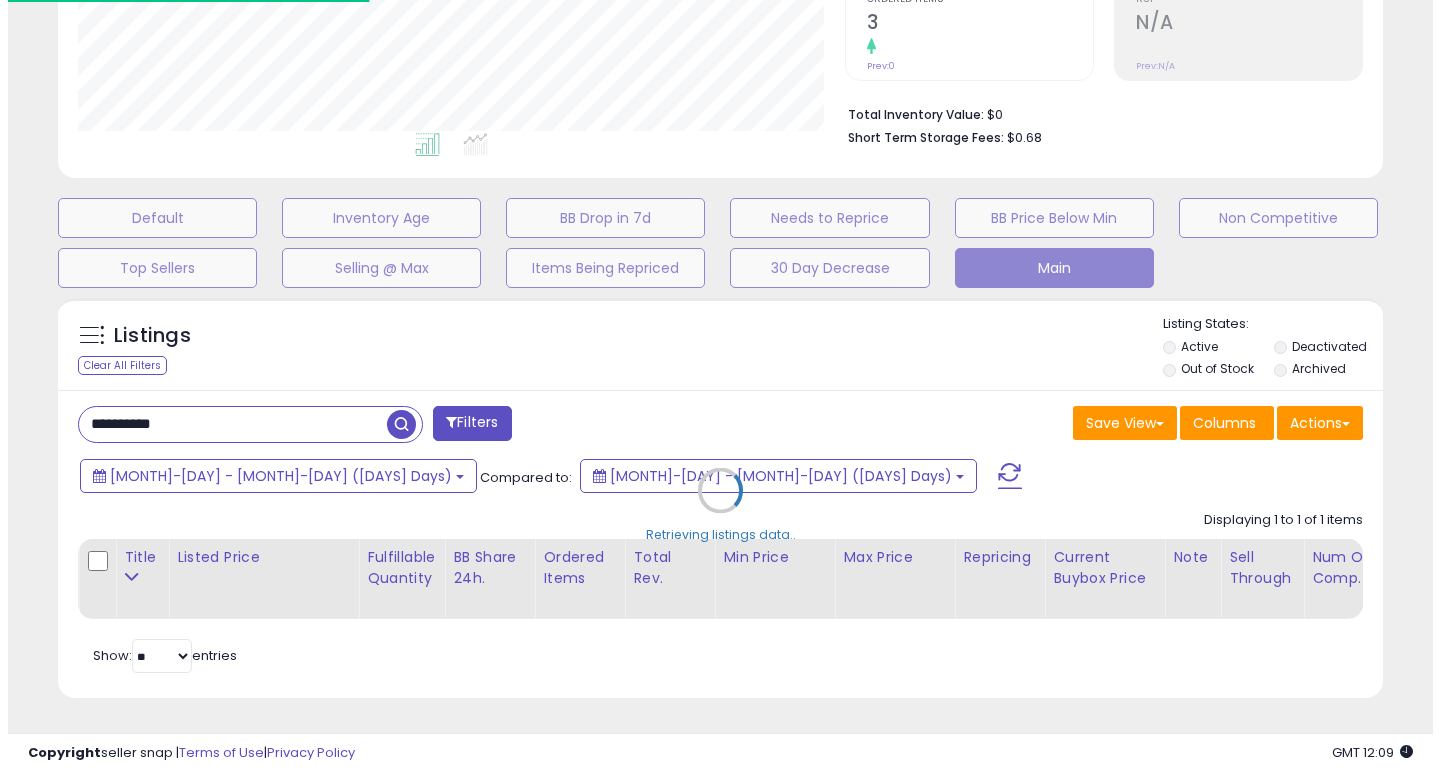scroll, scrollTop: 999590, scrollLeft: 999224, axis: both 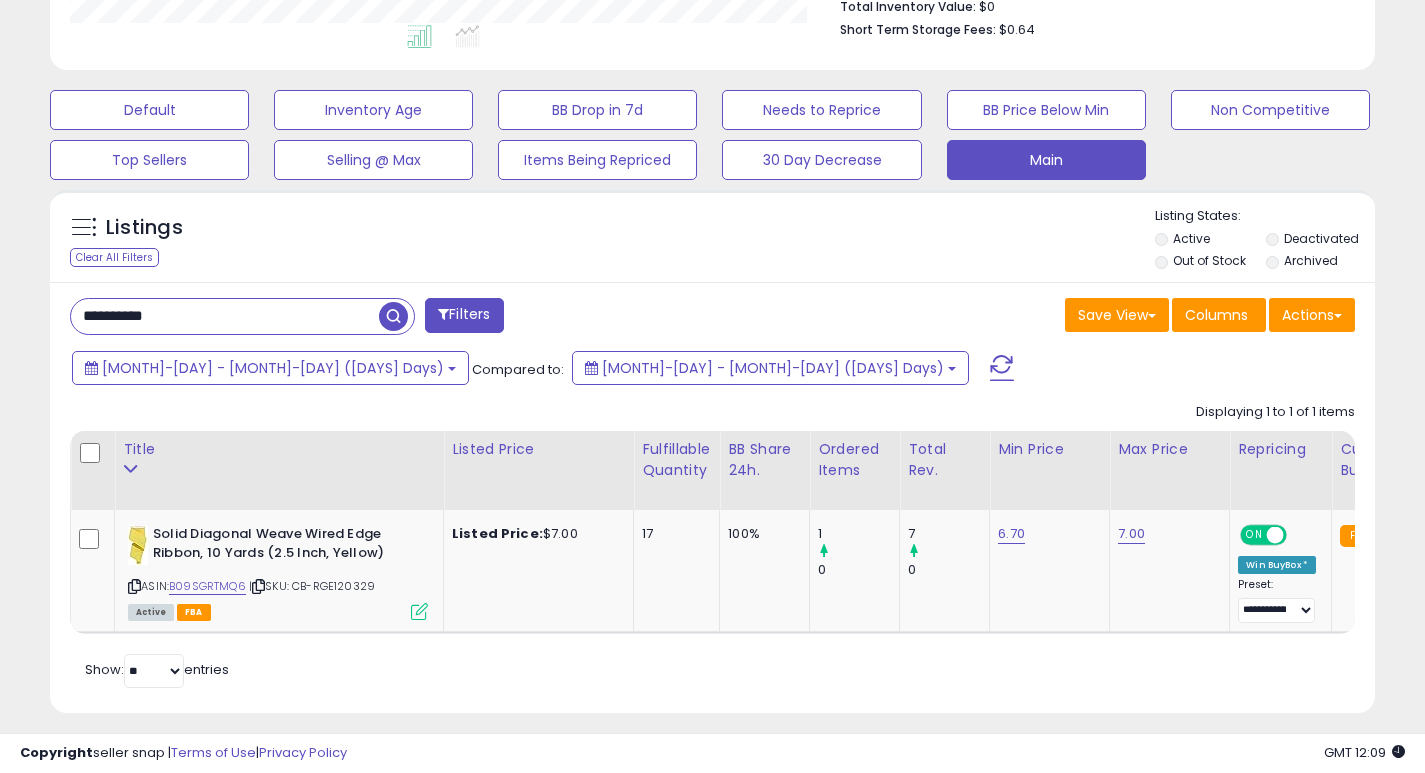 click on "**********" at bounding box center (225, 316) 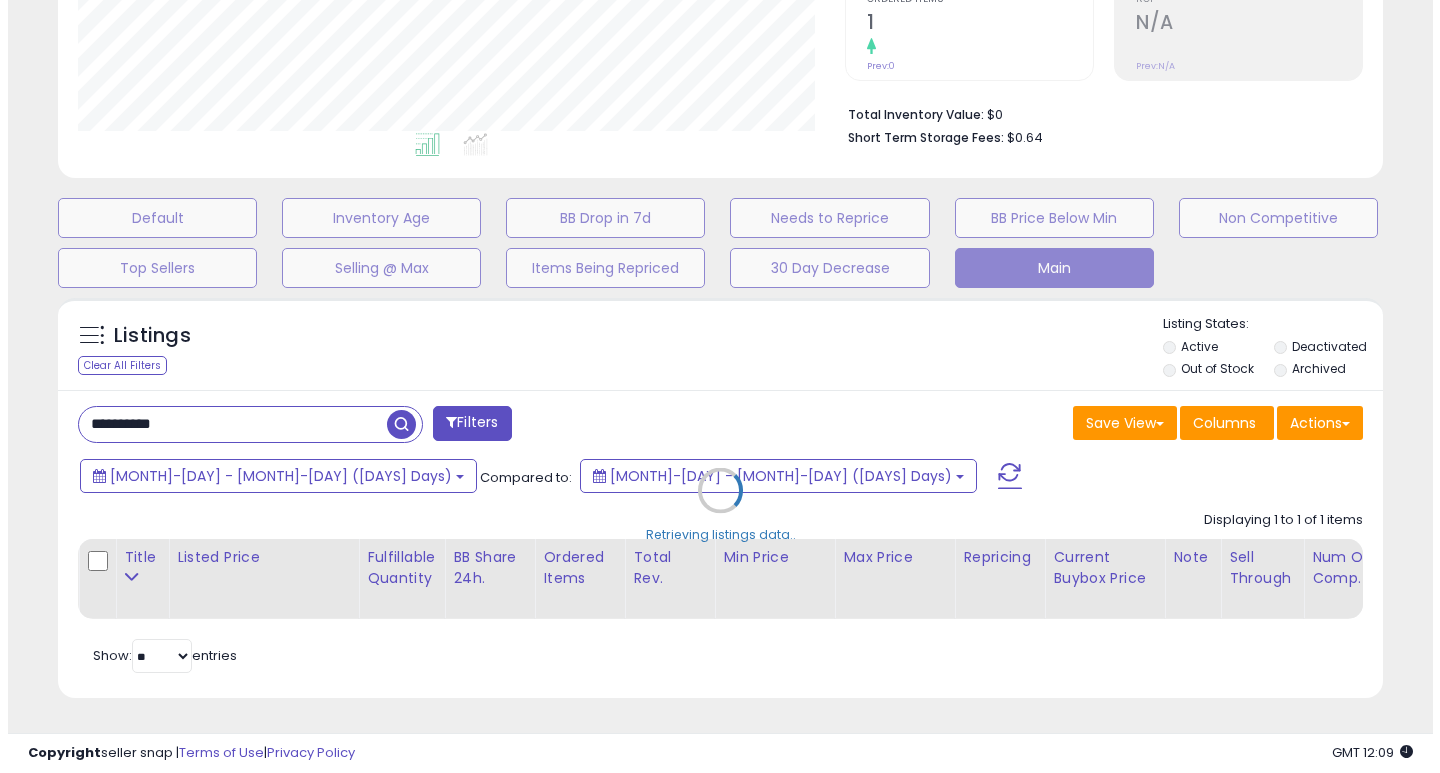 scroll, scrollTop: 447, scrollLeft: 0, axis: vertical 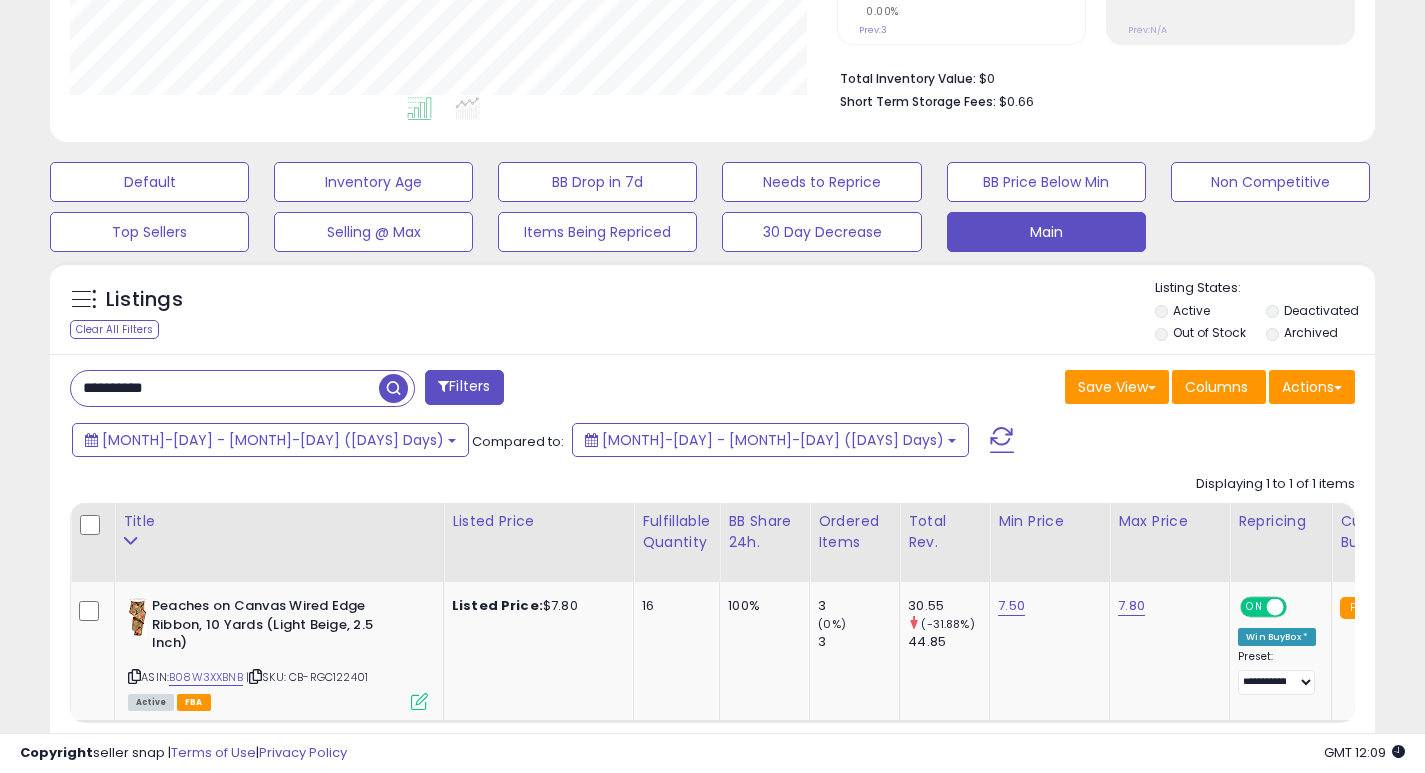 click on "**********" at bounding box center (225, 388) 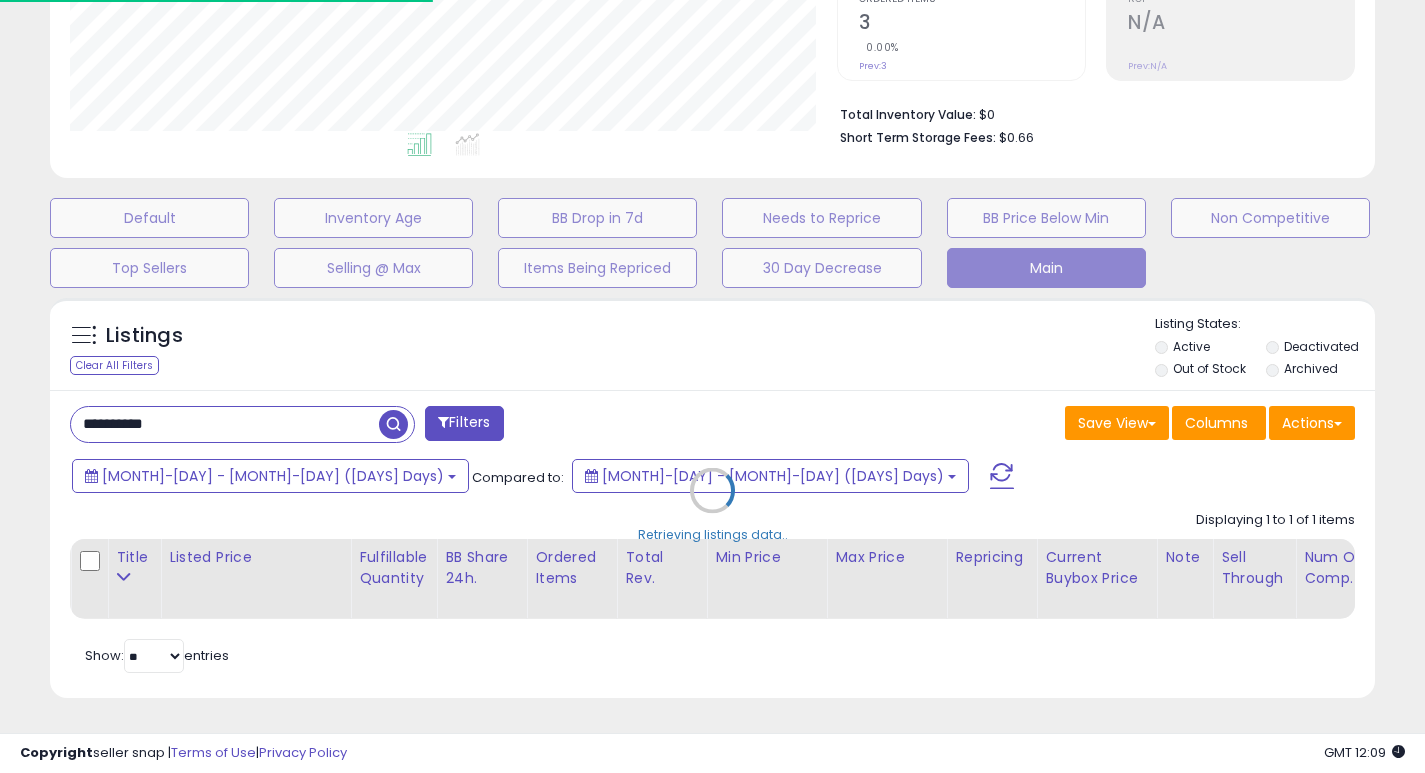 scroll, scrollTop: 999590, scrollLeft: 999224, axis: both 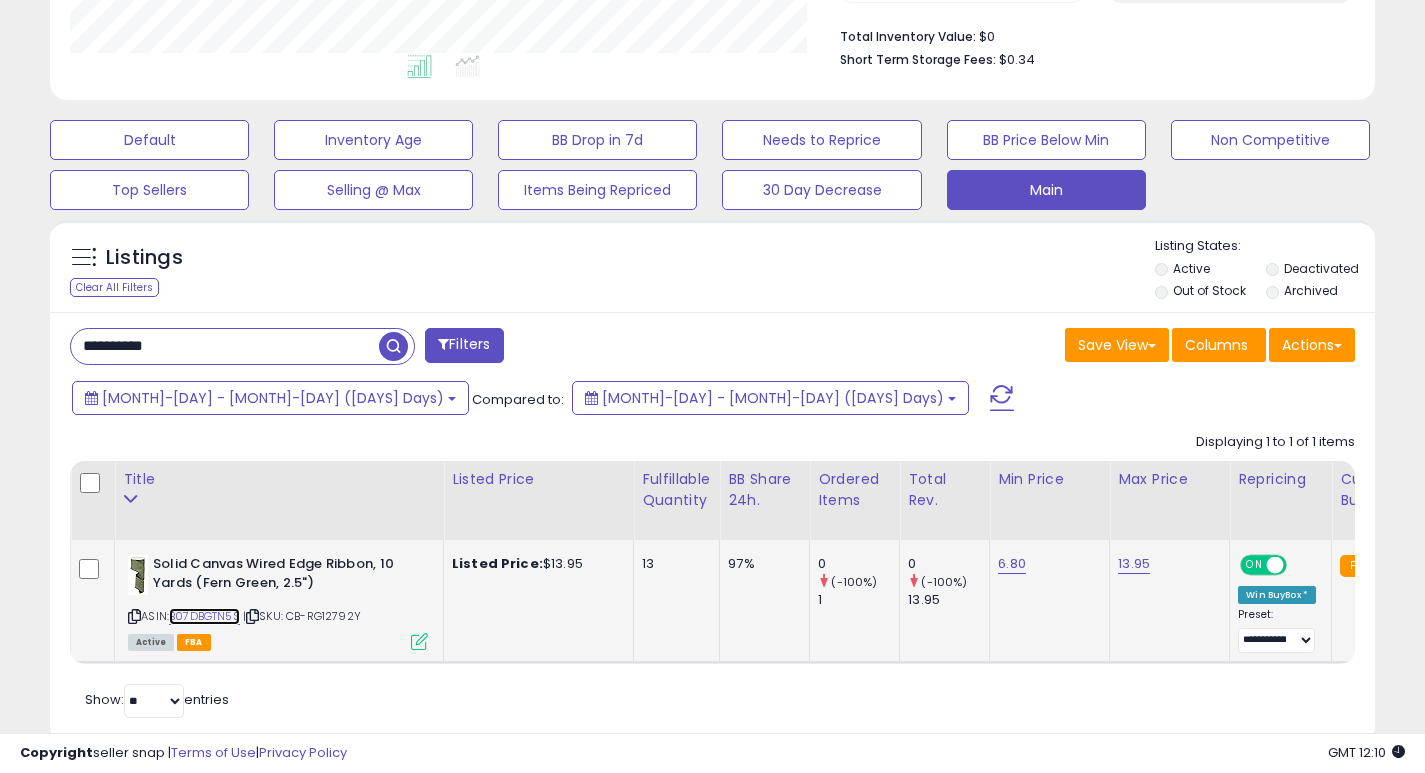 click on "B07DBGTN5S" at bounding box center (204, 616) 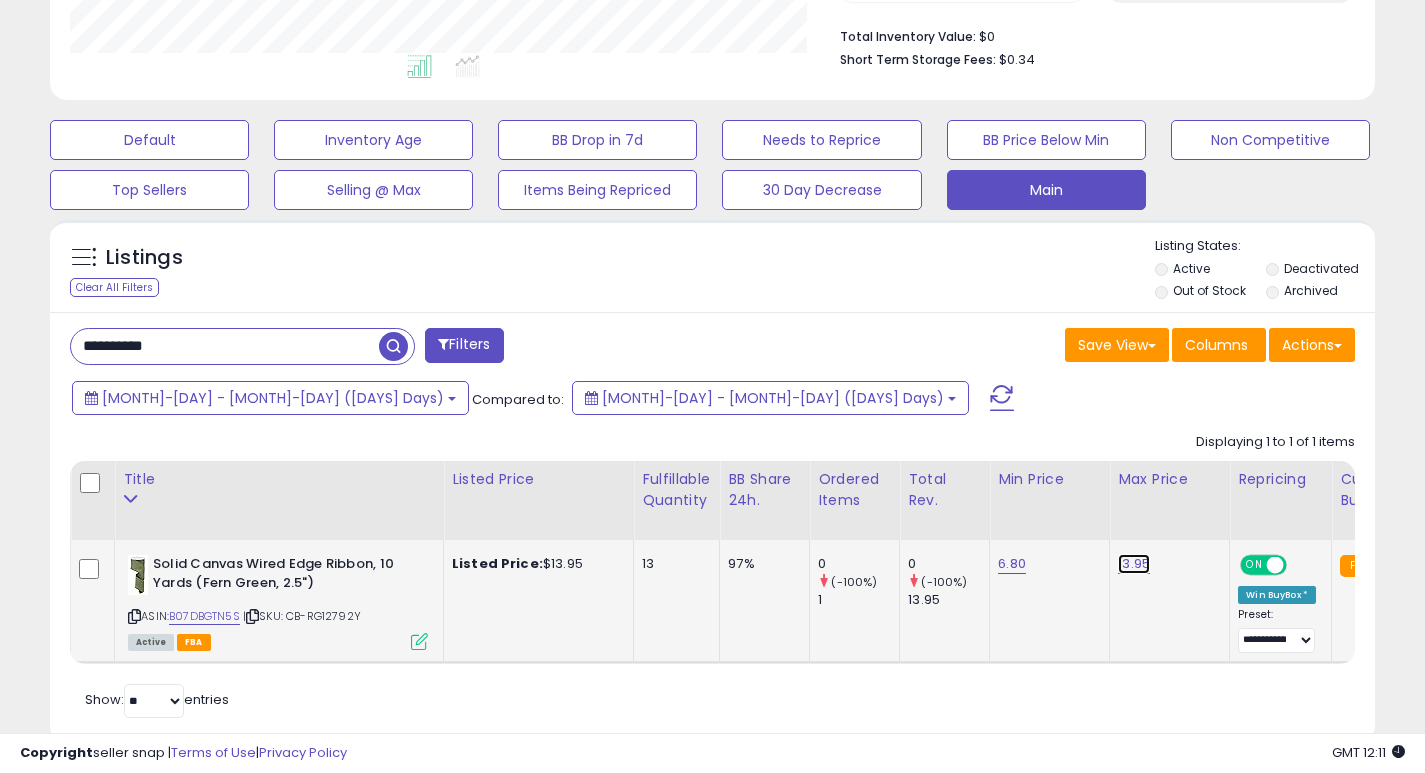 click on "13.95" at bounding box center [1134, 564] 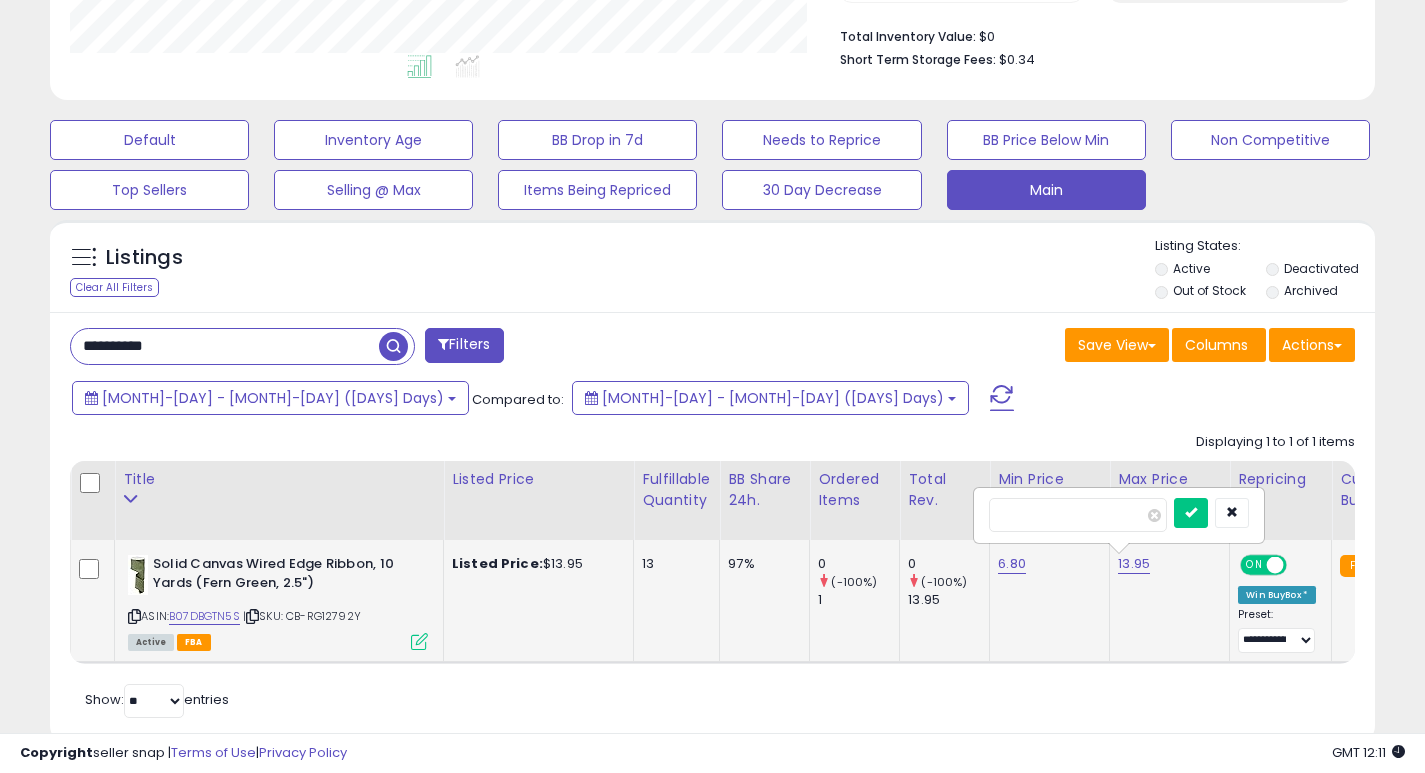 type on "*" 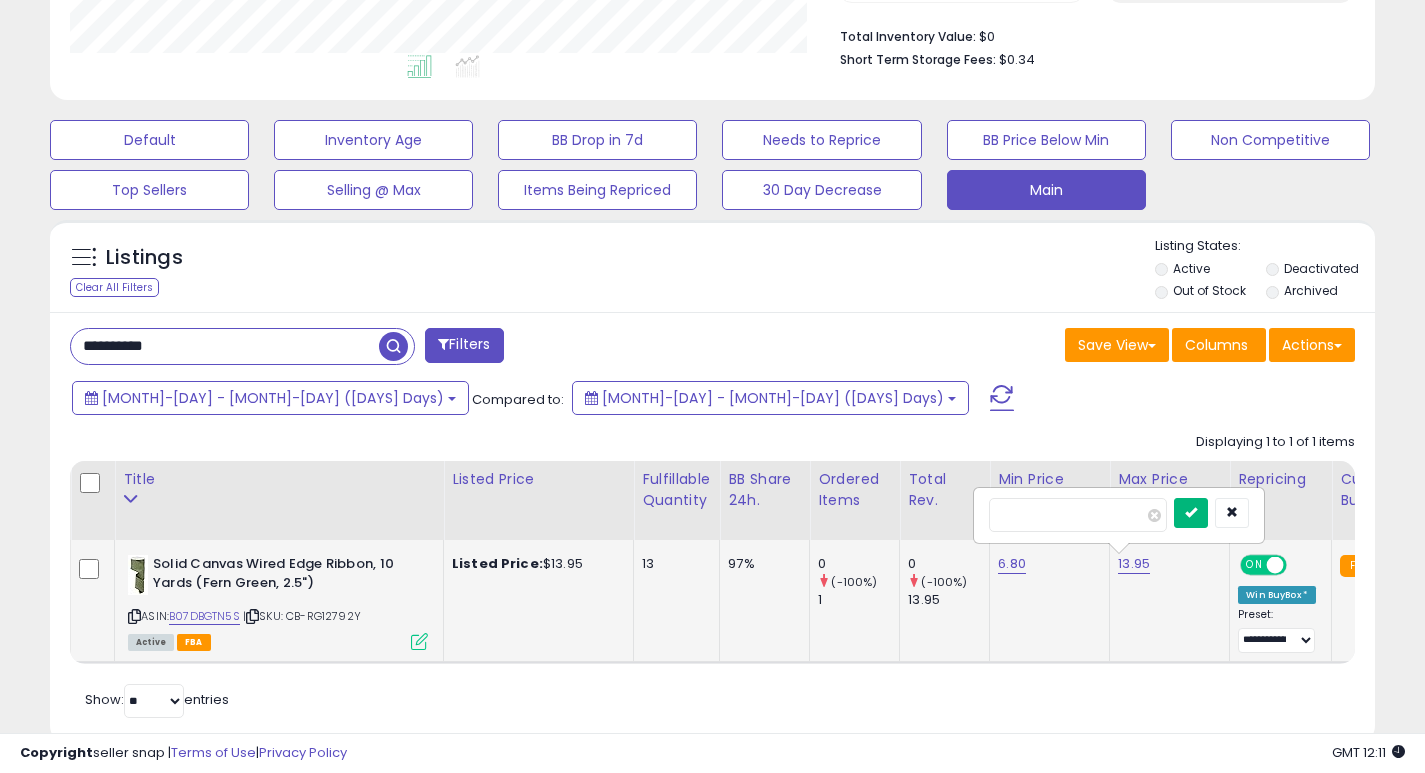 type on "****" 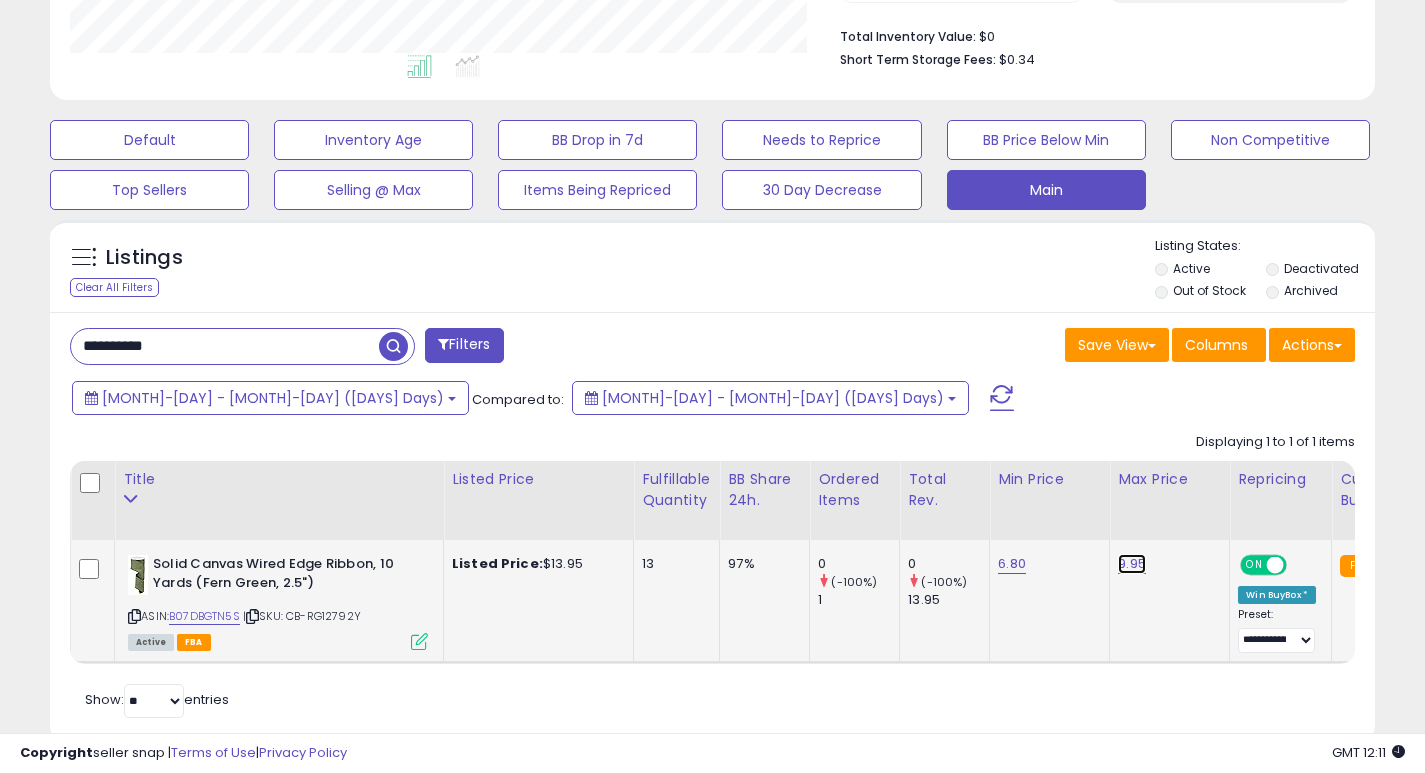 click on "9.95" at bounding box center (1132, 564) 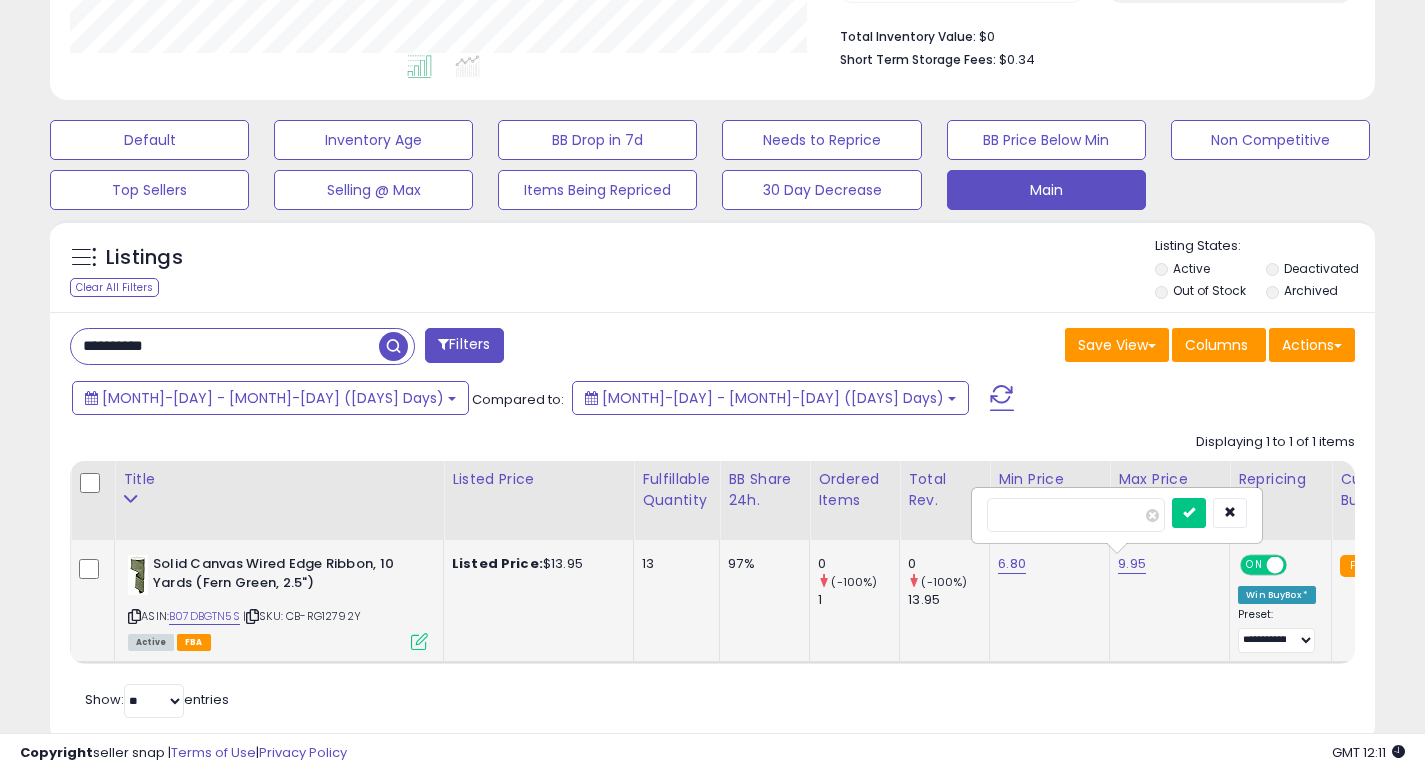click on "****" at bounding box center (1076, 515) 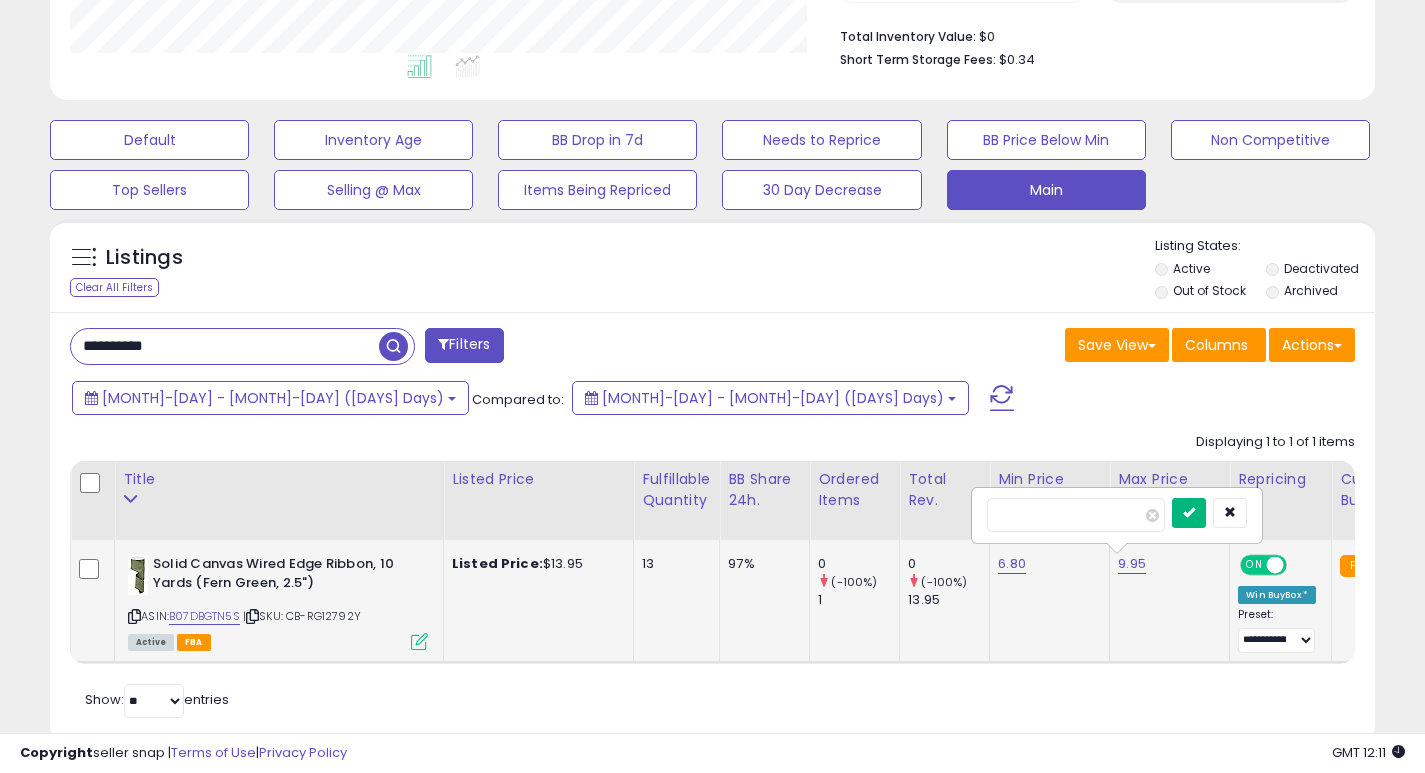 click at bounding box center [1189, 513] 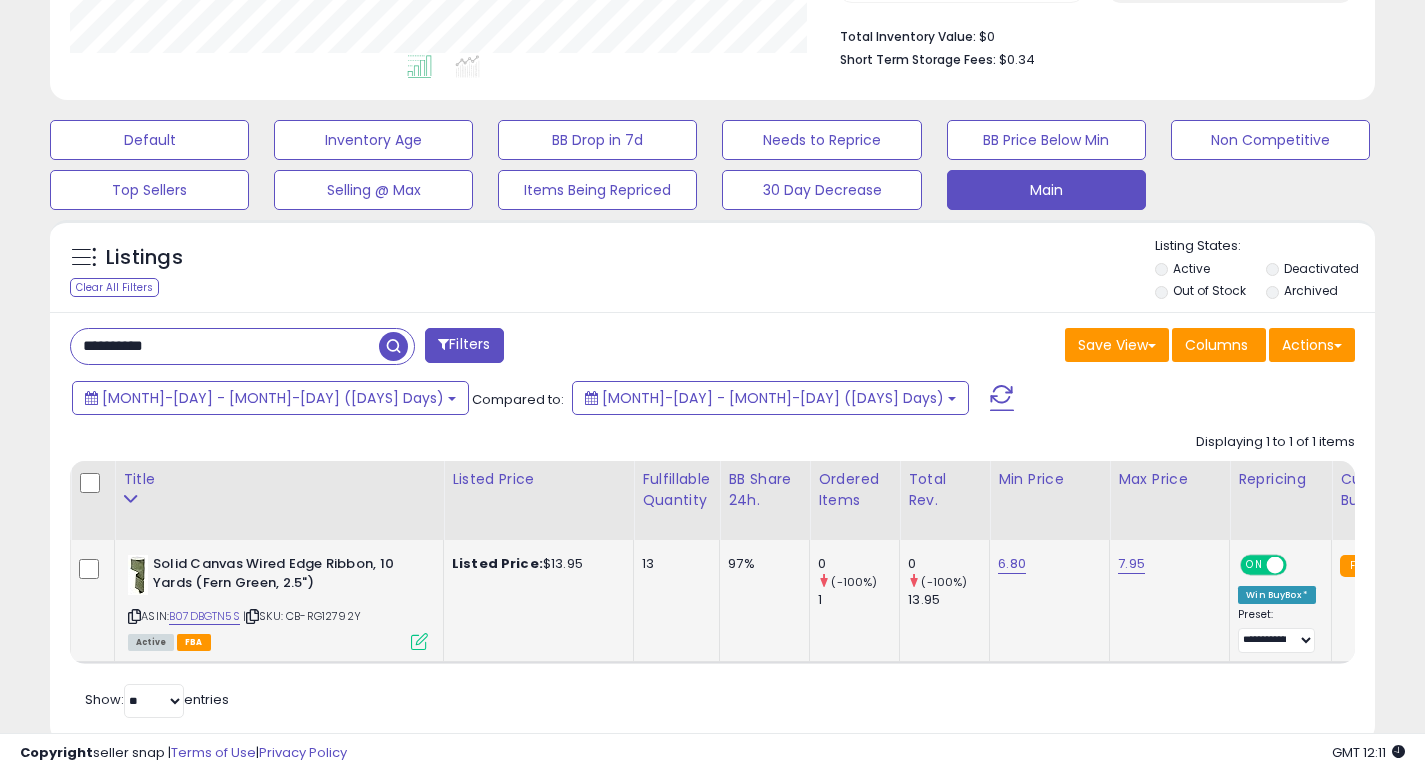 click on "**********" at bounding box center [225, 346] 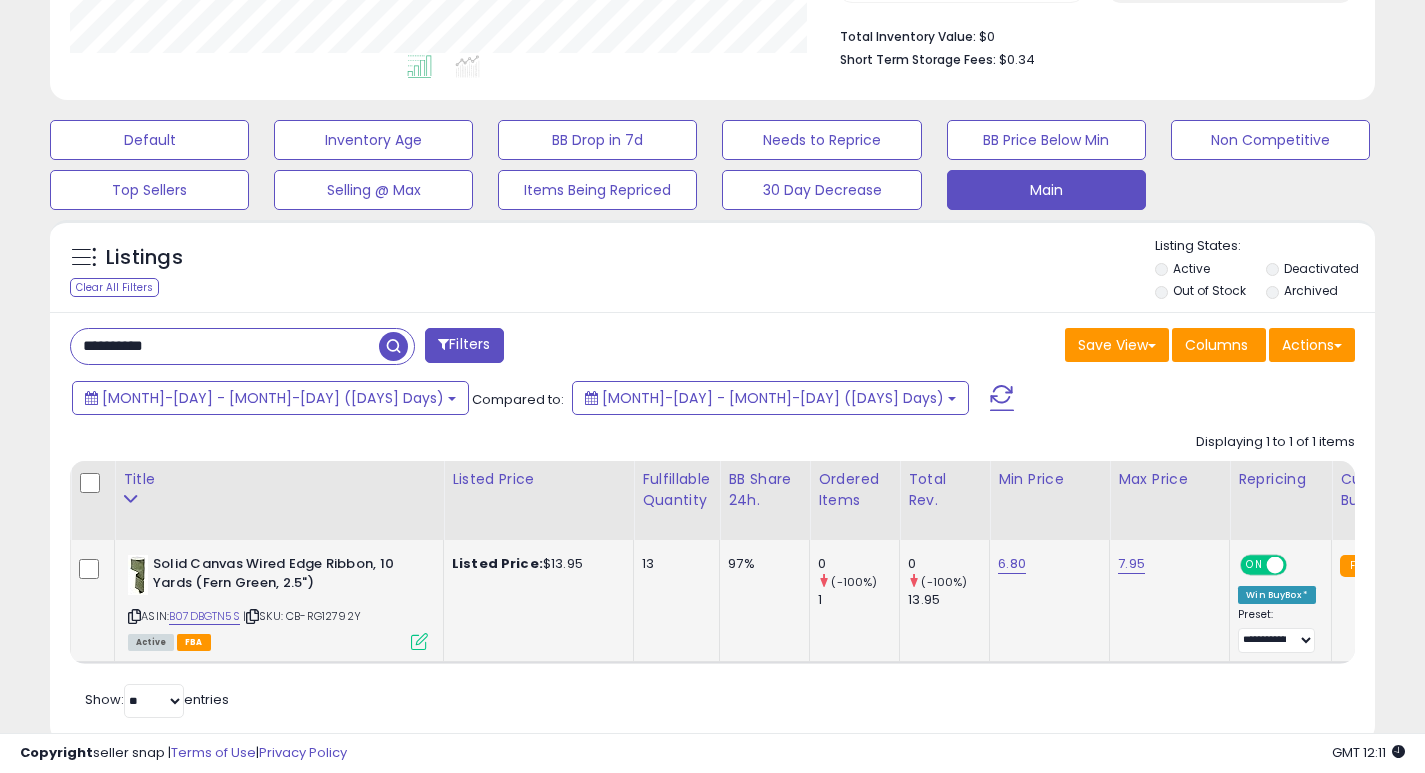 type on "**********" 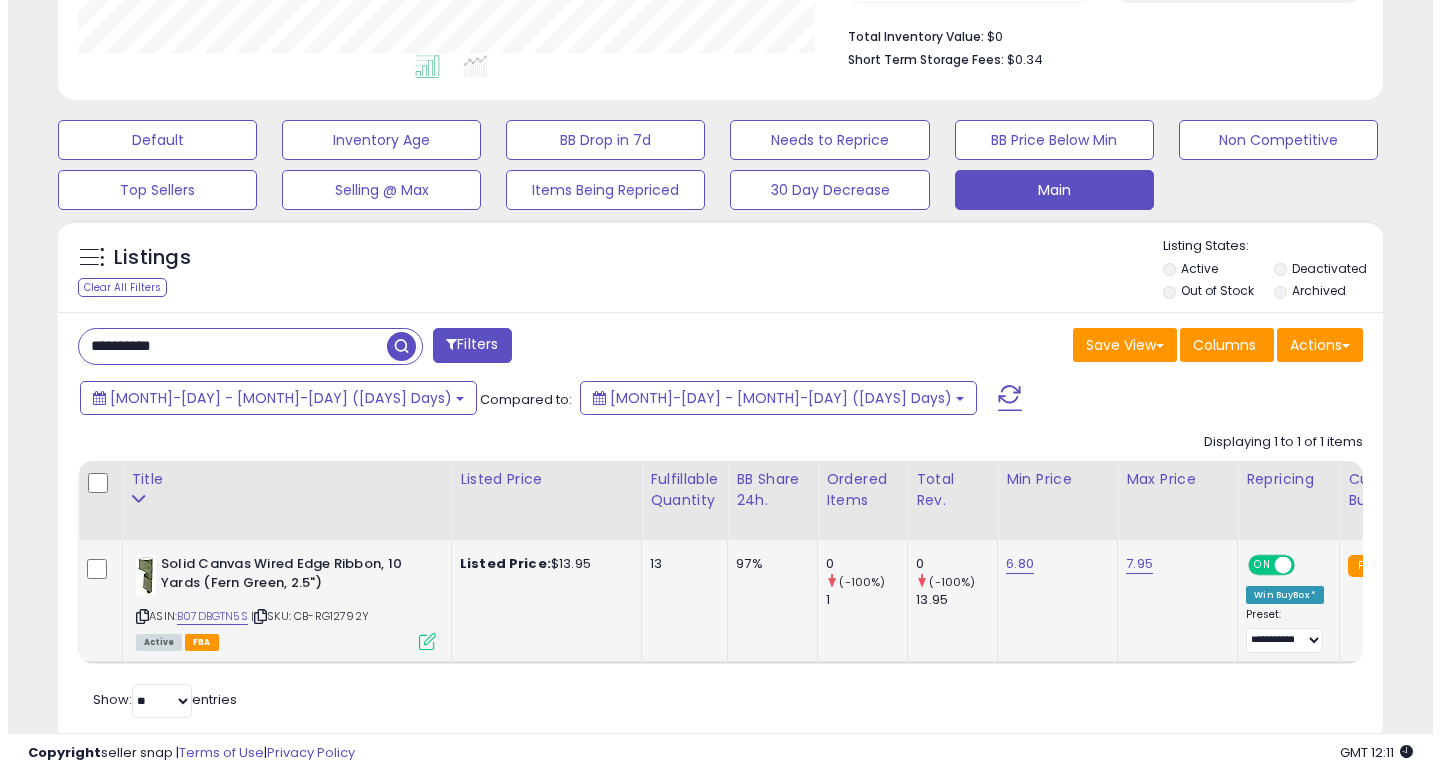 scroll, scrollTop: 447, scrollLeft: 0, axis: vertical 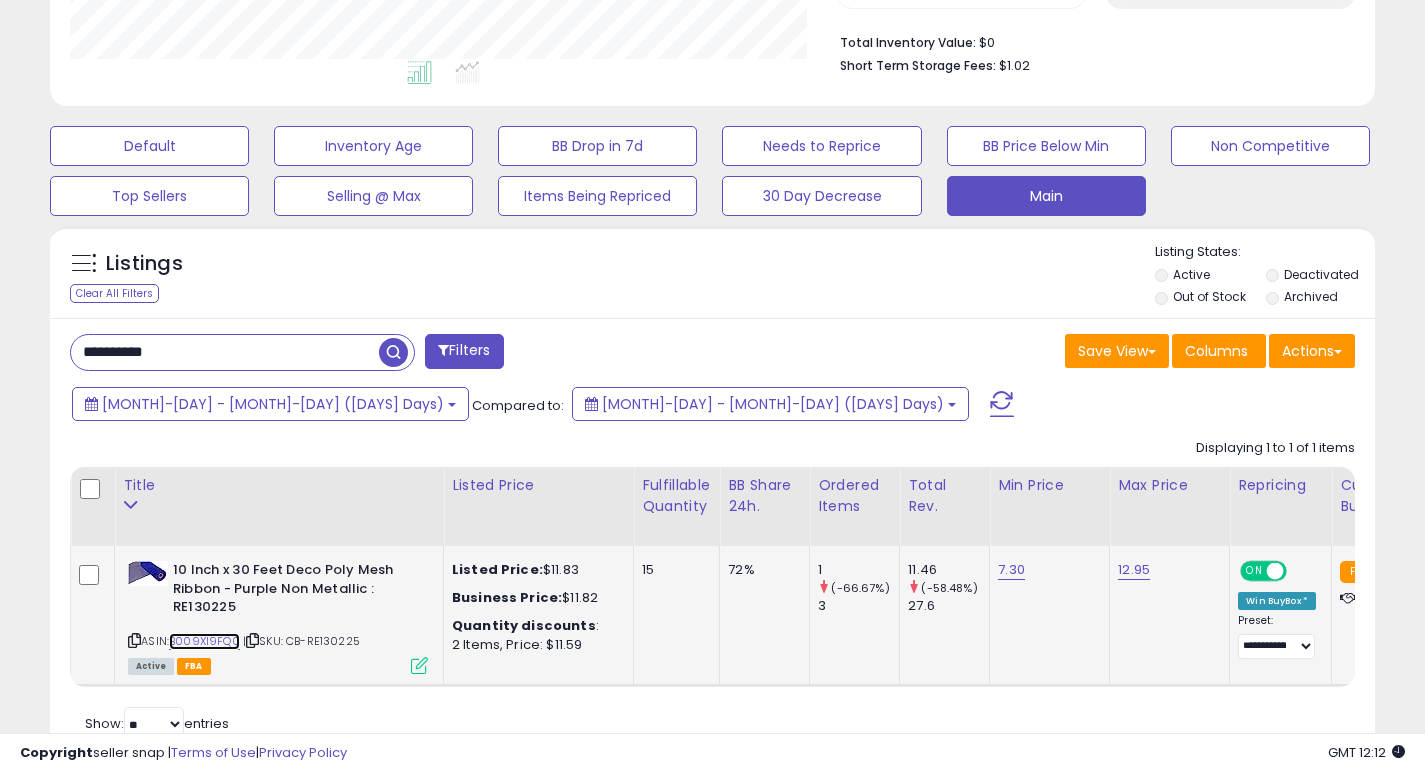click on "B009XI9FQ0" at bounding box center [204, 641] 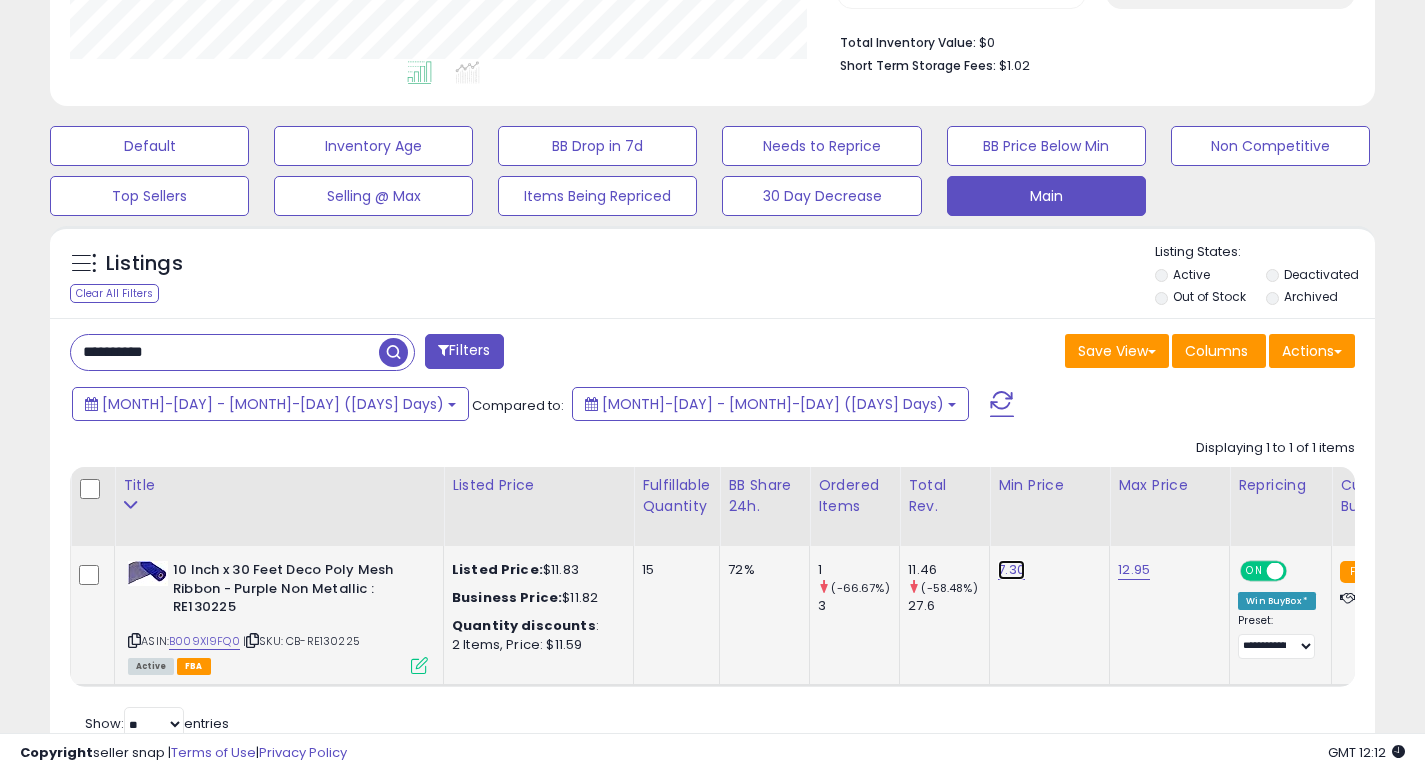 click on "7.30" at bounding box center [1011, 570] 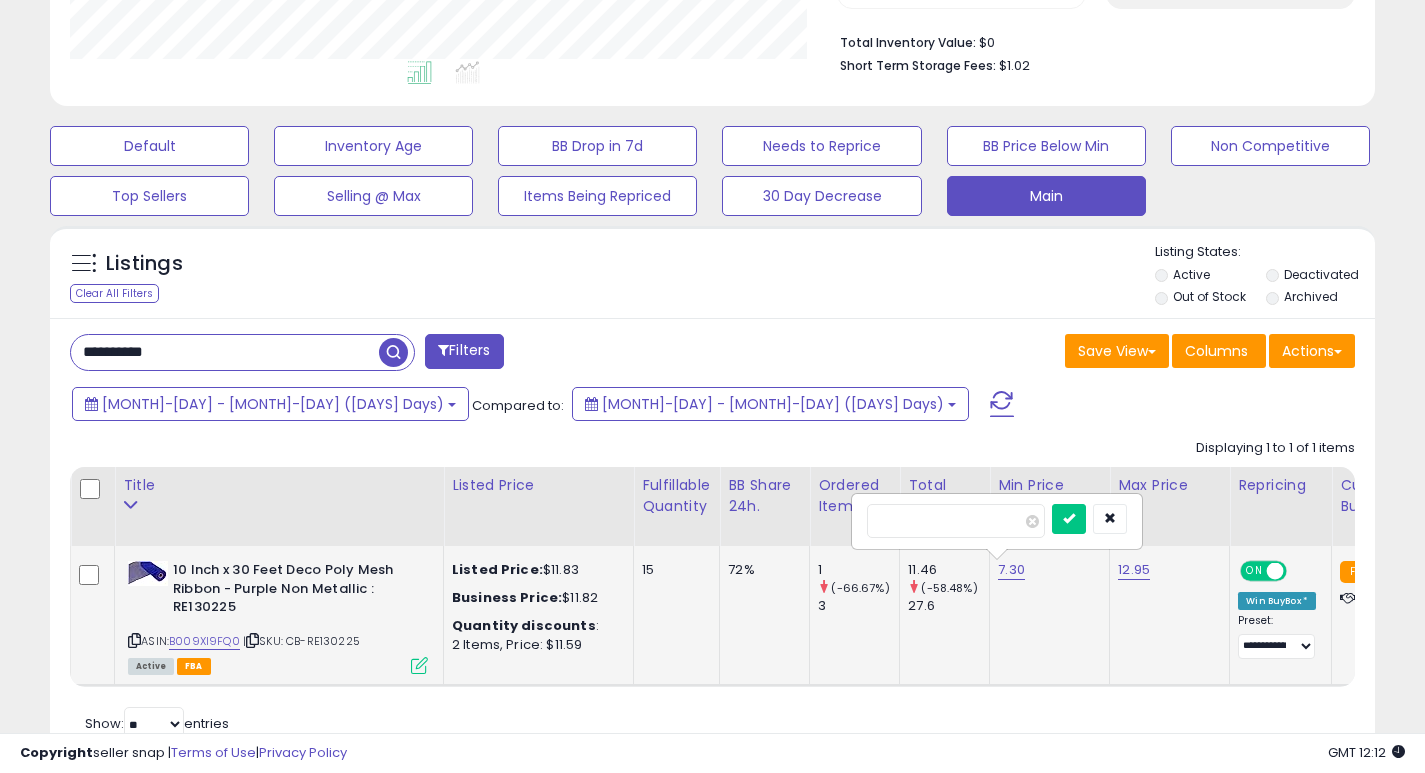 type on "*" 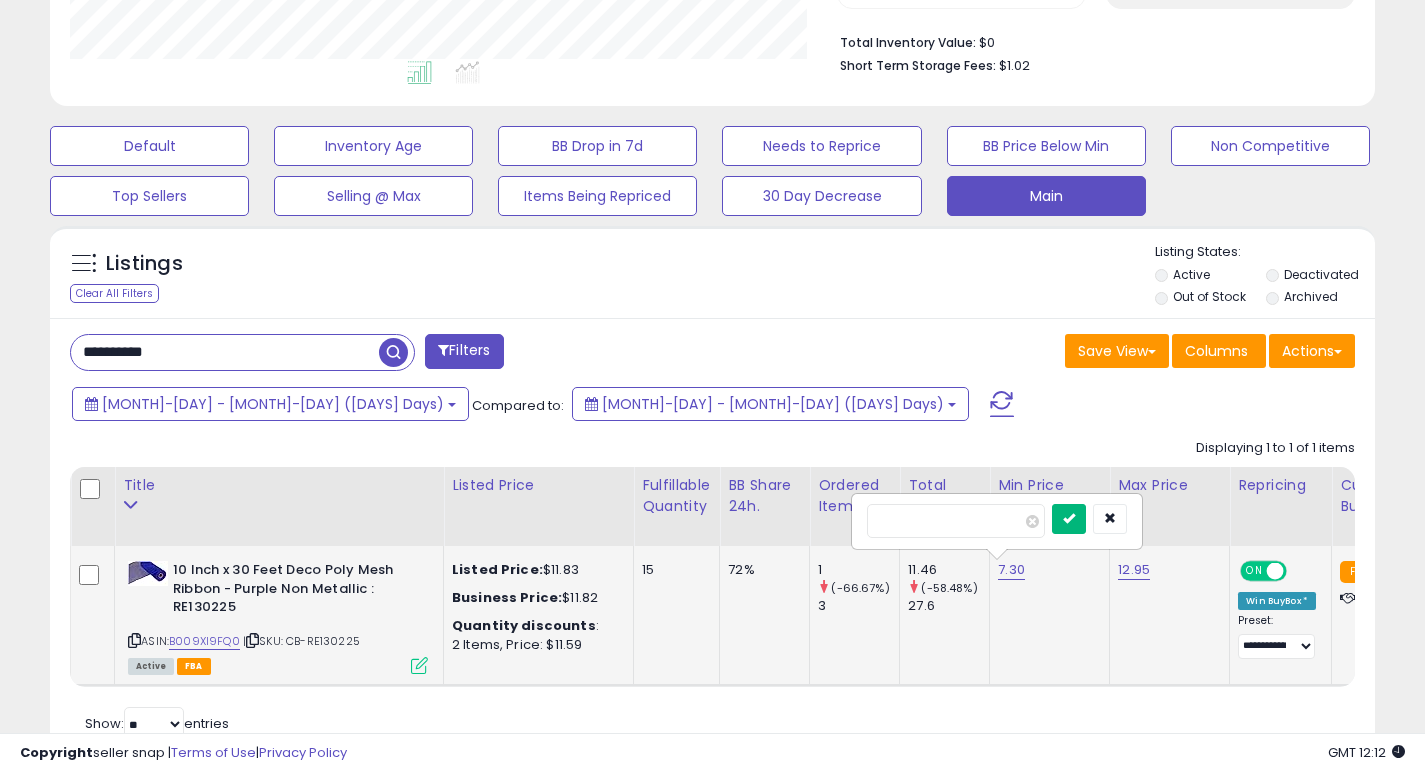 type on "***" 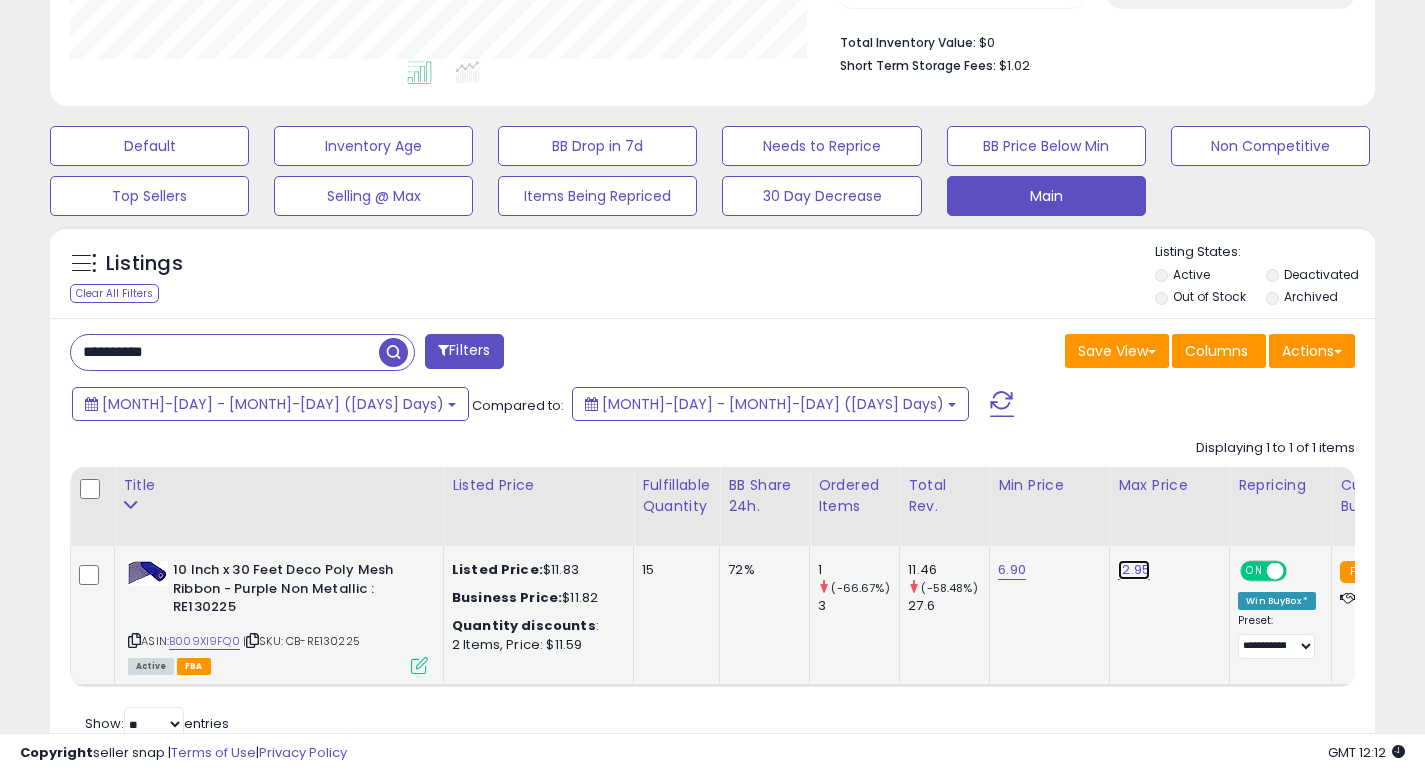 click on "12.95" at bounding box center [1134, 570] 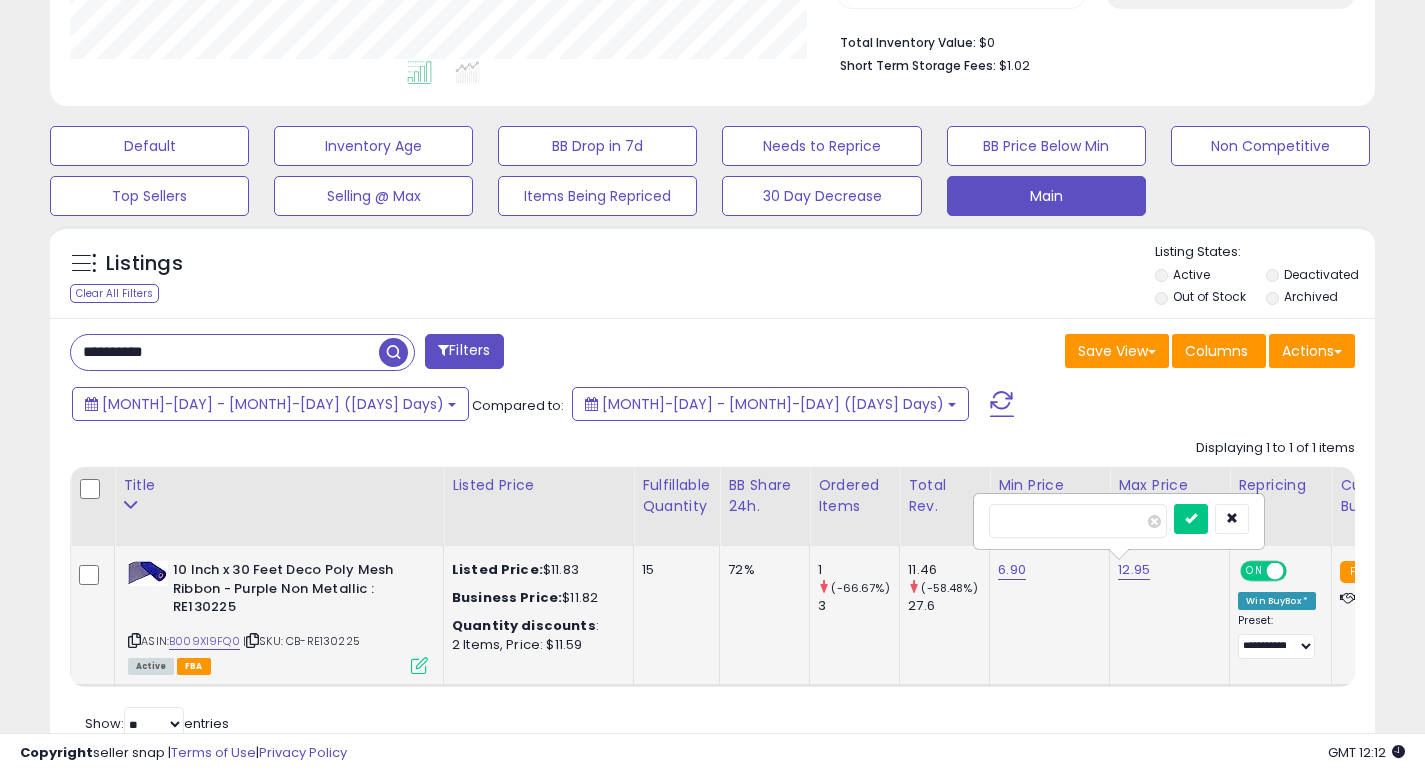 type on "*" 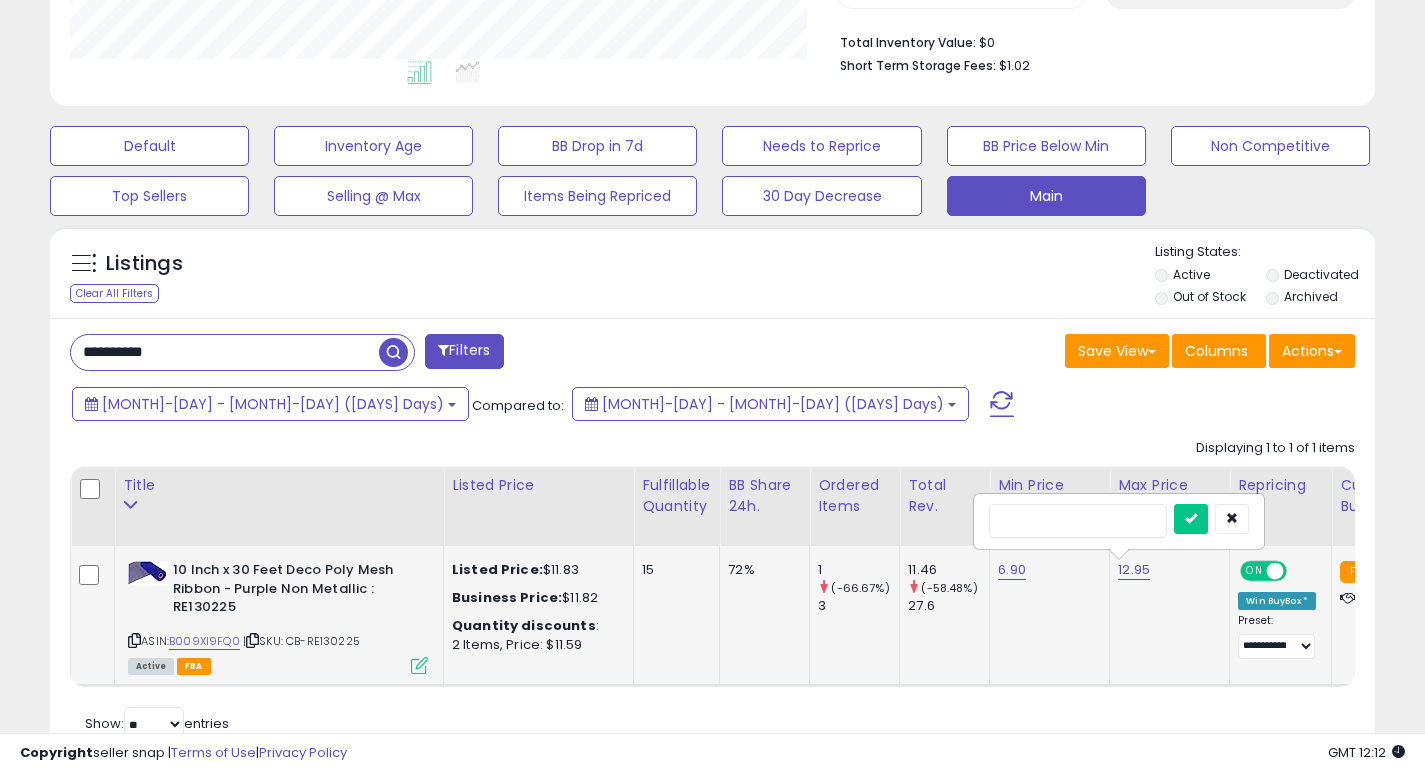 type on "*" 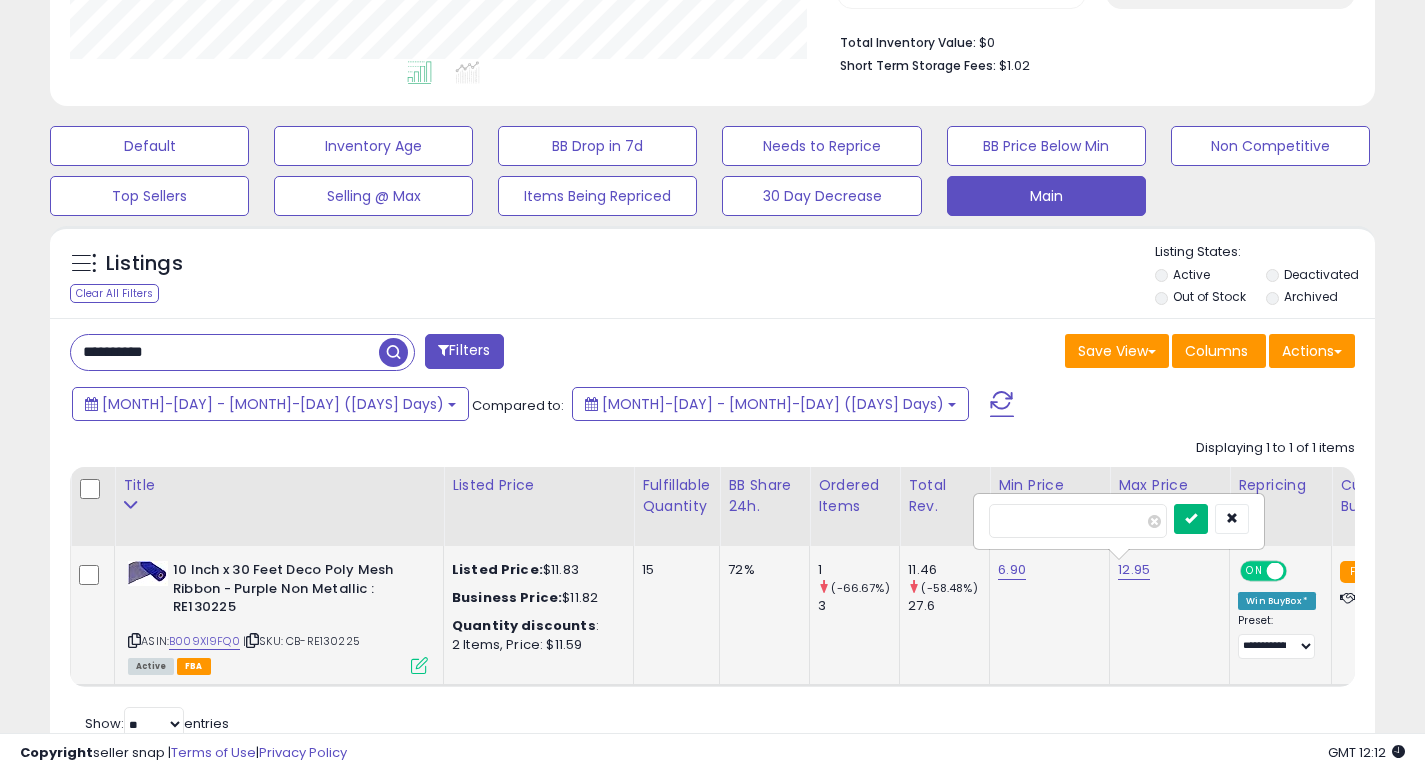 click at bounding box center (1191, 519) 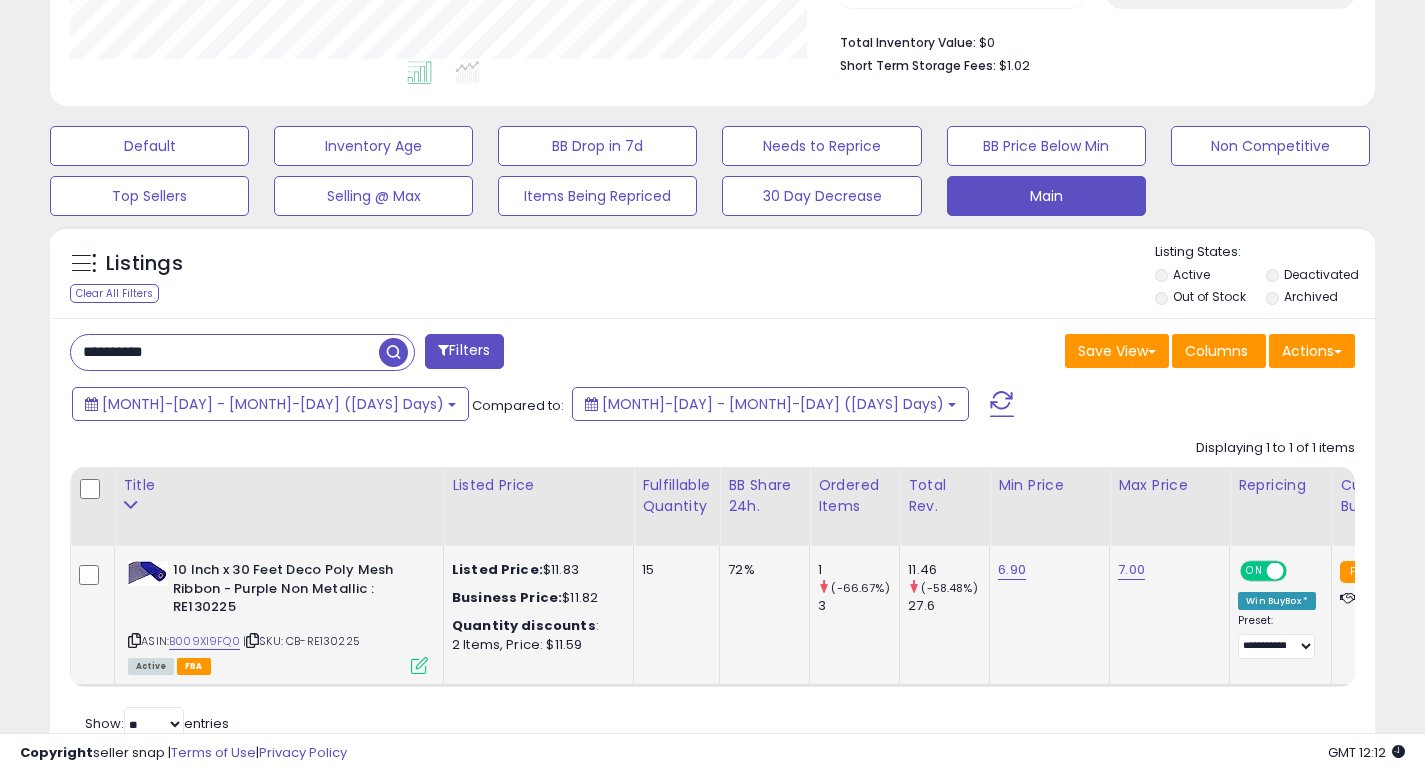 click on "**********" at bounding box center (225, 352) 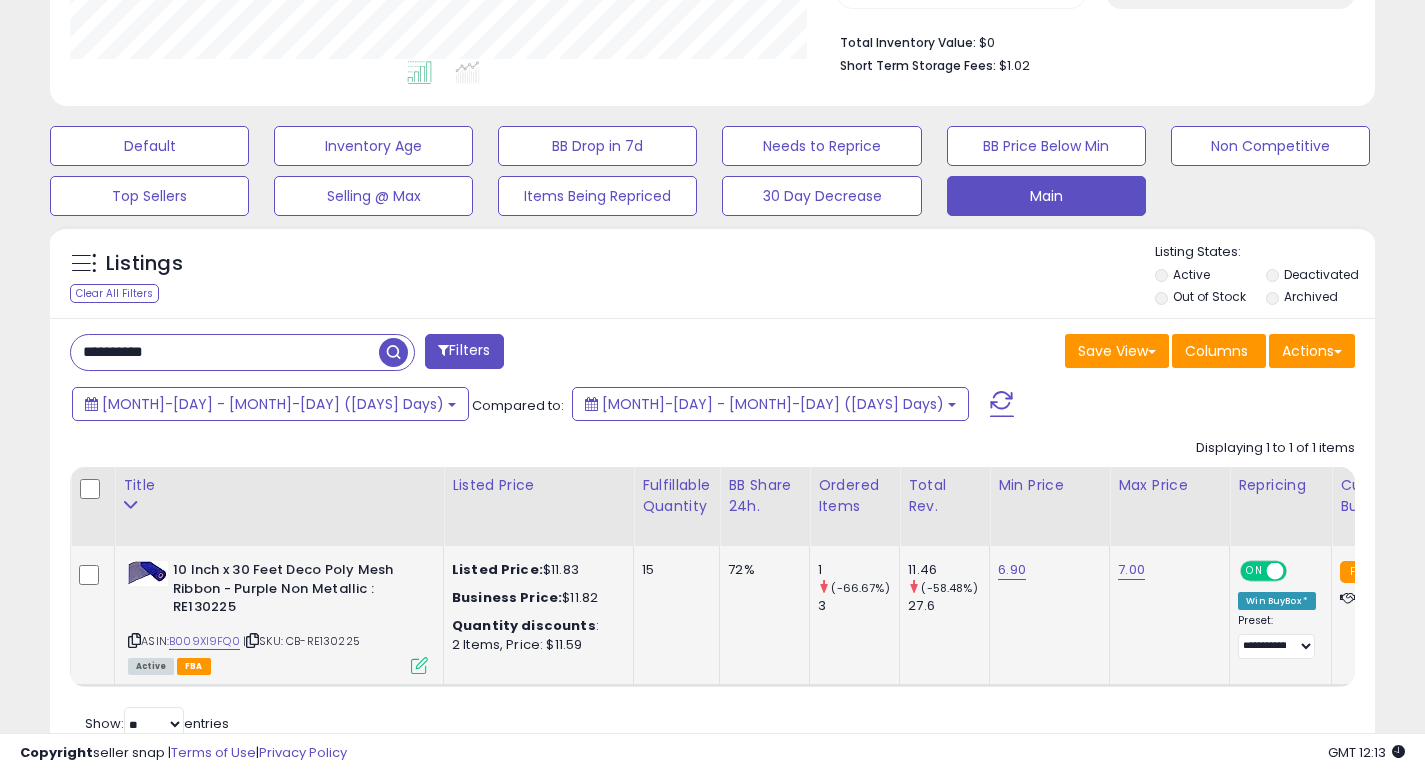 type on "**********" 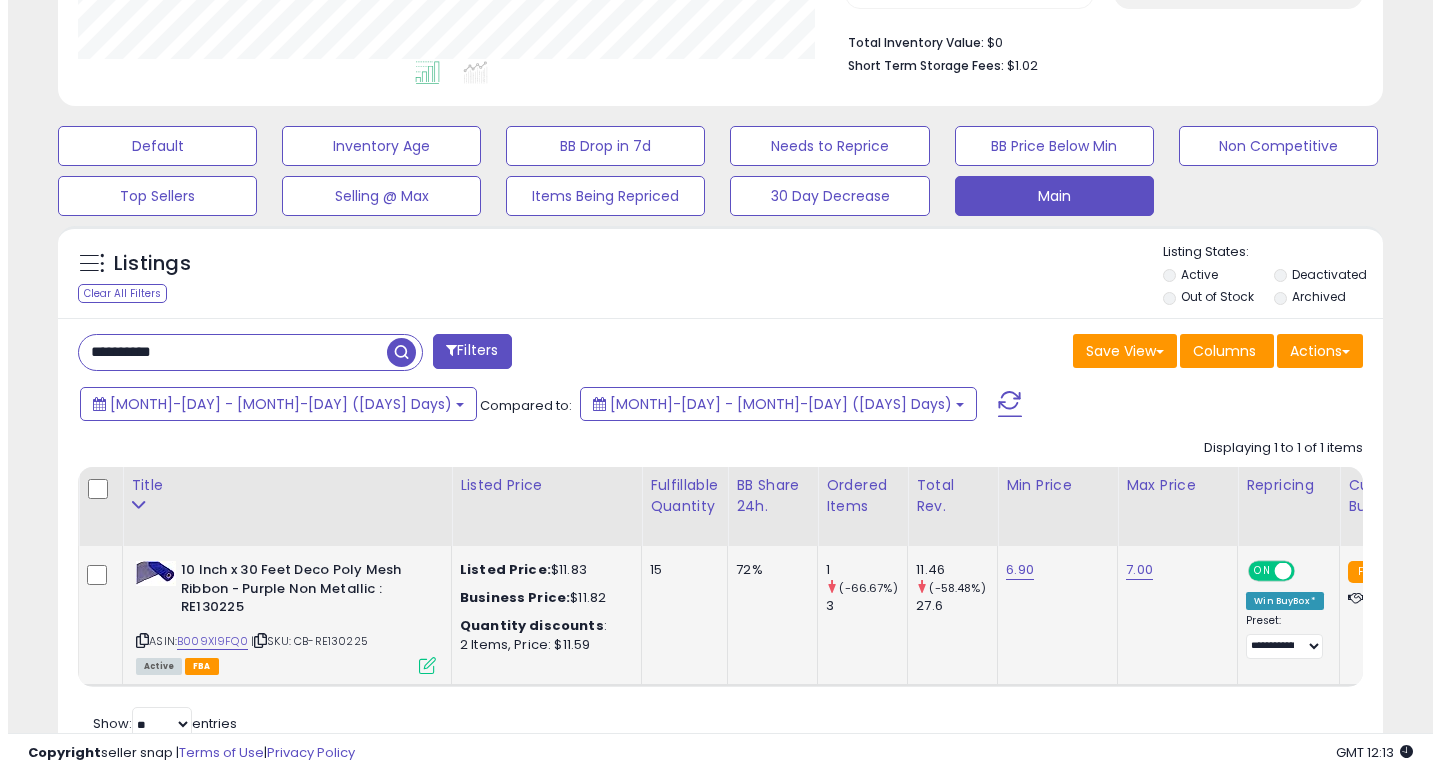 scroll, scrollTop: 447, scrollLeft: 0, axis: vertical 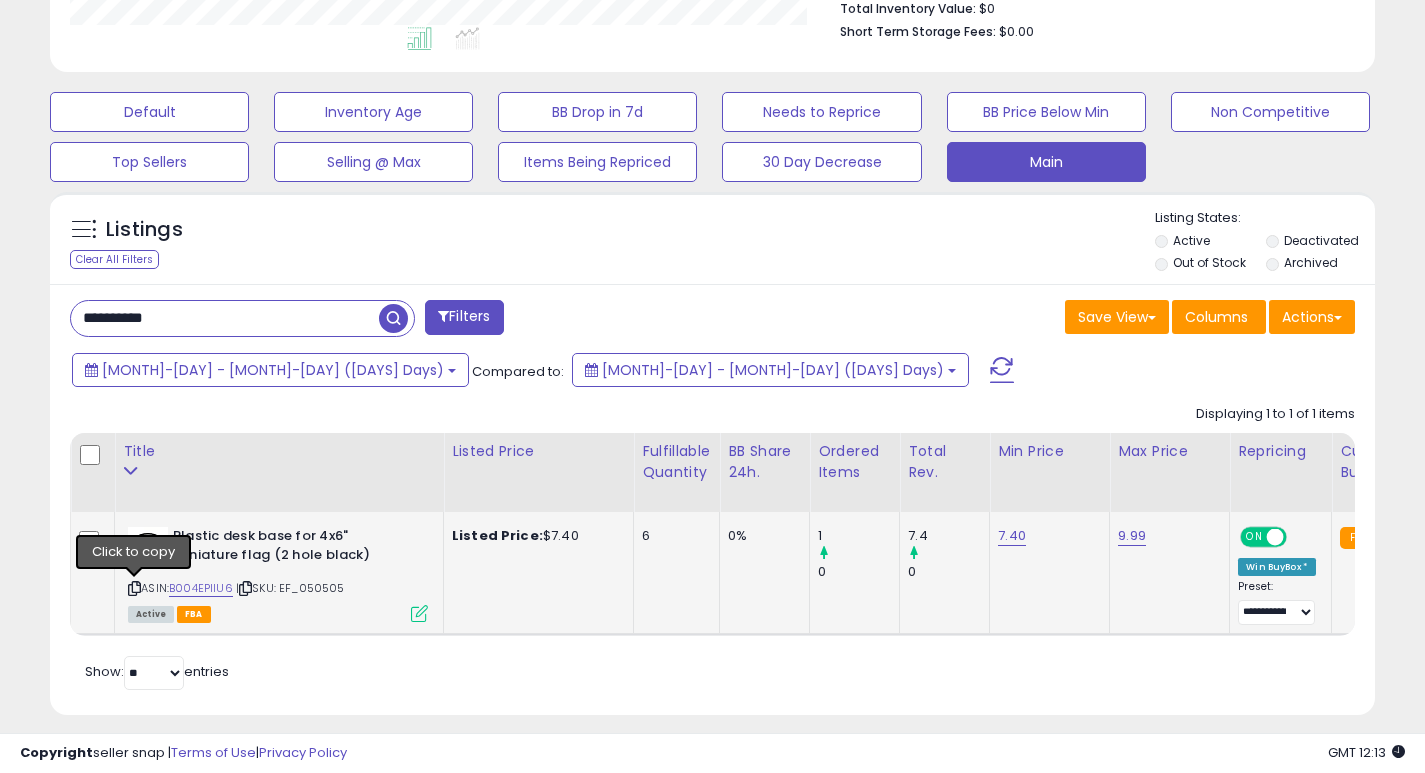 click at bounding box center (134, 588) 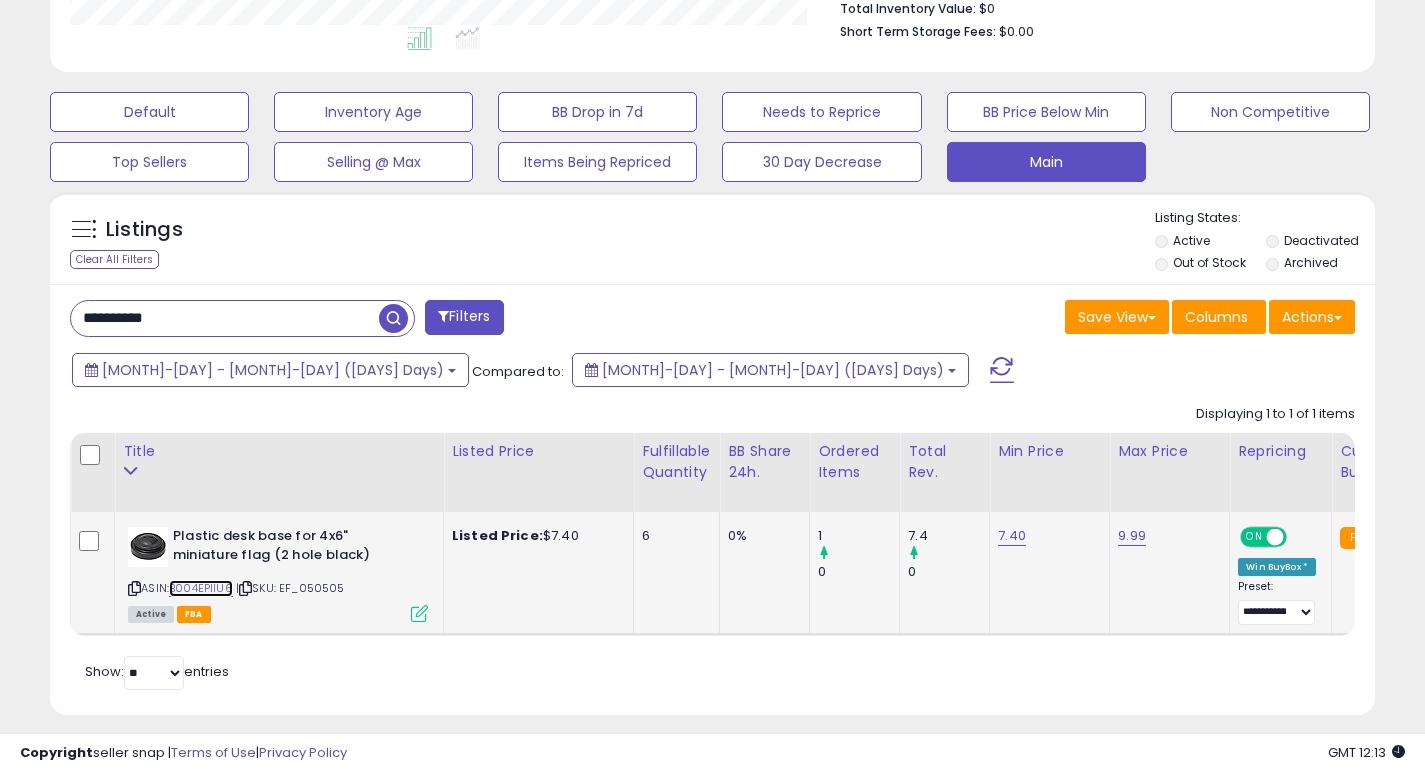 click on "B004EPIIU6" at bounding box center (201, 588) 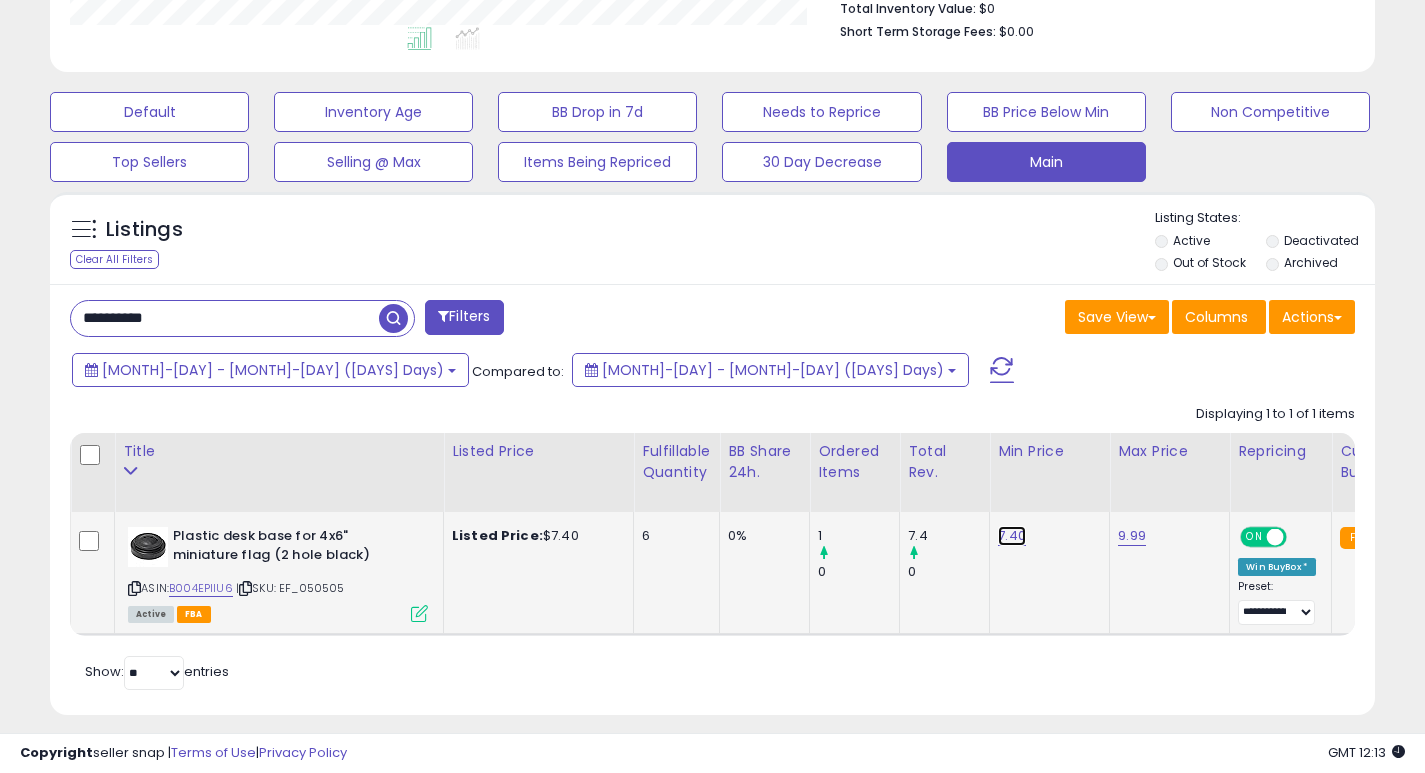 click on "7.40" at bounding box center (1012, 536) 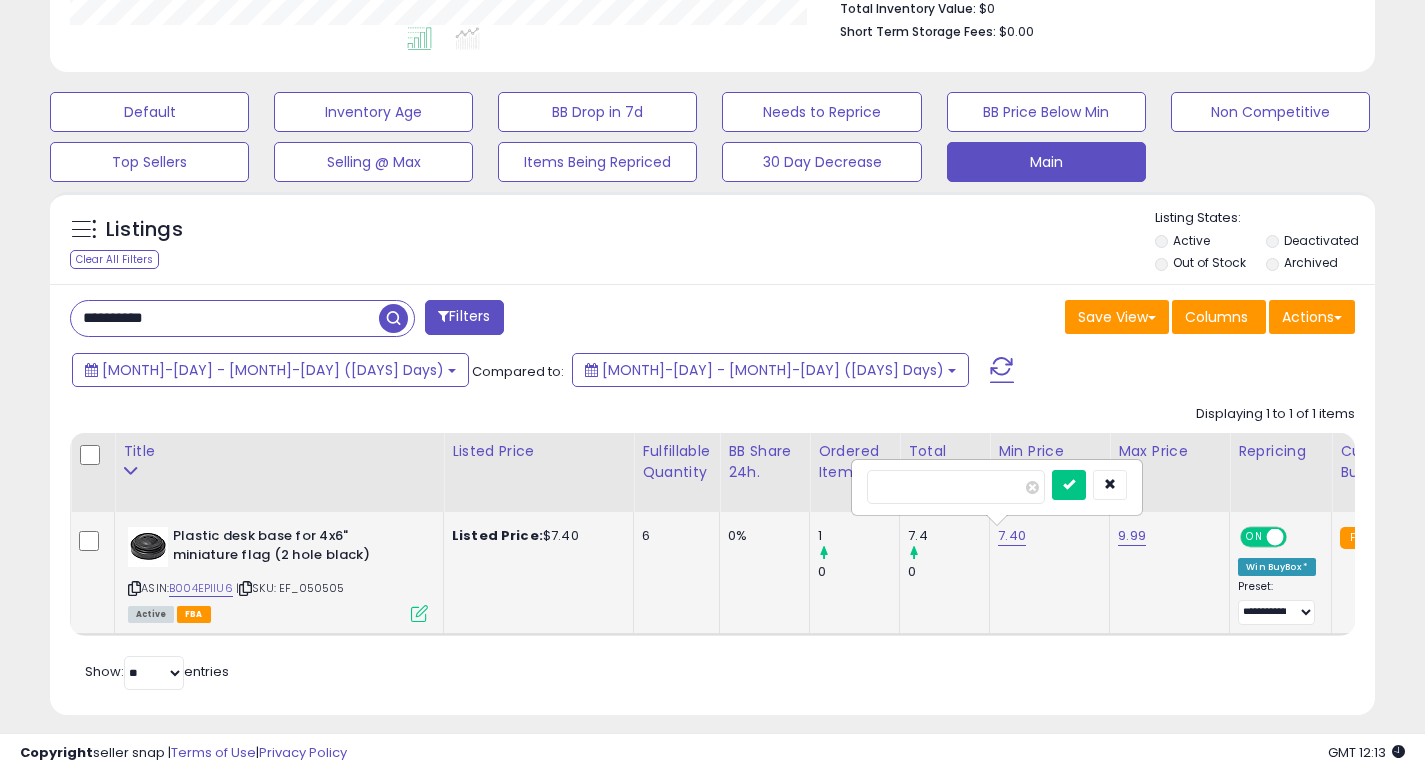 type on "*" 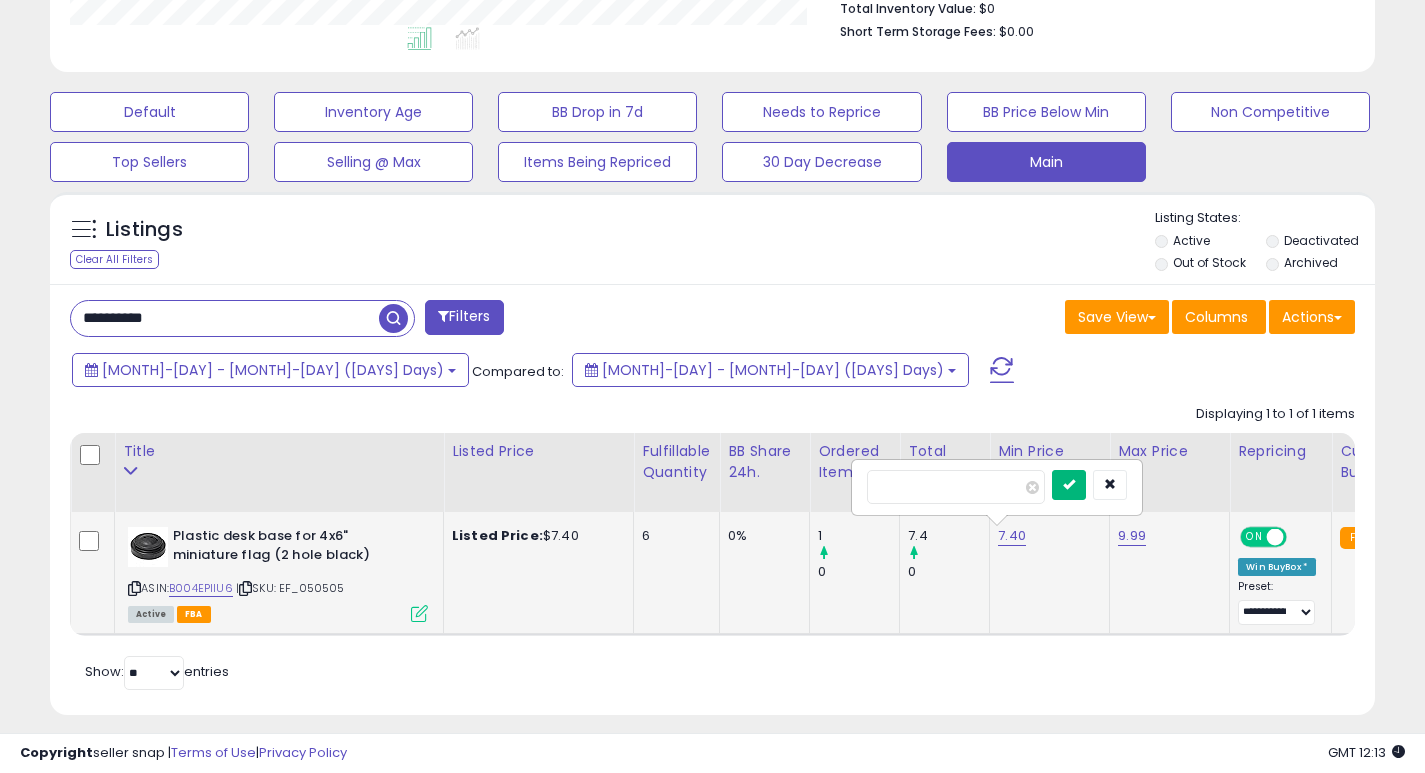 type on "***" 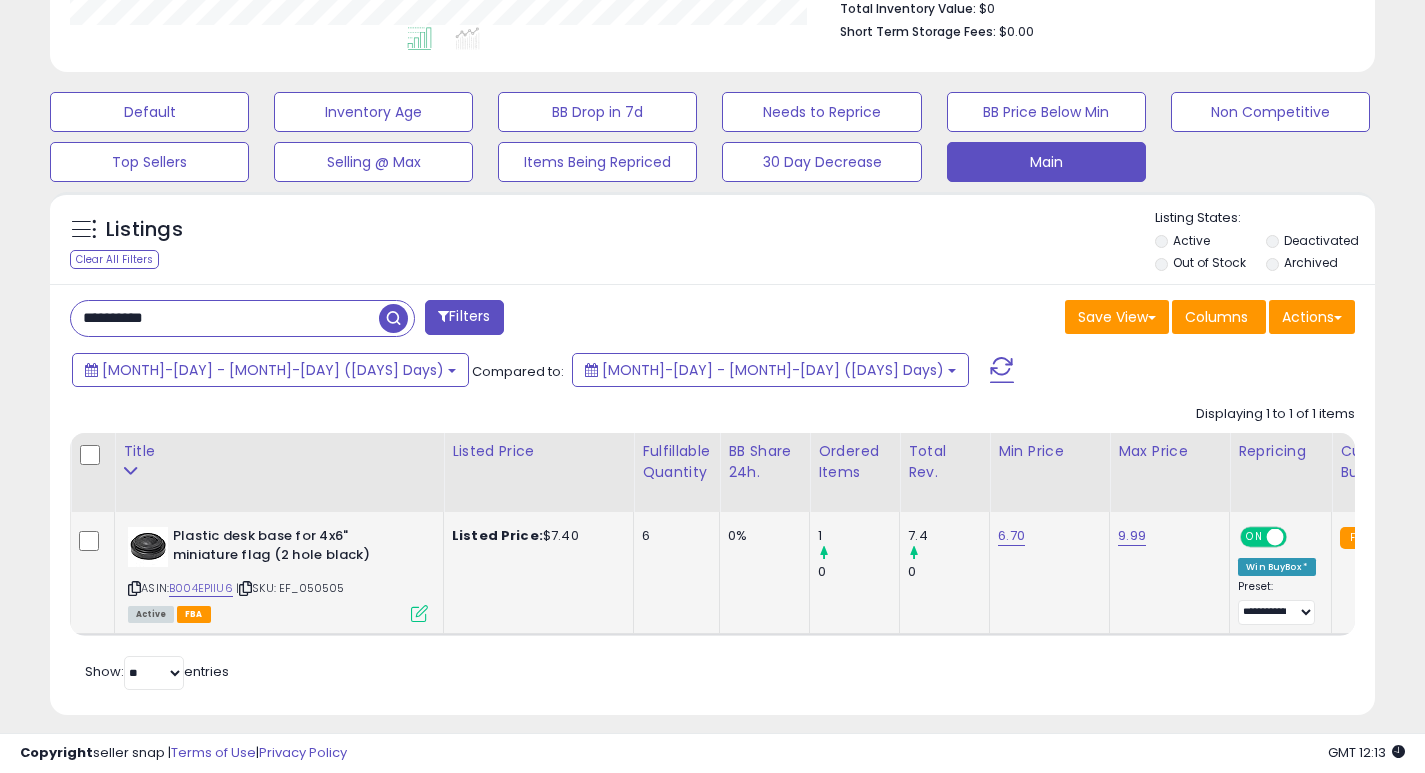 click on "**********" at bounding box center [225, 318] 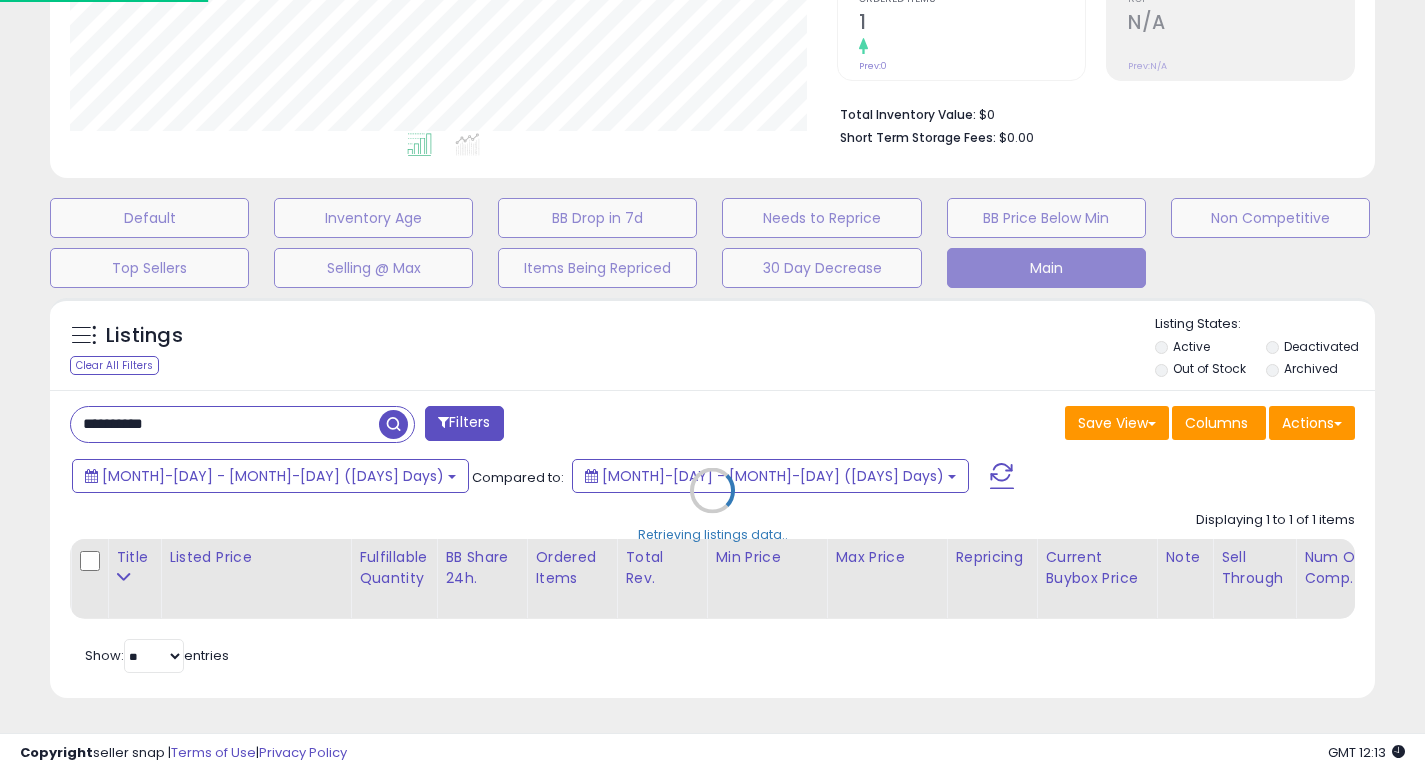scroll, scrollTop: 999590, scrollLeft: 999224, axis: both 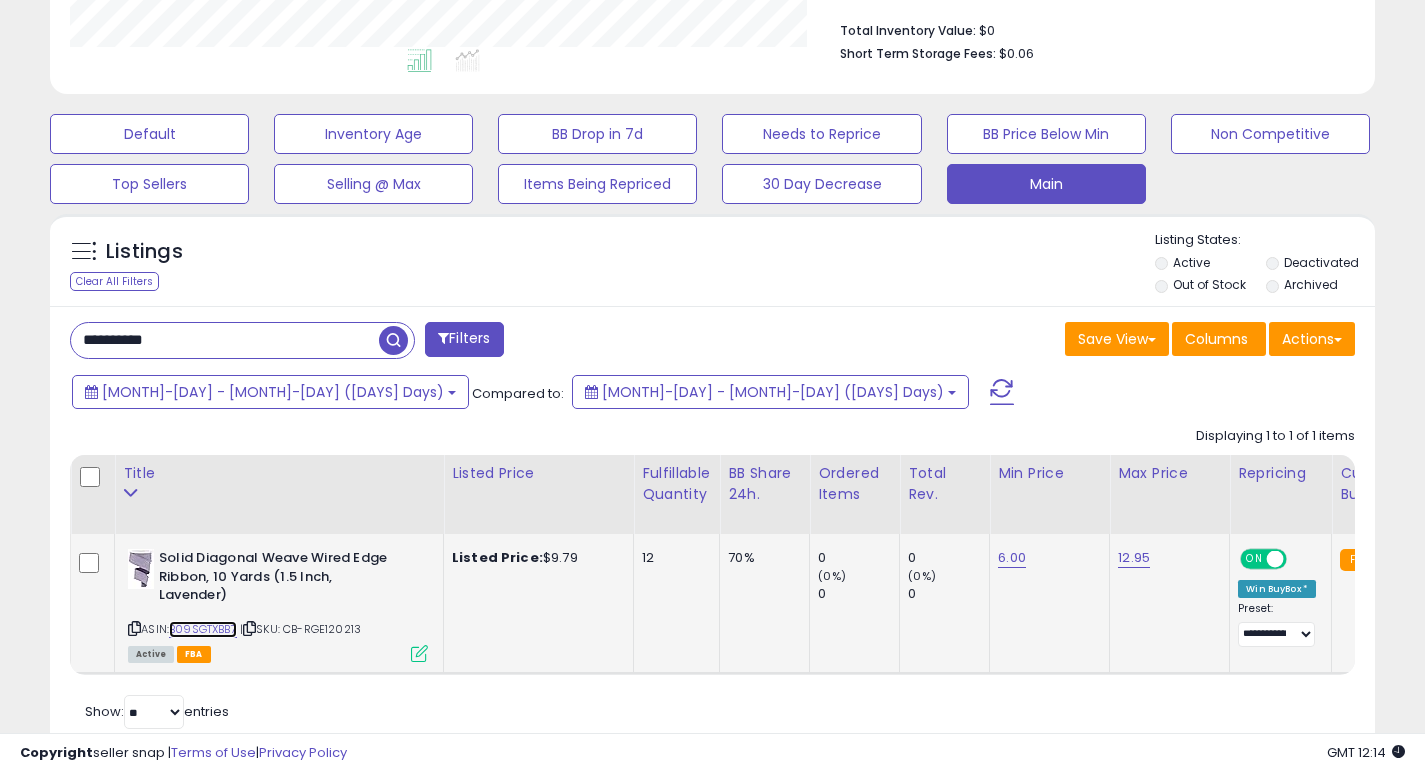 click on "B09SGTXBB7" at bounding box center (203, 629) 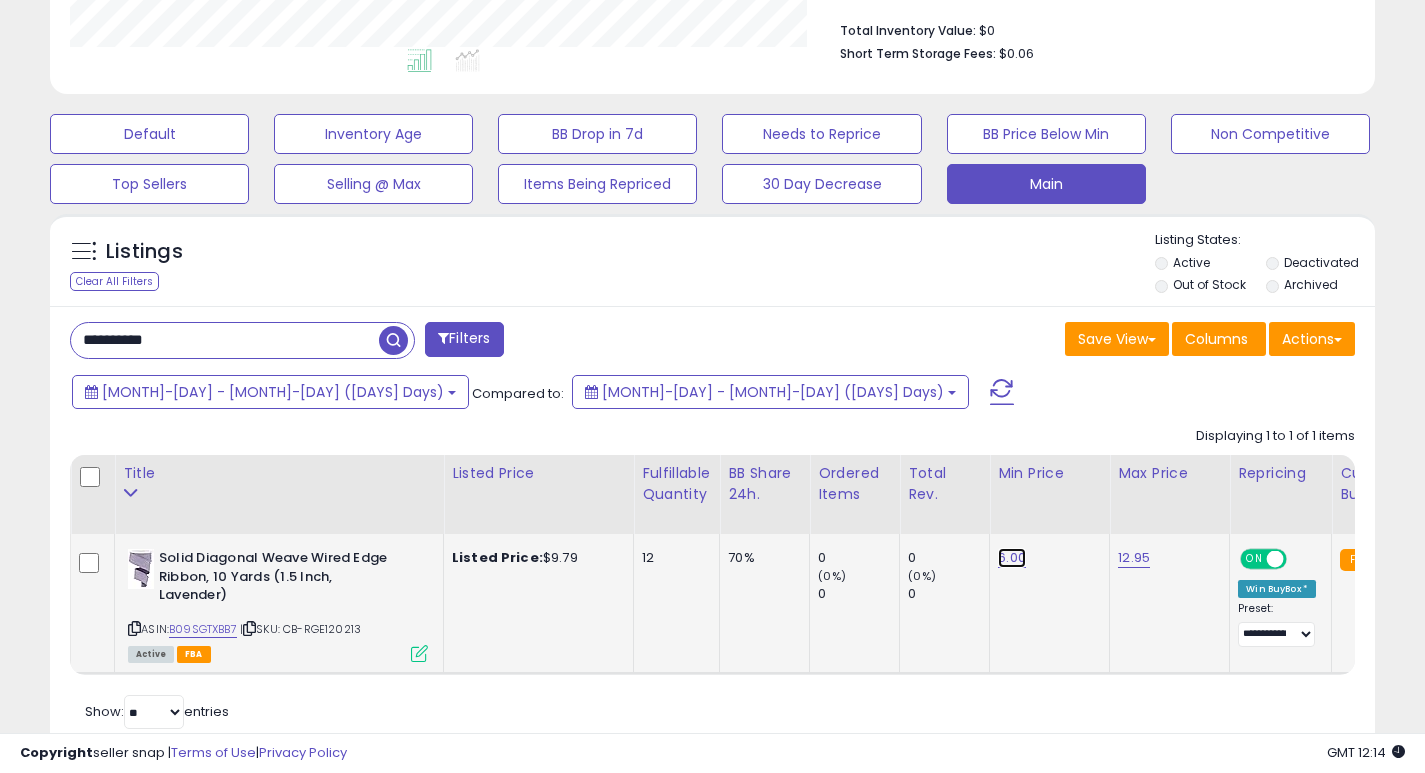 click on "6.00" at bounding box center (1012, 558) 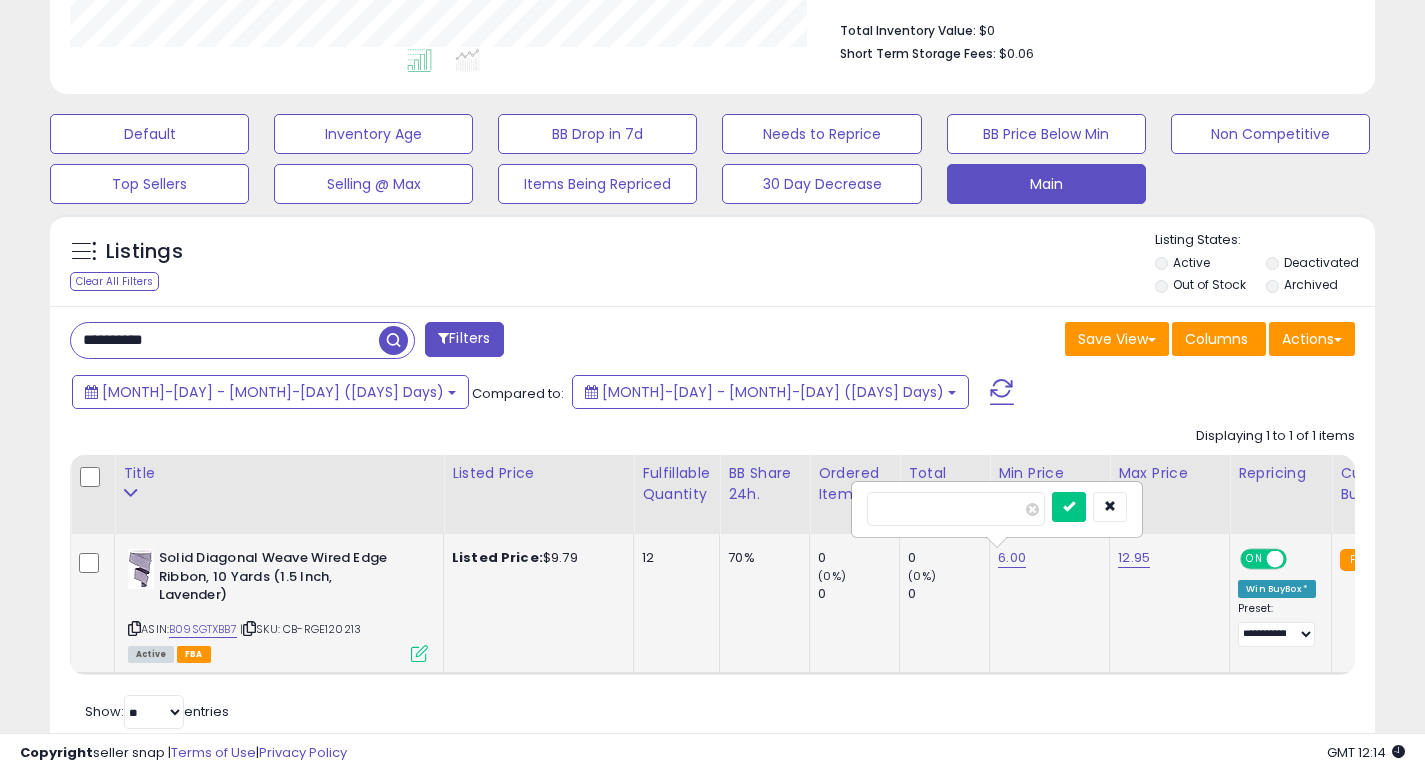 type on "*" 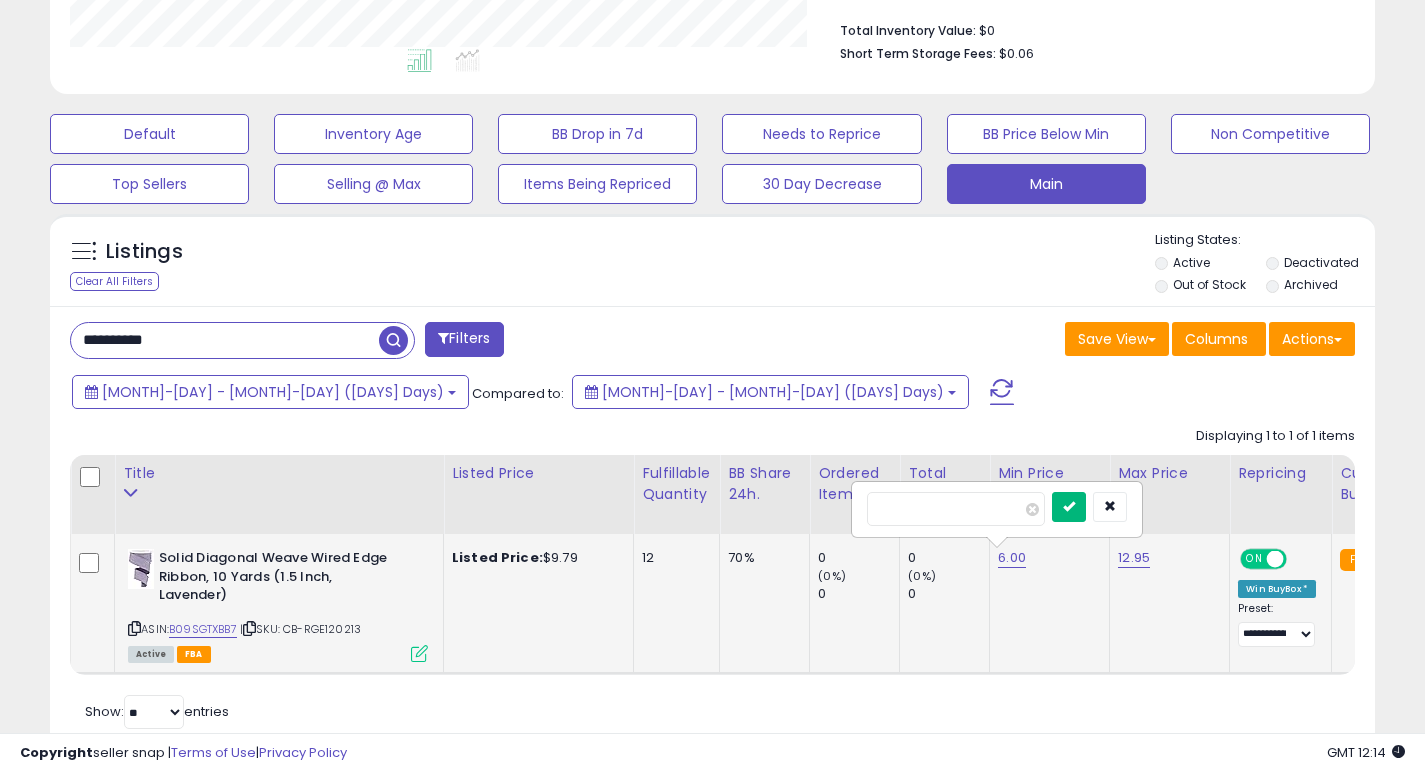 click at bounding box center (1069, 506) 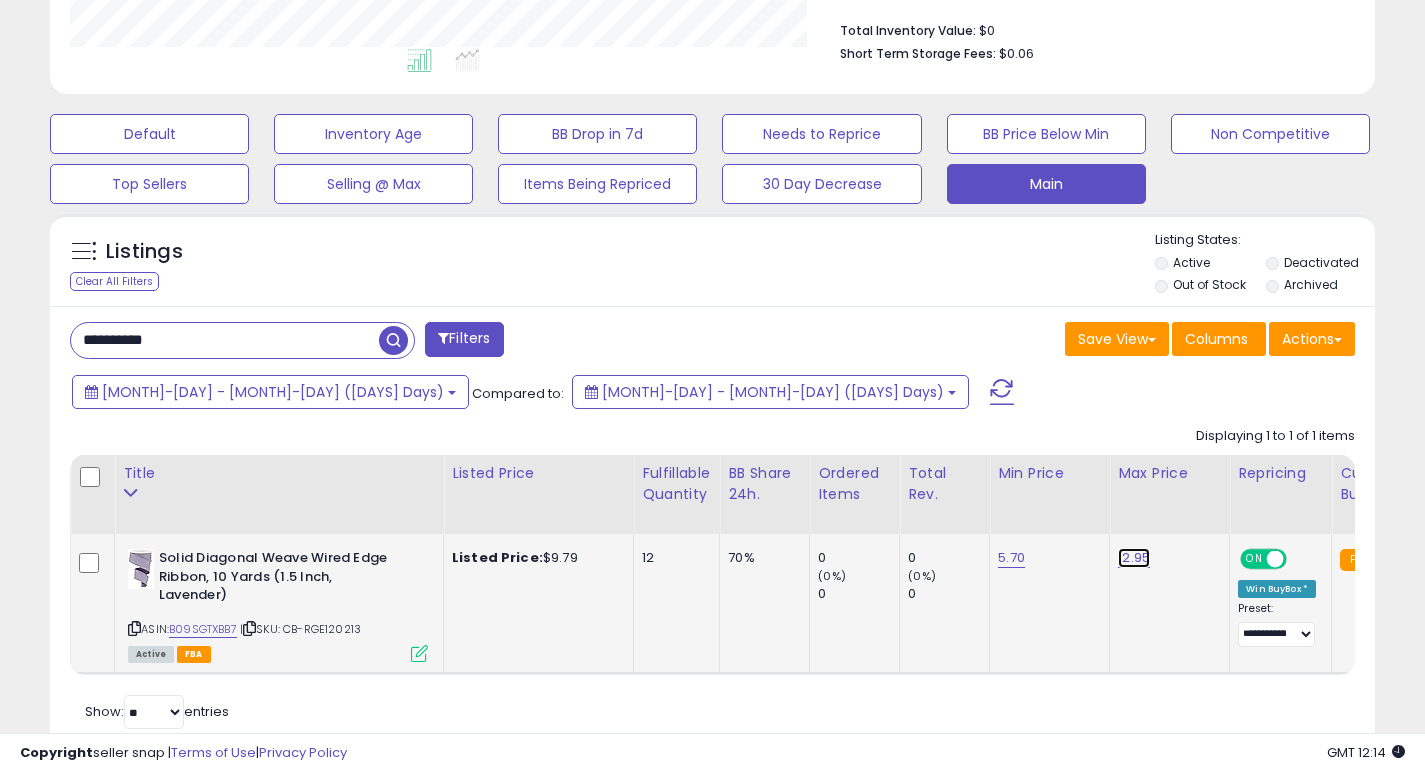 click on "12.95" at bounding box center (1134, 558) 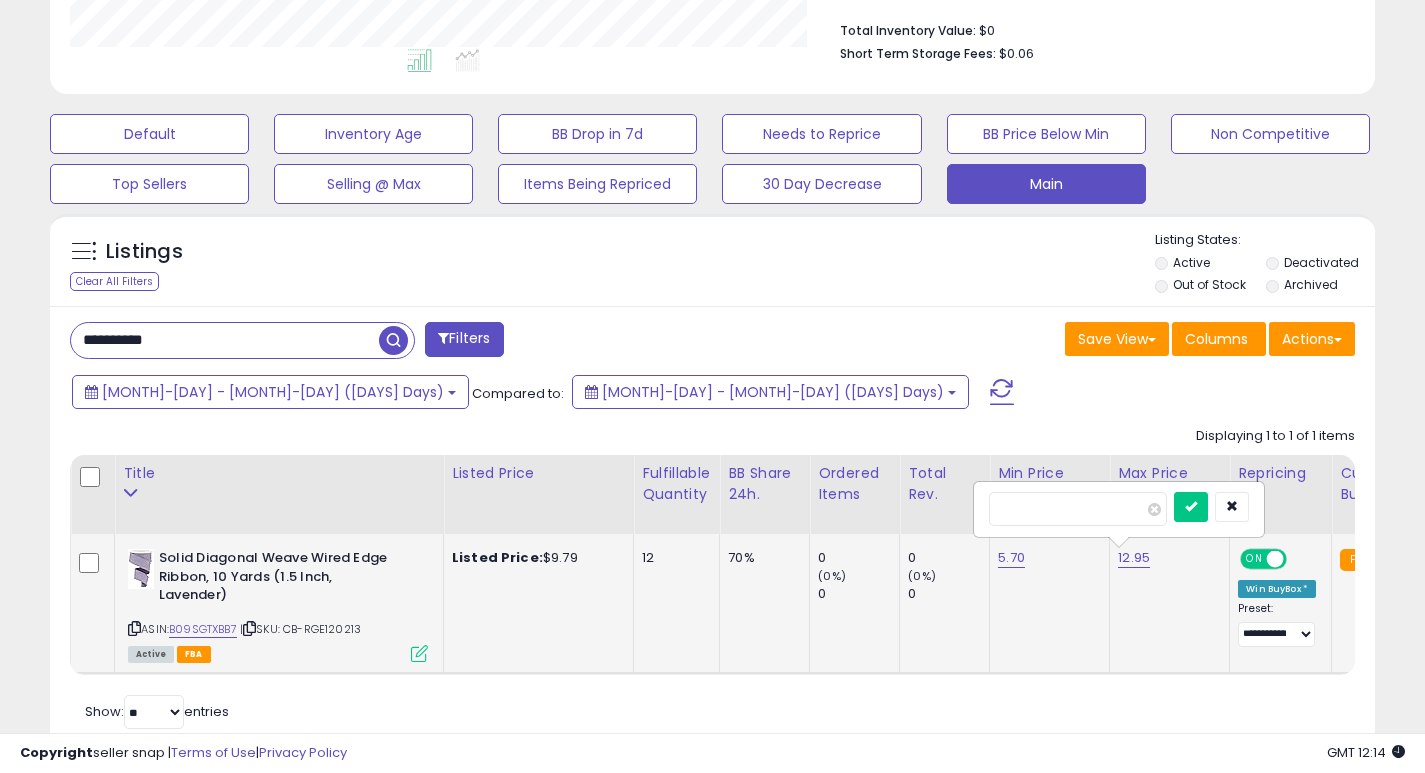 type on "*" 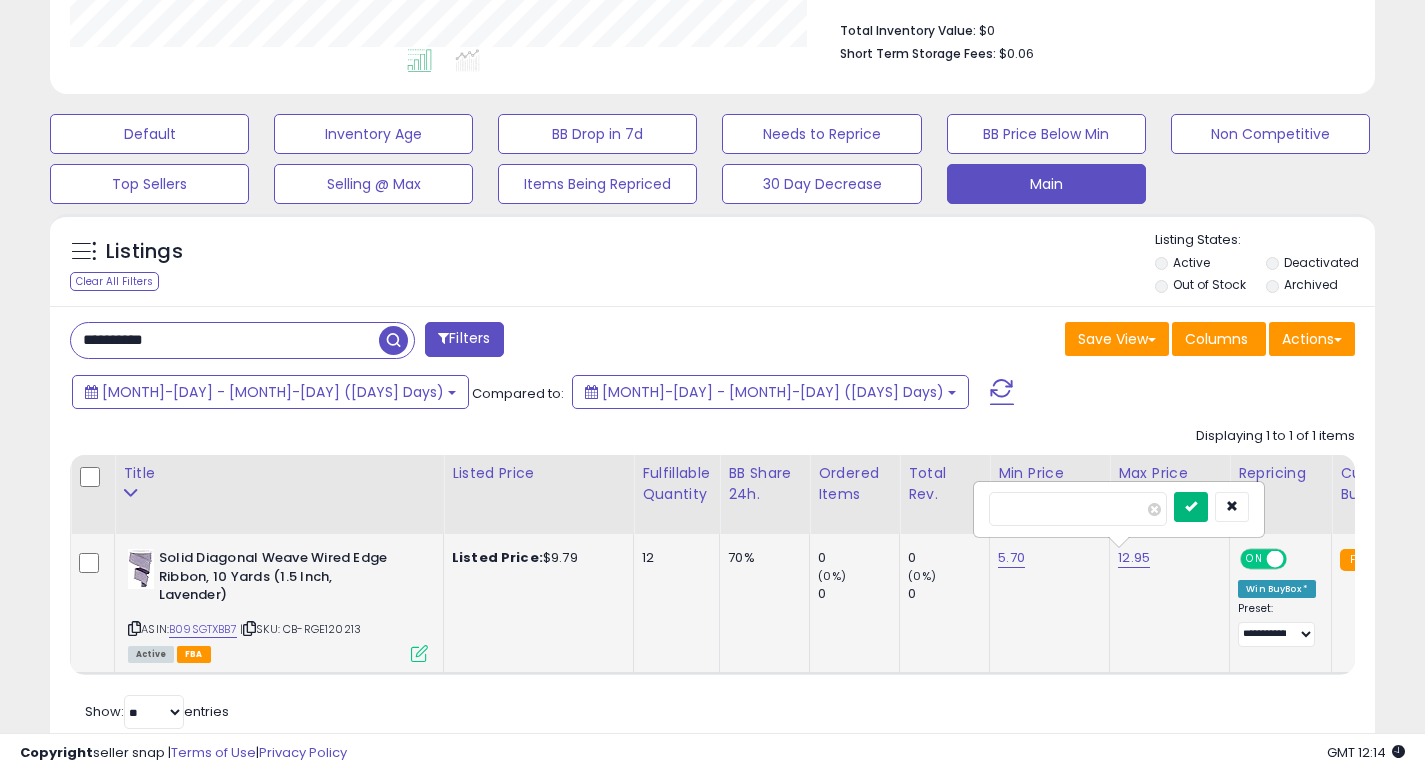 click at bounding box center (1191, 507) 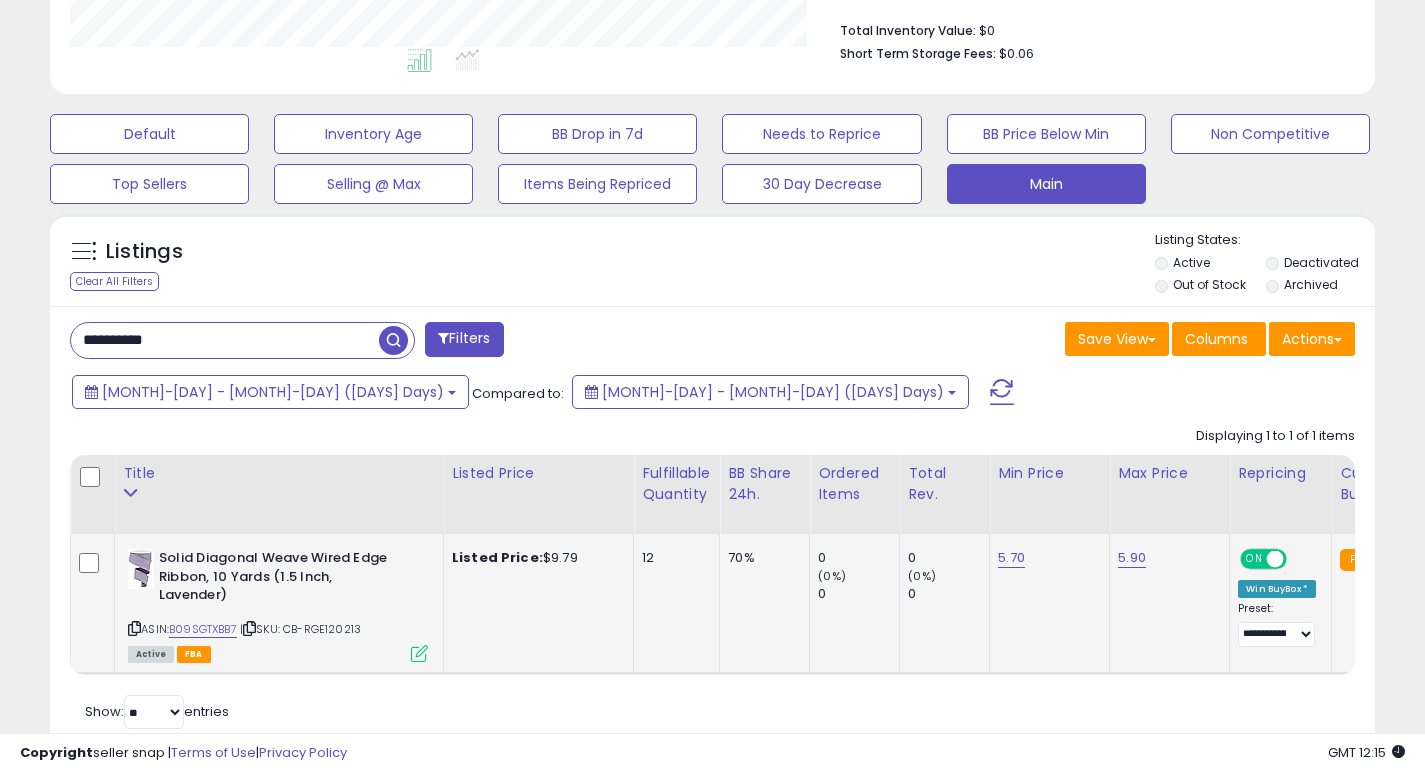 click on "**********" at bounding box center (225, 340) 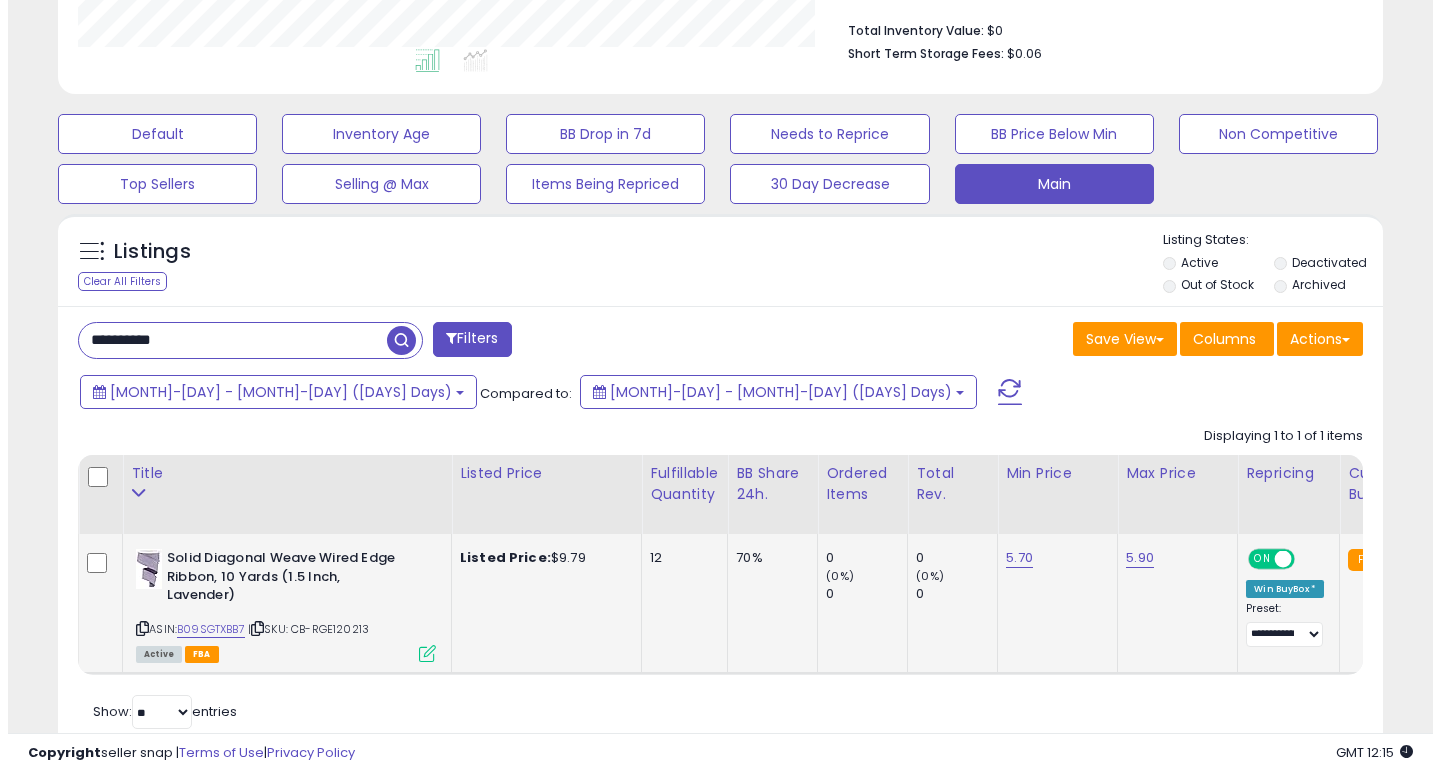 scroll, scrollTop: 447, scrollLeft: 0, axis: vertical 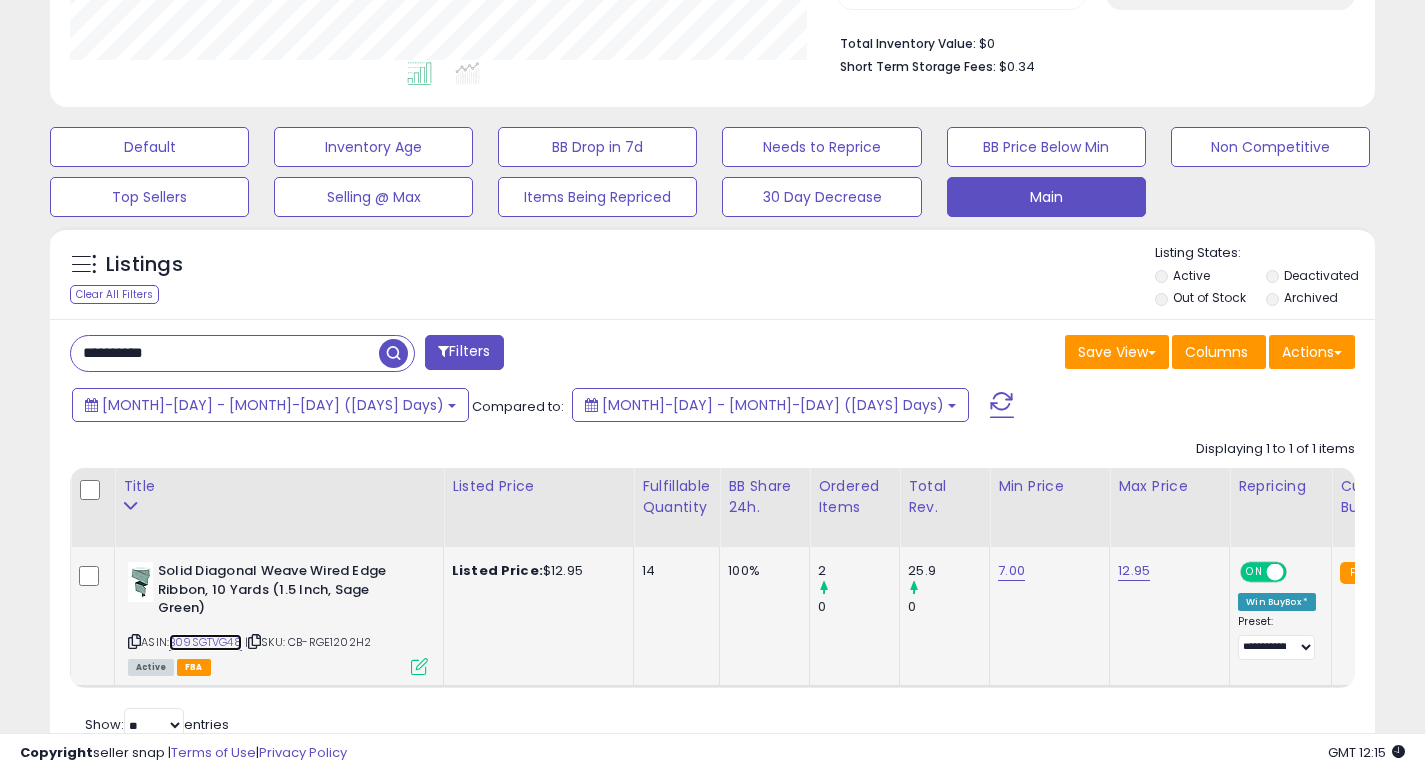 click on "B09SGTVG48" at bounding box center [205, 642] 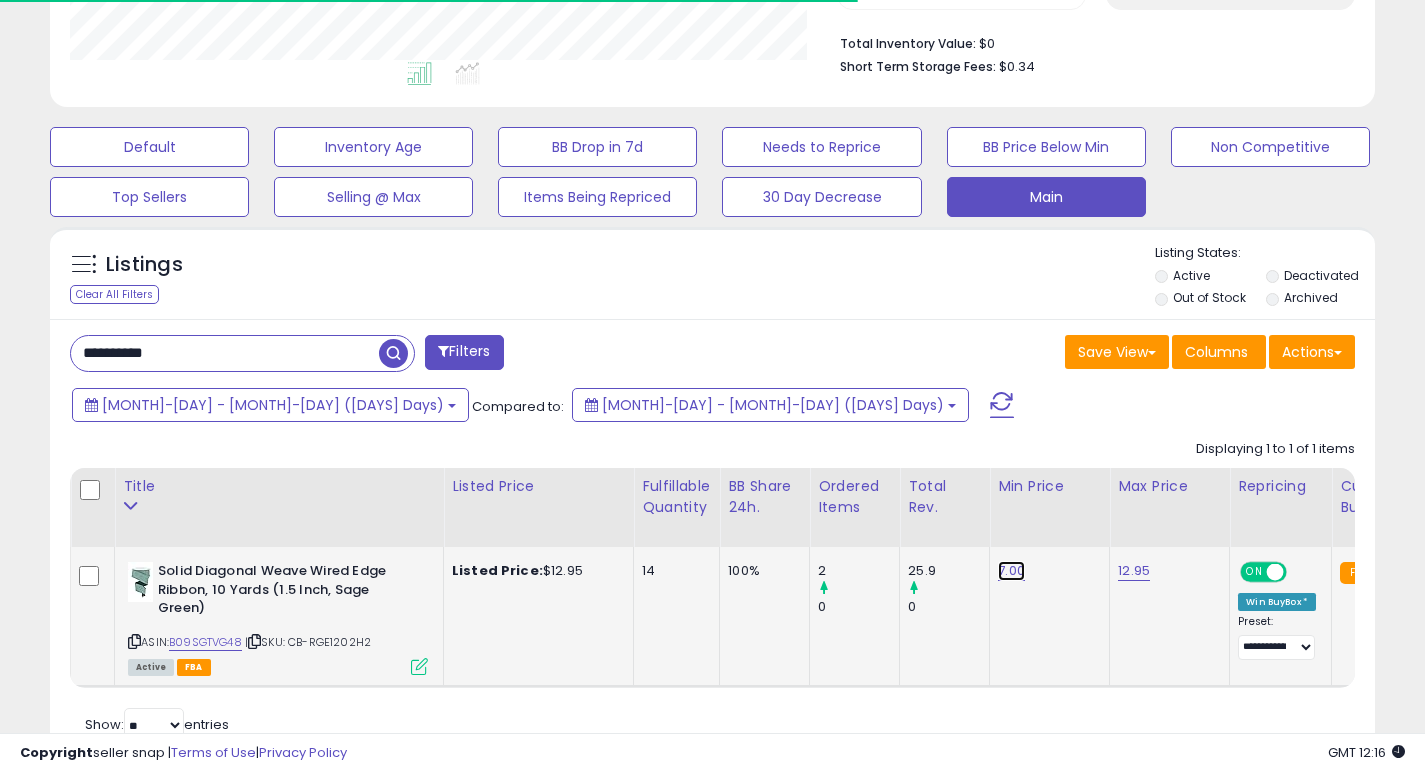 click on "7.00" at bounding box center (1011, 571) 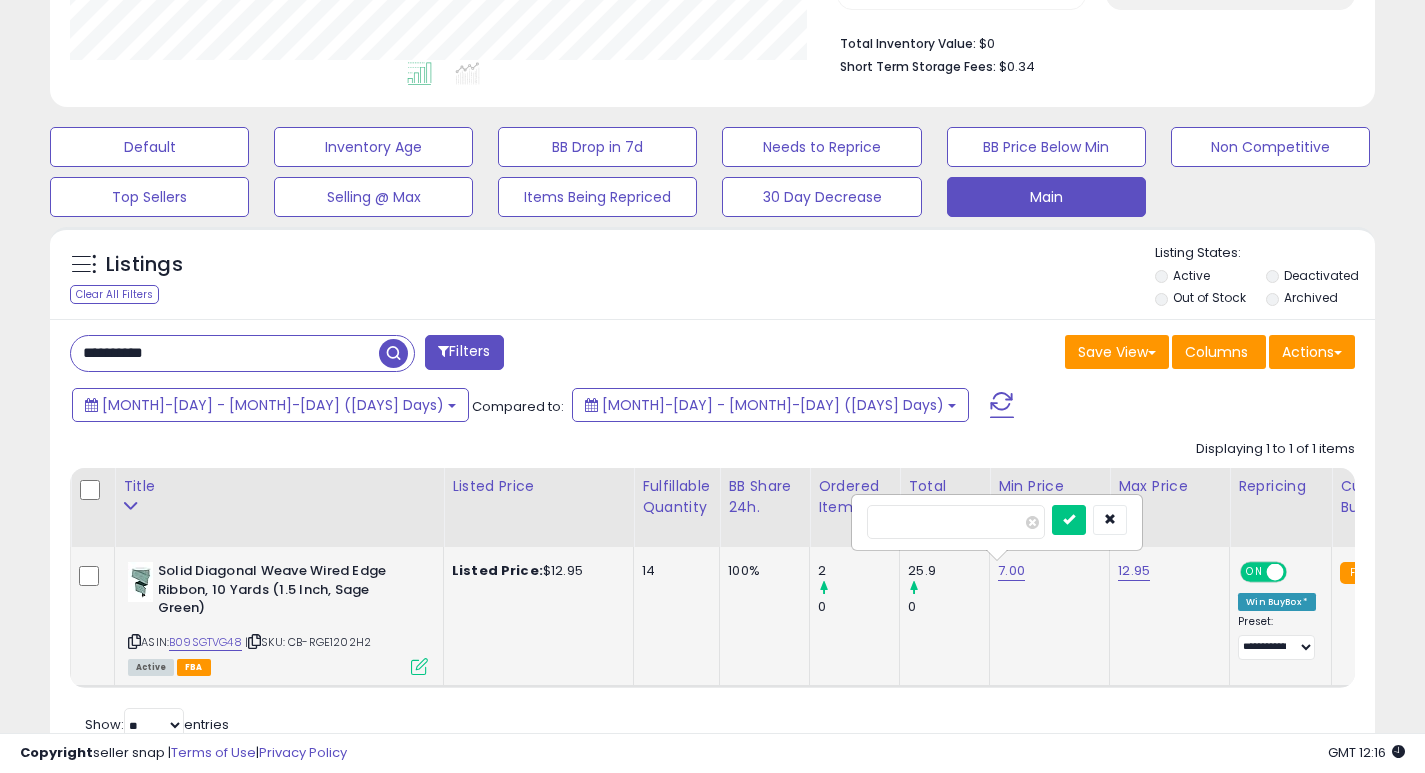 type on "*" 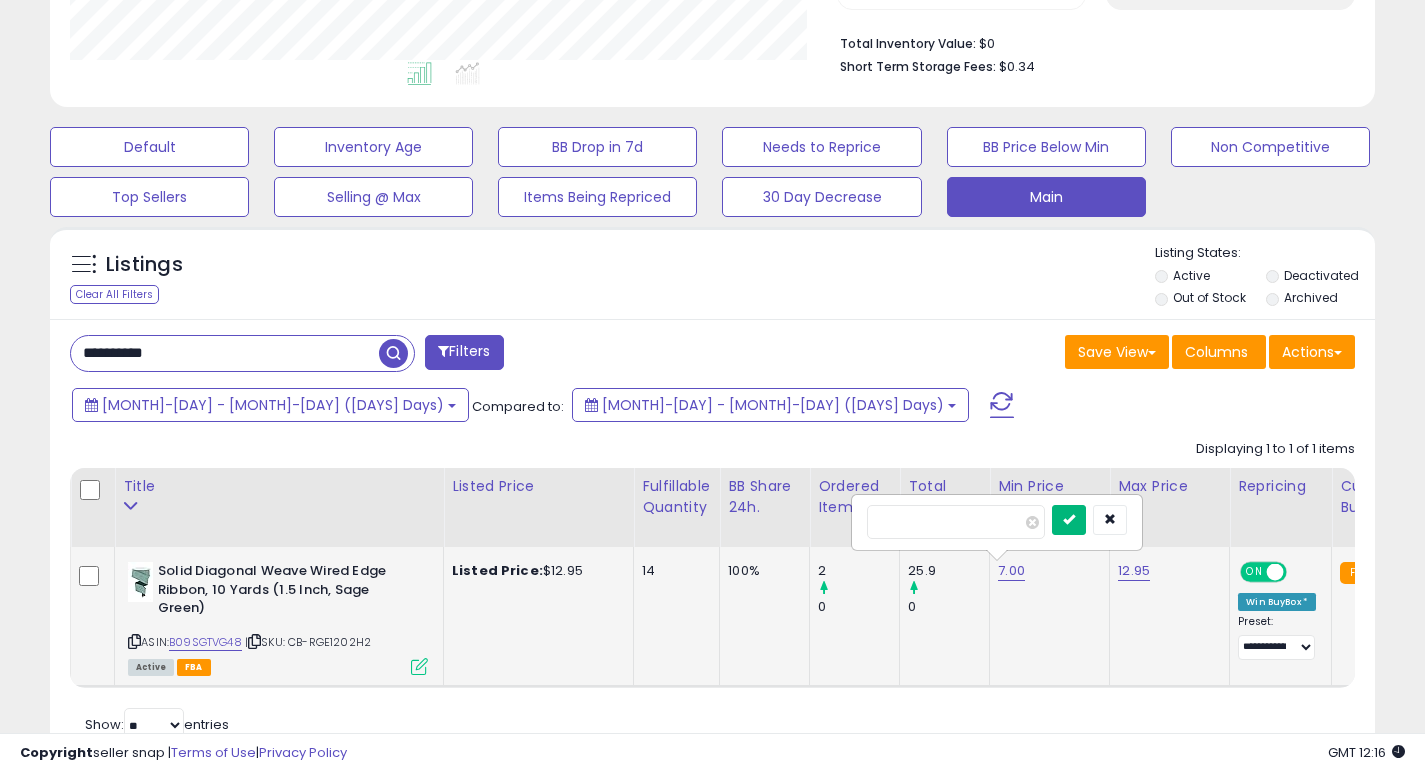 type on "***" 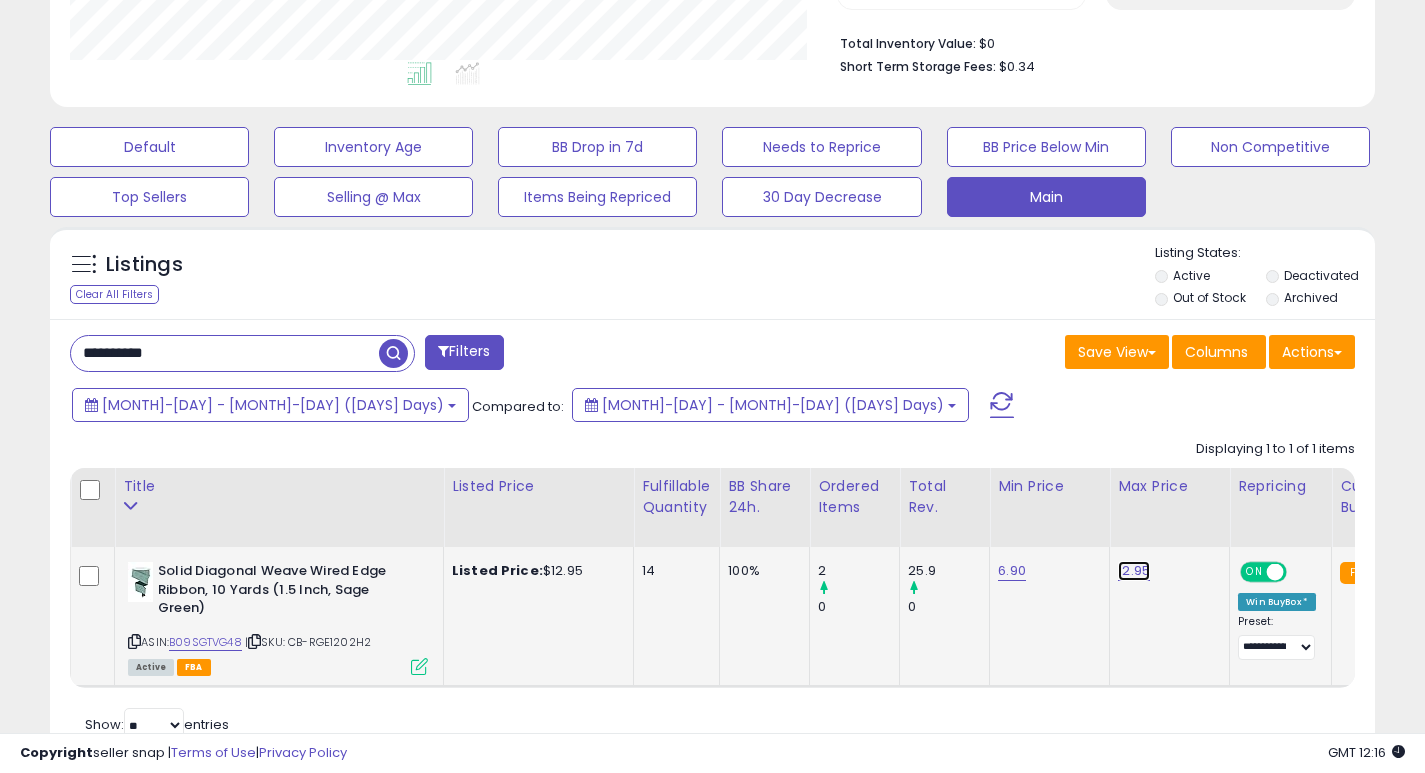 click on "12.95" at bounding box center (1134, 571) 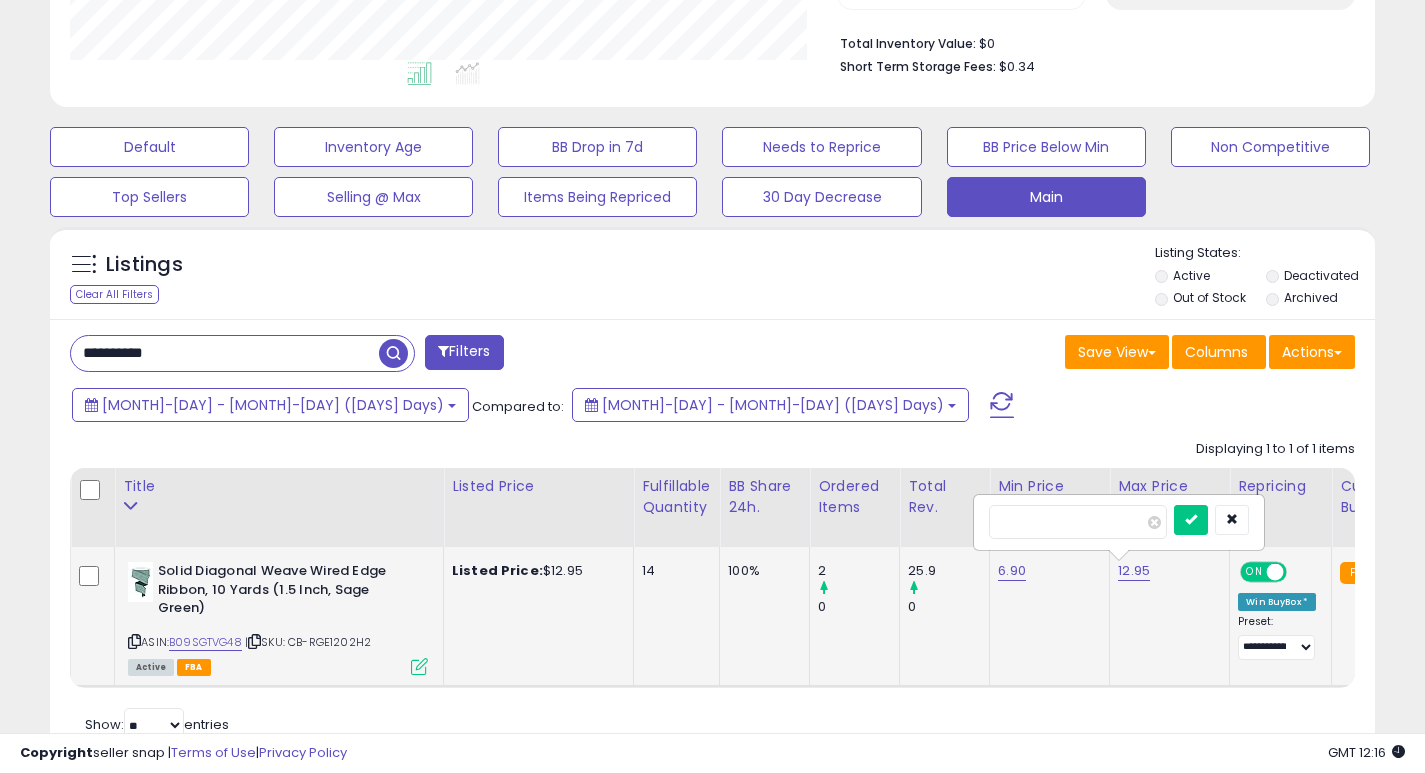 type on "*" 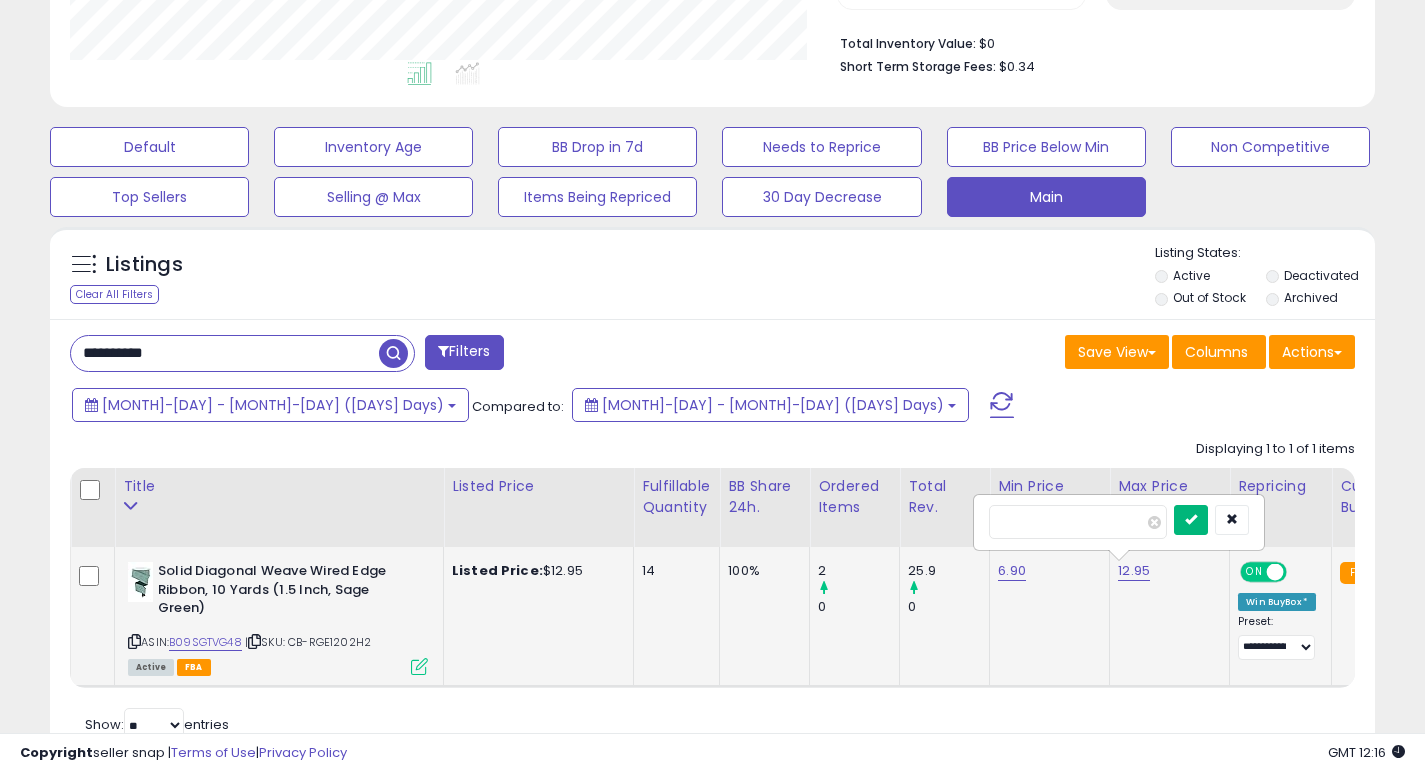type on "*" 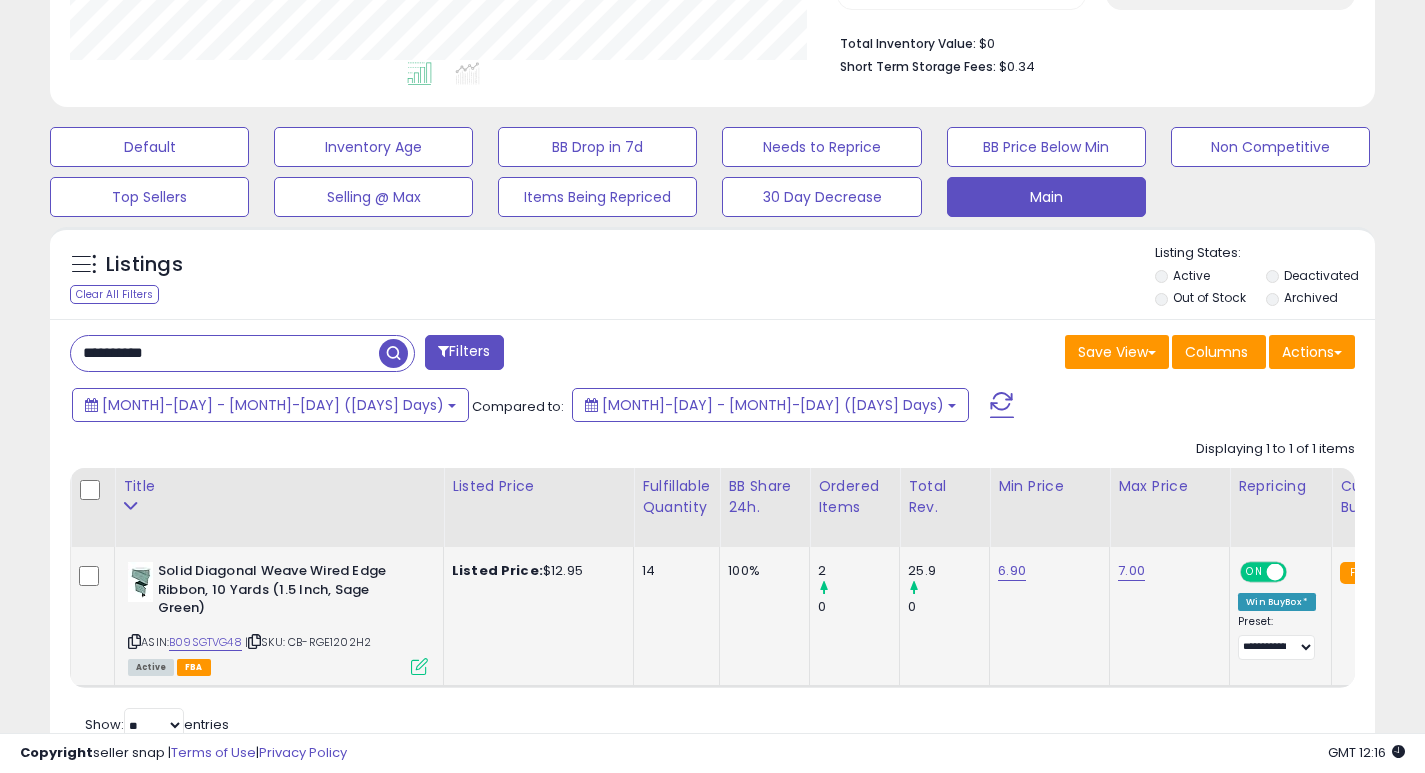 click on "**********" at bounding box center [225, 353] 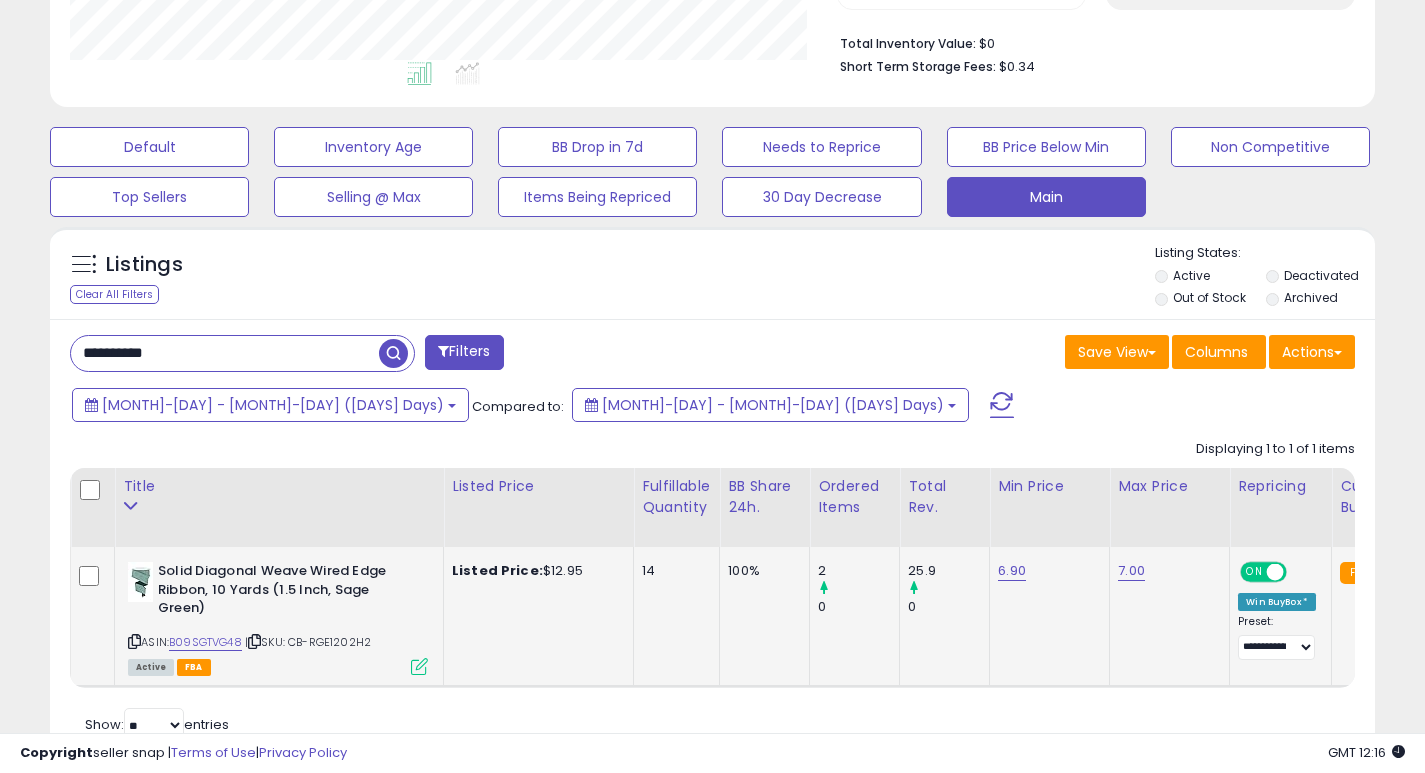 click on "**********" at bounding box center [225, 353] 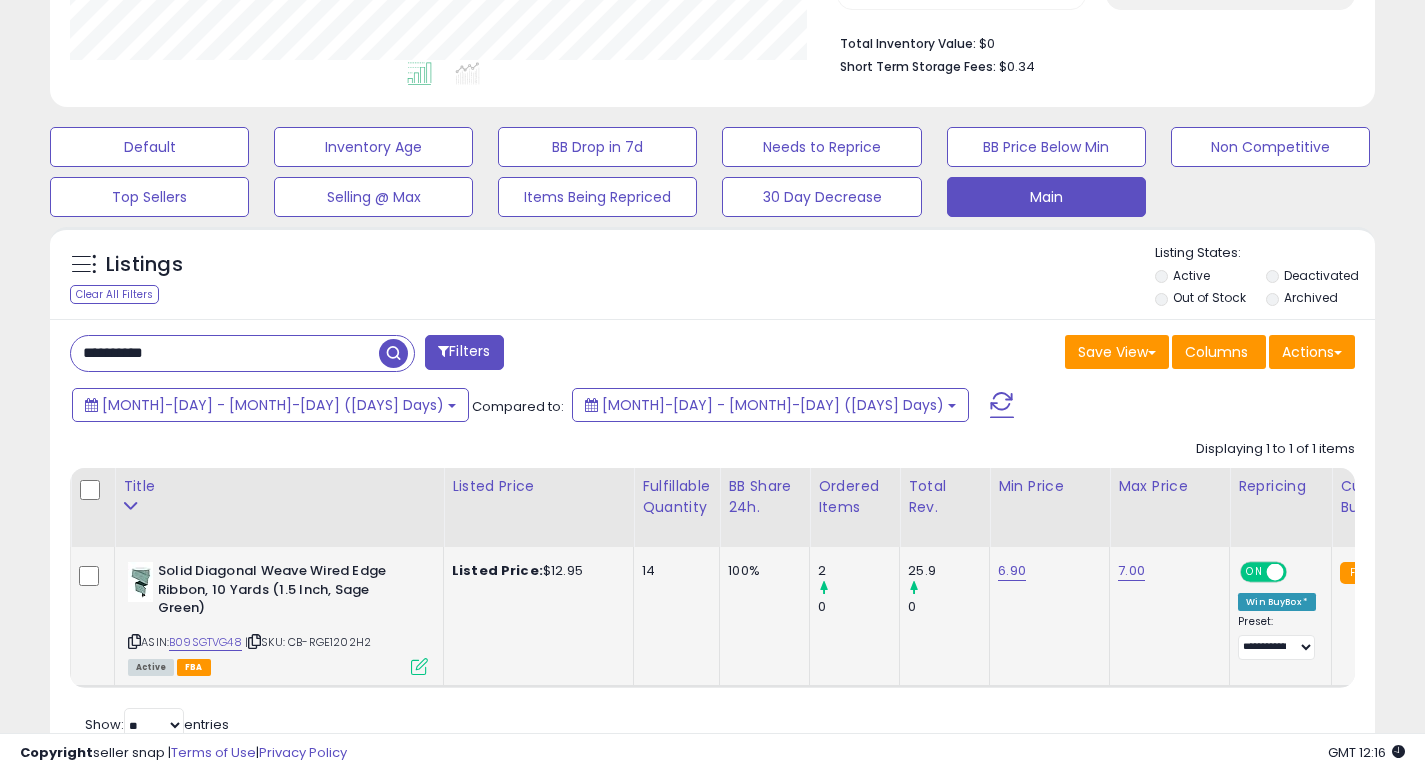 type on "**********" 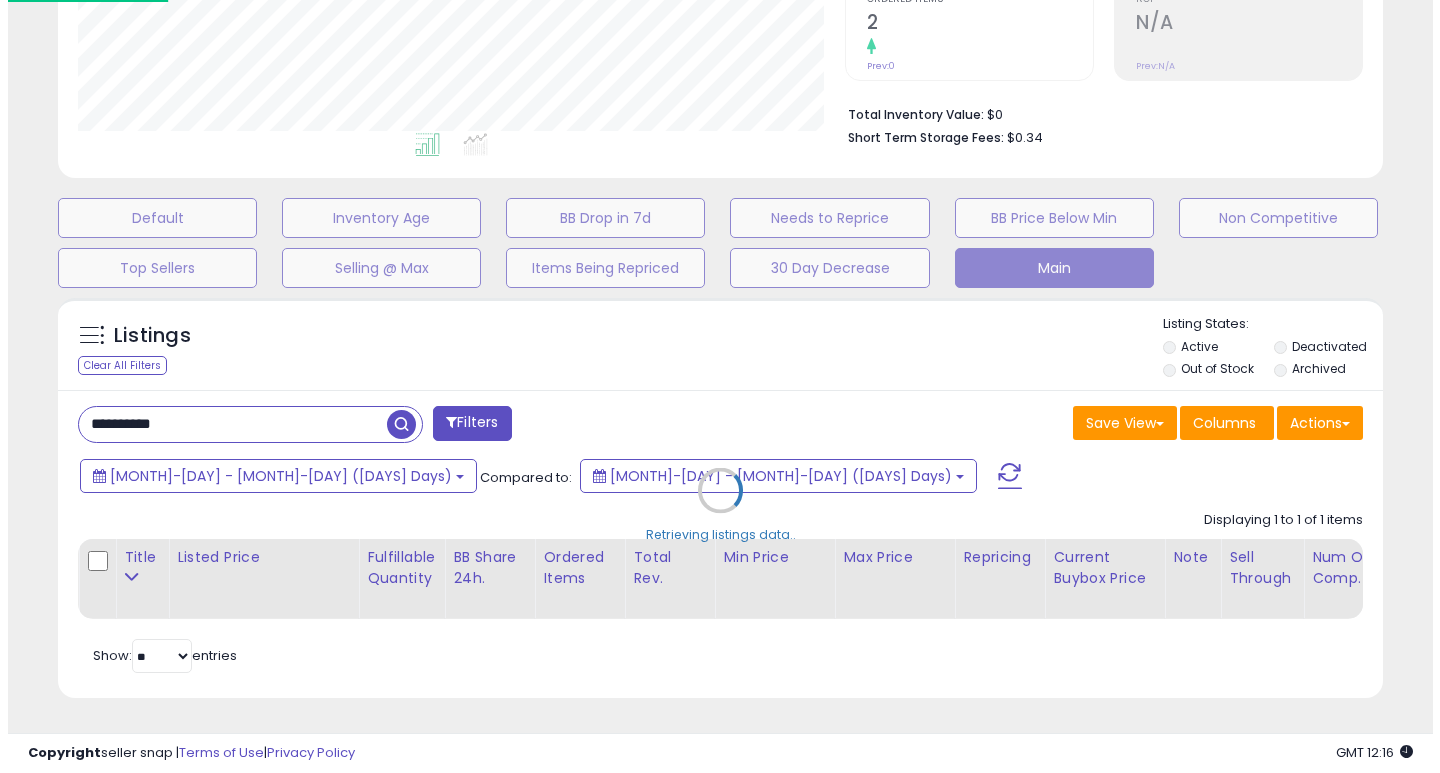 scroll, scrollTop: 447, scrollLeft: 0, axis: vertical 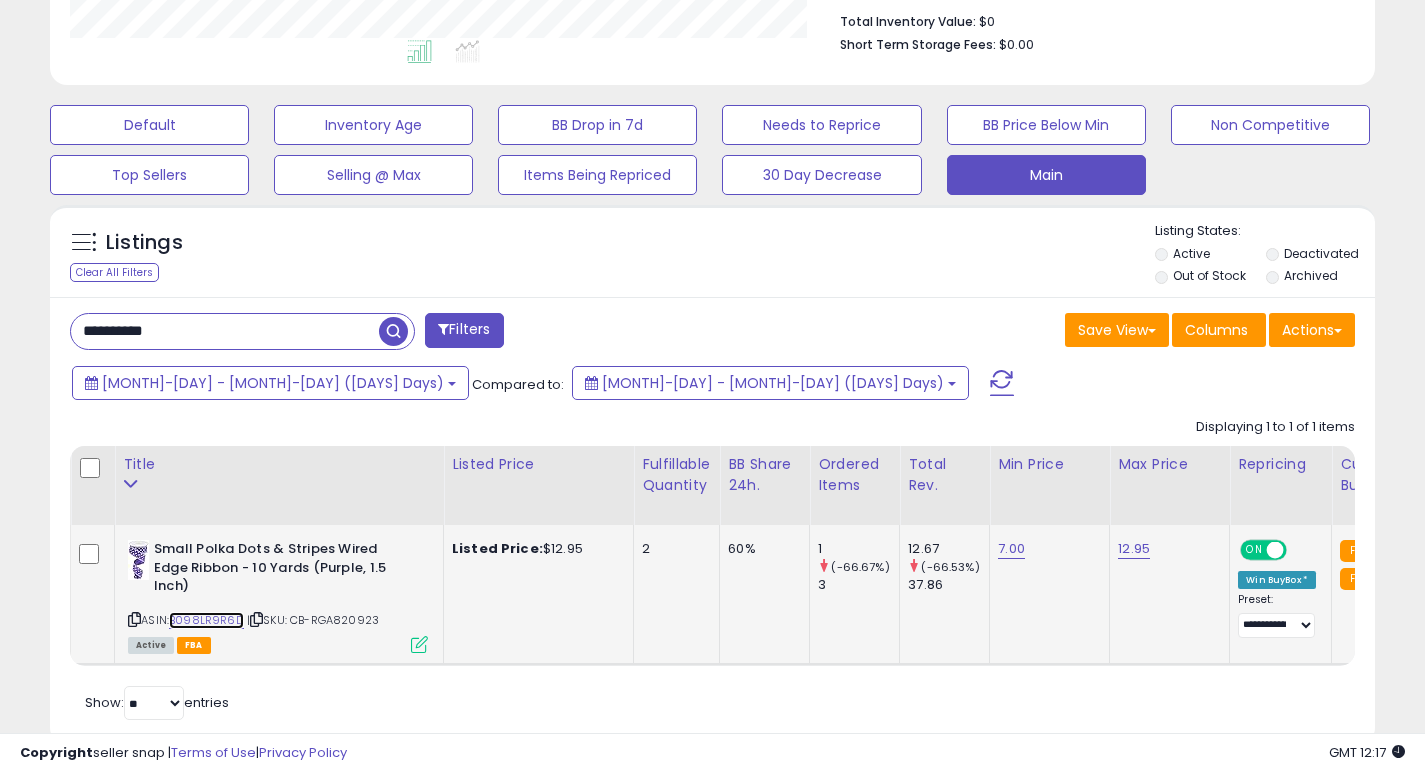 click on "B098LR9R6D" at bounding box center (206, 620) 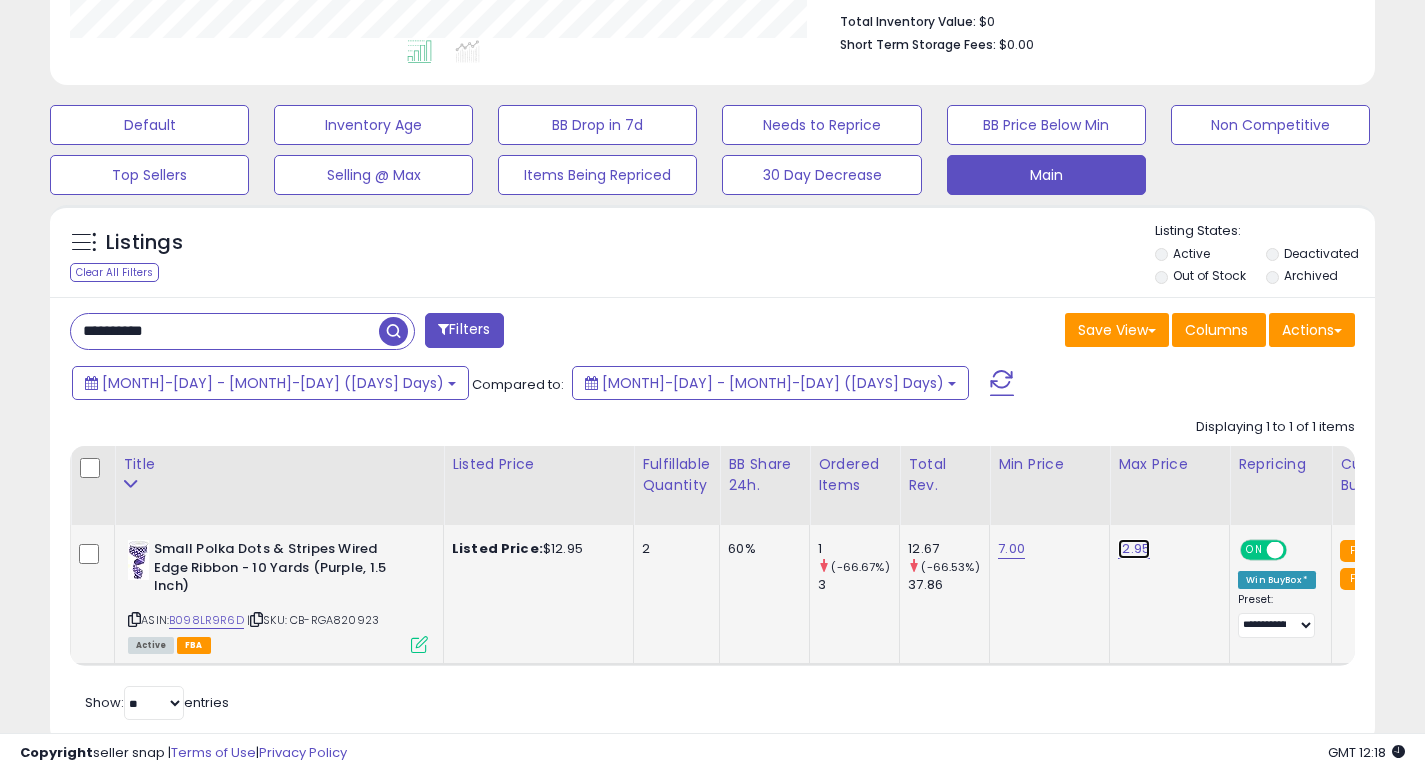 click on "12.95" at bounding box center (1134, 549) 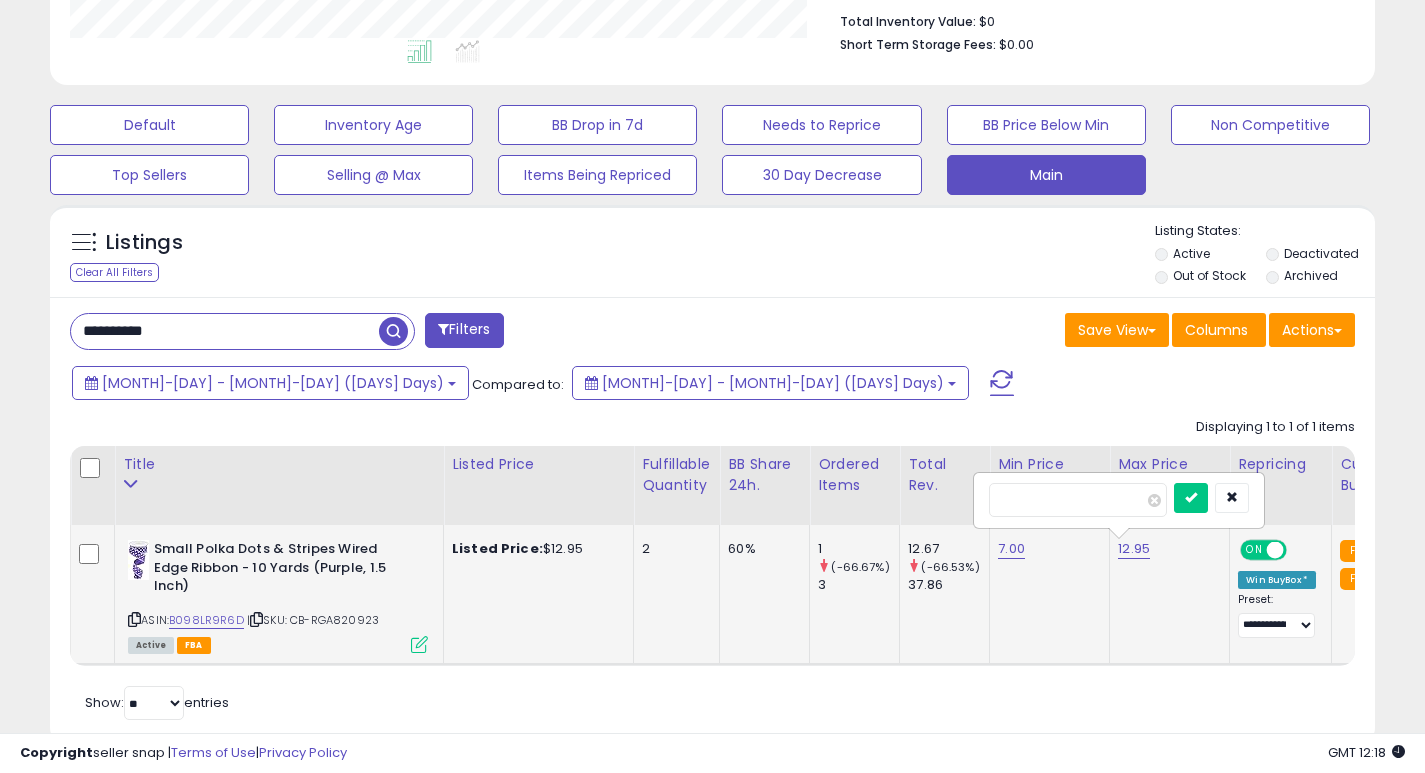 type on "*" 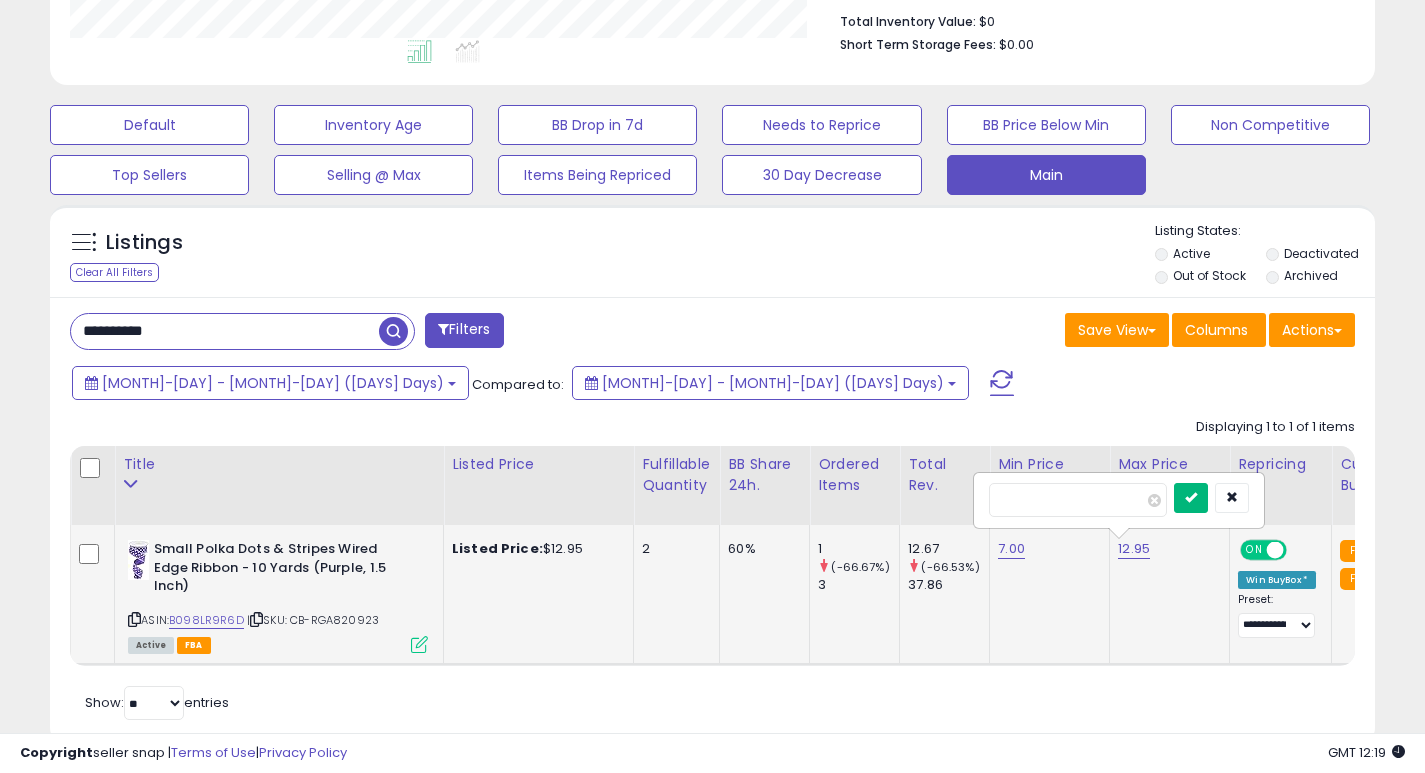 click at bounding box center [1191, 497] 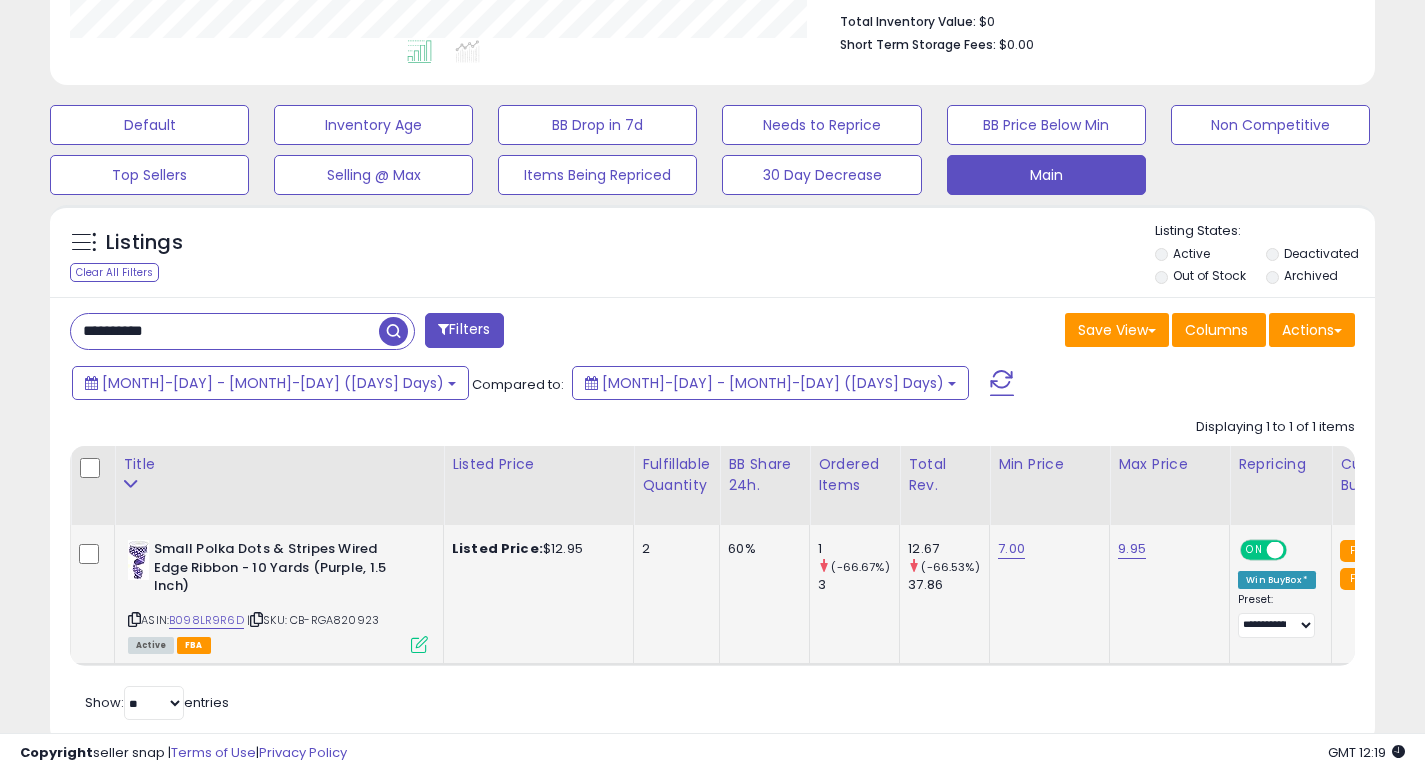 click on "**********" at bounding box center [225, 331] 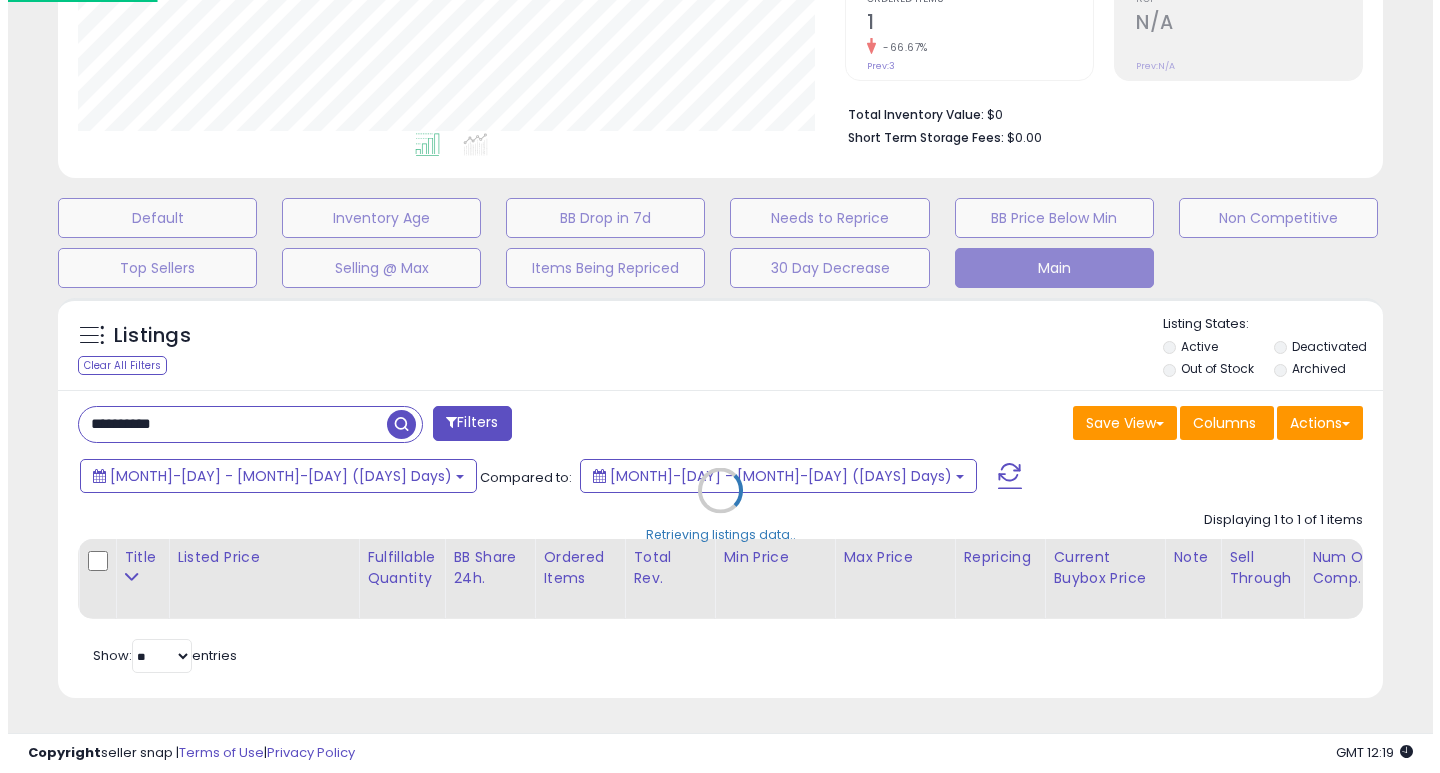 scroll, scrollTop: 447, scrollLeft: 0, axis: vertical 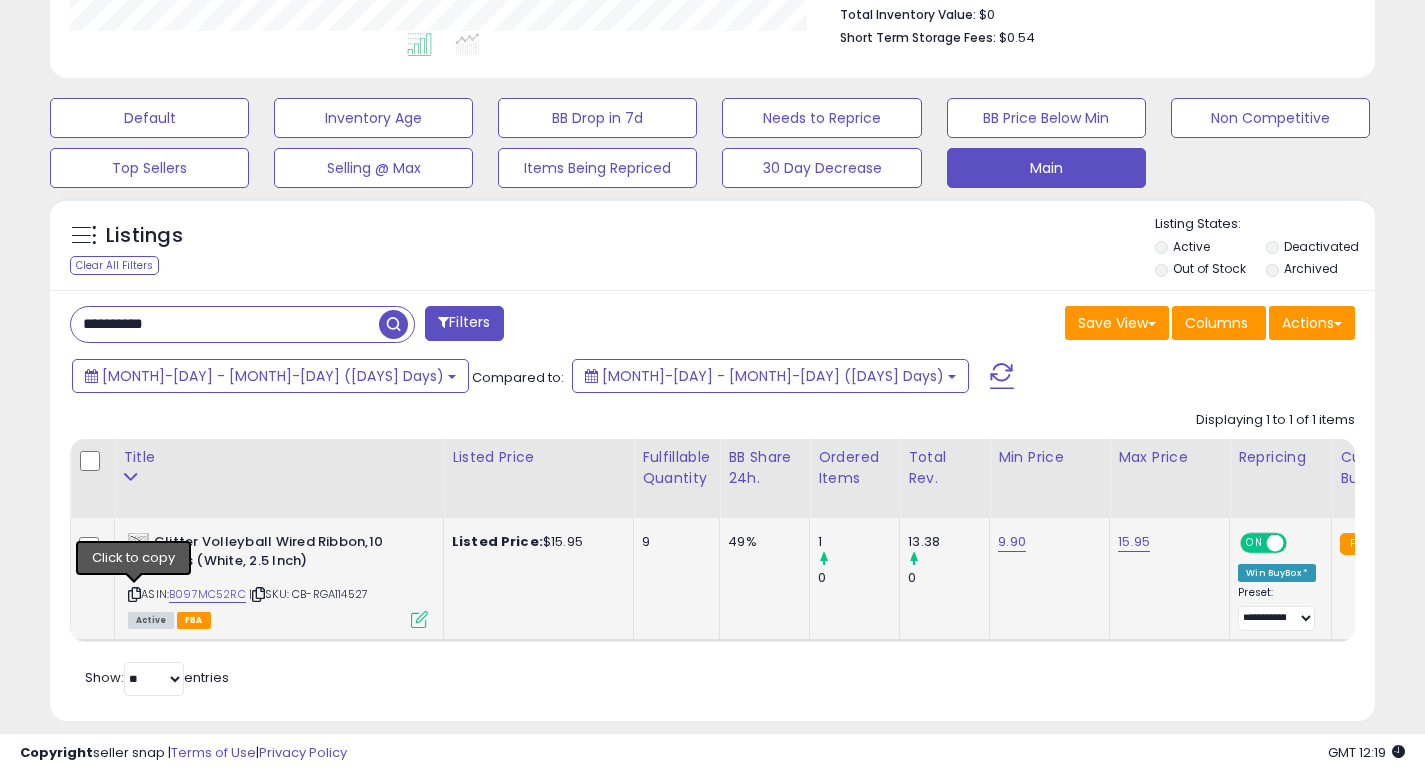 click at bounding box center [134, 594] 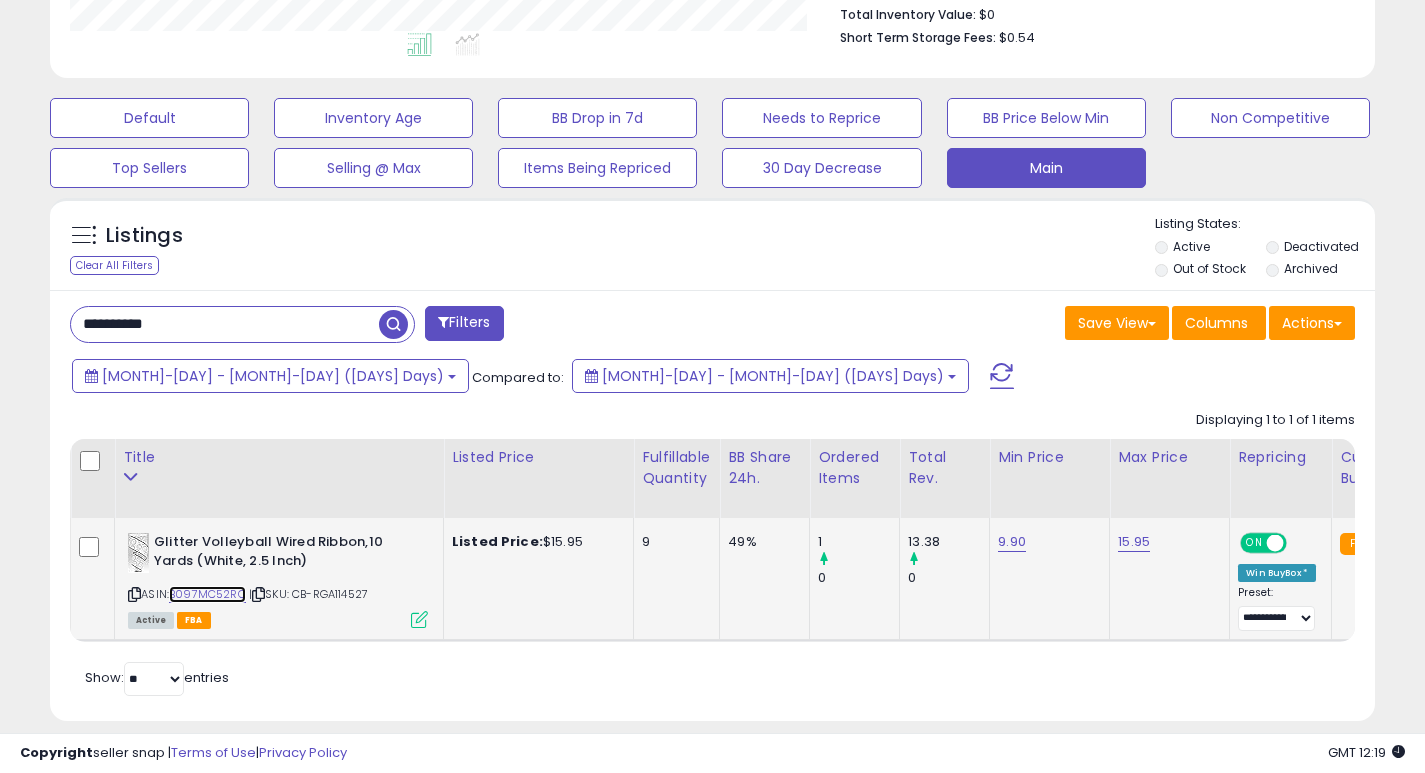 click on "B097MC52RC" at bounding box center [207, 594] 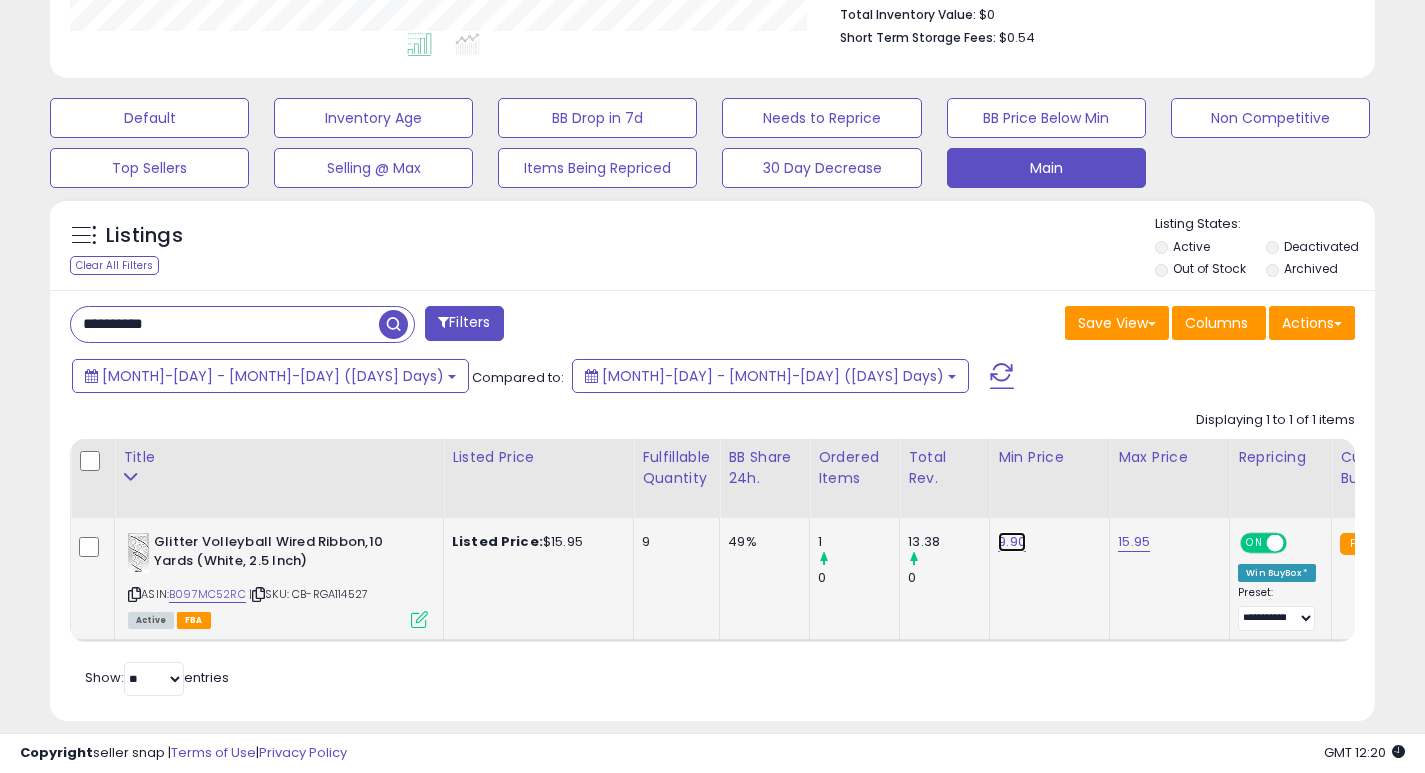 click on "9.90" at bounding box center (1012, 542) 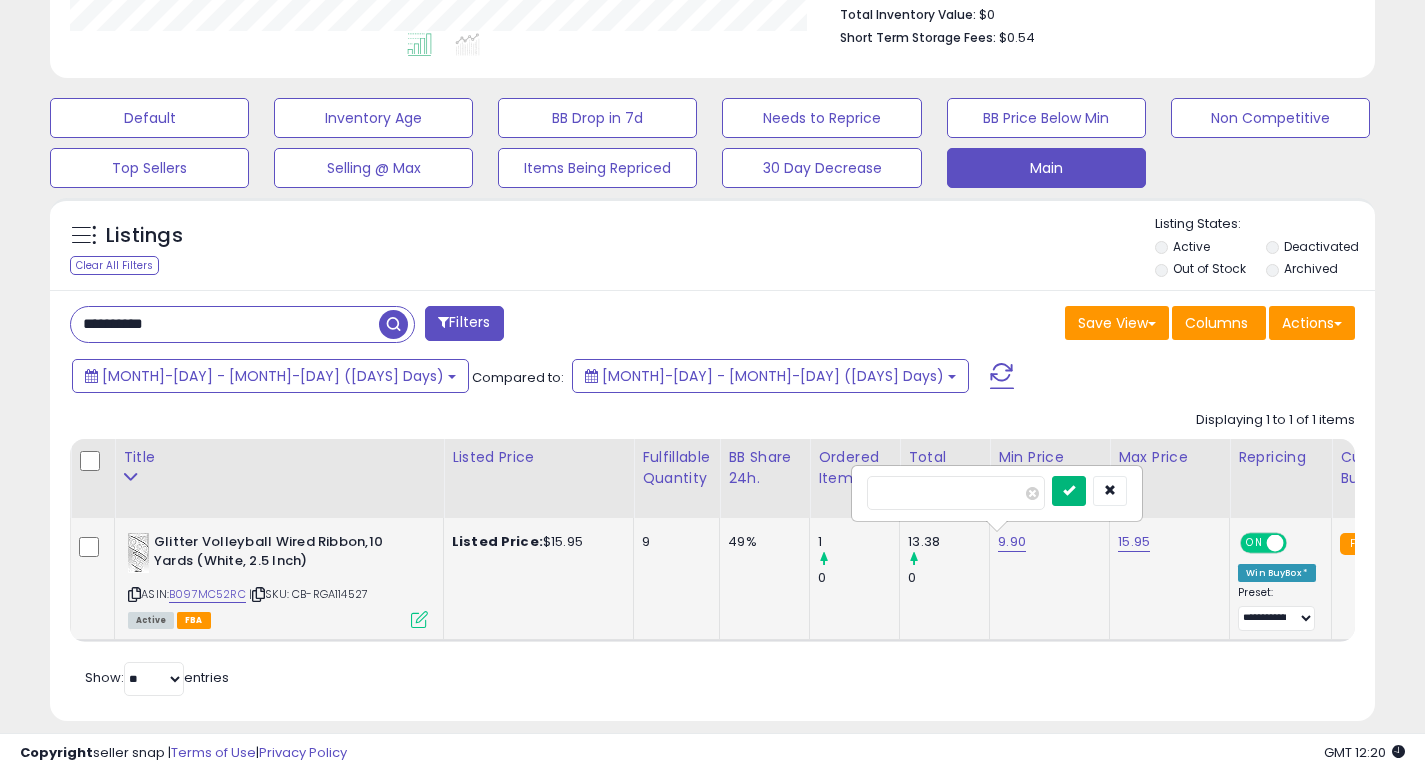 type on "*" 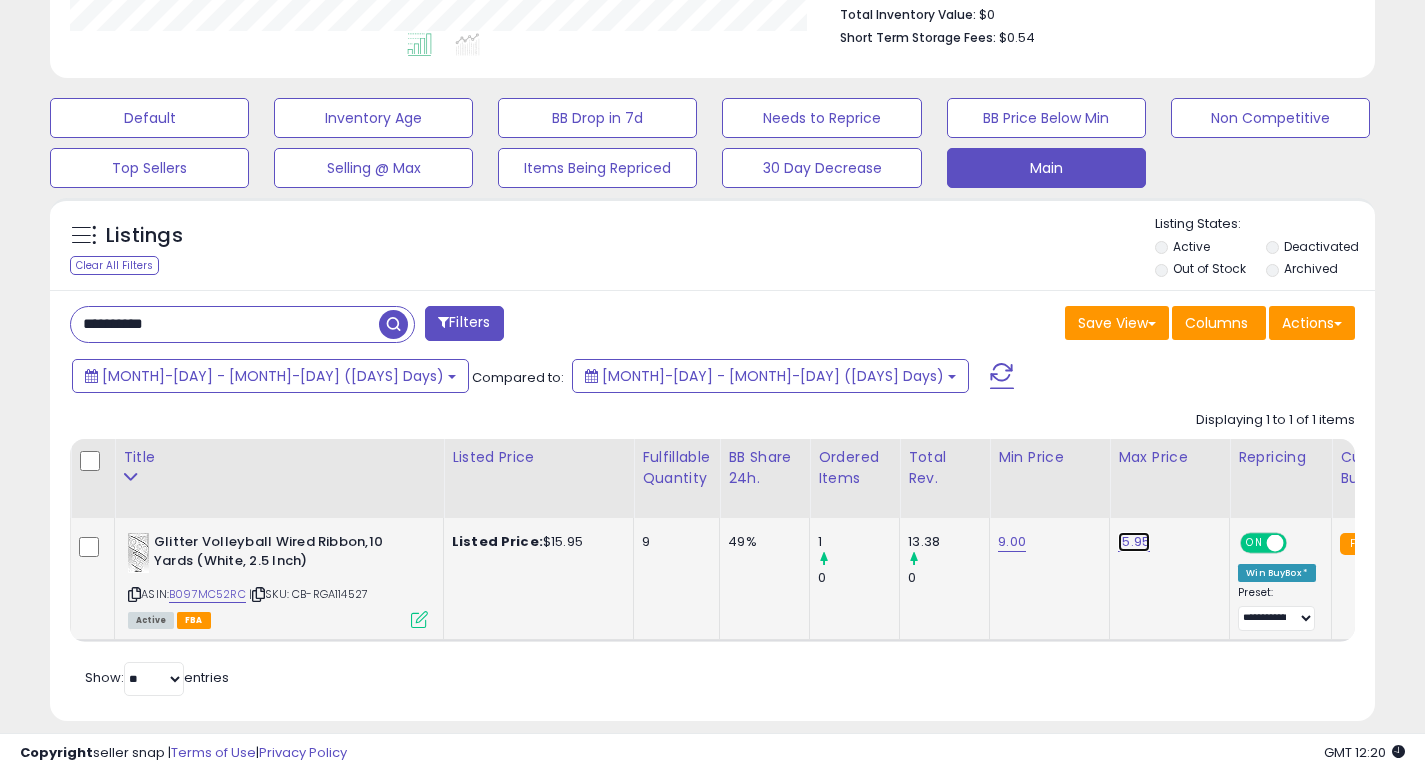 click on "15.95" at bounding box center (1134, 542) 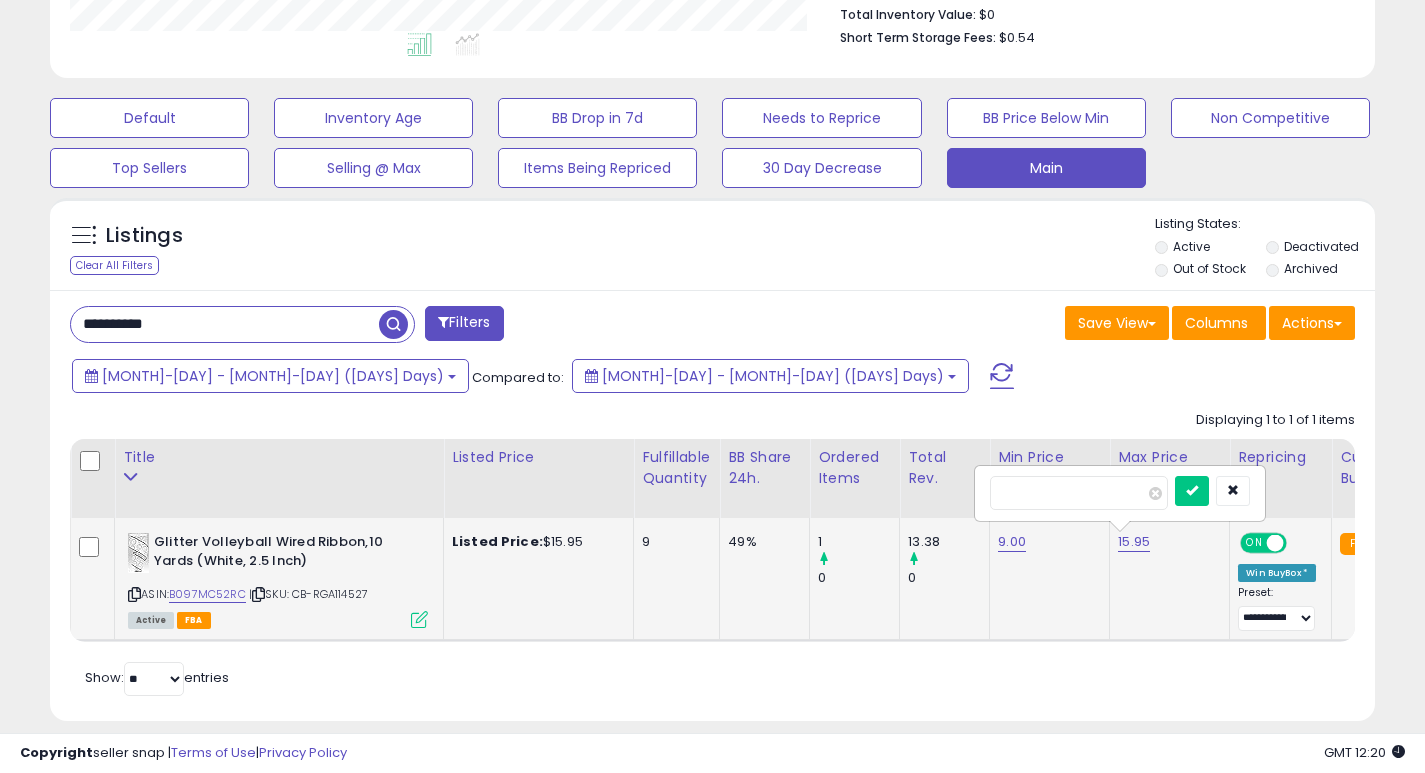 type on "*" 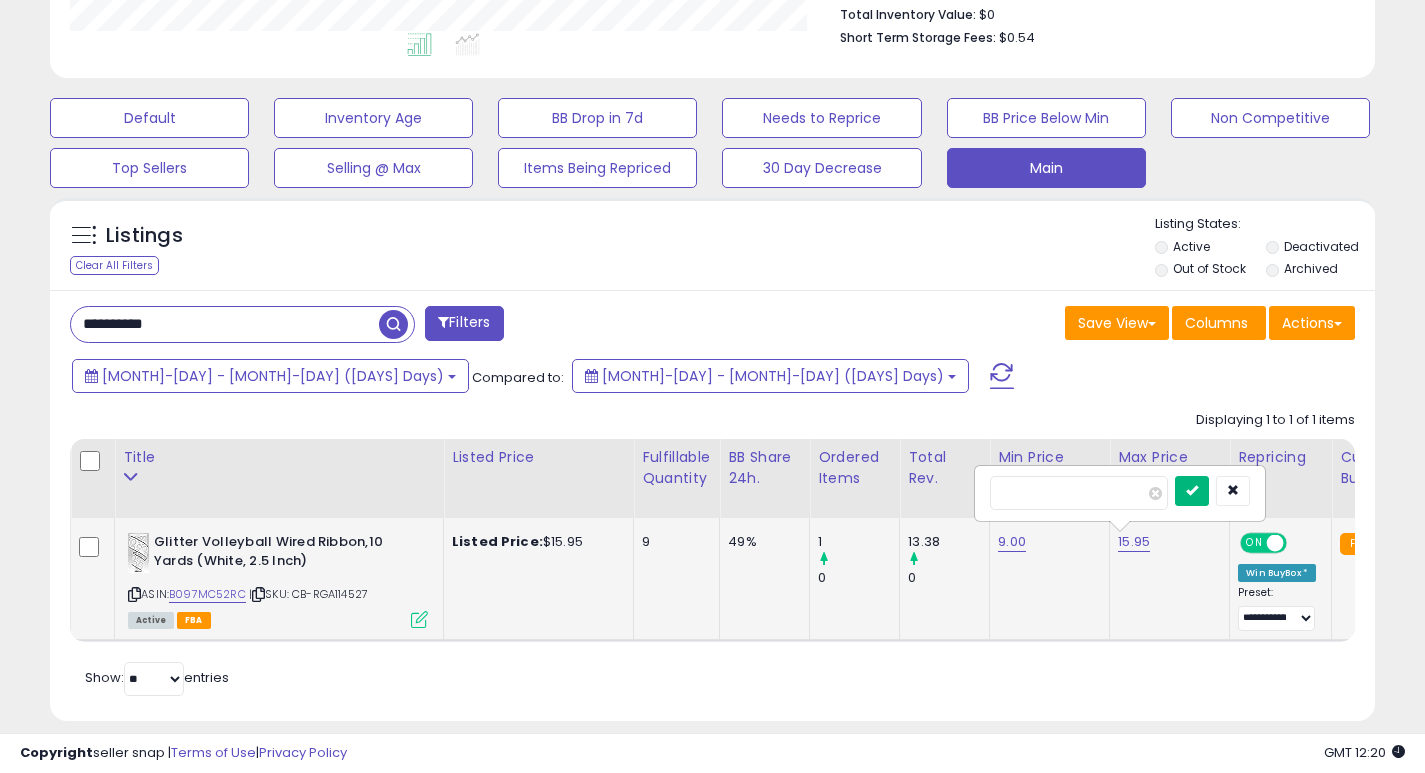 click at bounding box center (1192, 490) 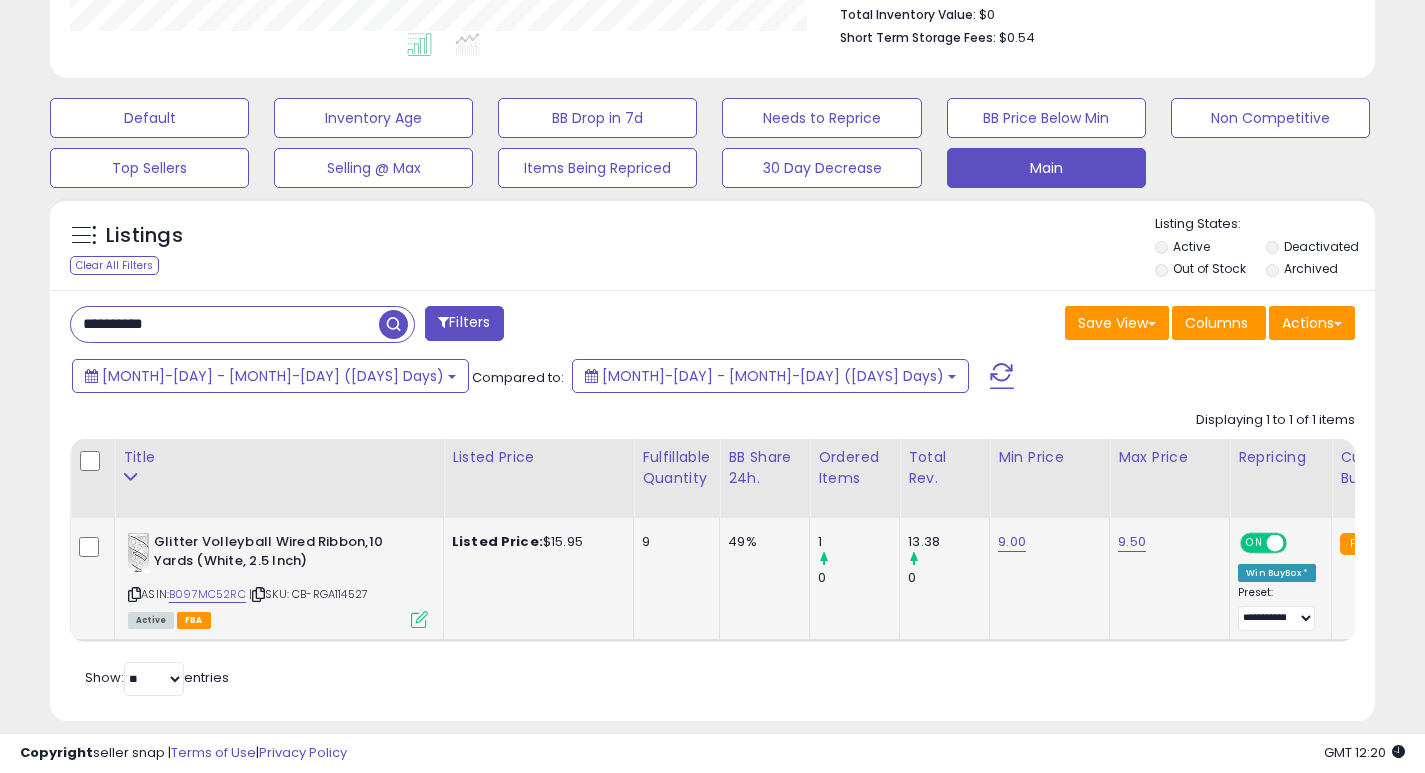 click on "**********" at bounding box center [225, 324] 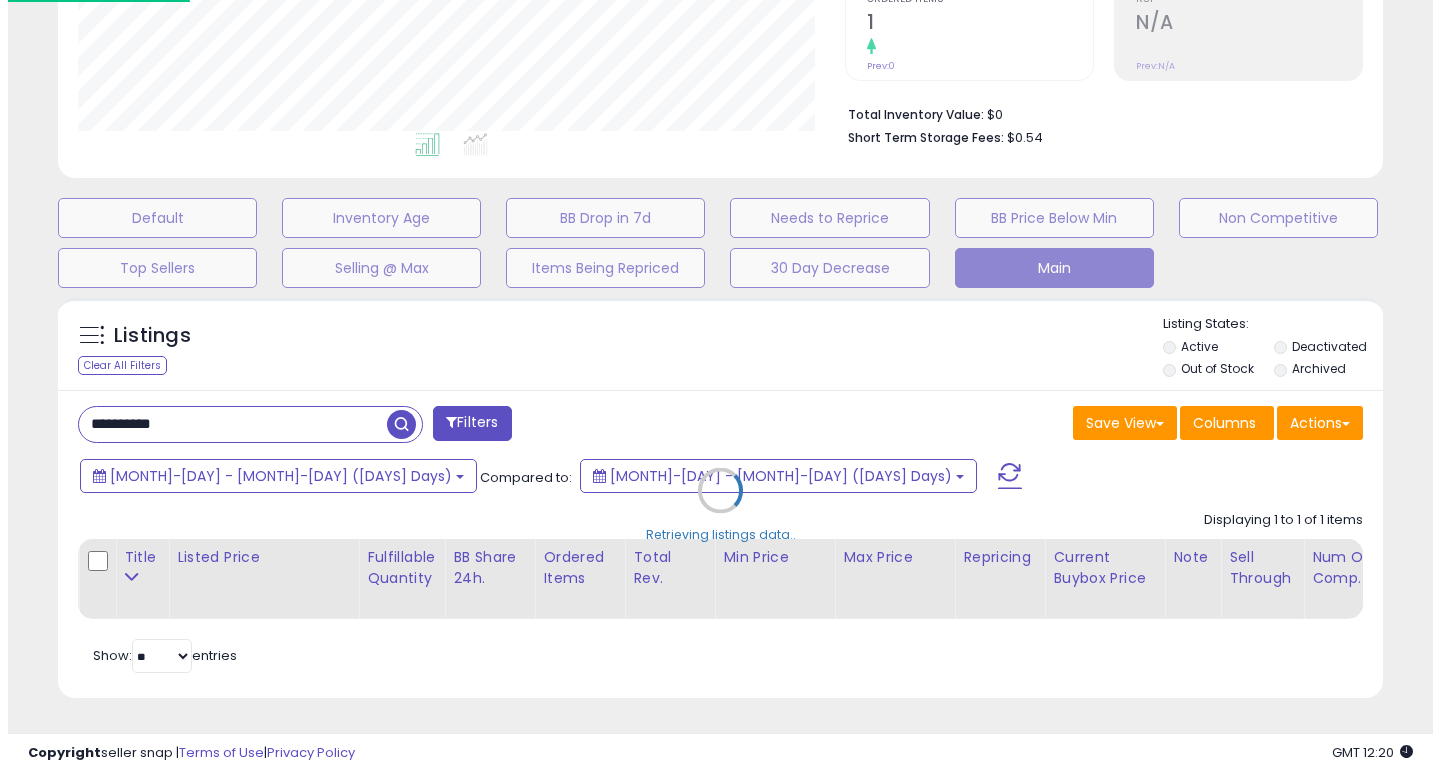 scroll, scrollTop: 447, scrollLeft: 0, axis: vertical 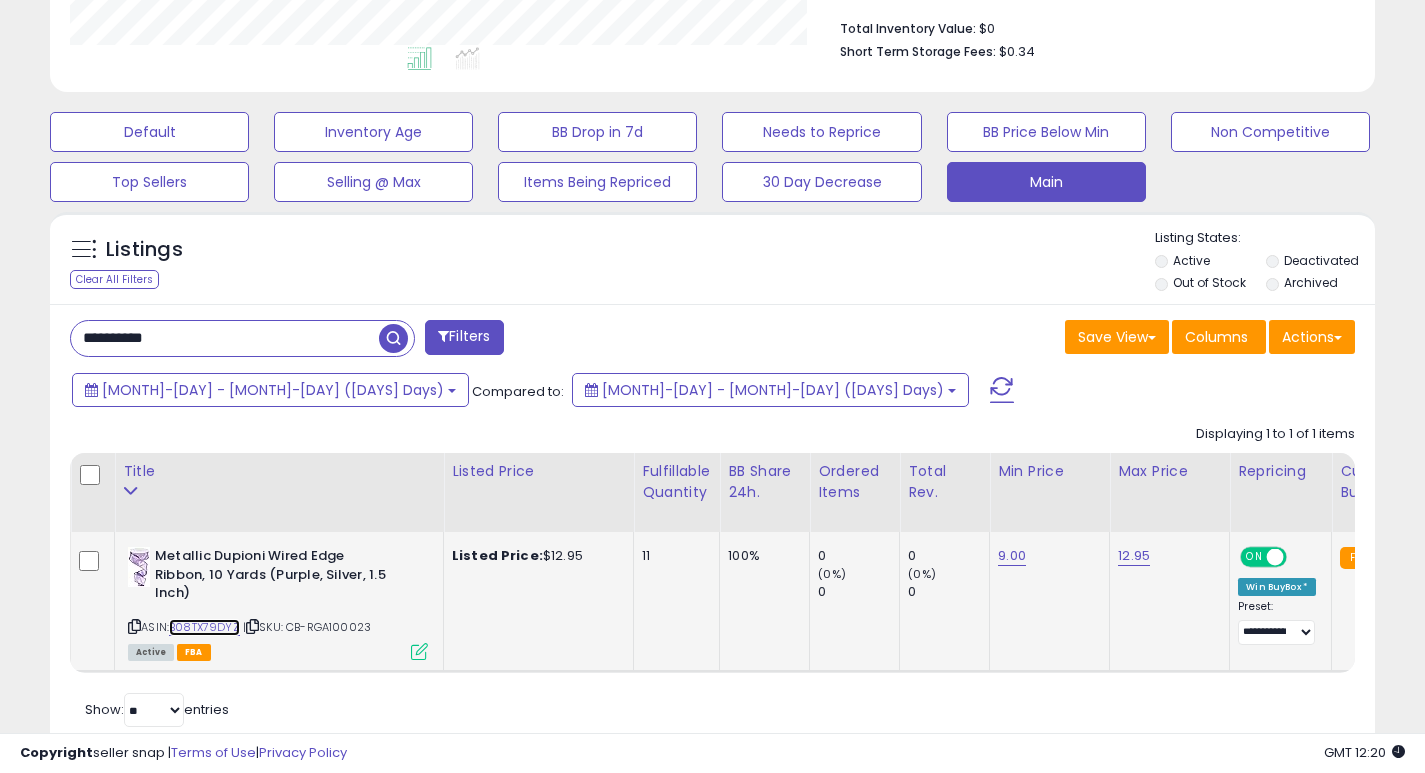 click on "B08TX79DYZ" at bounding box center (204, 627) 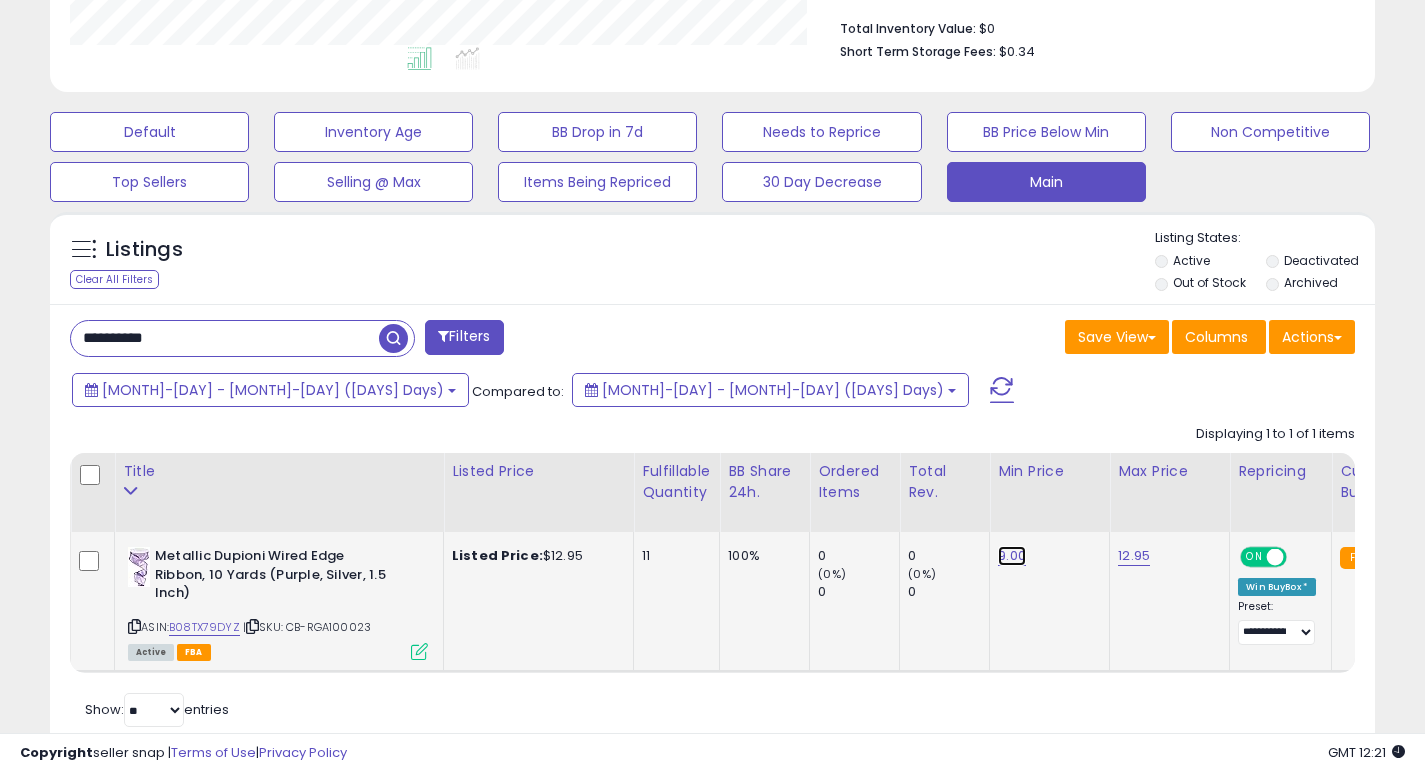 click on "9.00" at bounding box center [1012, 556] 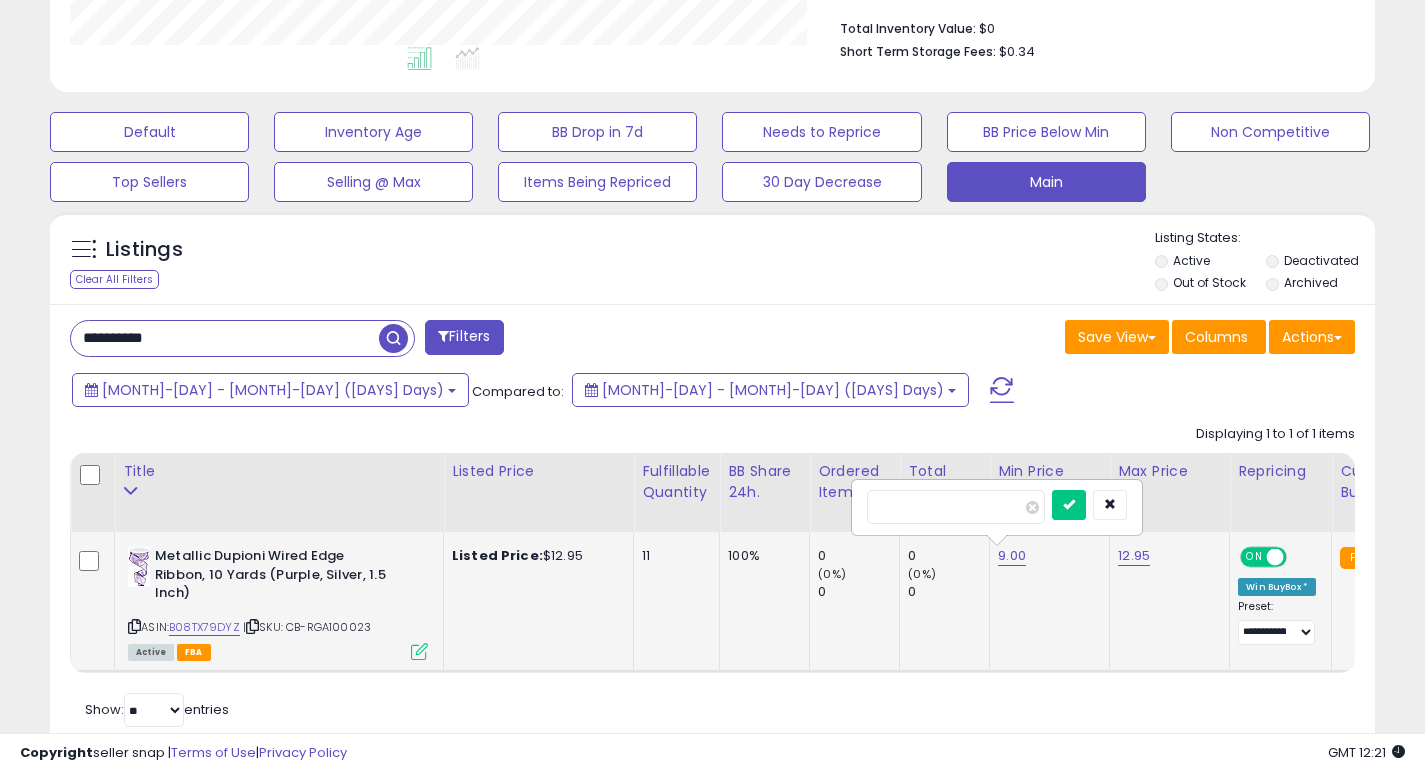 type on "*" 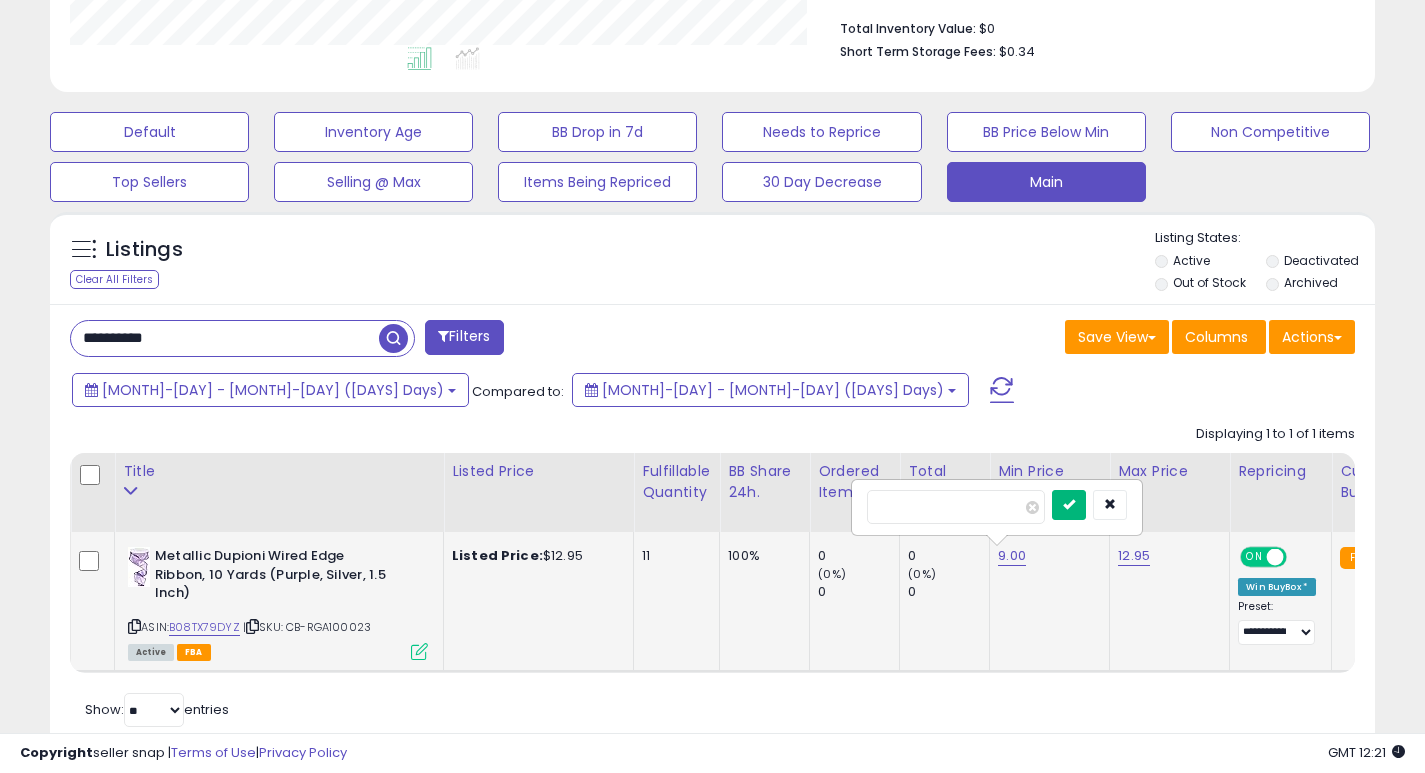 click at bounding box center [1069, 504] 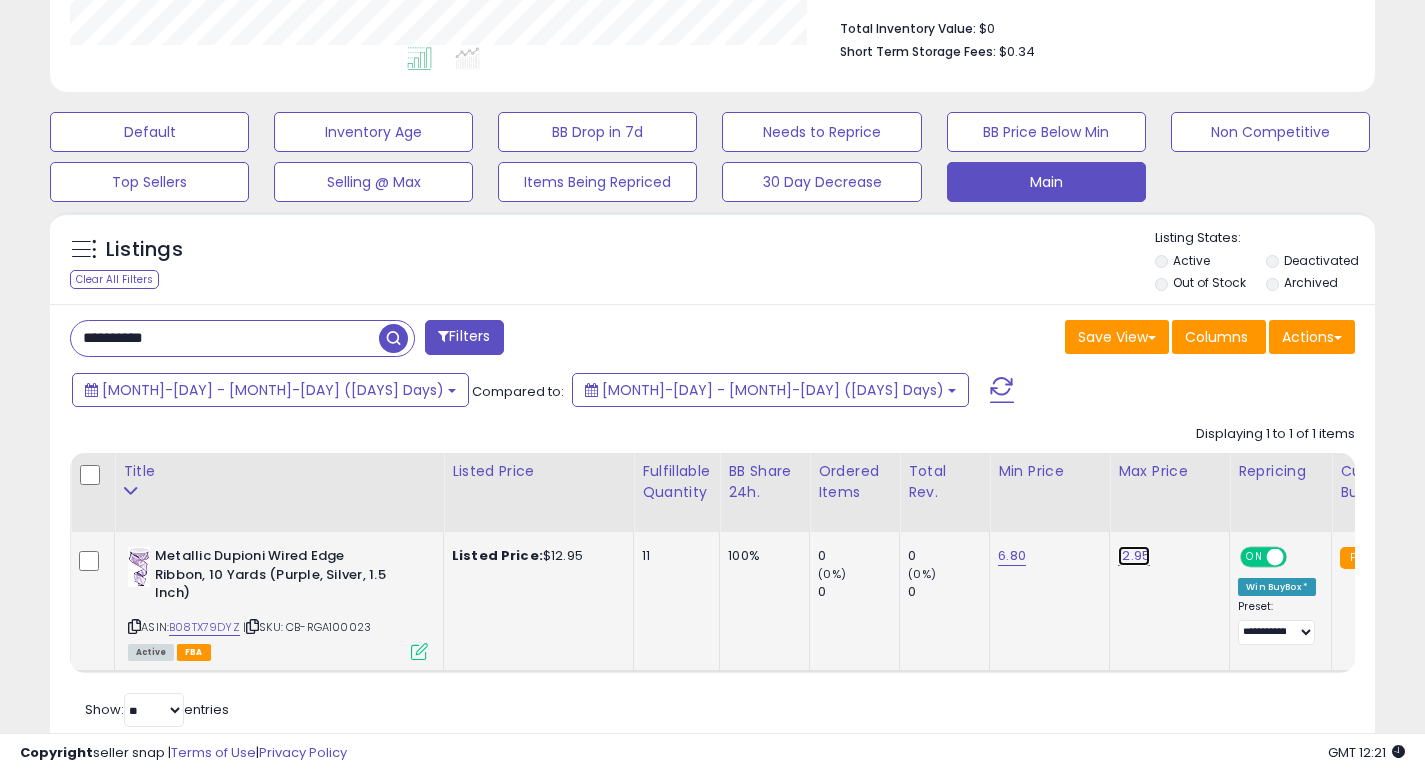 click on "12.95" at bounding box center (1134, 556) 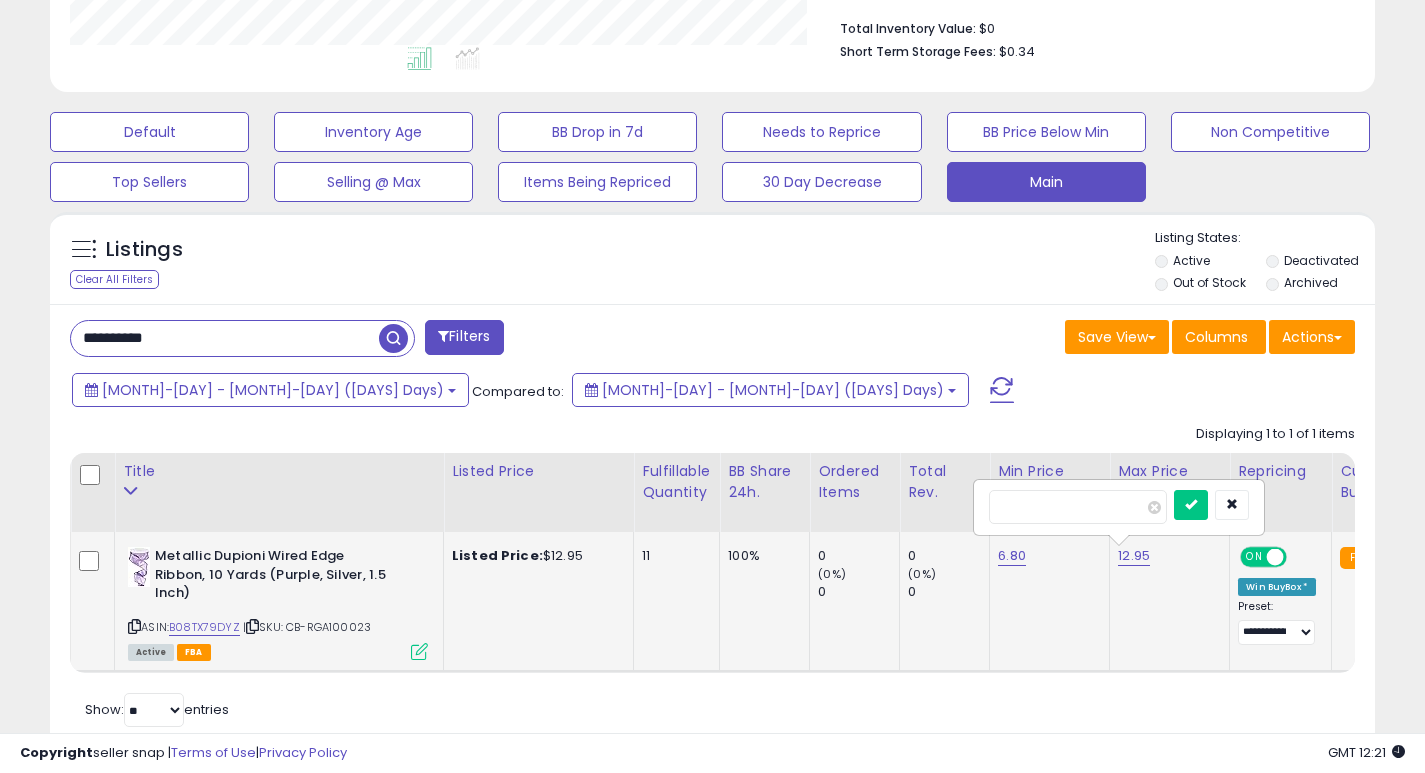 type on "*" 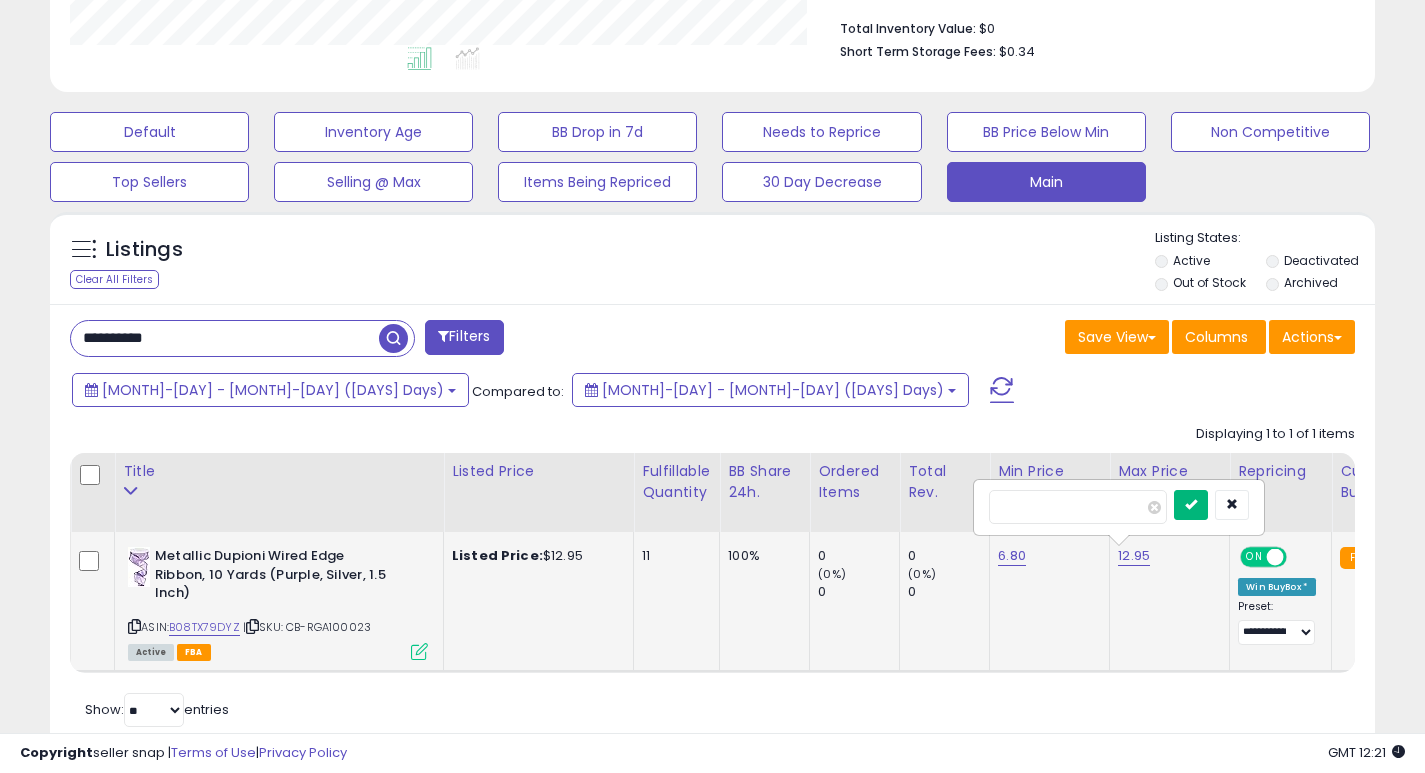 click at bounding box center [1191, 504] 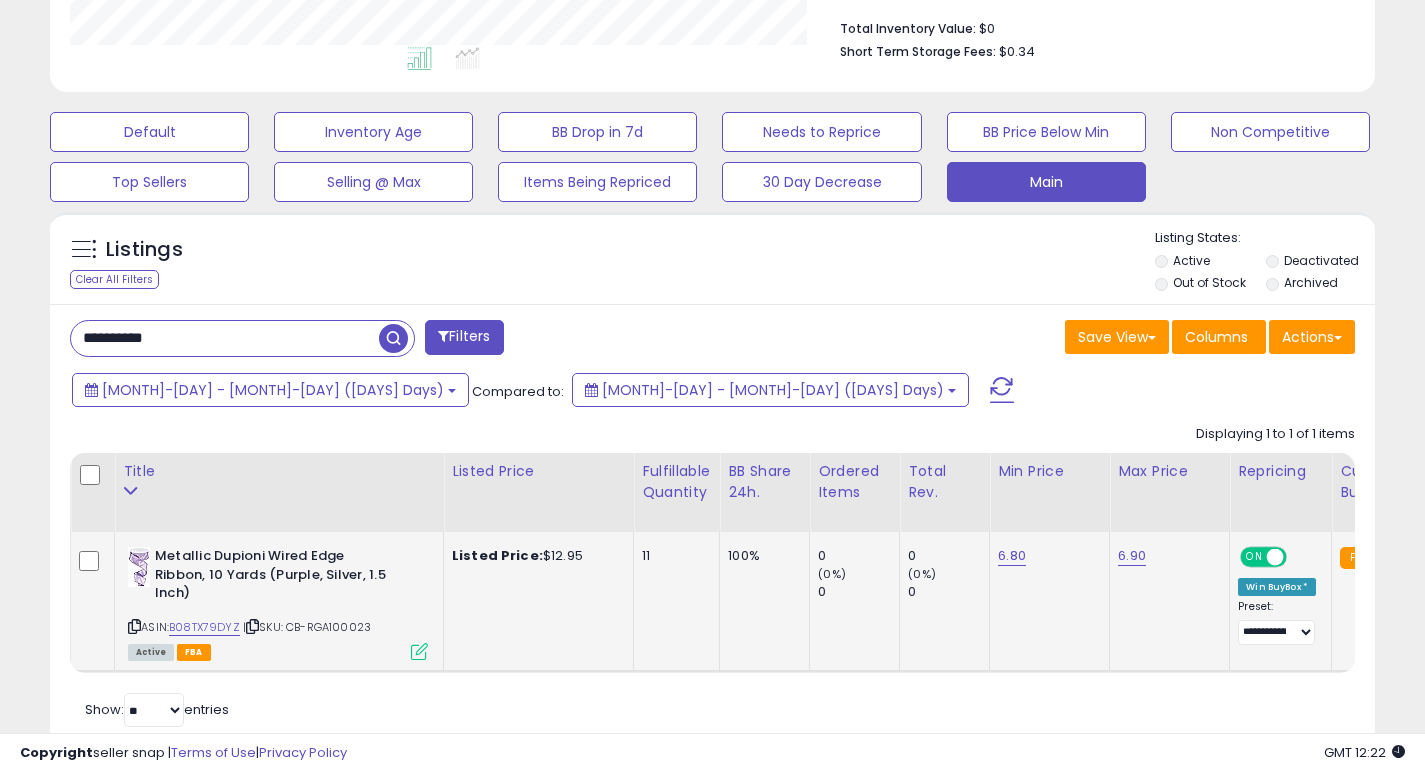 click on "**********" at bounding box center (225, 338) 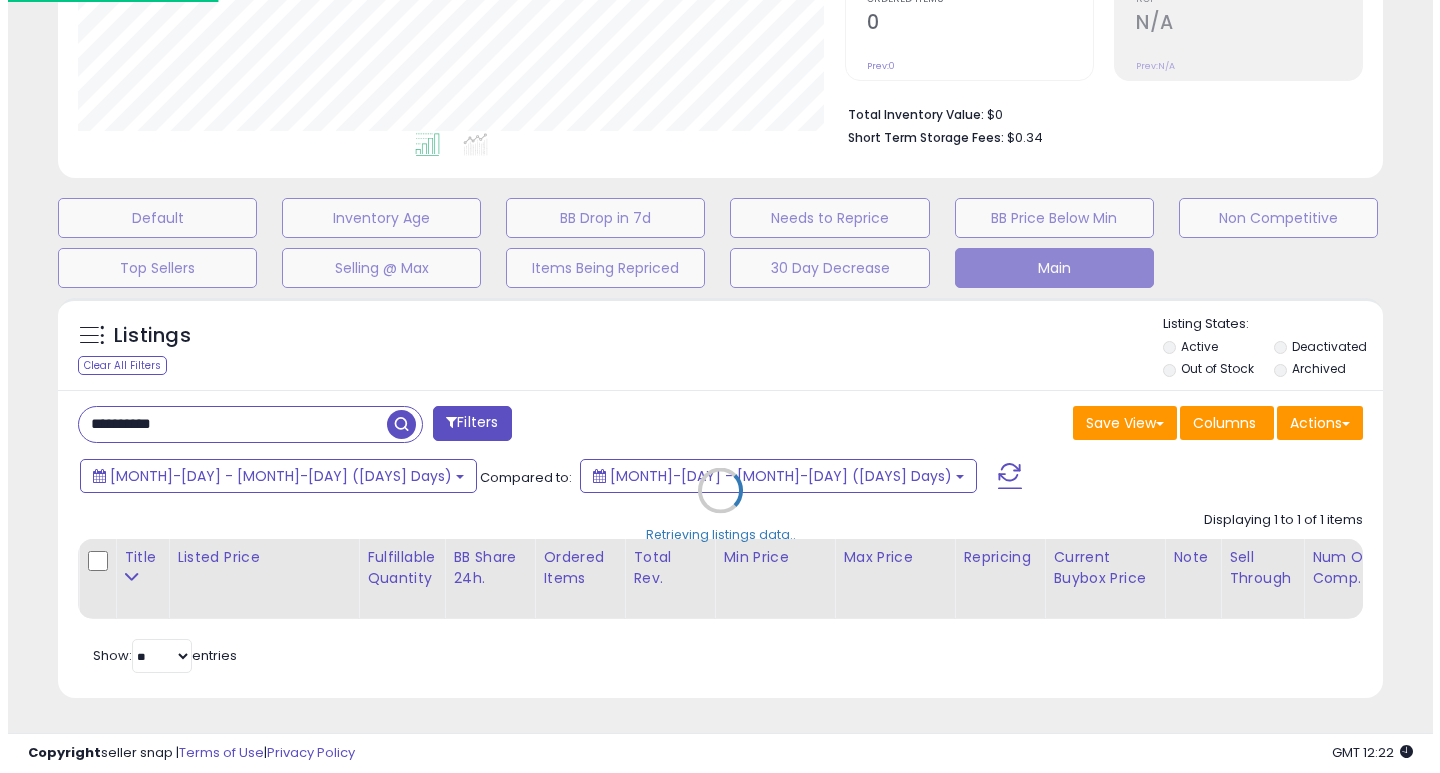 scroll, scrollTop: 447, scrollLeft: 0, axis: vertical 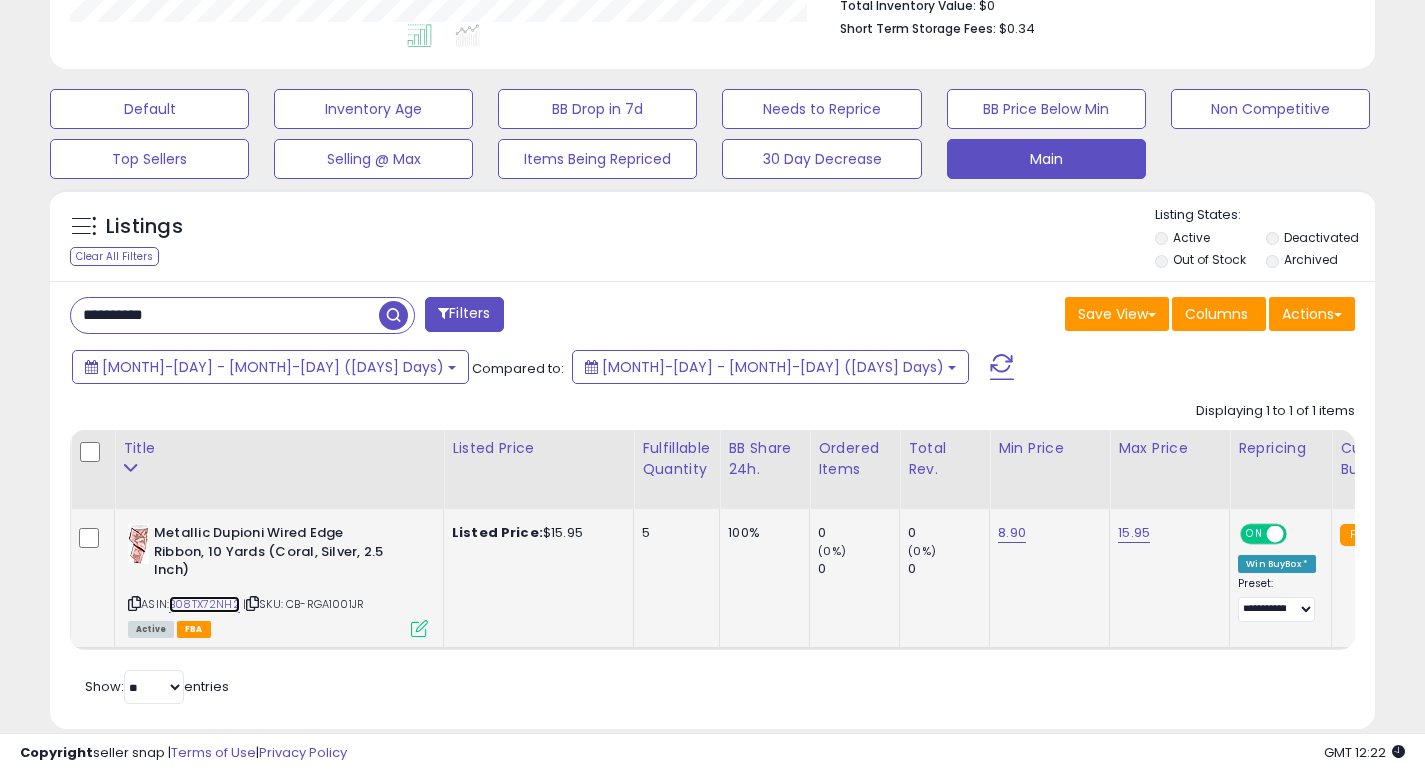 click on "B08TX72NH2" at bounding box center (204, 604) 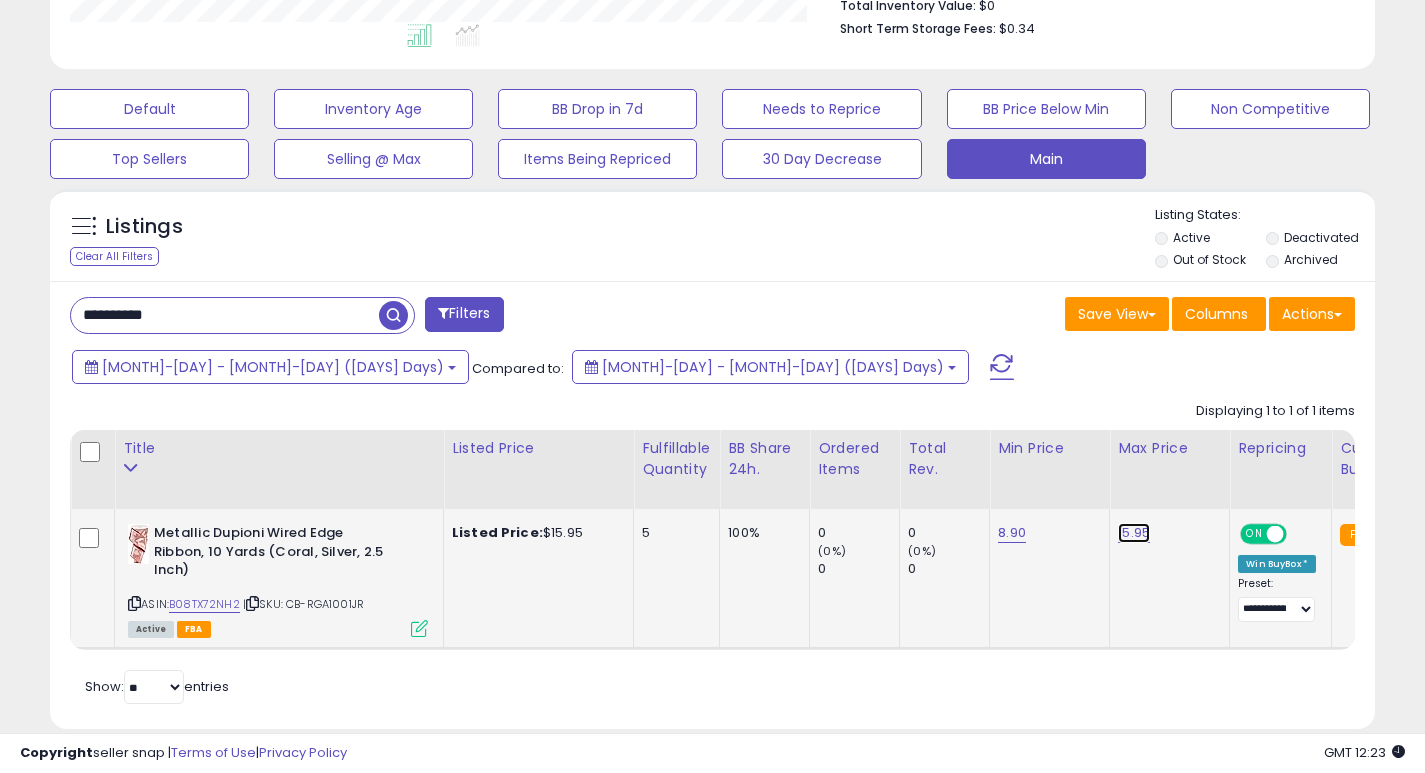 click on "15.95" at bounding box center (1134, 533) 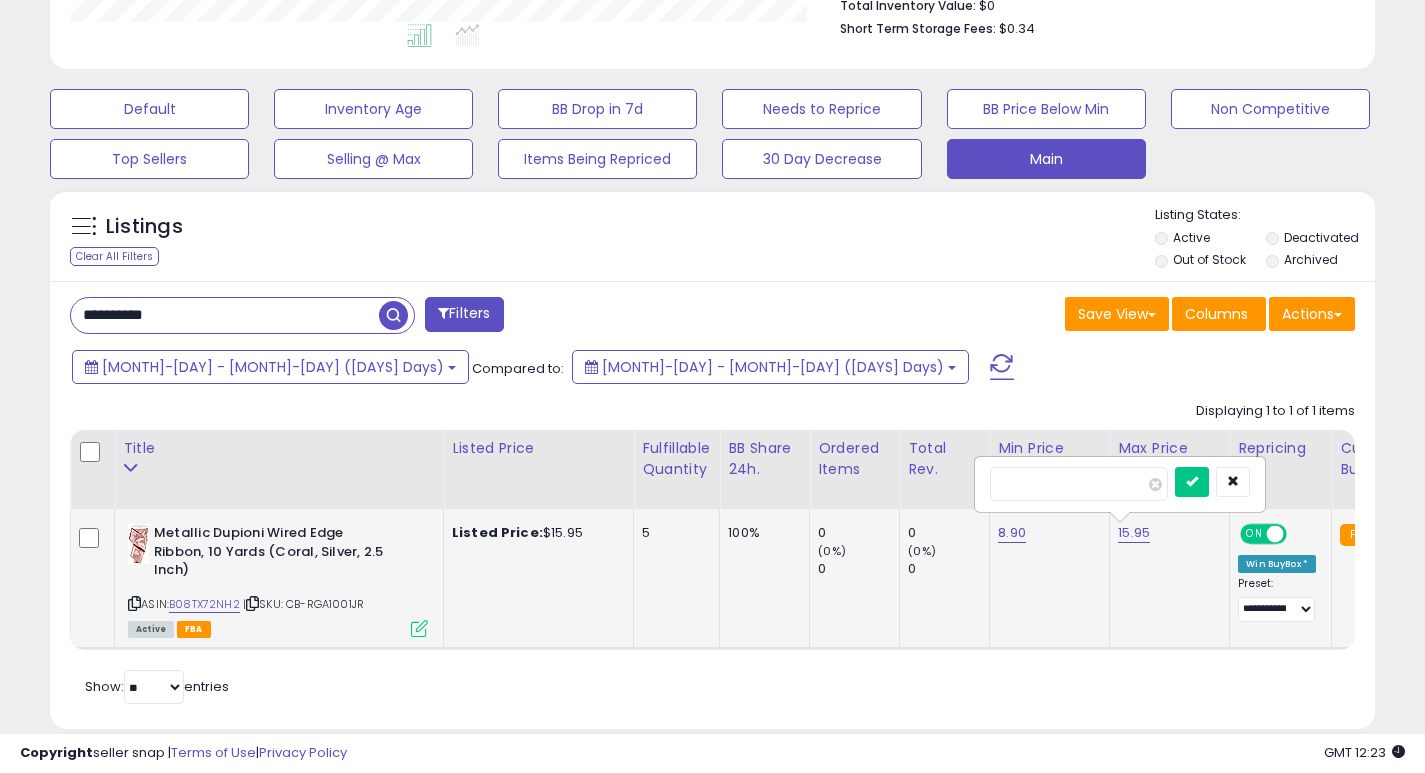 type on "*" 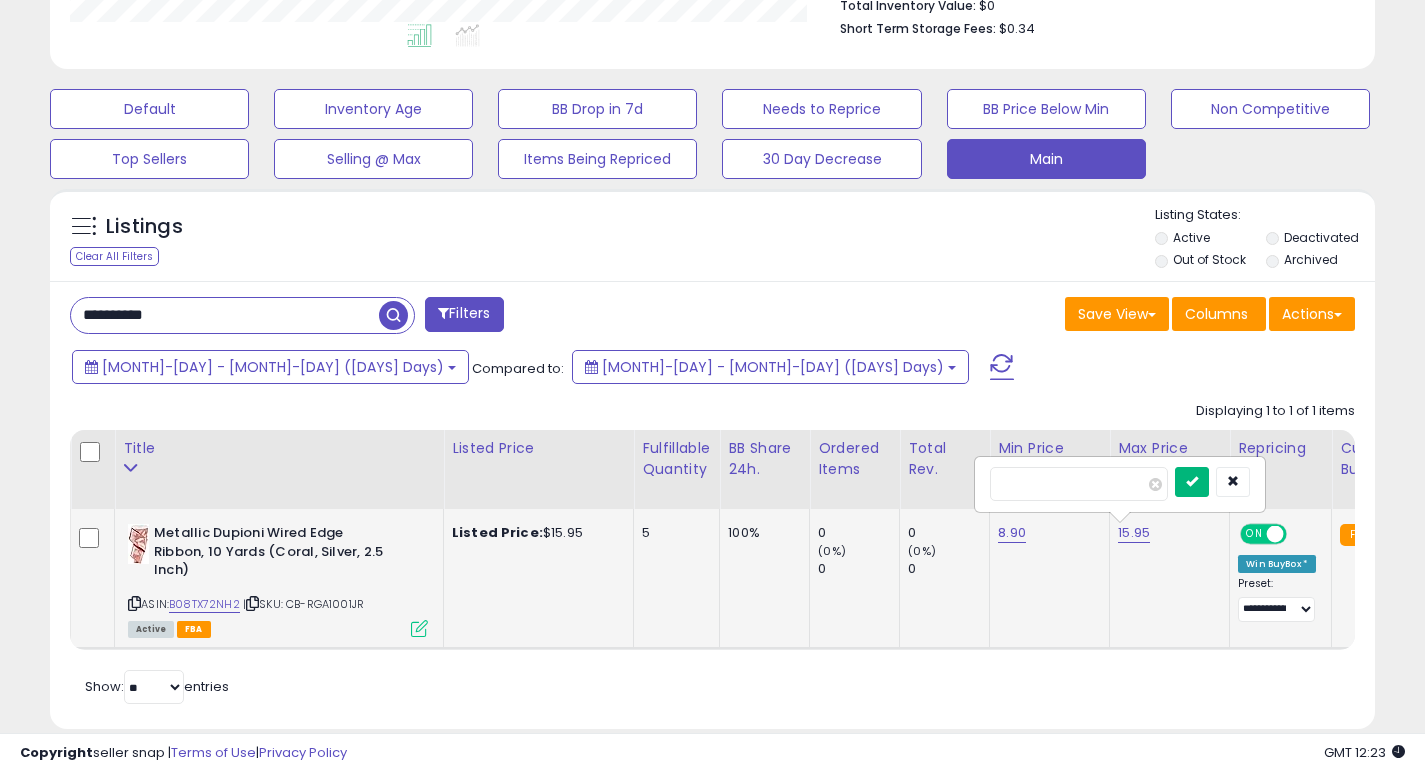 click at bounding box center [1192, 481] 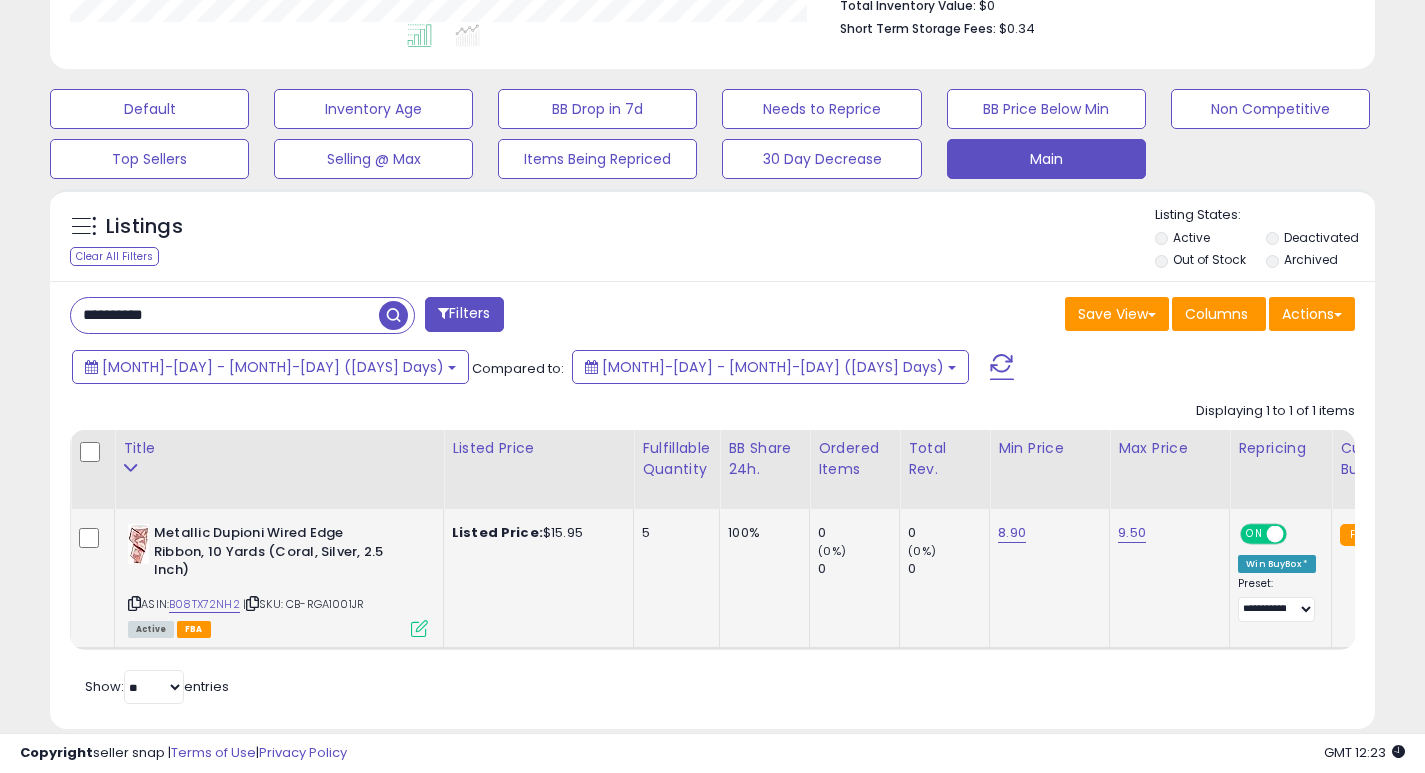 click on "**********" at bounding box center (225, 315) 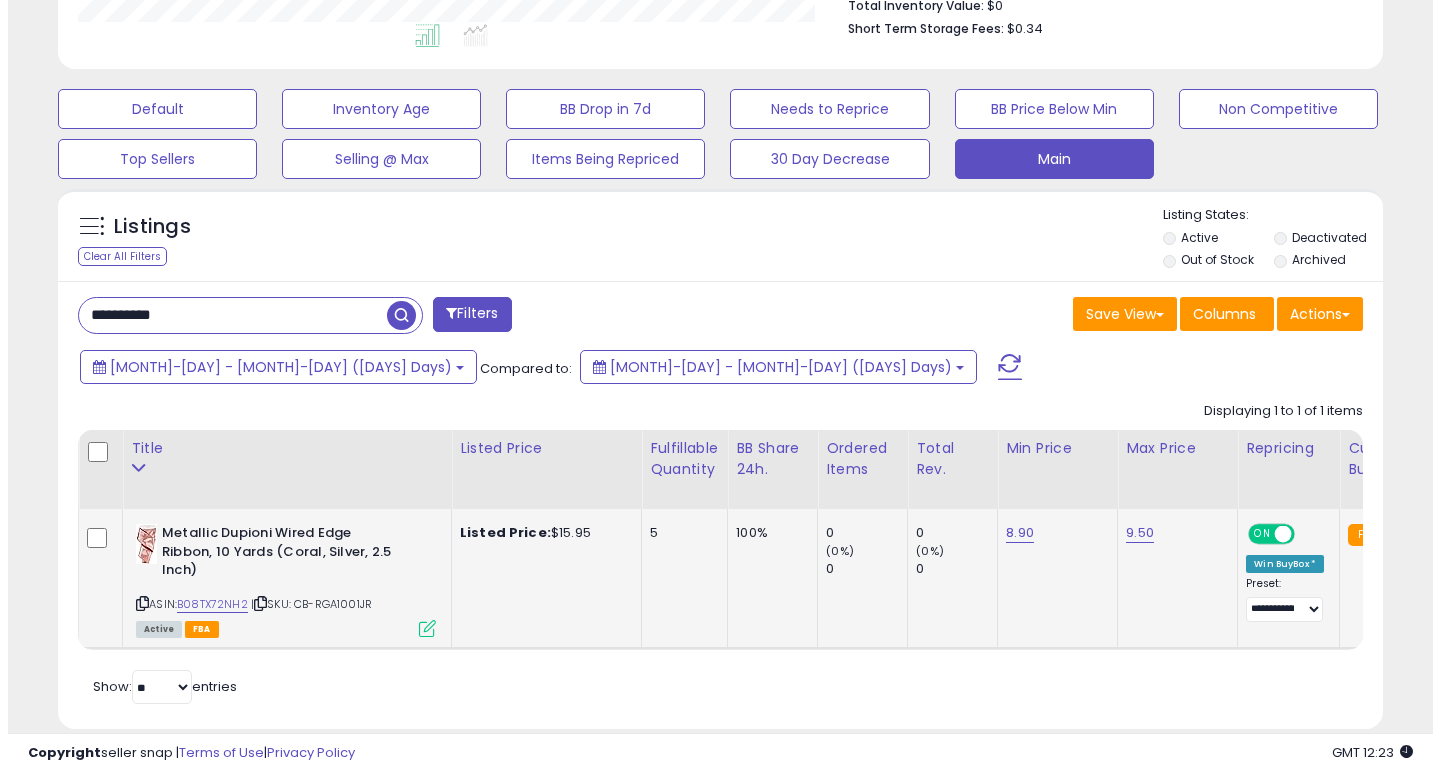 scroll, scrollTop: 447, scrollLeft: 0, axis: vertical 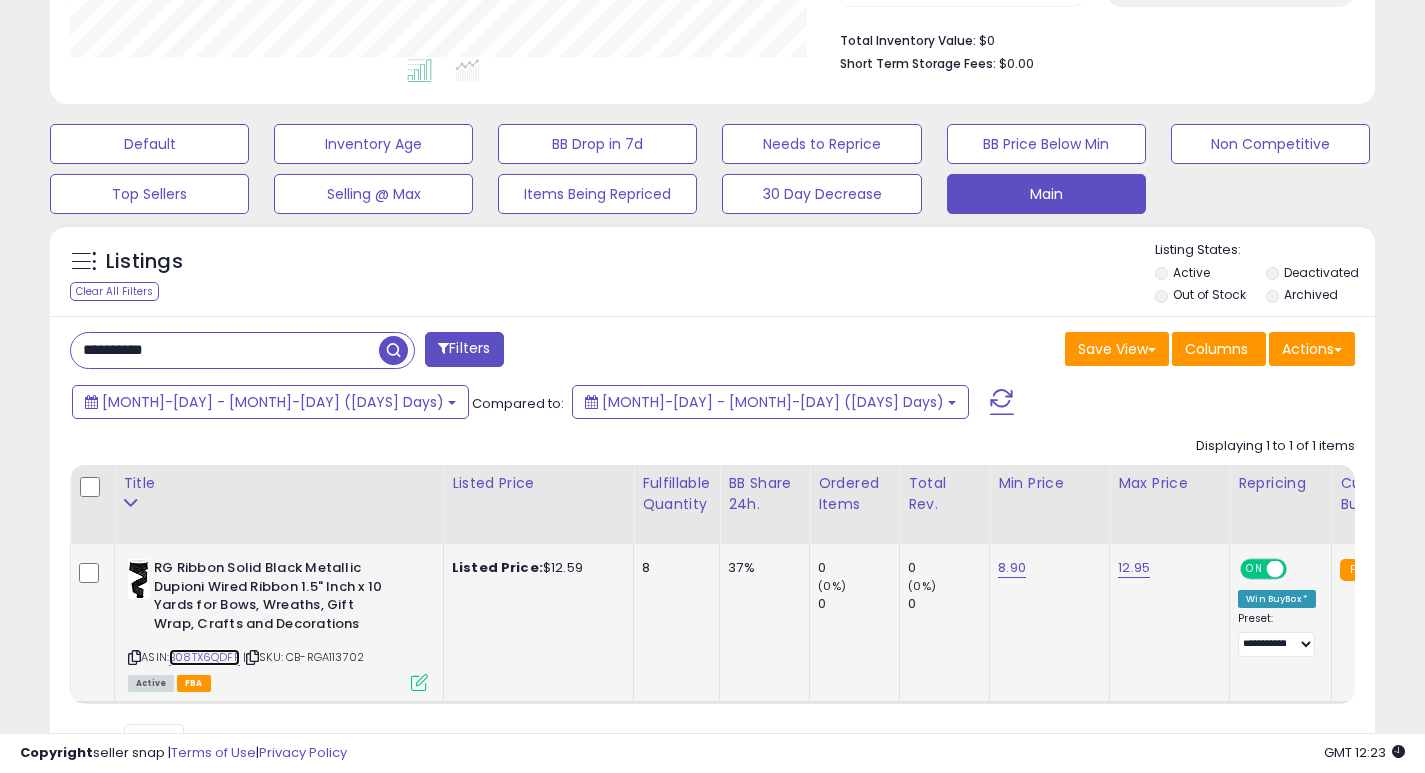 click on "B08TX6QDFF" at bounding box center [204, 657] 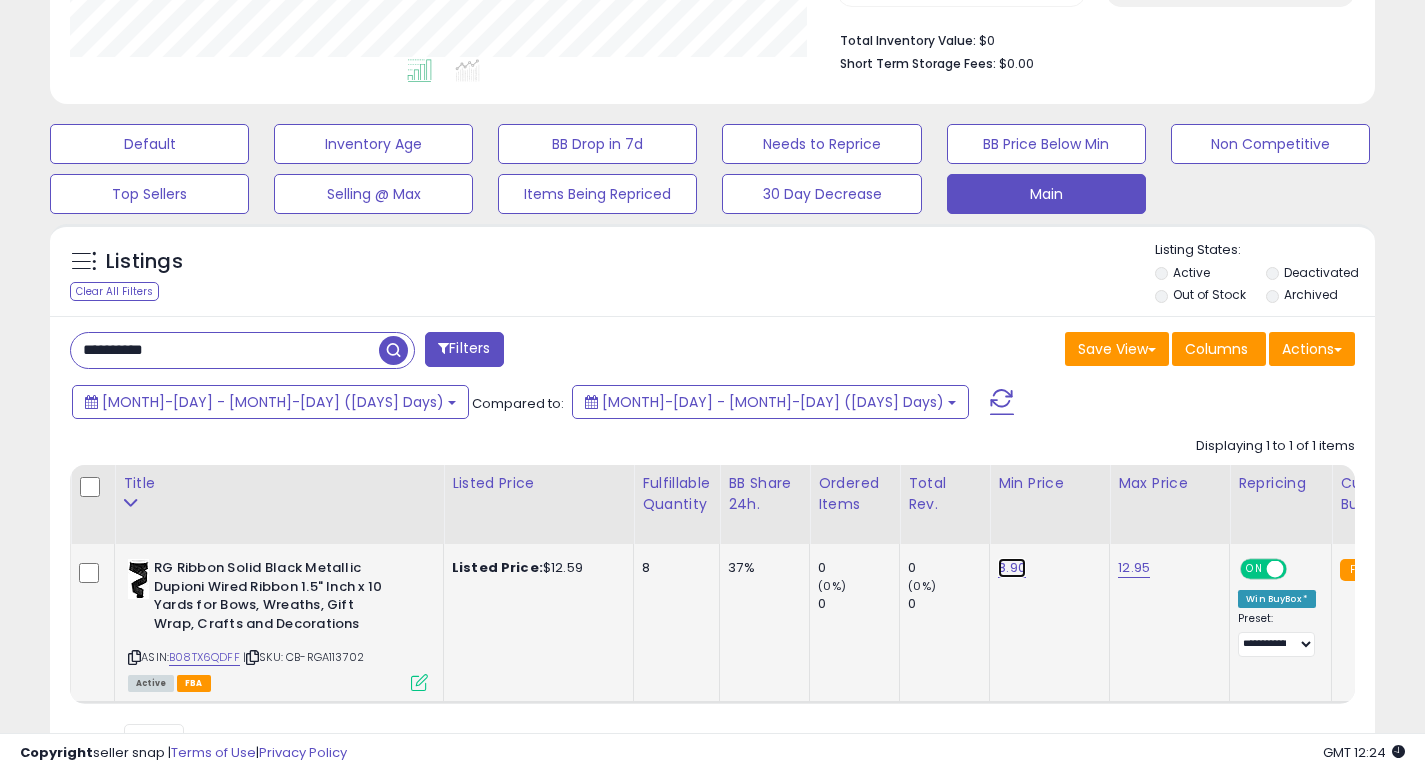 click on "8.90" at bounding box center (1012, 568) 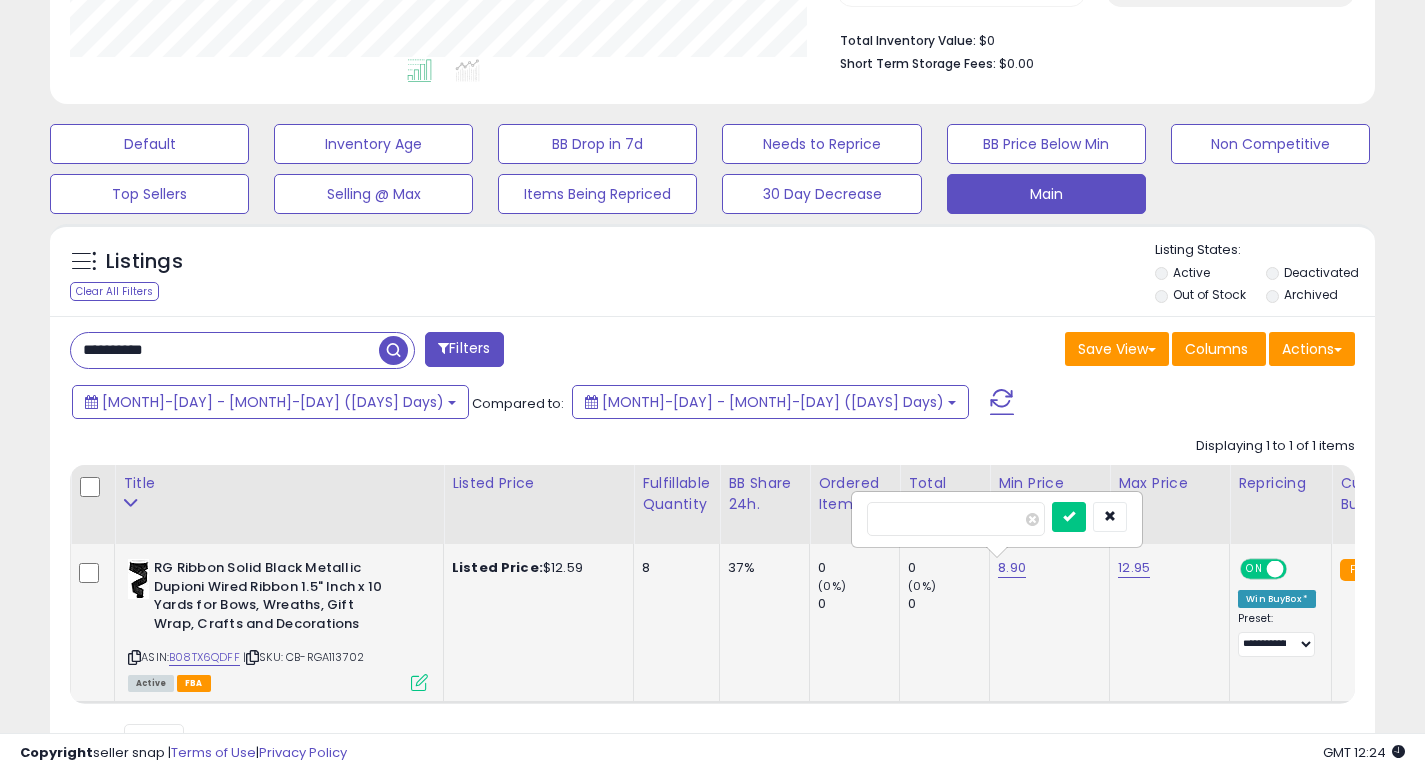 type on "*" 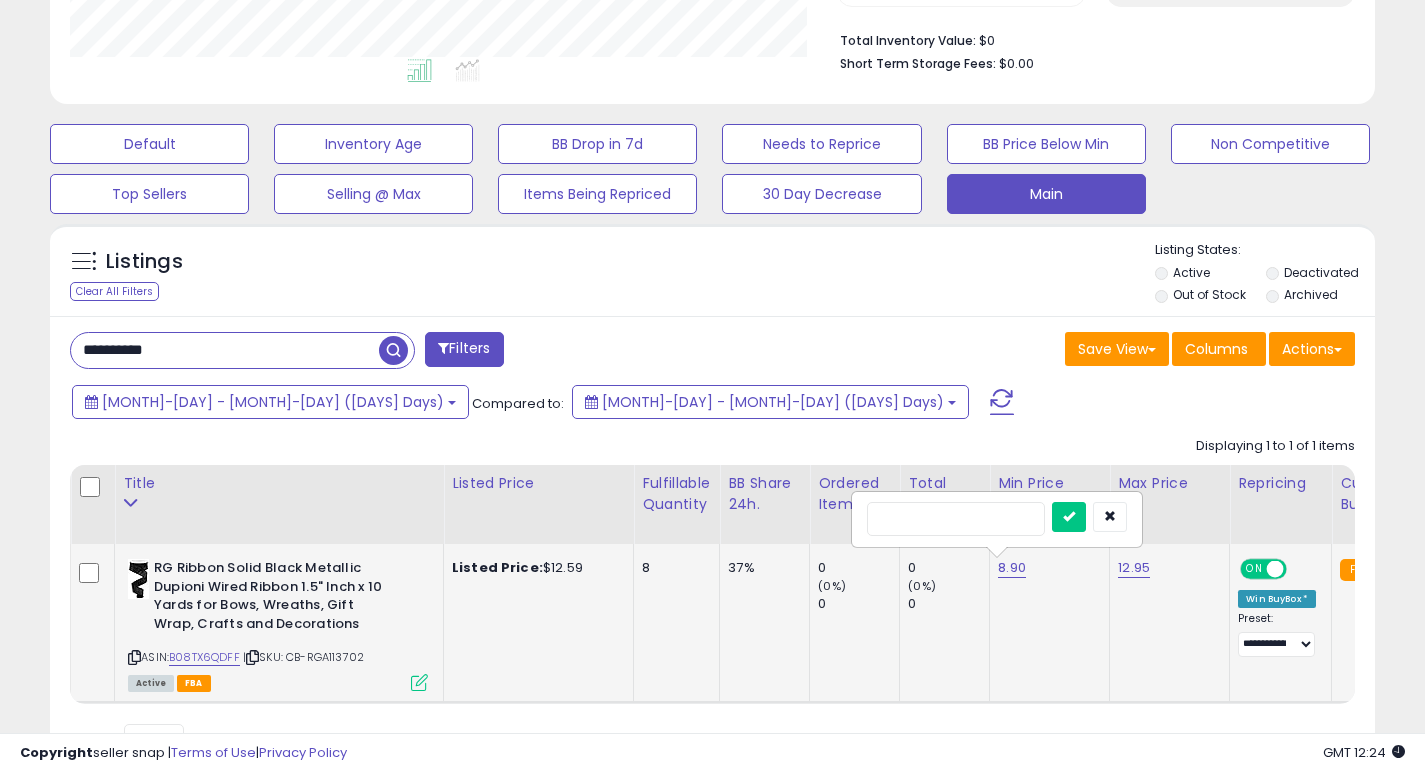 type on "***" 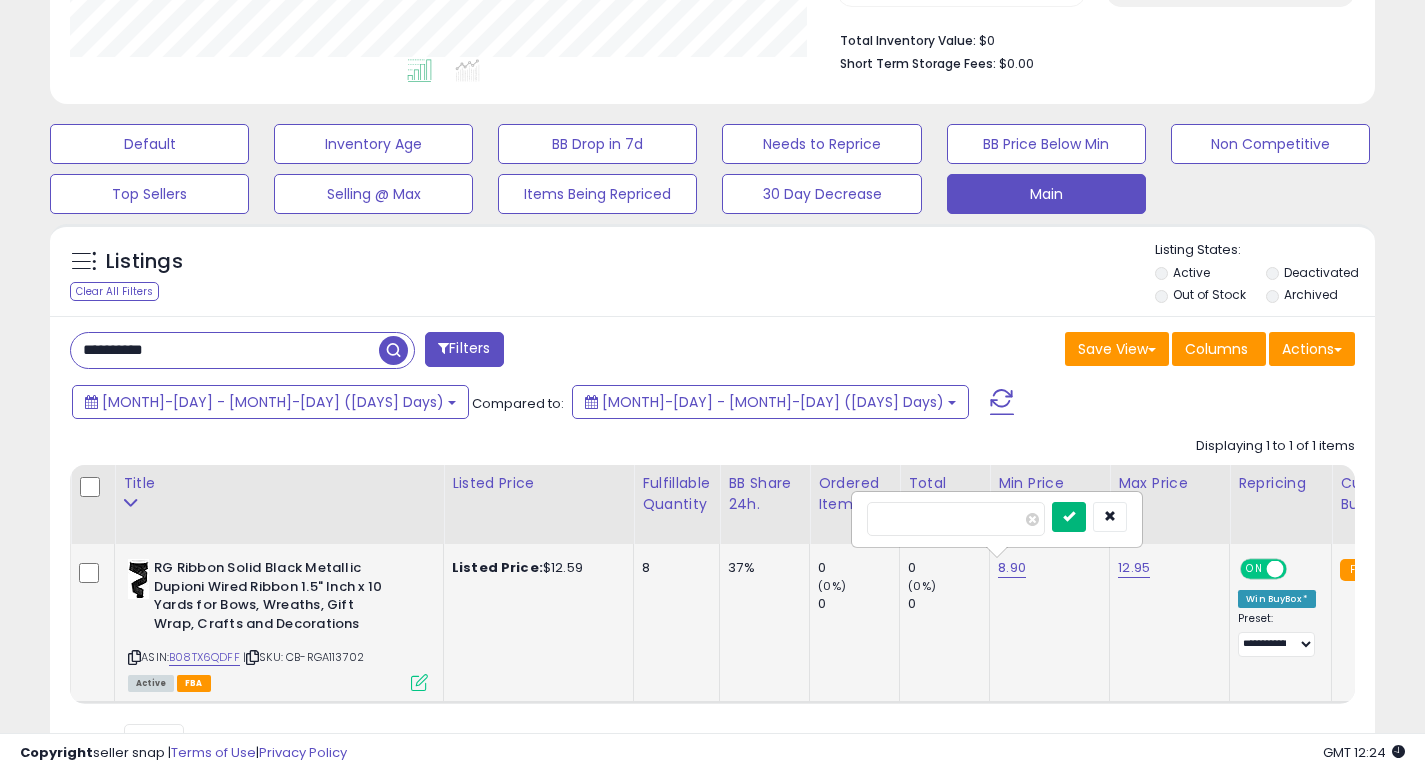 click at bounding box center [1069, 516] 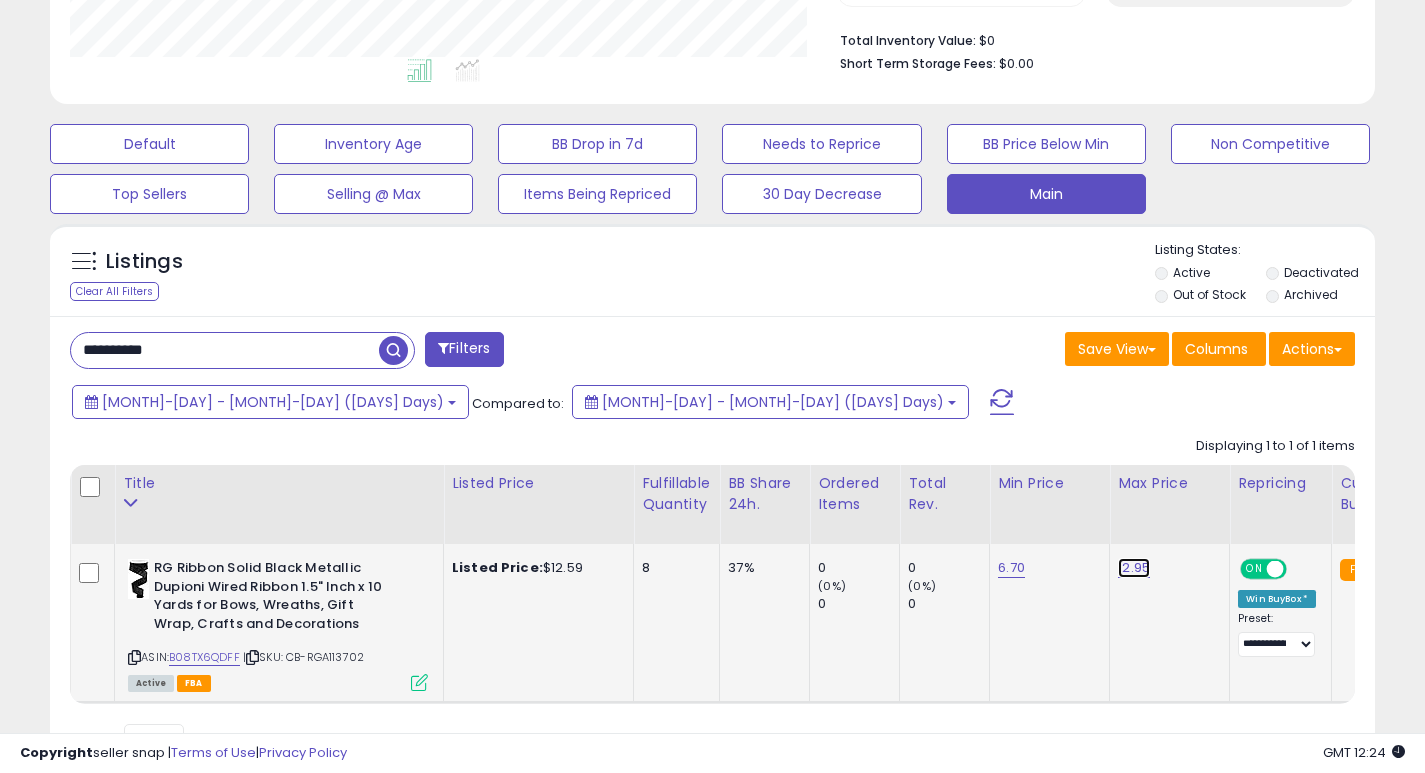 click on "12.95" at bounding box center [1134, 568] 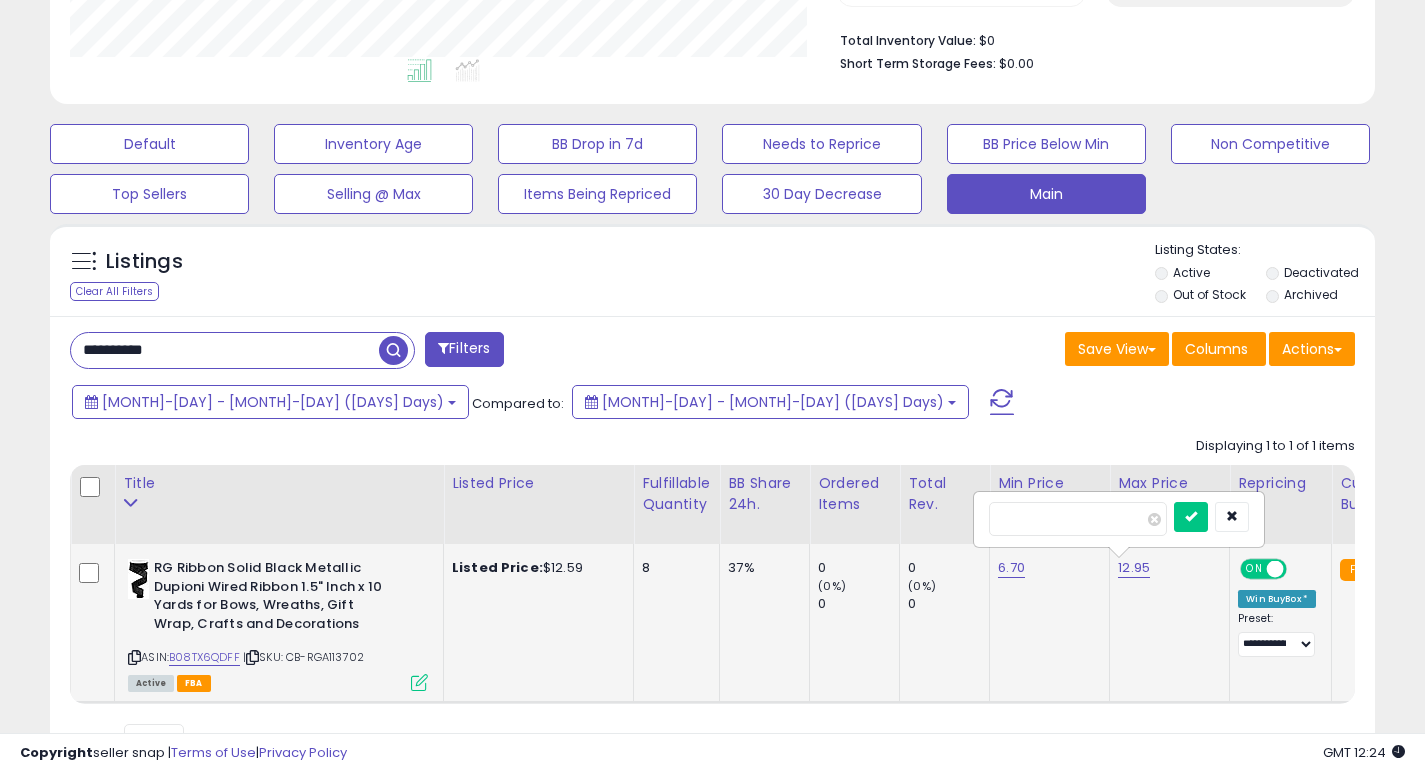 type on "*" 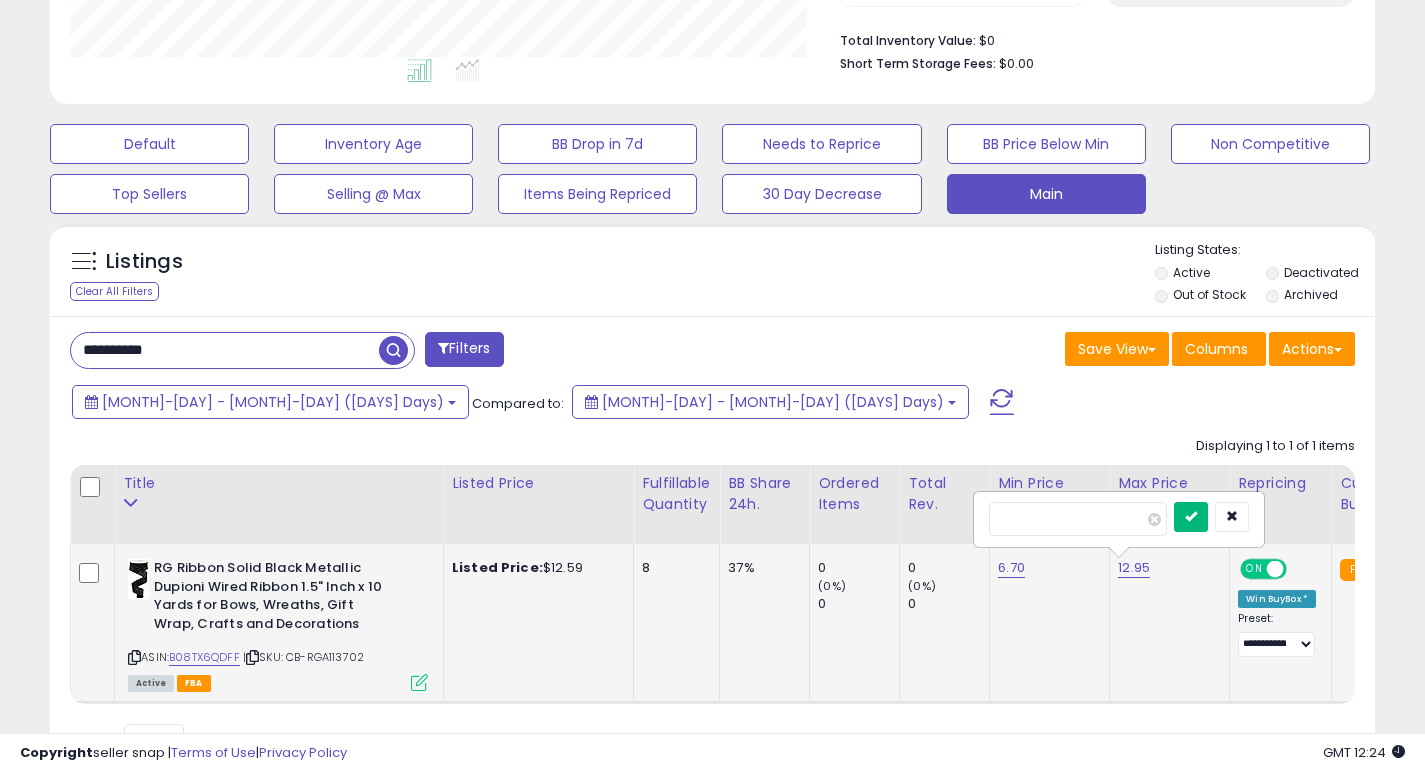 click at bounding box center (1191, 517) 